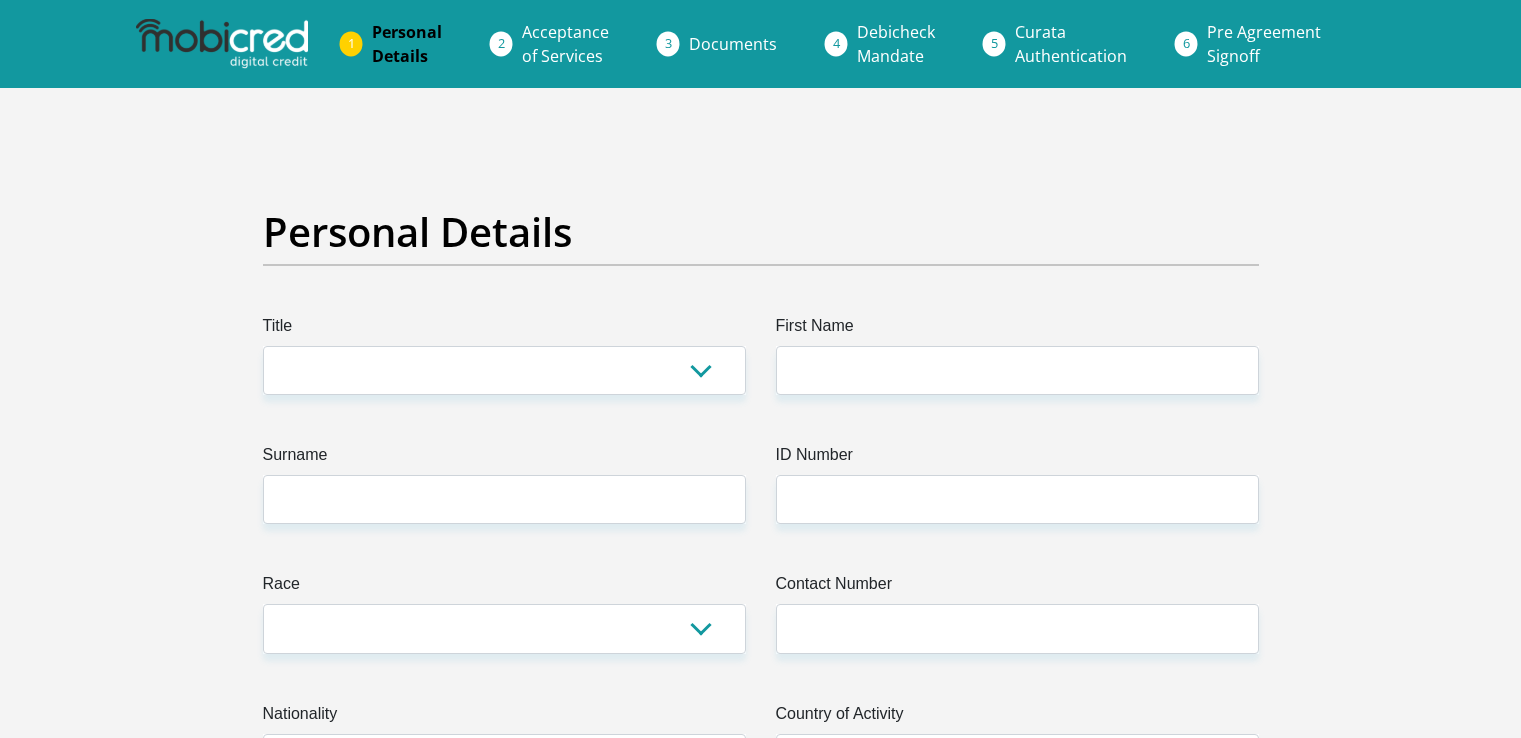 scroll, scrollTop: 0, scrollLeft: 0, axis: both 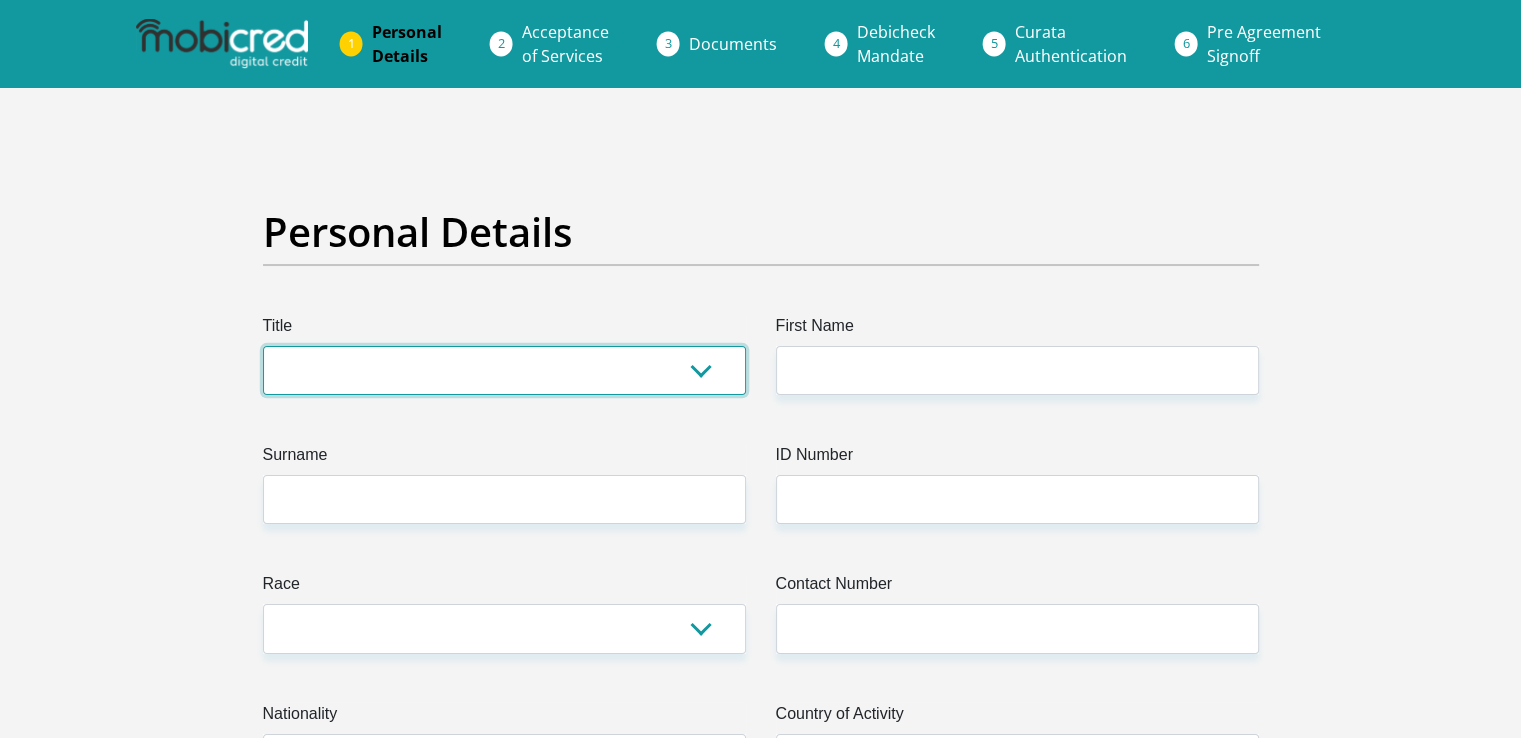 click on "Mr
Ms
Mrs
Dr
[PERSON_NAME]" at bounding box center [504, 370] 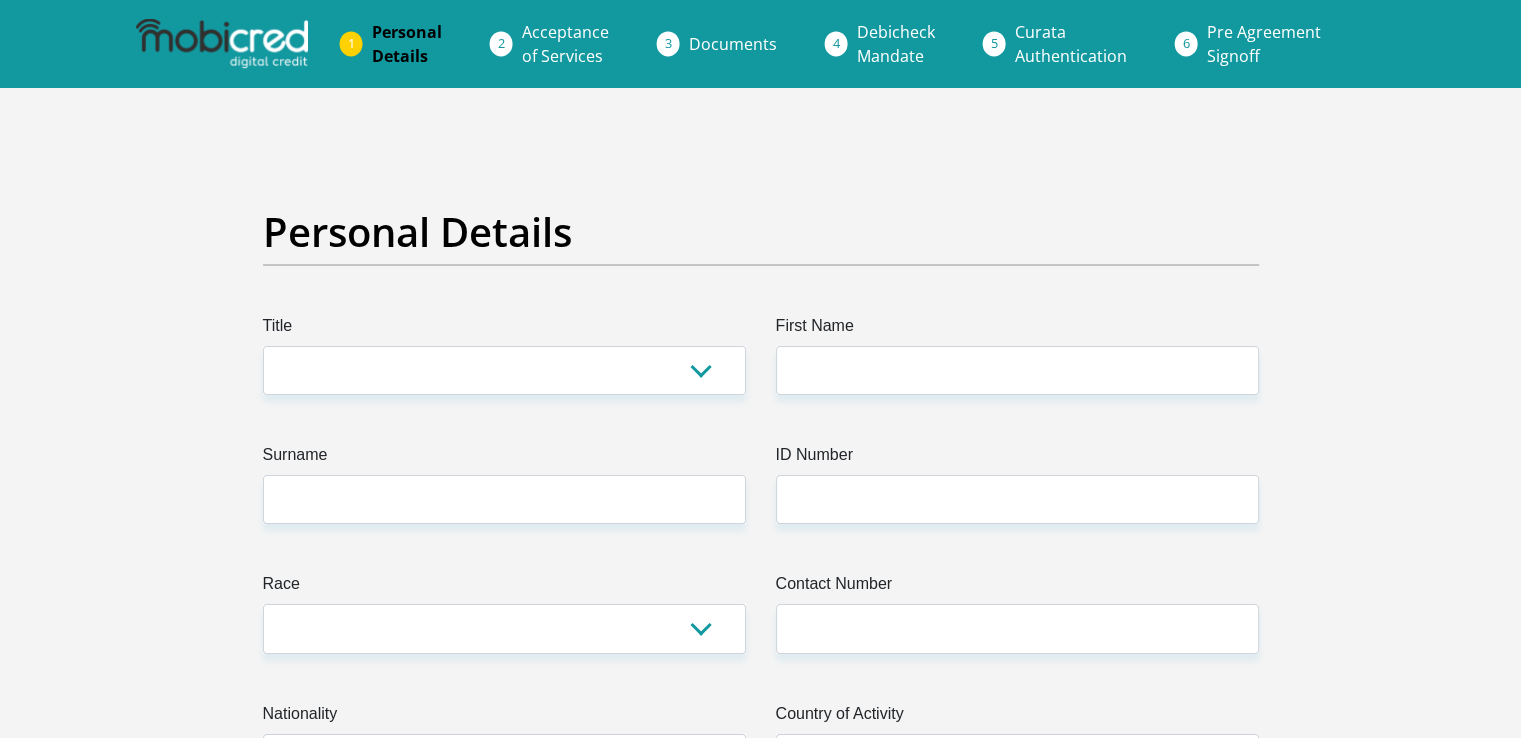 click on "Documents" at bounding box center (733, 44) 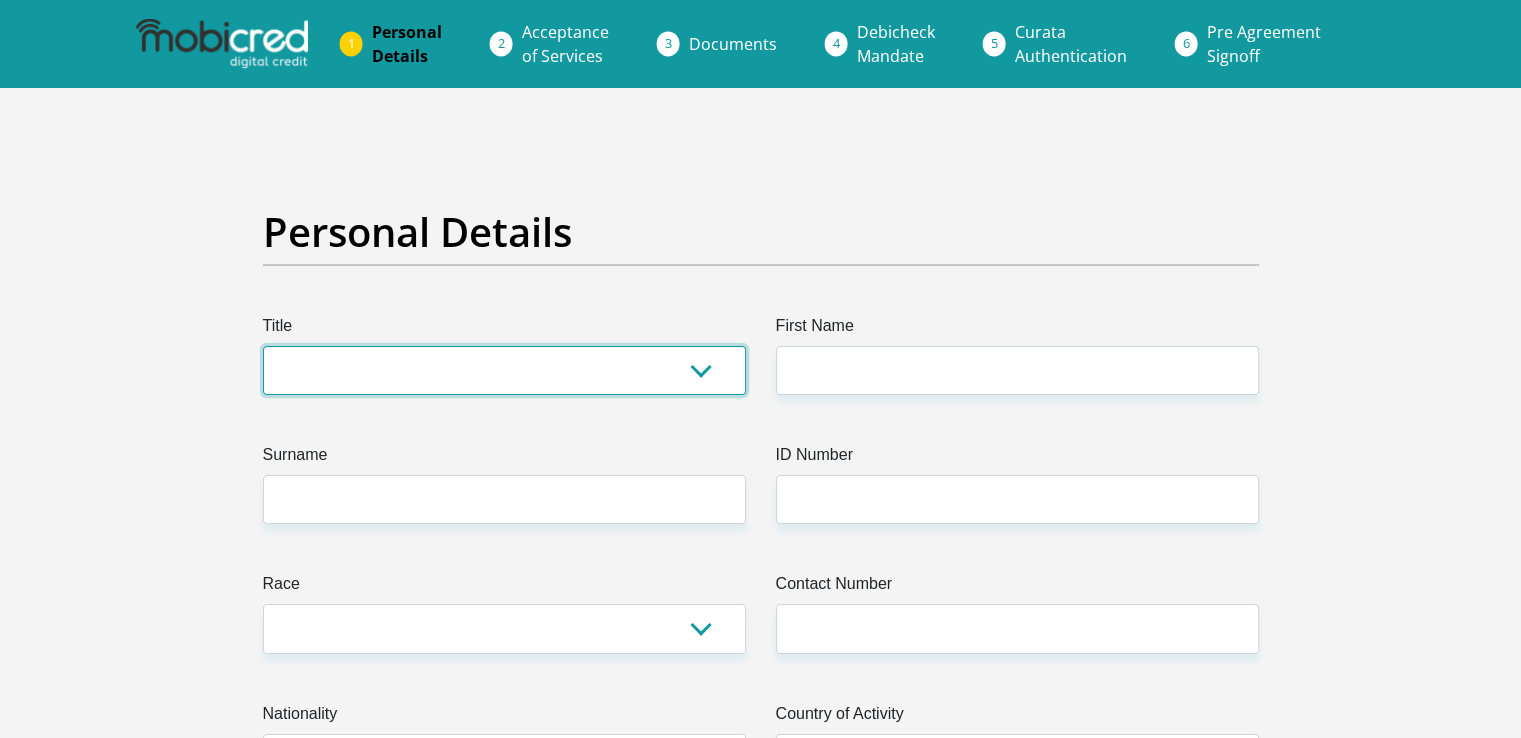 click on "Mr
Ms
Mrs
Dr
Other" at bounding box center [504, 370] 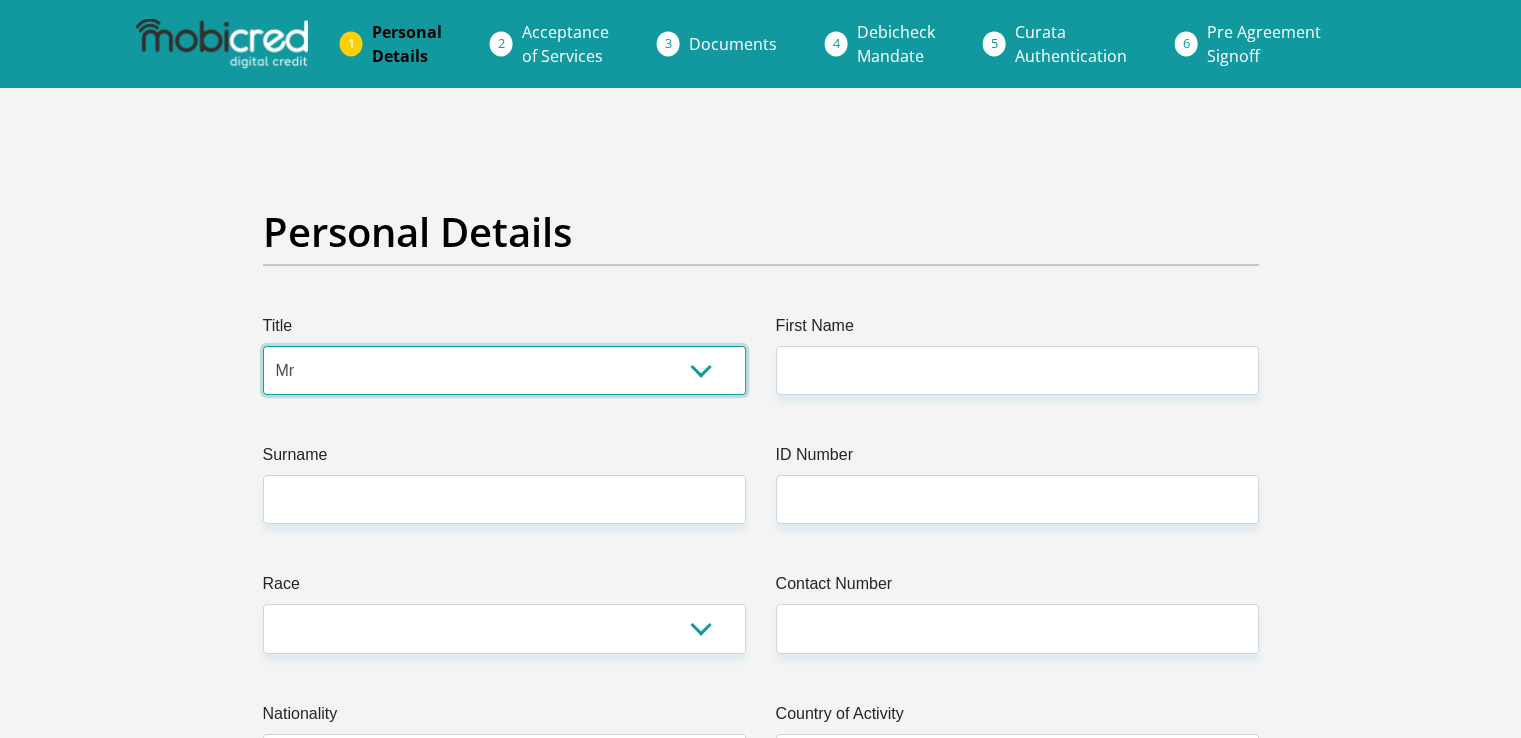 click on "Mr
Ms
Mrs
Dr
Other" at bounding box center (504, 370) 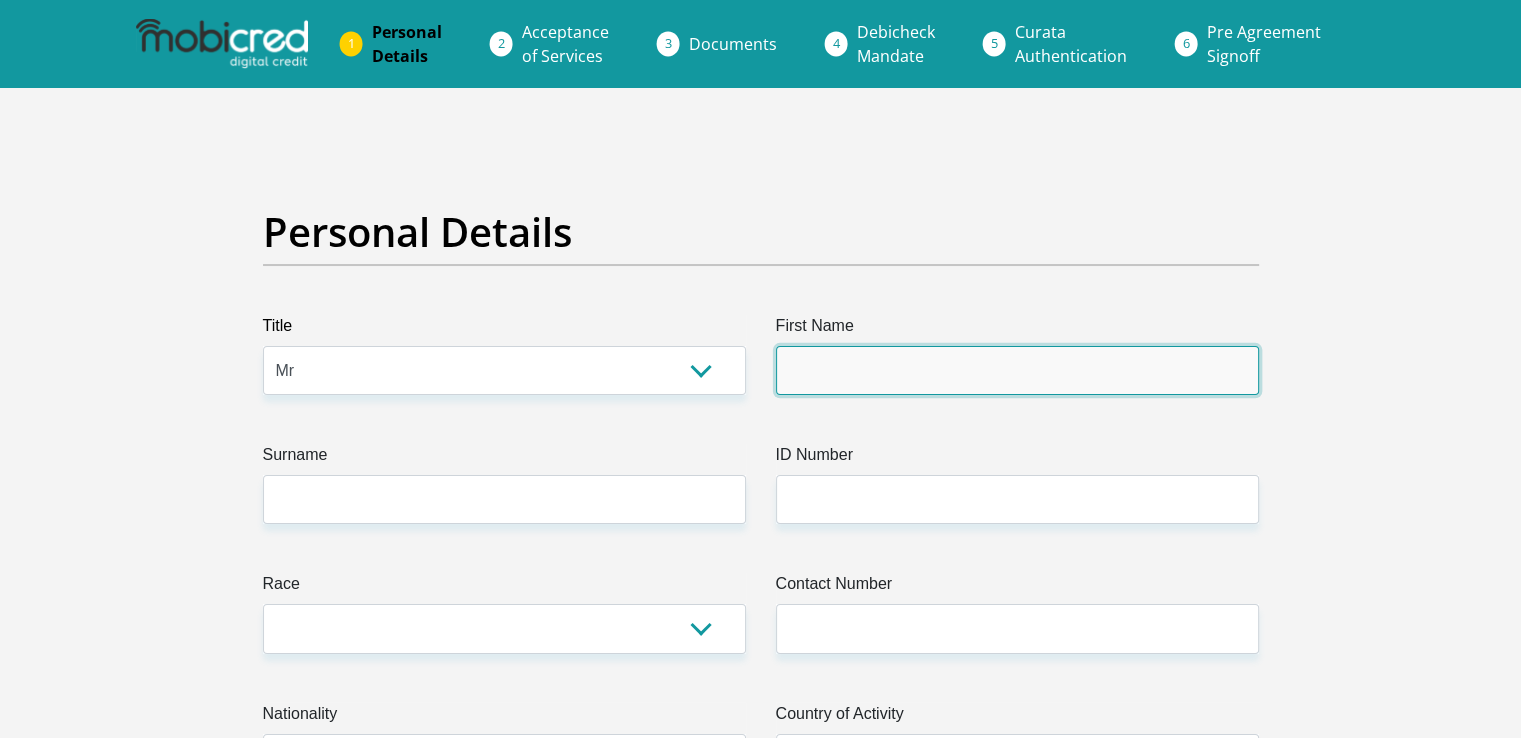 click on "First Name" at bounding box center (1017, 370) 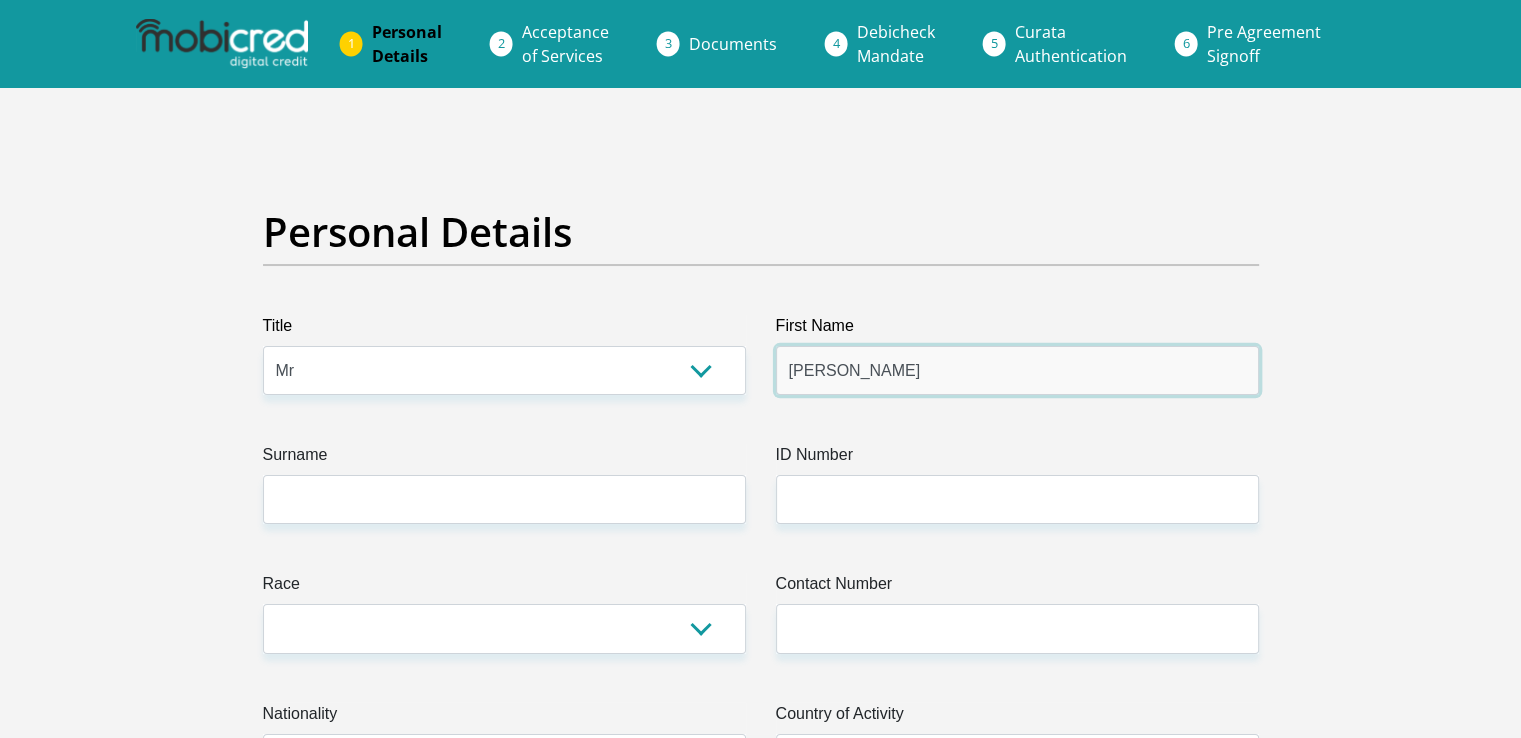 type on "Shaun" 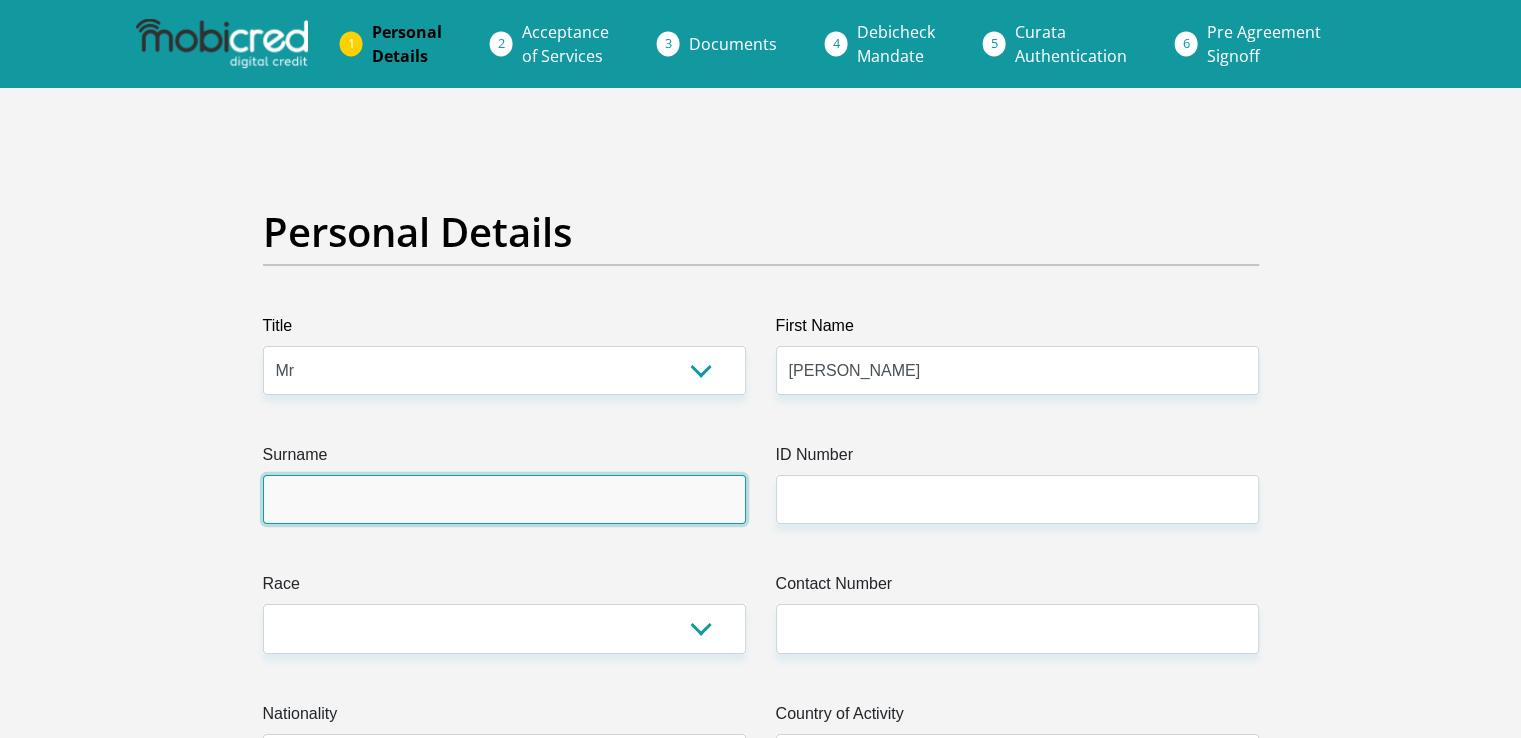 click on "Surname" at bounding box center (504, 499) 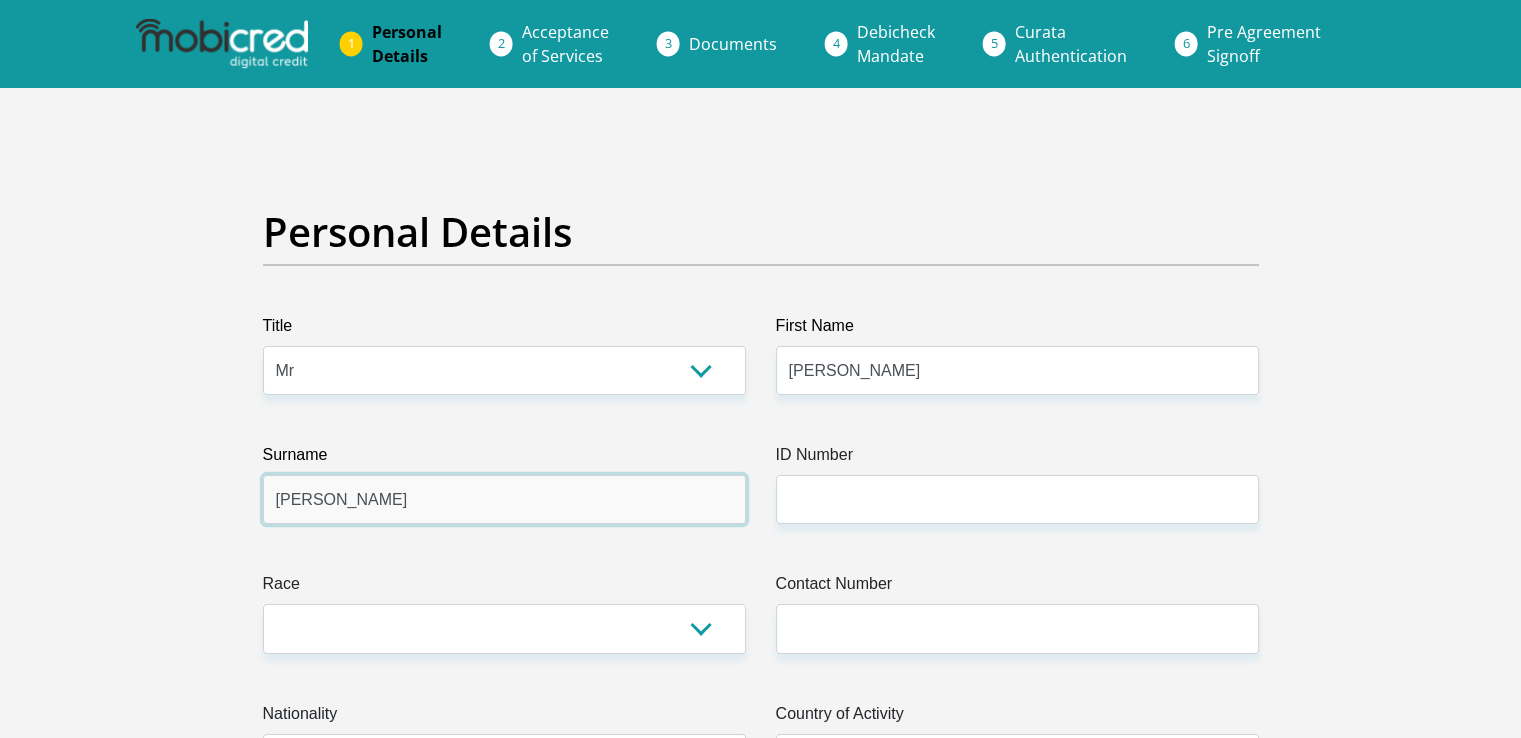 type on "[PERSON_NAME]" 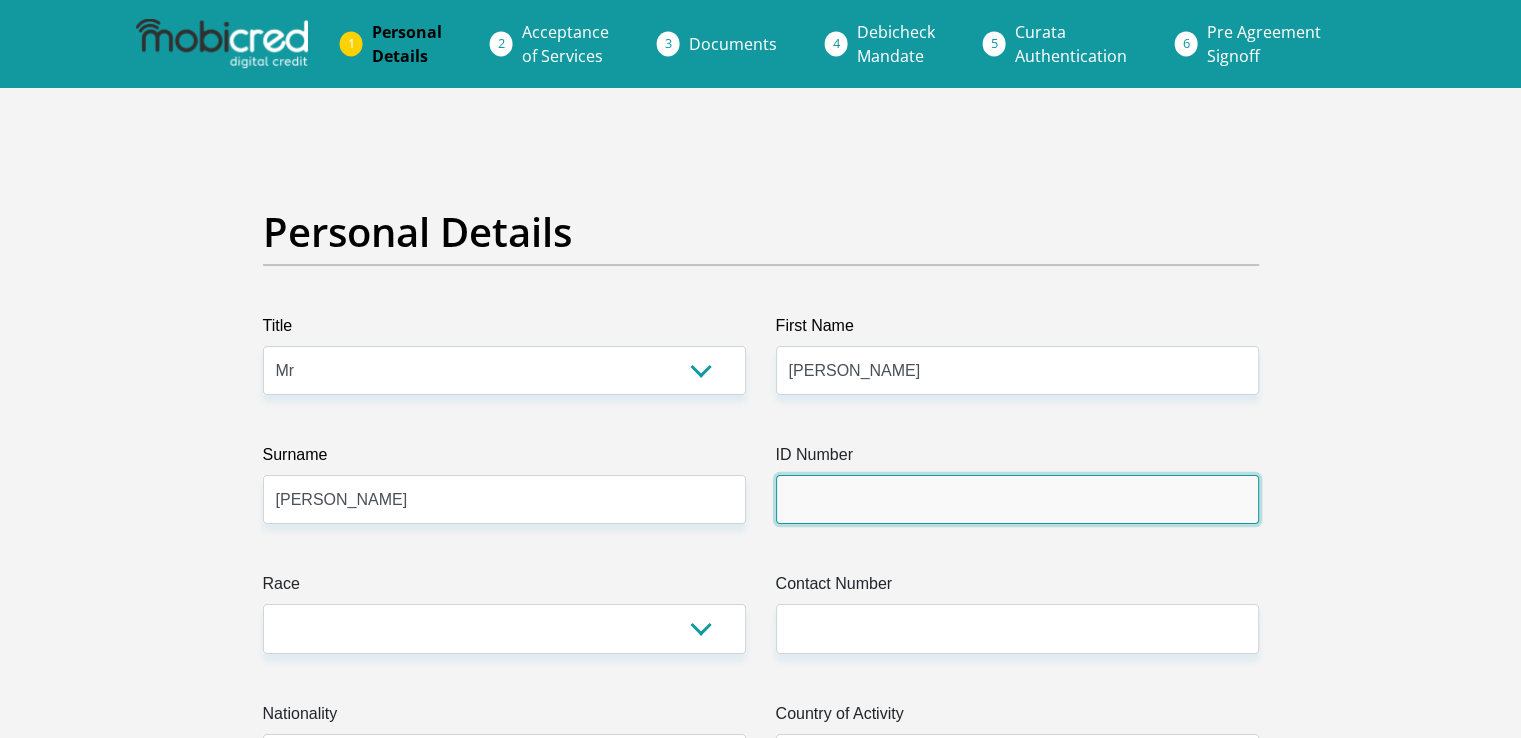 click on "ID Number" at bounding box center [1017, 499] 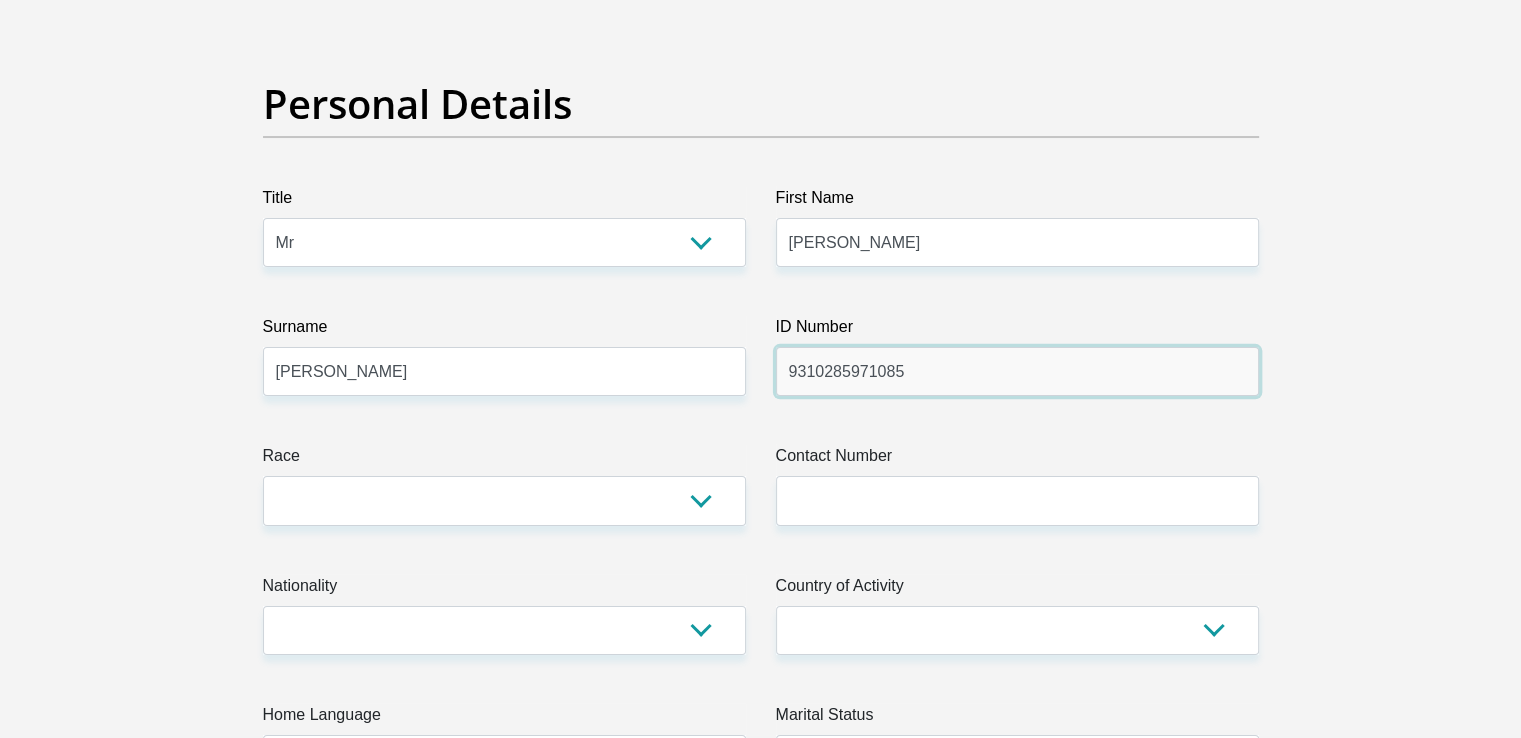 scroll, scrollTop: 202, scrollLeft: 0, axis: vertical 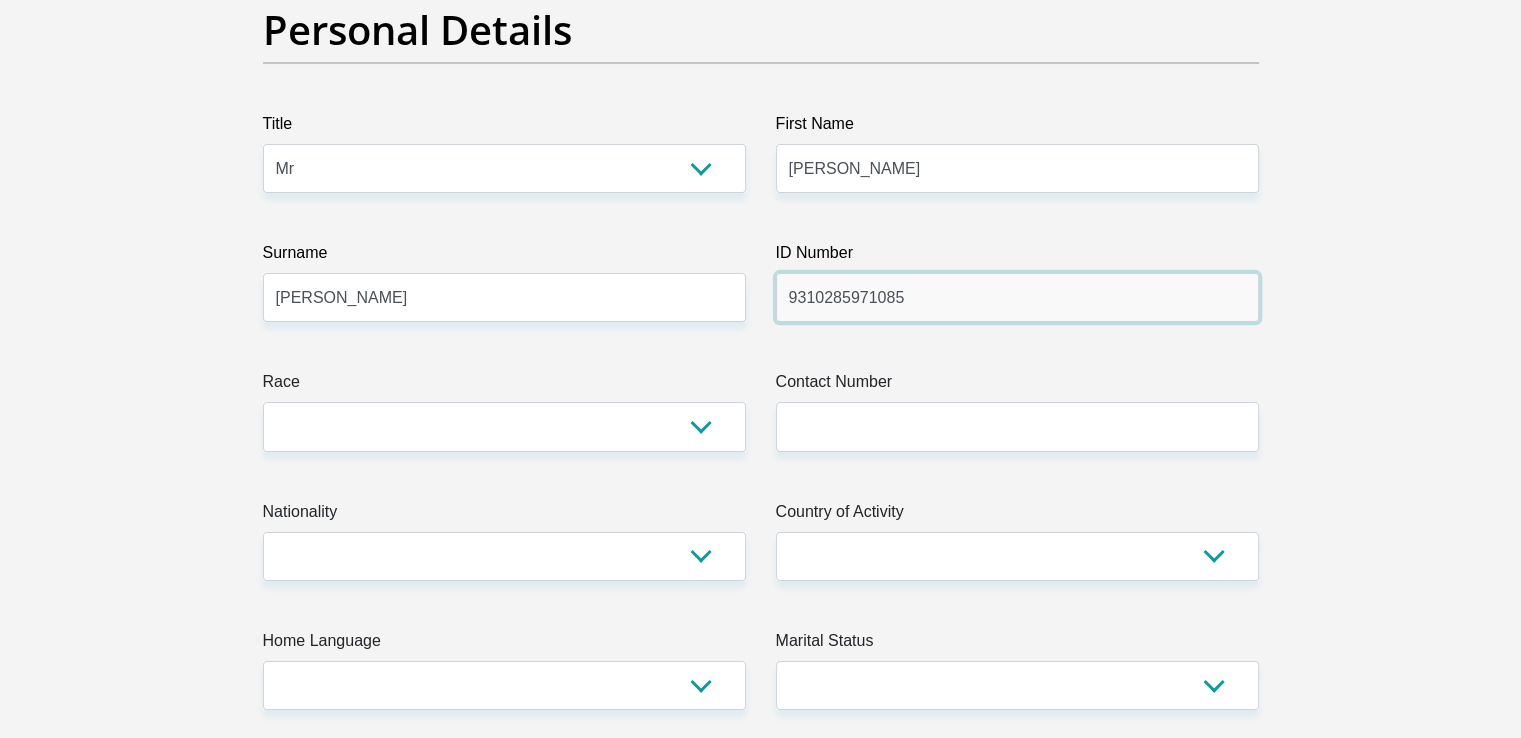 type on "9310285971085" 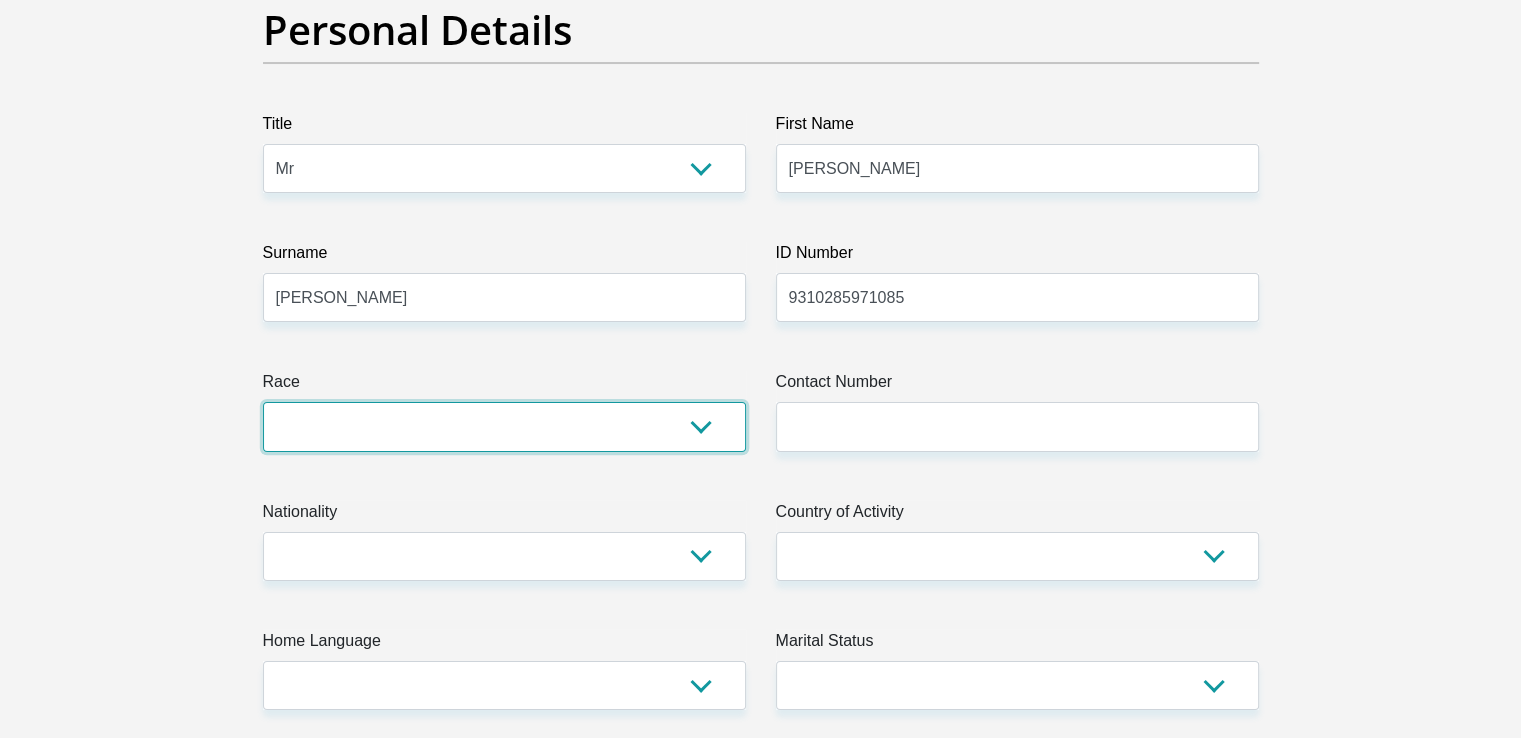 click on "Black
Coloured
Indian
White
Other" at bounding box center [504, 426] 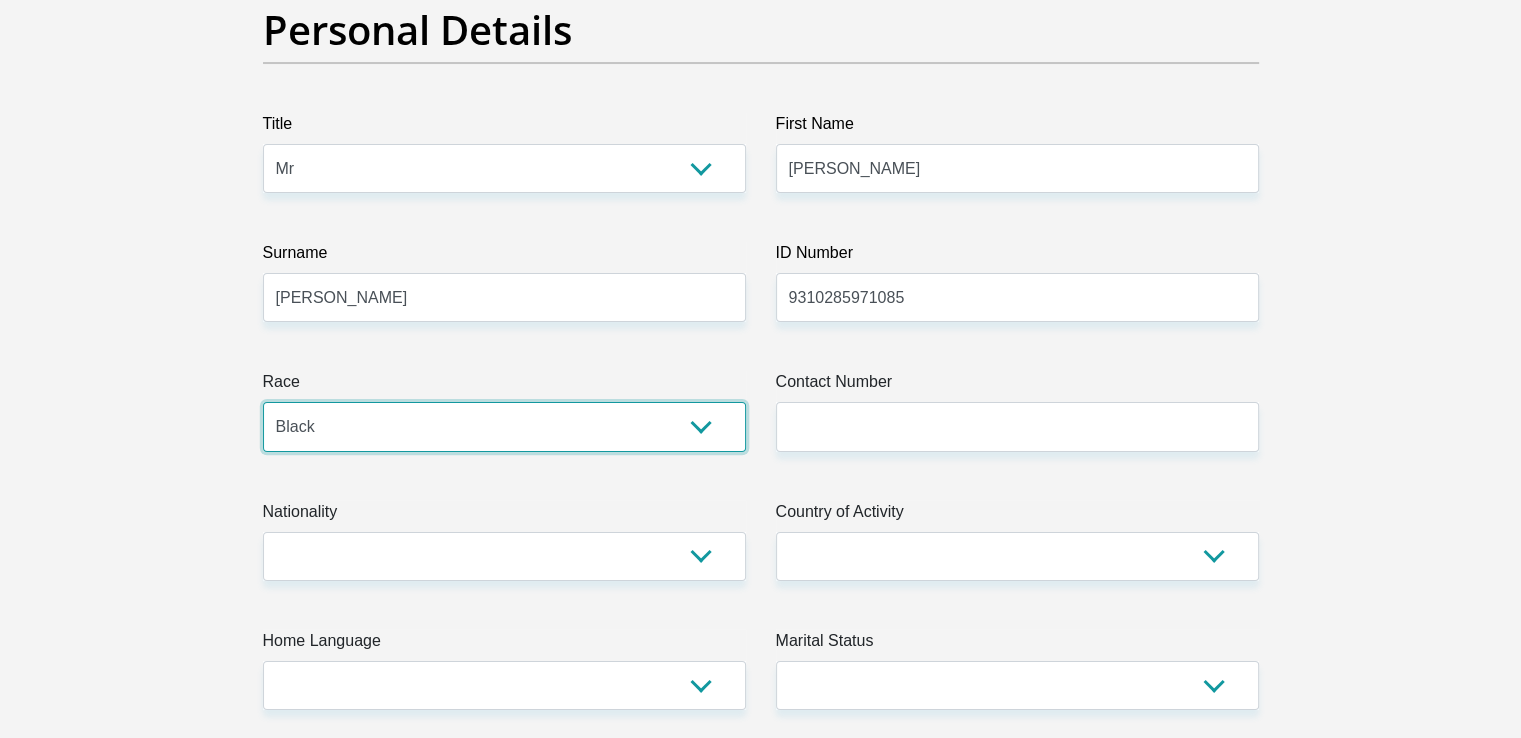 click on "Black
Coloured
Indian
White
Other" at bounding box center (504, 426) 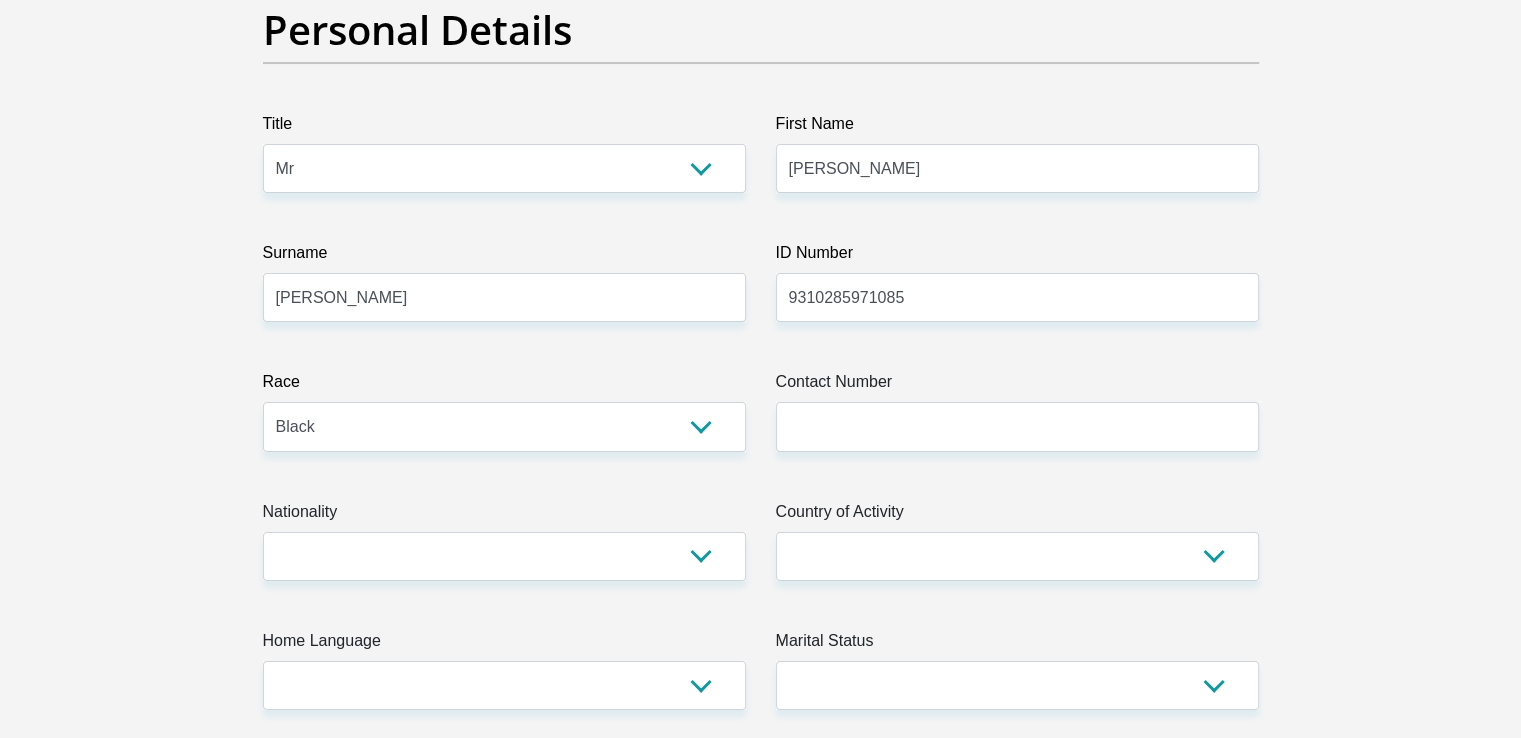 click on "Contact Number
Please input valid contact number" at bounding box center (1017, 410) 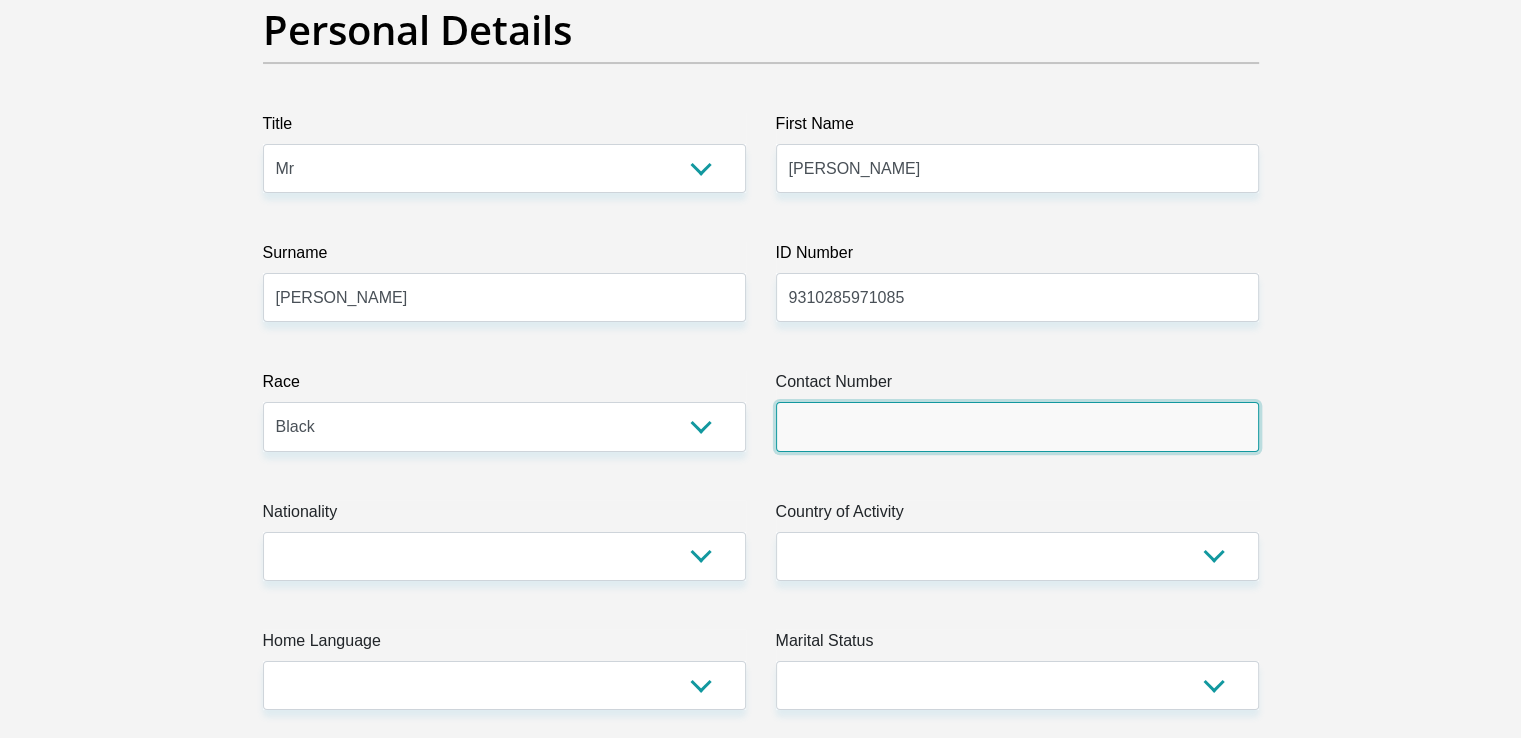click on "Contact Number" at bounding box center [1017, 426] 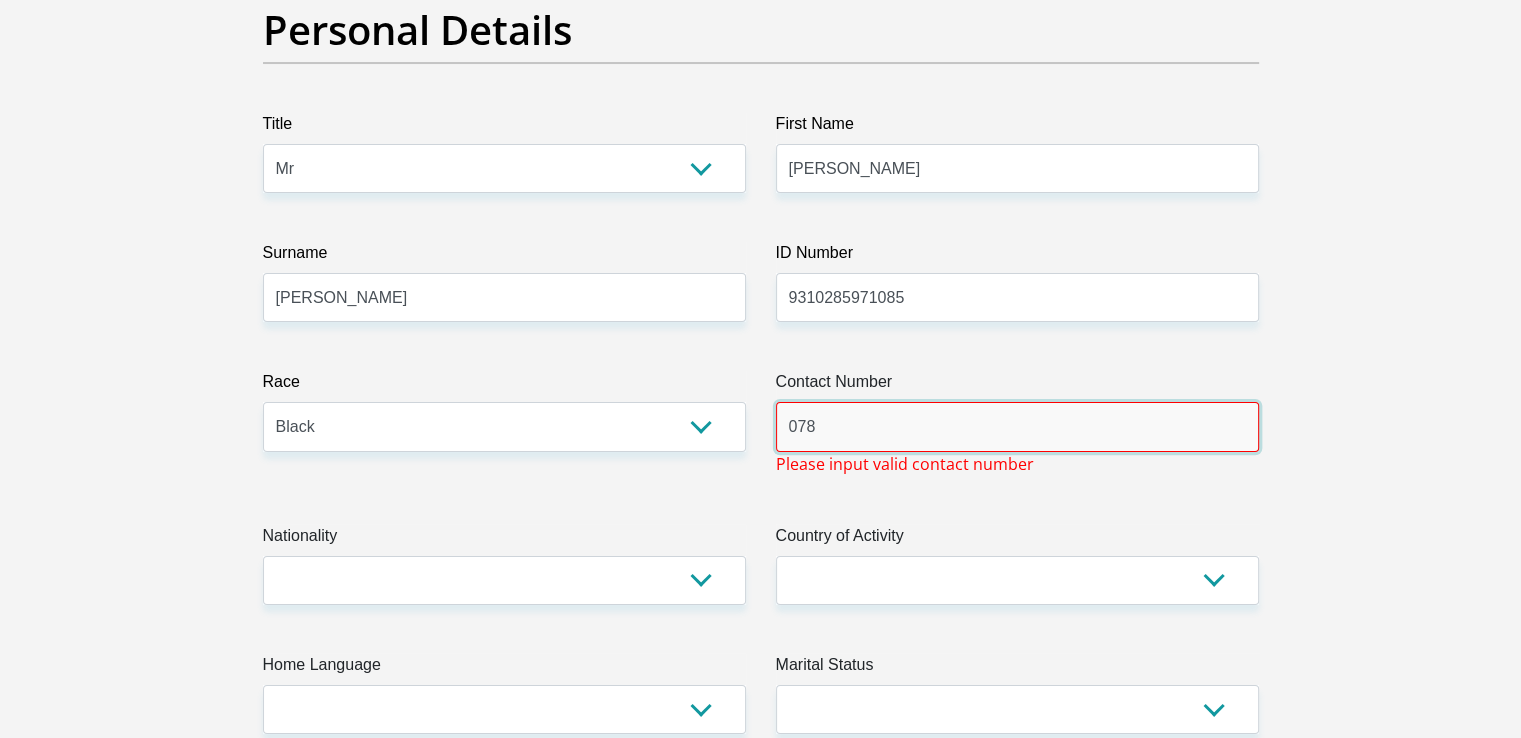 type on "0781370137" 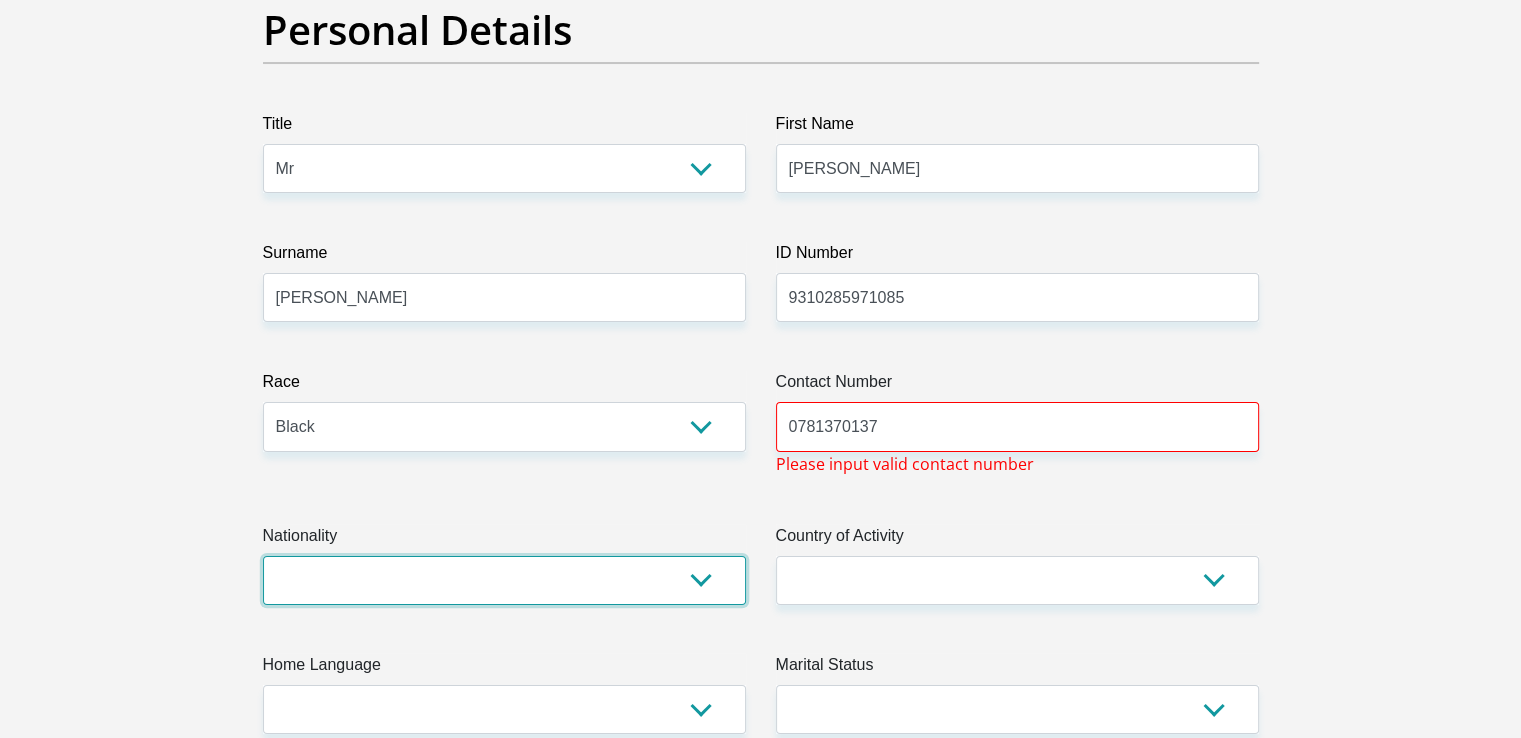 select on "ZAF" 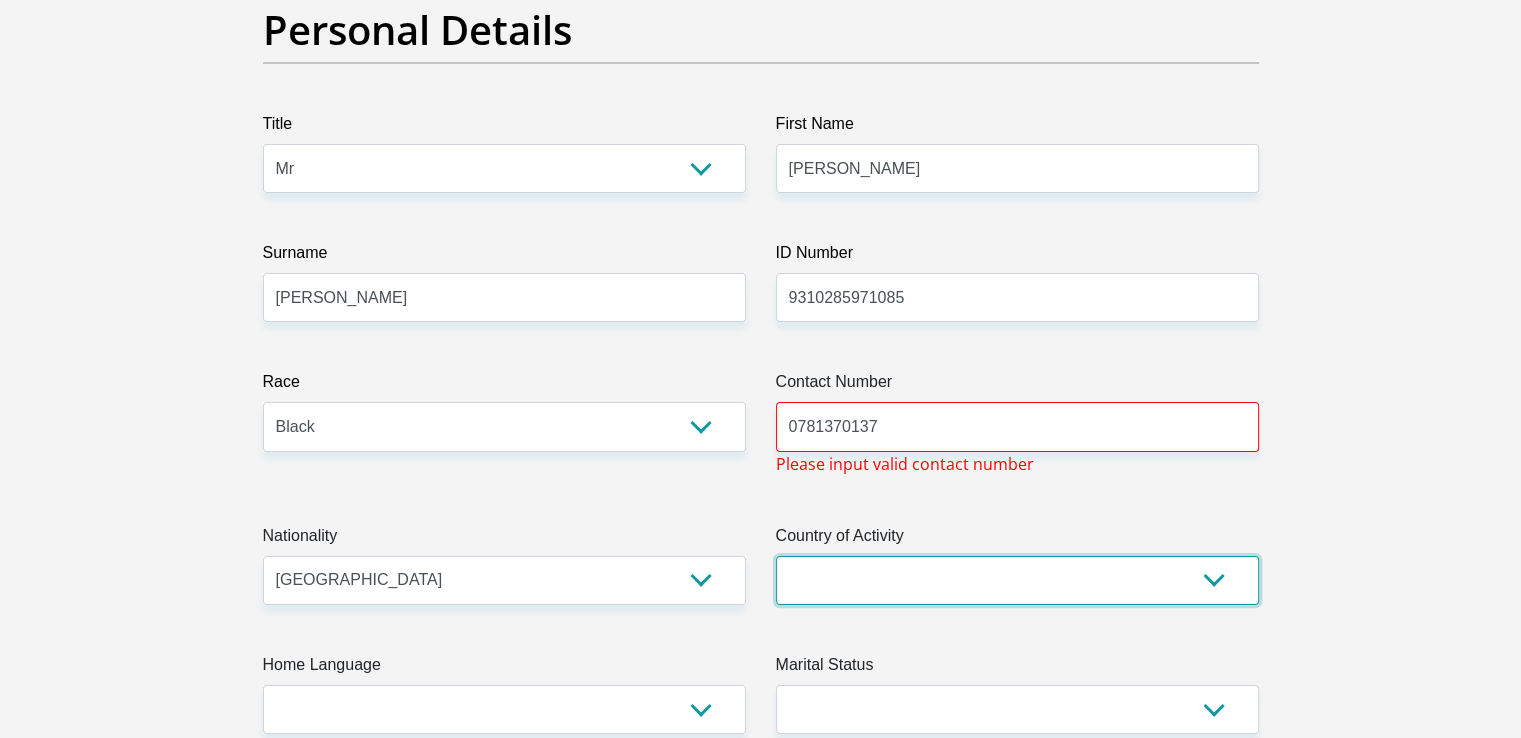 select on "ZAF" 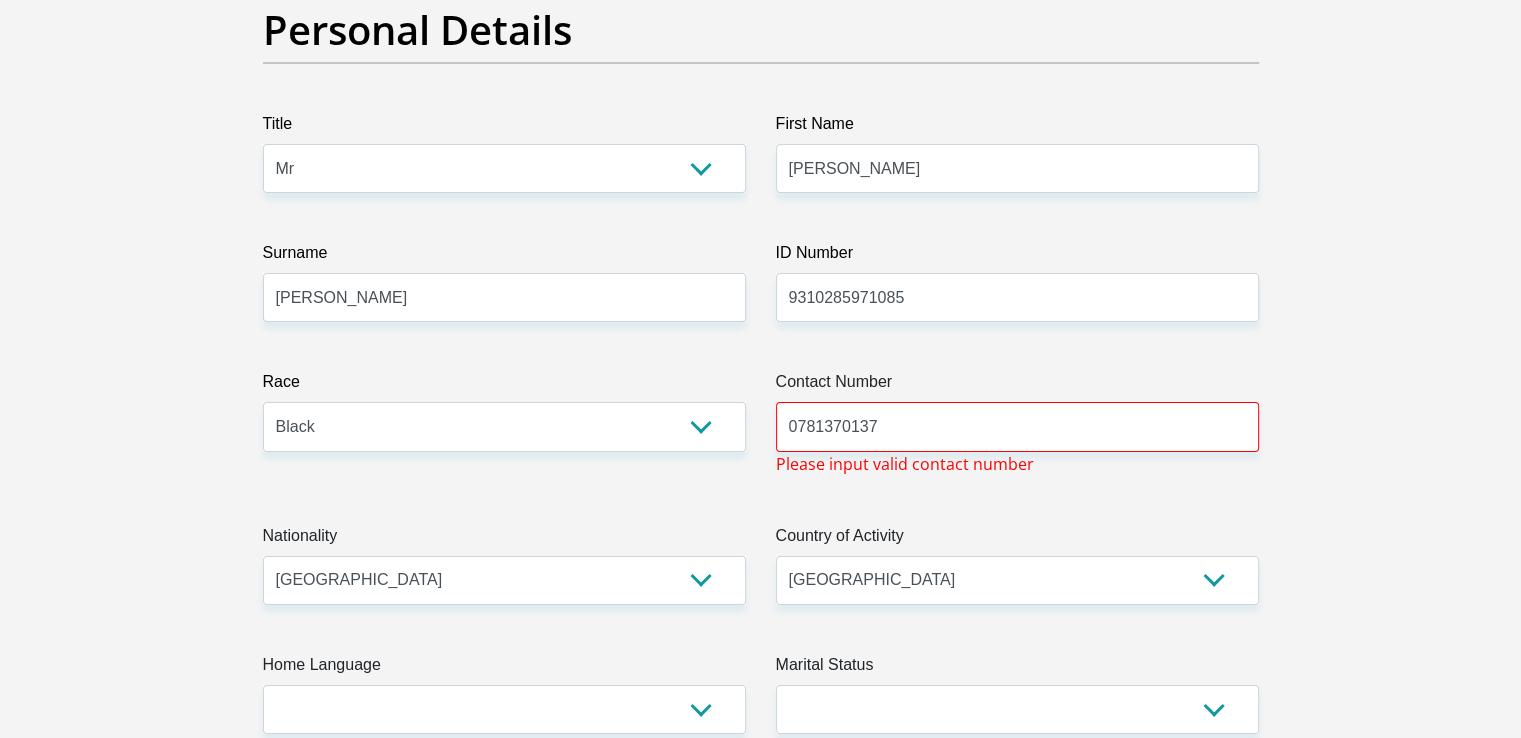 type on "17 Heugh Street" 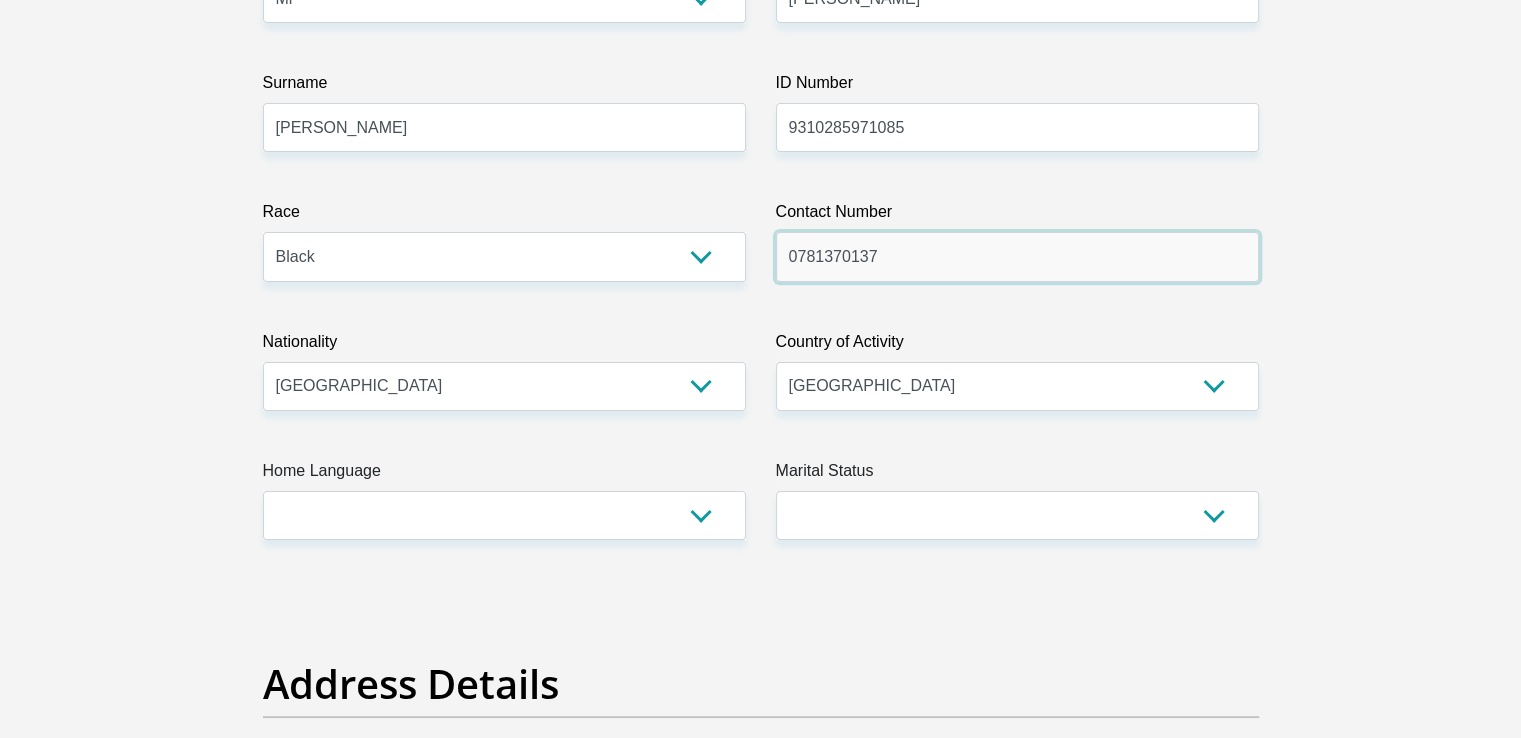 scroll, scrollTop: 388, scrollLeft: 0, axis: vertical 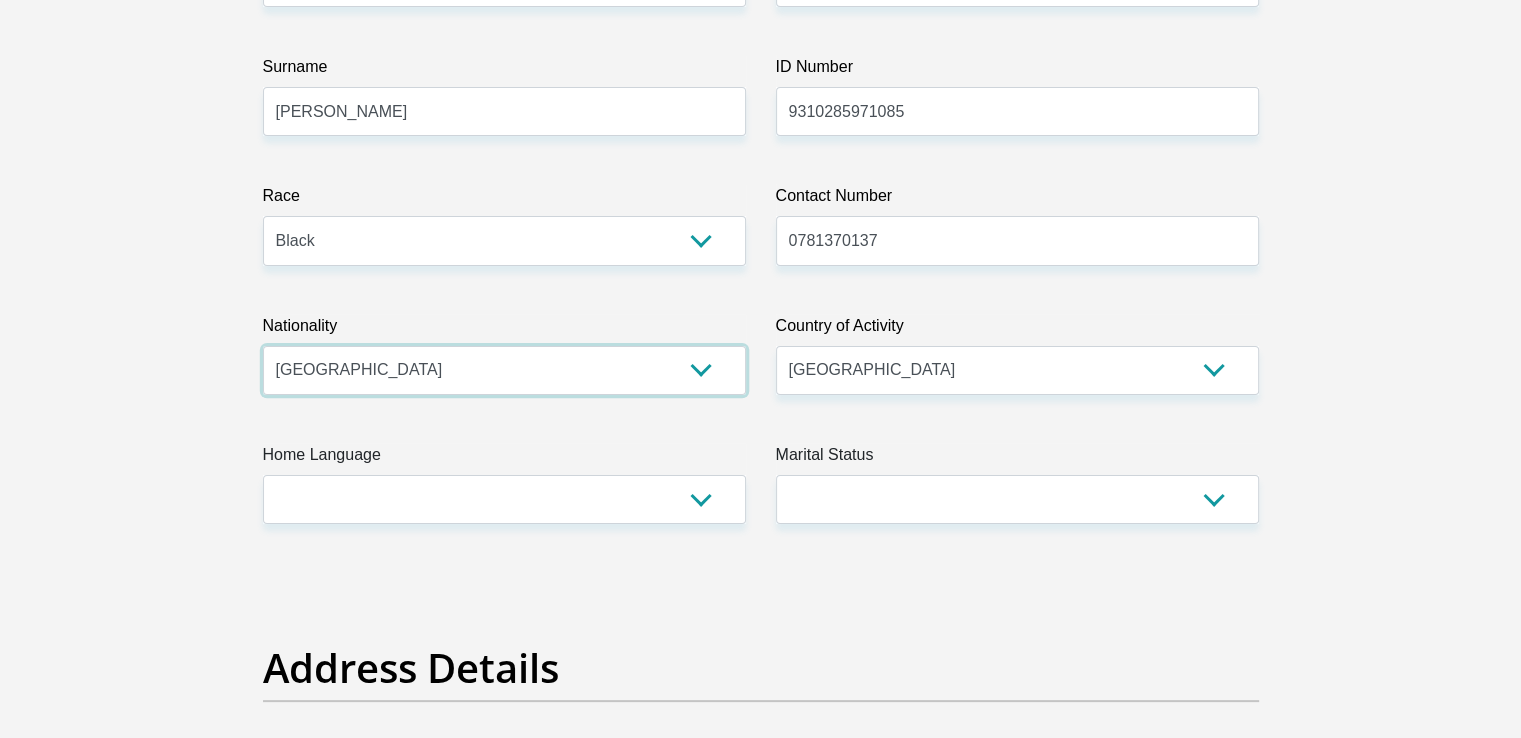click on "South Africa
Afghanistan
Aland Islands
Albania
Algeria
America Samoa
American Virgin Islands
Andorra
Angola
Anguilla
Antarctica
Antigua and Barbuda
Argentina
Armenia
Aruba
Ascension Island
Australia
Austria
Azerbaijan
Bahamas
Bahrain
Bangladesh
Barbados
Chad" at bounding box center [504, 370] 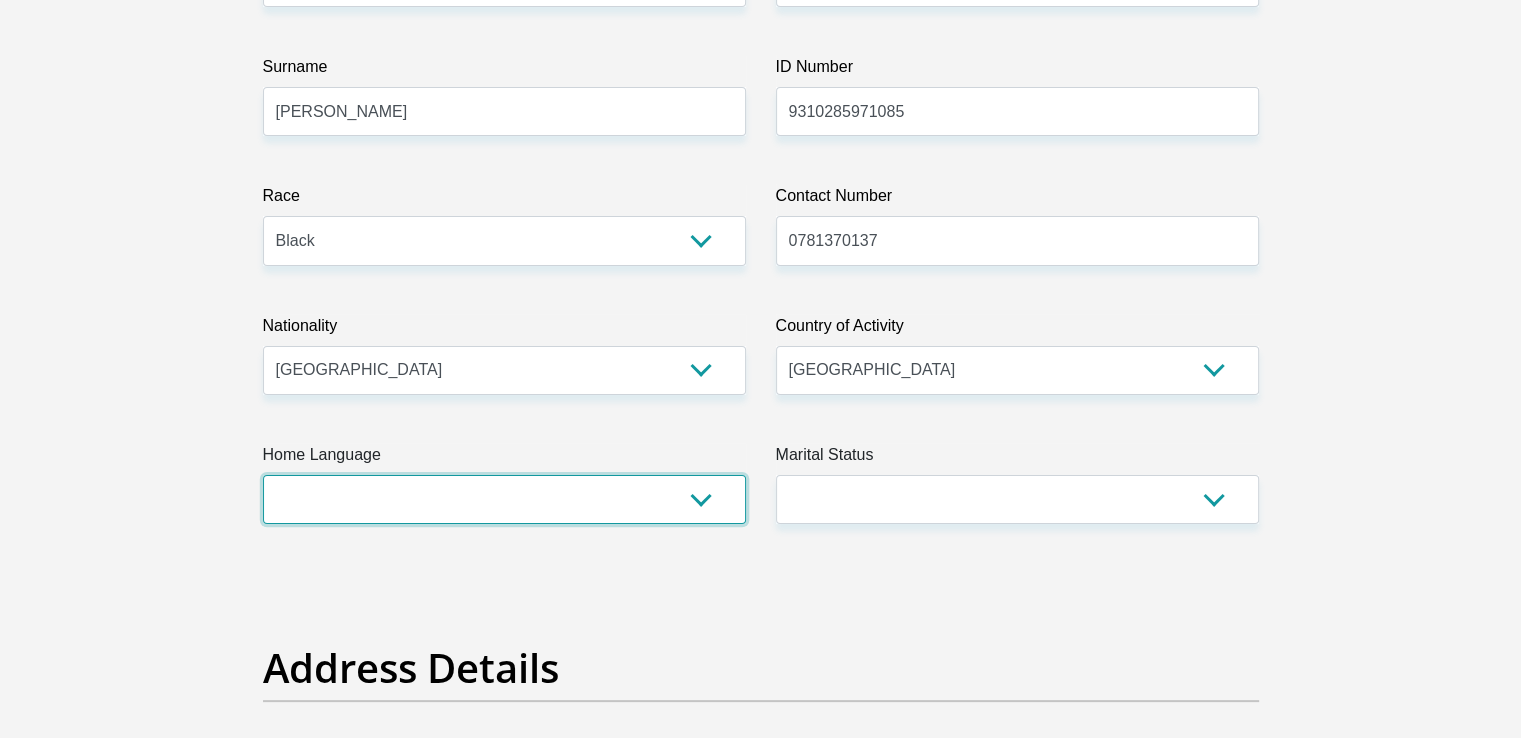 click on "Afrikaans
English
Sepedi
South Ndebele
Southern Sotho
Swati
Tsonga
Tswana
Venda
Xhosa
Zulu
Other" at bounding box center (504, 499) 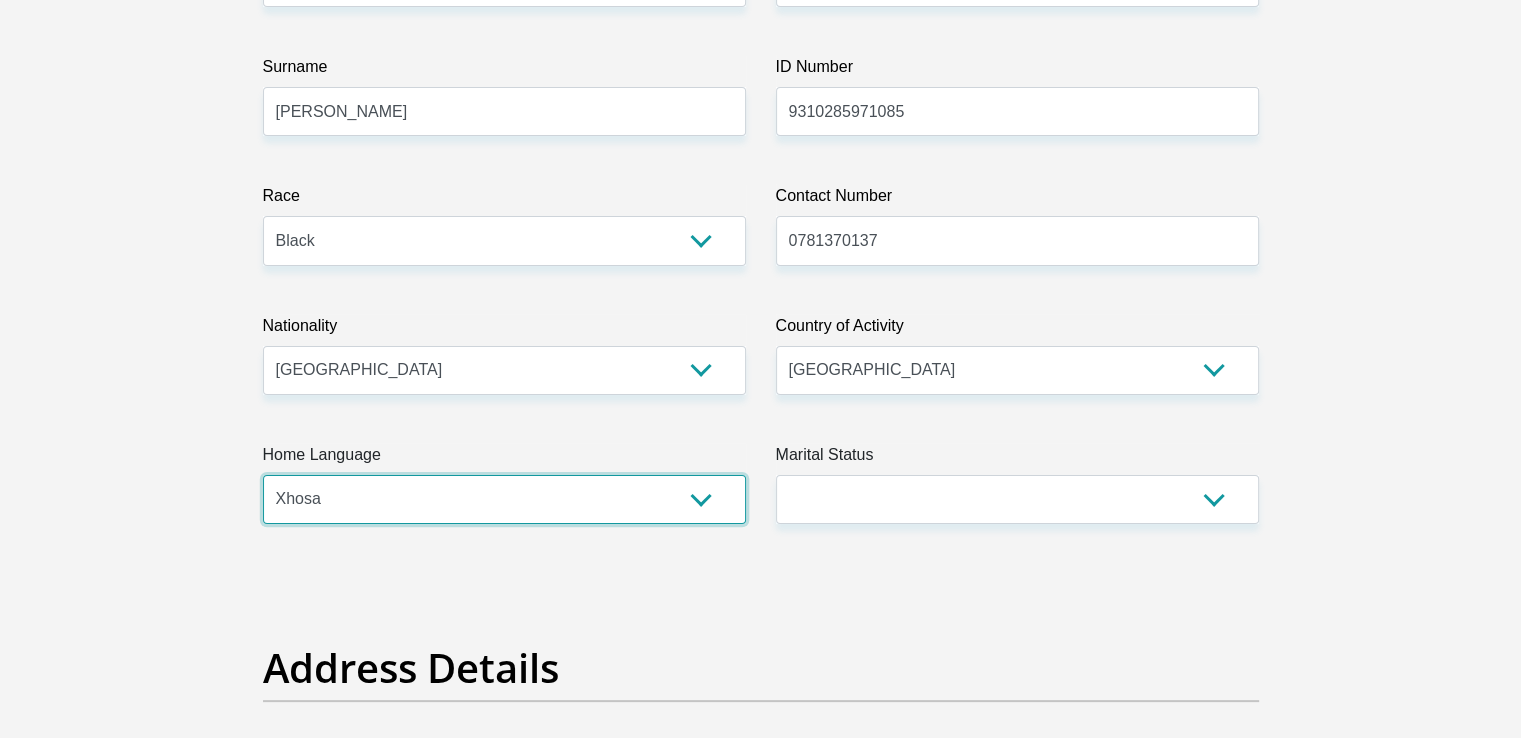 click on "Afrikaans
English
Sepedi
South Ndebele
Southern Sotho
Swati
Tsonga
Tswana
Venda
Xhosa
Zulu
Other" at bounding box center (504, 499) 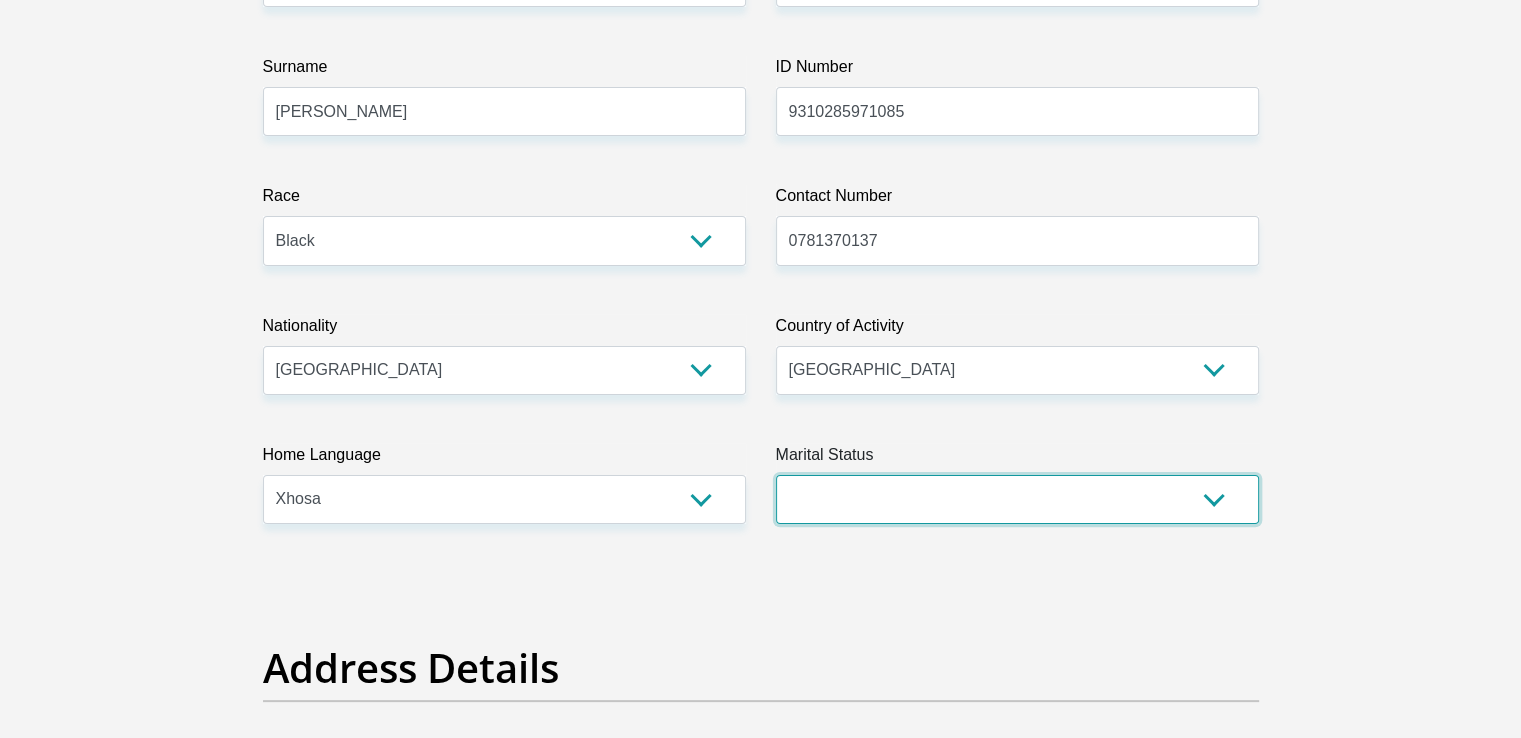 click on "Married ANC
Single
Divorced
Widowed
Married COP or Customary Law" at bounding box center [1017, 499] 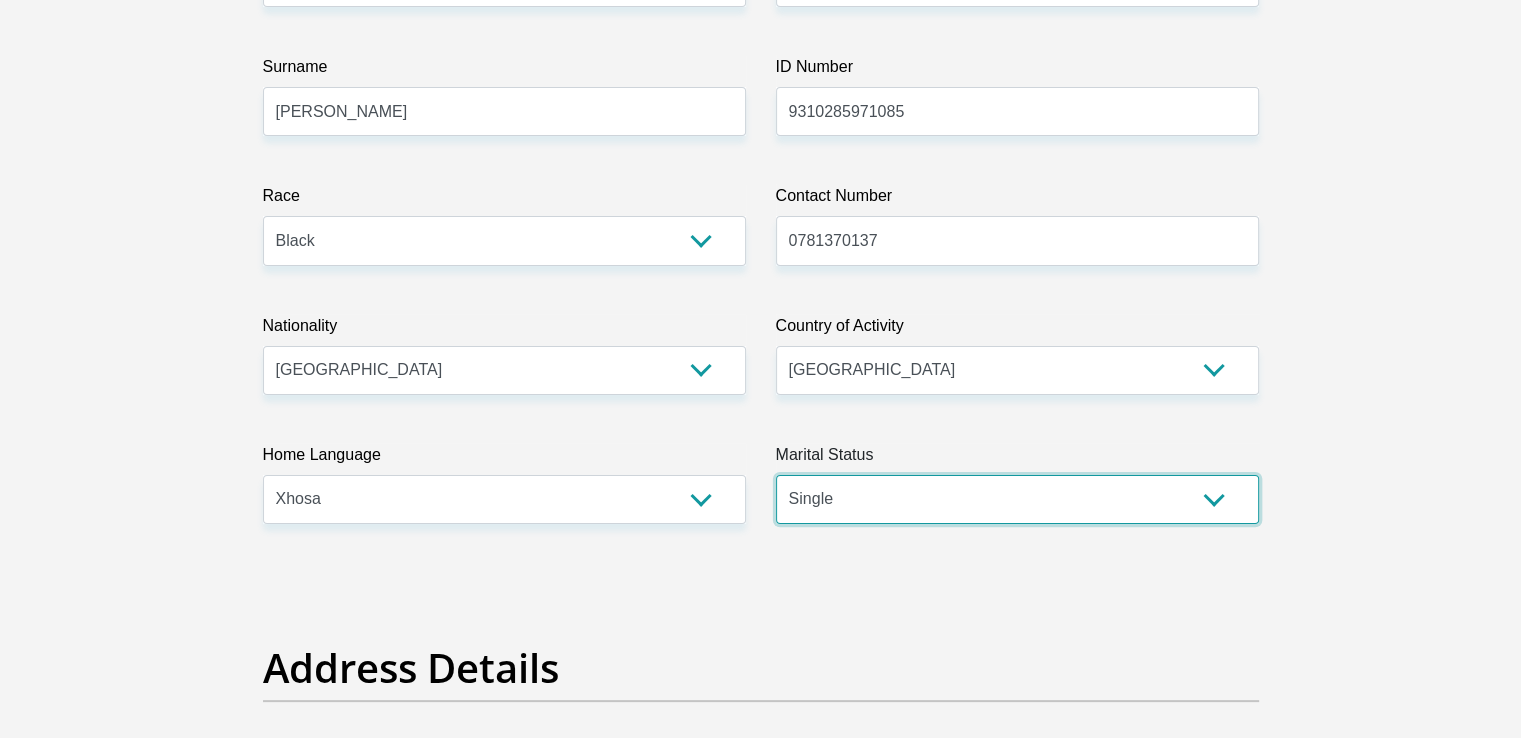 click on "Married ANC
Single
Divorced
Widowed
Married COP or Customary Law" at bounding box center [1017, 499] 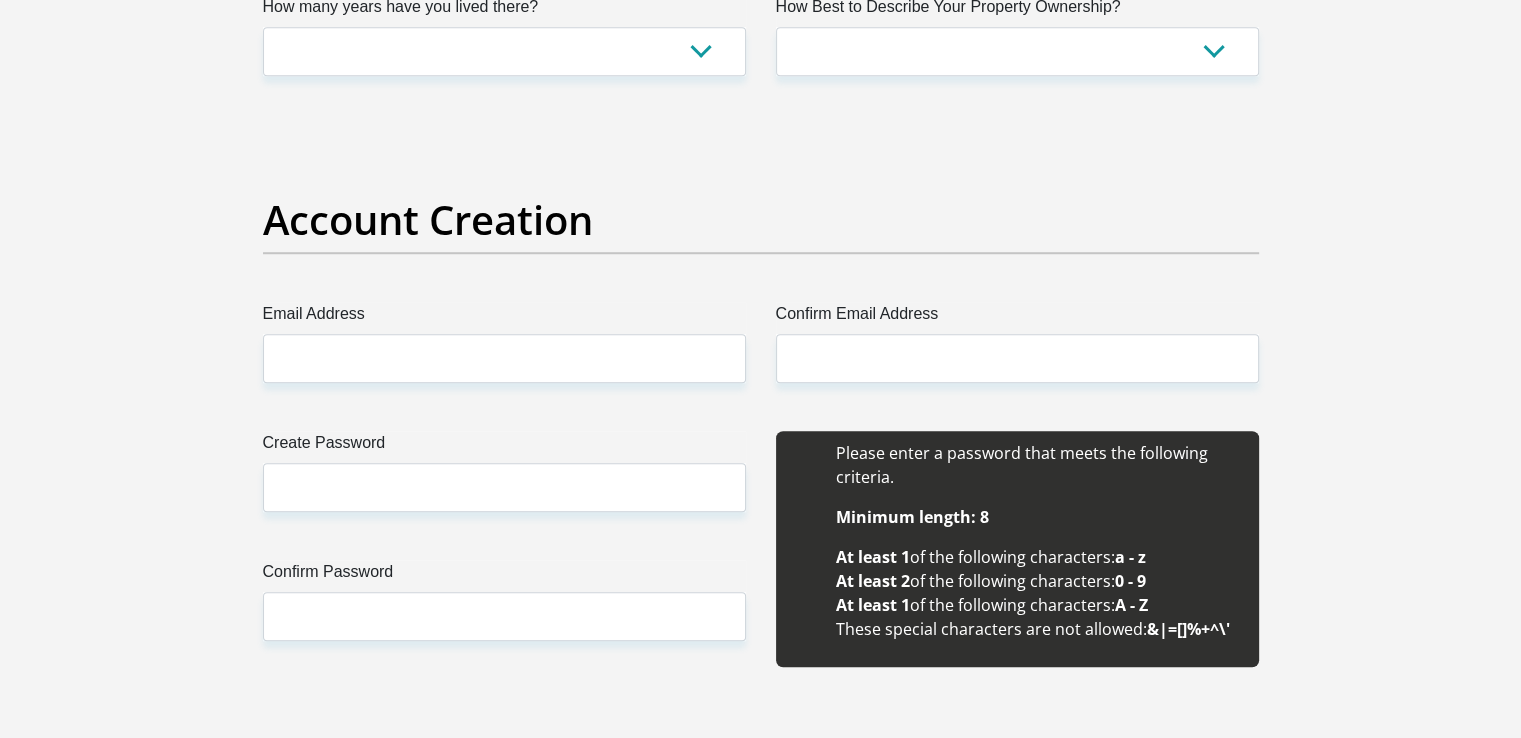 scroll, scrollTop: 1088, scrollLeft: 0, axis: vertical 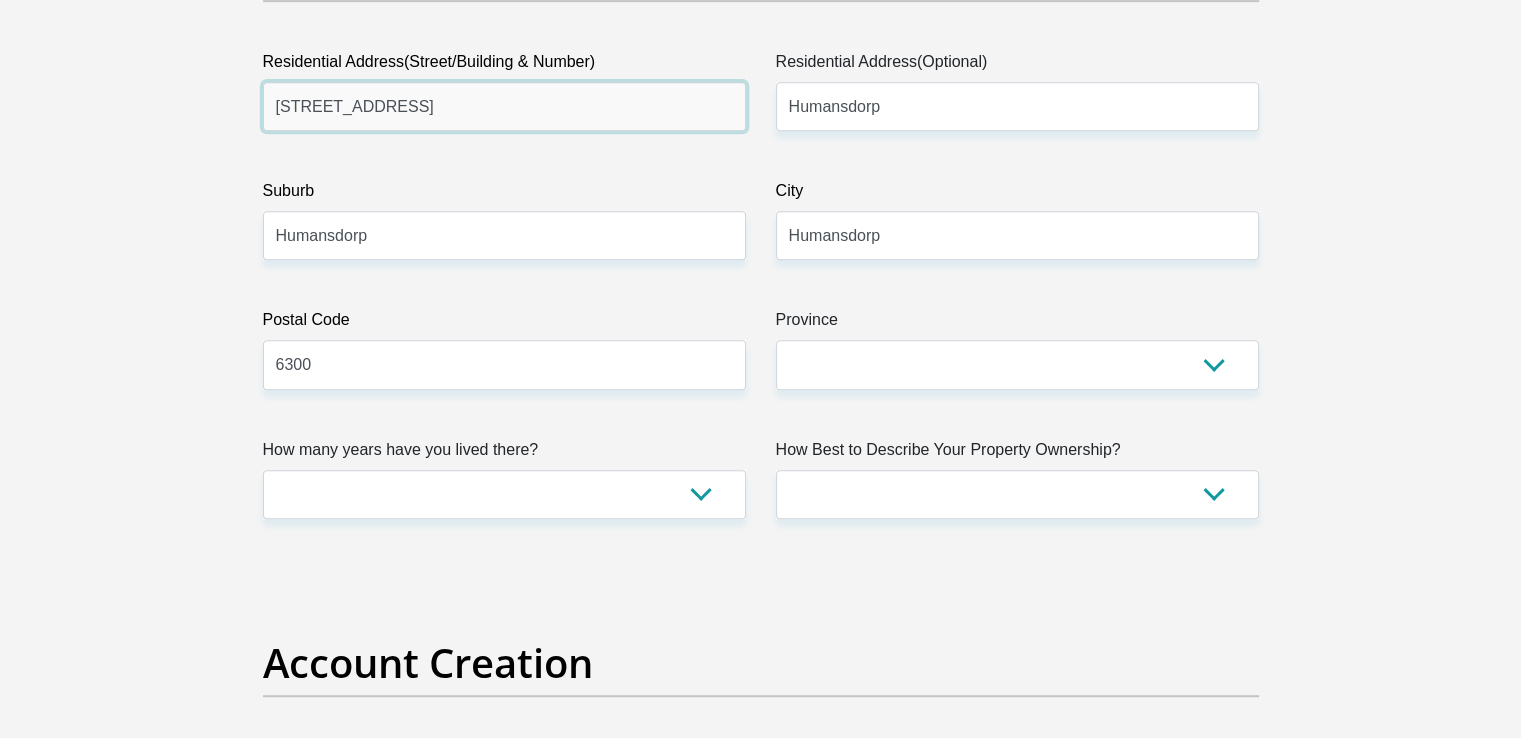drag, startPoint x: 292, startPoint y: 106, endPoint x: 243, endPoint y: 103, distance: 49.09175 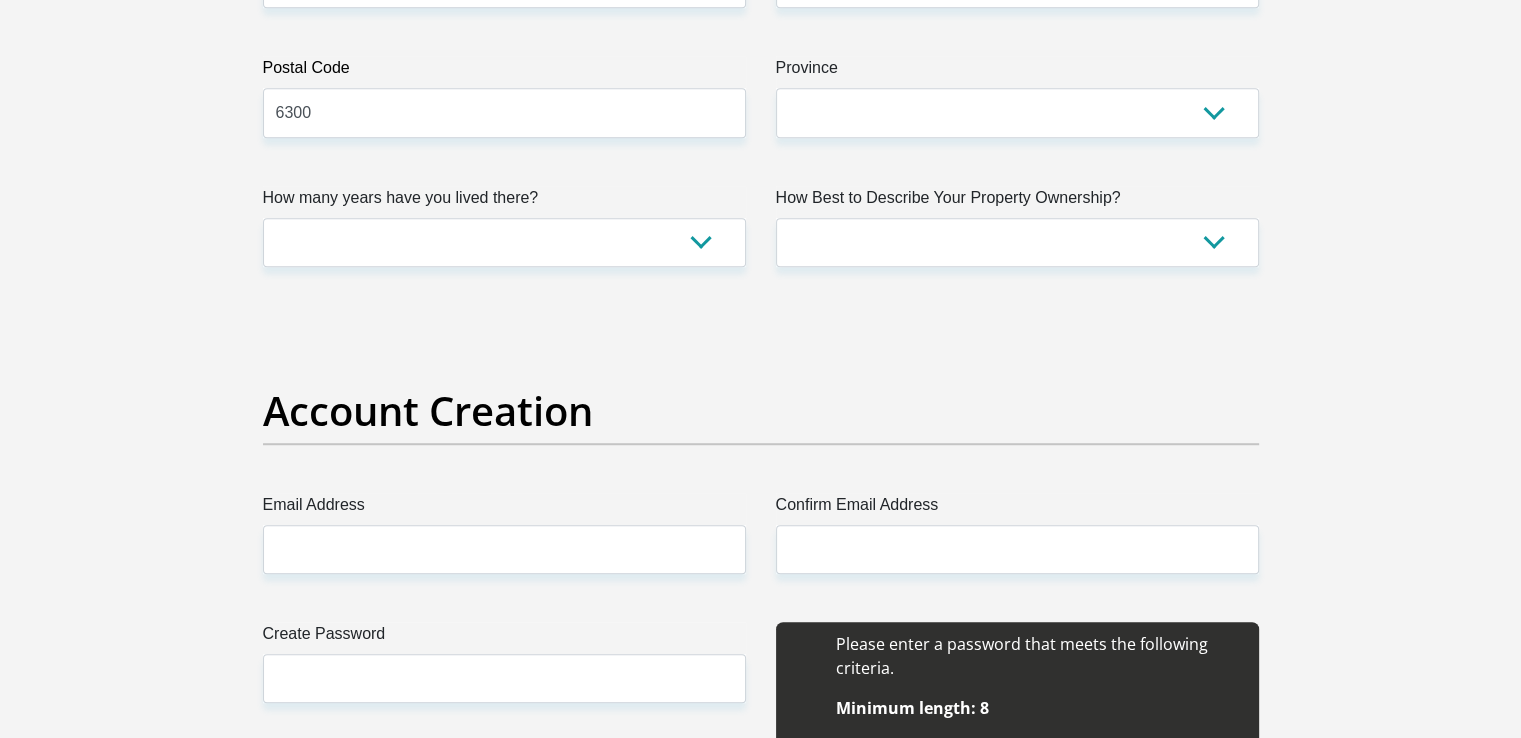 scroll, scrollTop: 1324, scrollLeft: 0, axis: vertical 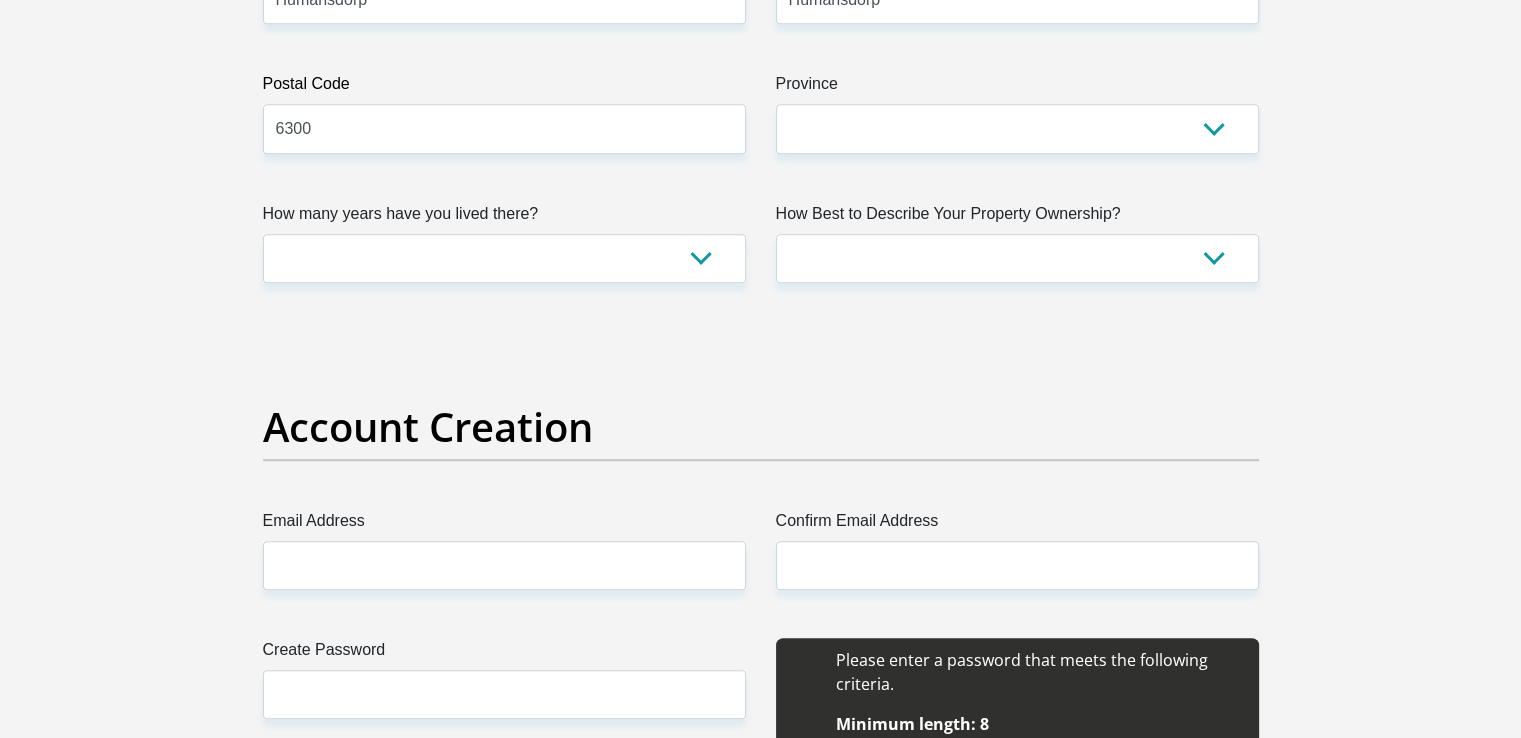 type on "21 Heugh Street" 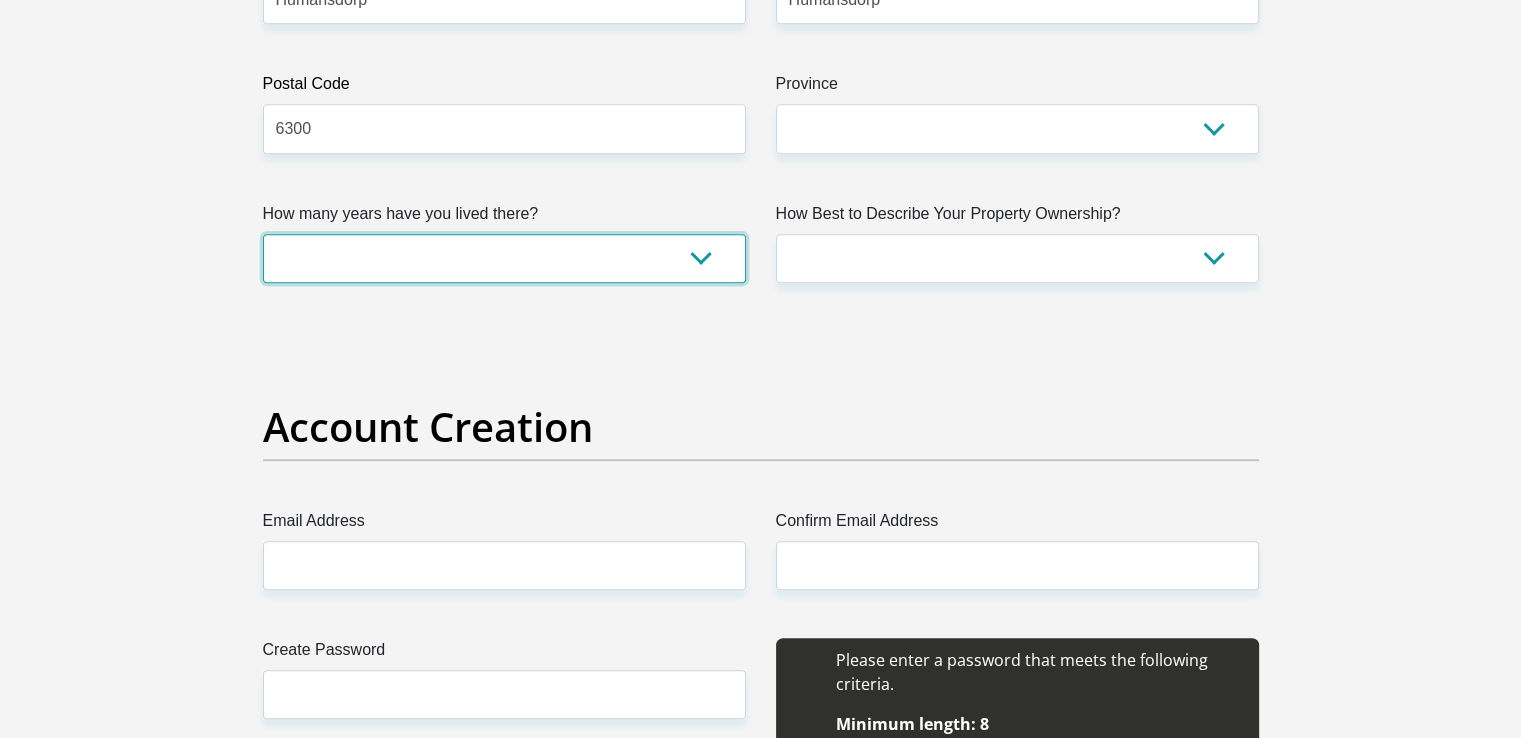 click on "less than 1 year
1-3 years
3-5 years
5+ years" at bounding box center [504, 258] 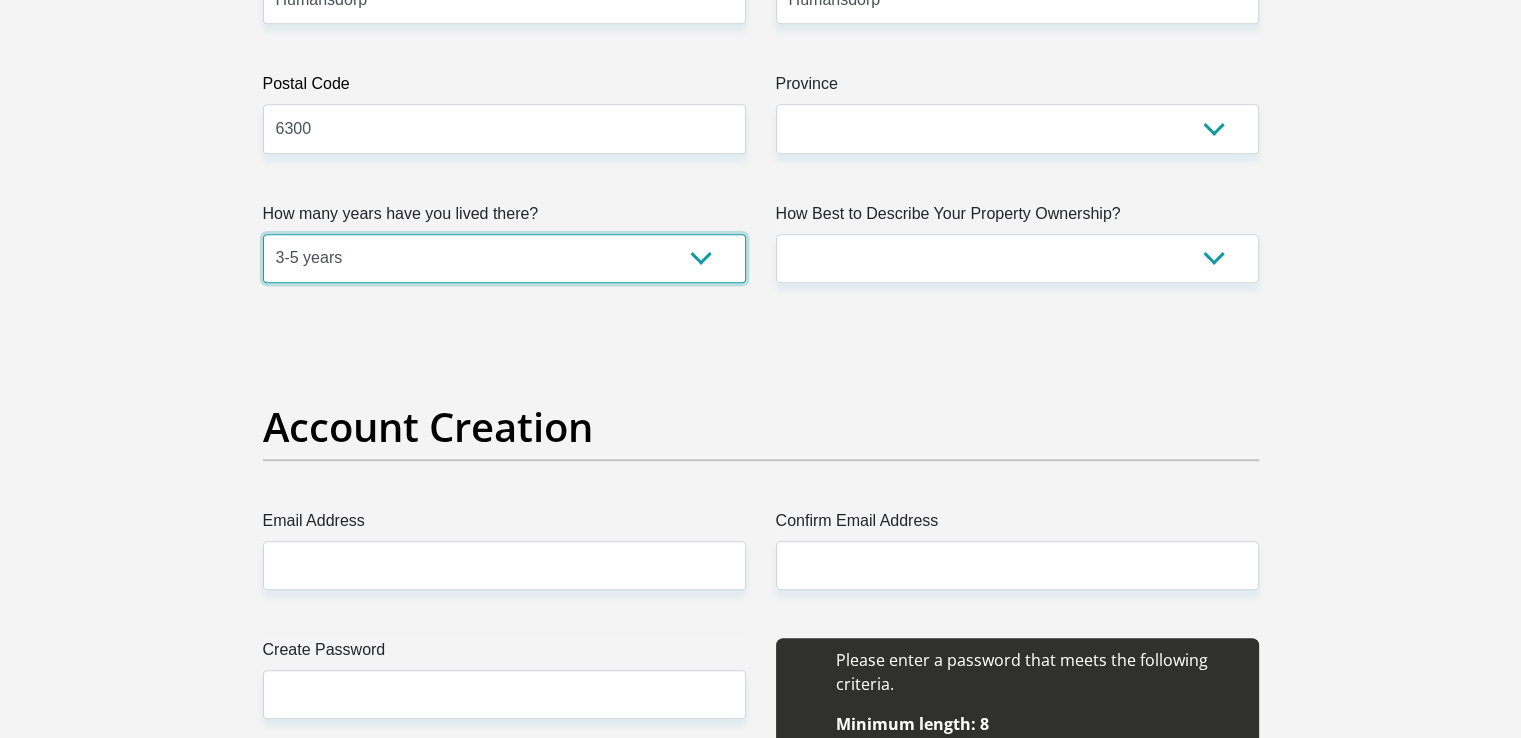click on "less than 1 year
1-3 years
3-5 years
5+ years" at bounding box center (504, 258) 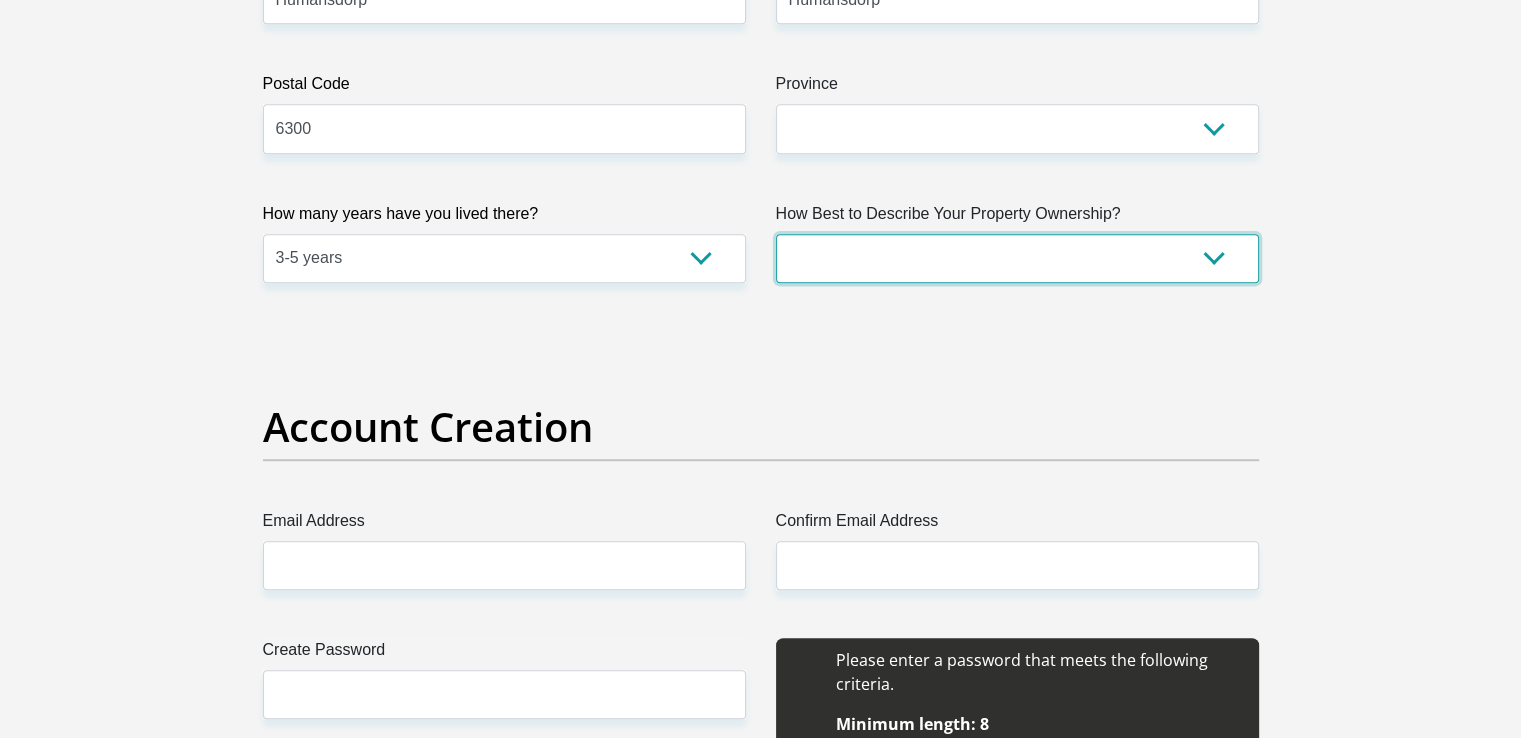 click on "Owned
Rented
Family Owned
Company Dwelling" at bounding box center (1017, 258) 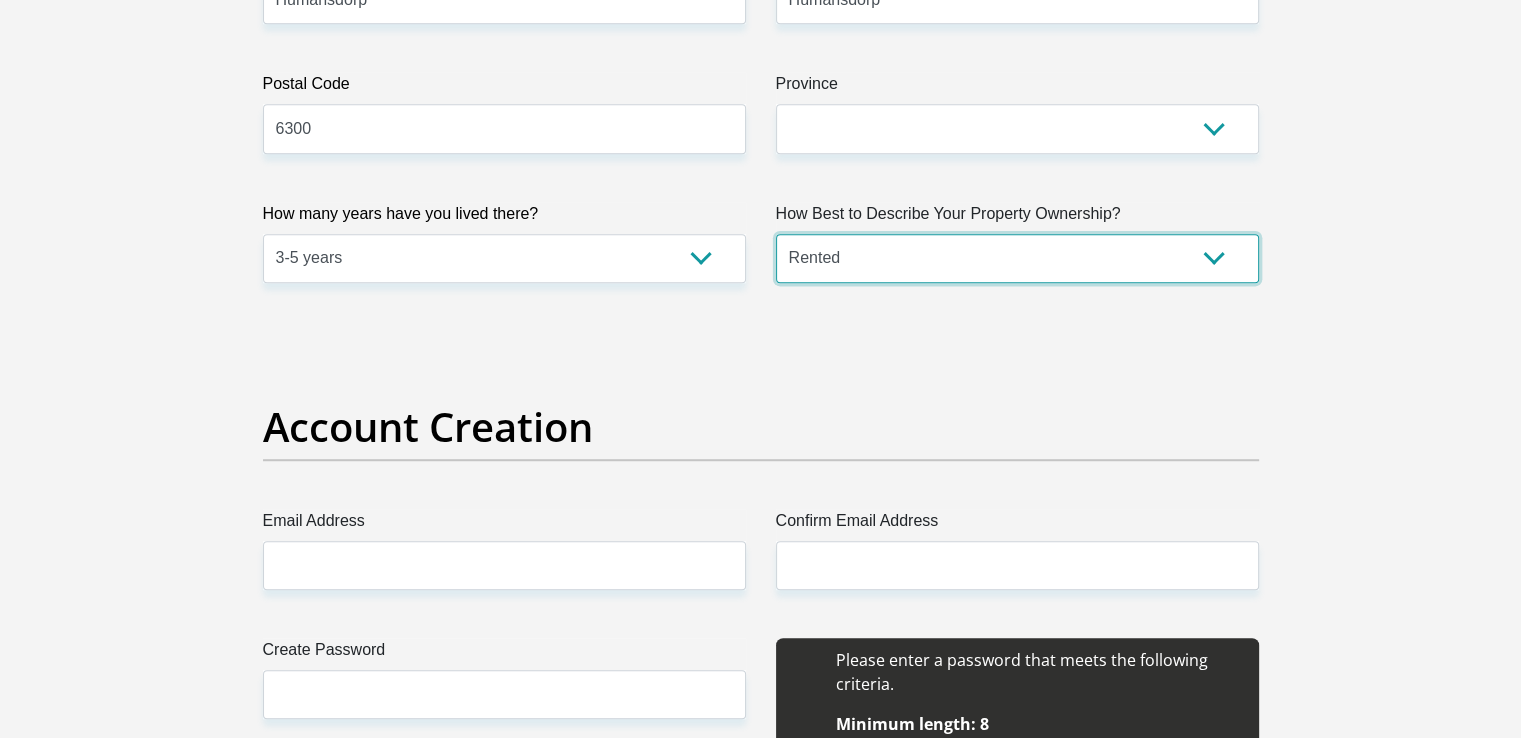 click on "Owned
Rented
Family Owned
Company Dwelling" at bounding box center (1017, 258) 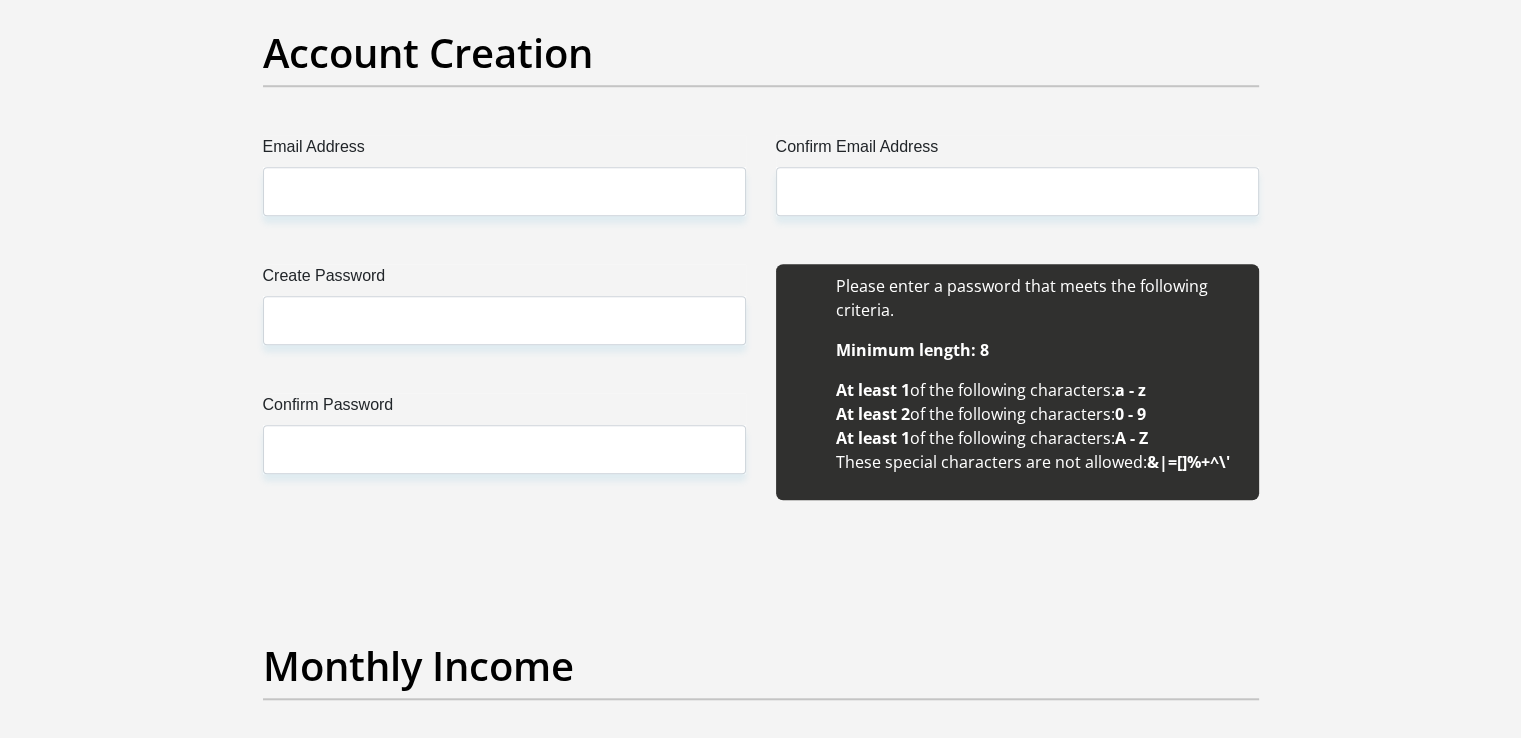 scroll, scrollTop: 1680, scrollLeft: 0, axis: vertical 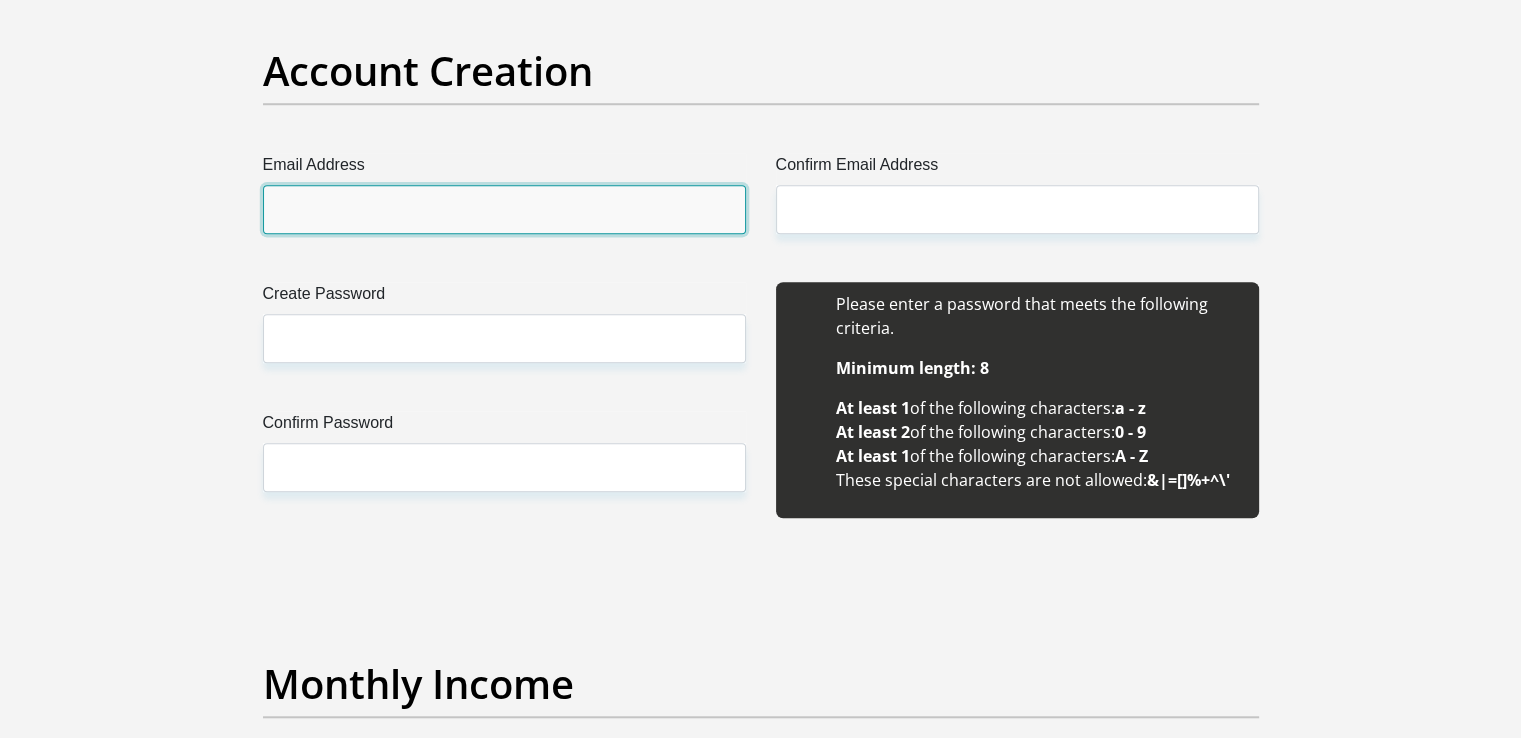 click on "Email Address" at bounding box center [504, 209] 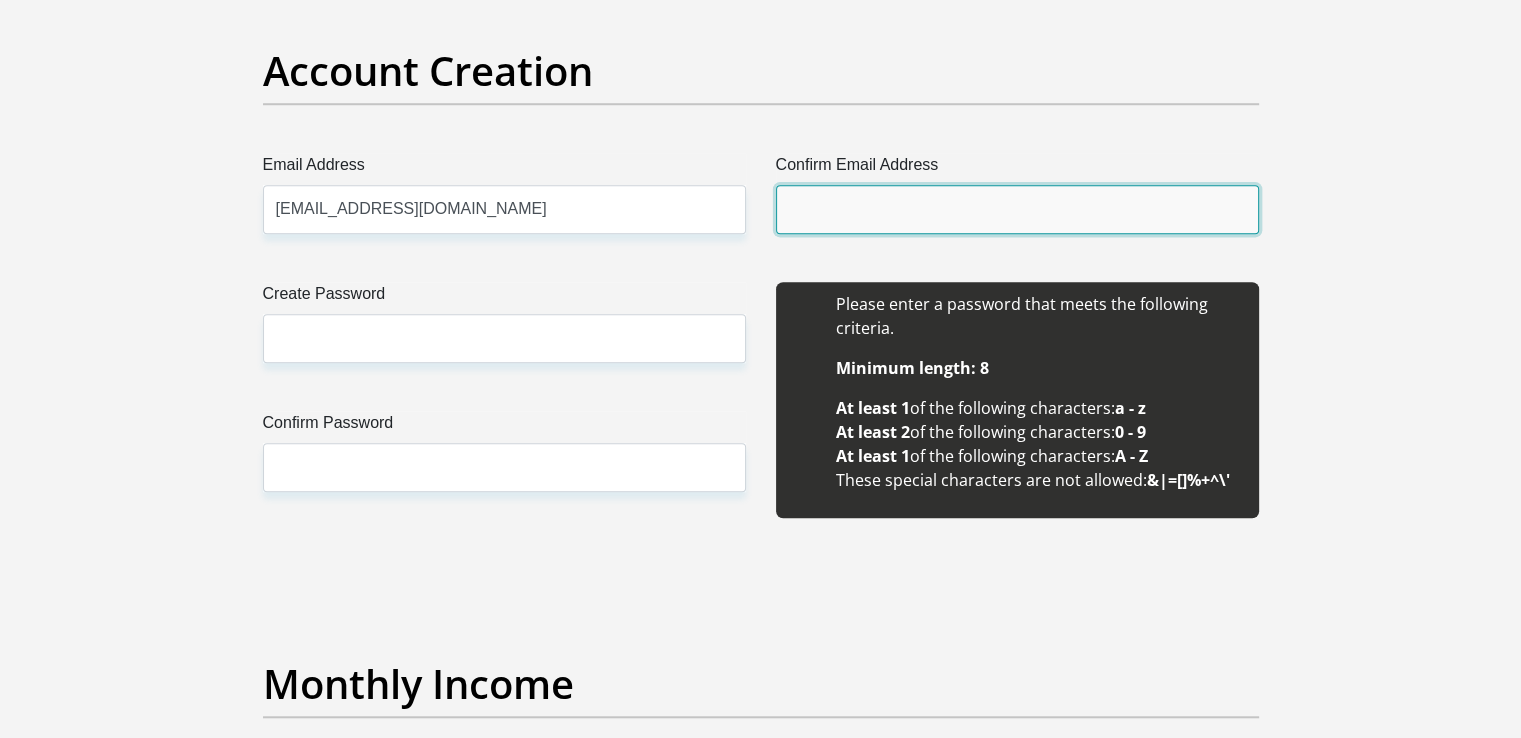 type on "xpresspctraining@gmail.com" 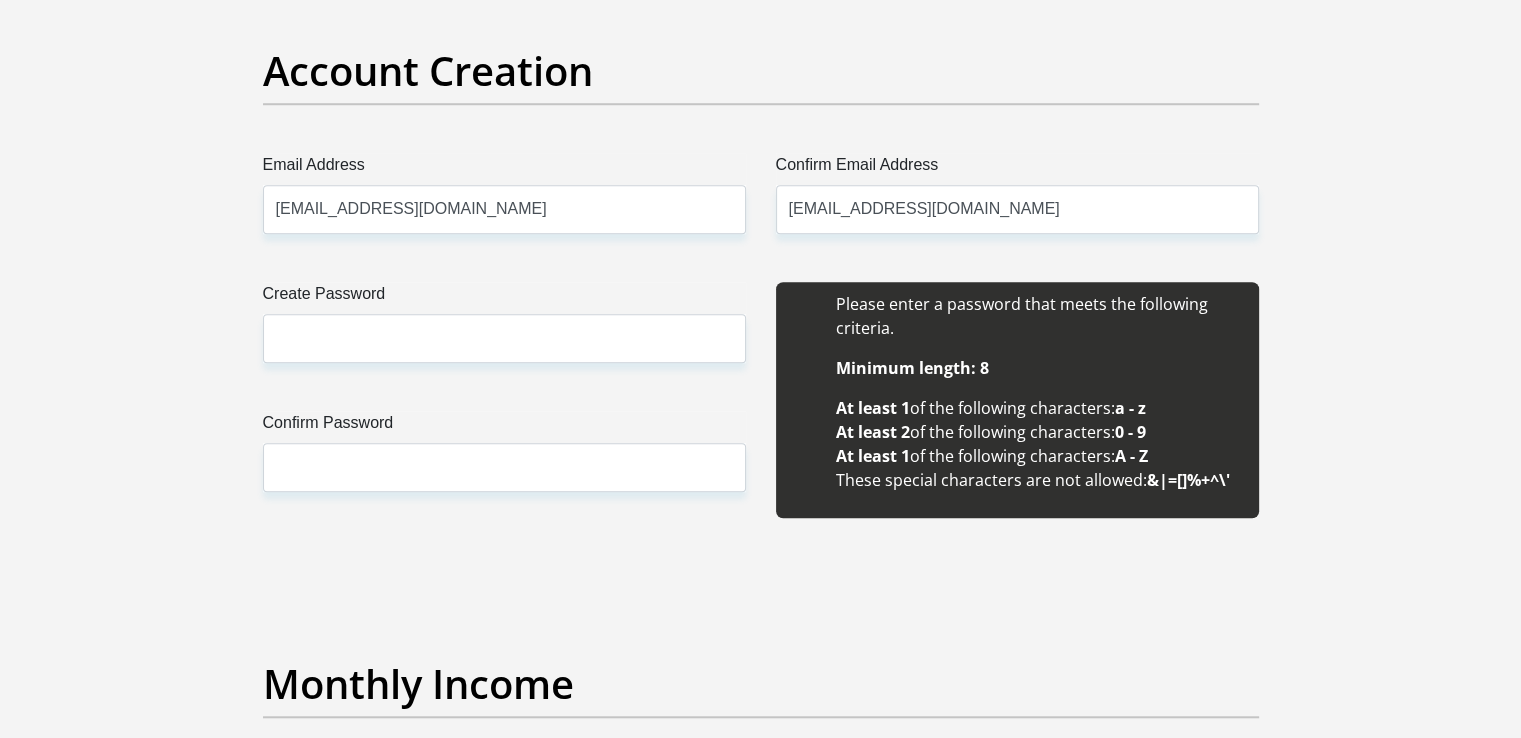 type 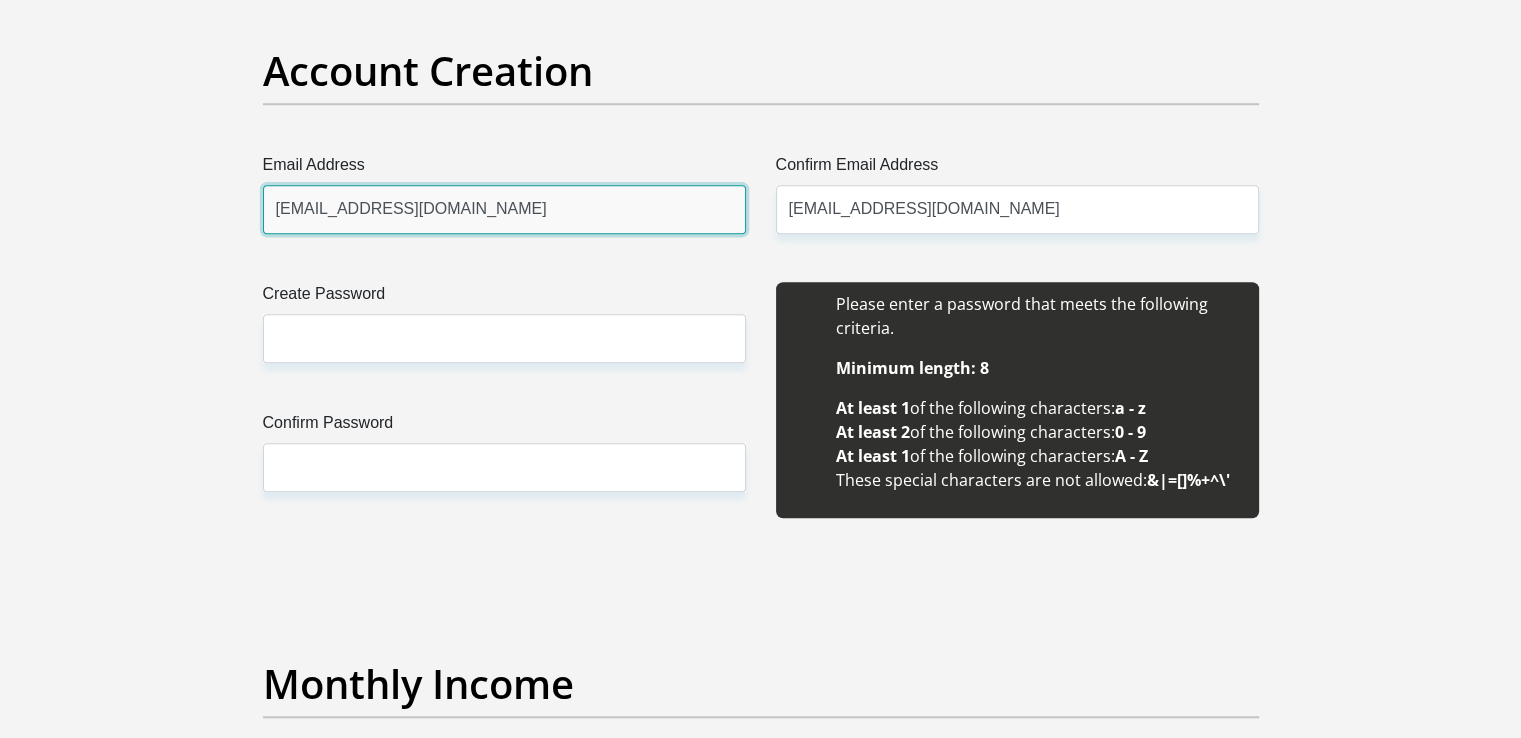type 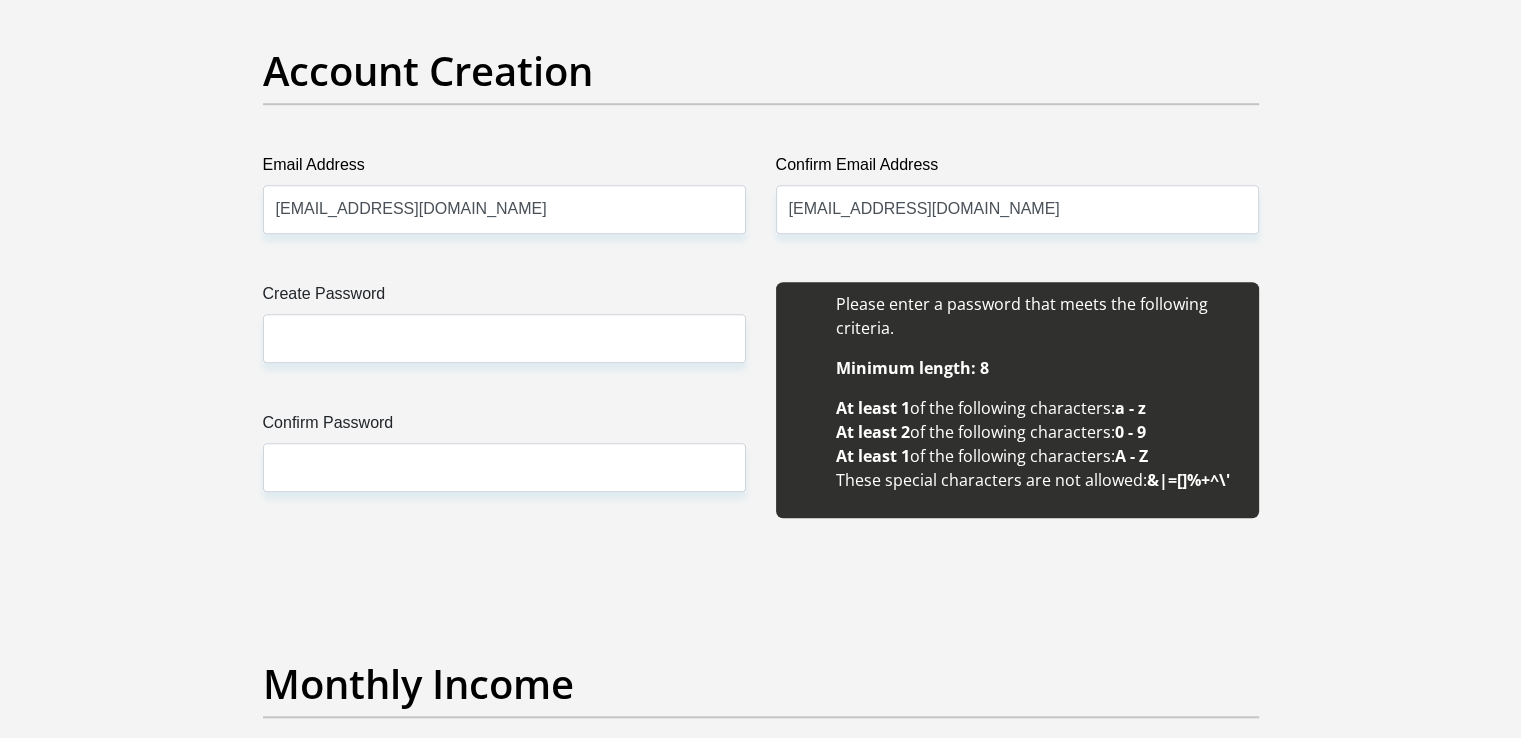 click on "Create Password
Please input valid password
Confirm Password" at bounding box center (504, 411) 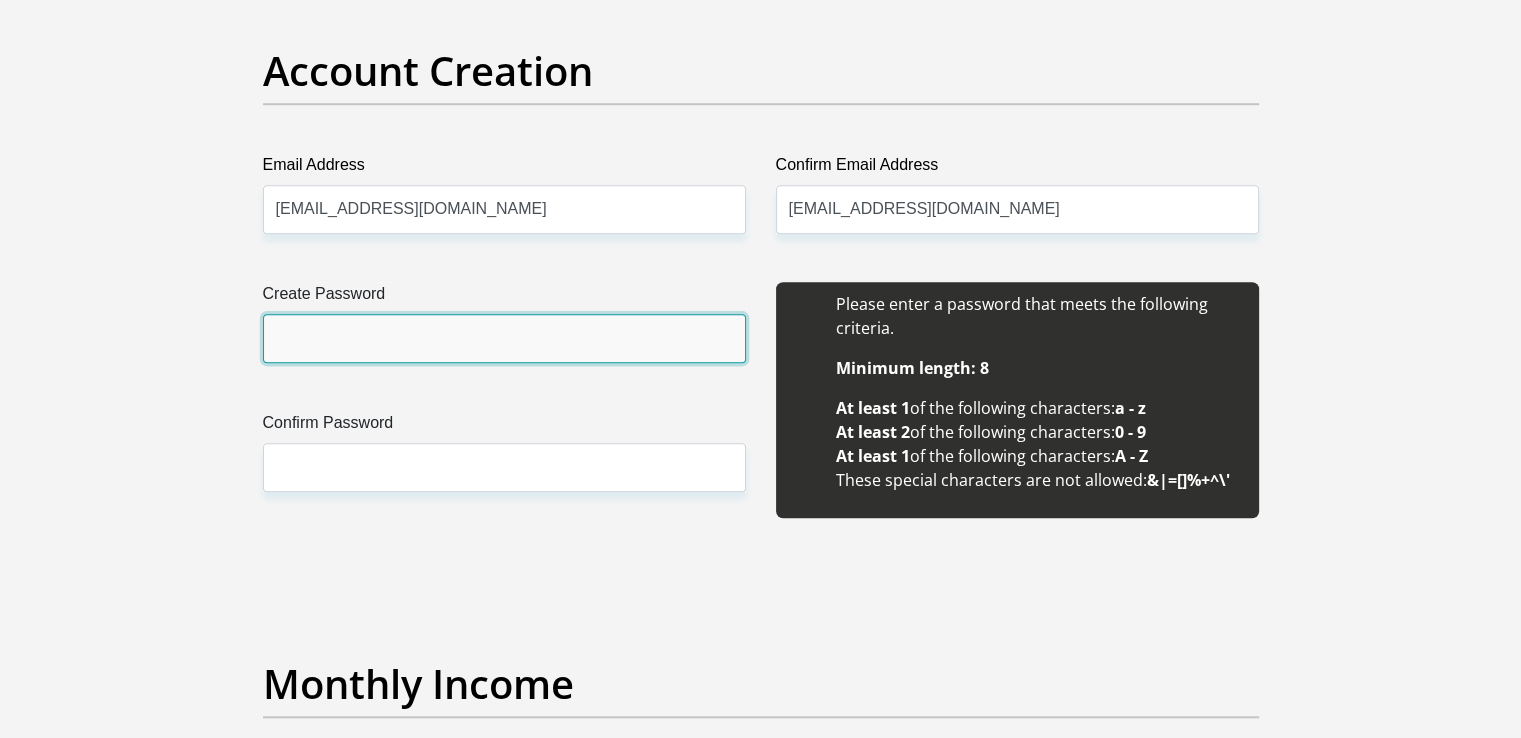 click on "Create Password" at bounding box center (504, 338) 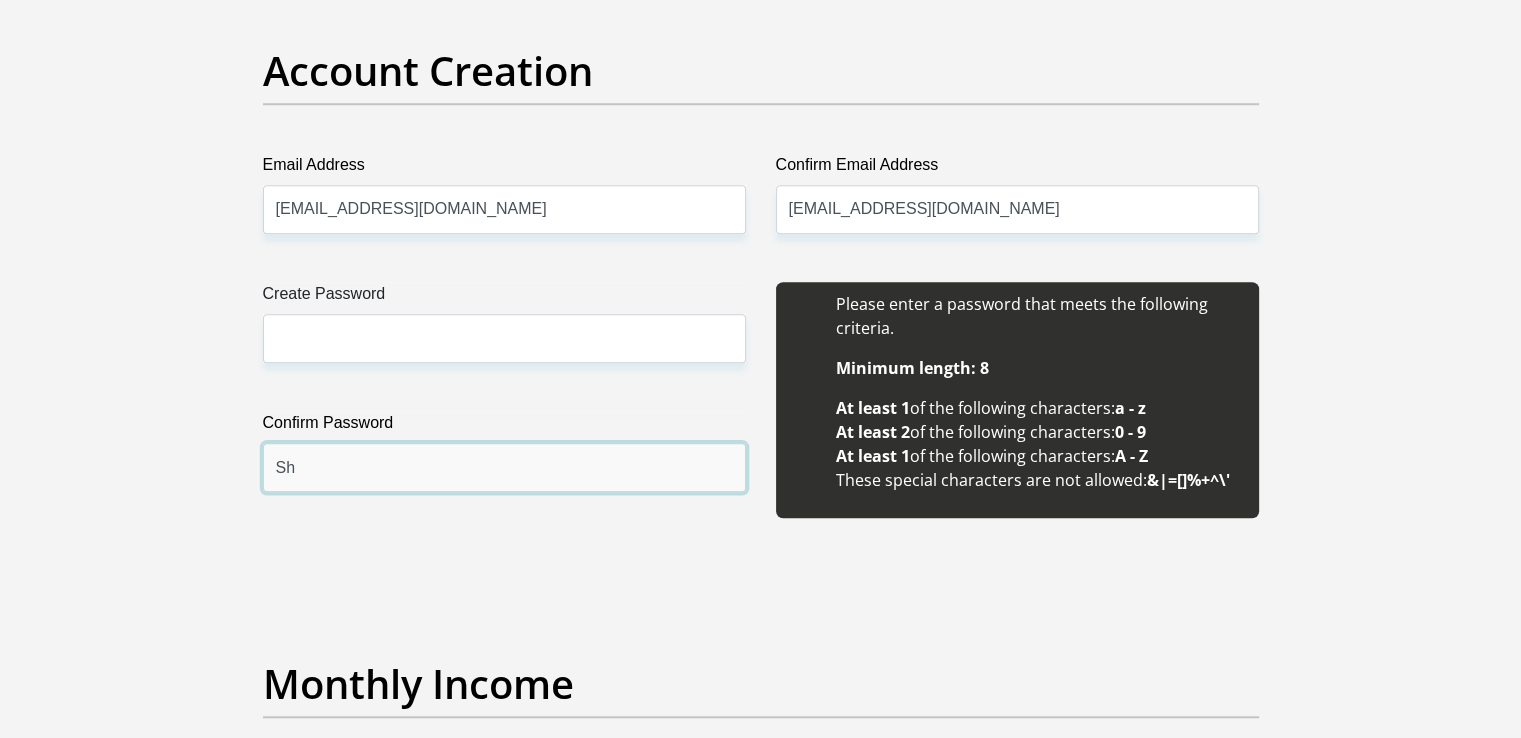 type on "[PERSON_NAME]@77544" 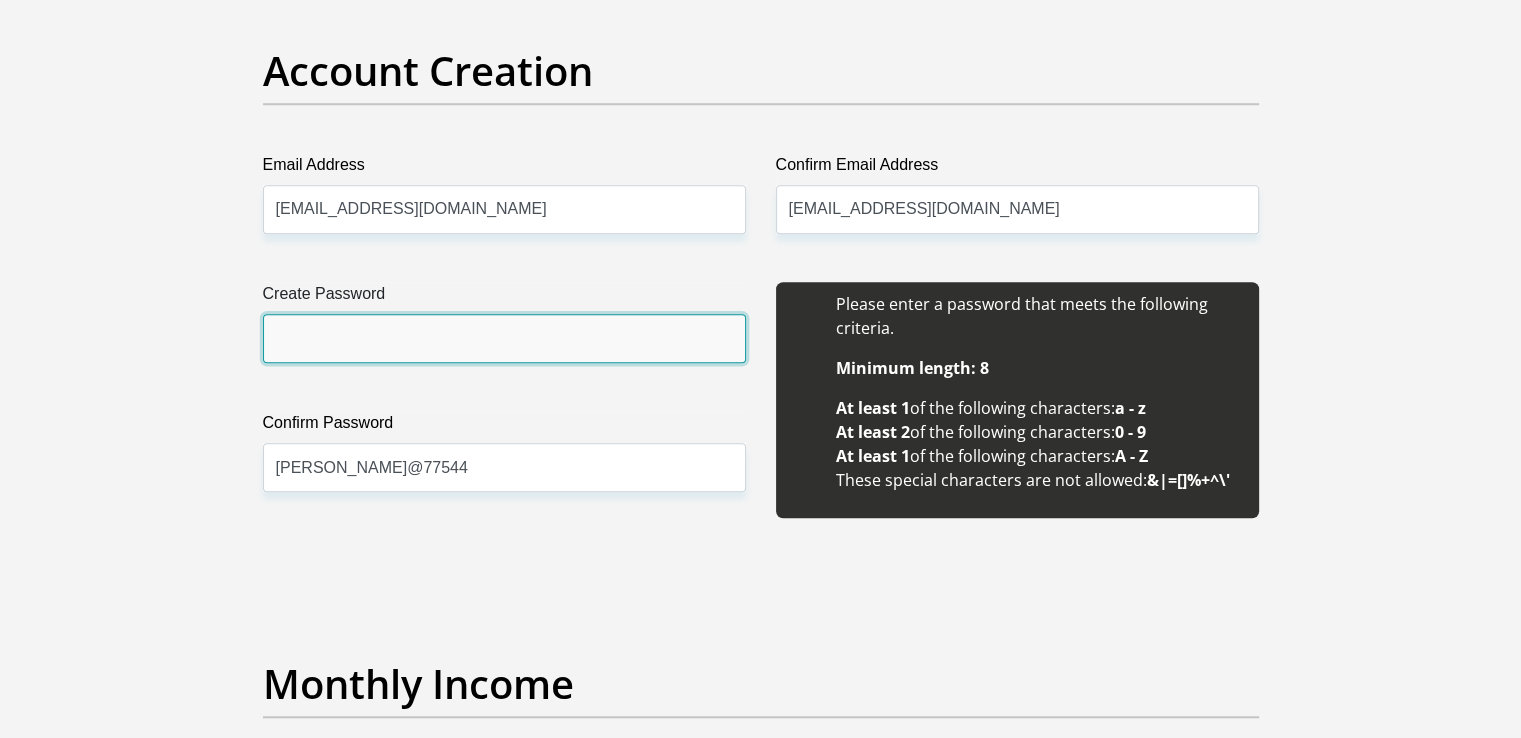 click on "Create Password" at bounding box center [504, 338] 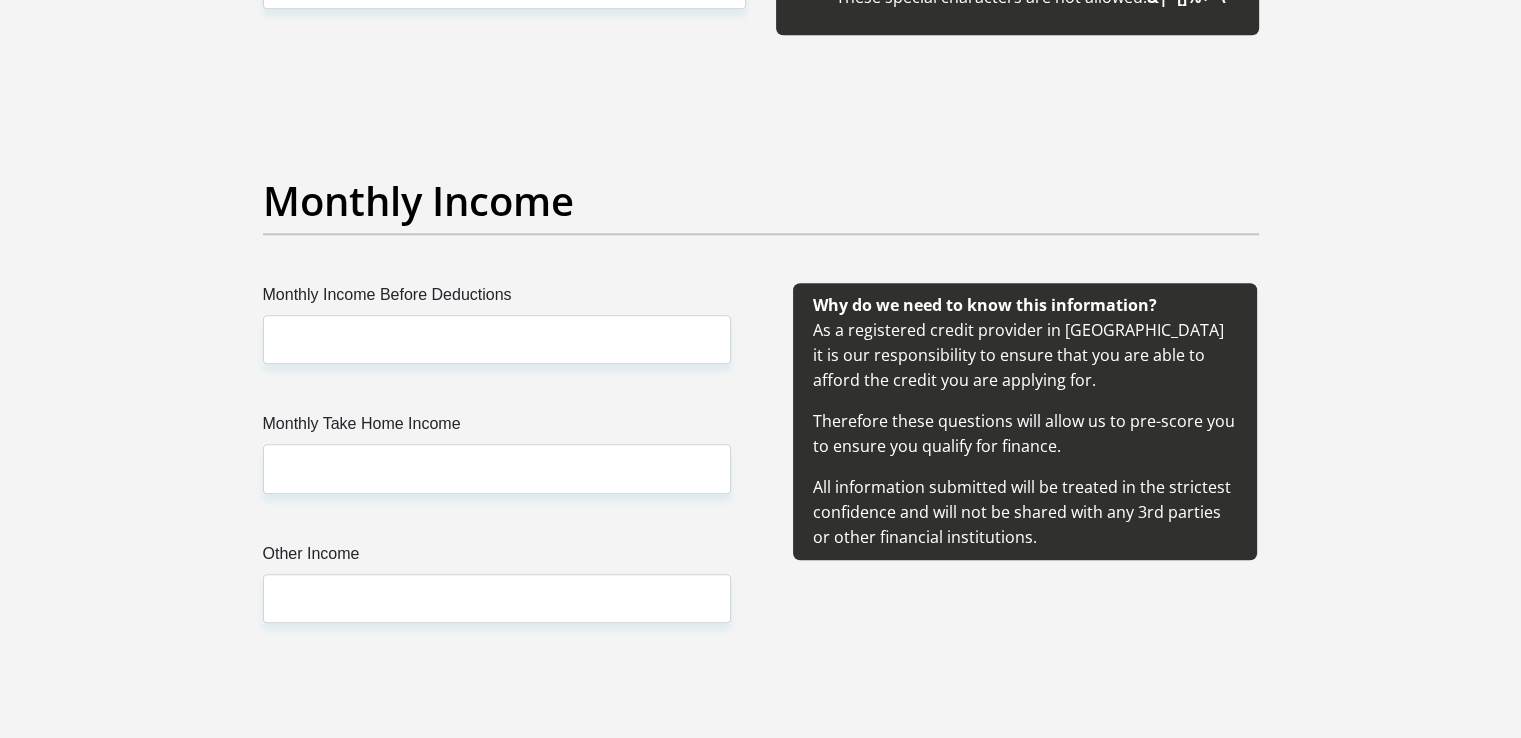 scroll, scrollTop: 2154, scrollLeft: 0, axis: vertical 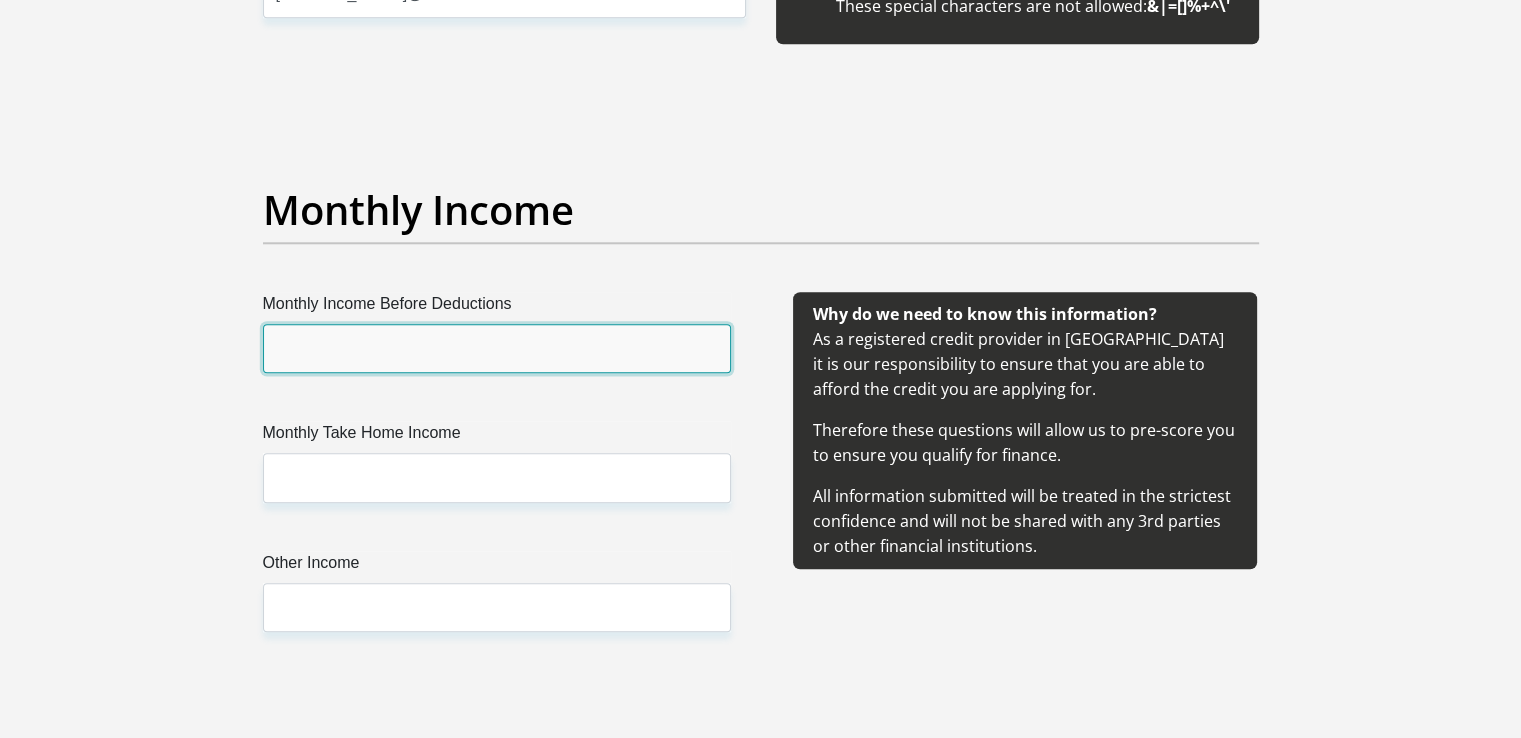 click on "Monthly Income Before Deductions" at bounding box center (497, 348) 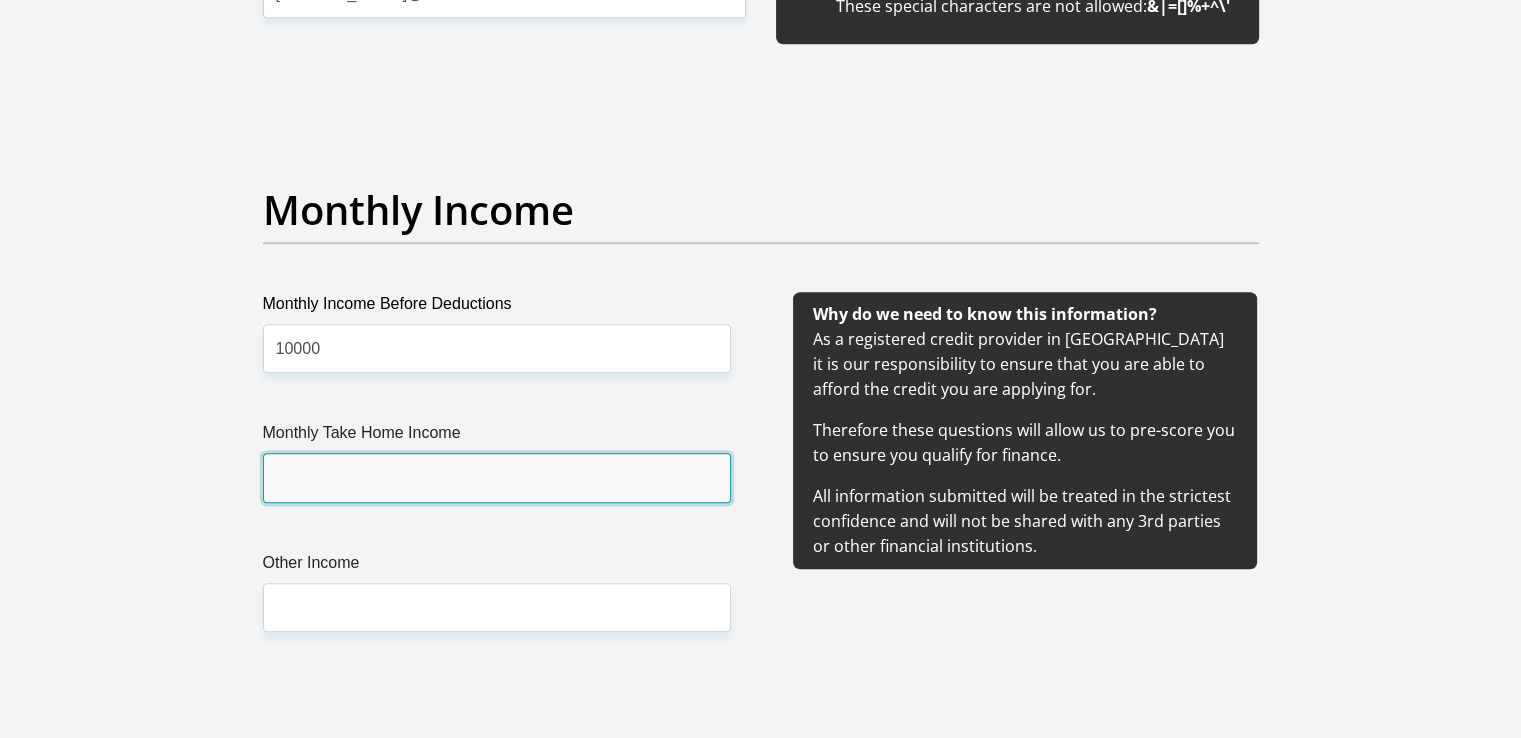 click on "Monthly Take Home Income" at bounding box center (497, 477) 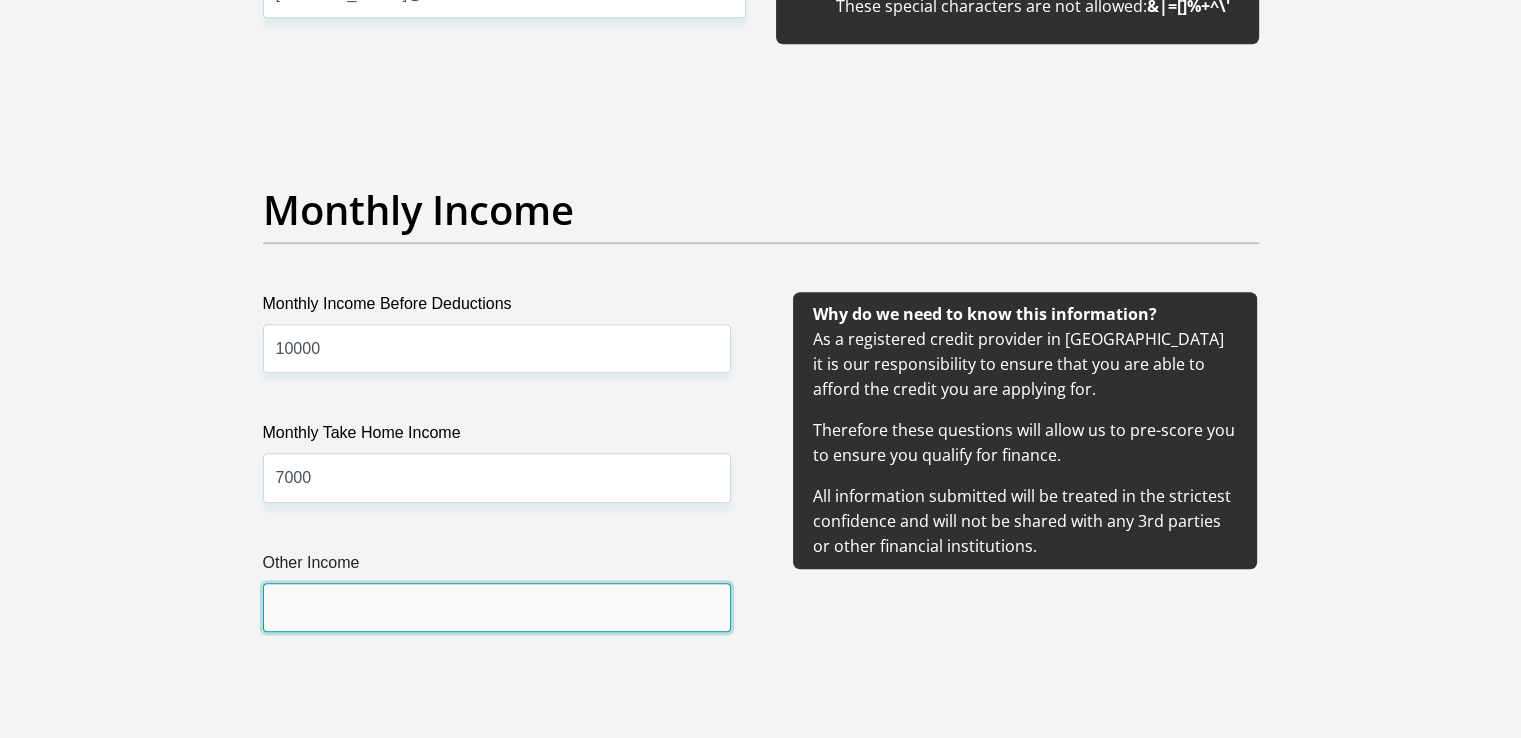 click on "Other Income" at bounding box center (497, 607) 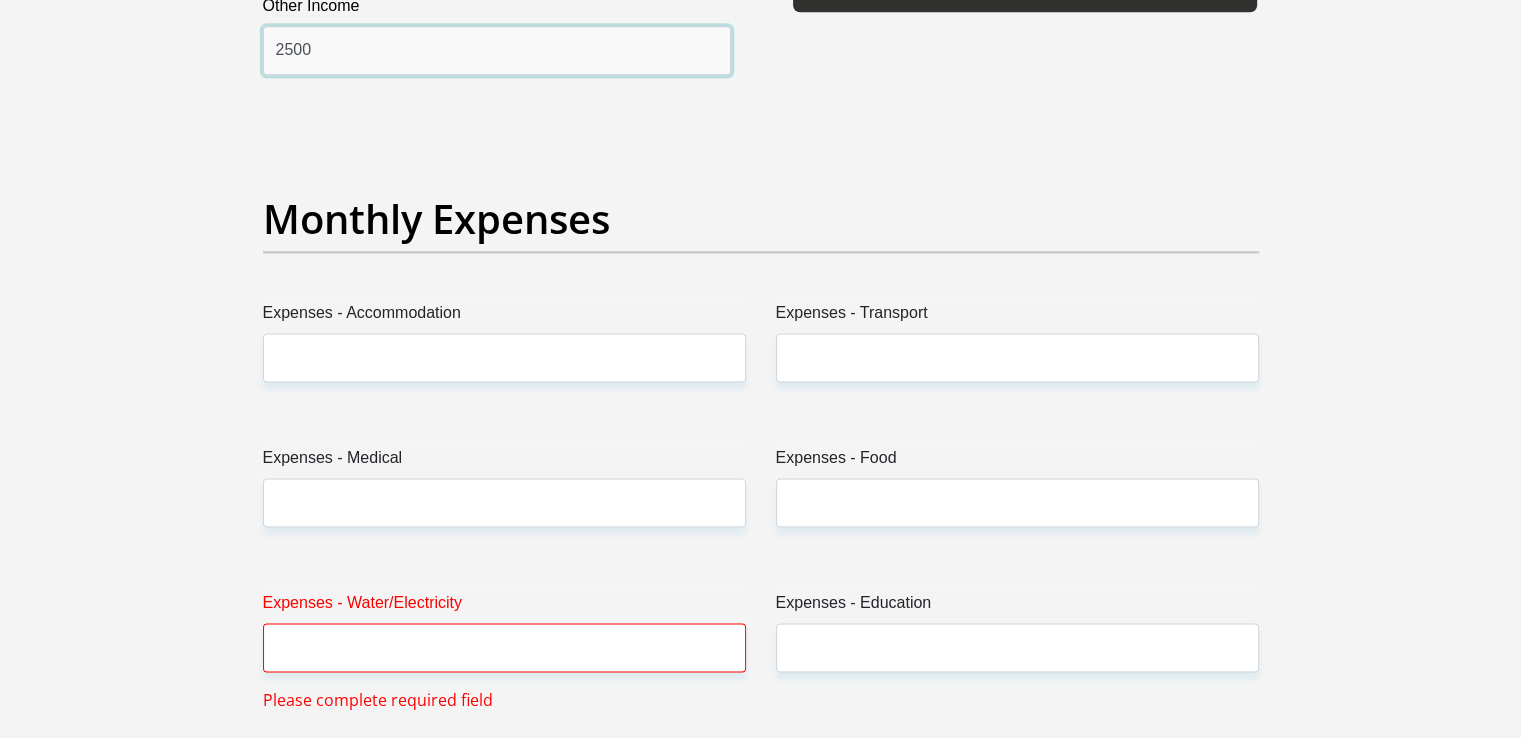scroll, scrollTop: 2678, scrollLeft: 0, axis: vertical 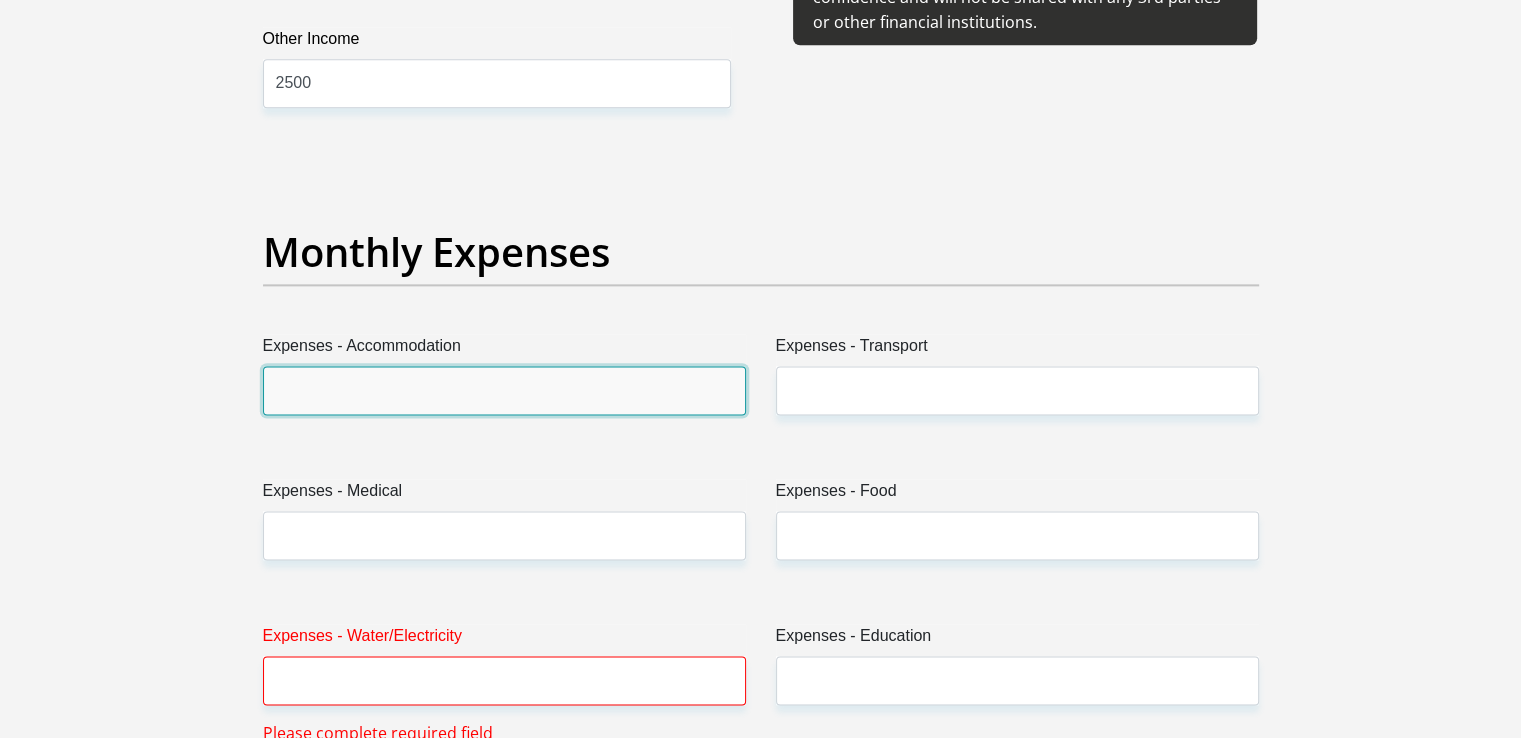 click on "Expenses - Accommodation" at bounding box center (504, 390) 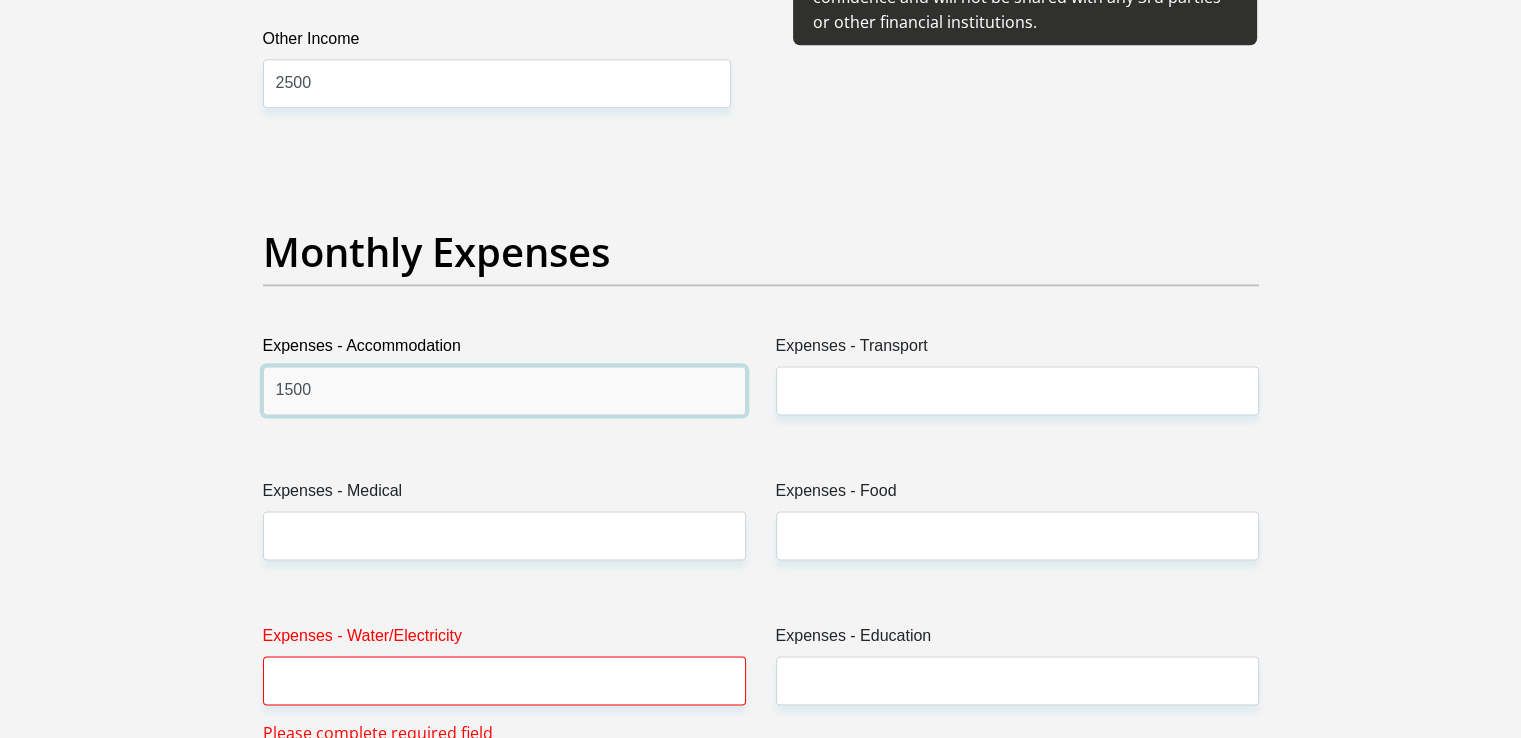type on "1500" 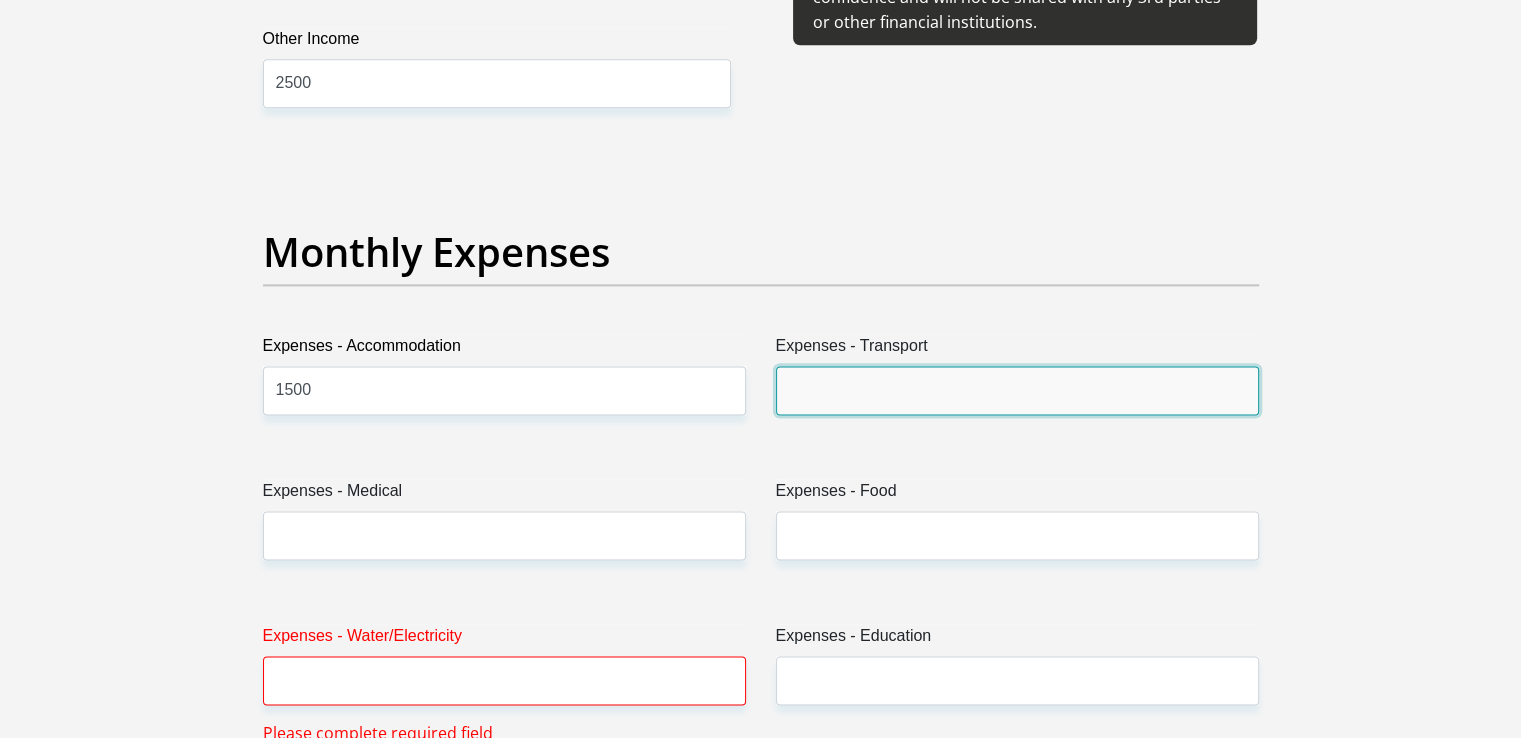 click on "Expenses - Transport" at bounding box center [1017, 390] 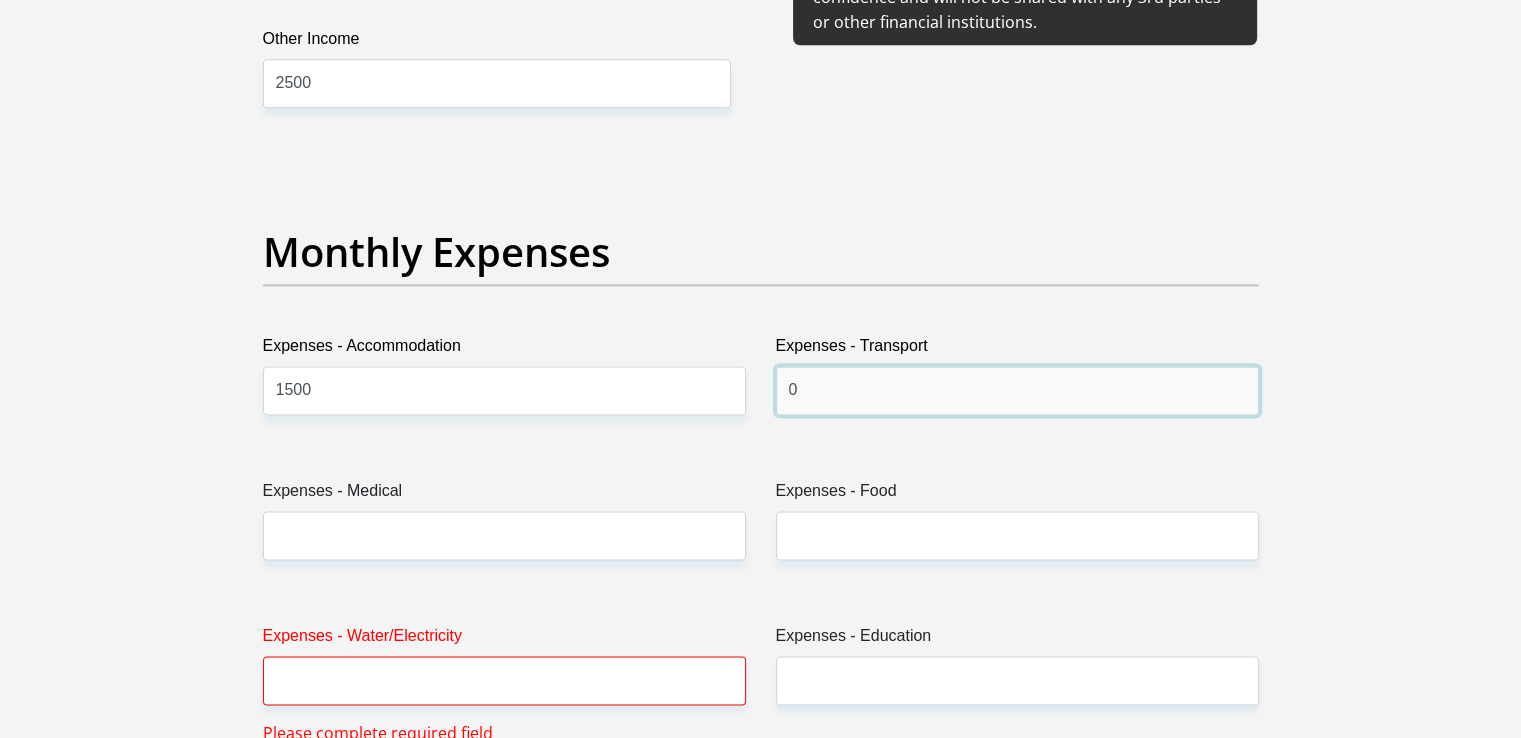 type on "0" 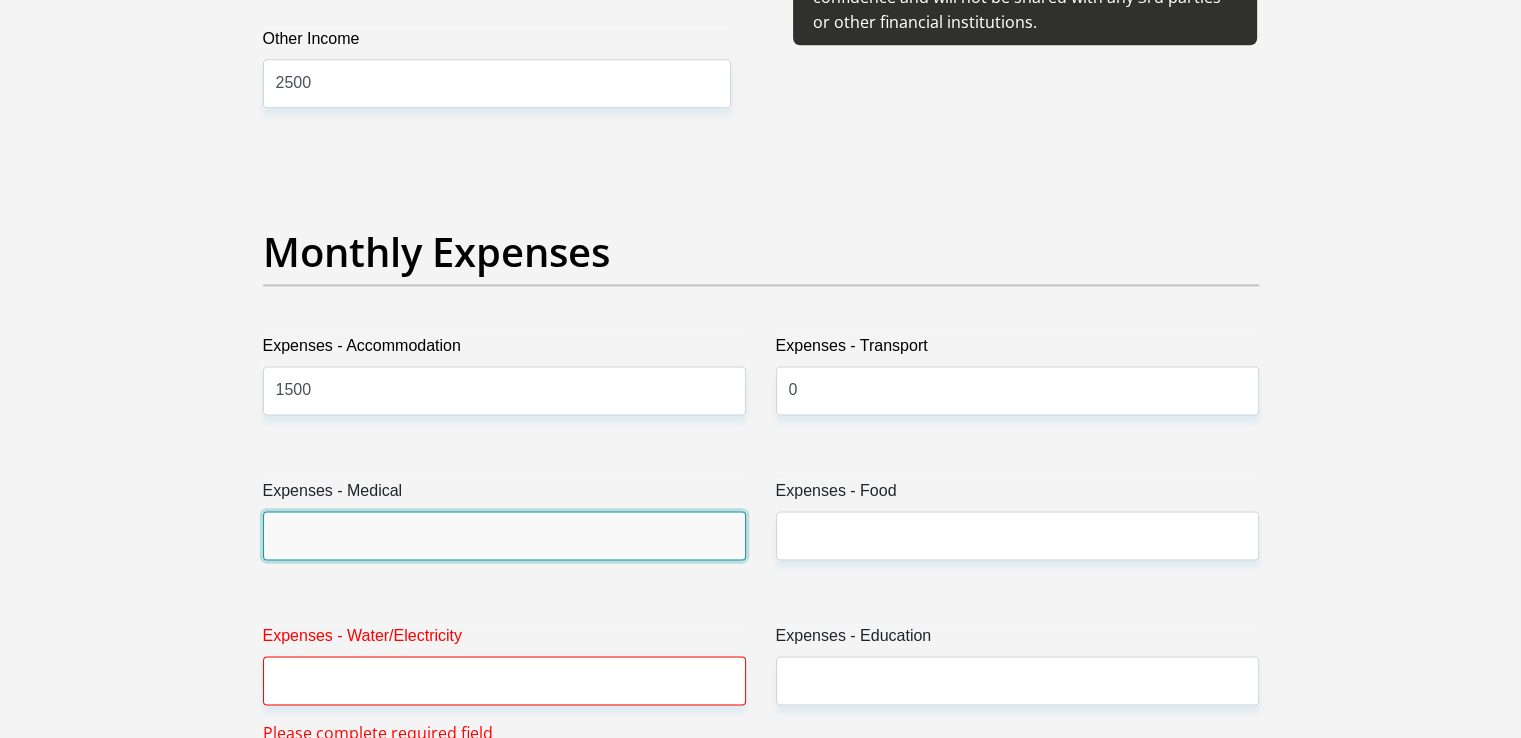 click on "Expenses - Medical" at bounding box center (504, 535) 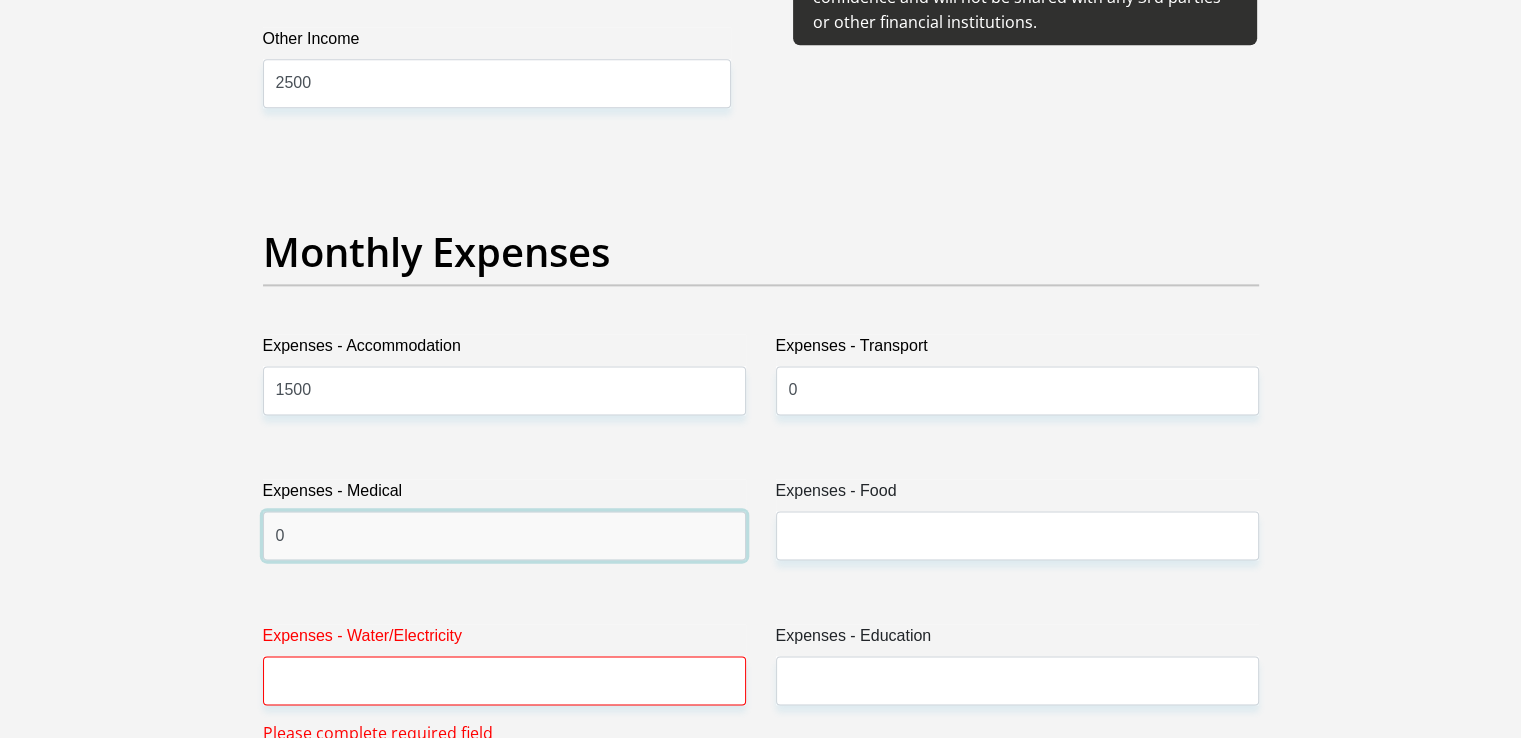 type on "0" 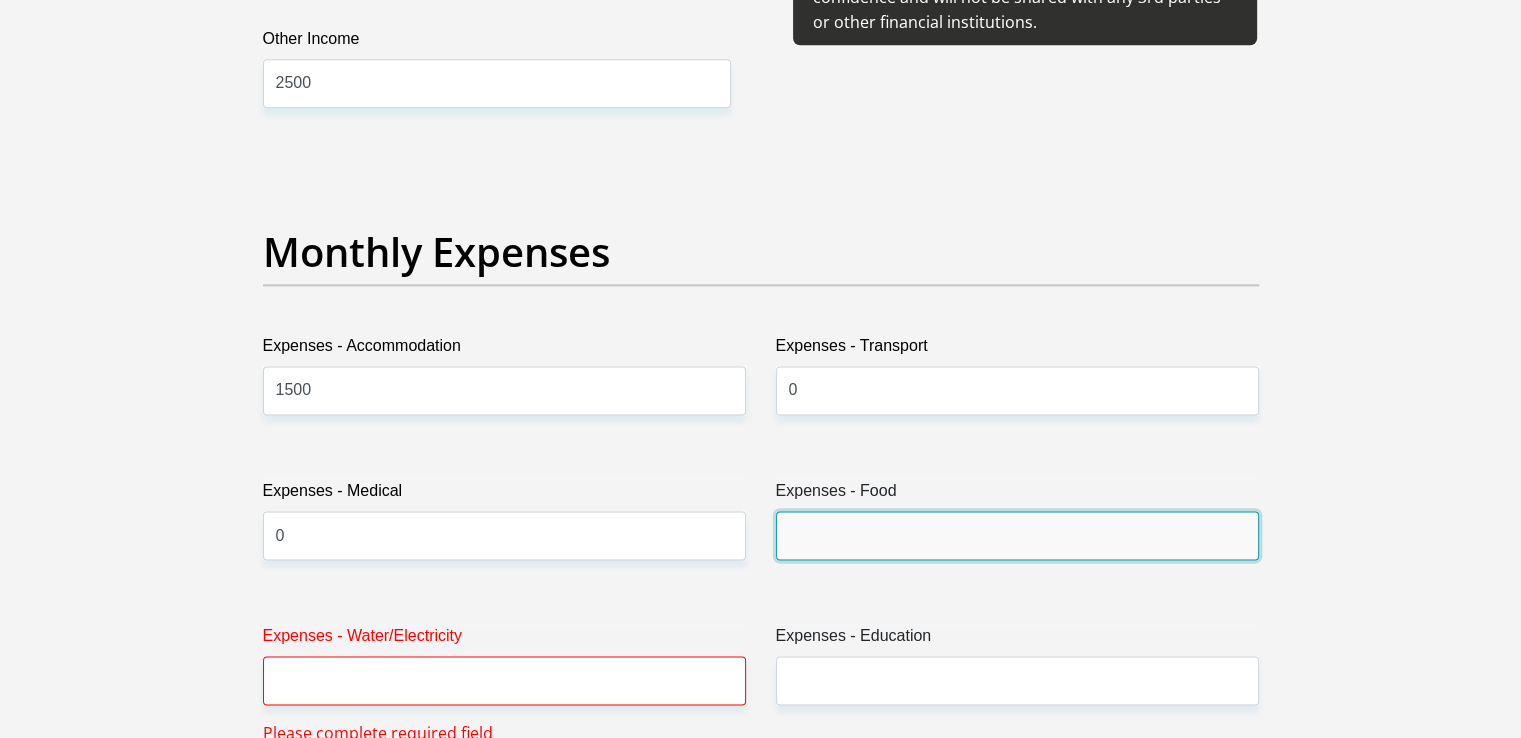 click on "Expenses - Food" at bounding box center (1017, 535) 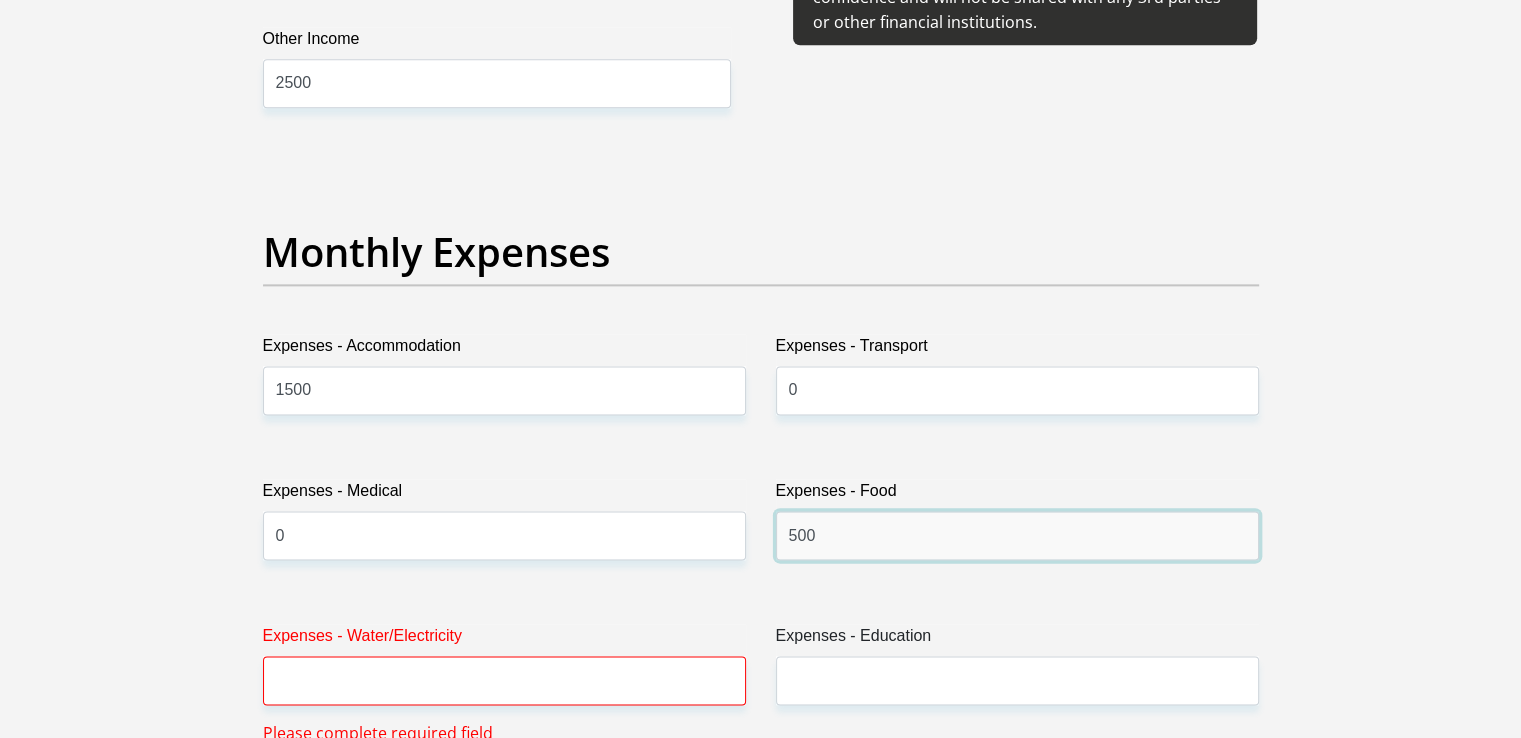 type on "500" 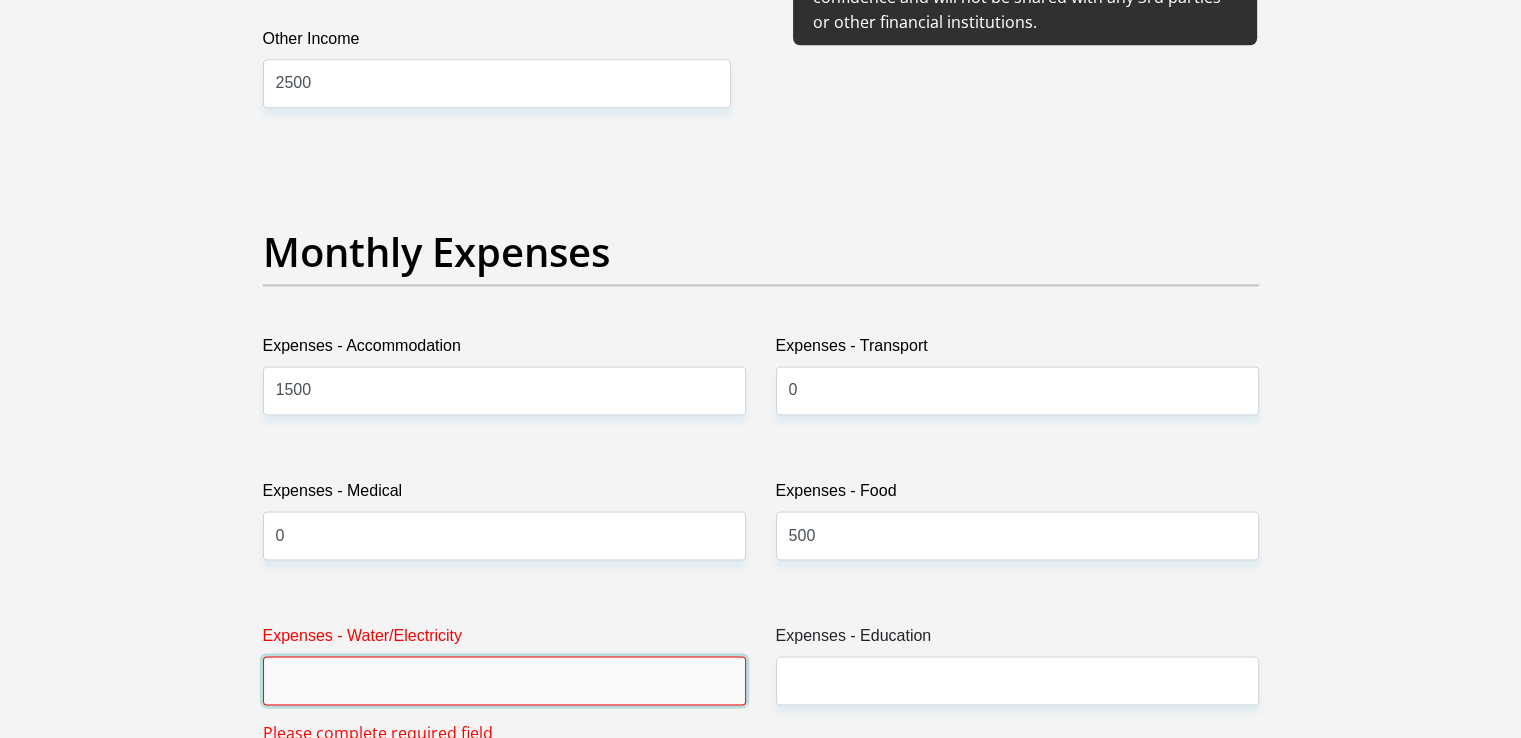 click on "Expenses - Water/Electricity" at bounding box center (504, 680) 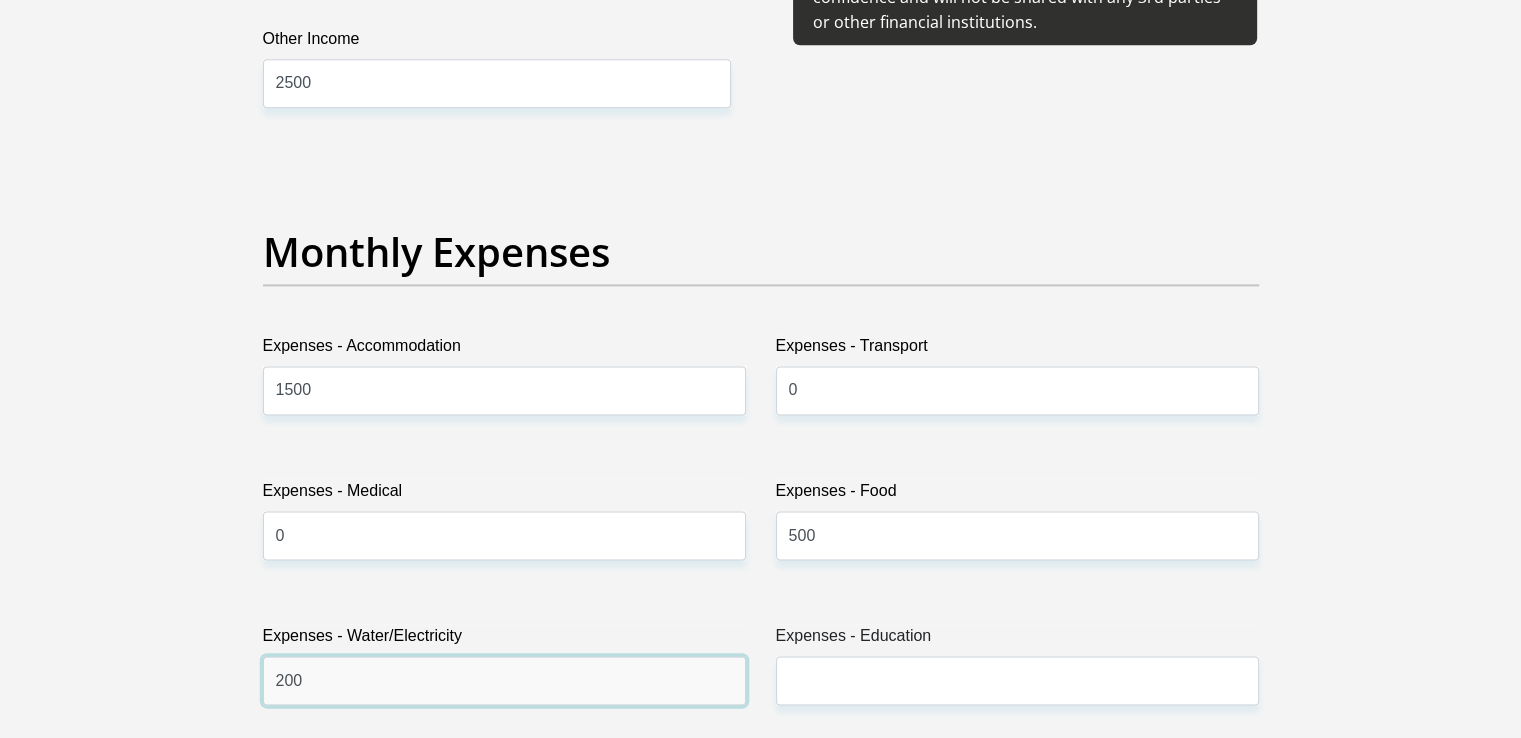 type on "200" 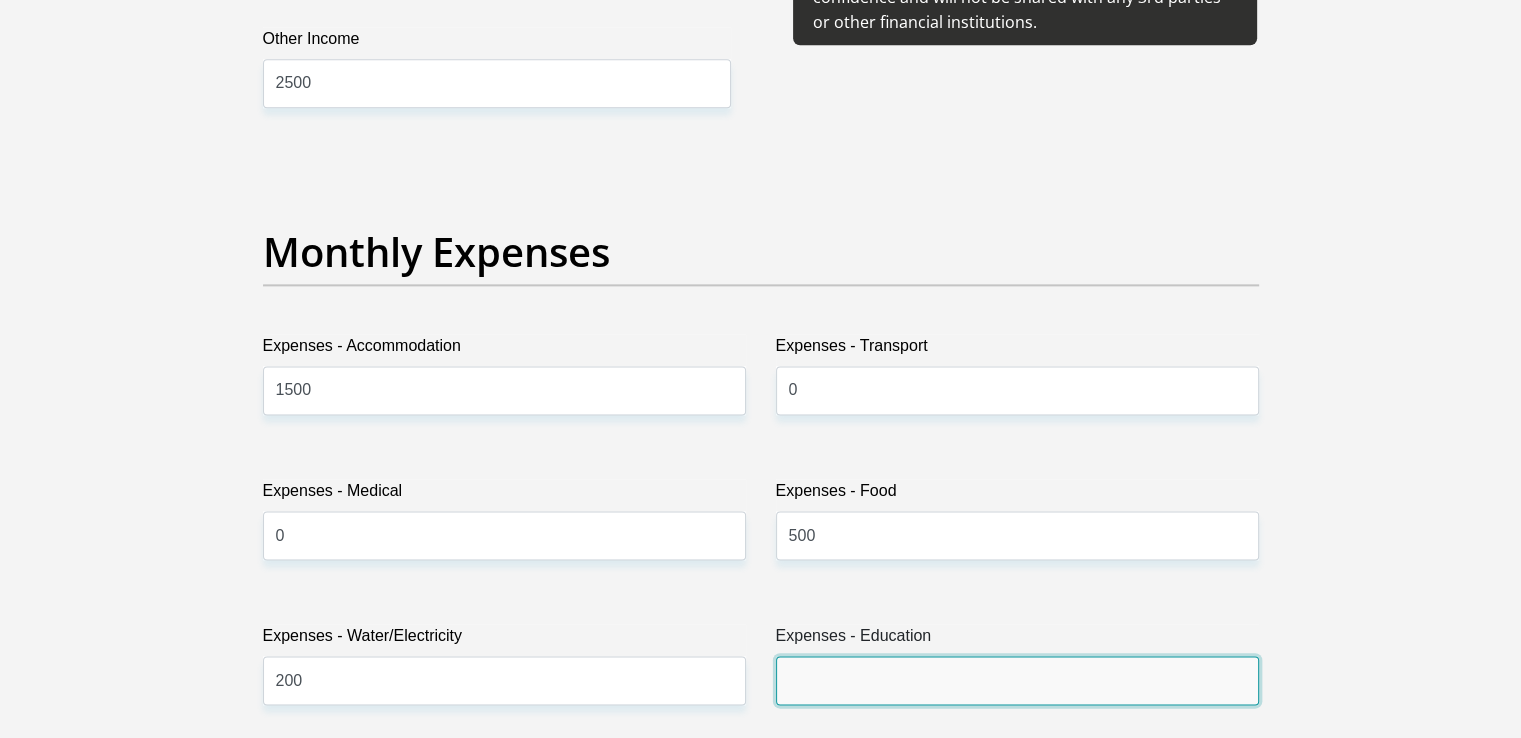click on "Expenses - Education" at bounding box center (1017, 680) 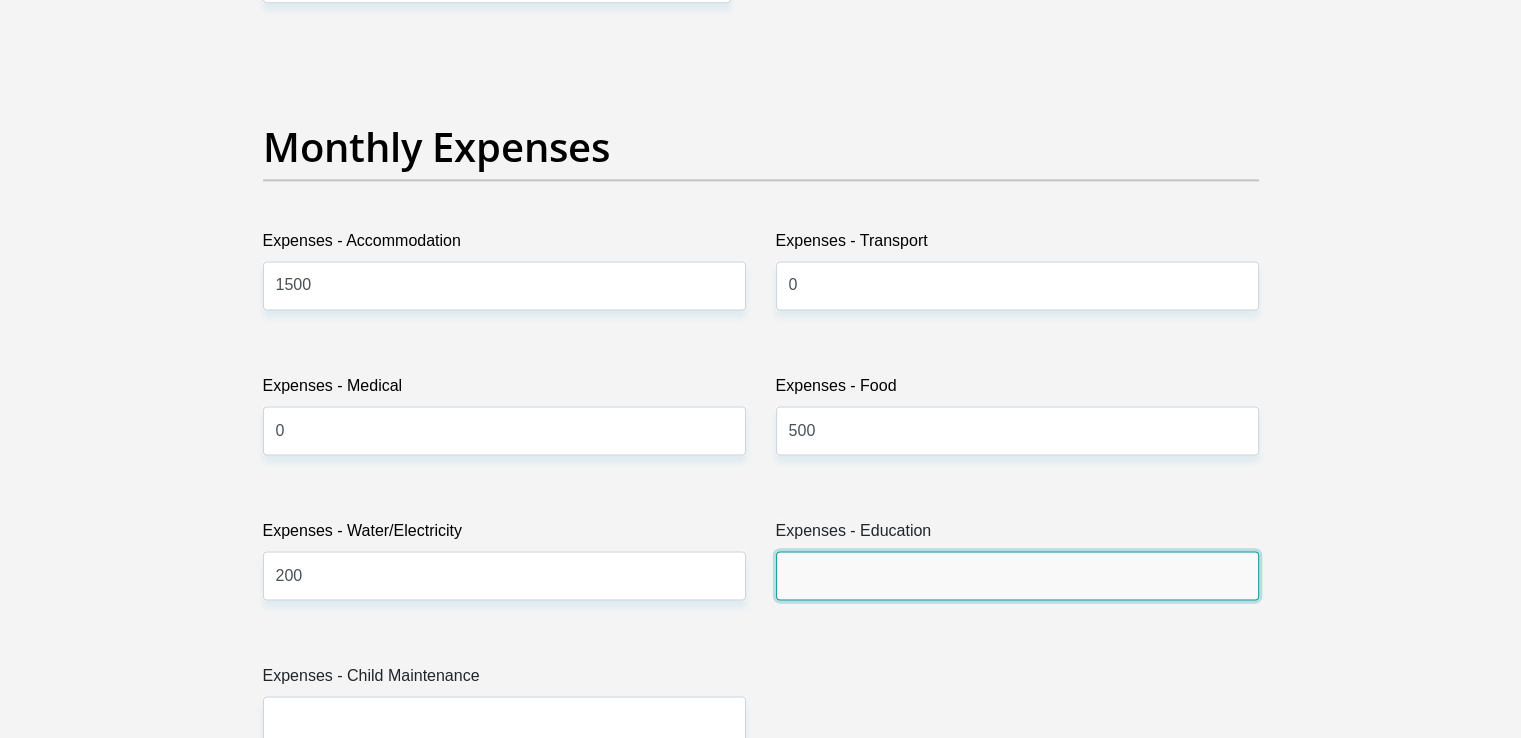 scroll, scrollTop: 2791, scrollLeft: 0, axis: vertical 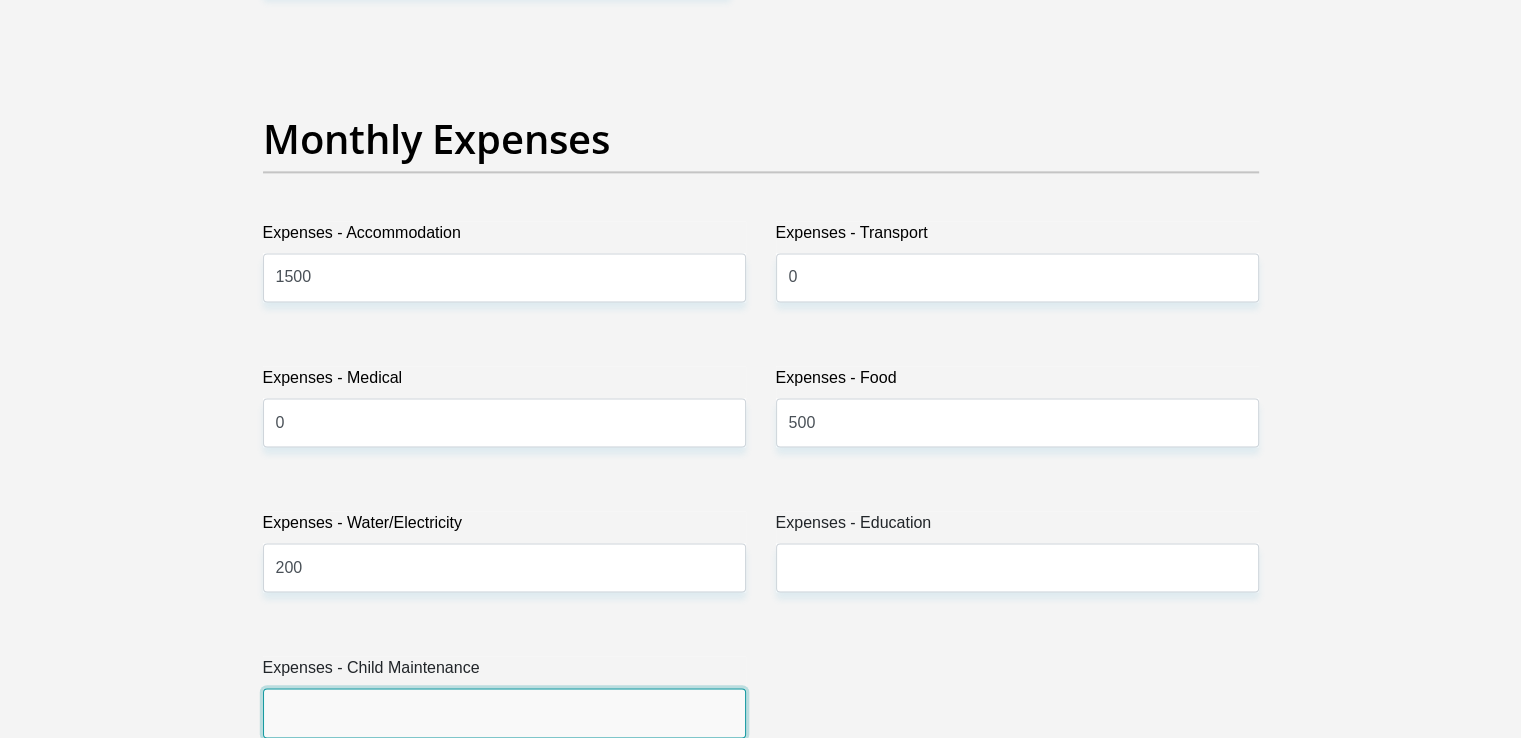 click on "Expenses - Child Maintenance" at bounding box center [504, 712] 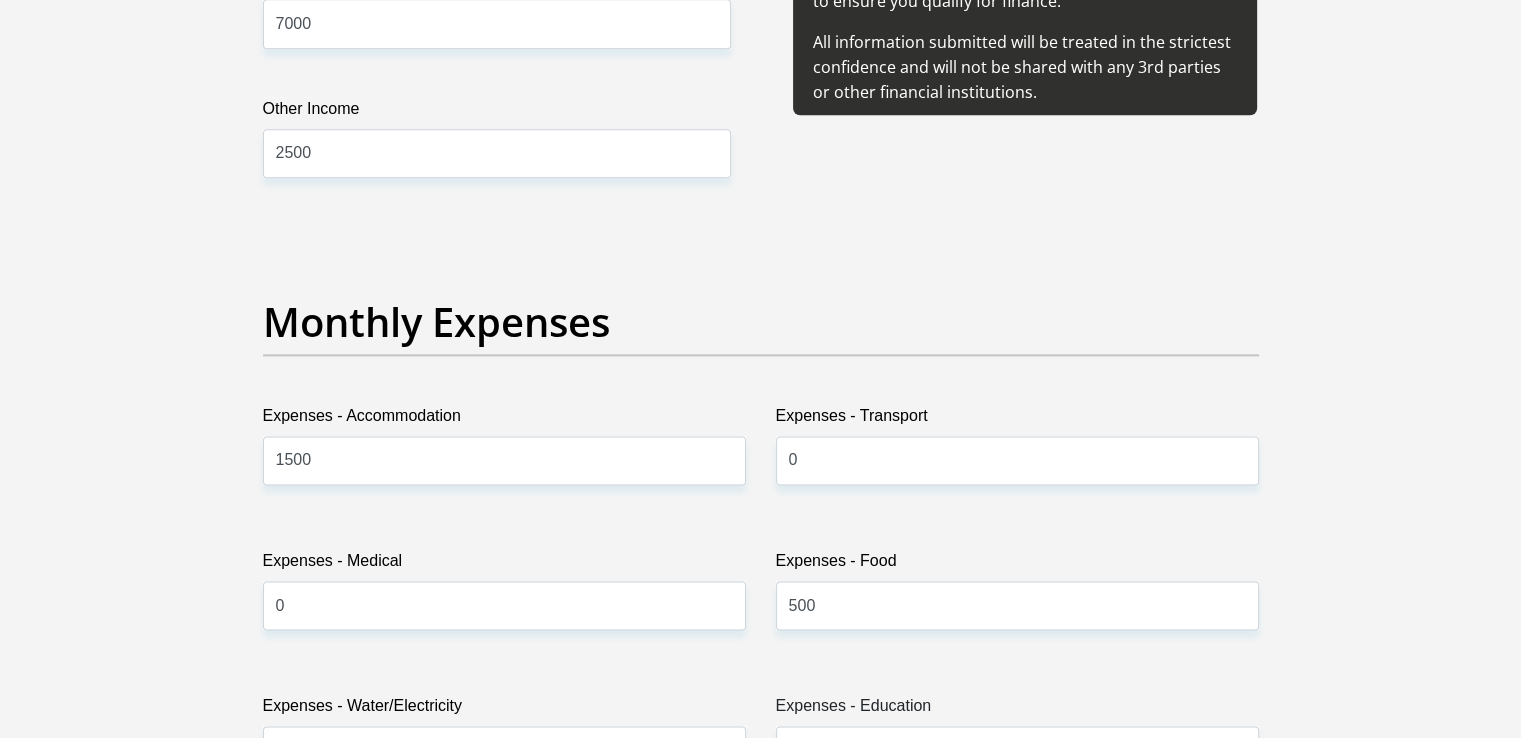 scroll, scrollTop: 2535, scrollLeft: 0, axis: vertical 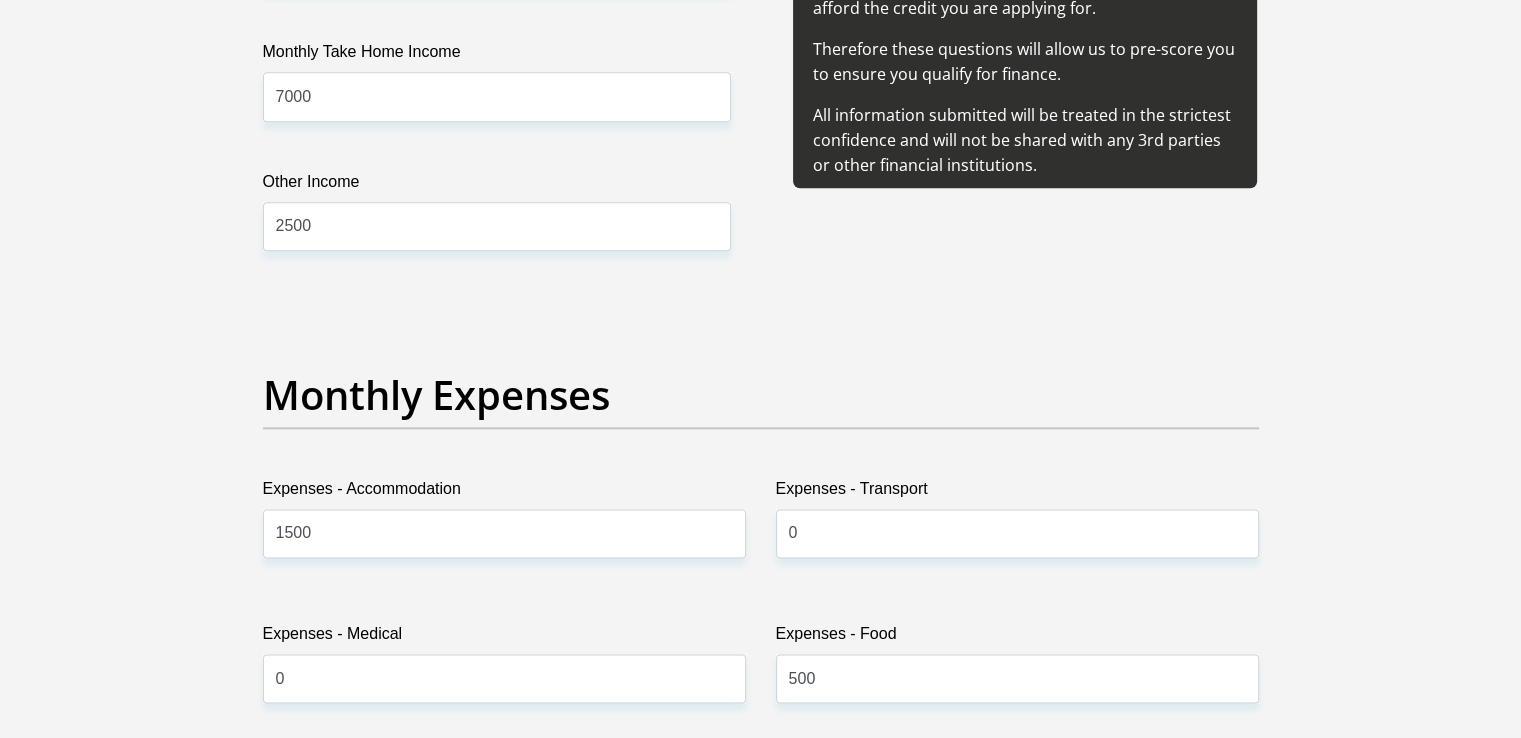 type on "2000" 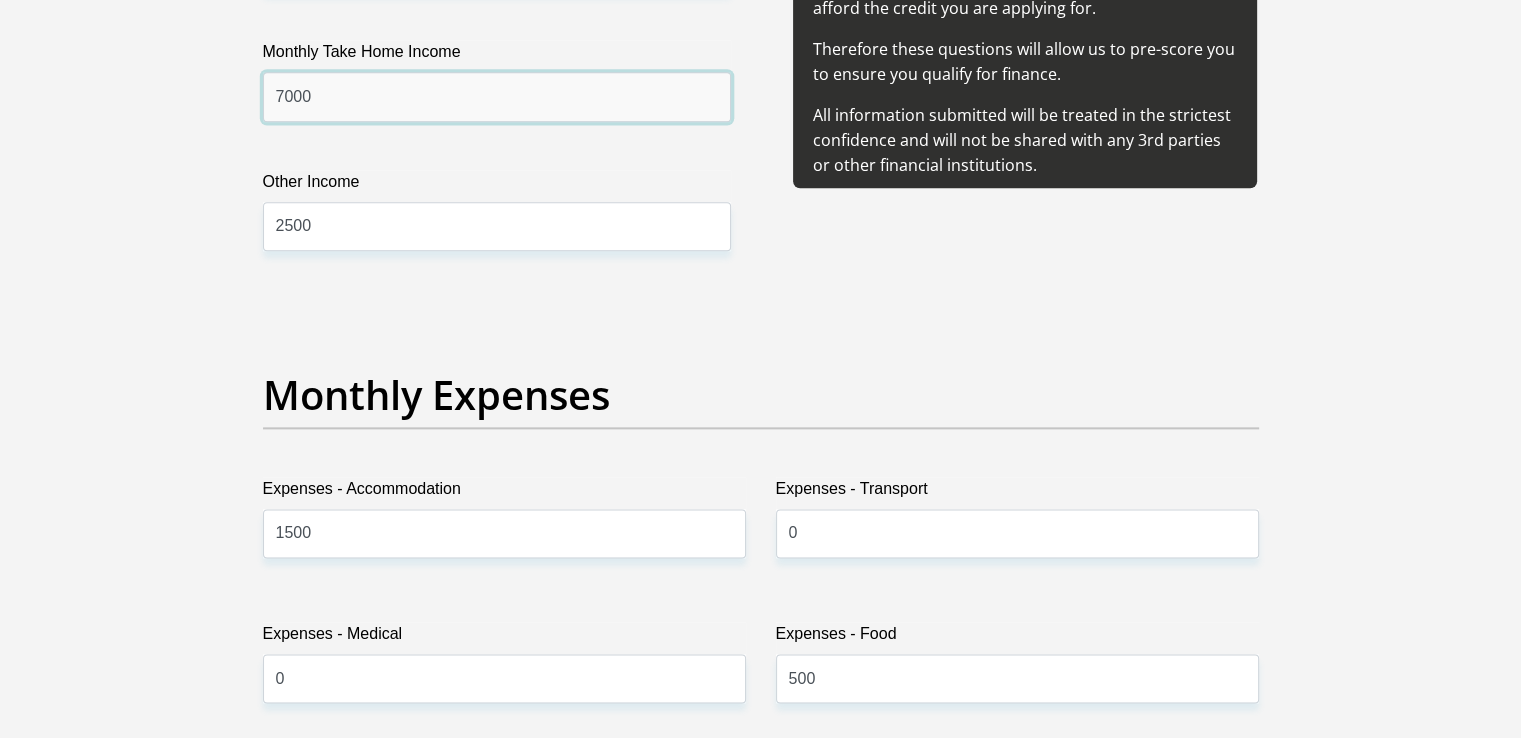 drag, startPoint x: 325, startPoint y: 101, endPoint x: 230, endPoint y: 97, distance: 95.084175 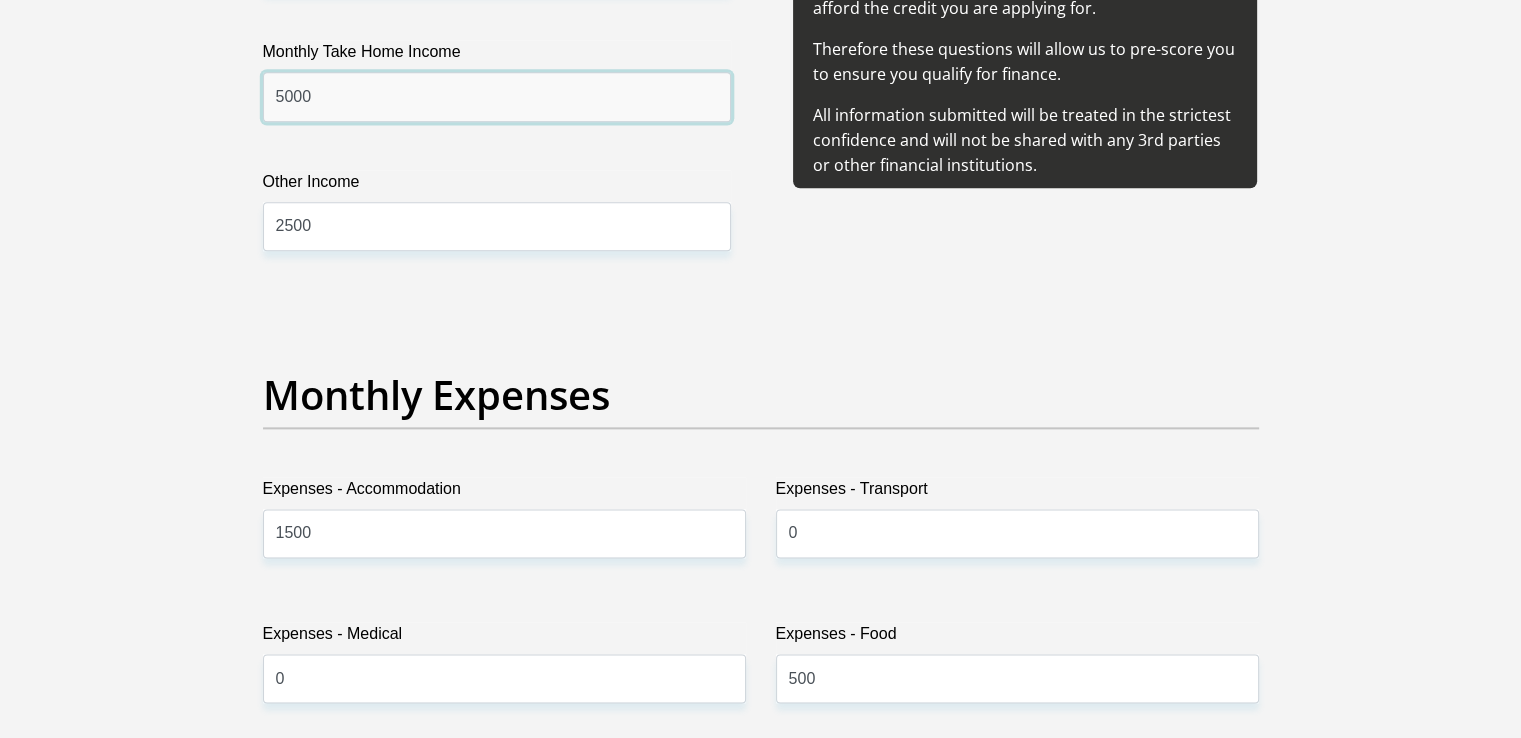 drag, startPoint x: 352, startPoint y: 101, endPoint x: 252, endPoint y: 97, distance: 100.07997 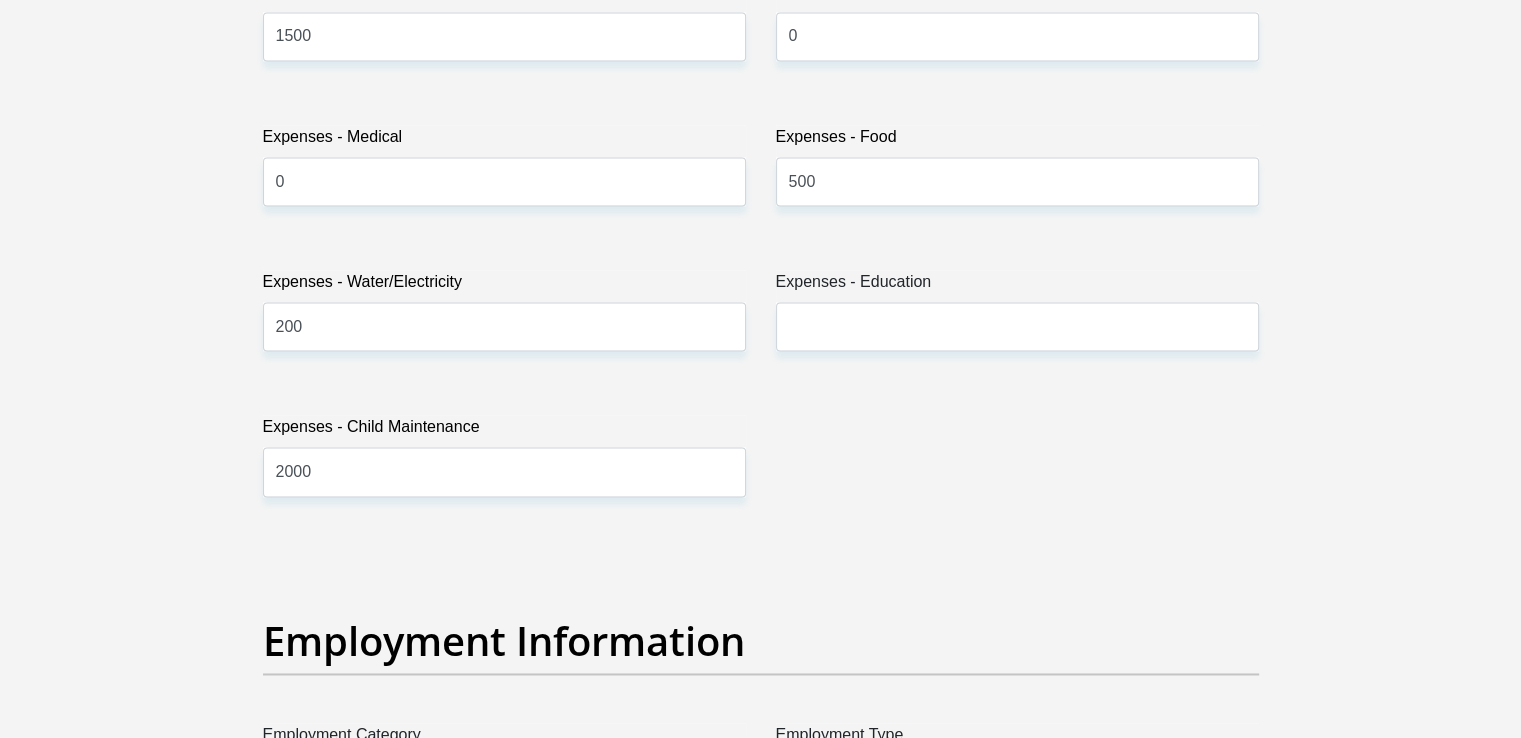 scroll, scrollTop: 3024, scrollLeft: 0, axis: vertical 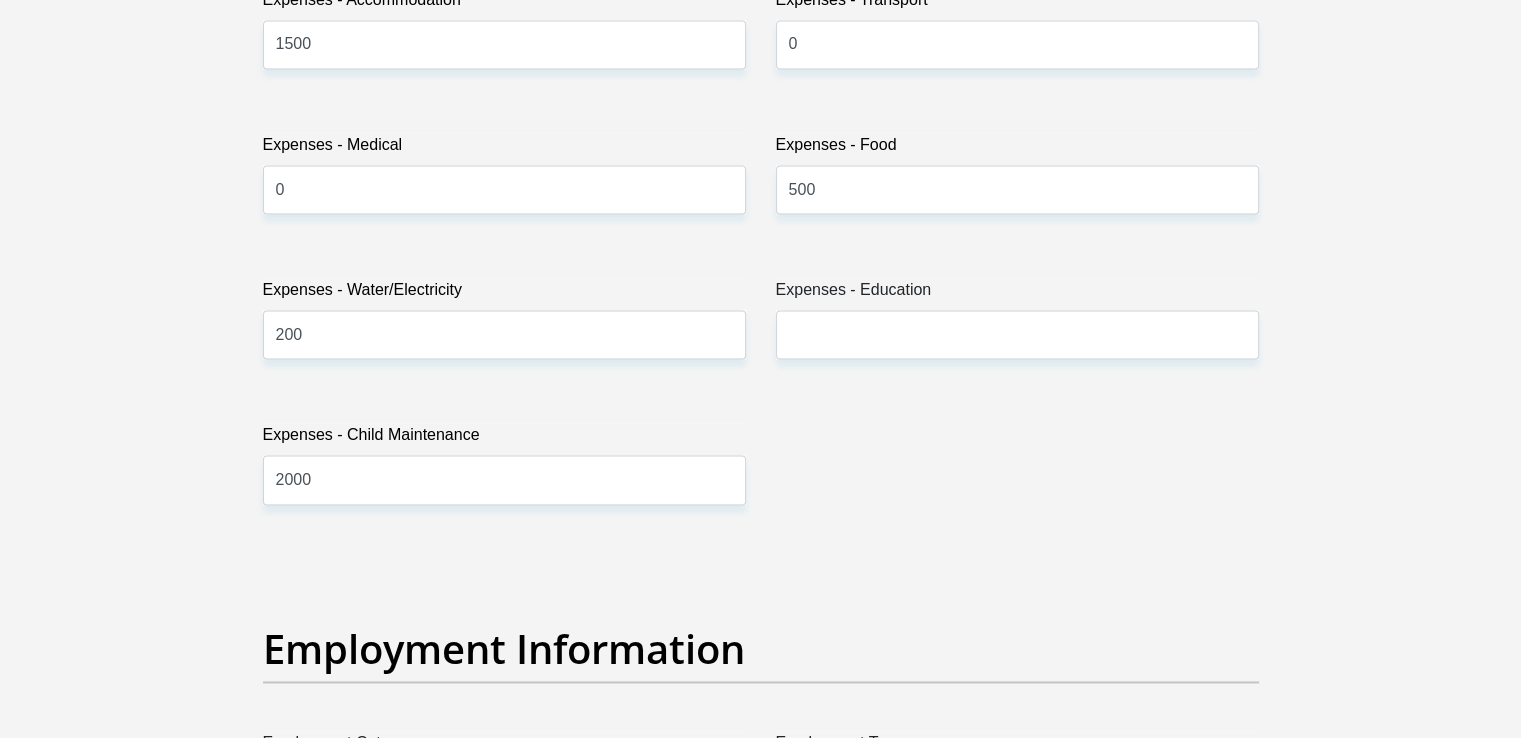 type on "8500" 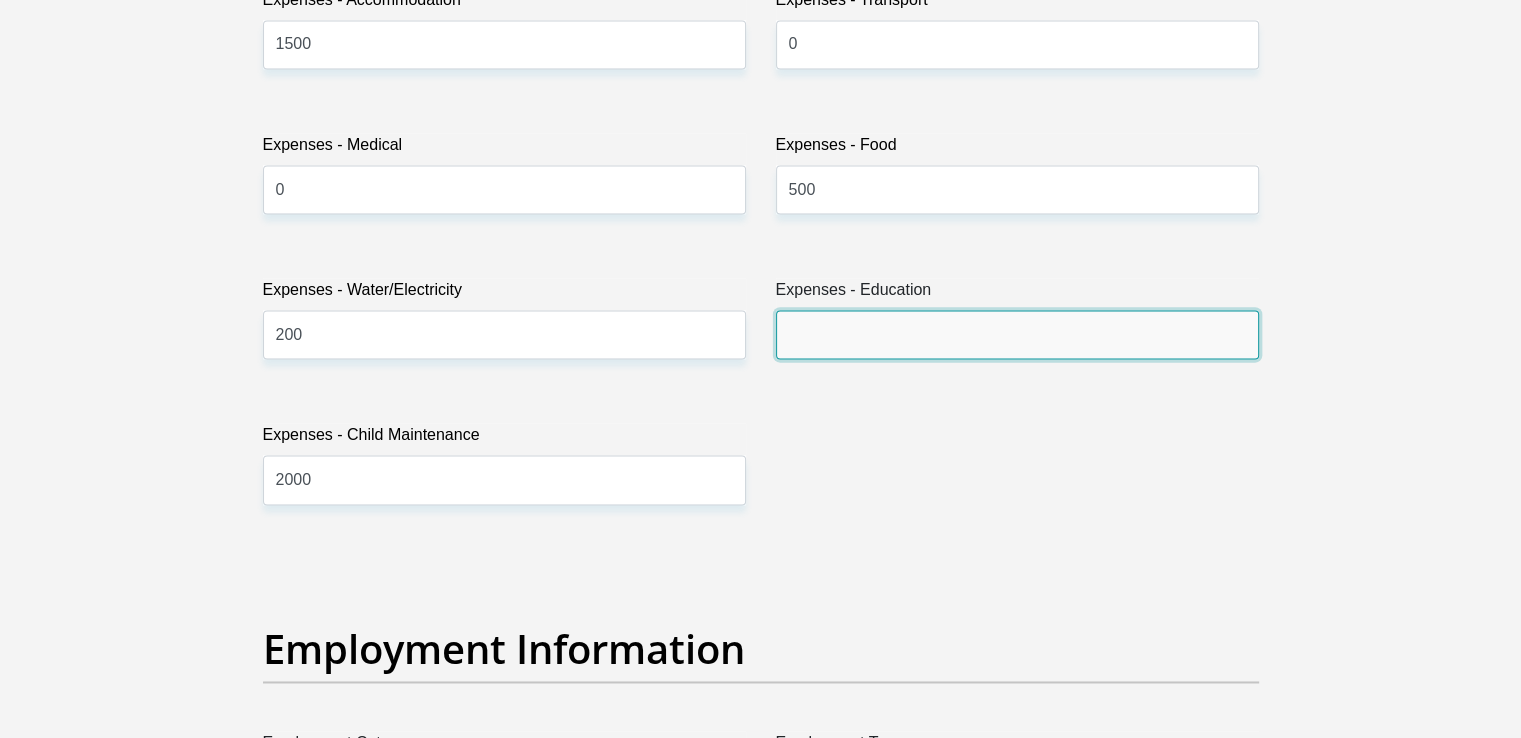 click on "Expenses - Education" at bounding box center (1017, 334) 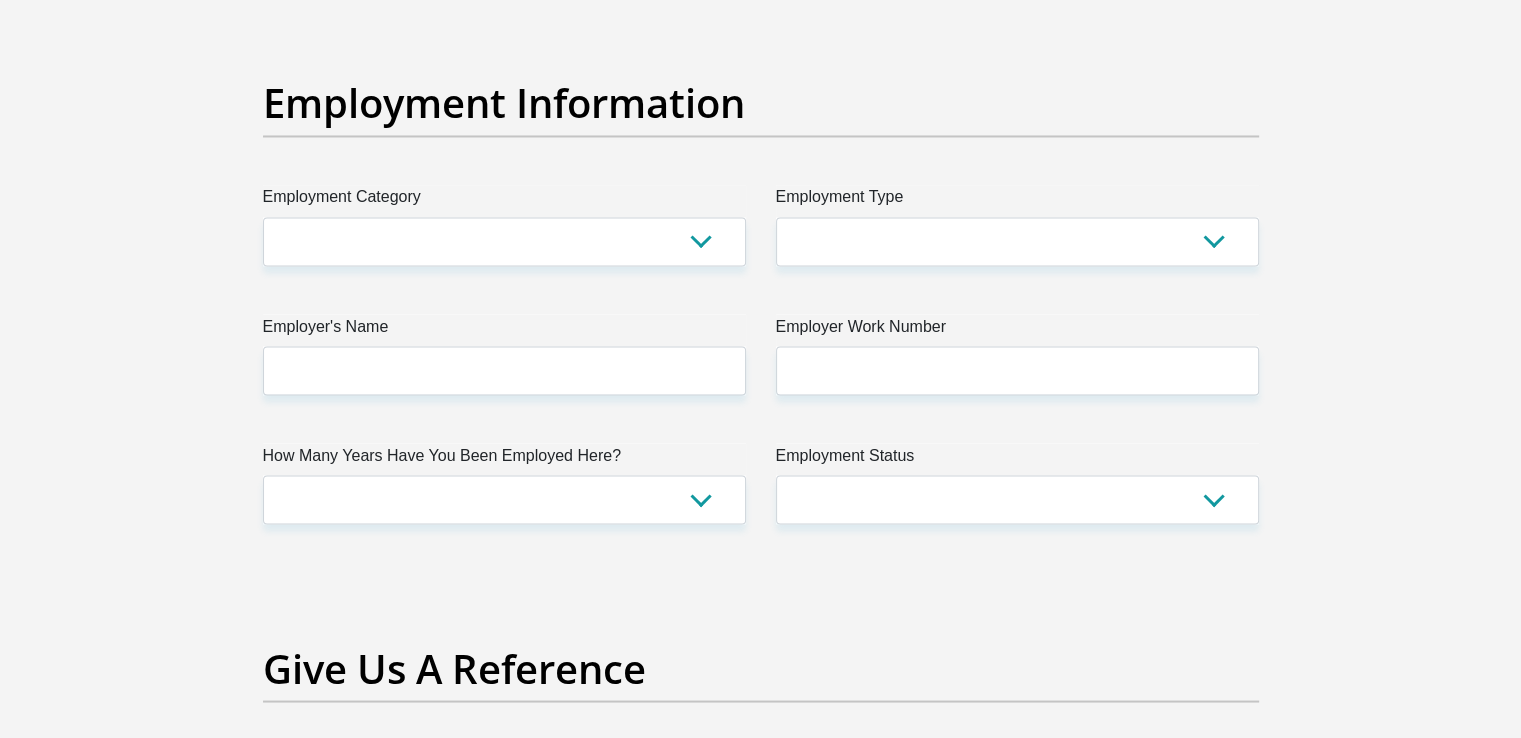 scroll, scrollTop: 3562, scrollLeft: 0, axis: vertical 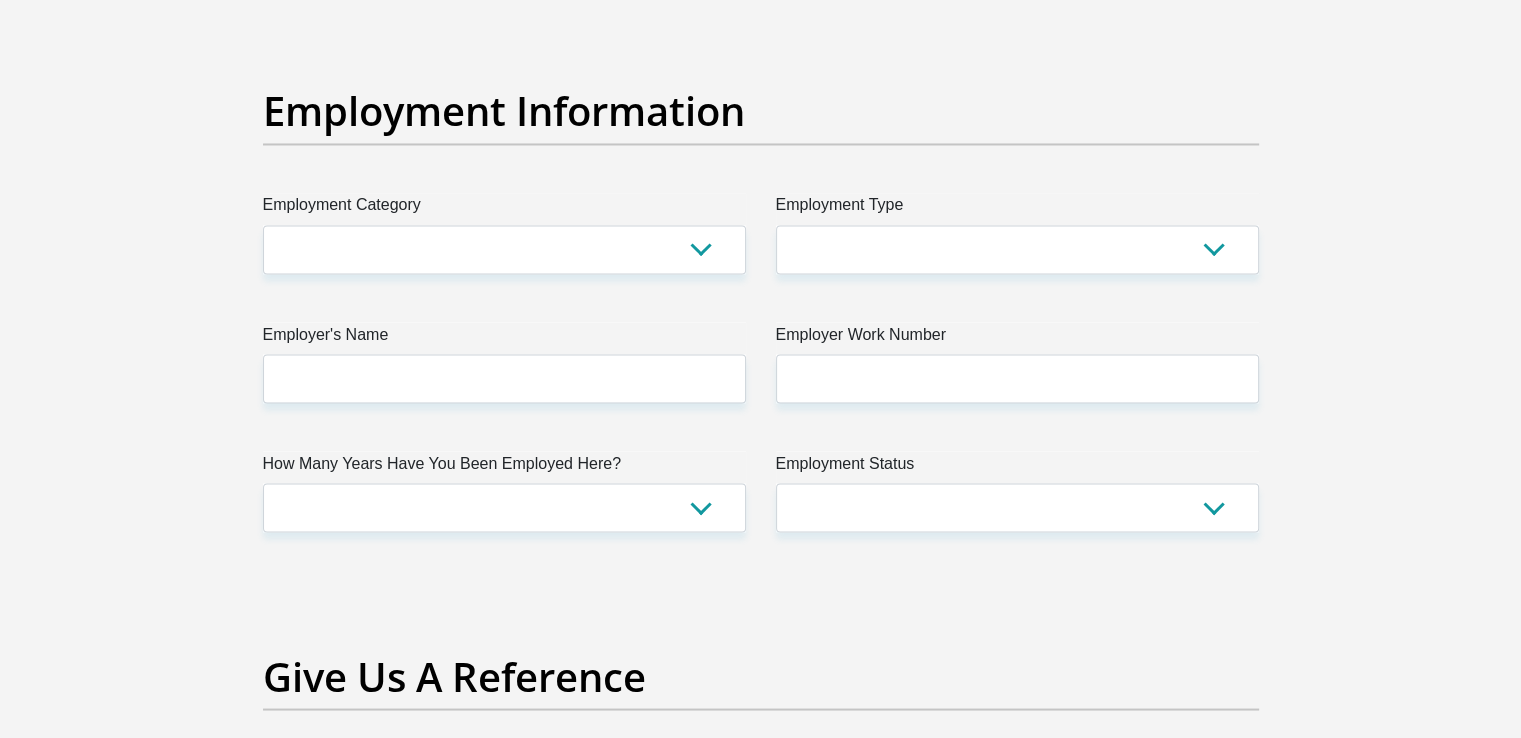 type on "0" 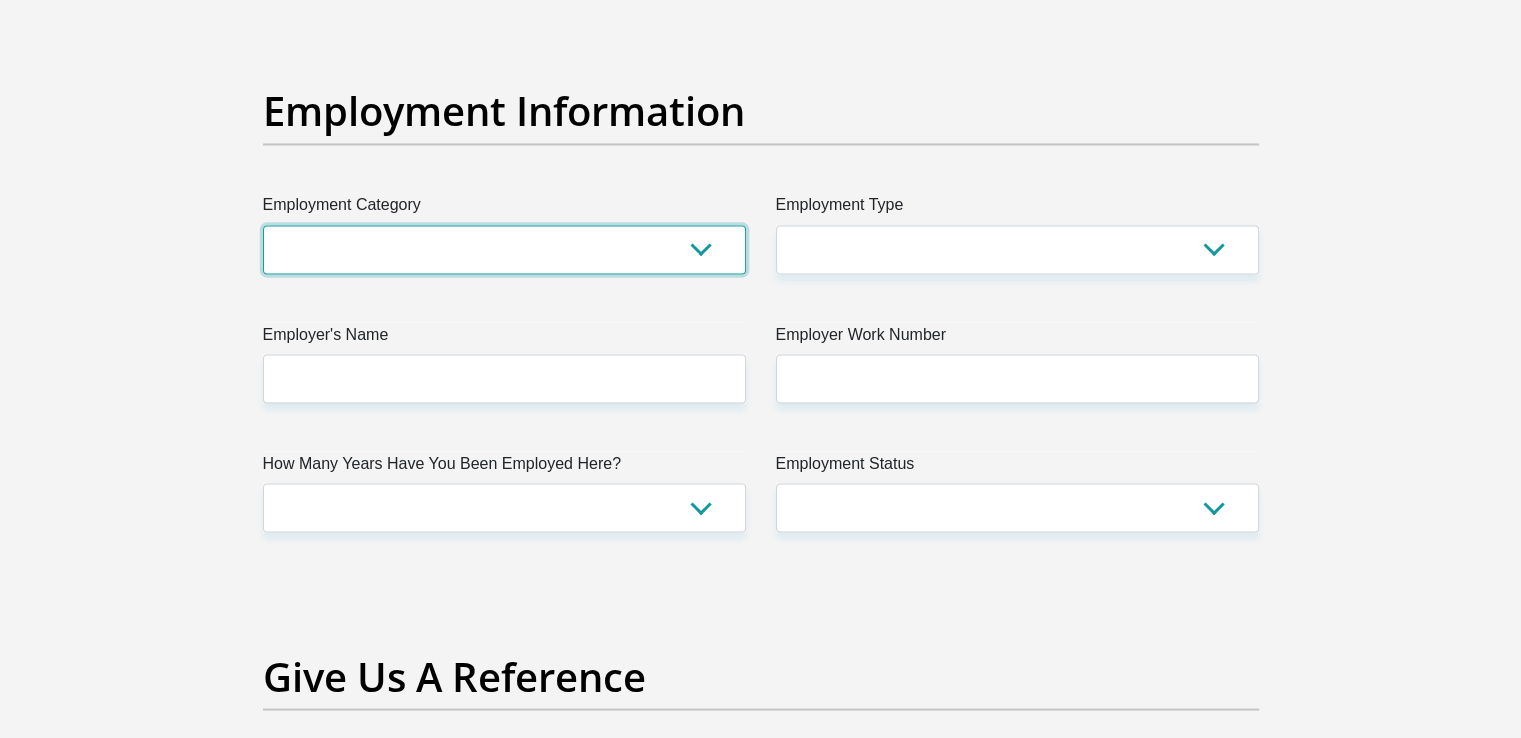 click on "AGRICULTURE
ALCOHOL & TOBACCO
CONSTRUCTION MATERIALS
METALLURGY
EQUIPMENT FOR RENEWABLE ENERGY
SPECIALIZED CONTRACTORS
CAR
GAMING (INCL. INTERNET
OTHER WHOLESALE
UNLICENSED PHARMACEUTICALS
CURRENCY EXCHANGE HOUSES
OTHER FINANCIAL INSTITUTIONS & INSURANCE
REAL ESTATE AGENTS
OIL & GAS
OTHER MATERIALS (E.G. IRON ORE)
PRECIOUS STONES & PRECIOUS METALS
POLITICAL ORGANIZATIONS
RELIGIOUS ORGANIZATIONS(NOT SECTS)
ACTI. HAVING BUSINESS DEAL WITH PUBLIC ADMINISTRATION
LAUNDROMATS" at bounding box center (504, 249) 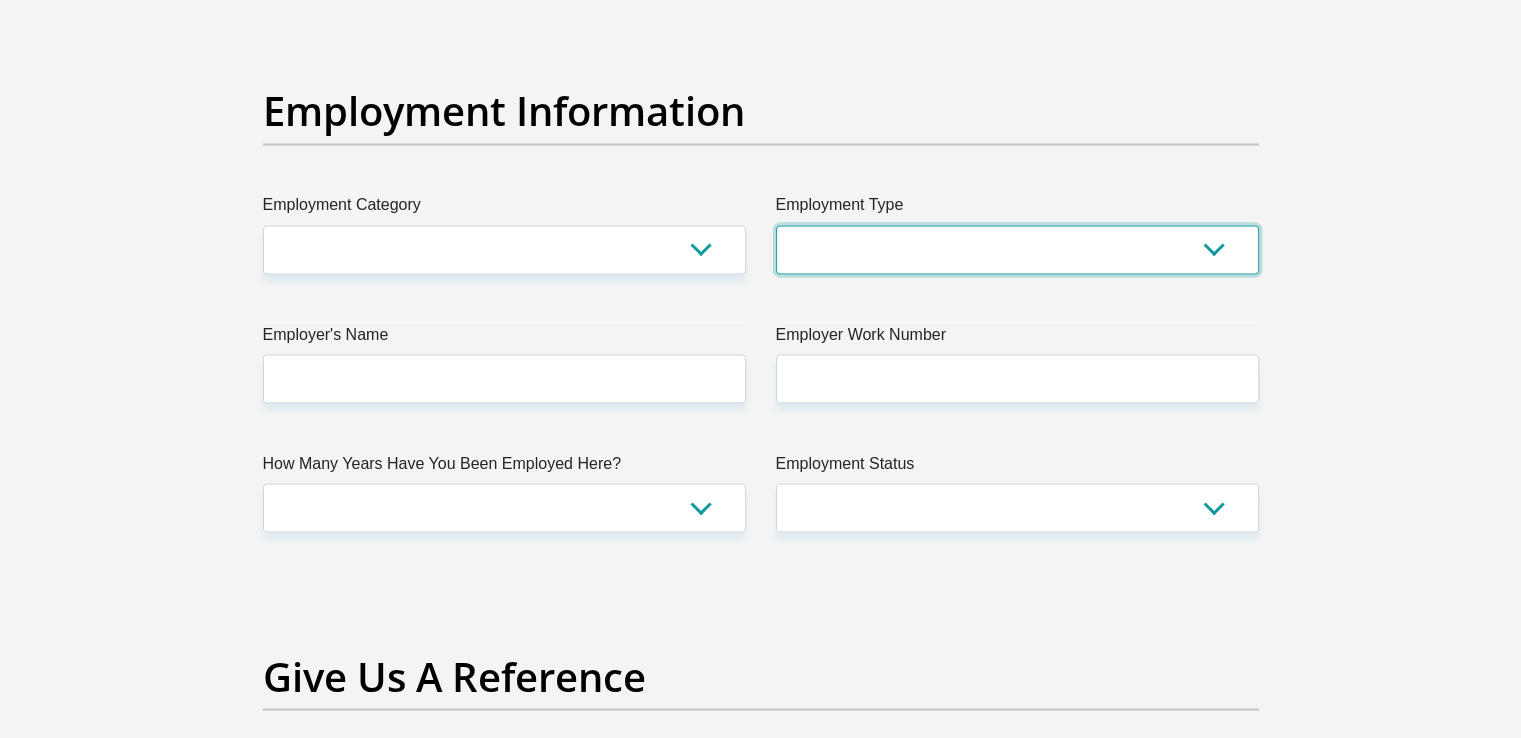 click on "College/Lecturer
Craft Seller
Creative
Driver
Executive
Farmer
Forces - Non Commissioned
Forces - Officer
Hawker
Housewife
Labourer
Licenced Professional
Manager
Miner
Non Licenced Professional
Office Staff/Clerk
Outside Worker
Pensioner
Permanent Teacher
Production/Manufacturing
Sales
Self-Employed
Semi-Professional Worker
Service Industry  Social Worker  Student" at bounding box center (1017, 249) 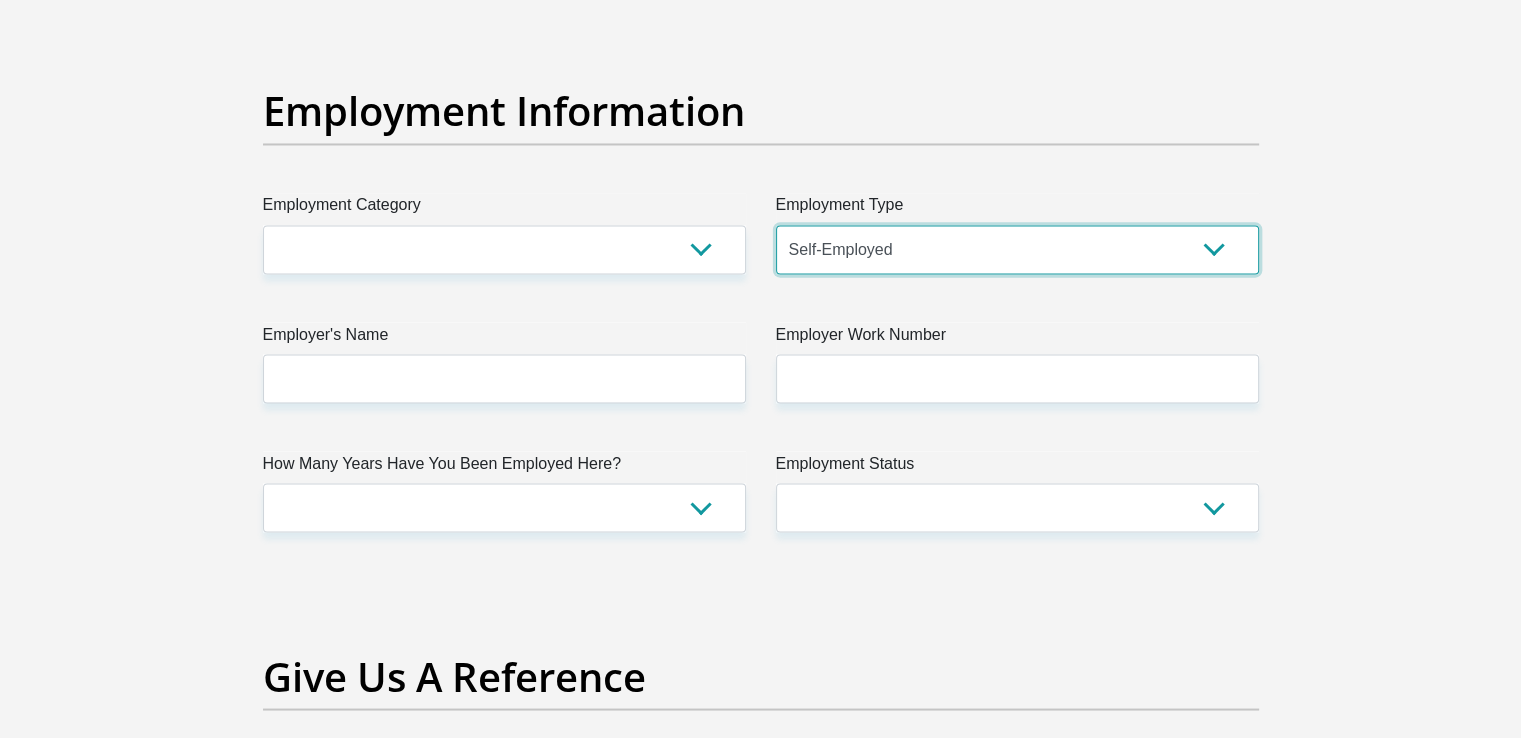 click on "College/Lecturer
Craft Seller
Creative
Driver
Executive
Farmer
Forces - Non Commissioned
Forces - Officer
Hawker
Housewife
Labourer
Licenced Professional
Manager
Miner
Non Licenced Professional
Office Staff/Clerk
Outside Worker
Pensioner
Permanent Teacher
Production/Manufacturing
Sales
Self-Employed
Semi-Professional Worker
Service Industry  Social Worker  Student" at bounding box center (1017, 249) 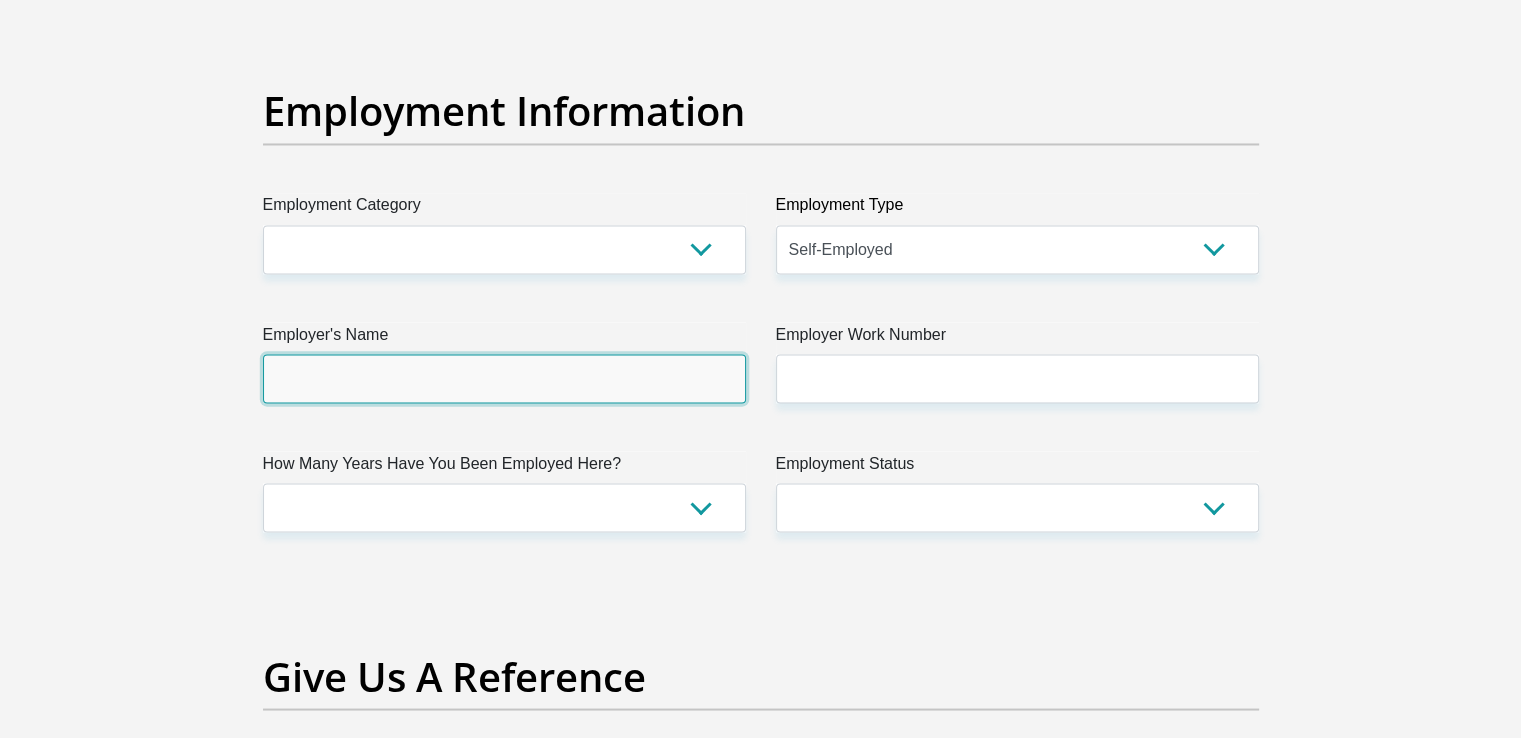 click on "Employer's Name" at bounding box center [504, 378] 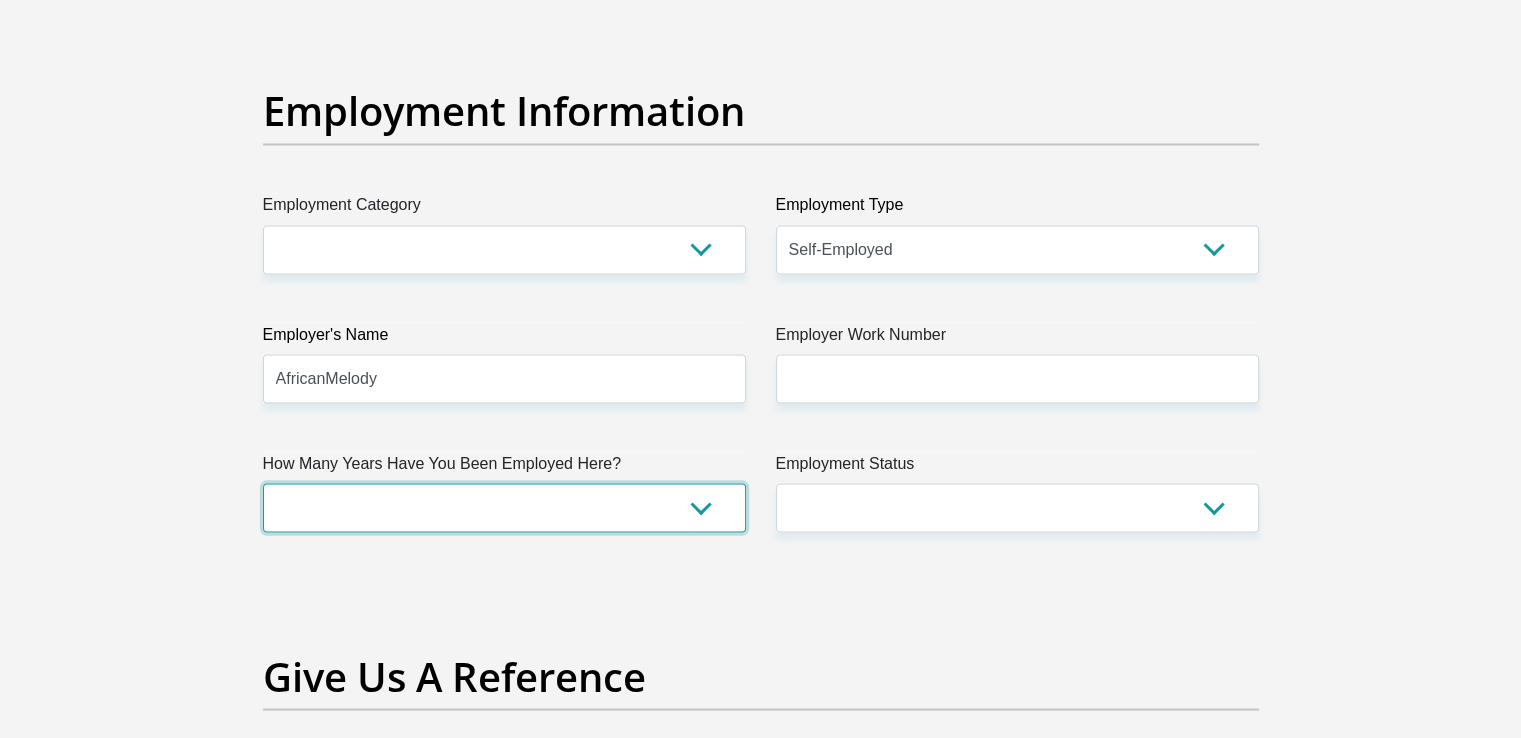 click on "less than 1 year
1-3 years
3-5 years
5+ years" at bounding box center [504, 507] 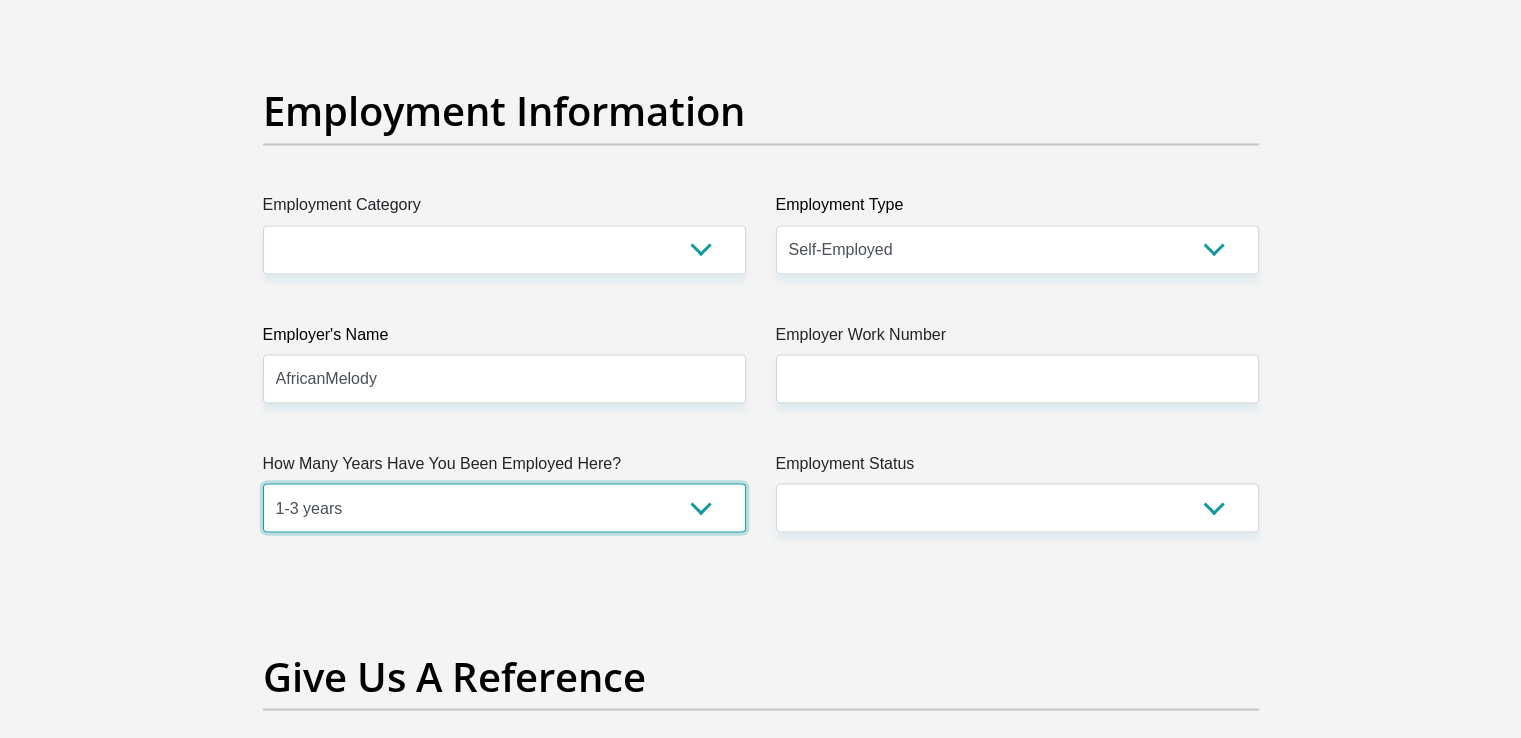 click on "less than 1 year
1-3 years
3-5 years
5+ years" at bounding box center (504, 507) 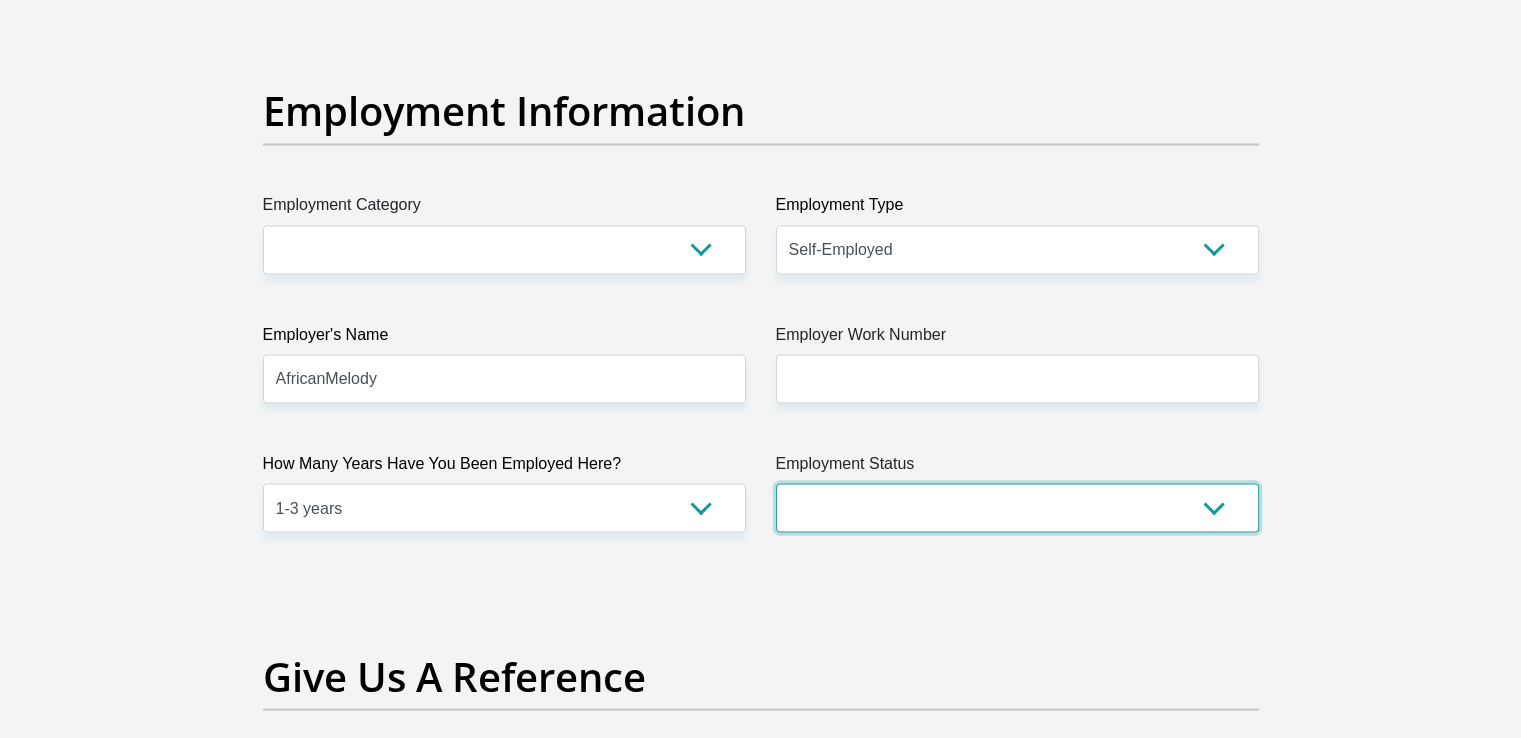 click on "Permanent/Full-time
Part-time/Casual
[DEMOGRAPHIC_DATA] Worker
Self-Employed
Housewife
Retired
Student
Medically Boarded
Disability
Unemployed" at bounding box center (1017, 507) 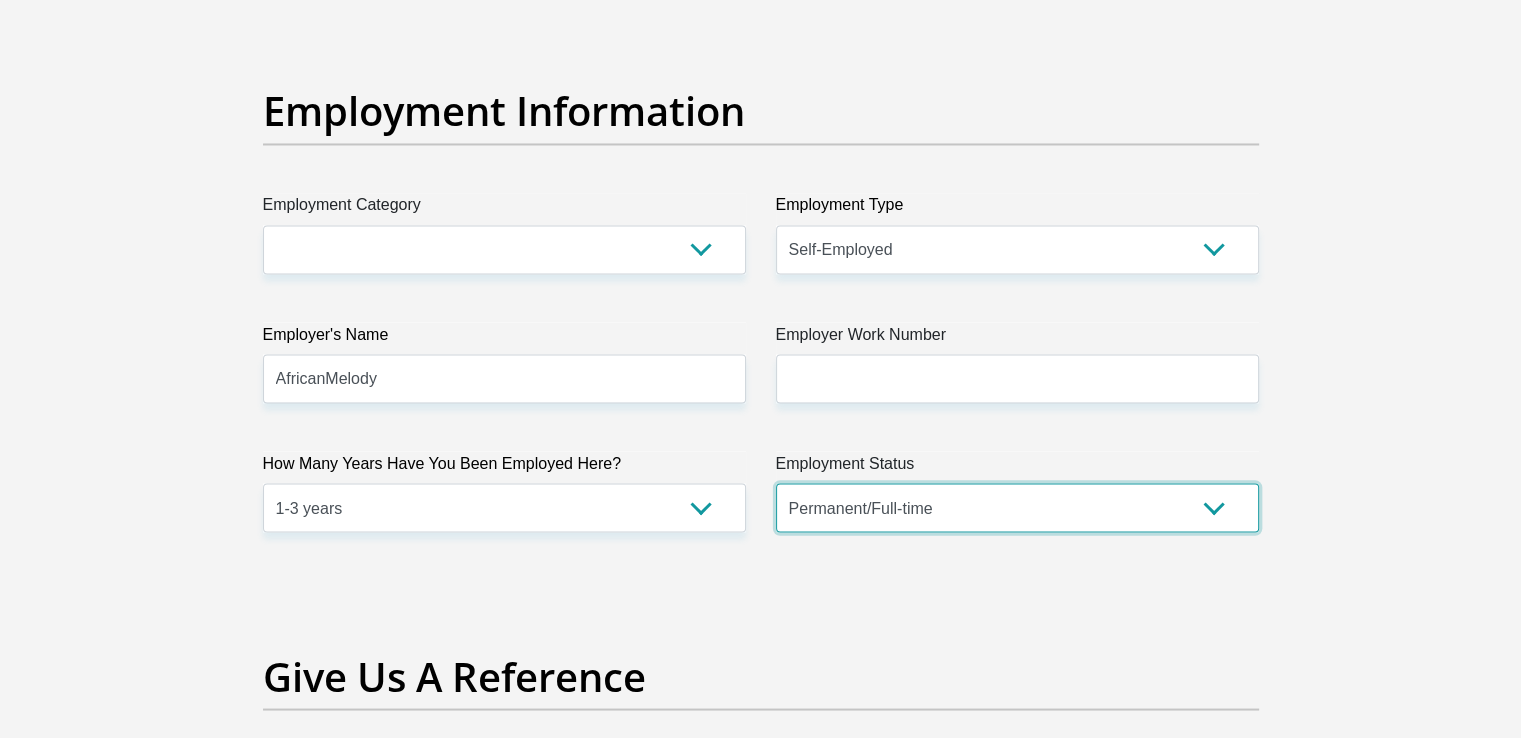 click on "Permanent/Full-time
Part-time/Casual
[DEMOGRAPHIC_DATA] Worker
Self-Employed
Housewife
Retired
Student
Medically Boarded
Disability
Unemployed" at bounding box center [1017, 507] 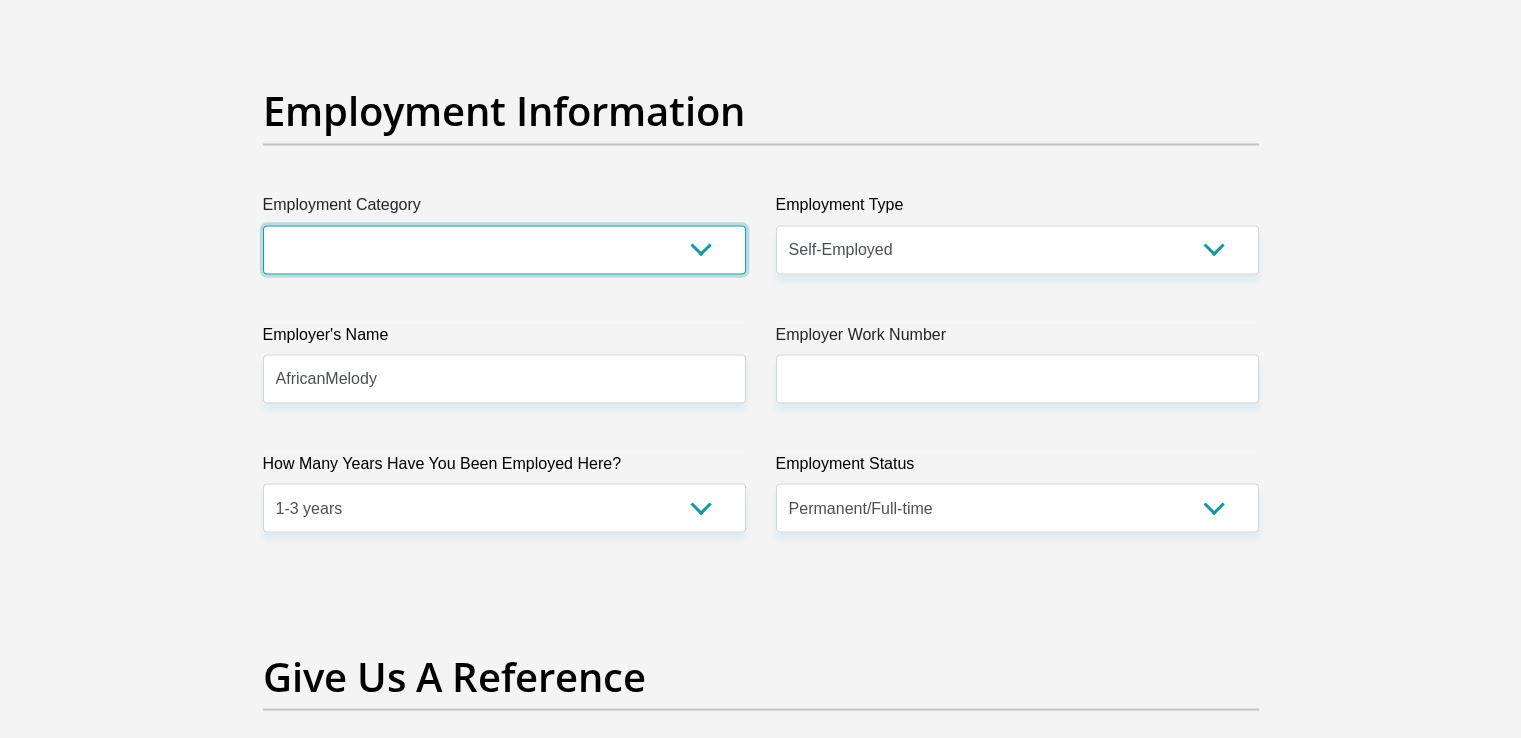 click on "AGRICULTURE
ALCOHOL & TOBACCO
CONSTRUCTION MATERIALS
METALLURGY
EQUIPMENT FOR RENEWABLE ENERGY
SPECIALIZED CONTRACTORS
CAR
GAMING (INCL. INTERNET
OTHER WHOLESALE
UNLICENSED PHARMACEUTICALS
CURRENCY EXCHANGE HOUSES
OTHER FINANCIAL INSTITUTIONS & INSURANCE
REAL ESTATE AGENTS
OIL & GAS
OTHER MATERIALS (E.G. IRON ORE)
PRECIOUS STONES & PRECIOUS METALS
POLITICAL ORGANIZATIONS
RELIGIOUS ORGANIZATIONS(NOT SECTS)
ACTI. HAVING BUSINESS DEAL WITH PUBLIC ADMINISTRATION
LAUNDROMATS" at bounding box center [504, 249] 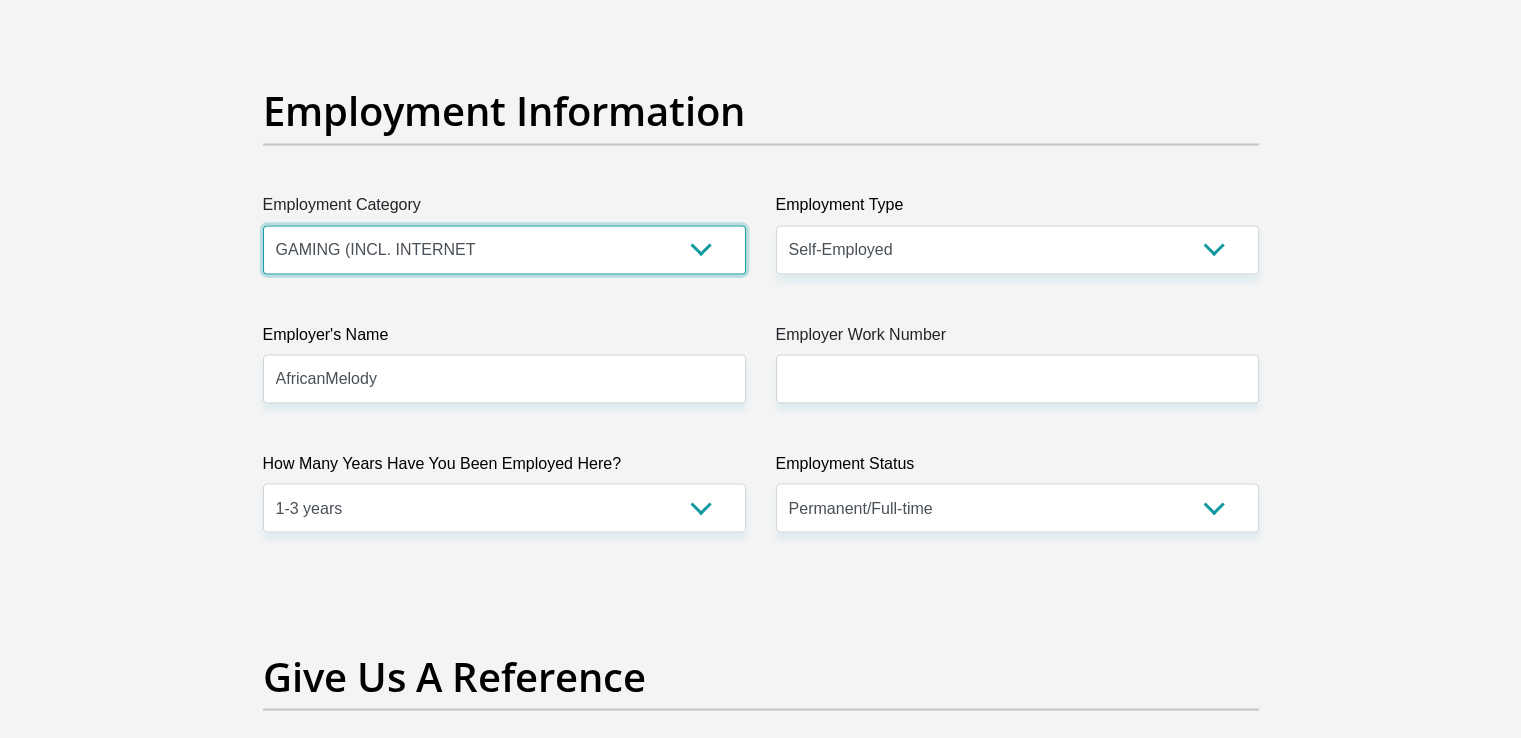 click on "AGRICULTURE
ALCOHOL & TOBACCO
CONSTRUCTION MATERIALS
METALLURGY
EQUIPMENT FOR RENEWABLE ENERGY
SPECIALIZED CONTRACTORS
CAR
GAMING (INCL. INTERNET
OTHER WHOLESALE
UNLICENSED PHARMACEUTICALS
CURRENCY EXCHANGE HOUSES
OTHER FINANCIAL INSTITUTIONS & INSURANCE
REAL ESTATE AGENTS
OIL & GAS
OTHER MATERIALS (E.G. IRON ORE)
PRECIOUS STONES & PRECIOUS METALS
POLITICAL ORGANIZATIONS
RELIGIOUS ORGANIZATIONS(NOT SECTS)
ACTI. HAVING BUSINESS DEAL WITH PUBLIC ADMINISTRATION
LAUNDROMATS" at bounding box center (504, 249) 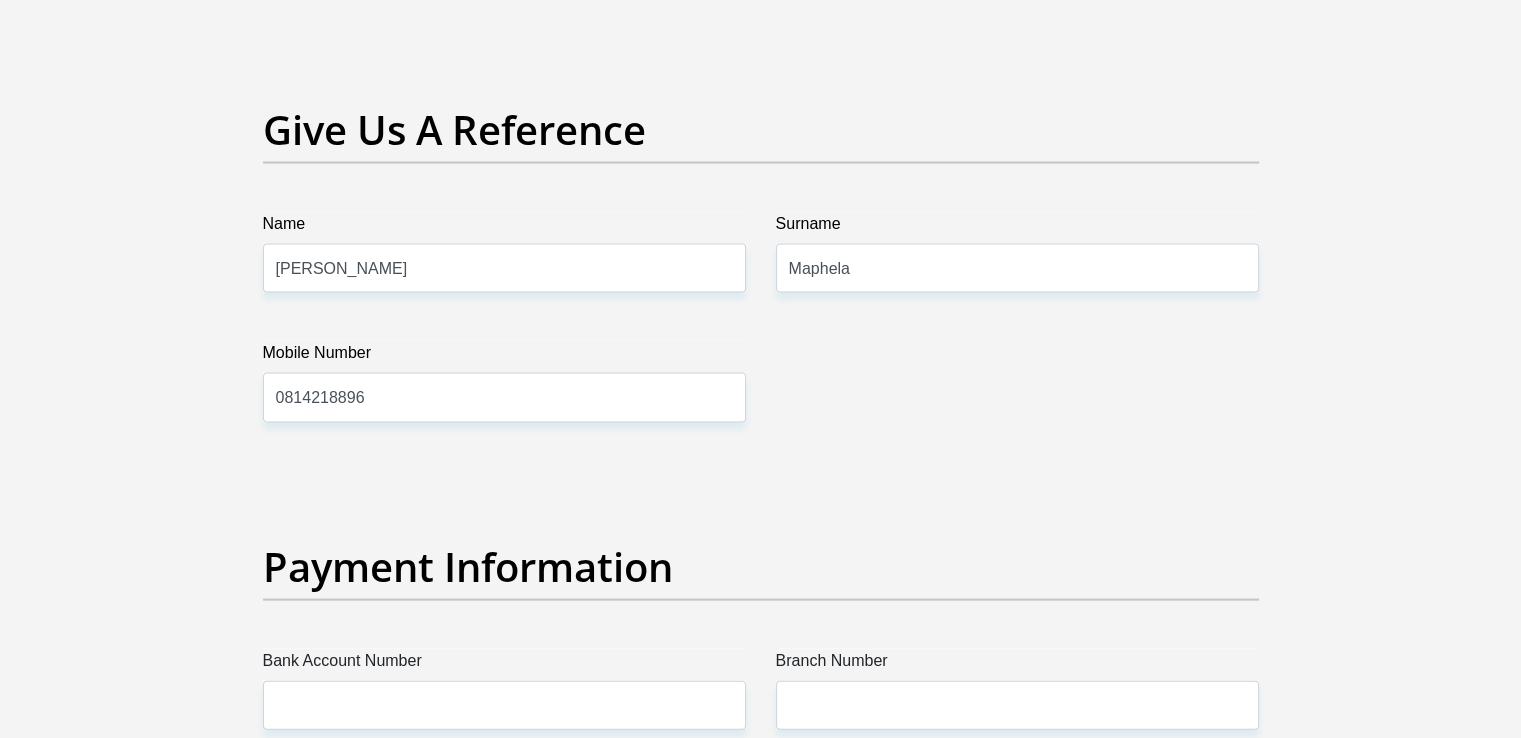 scroll, scrollTop: 4084, scrollLeft: 0, axis: vertical 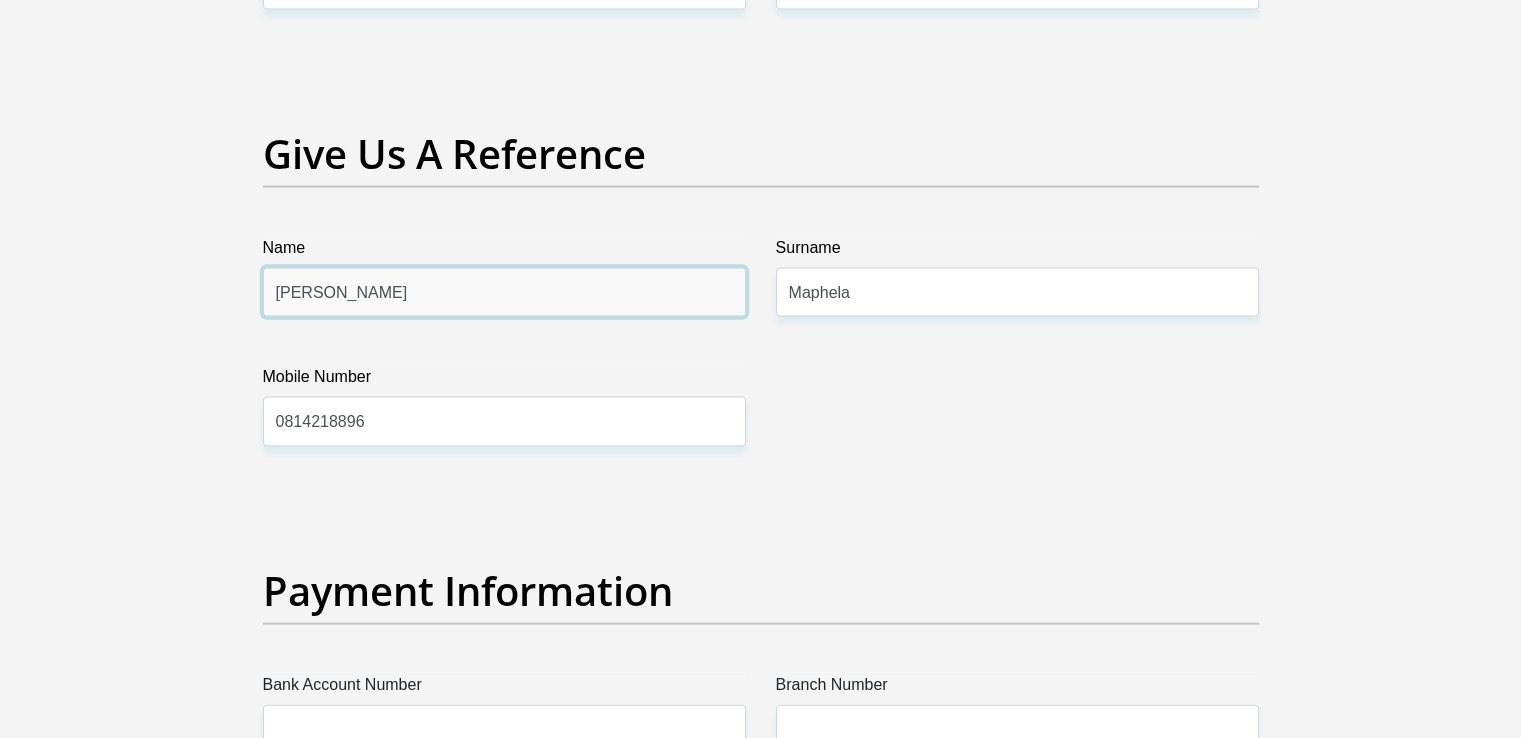 drag, startPoint x: 348, startPoint y: 310, endPoint x: 208, endPoint y: 288, distance: 141.71803 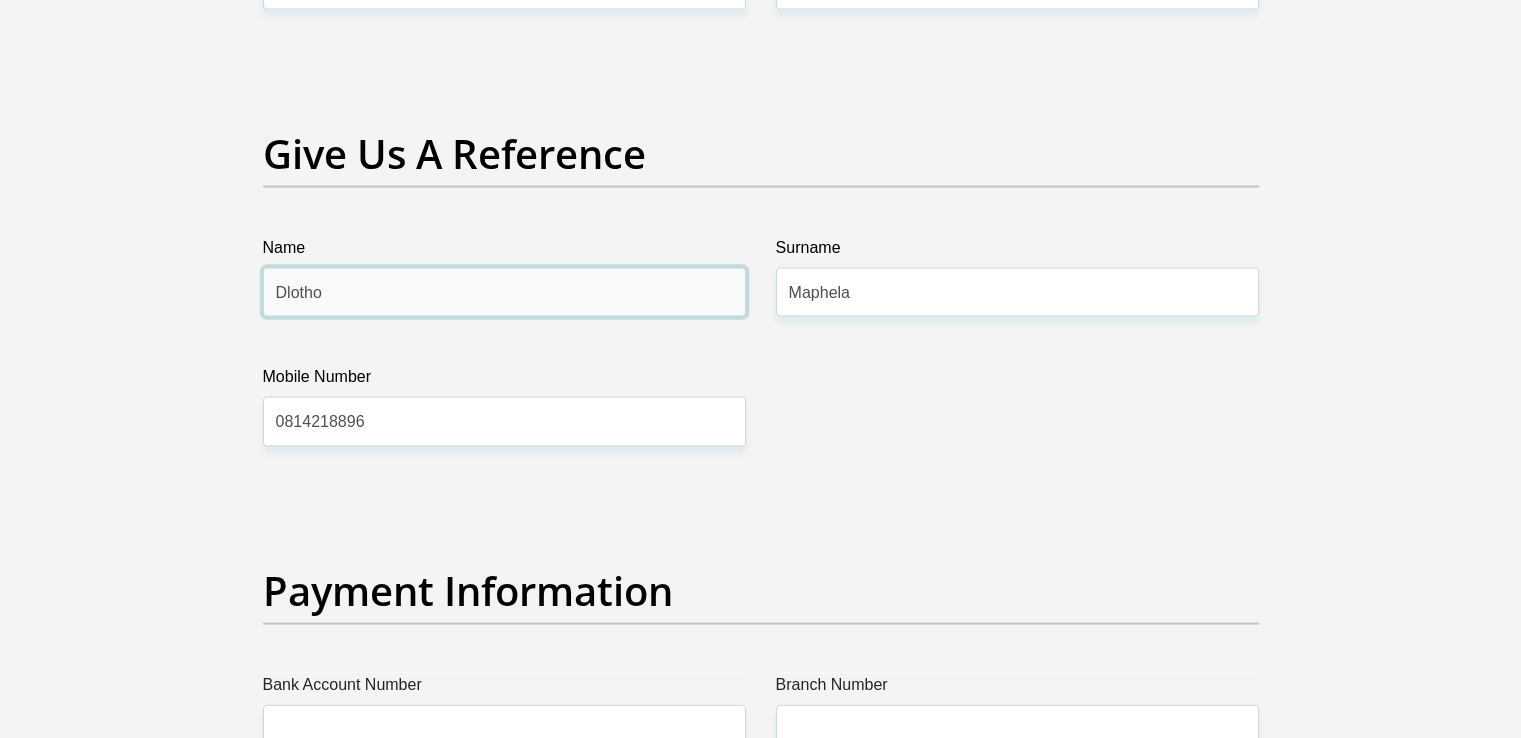 type on "Dlotho" 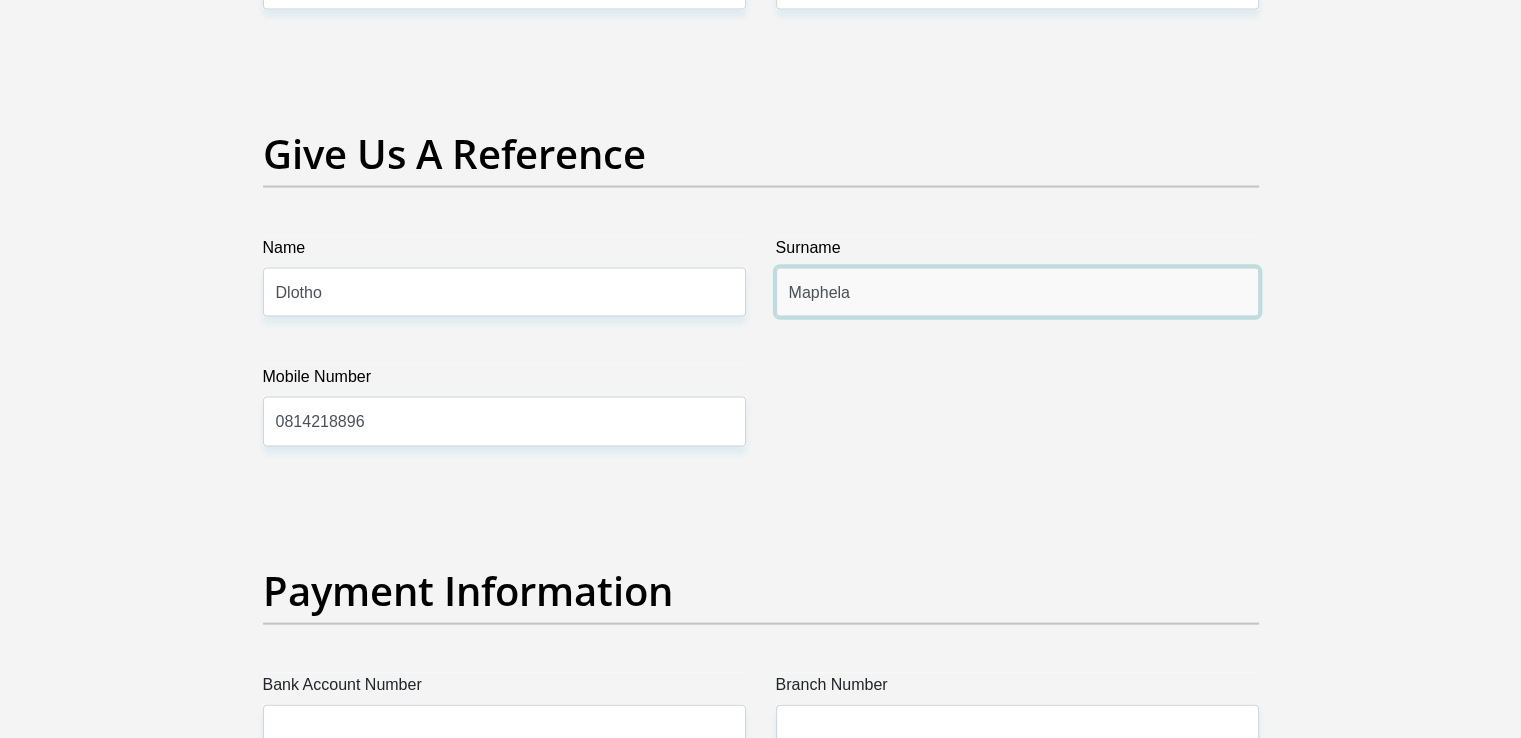 drag, startPoint x: 884, startPoint y: 296, endPoint x: 725, endPoint y: 305, distance: 159.25452 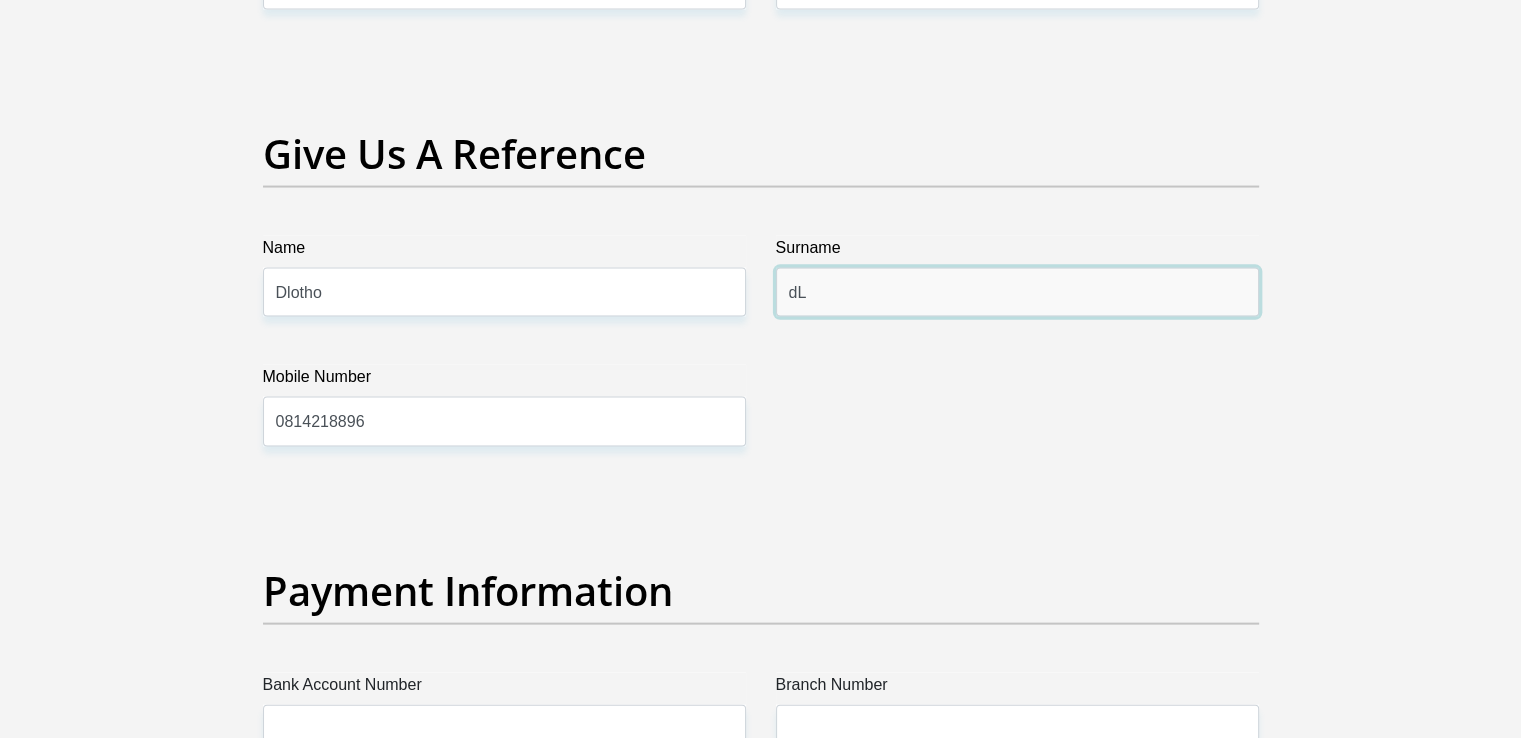 type on "d" 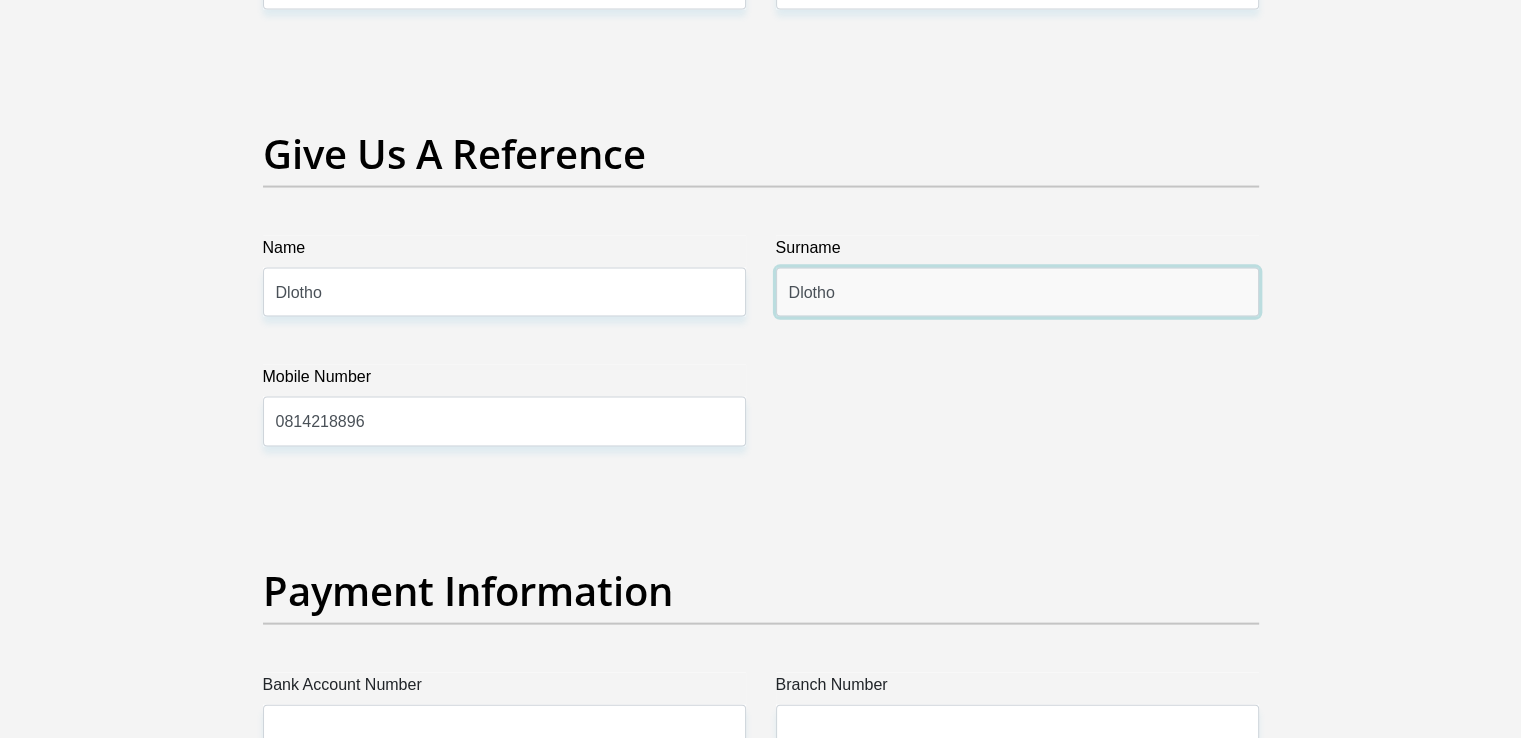 type on "Dlotho" 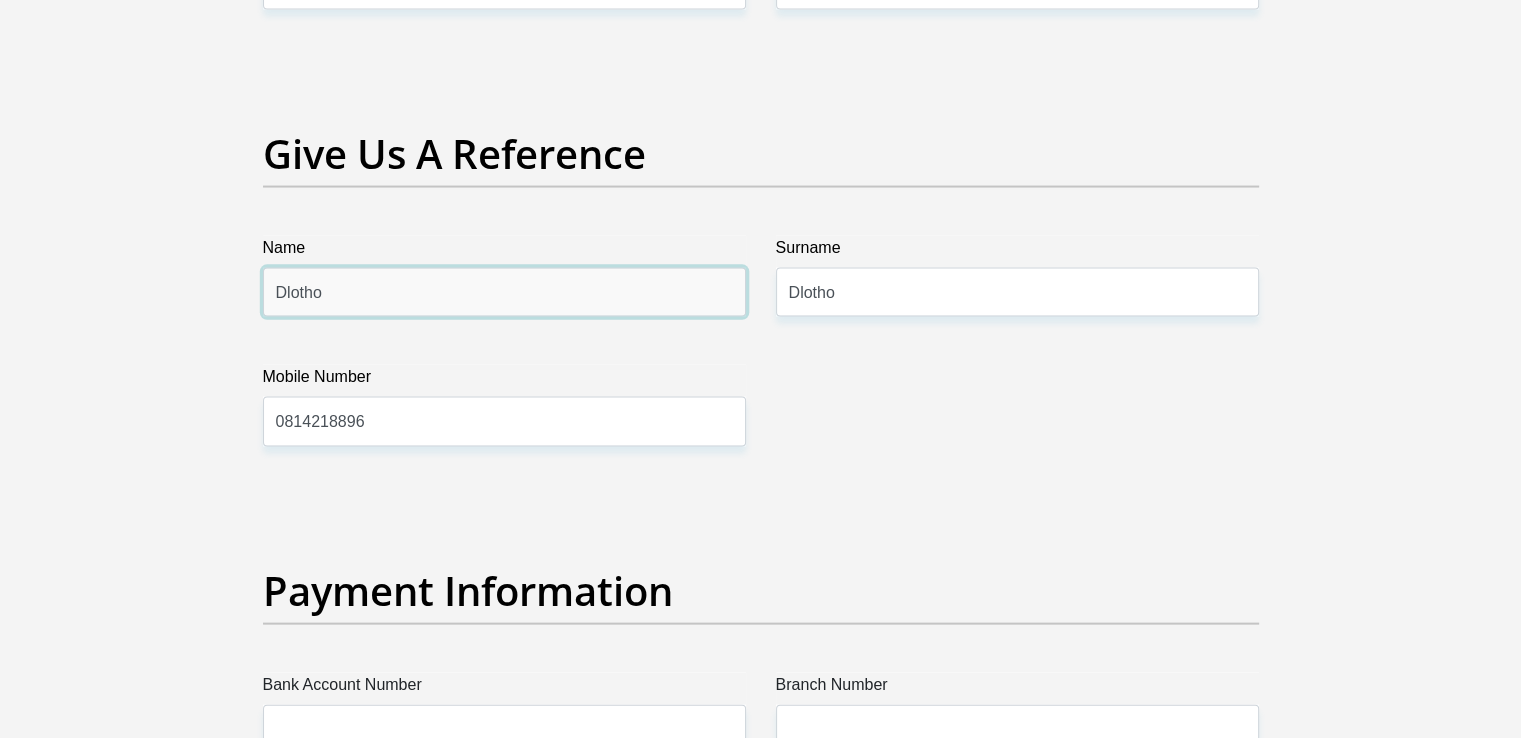 drag, startPoint x: 351, startPoint y: 285, endPoint x: 208, endPoint y: 277, distance: 143.2236 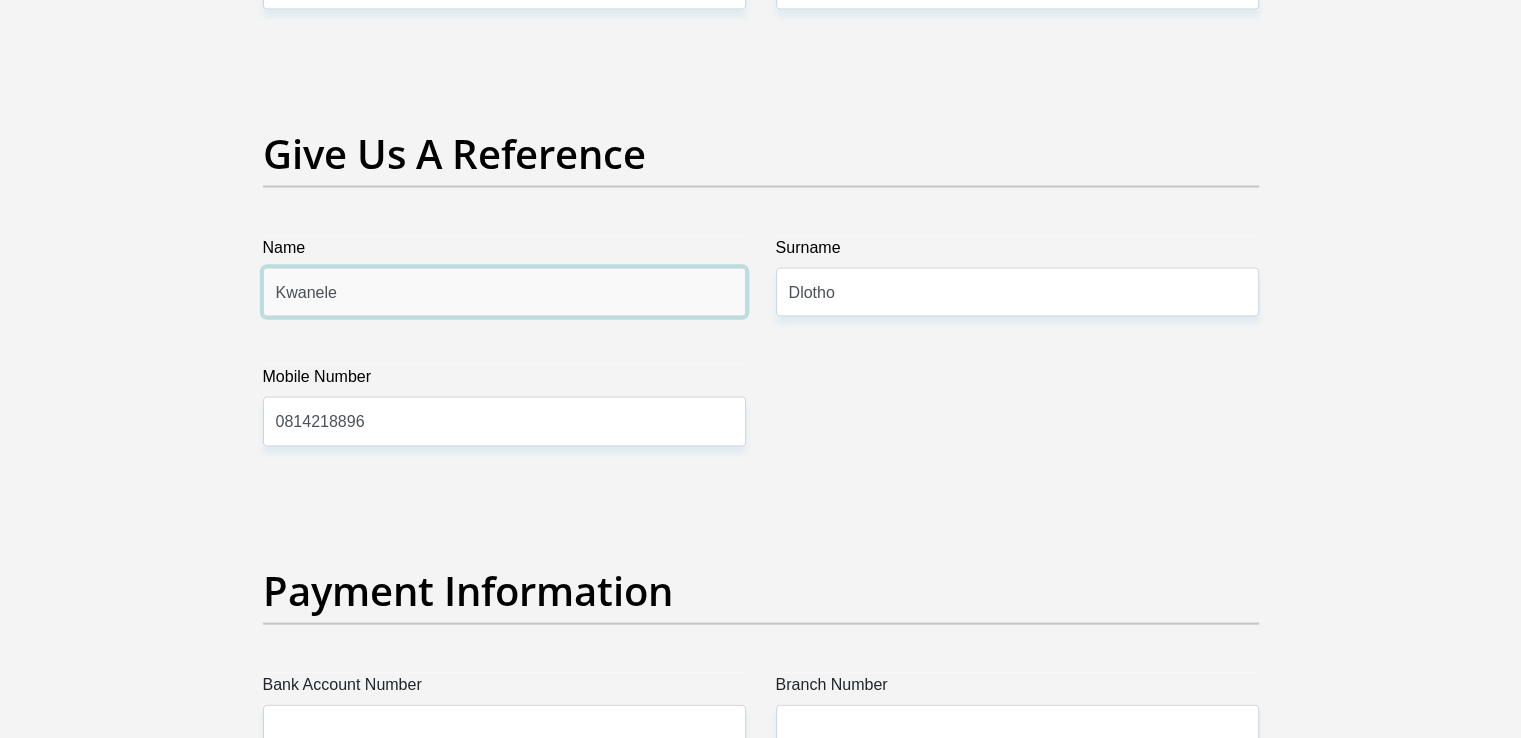 scroll, scrollTop: 4221, scrollLeft: 0, axis: vertical 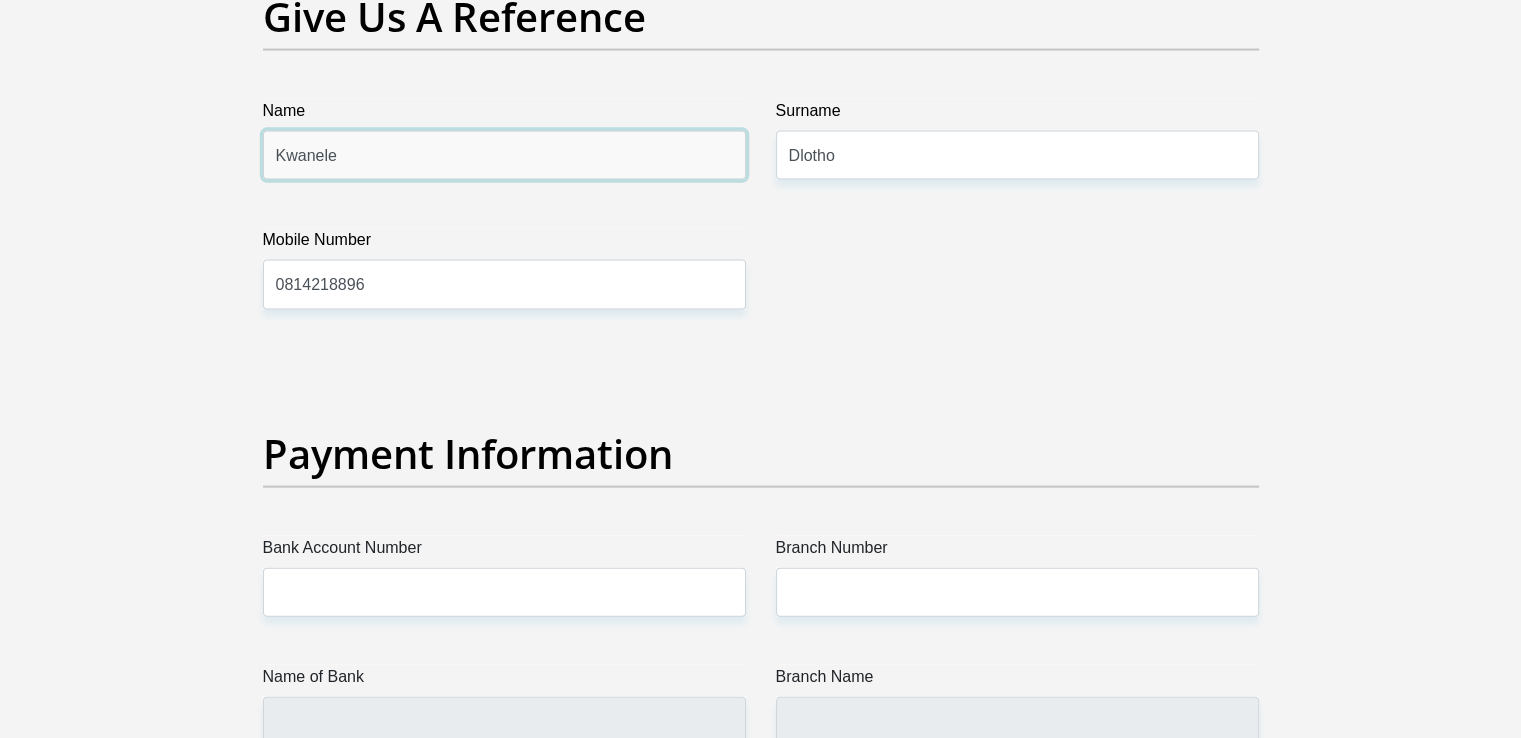 type on "Kwanele" 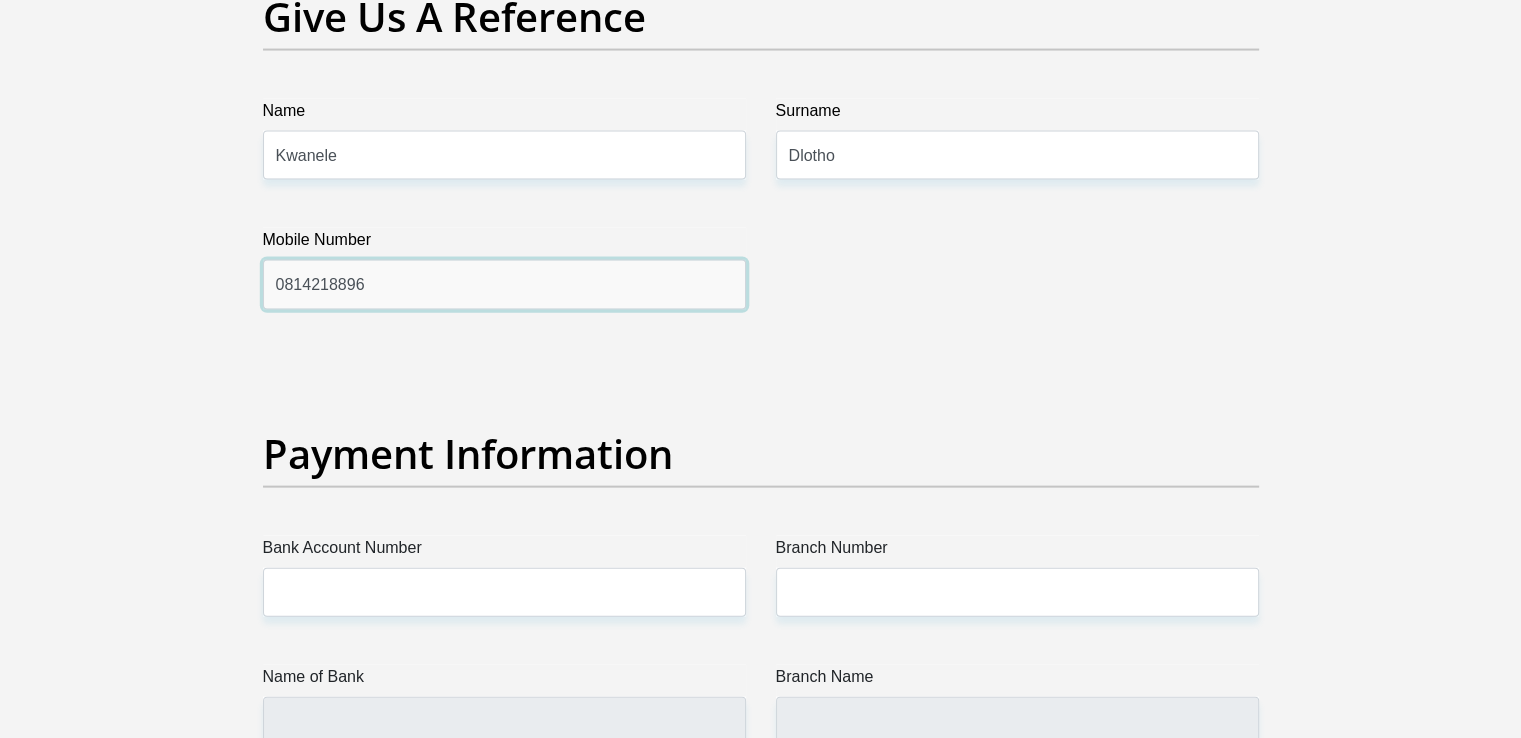 drag, startPoint x: 410, startPoint y: 285, endPoint x: 251, endPoint y: 289, distance: 159.05031 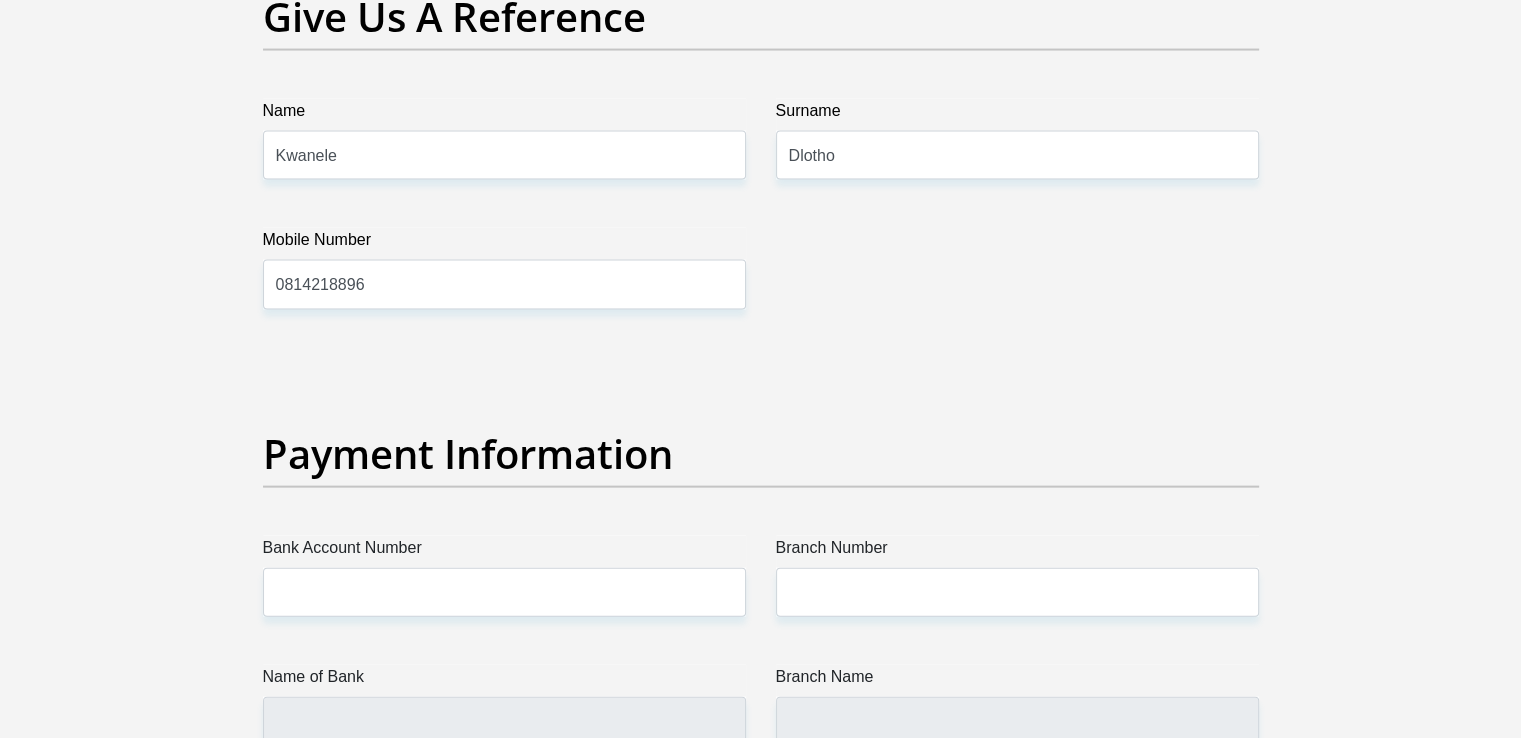 click on "Title
Mr
Ms
Mrs
Dr
Other
First Name
Shaun
Surname
Schriever
ID Number
9310285971085
Please input valid ID number
Race
Black
Coloured
Indian
White
Other
Contact Number
0781370137
Please input valid contact number
Nationality
South Africa
Afghanistan
Aland Islands  Albania  Algeria" at bounding box center (761, -654) 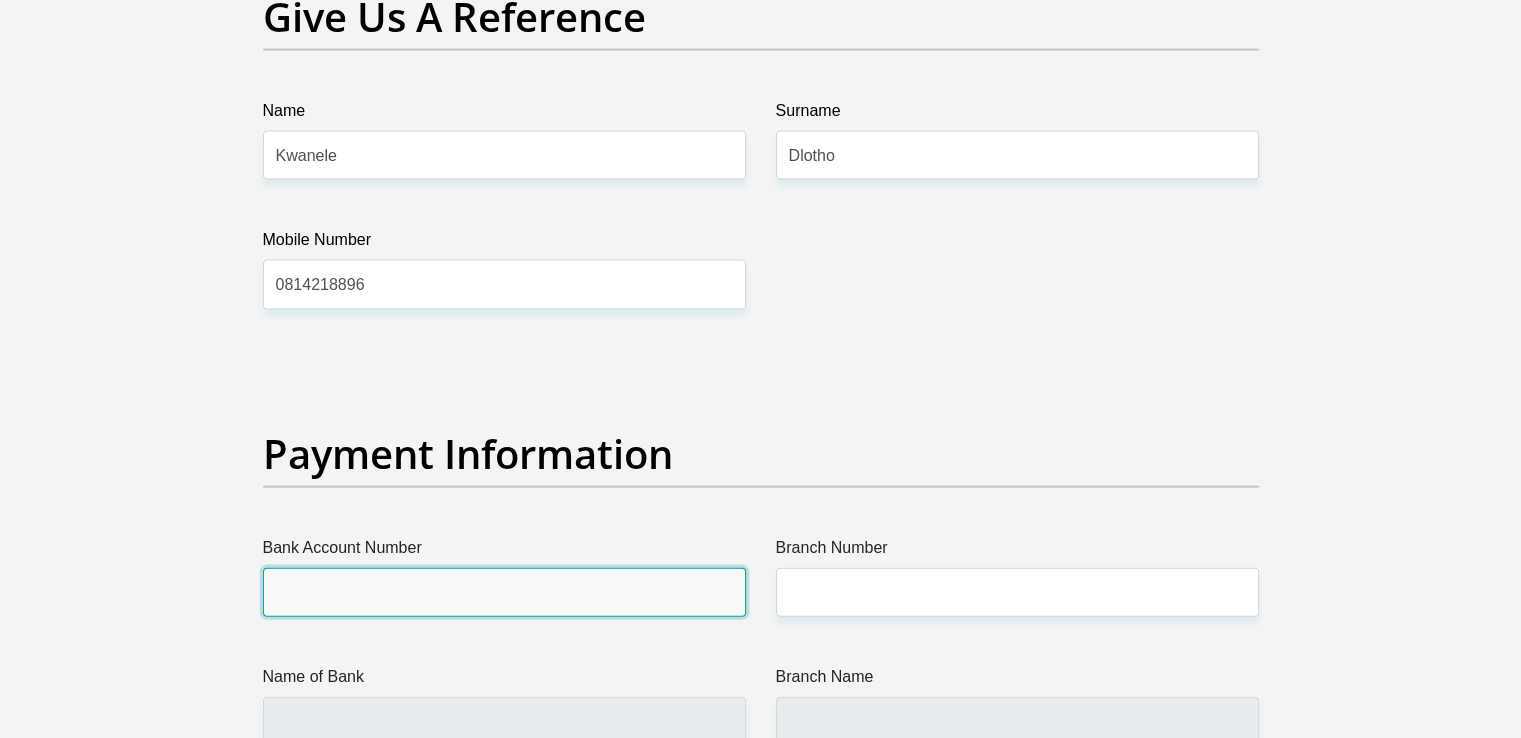 click on "Bank Account Number" at bounding box center [504, 592] 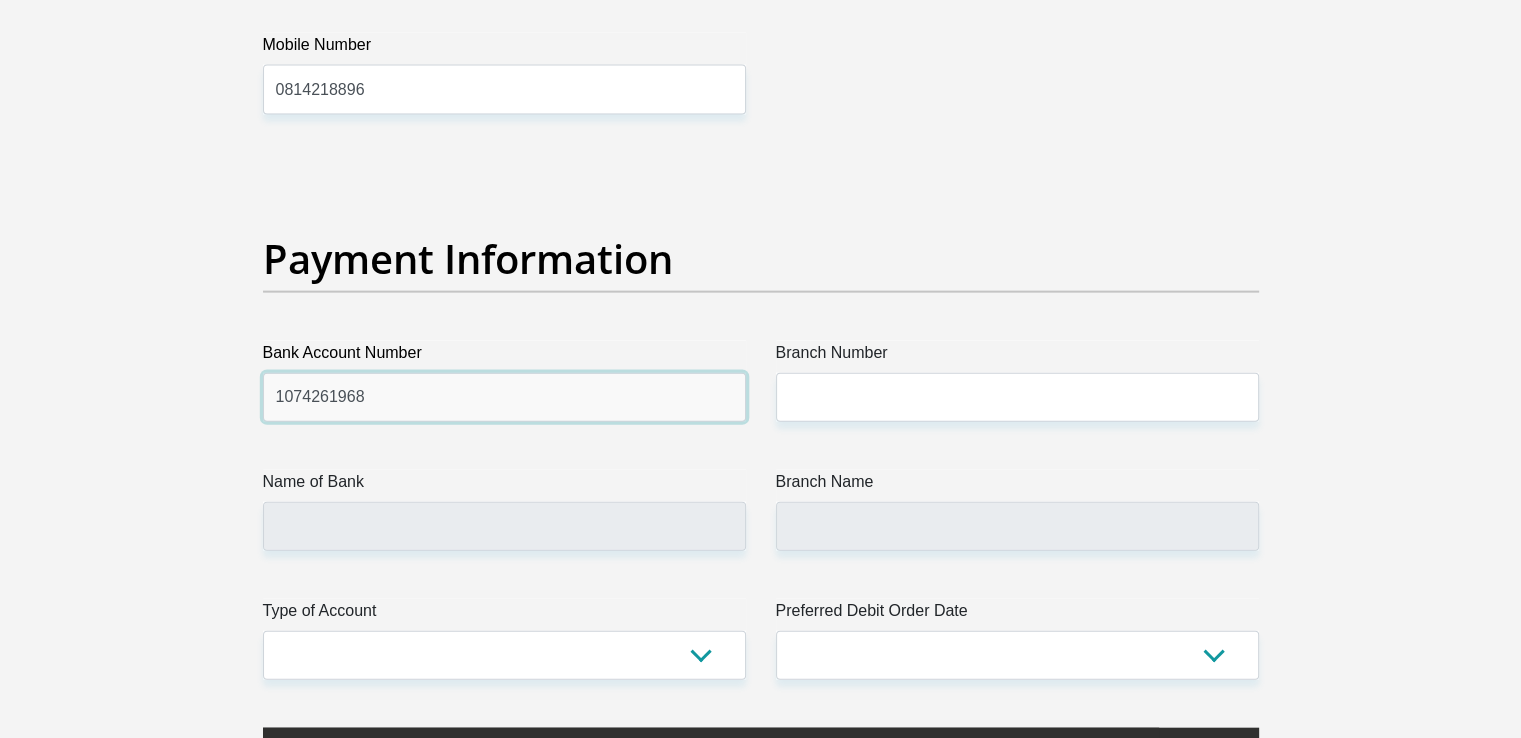 scroll, scrollTop: 4481, scrollLeft: 0, axis: vertical 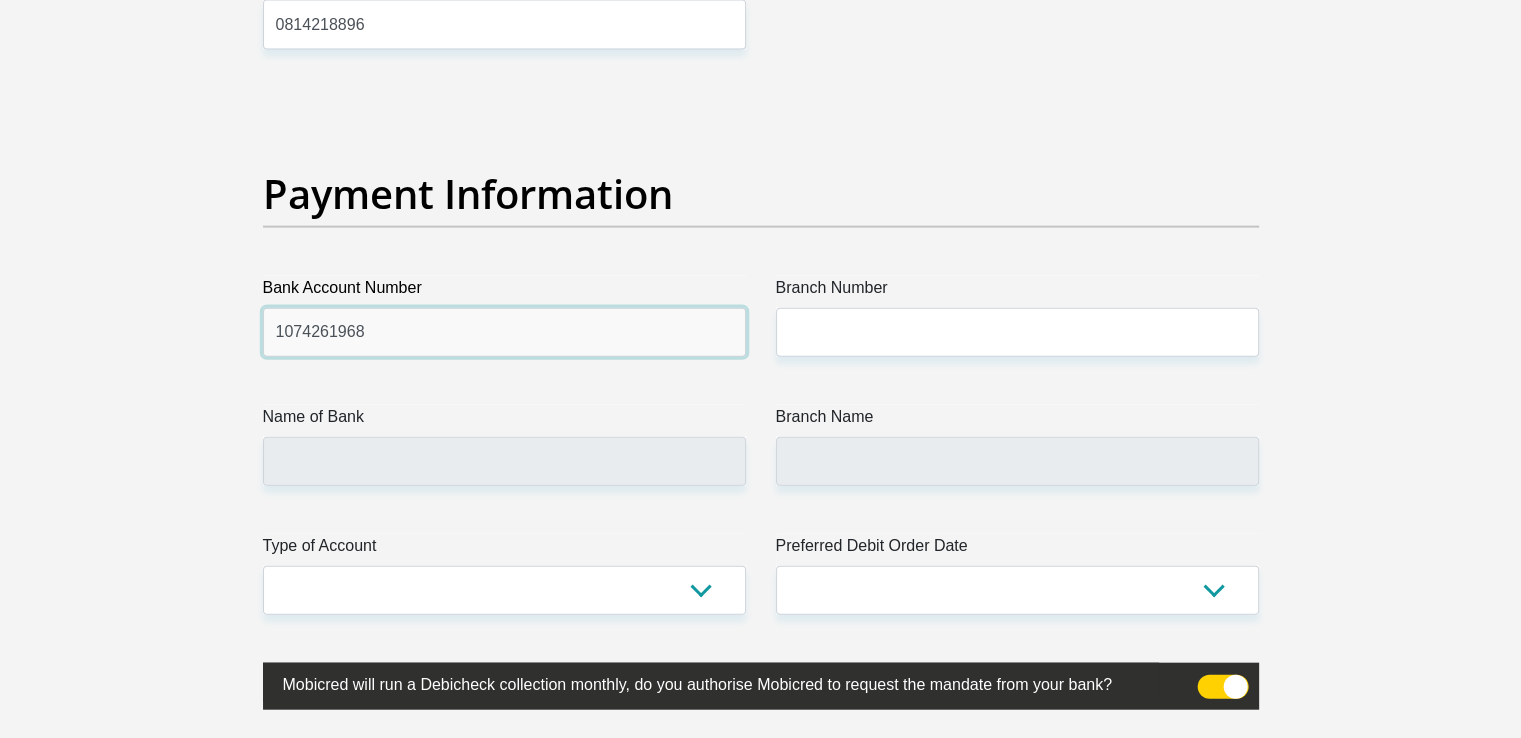 drag, startPoint x: 556, startPoint y: 309, endPoint x: 176, endPoint y: 321, distance: 380.18942 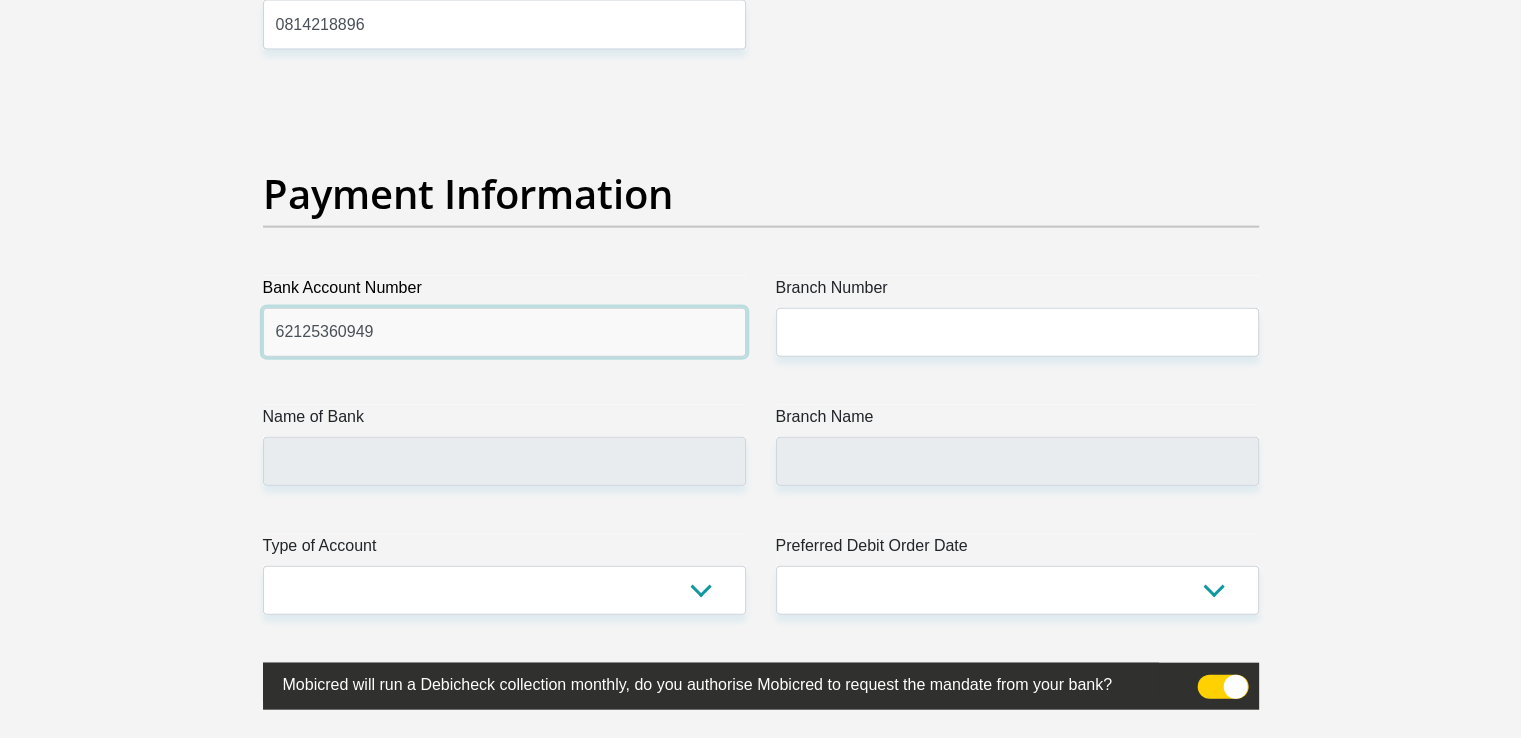 type on "62125360949" 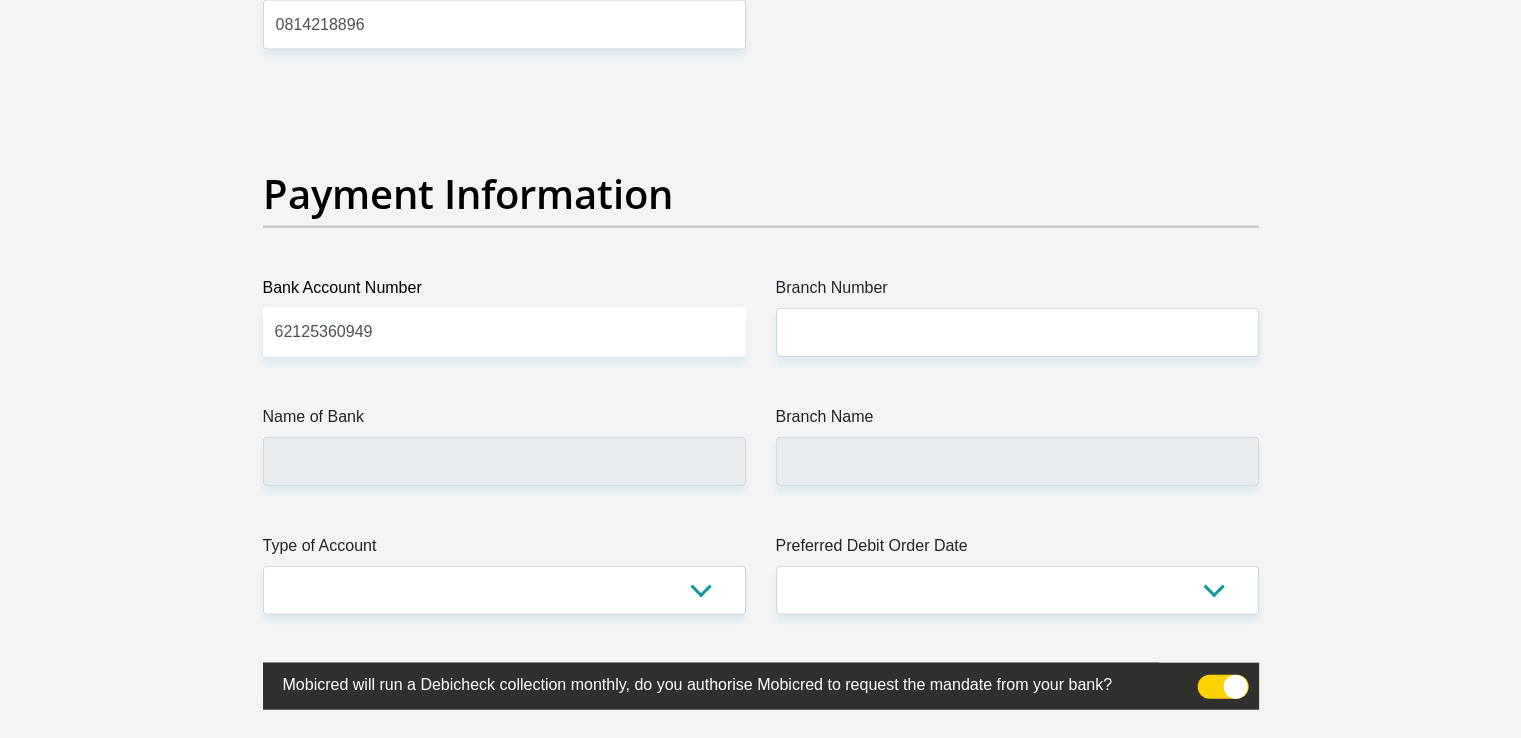 click on "Title
Mr
Ms
Mrs
Dr
Other
First Name
Shaun
Surname
Schriever
ID Number
9310285971085
Please input valid ID number
Race
Black
Coloured
Indian
White
Other
Contact Number
0781370137
Please input valid contact number
Nationality
South Africa
Afghanistan
Aland Islands  Albania  Algeria" at bounding box center [761, -914] 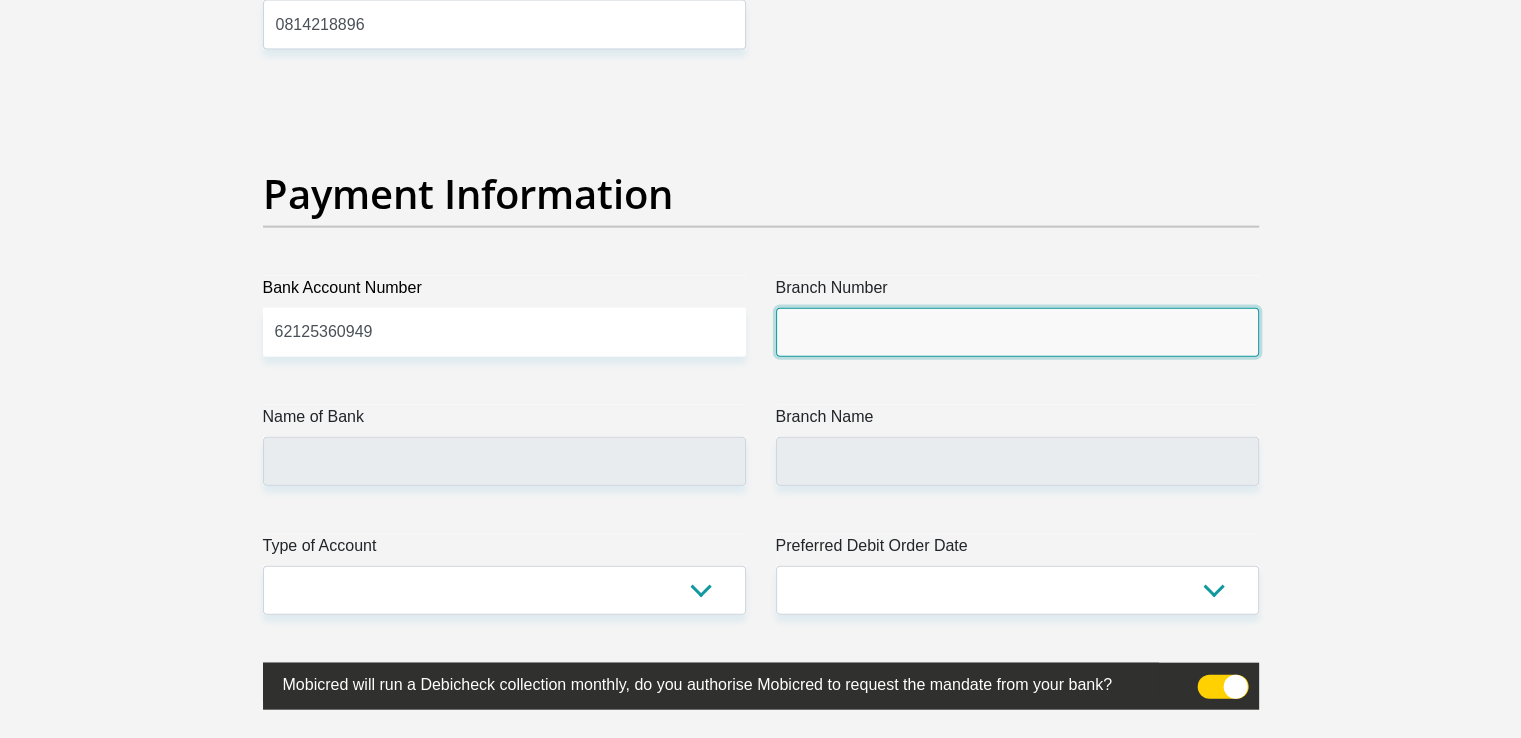 click on "Branch Number" at bounding box center (1017, 332) 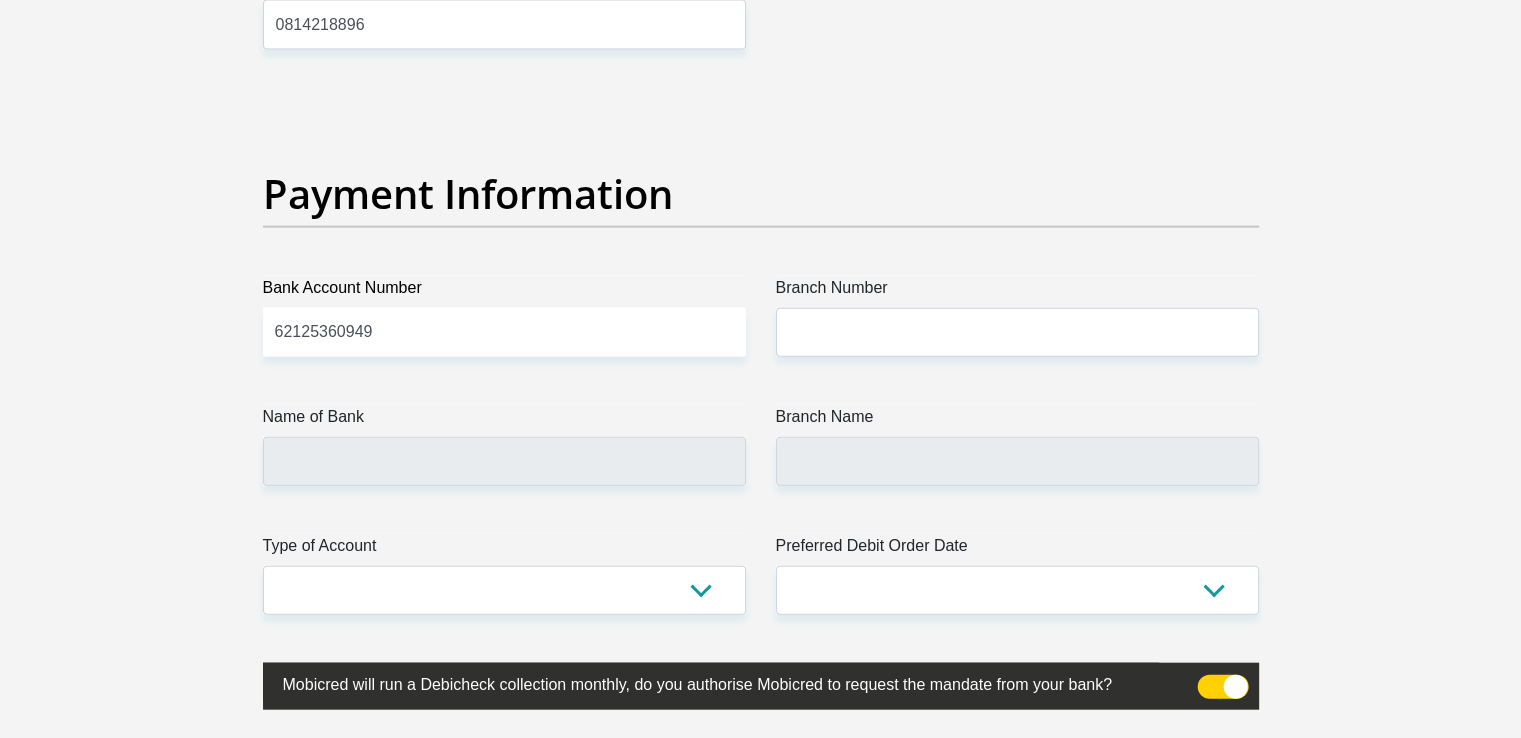 click on "Title
Mr
Ms
Mrs
Dr
Other
First Name
Shaun
Surname
Schriever
ID Number
9310285971085
Please input valid ID number
Race
Black
Coloured
Indian
White
Other
Contact Number
0781370137
Please input valid contact number
Nationality
South Africa
Afghanistan
Aland Islands  Albania  Algeria" at bounding box center [761, -914] 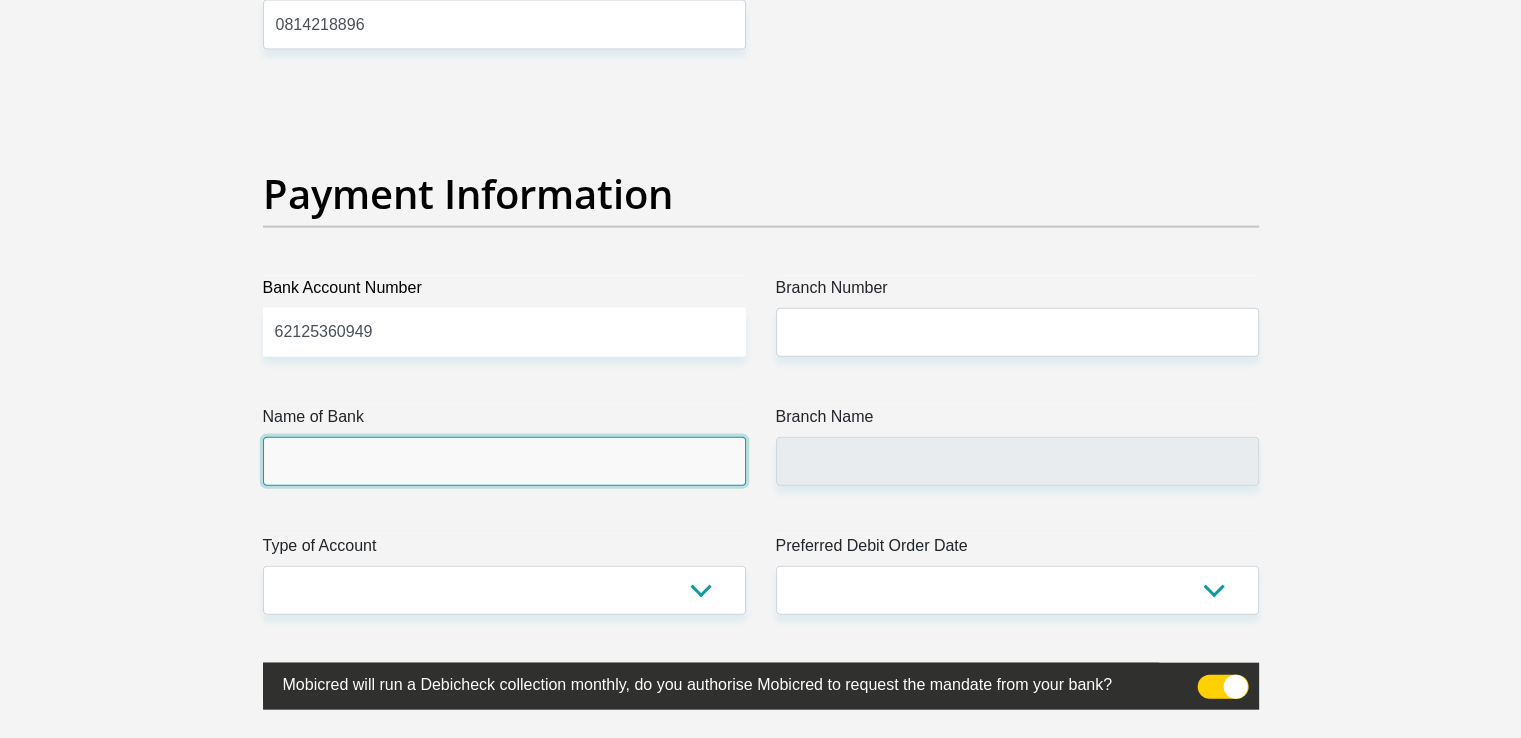 click on "Name of Bank" at bounding box center [504, 461] 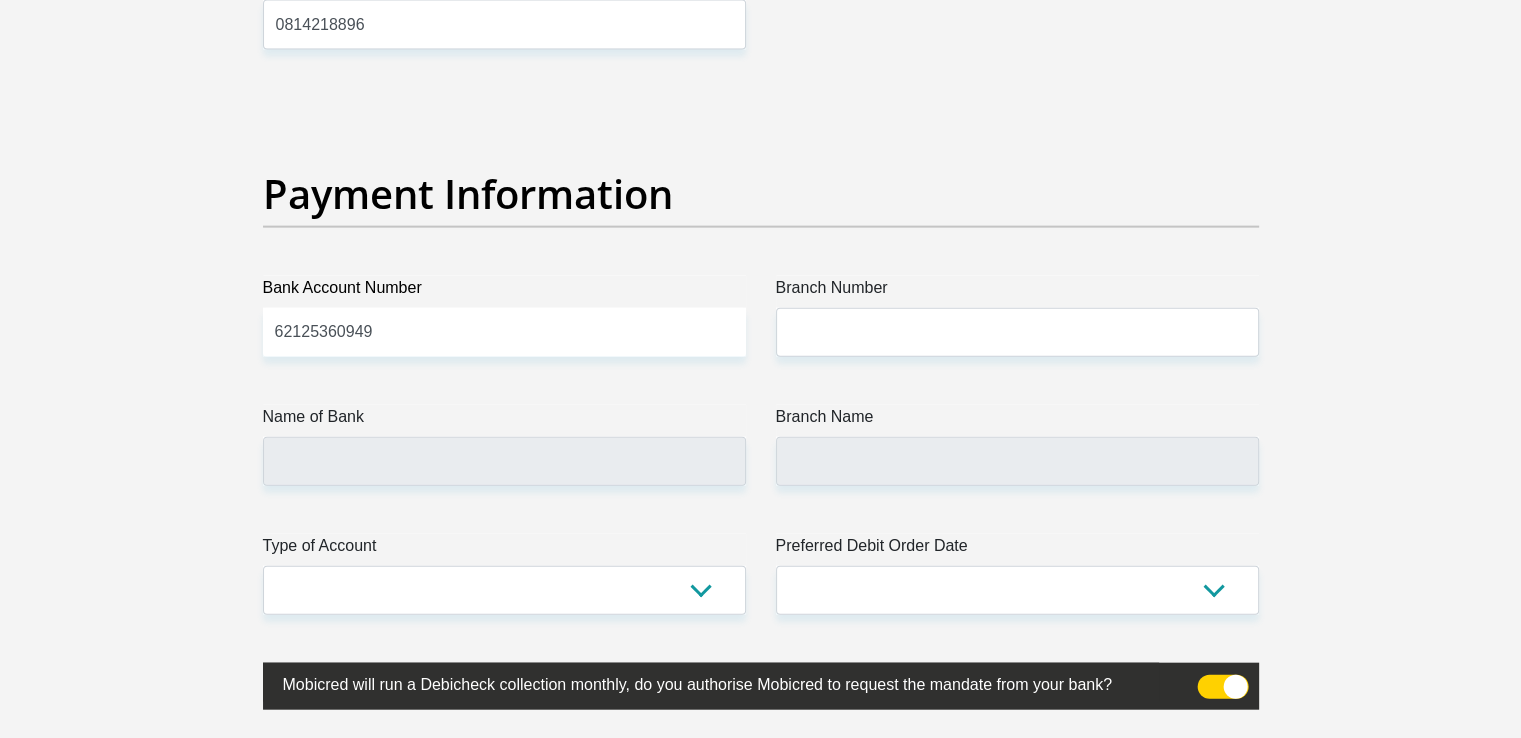 click on "Name of Bank" at bounding box center [504, 445] 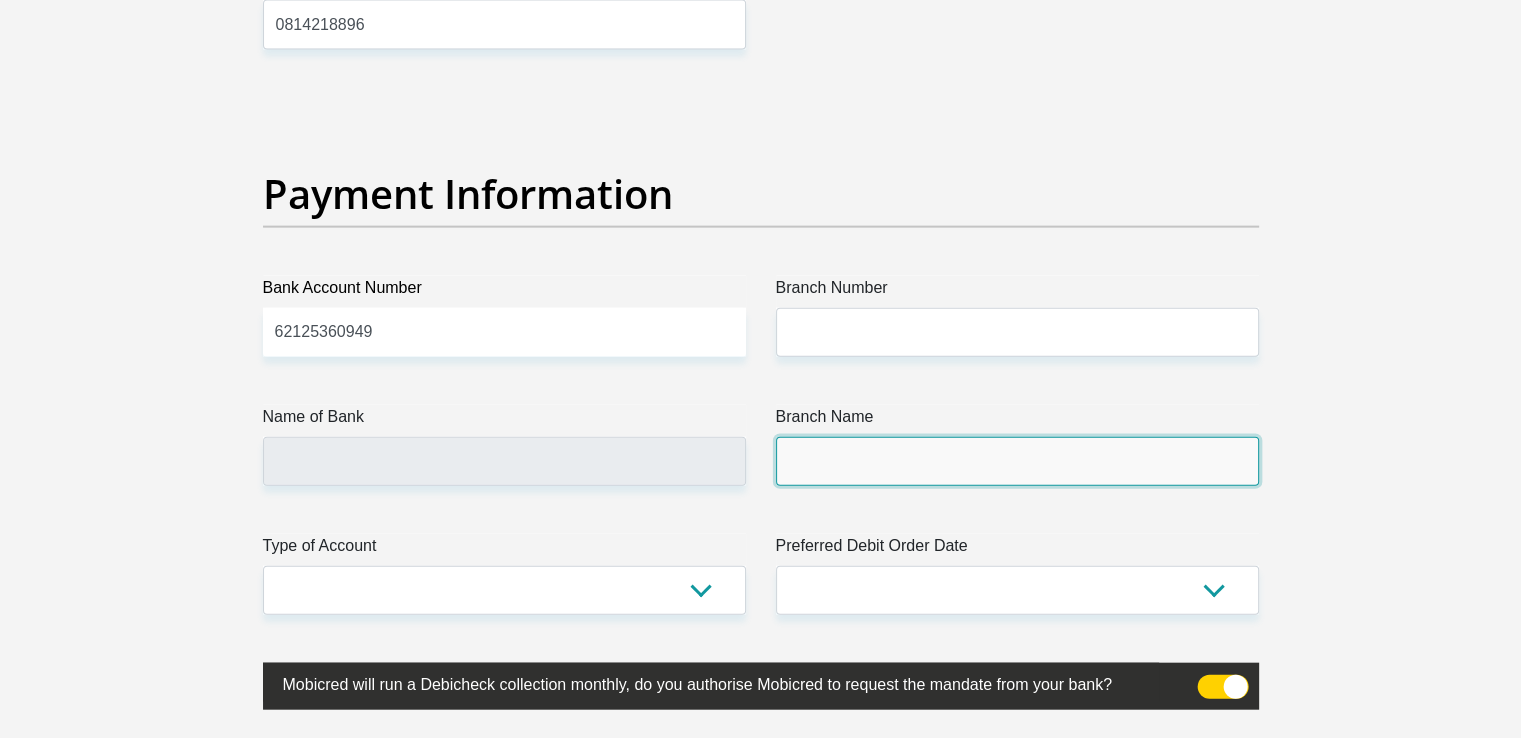 click on "Branch Name" at bounding box center [1017, 461] 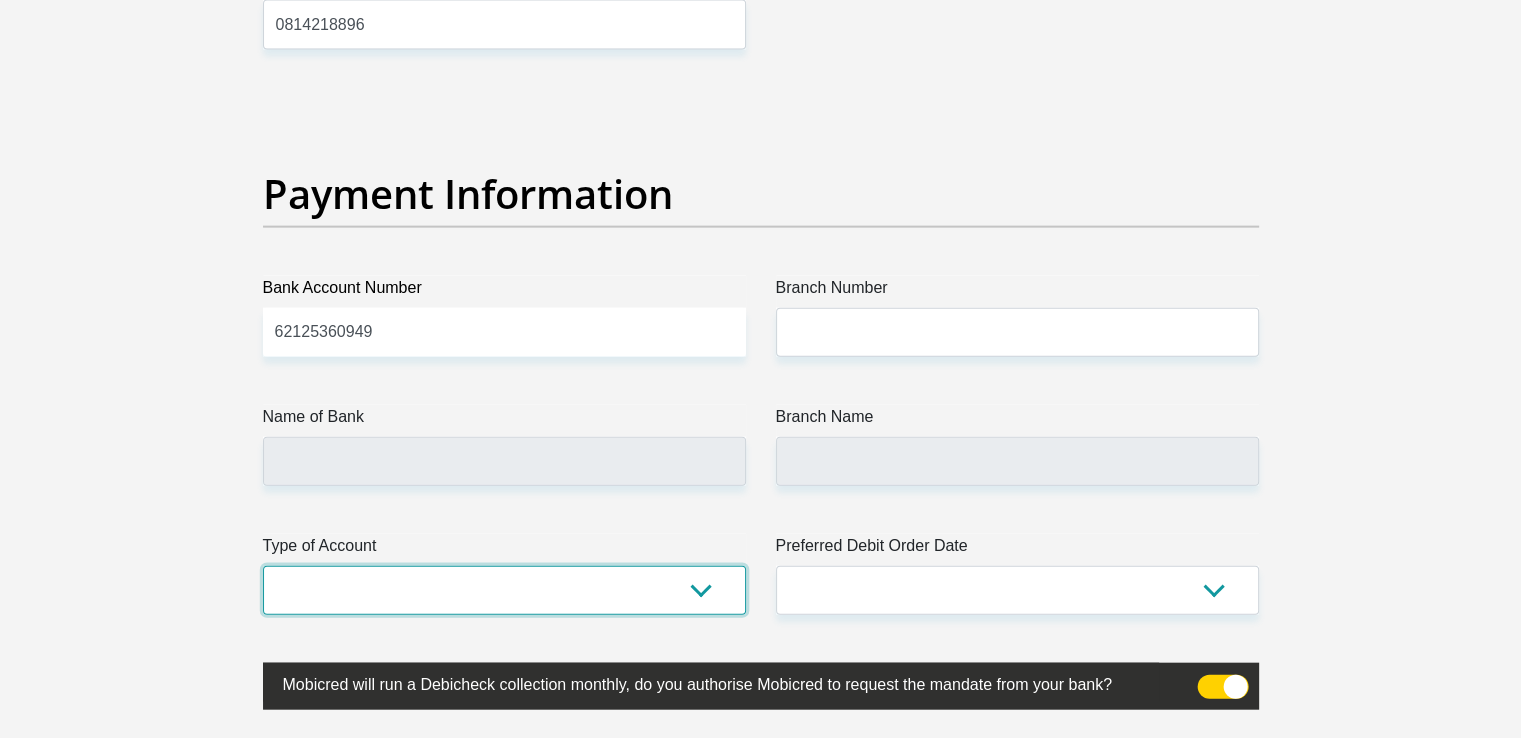 click on "Cheque
Savings" at bounding box center [504, 590] 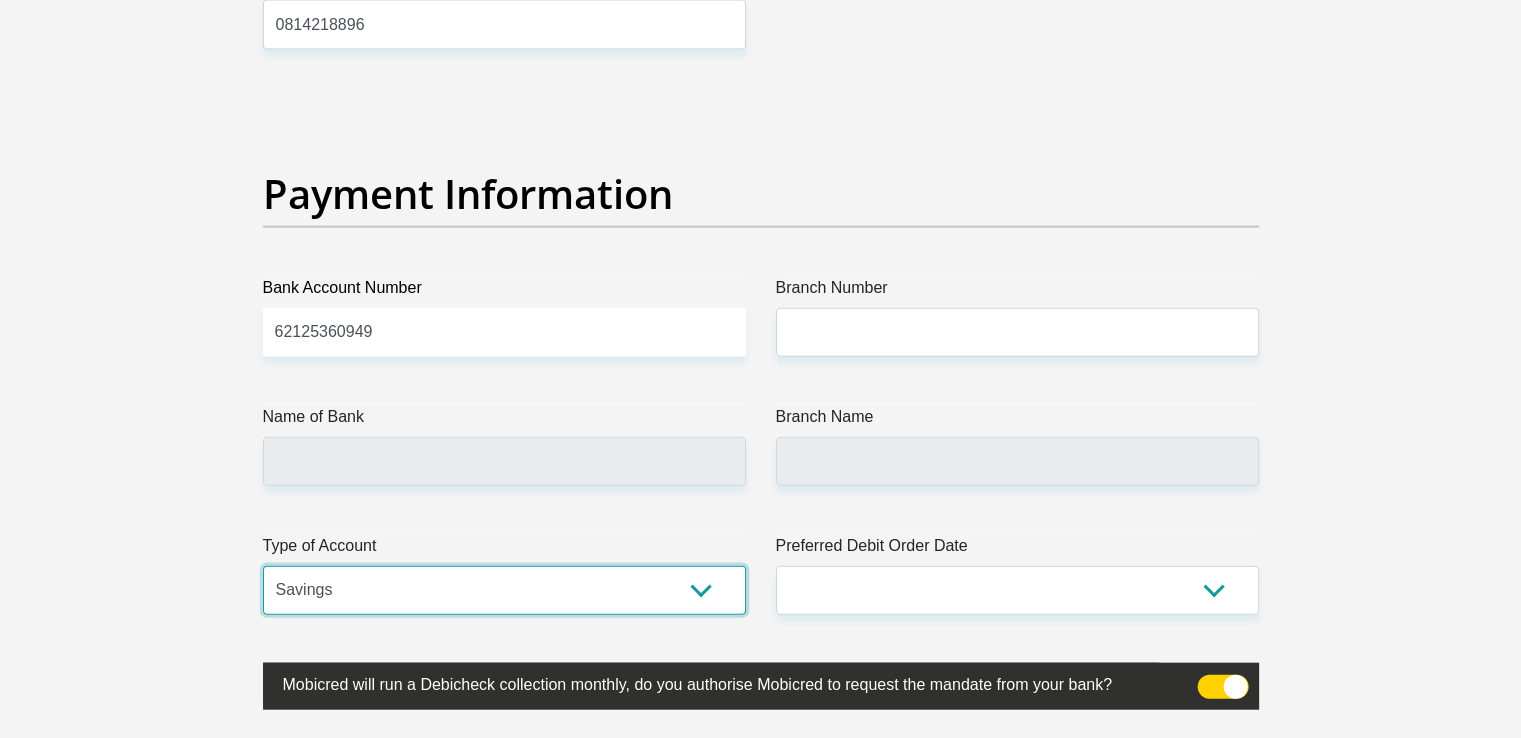 click on "Cheque
Savings" at bounding box center [504, 590] 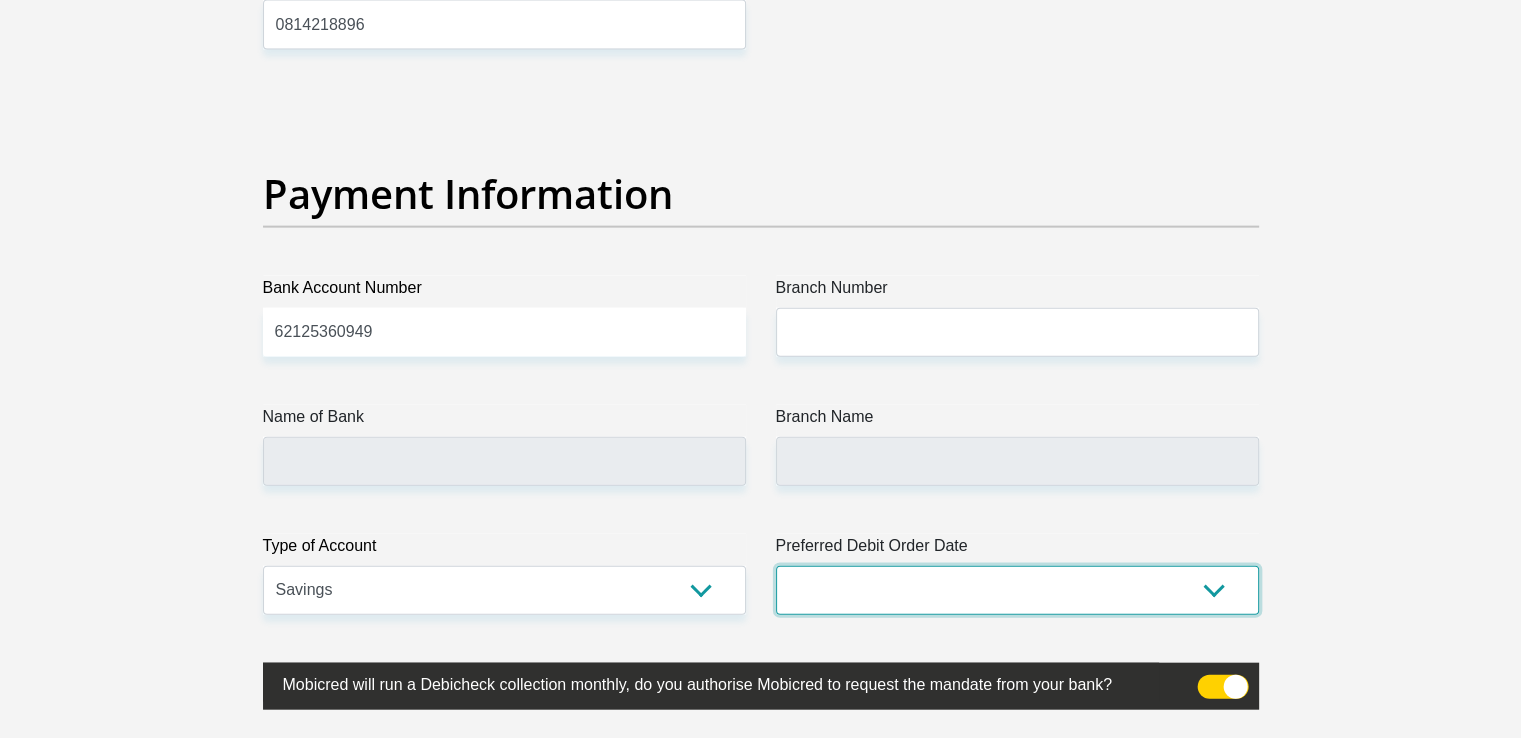 click on "1st
2nd
3rd
4th
5th
7th
18th
19th
20th
21st
22nd
23rd
24th
25th
26th
27th
28th
29th
30th" at bounding box center [1017, 590] 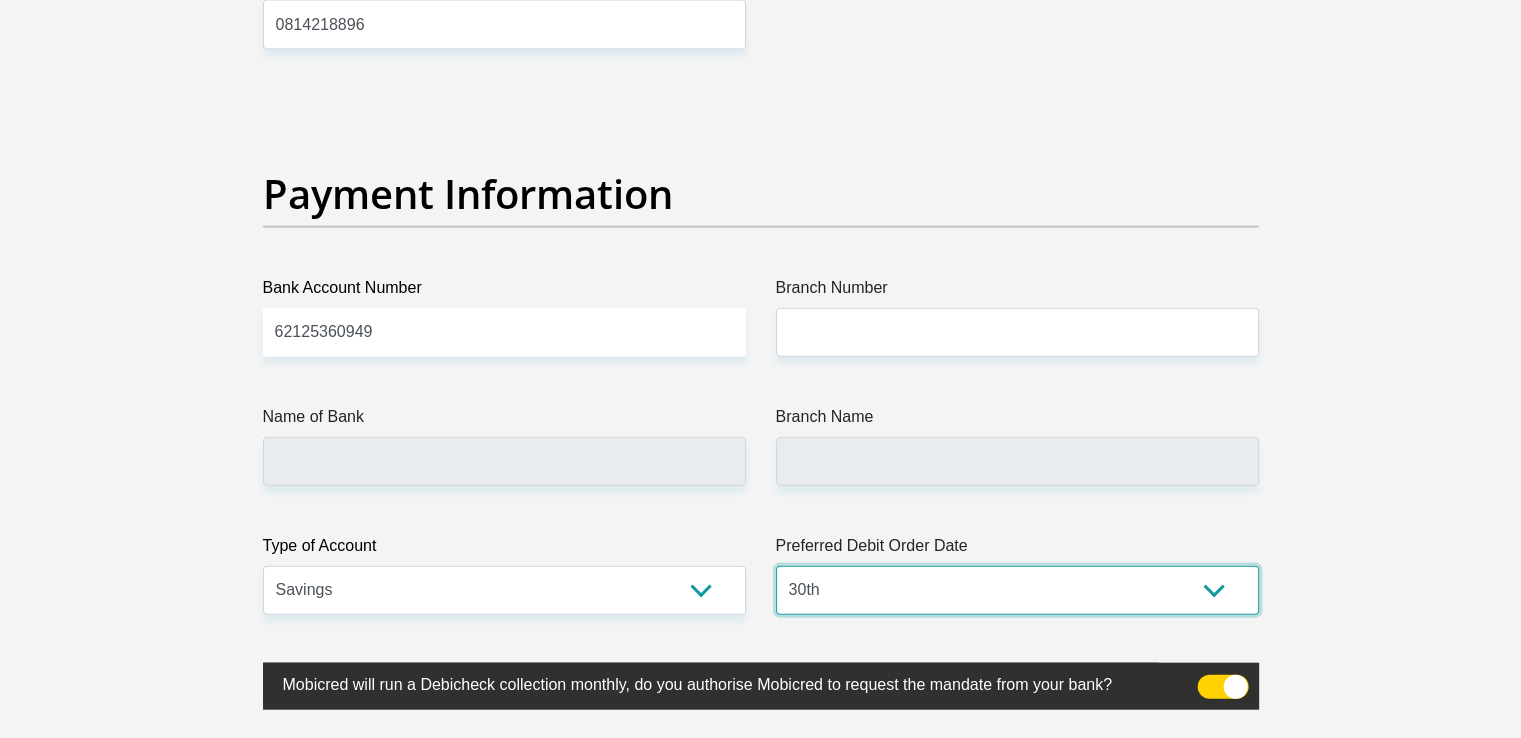 click on "1st
2nd
3rd
4th
5th
7th
18th
19th
20th
21st
22nd
23rd
24th
25th
26th
27th
28th
29th
30th" at bounding box center (1017, 590) 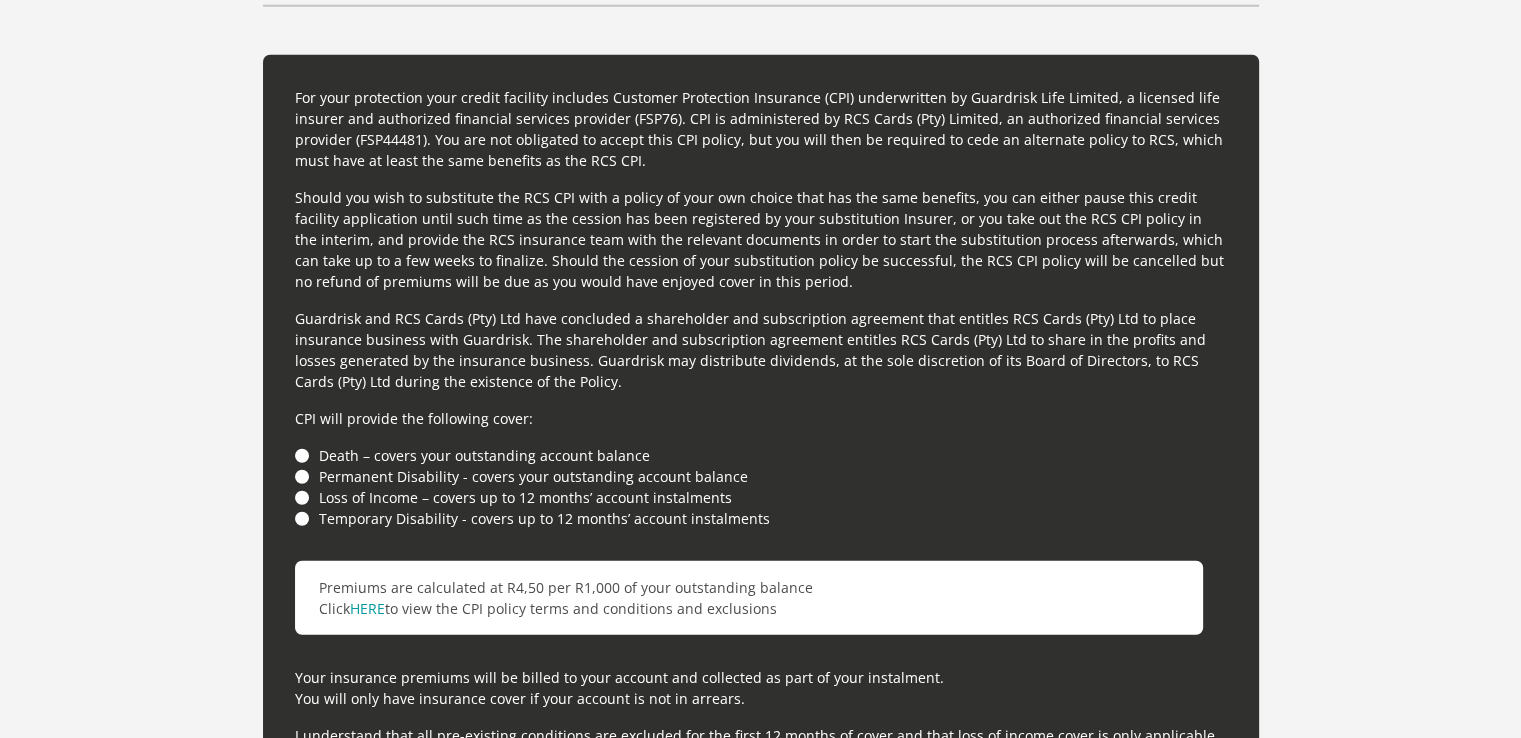 scroll, scrollTop: 5412, scrollLeft: 0, axis: vertical 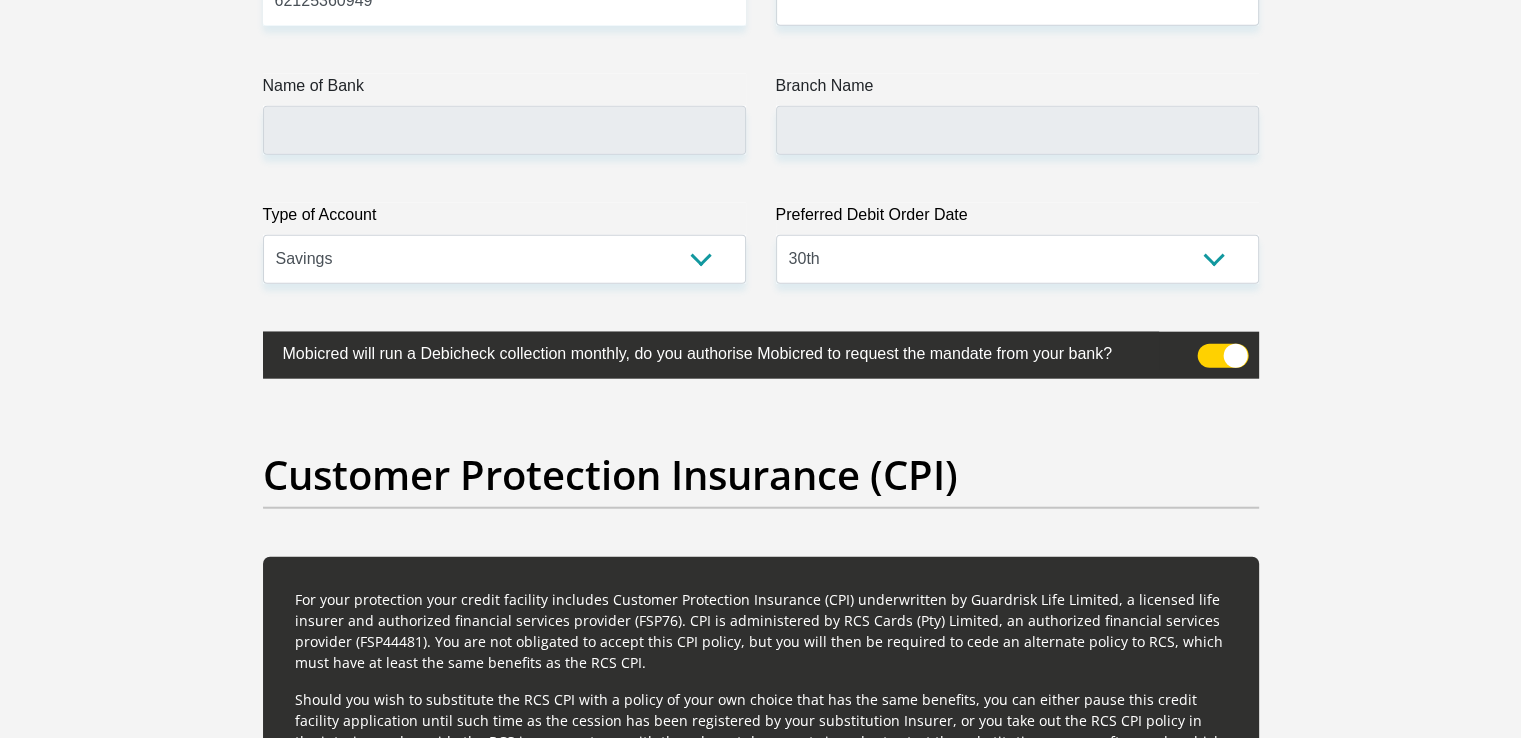 click at bounding box center (1222, 356) 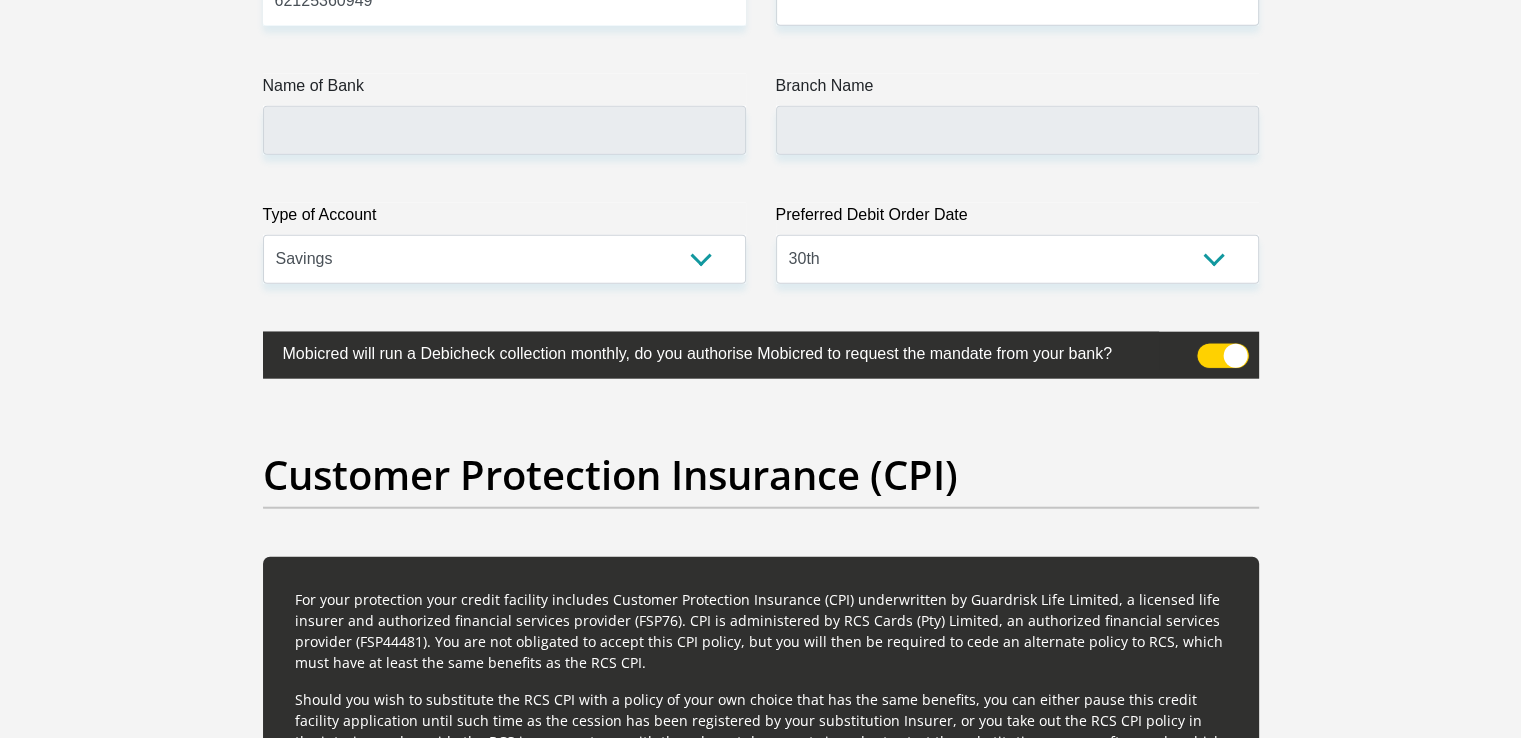 click at bounding box center [1209, 349] 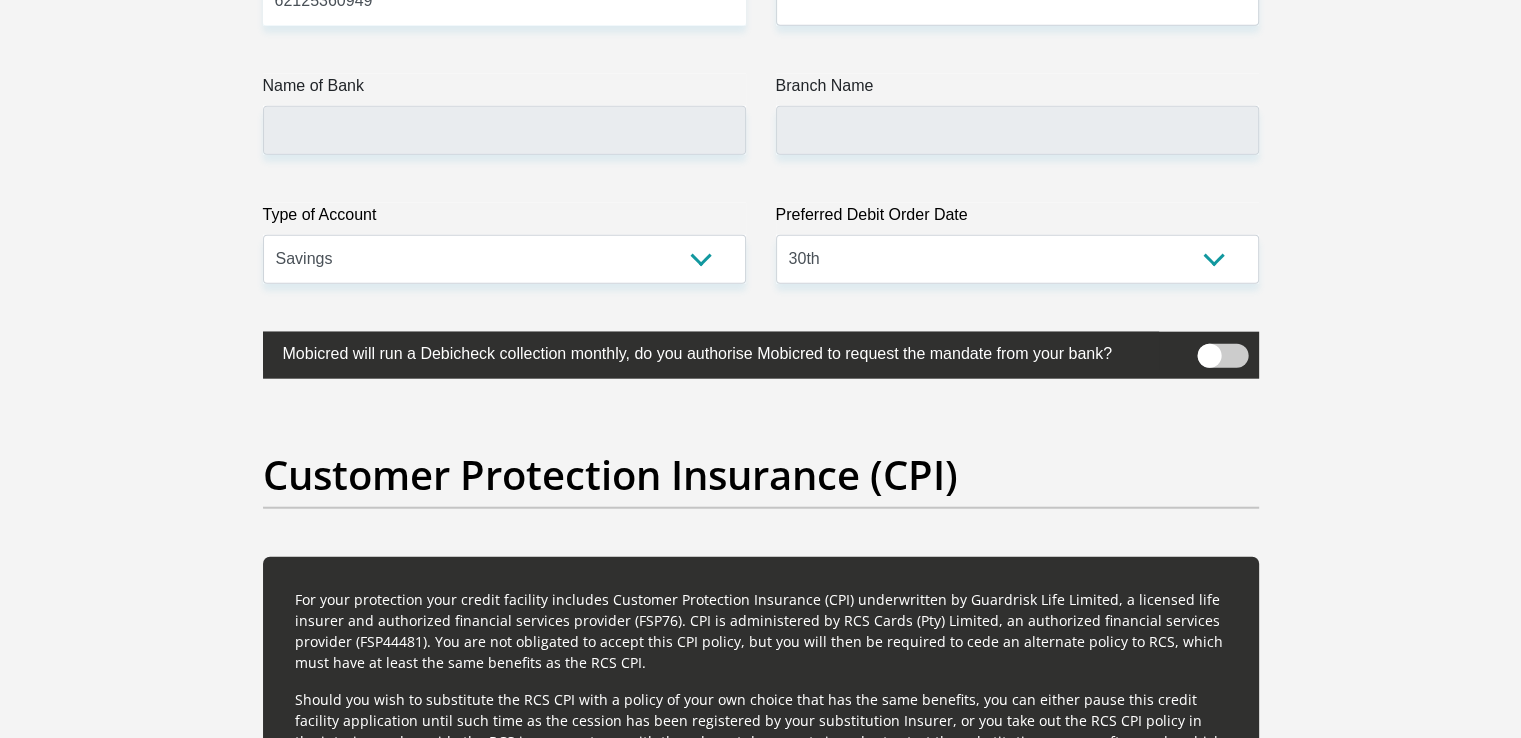 click at bounding box center [1222, 356] 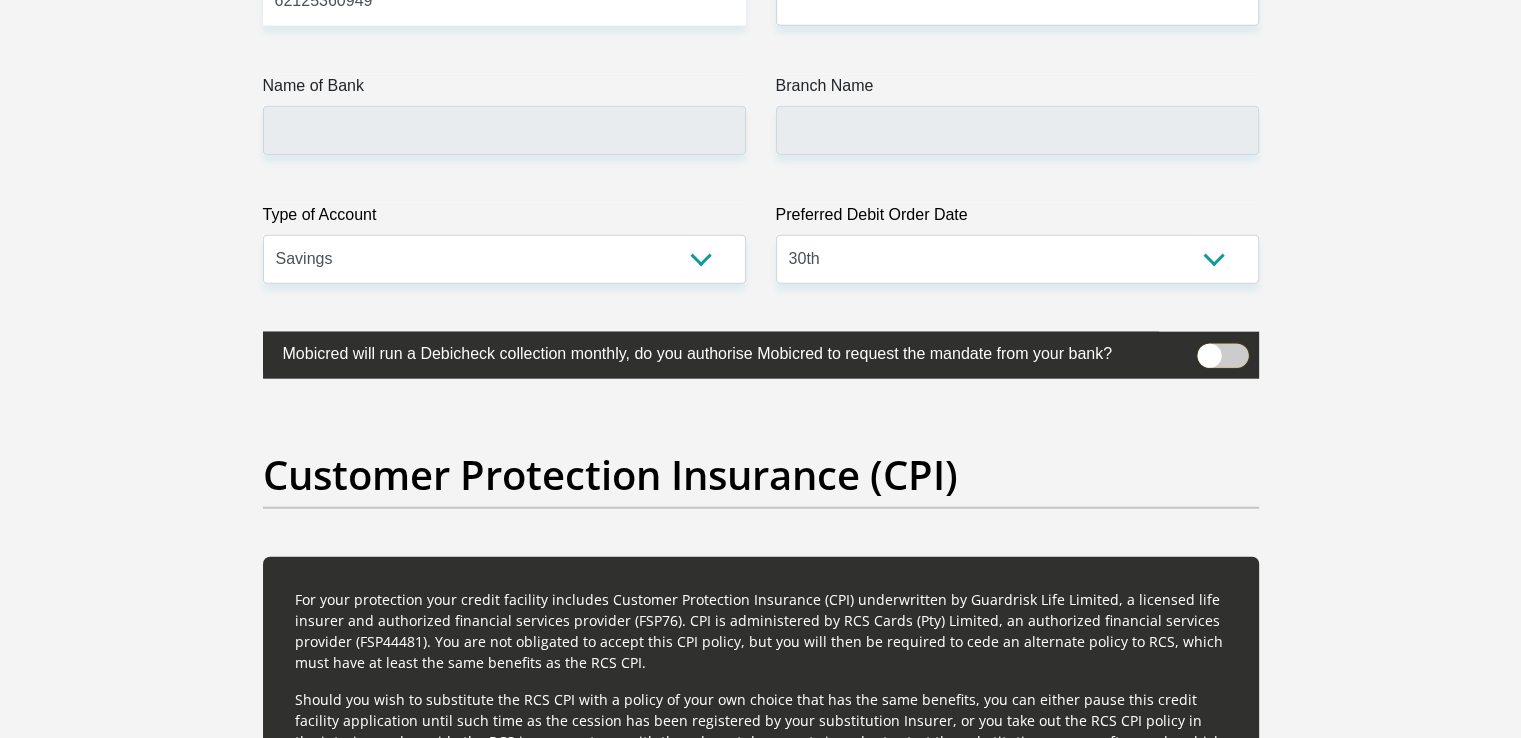 click at bounding box center (1209, 349) 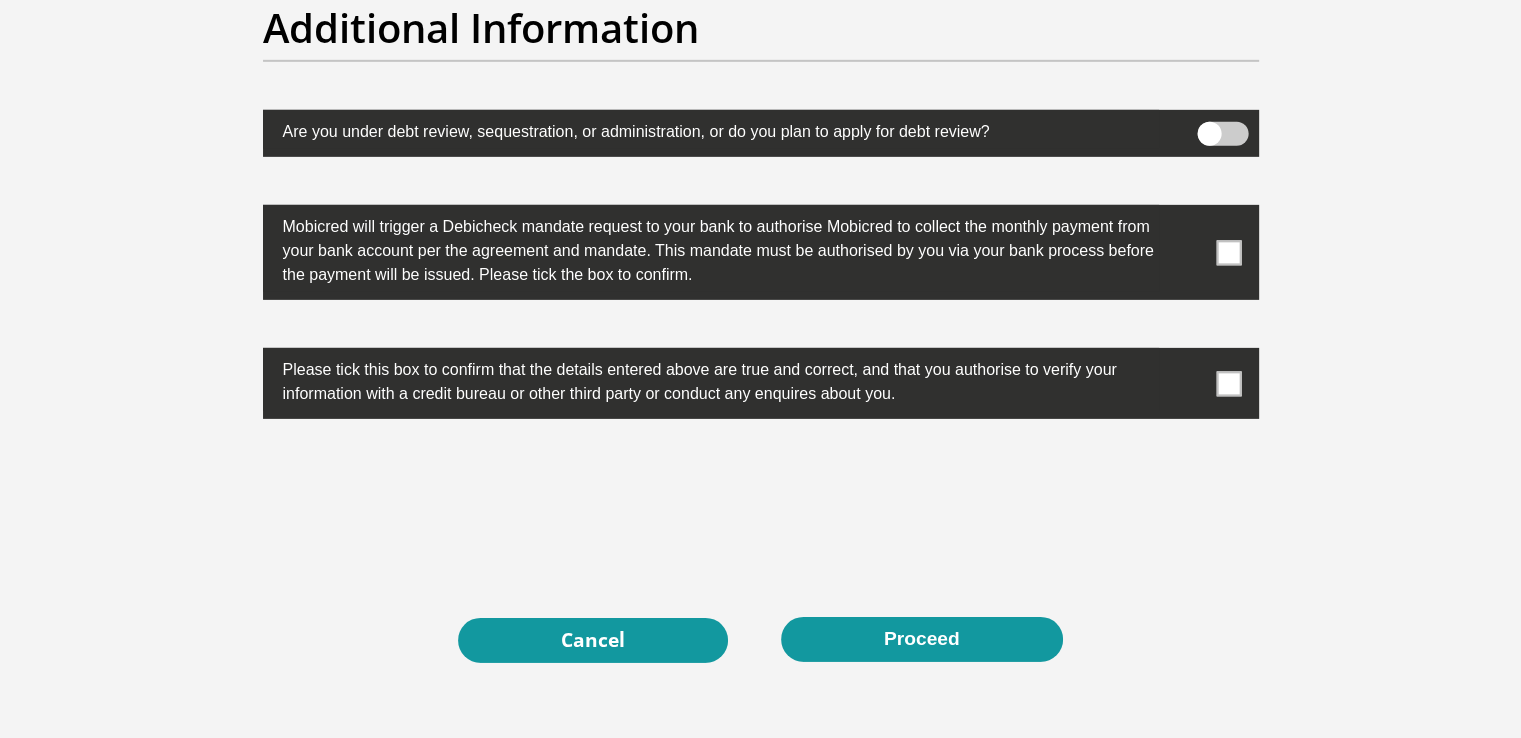 scroll, scrollTop: 6284, scrollLeft: 0, axis: vertical 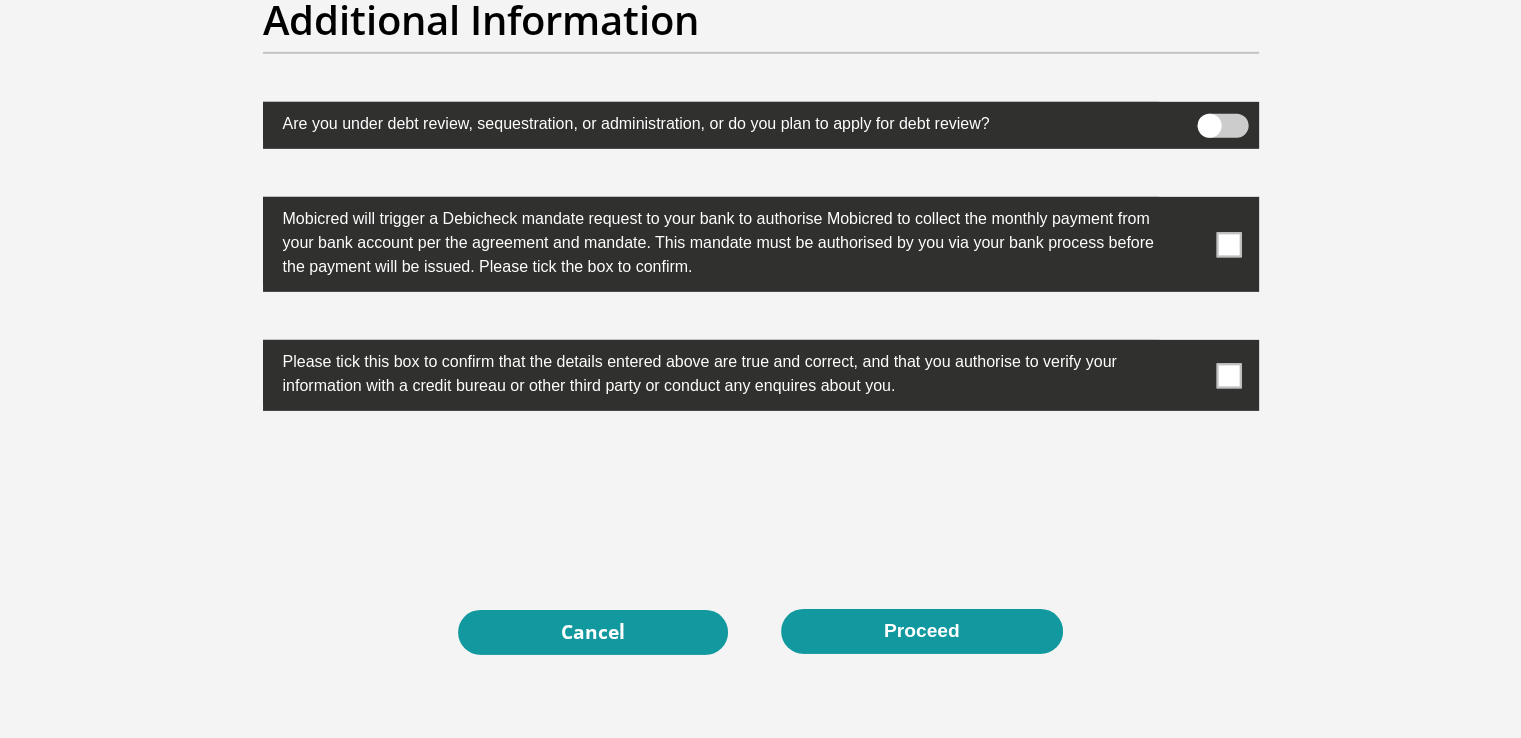 click at bounding box center [761, 375] 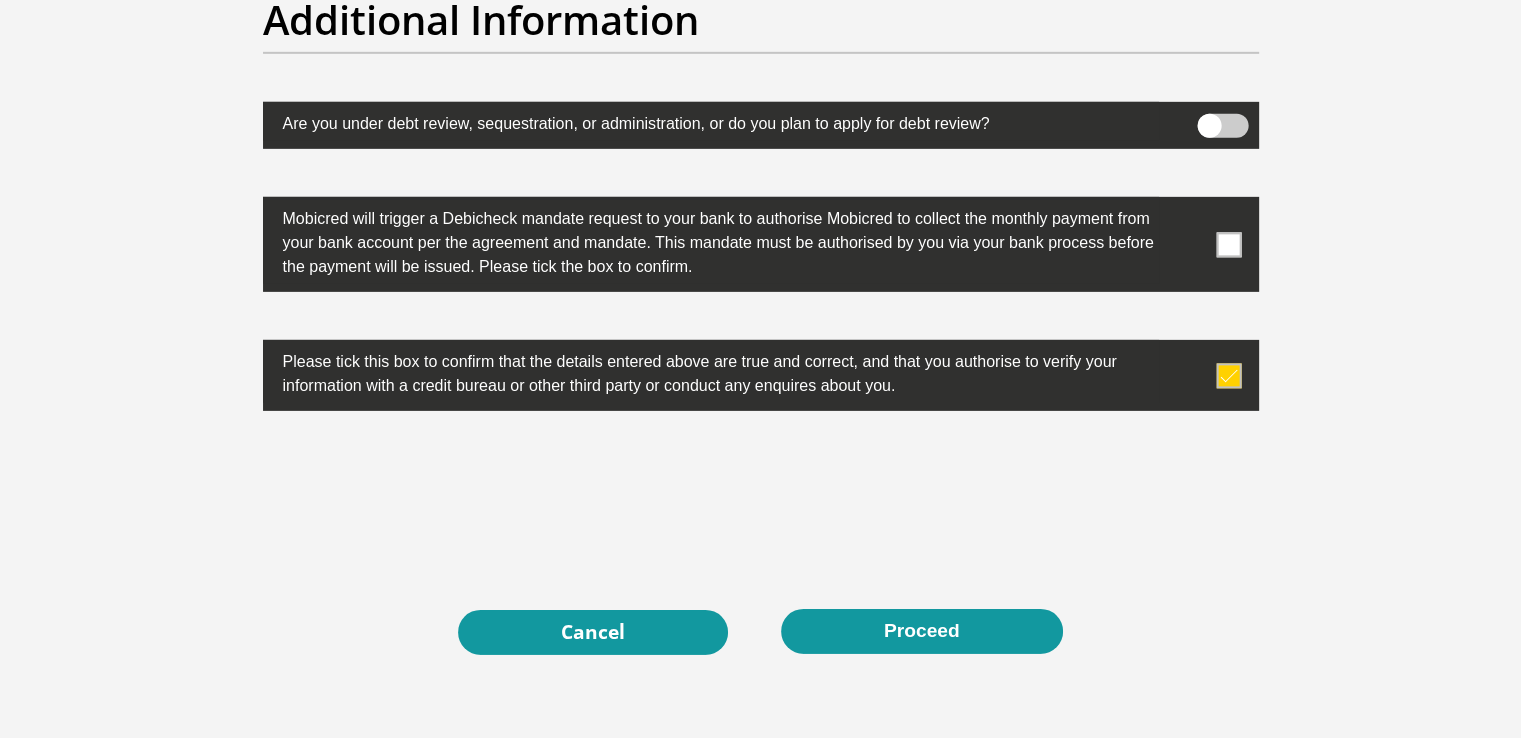 click at bounding box center (1228, 244) 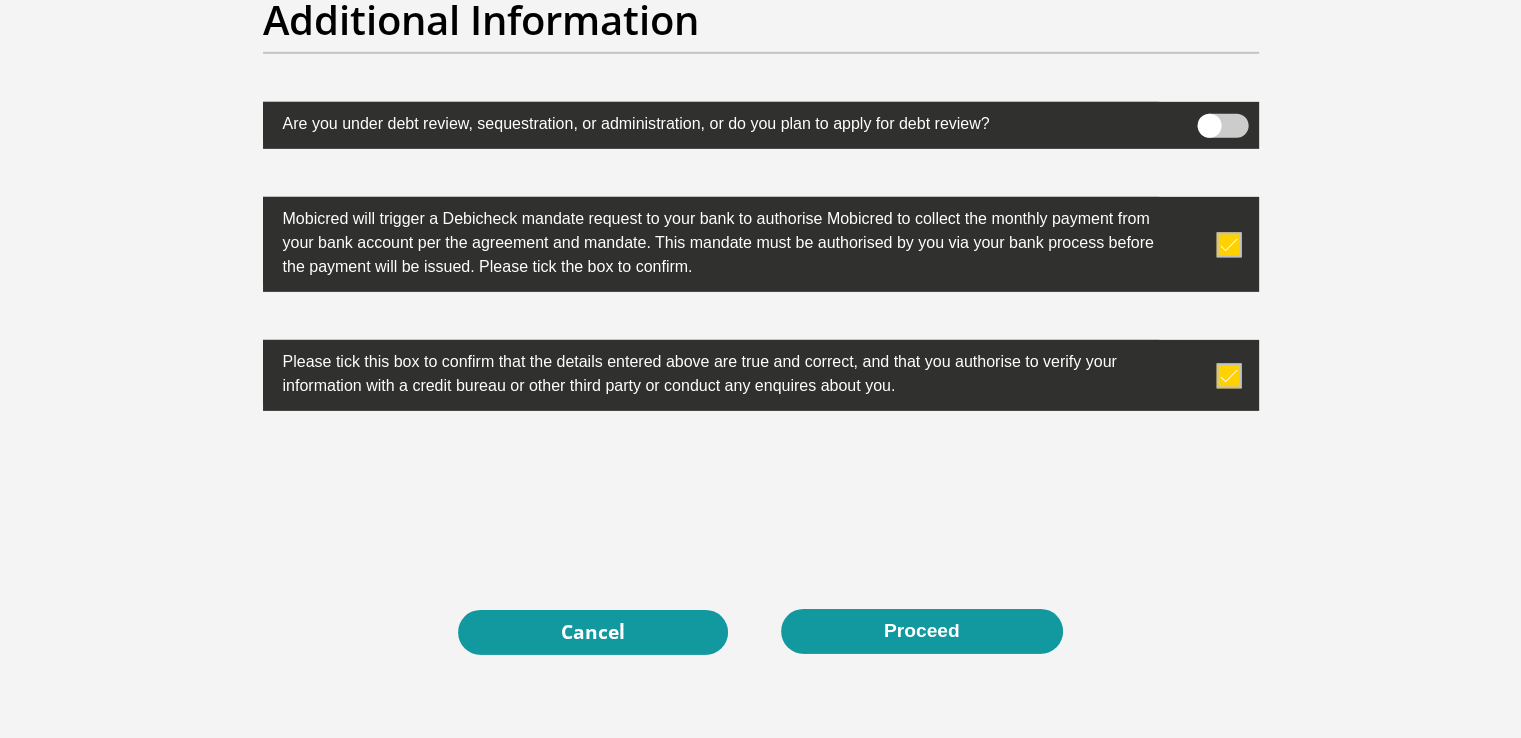click at bounding box center (1222, 126) 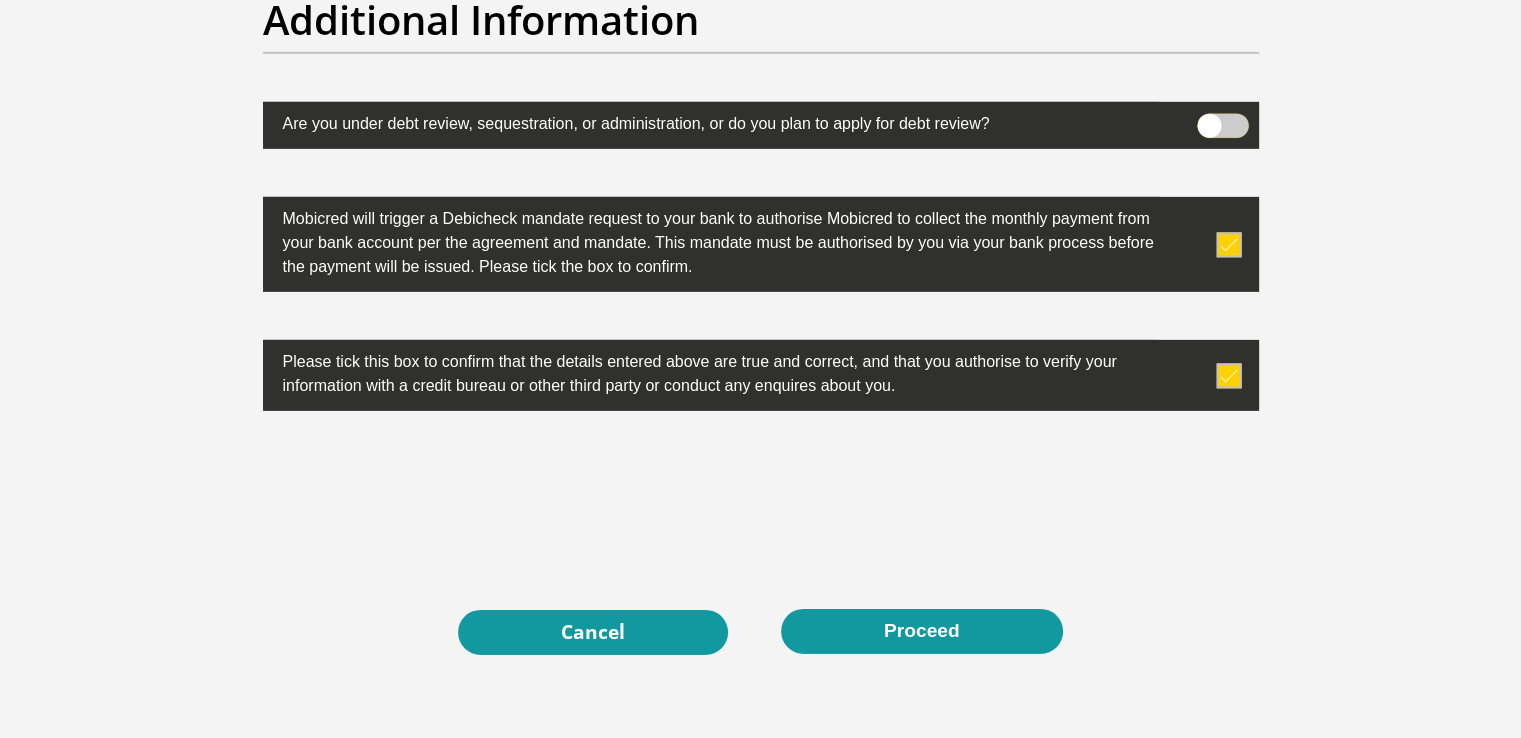click at bounding box center [1209, 119] 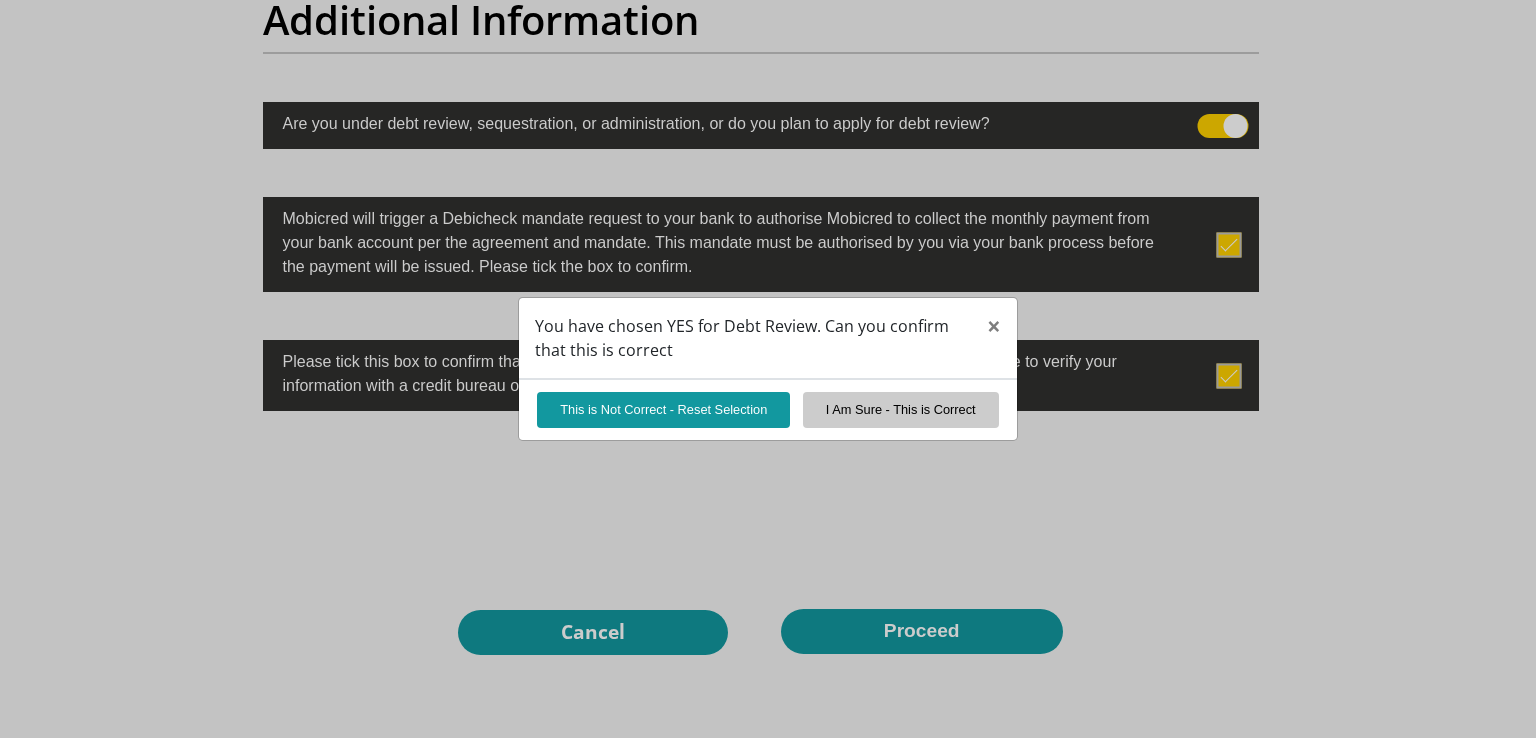 click on "You have chosen YES for Debt Review.
Can you confirm that this is correct
×
This is Not Correct - Reset Selection
I Am Sure - This is Correct" at bounding box center (768, 369) 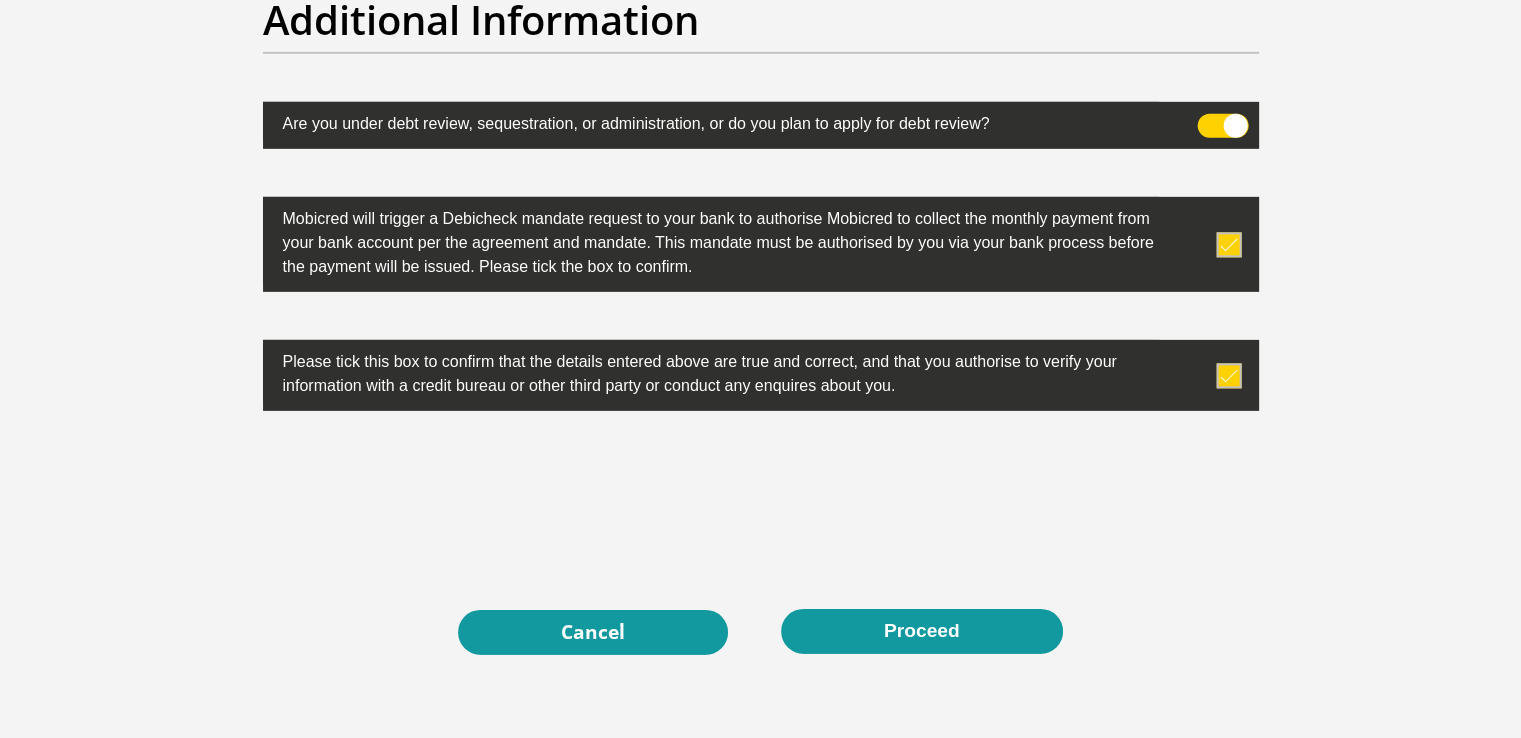 click at bounding box center [1222, 126] 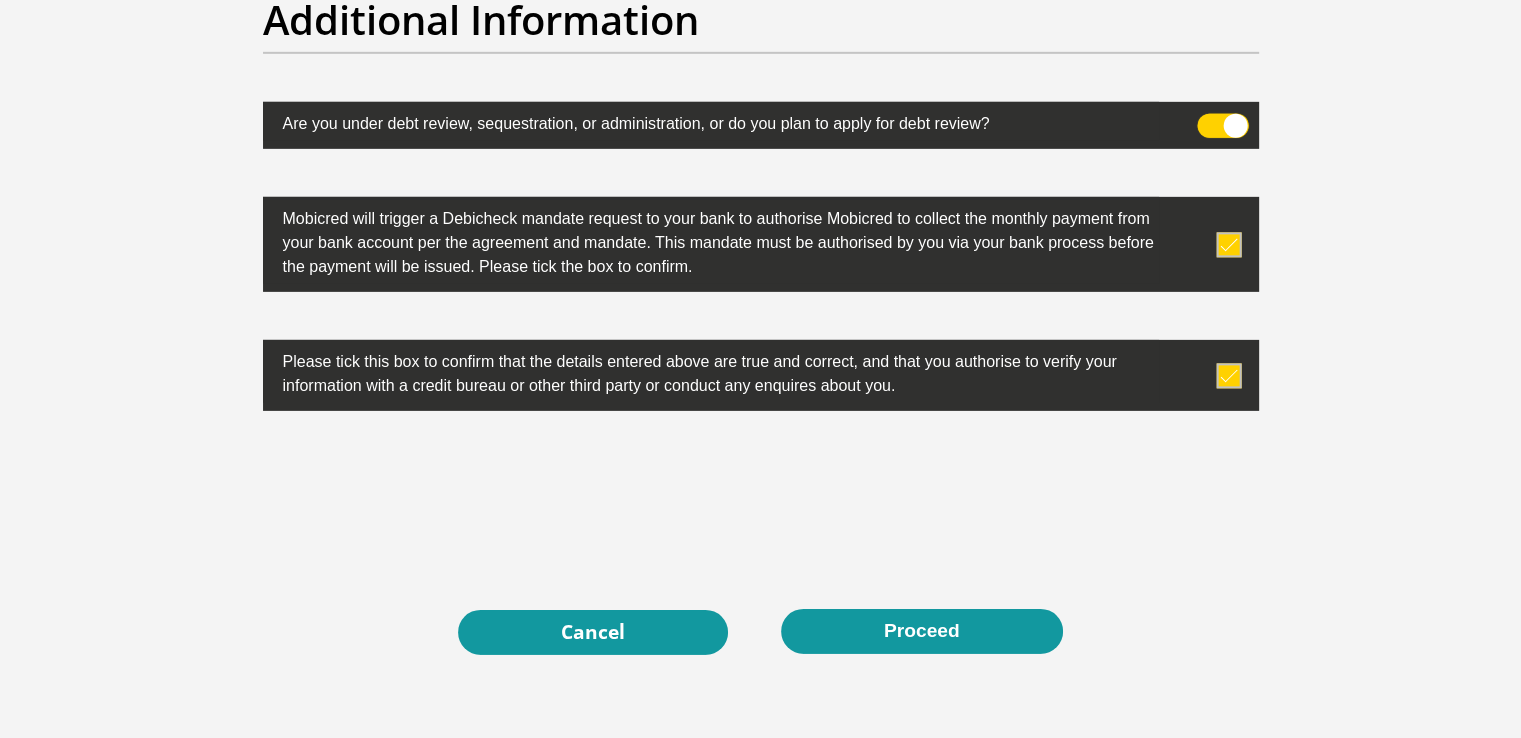 click at bounding box center (1209, 119) 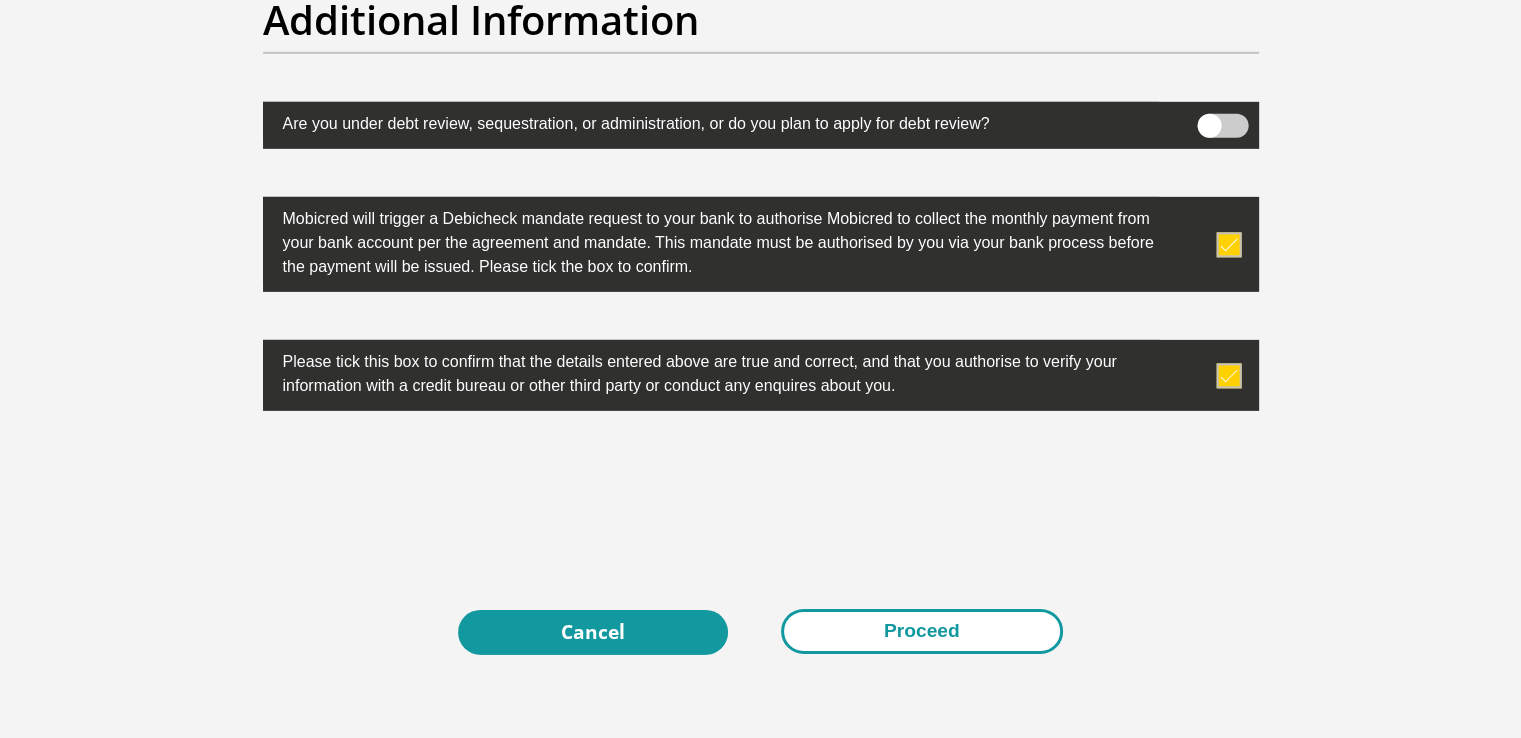 click on "Proceed" at bounding box center (922, 631) 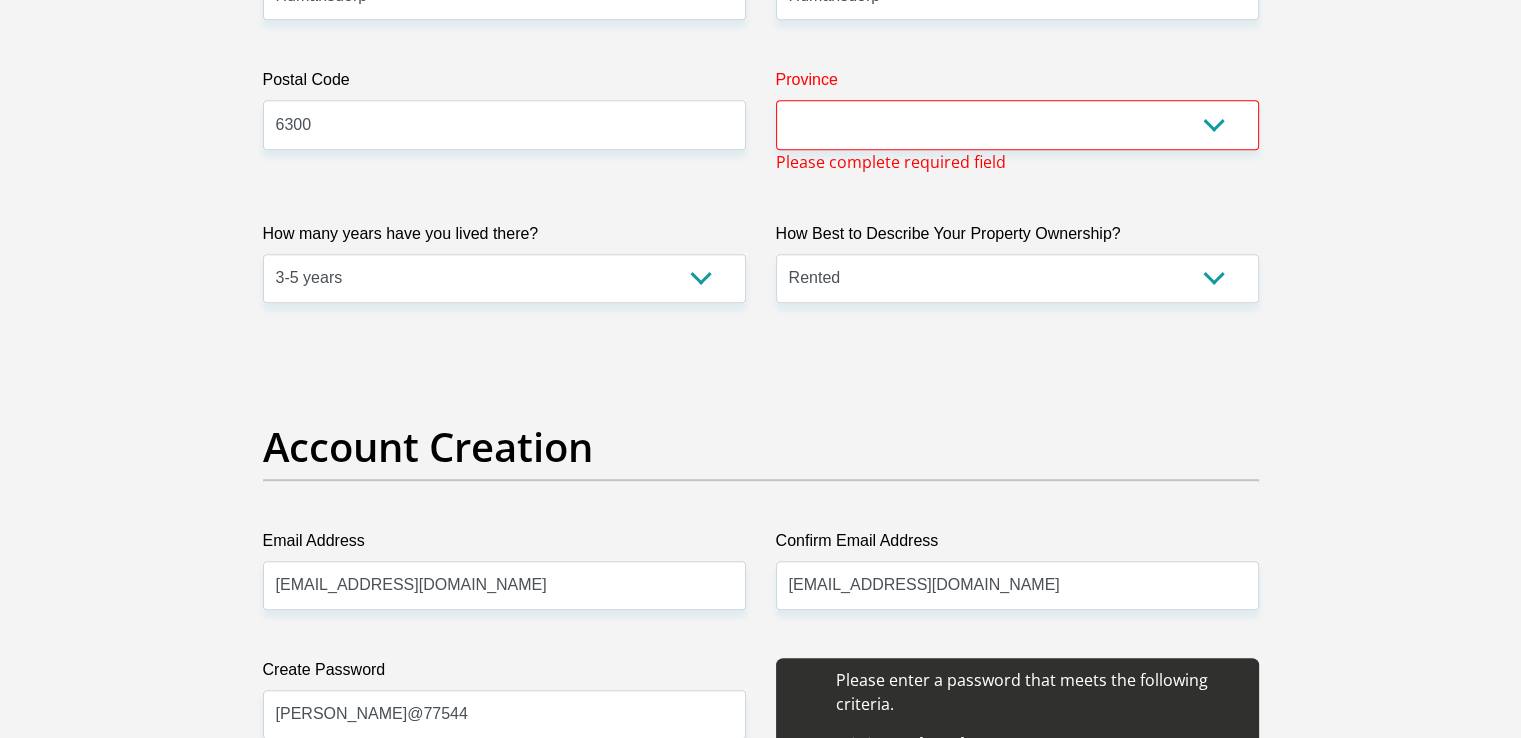 scroll, scrollTop: 1176, scrollLeft: 0, axis: vertical 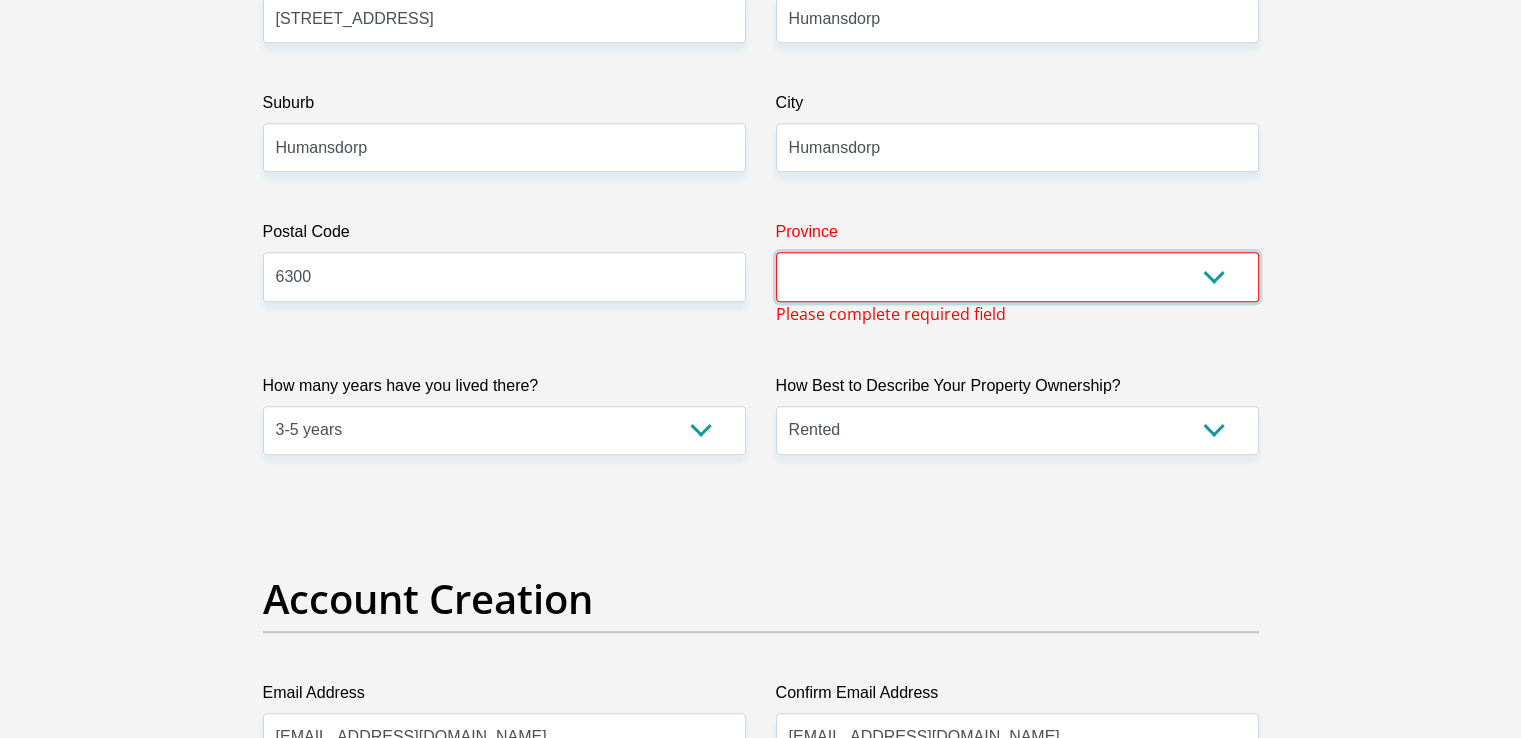 click on "Eastern Cape
Free State
[GEOGRAPHIC_DATA]
[GEOGRAPHIC_DATA][DATE]
[GEOGRAPHIC_DATA]
[GEOGRAPHIC_DATA]
[GEOGRAPHIC_DATA]
[GEOGRAPHIC_DATA]" at bounding box center [1017, 276] 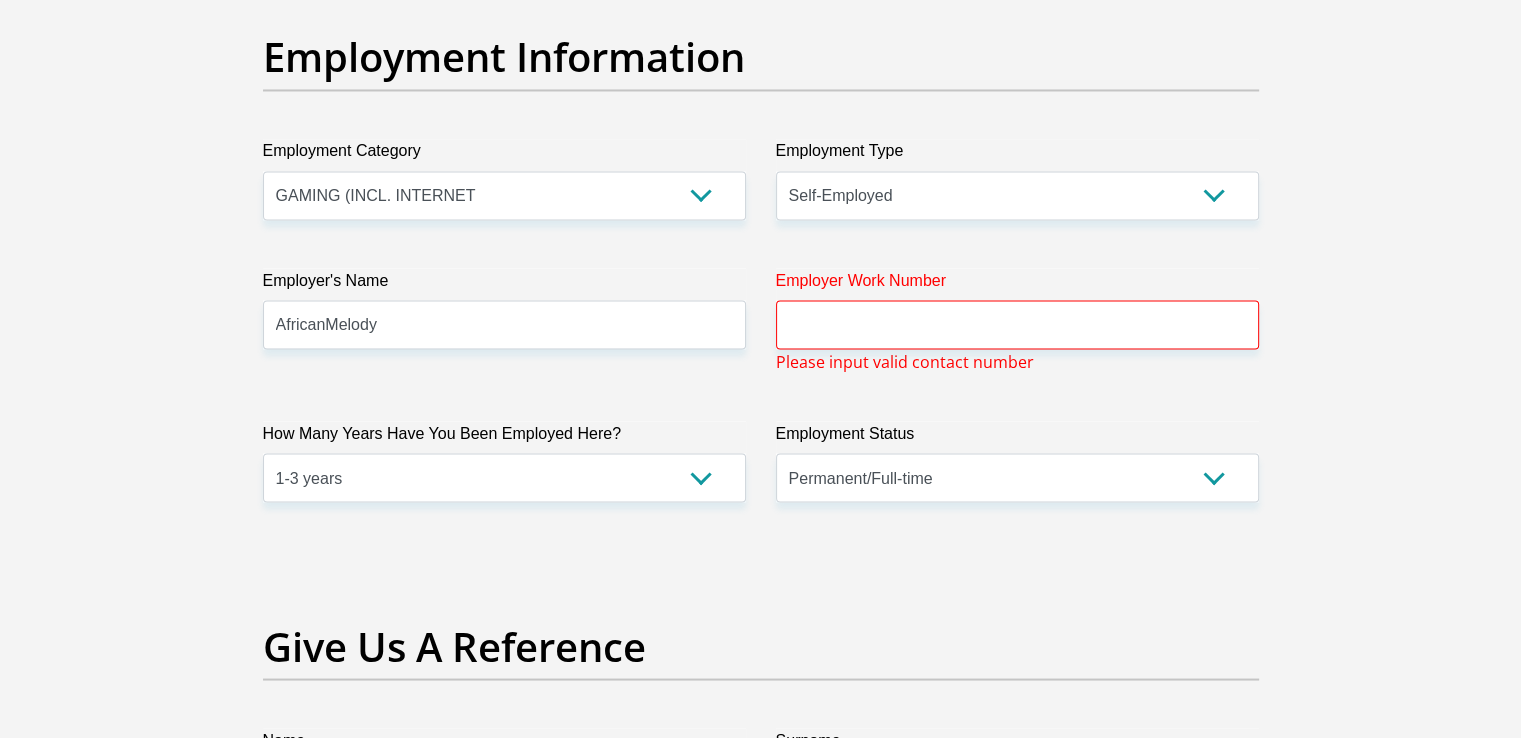 scroll, scrollTop: 3599, scrollLeft: 0, axis: vertical 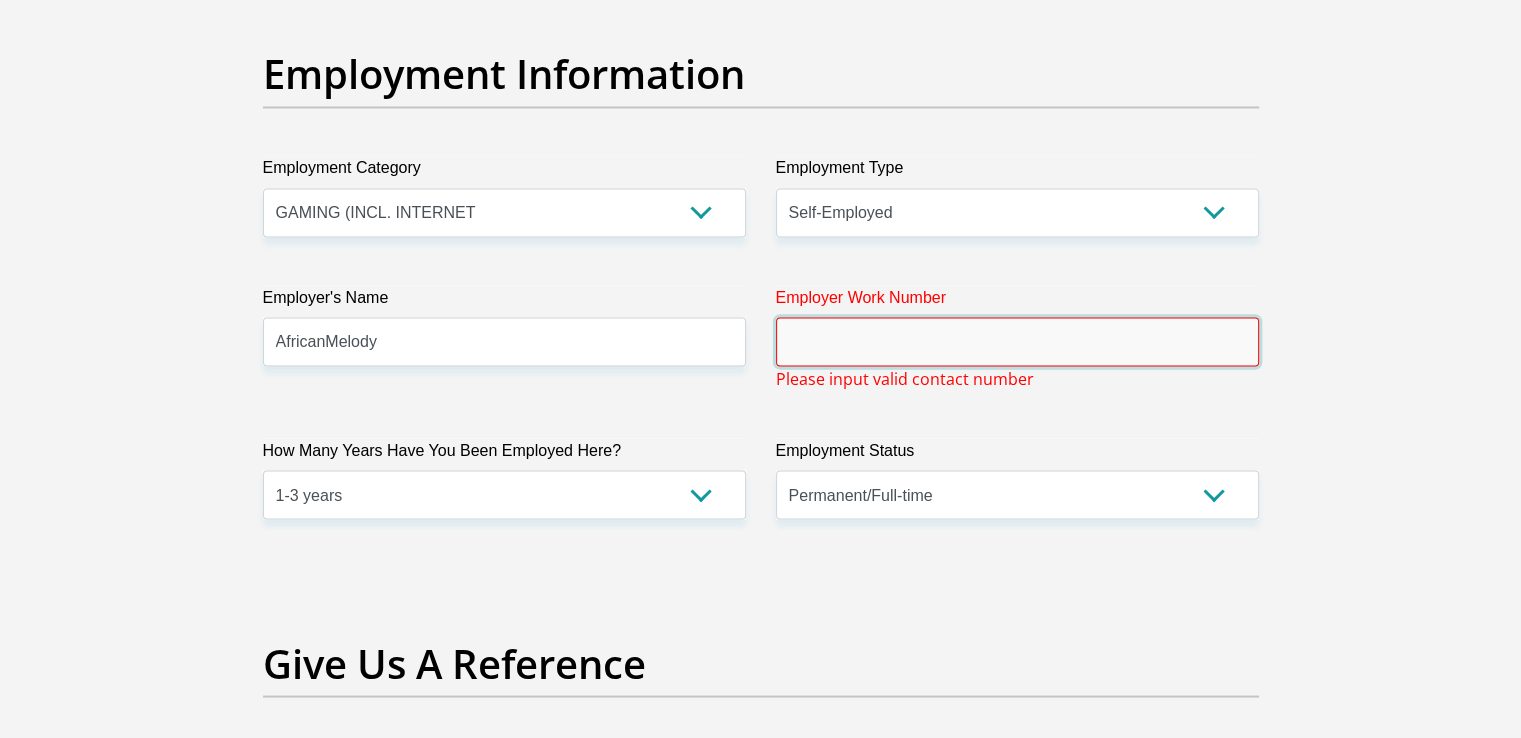 click on "Employer Work Number" at bounding box center (1017, 341) 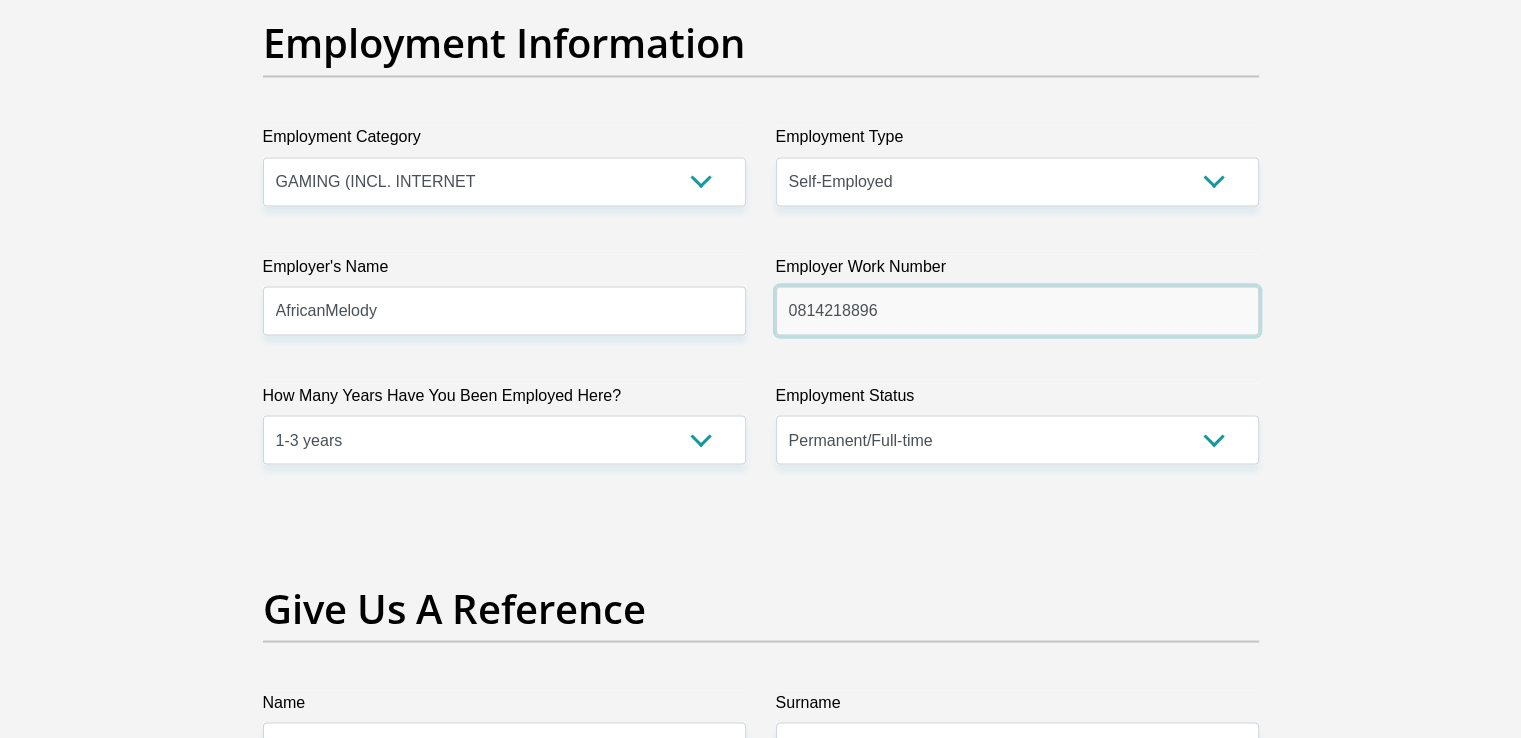 scroll, scrollTop: 3621, scrollLeft: 0, axis: vertical 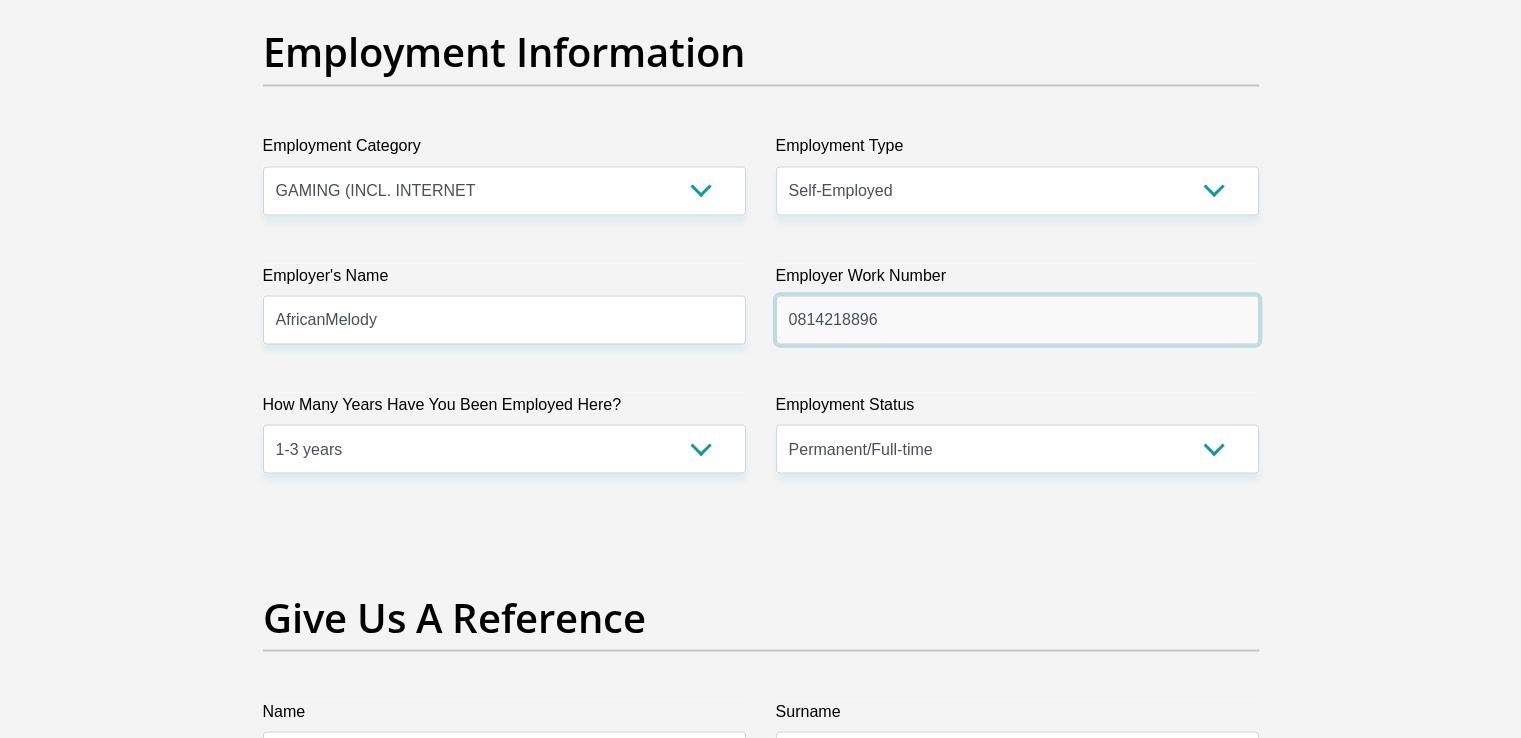 drag, startPoint x: 908, startPoint y: 310, endPoint x: 744, endPoint y: 317, distance: 164.14932 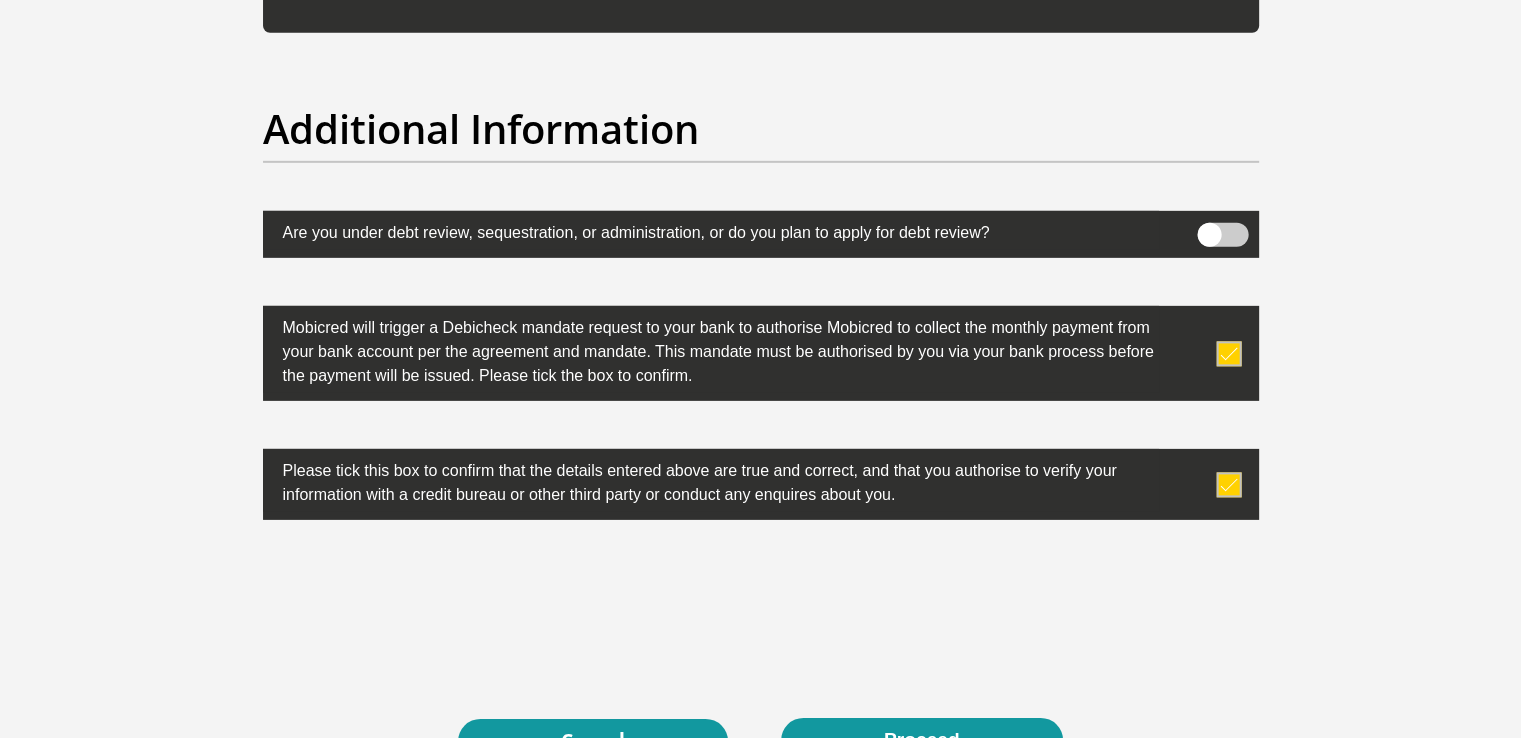 scroll, scrollTop: 6378, scrollLeft: 0, axis: vertical 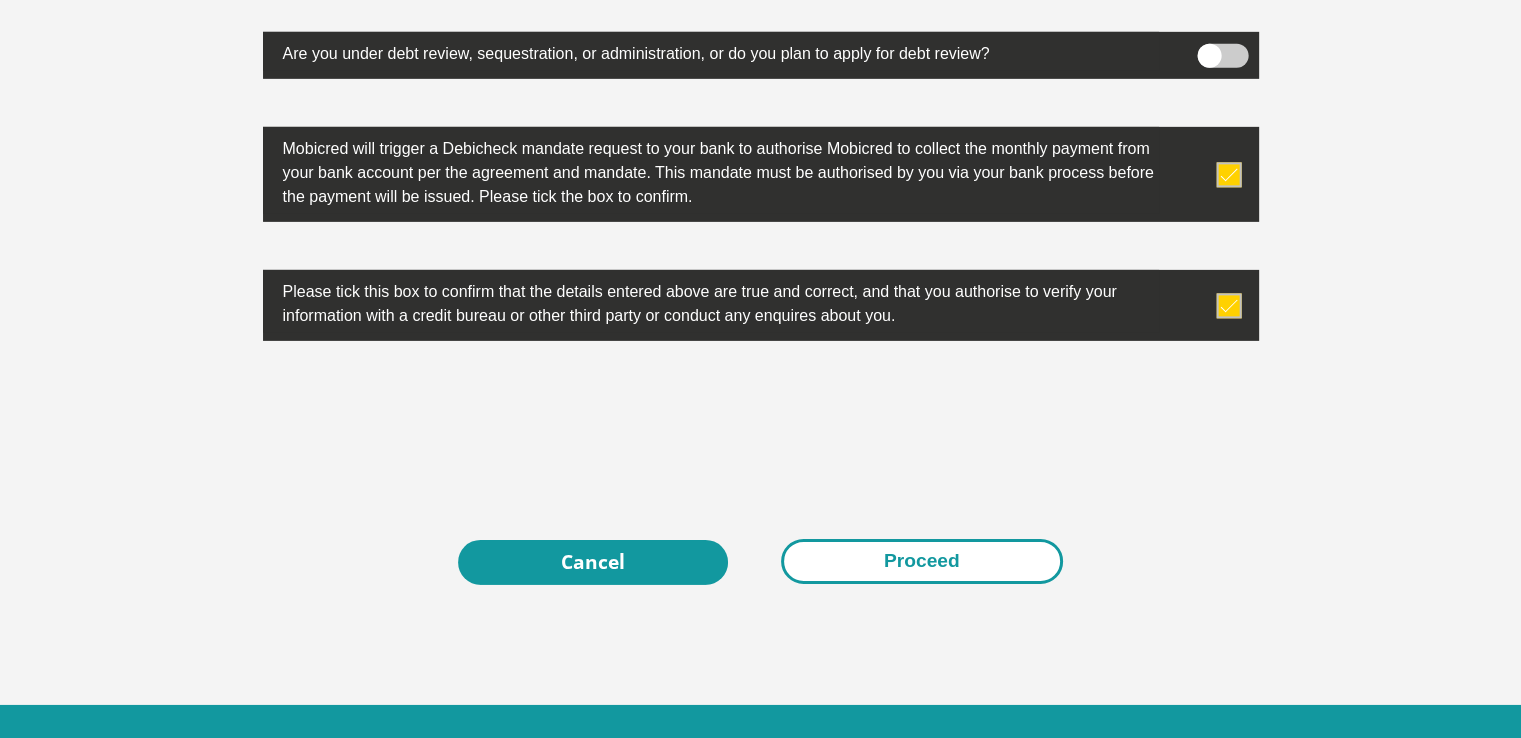 type on "0781370137" 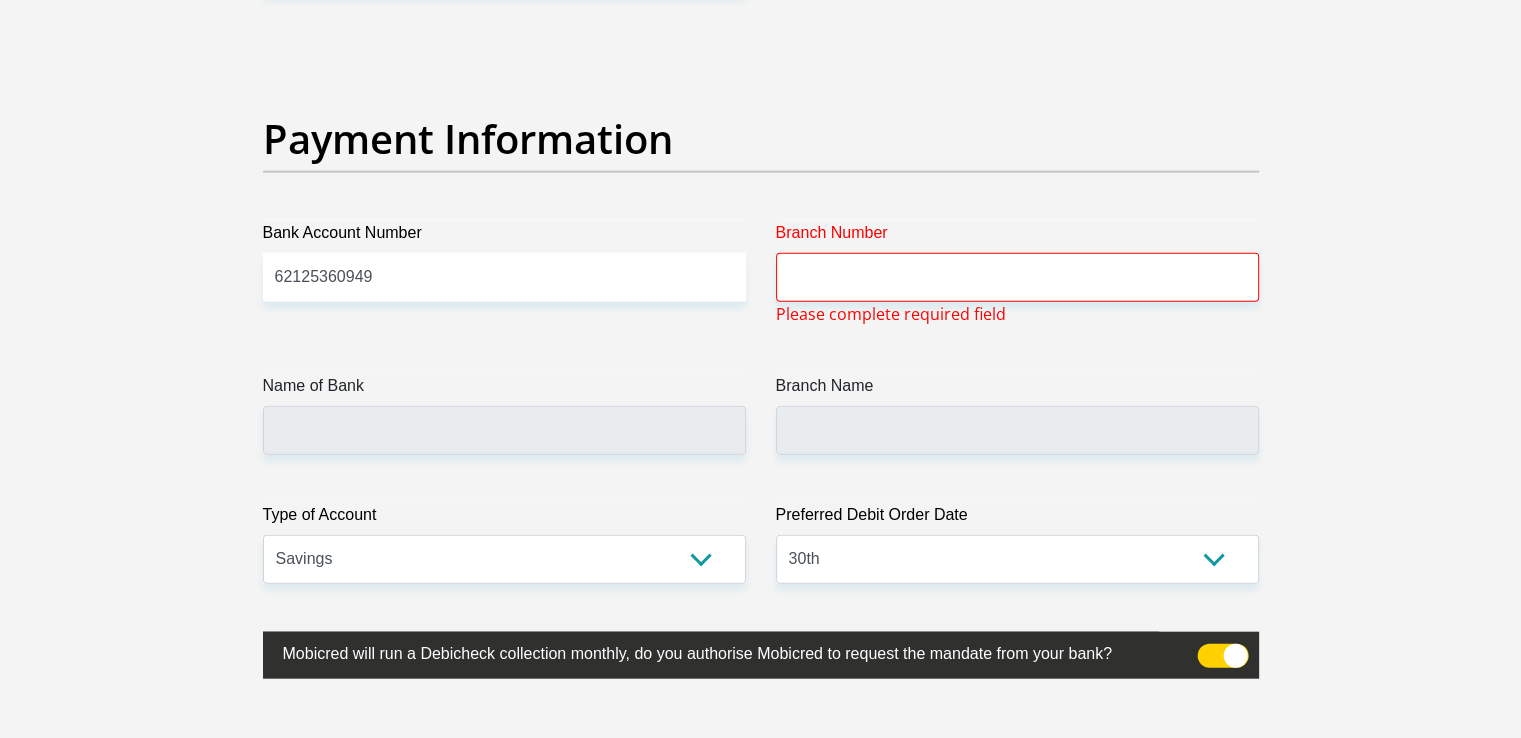 scroll, scrollTop: 4535, scrollLeft: 0, axis: vertical 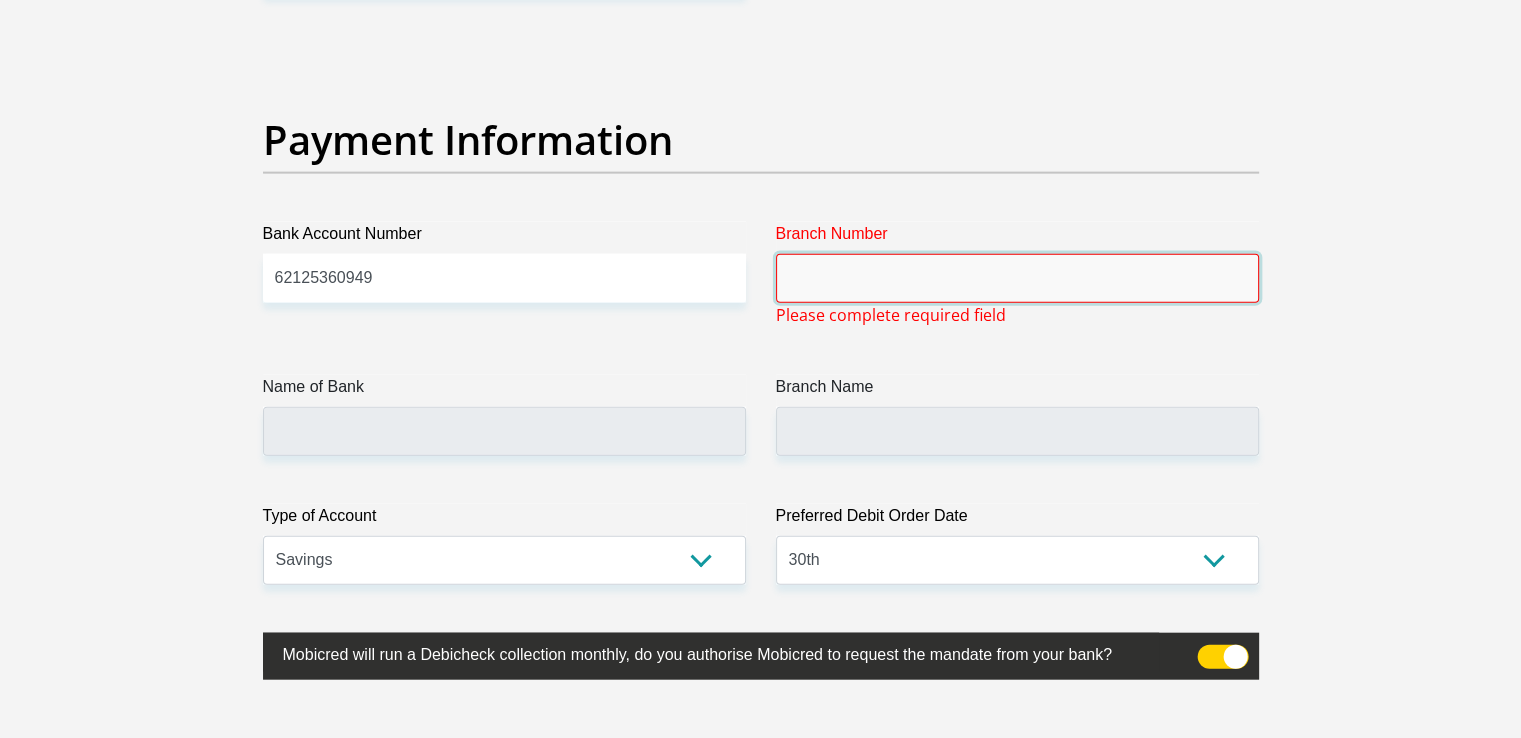click on "Branch Number" at bounding box center [1017, 278] 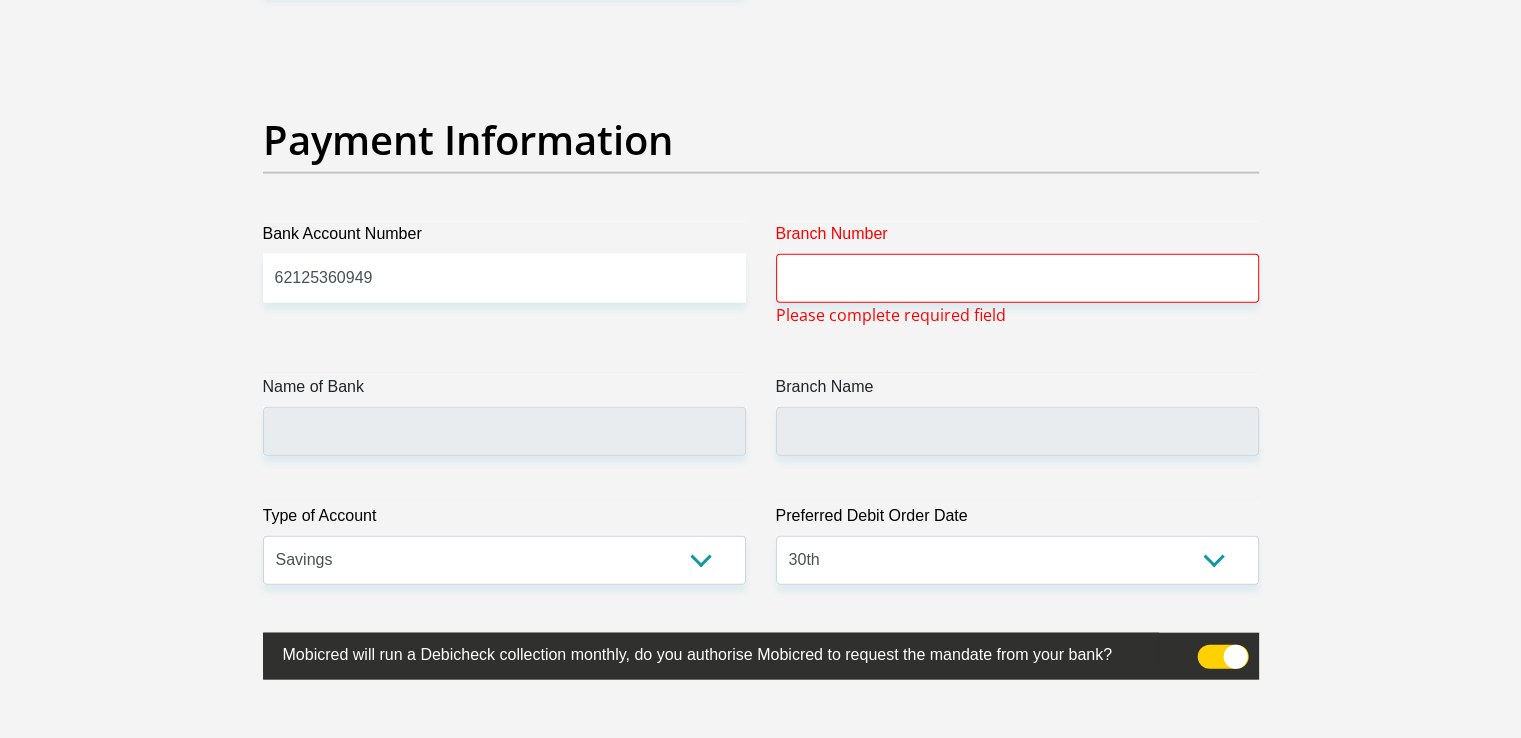 scroll, scrollTop: 6440, scrollLeft: 0, axis: vertical 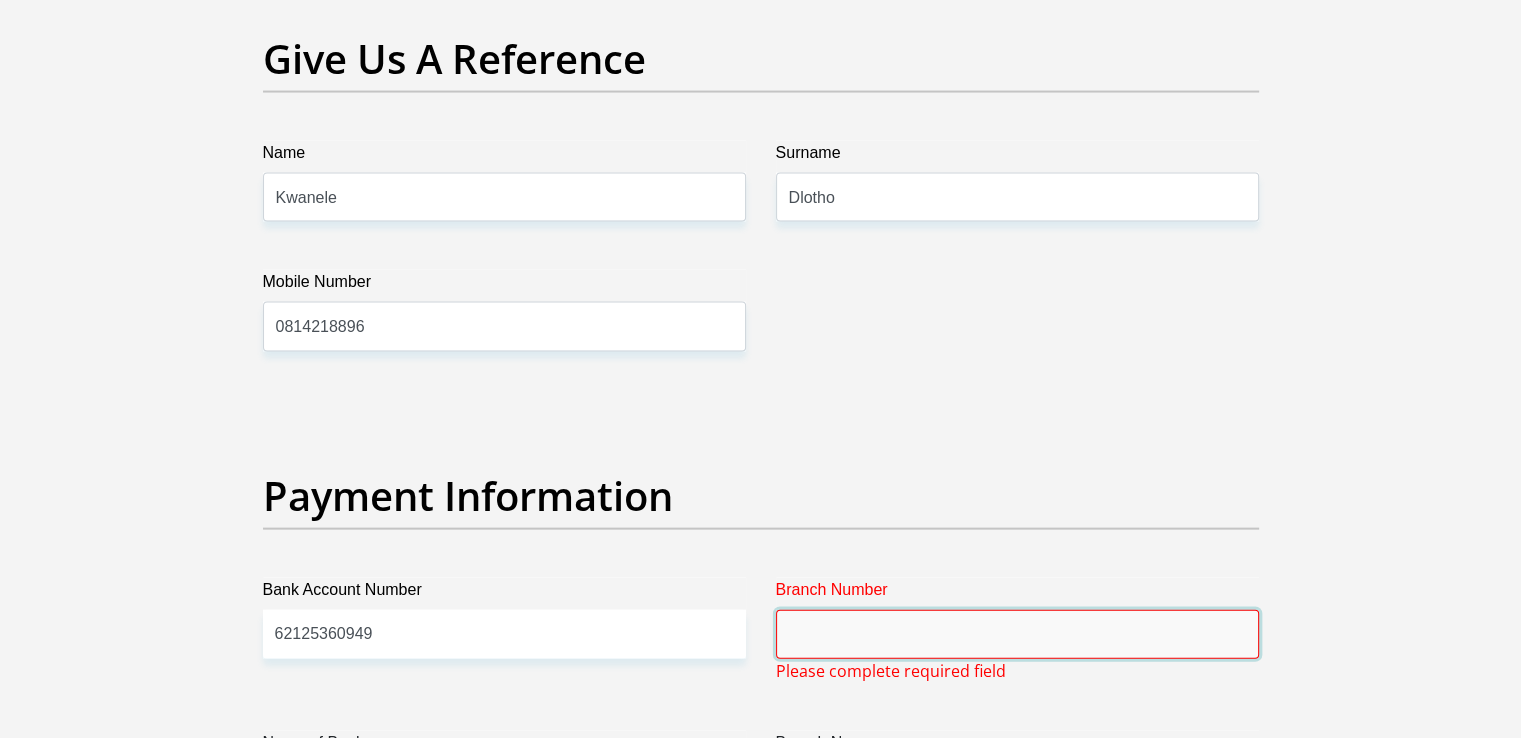 click on "Branch Number" at bounding box center [1017, 634] 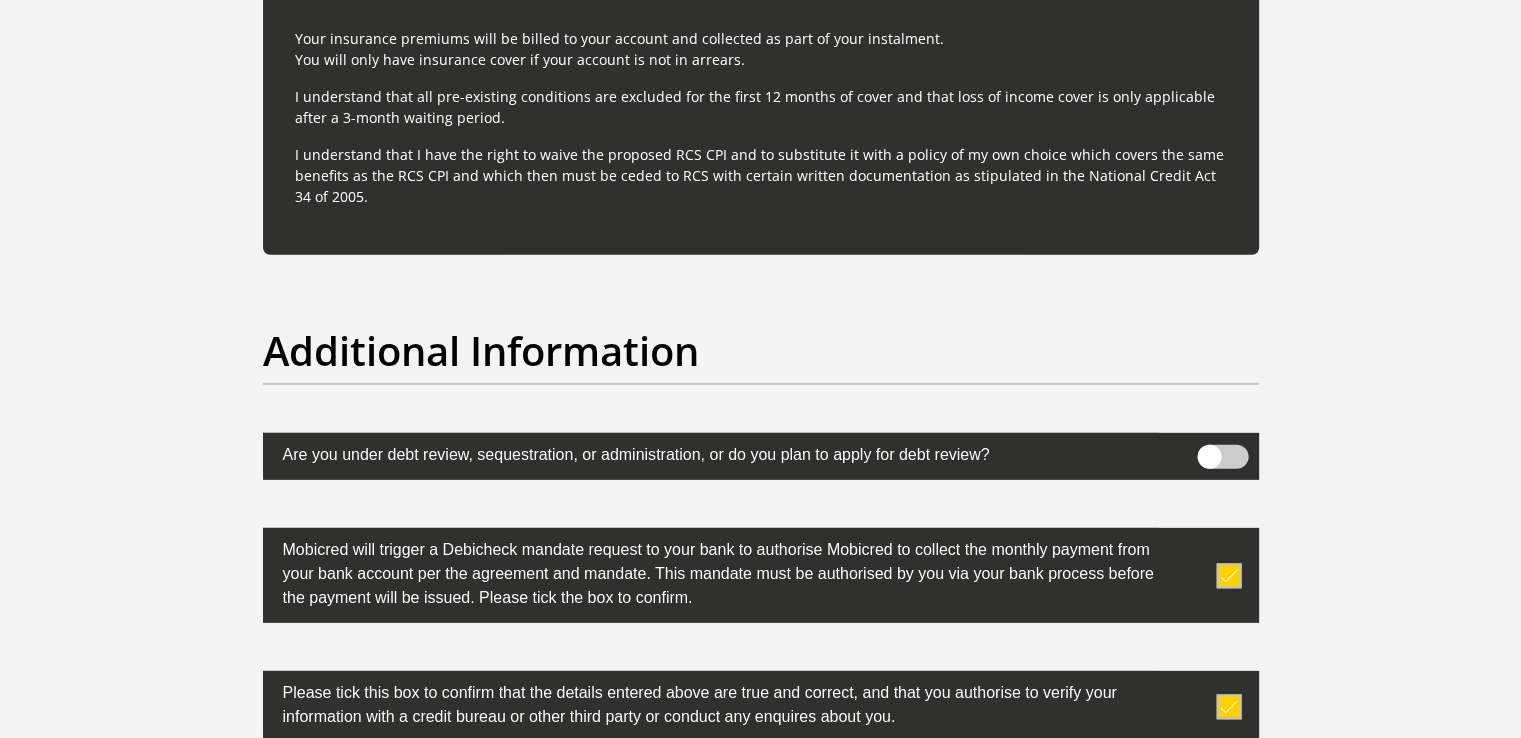 scroll, scrollTop: 6433, scrollLeft: 0, axis: vertical 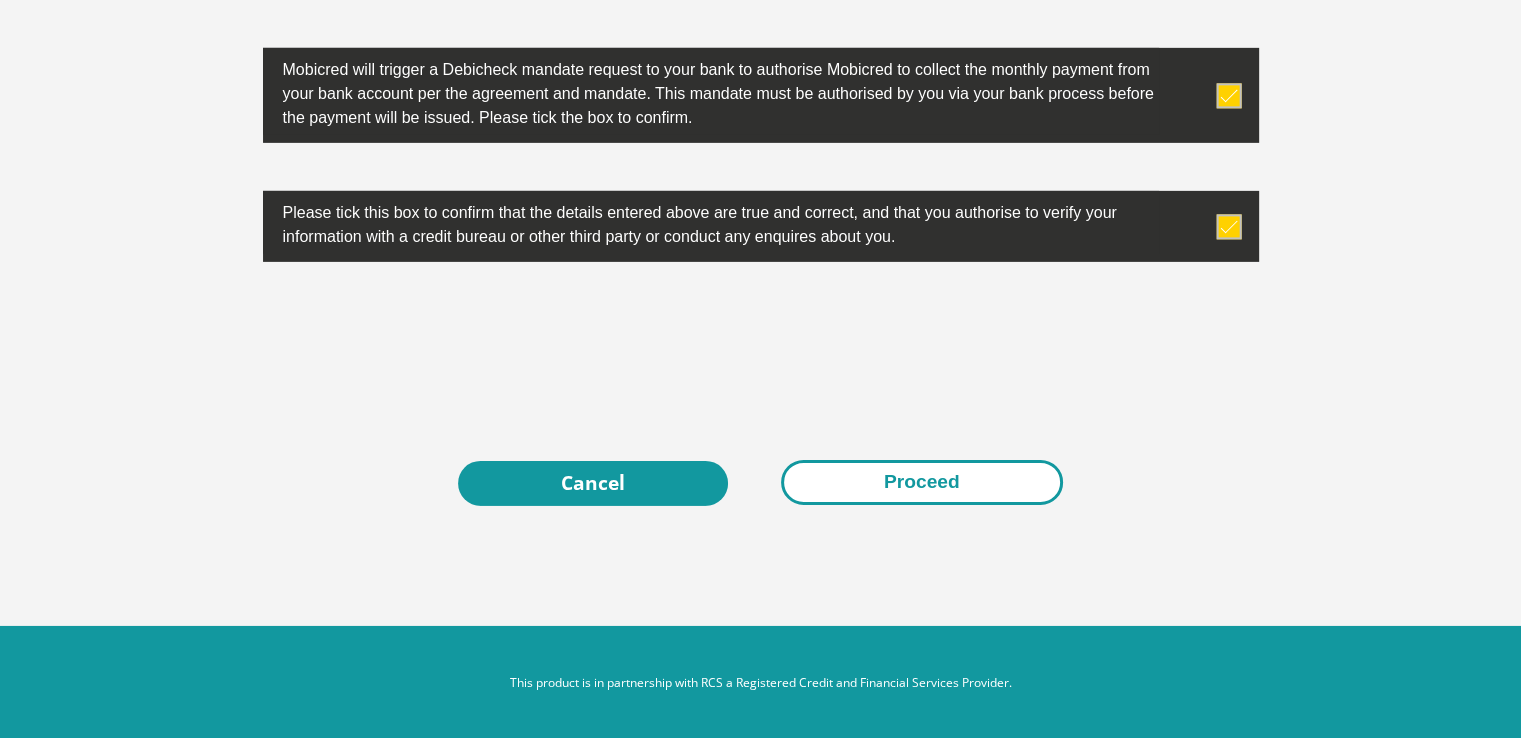 type on "210115" 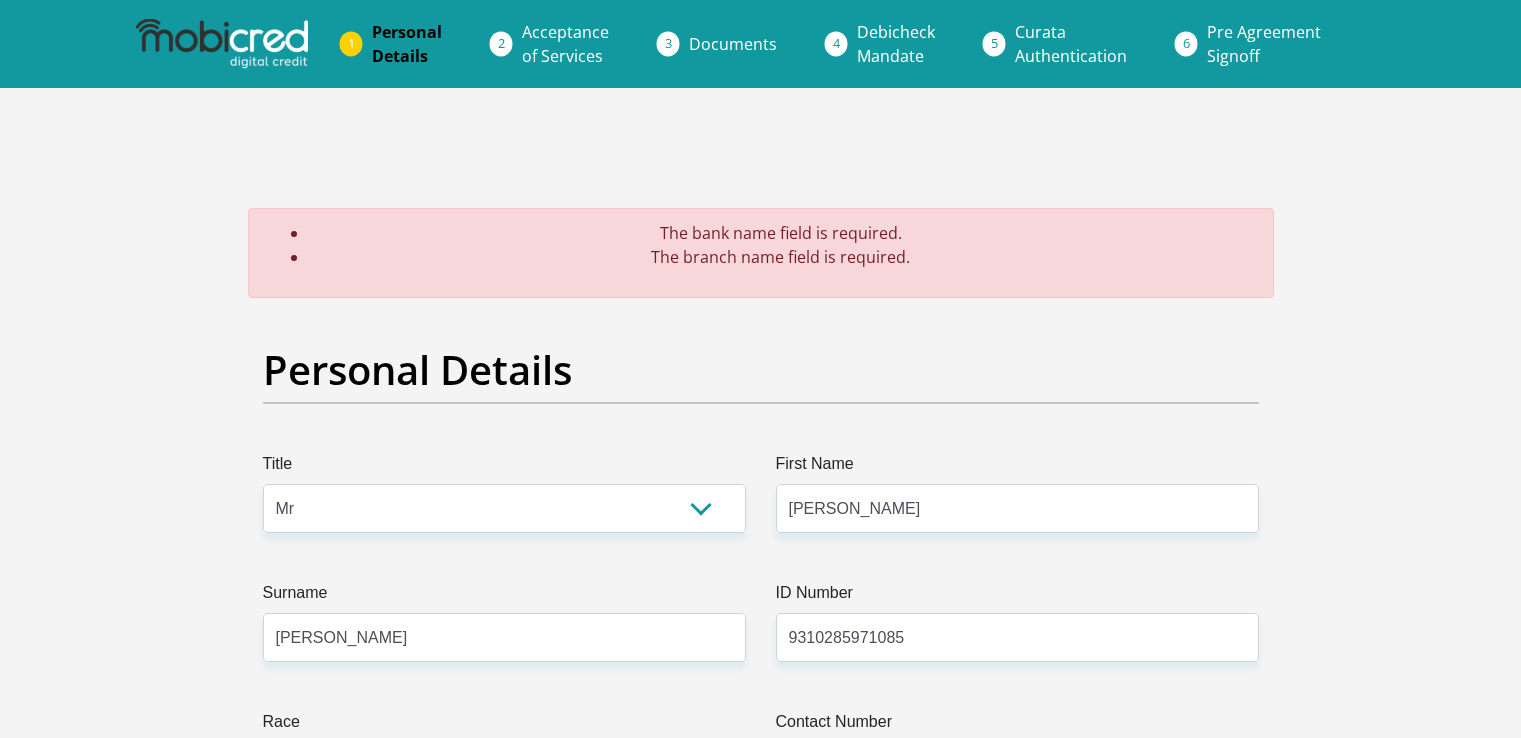 scroll, scrollTop: 0, scrollLeft: 0, axis: both 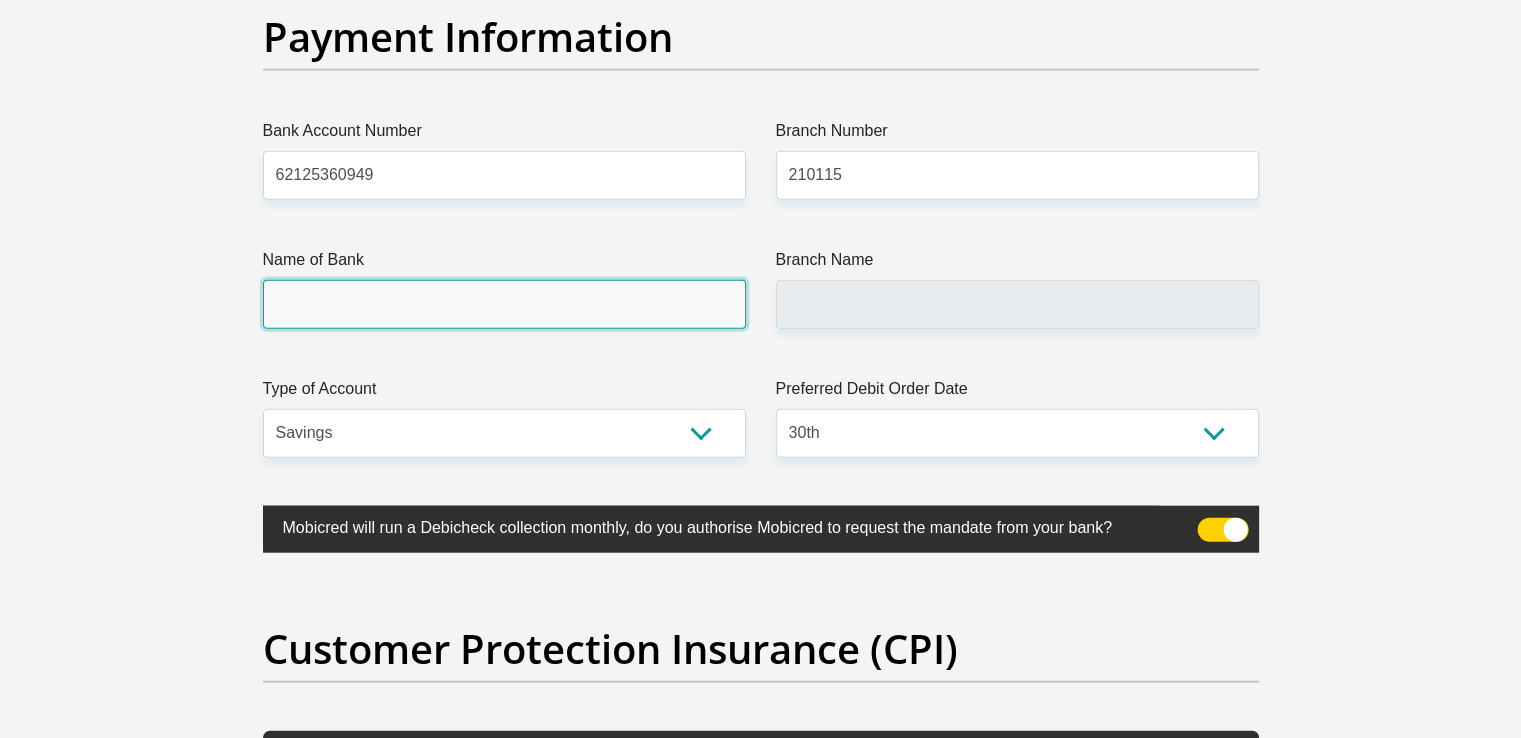 click on "Name of Bank" at bounding box center [504, 304] 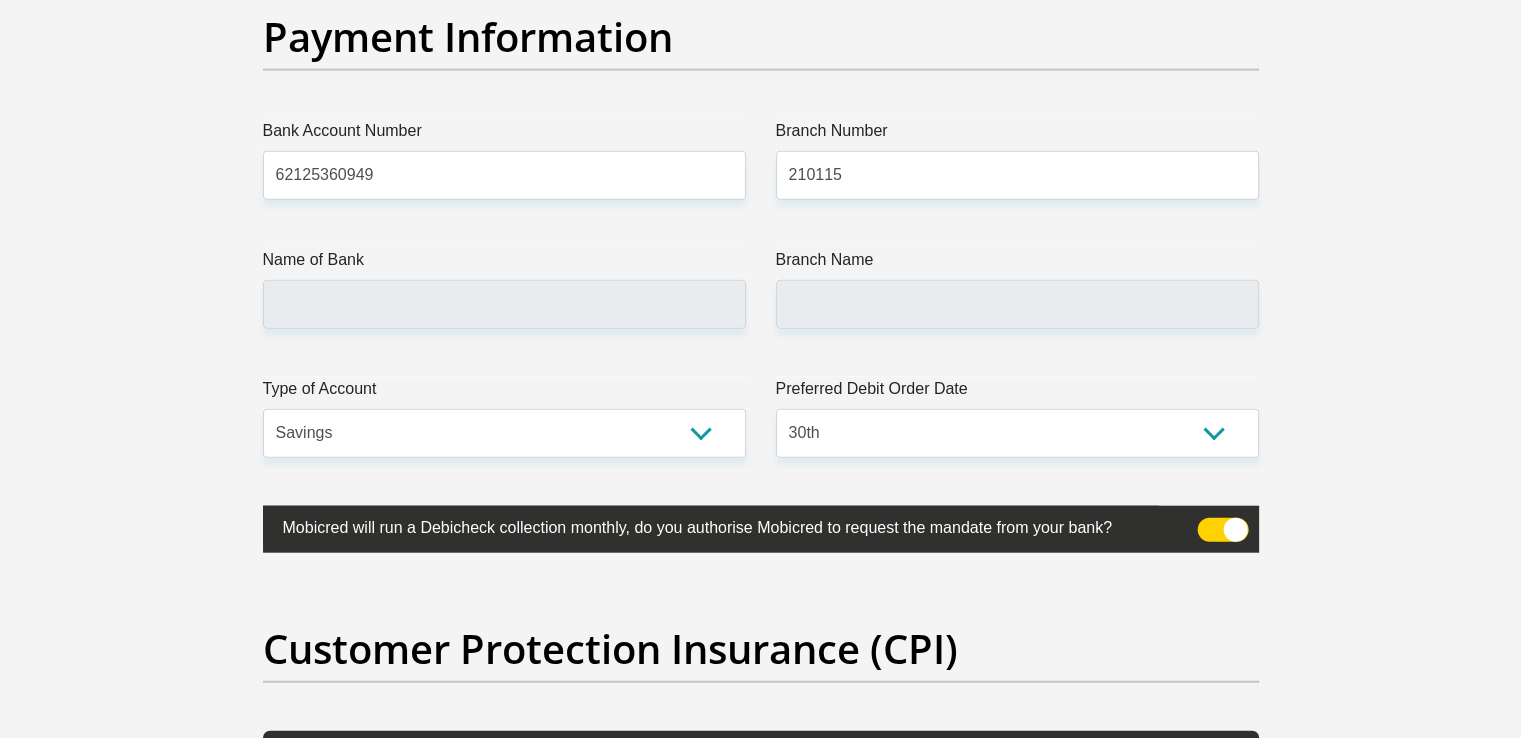 click on "Title
Mr
Ms
Mrs
Dr
Other
First Name
Shaun
Surname
Schriever
ID Number
9310285971085
Please input valid ID number
Race
Black
Coloured
Indian
White
Other
Contact Number
0781370137
Please input valid contact number
Nationality
South Africa
Afghanistan
Aland Islands  Albania  Algeria" at bounding box center [761, -1071] 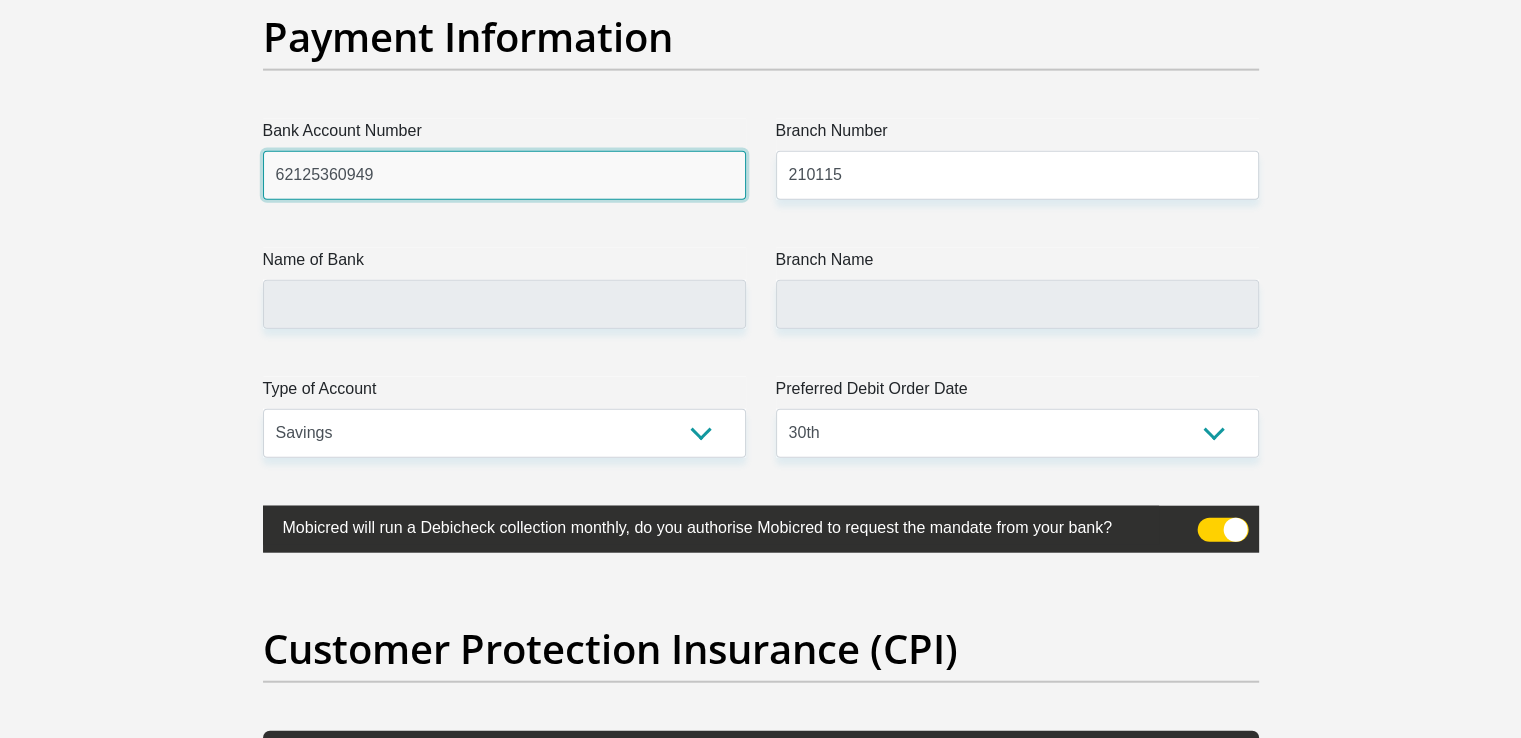 click on "62125360949" at bounding box center (504, 175) 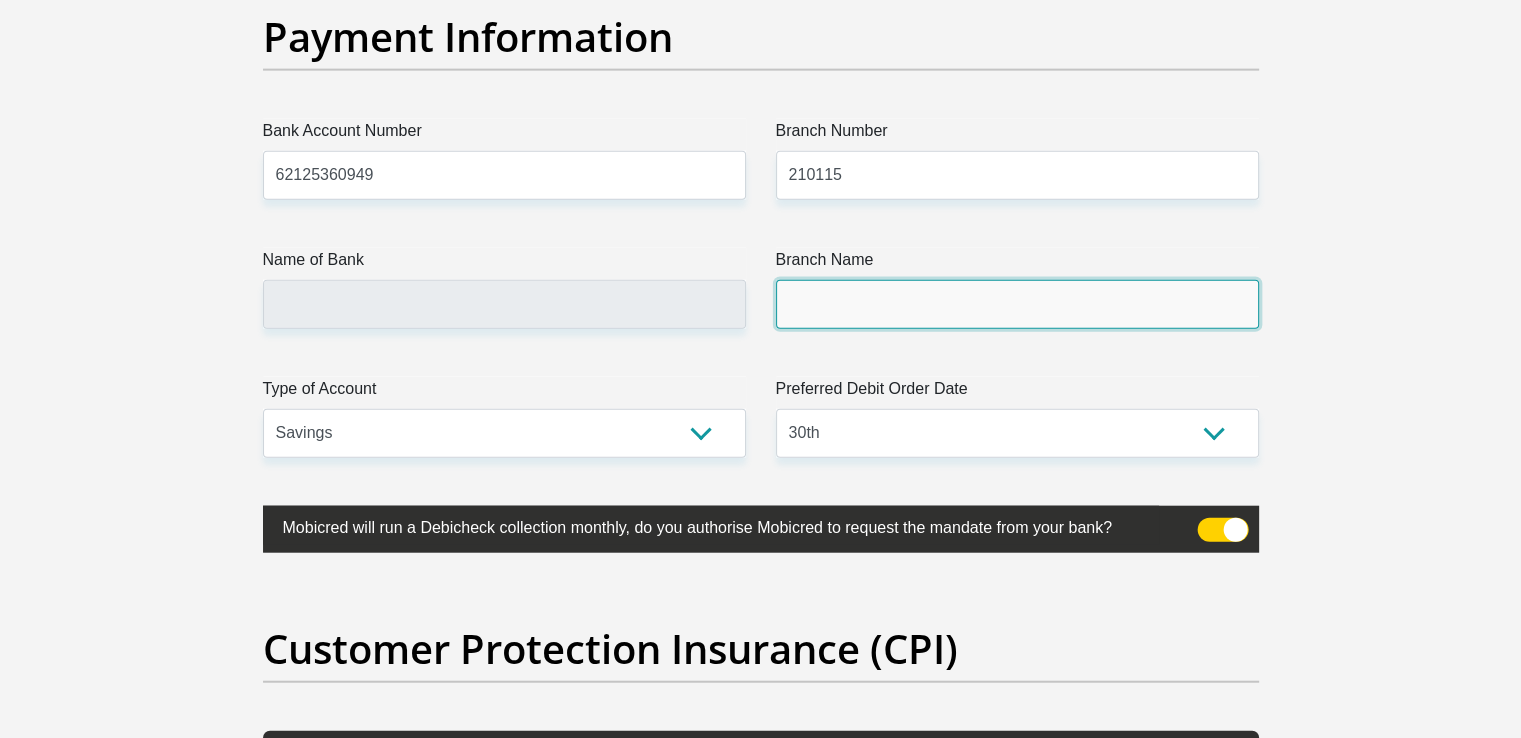 click on "Branch Name" at bounding box center (1017, 304) 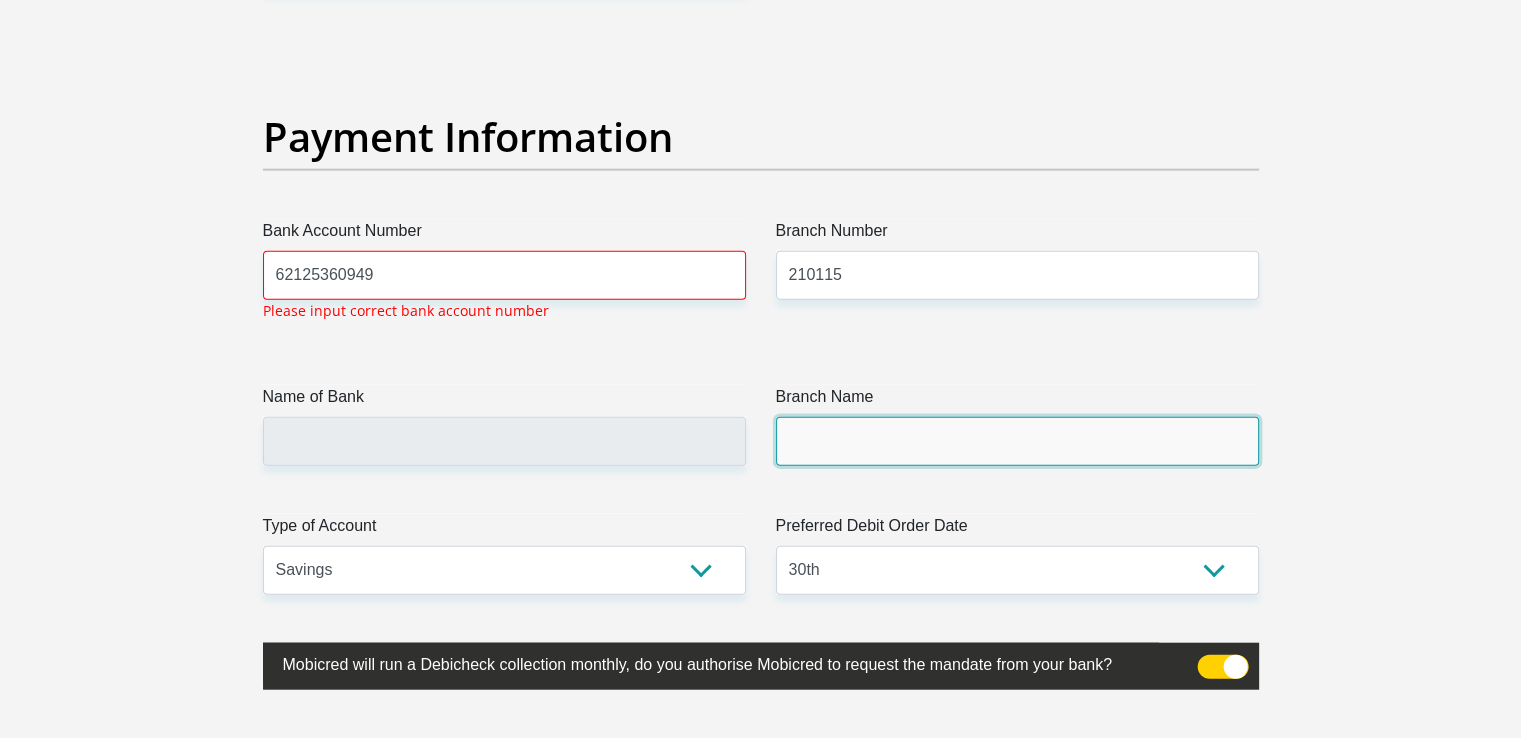scroll, scrollTop: 4672, scrollLeft: 0, axis: vertical 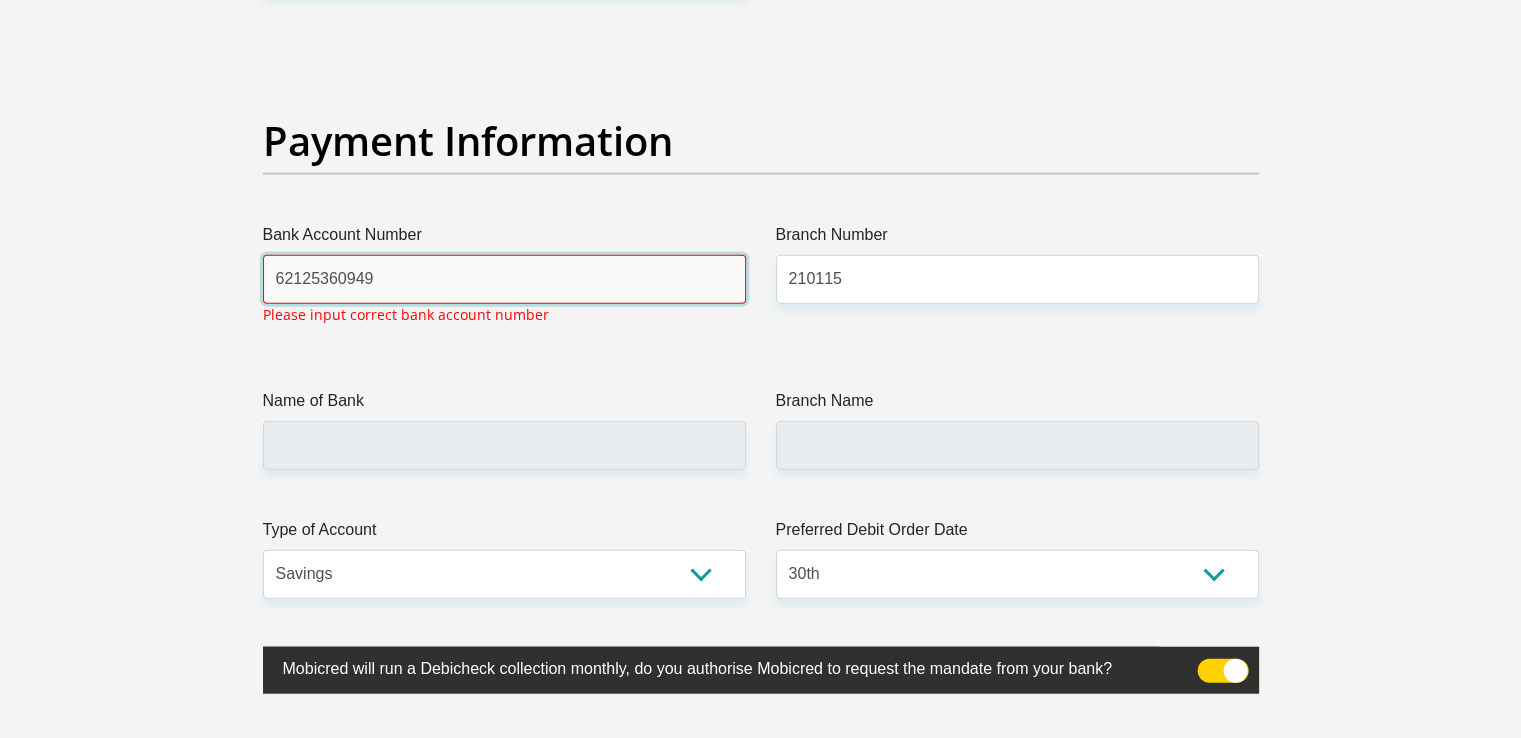 click on "62125360949" at bounding box center [504, 279] 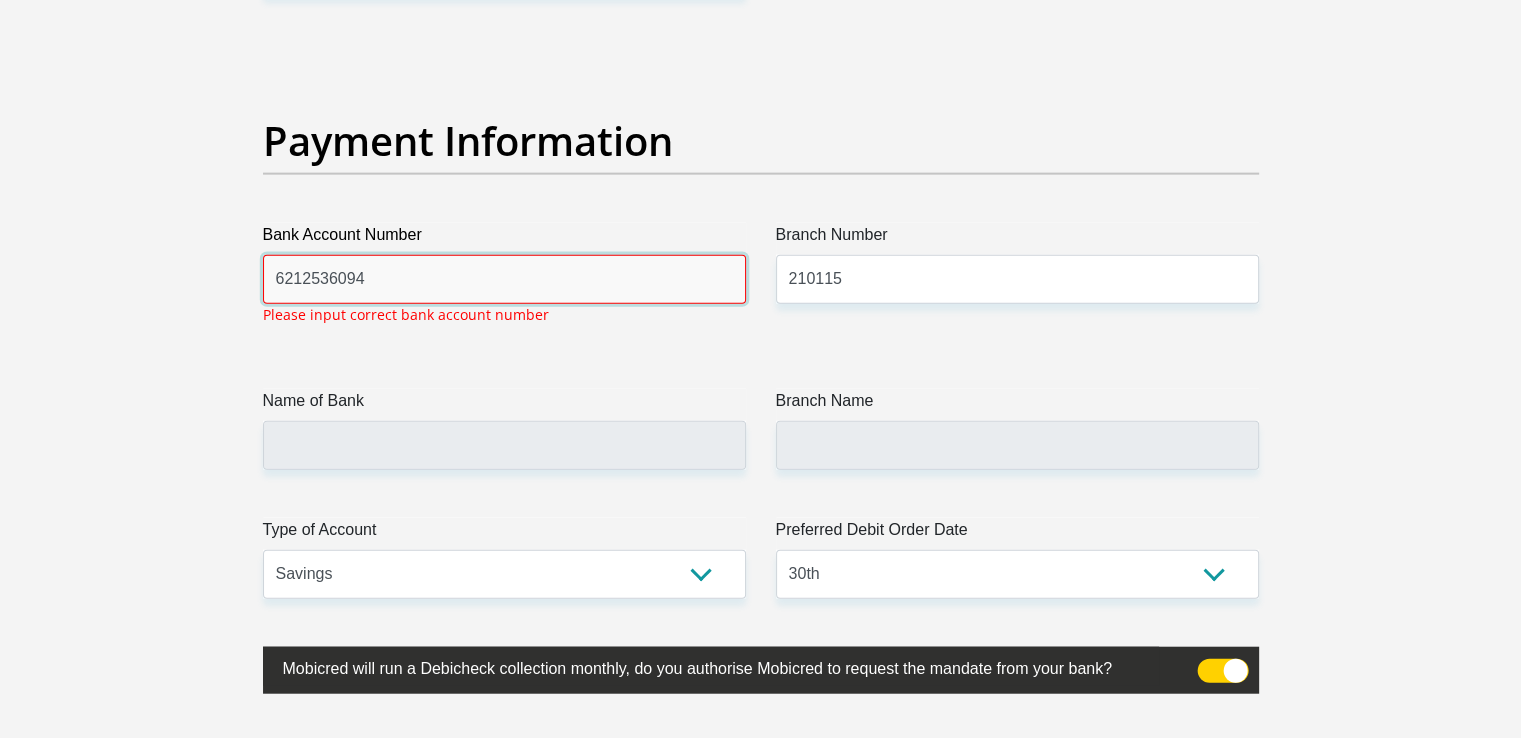 type on "62125360949" 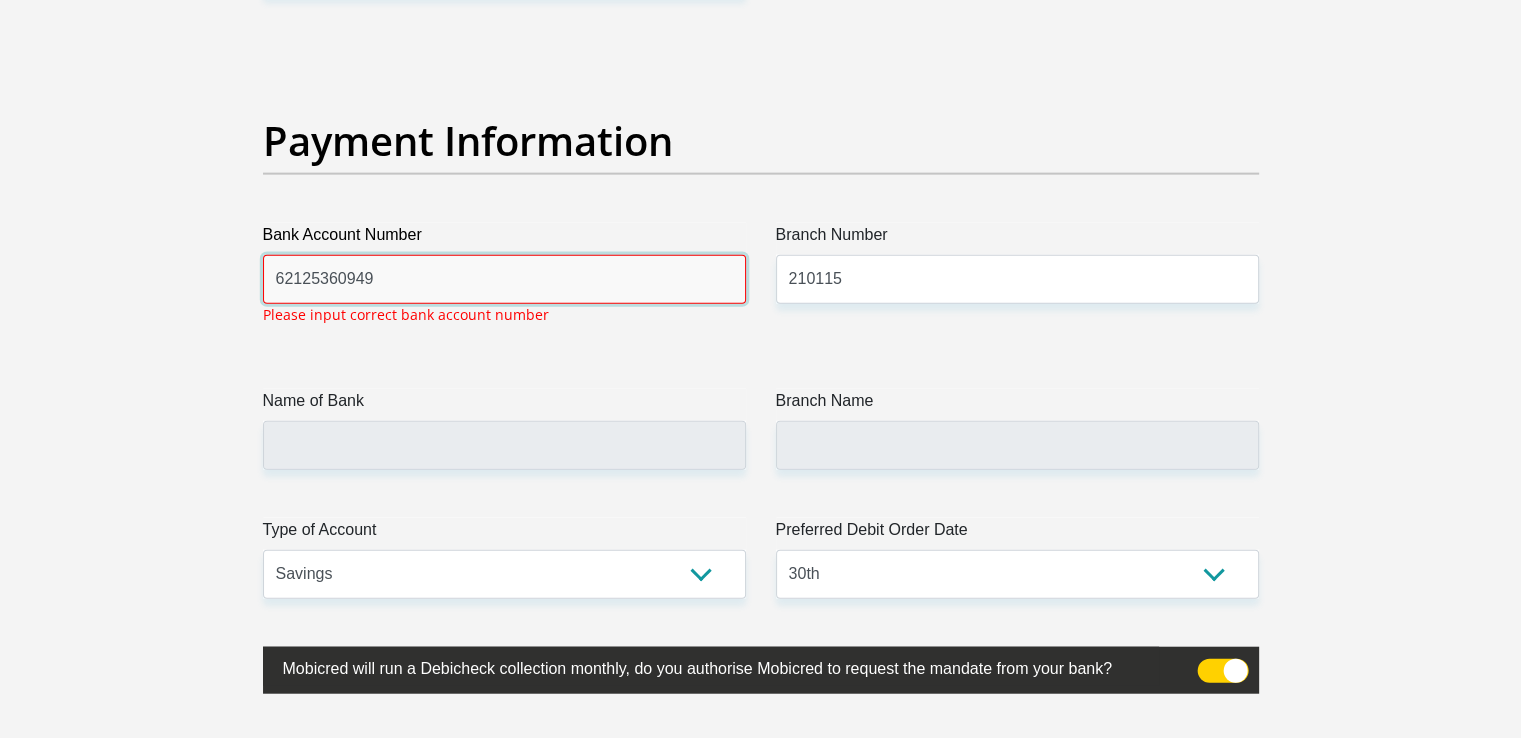 click on "62125360949" at bounding box center [504, 279] 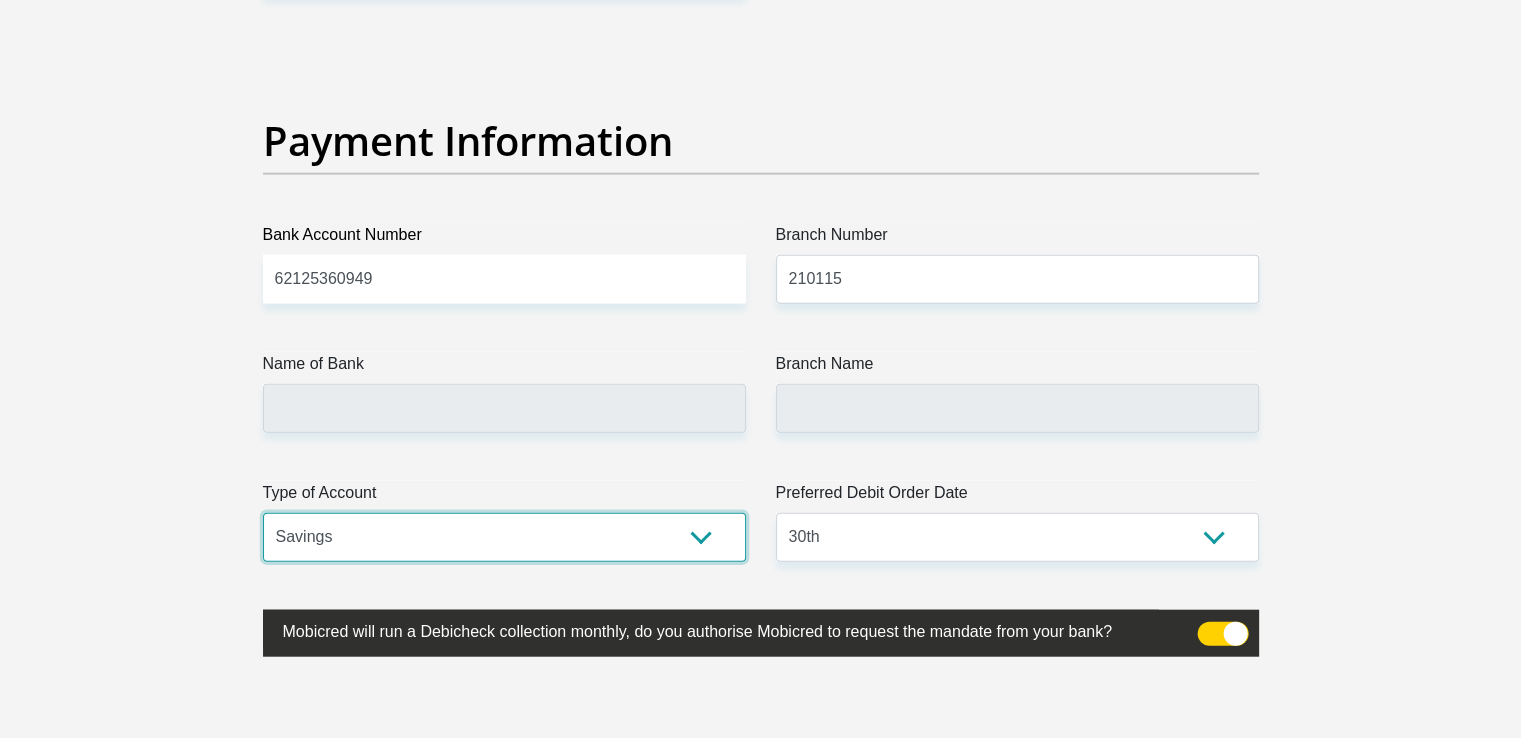 click on "Title
Mr
Ms
Mrs
Dr
Other
First Name
Shaun
Surname
Schriever
ID Number
9310285971085
Please input valid ID number
Race
Black
Coloured
Indian
White
Other
Contact Number
0781370137
Please input valid contact number
Nationality
South Africa
Afghanistan
Aland Islands  Albania  Algeria" at bounding box center [761, -967] 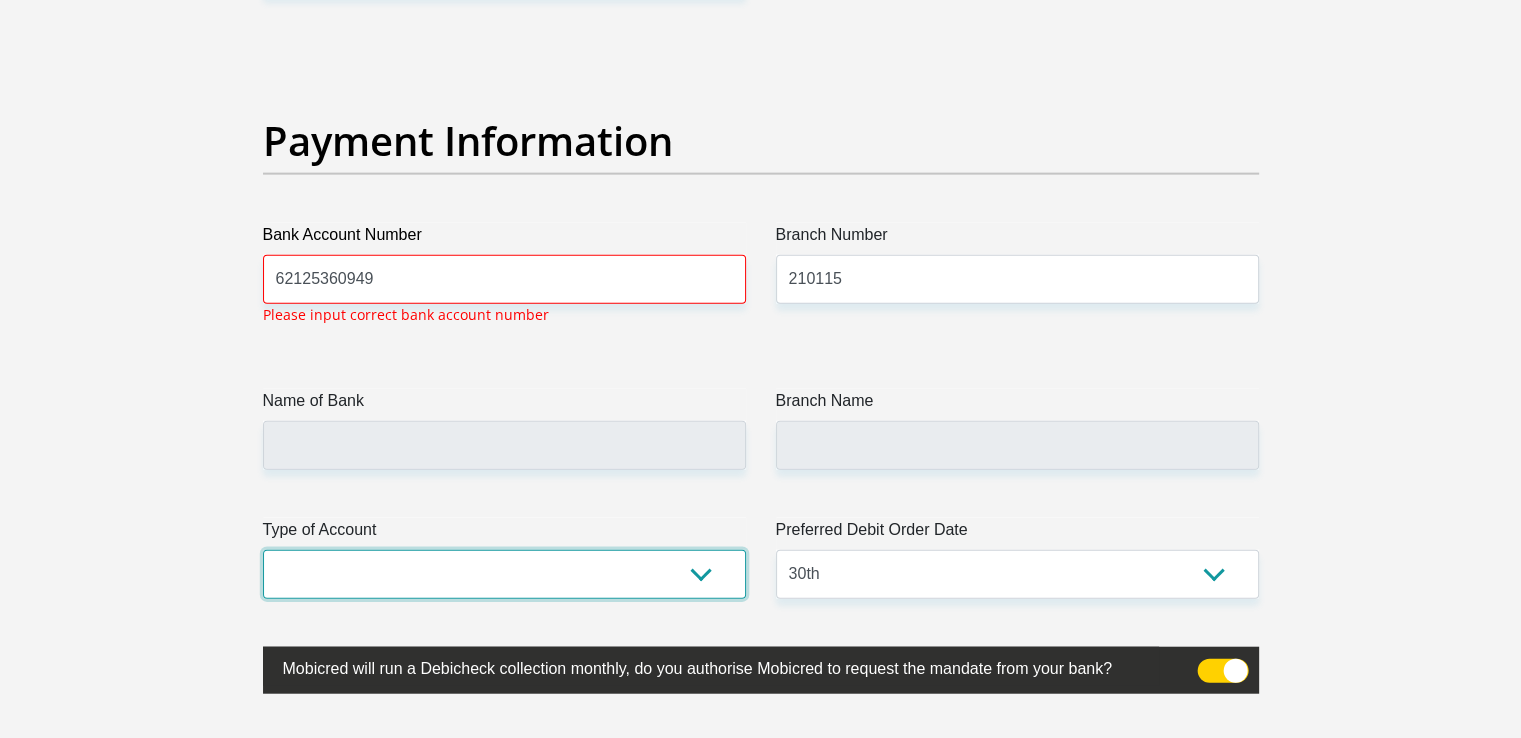 click on "Cheque
Savings" at bounding box center [504, 574] 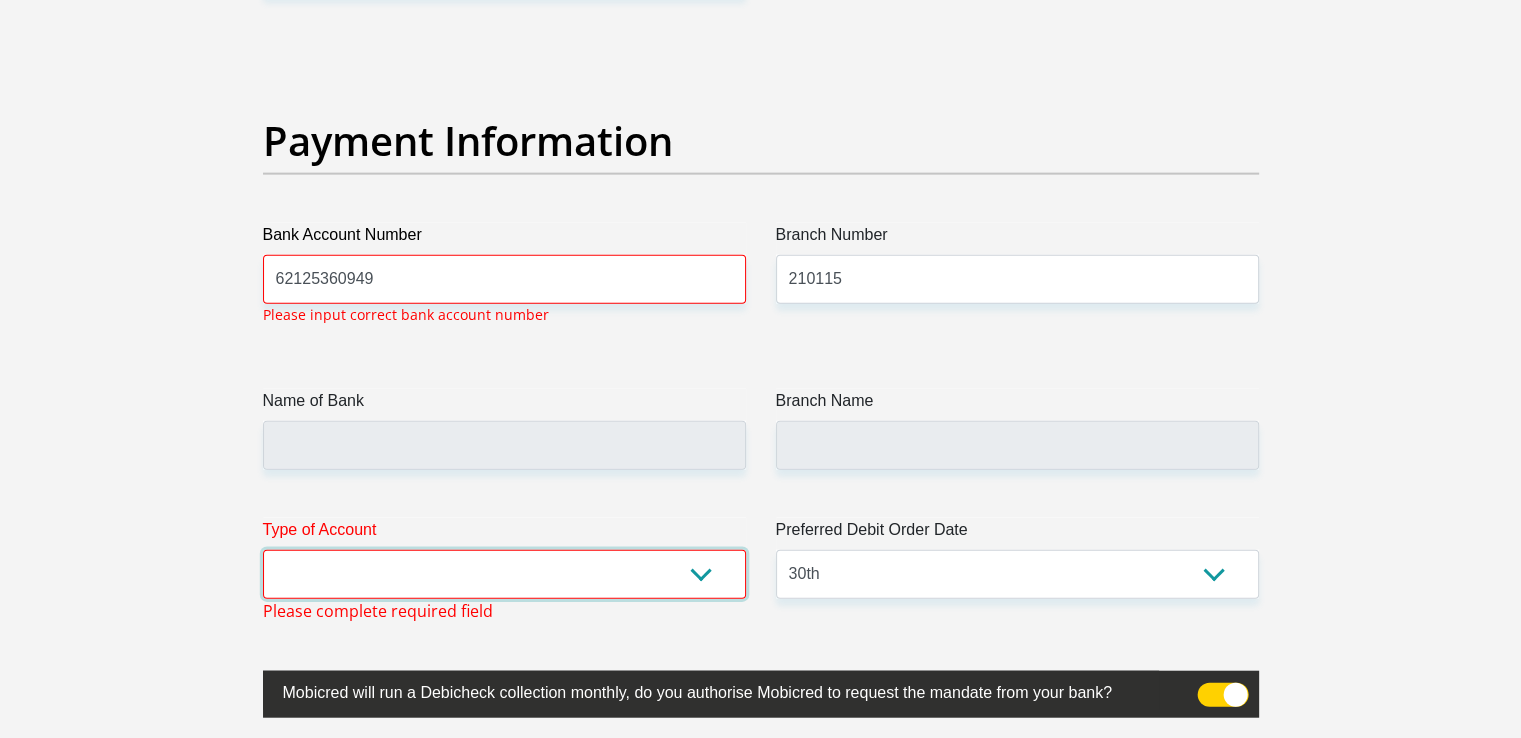 click on "Cheque
Savings" at bounding box center (504, 574) 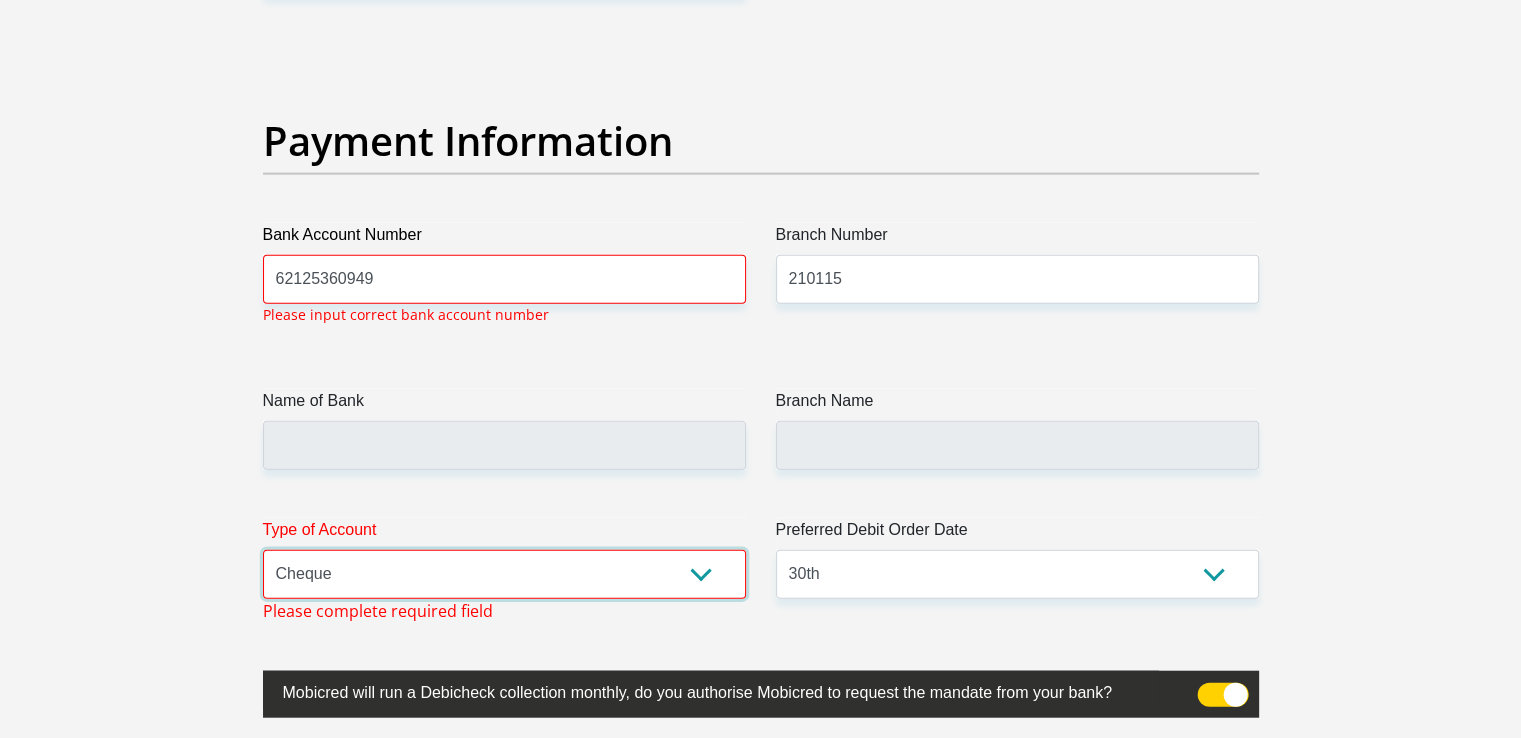 click on "Cheque
Savings" at bounding box center (504, 574) 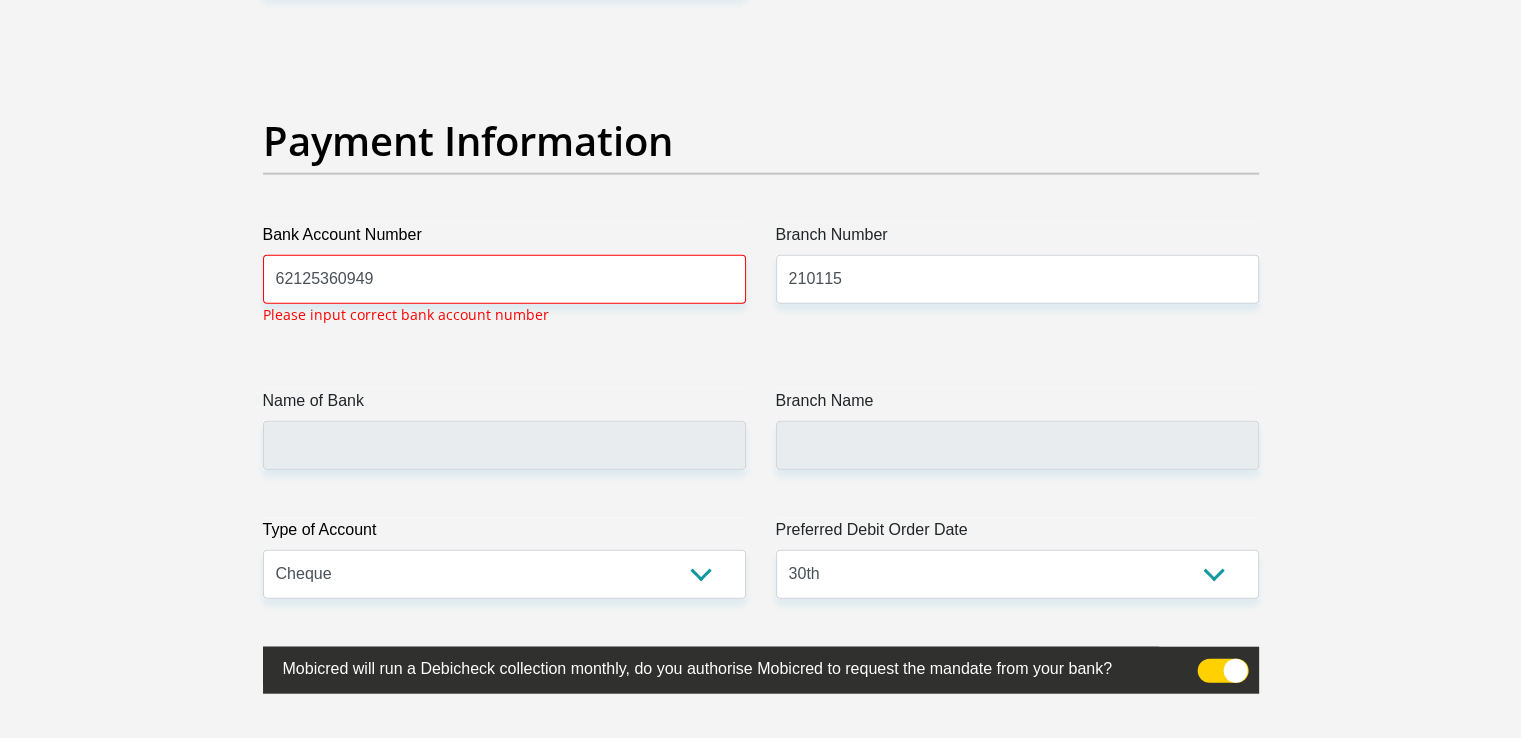 click on "Type of Account
Cheque
Savings" at bounding box center [504, 558] 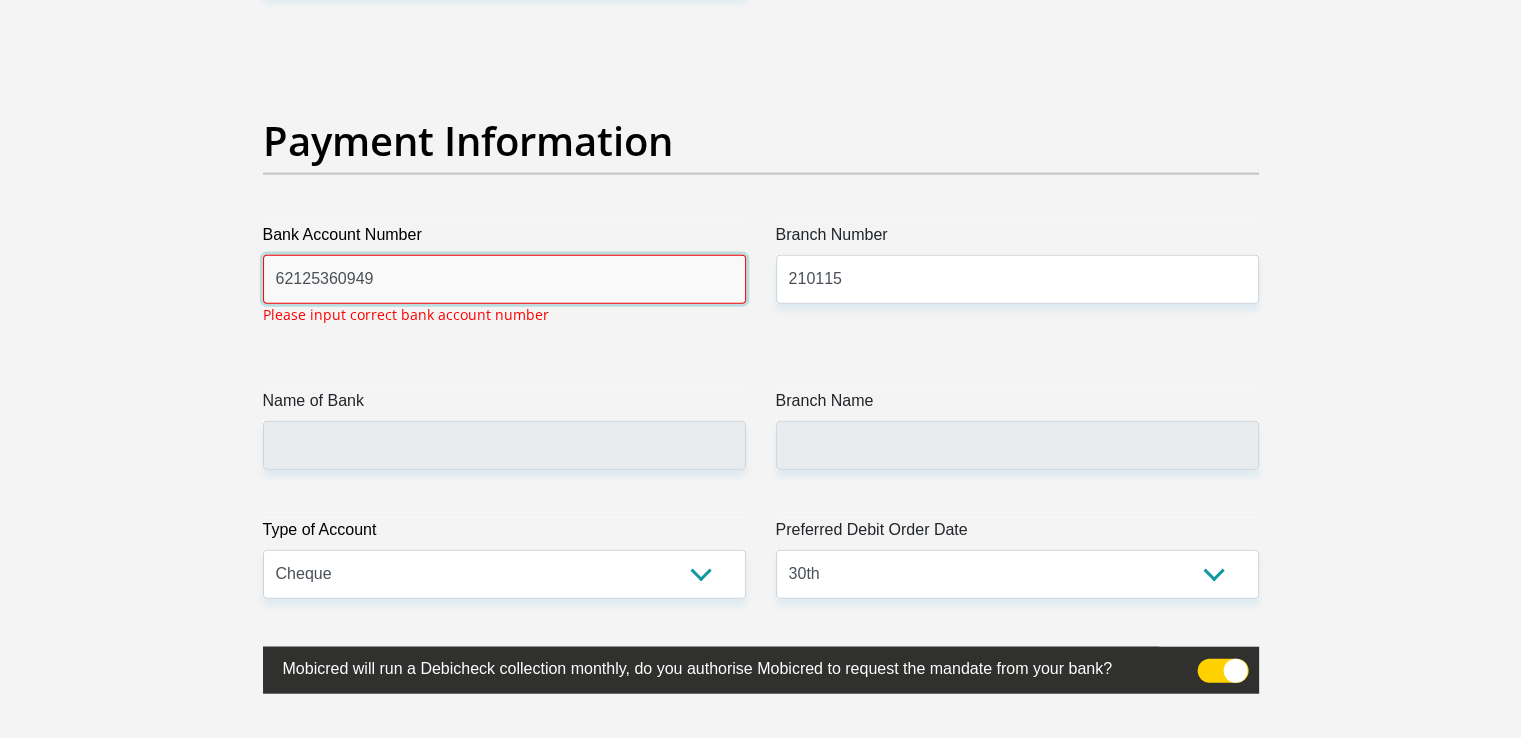 click on "62125360949" at bounding box center [504, 279] 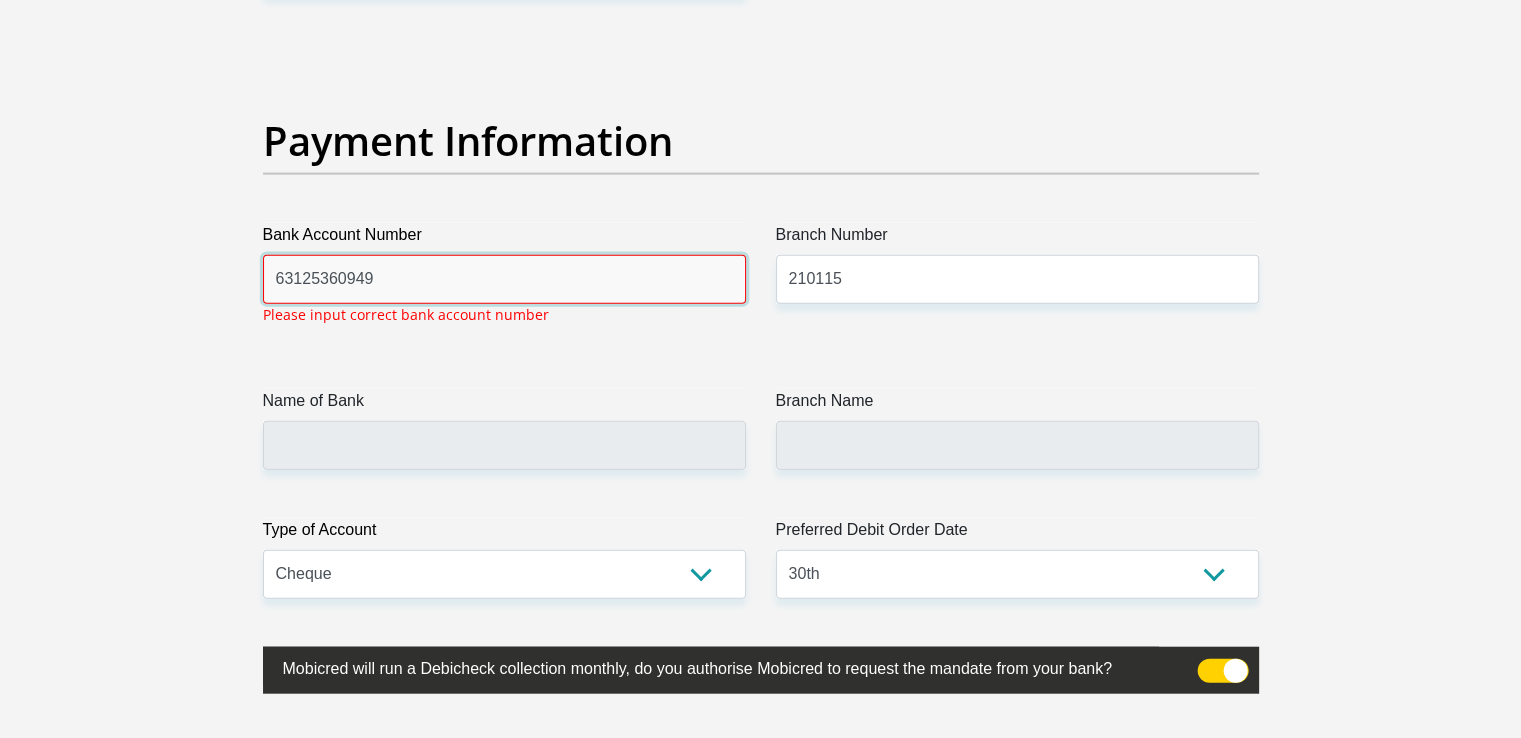 type on "63125360949" 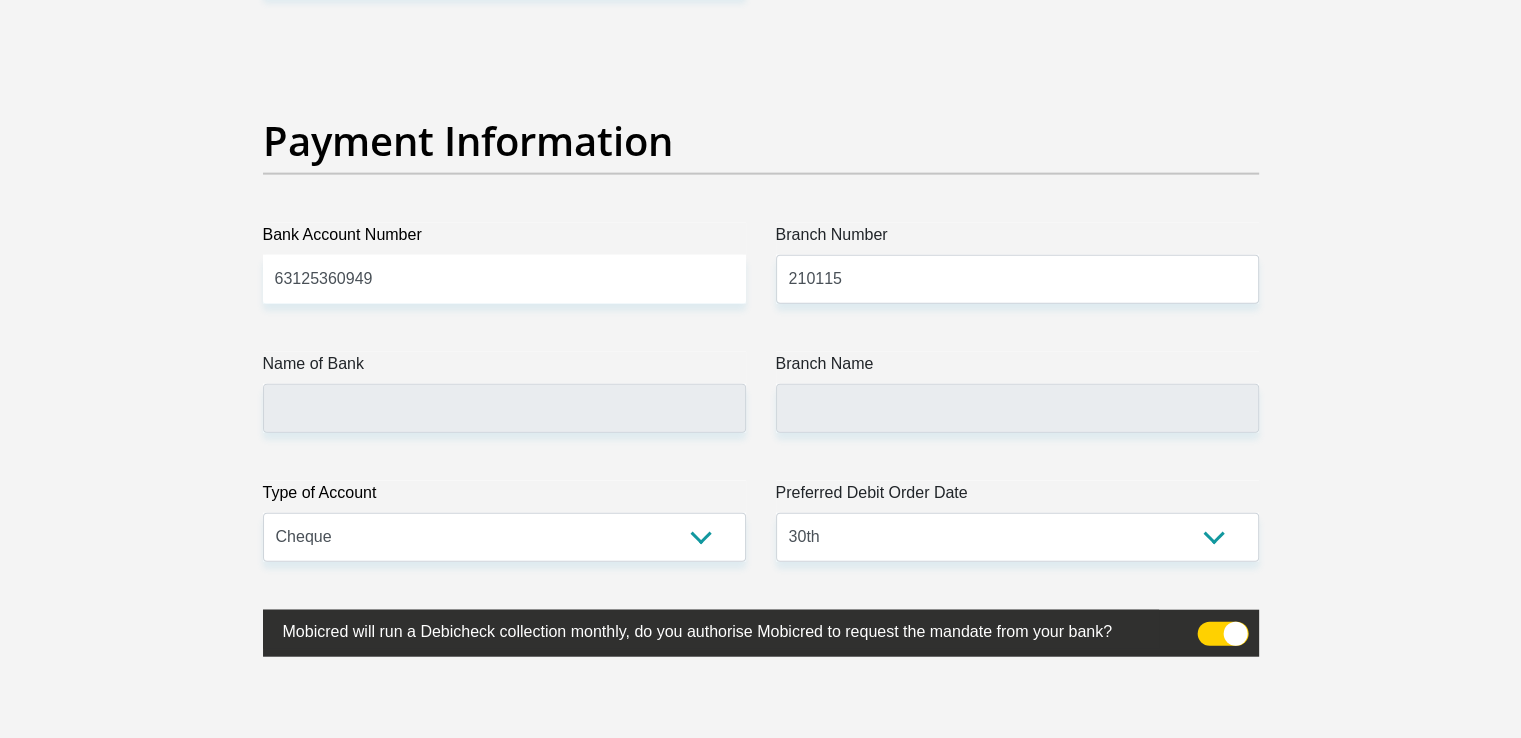 click on "Title
Mr
Ms
Mrs
Dr
Other
First Name
Shaun
Surname
Schriever
ID Number
9310285971085
Please input valid ID number
Race
Black
Coloured
Indian
White
Other
Contact Number
0781370137
Please input valid contact number
Nationality
South Africa
Afghanistan
Aland Islands  Albania  Algeria" at bounding box center [761, -967] 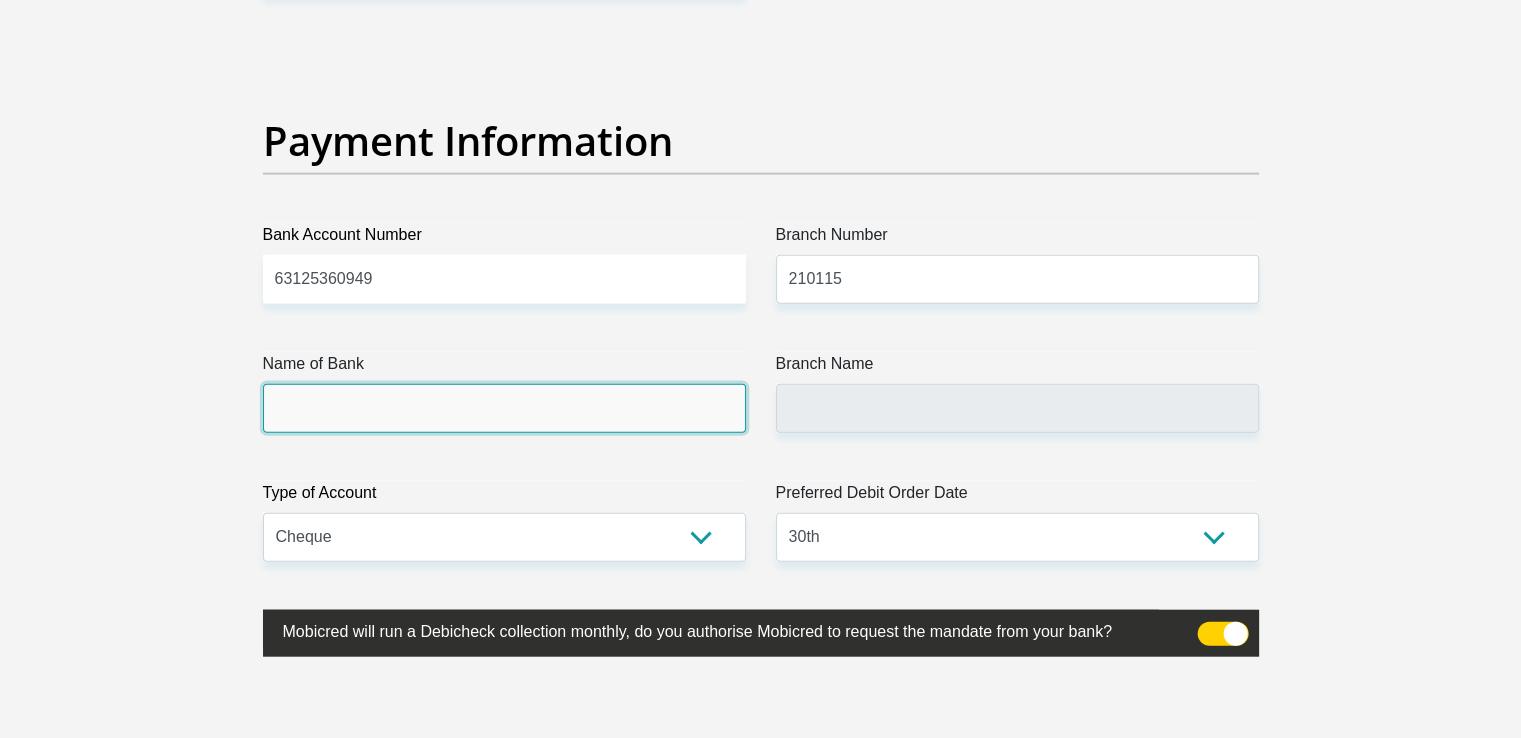 click on "Name of Bank" at bounding box center (504, 408) 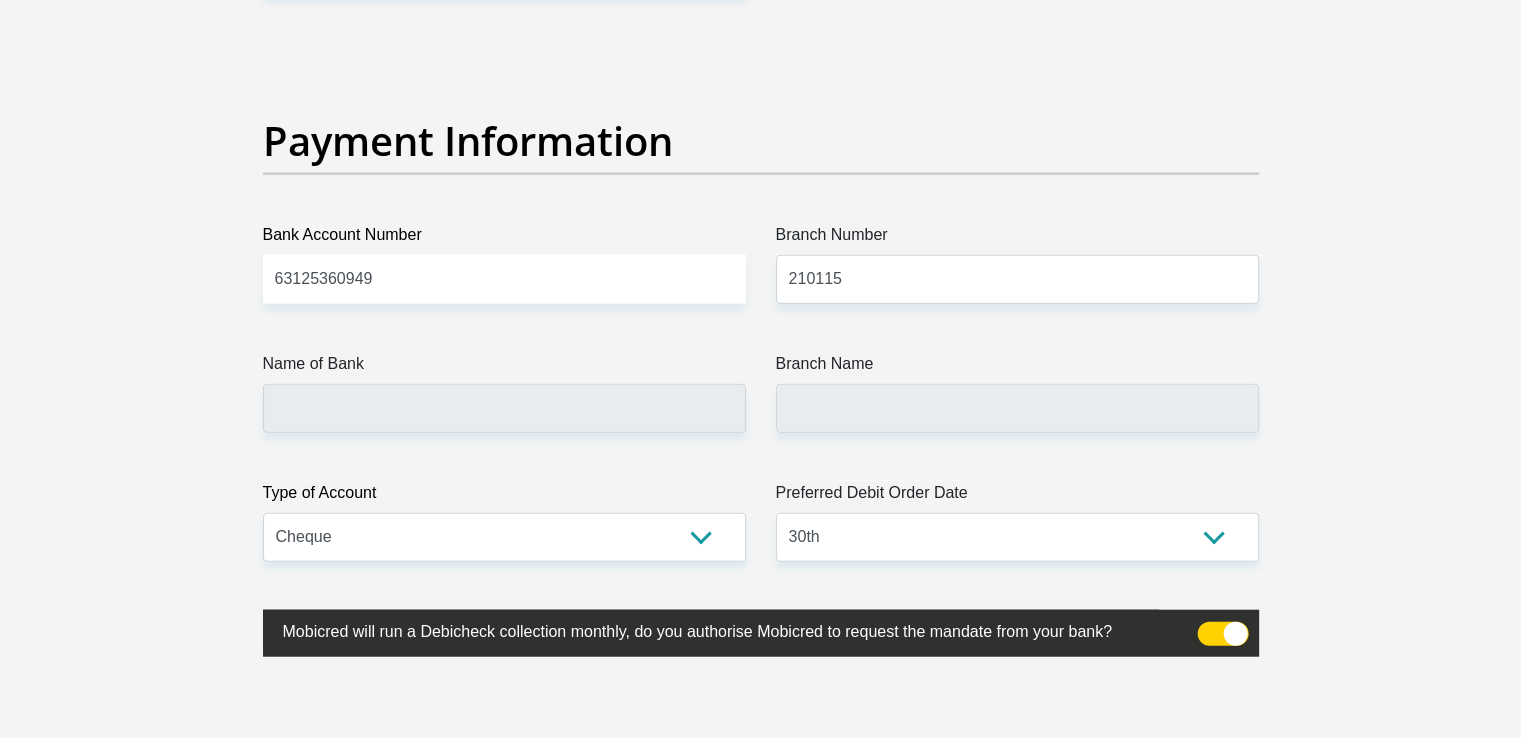 click on "Title
Mr
Ms
Mrs
Dr
Other
First Name
Shaun
Surname
Schriever
ID Number
9310285971085
Please input valid ID number
Race
Black
Coloured
Indian
White
Other
Contact Number
0781370137
Please input valid contact number
Nationality
South Africa
Afghanistan
Aland Islands  Albania  Algeria" at bounding box center (761, -967) 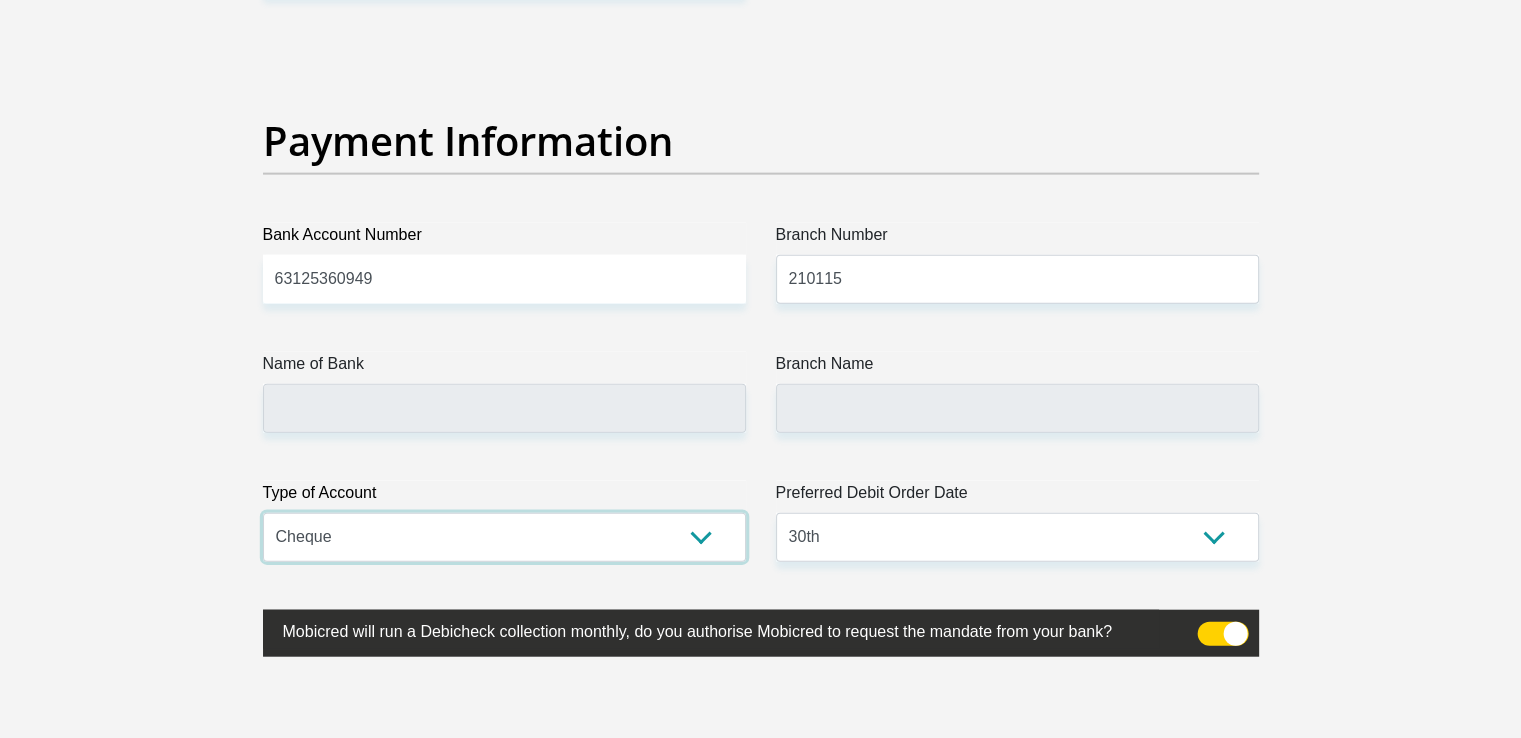 click on "Cheque
Savings" at bounding box center [504, 537] 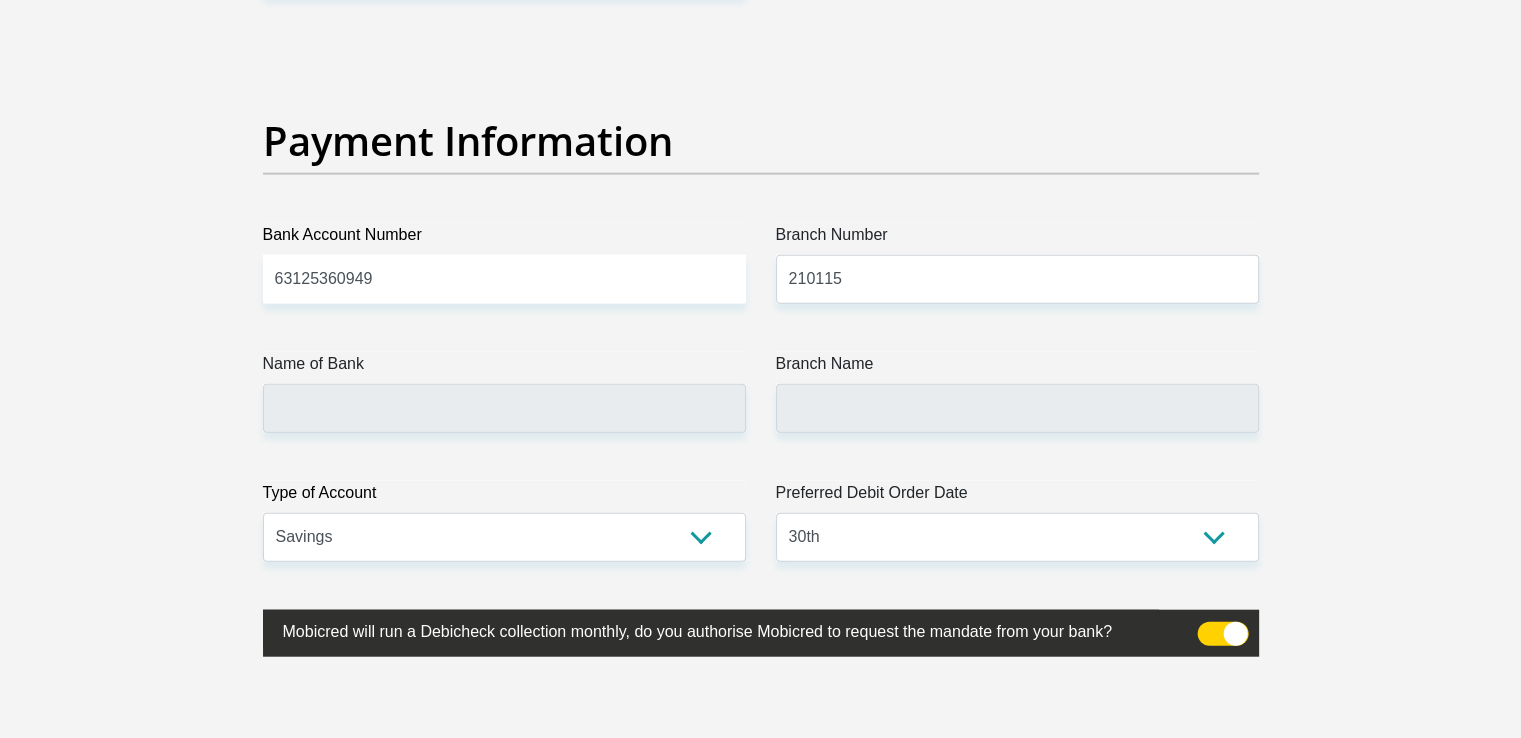 click on "Type of Account" at bounding box center (504, 497) 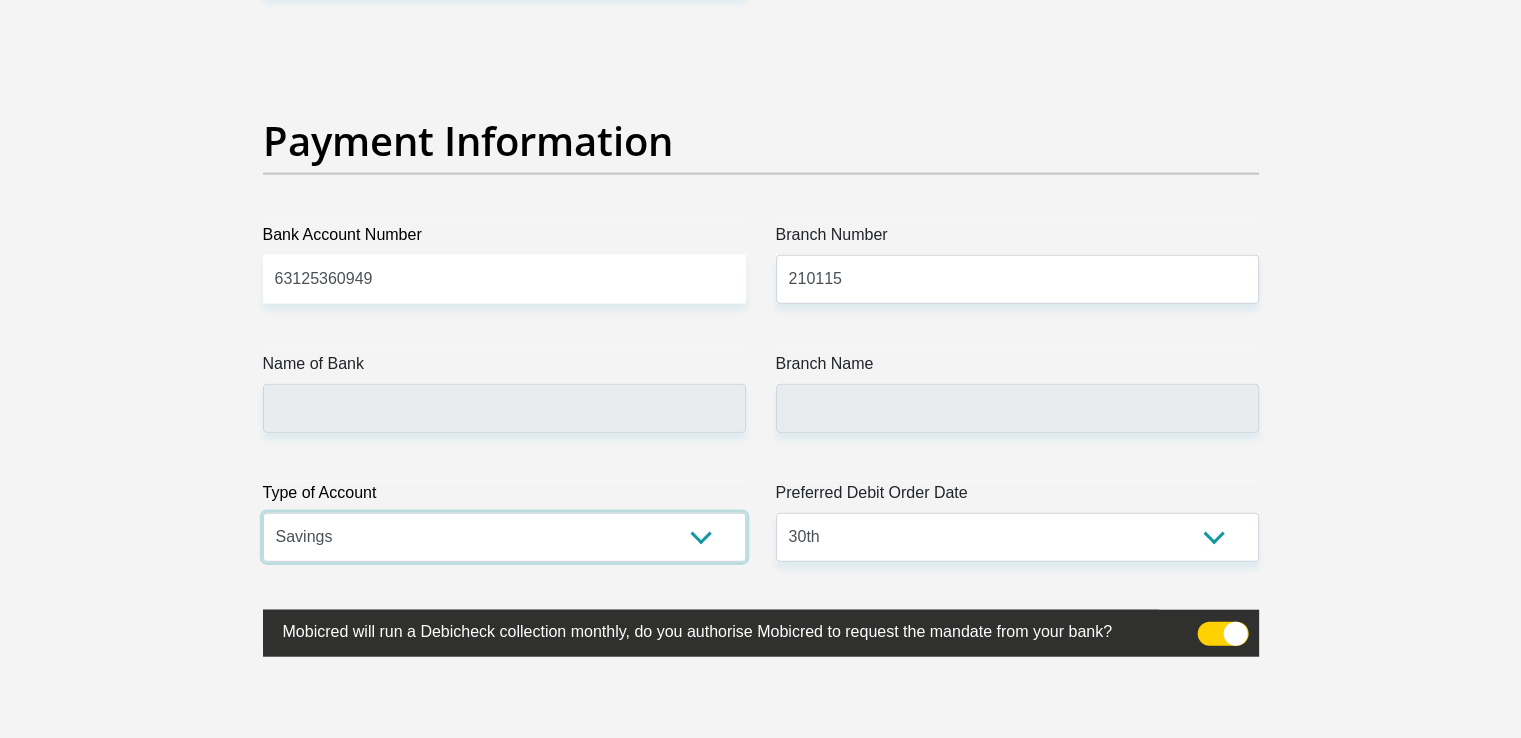 click on "Cheque
Savings" at bounding box center (504, 537) 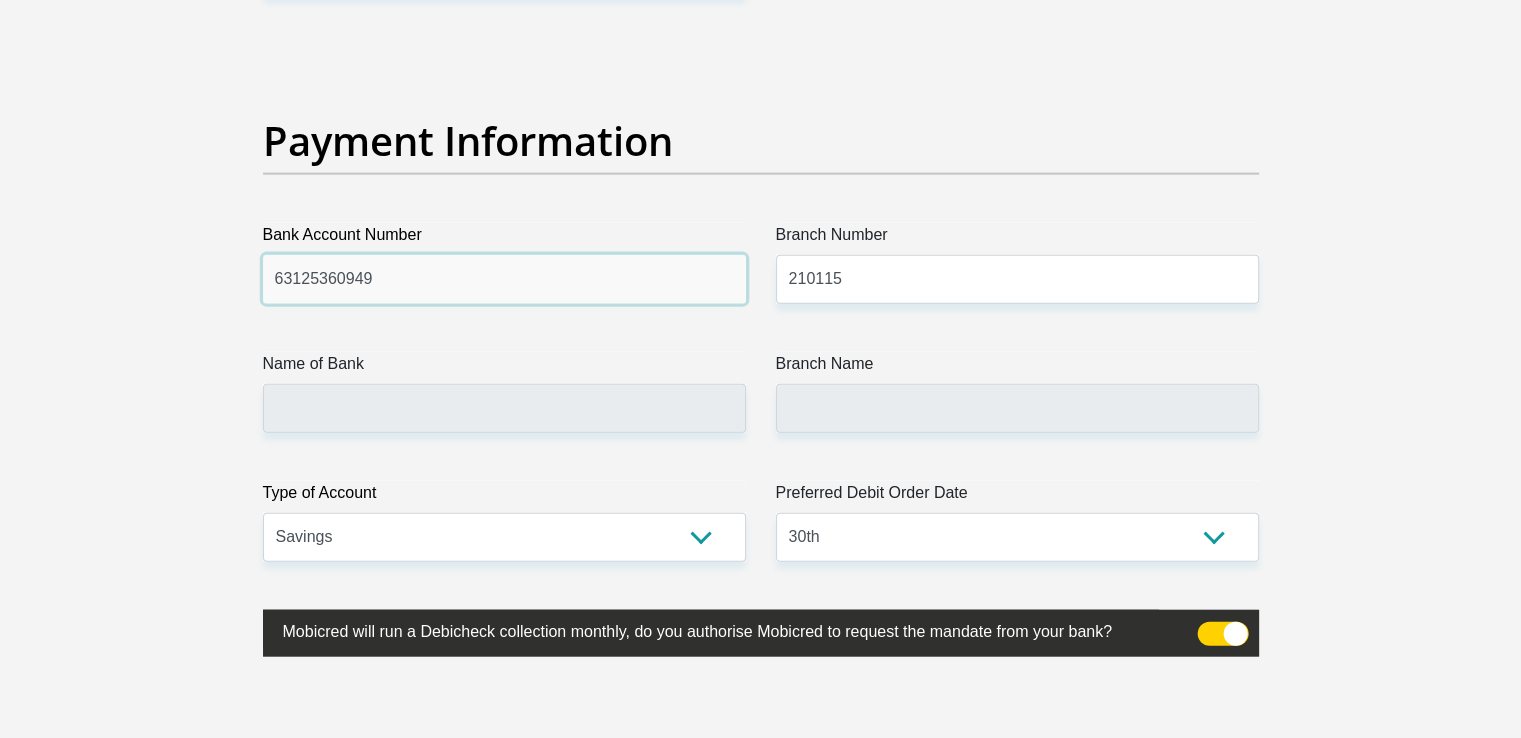 click on "63125360949" at bounding box center [504, 279] 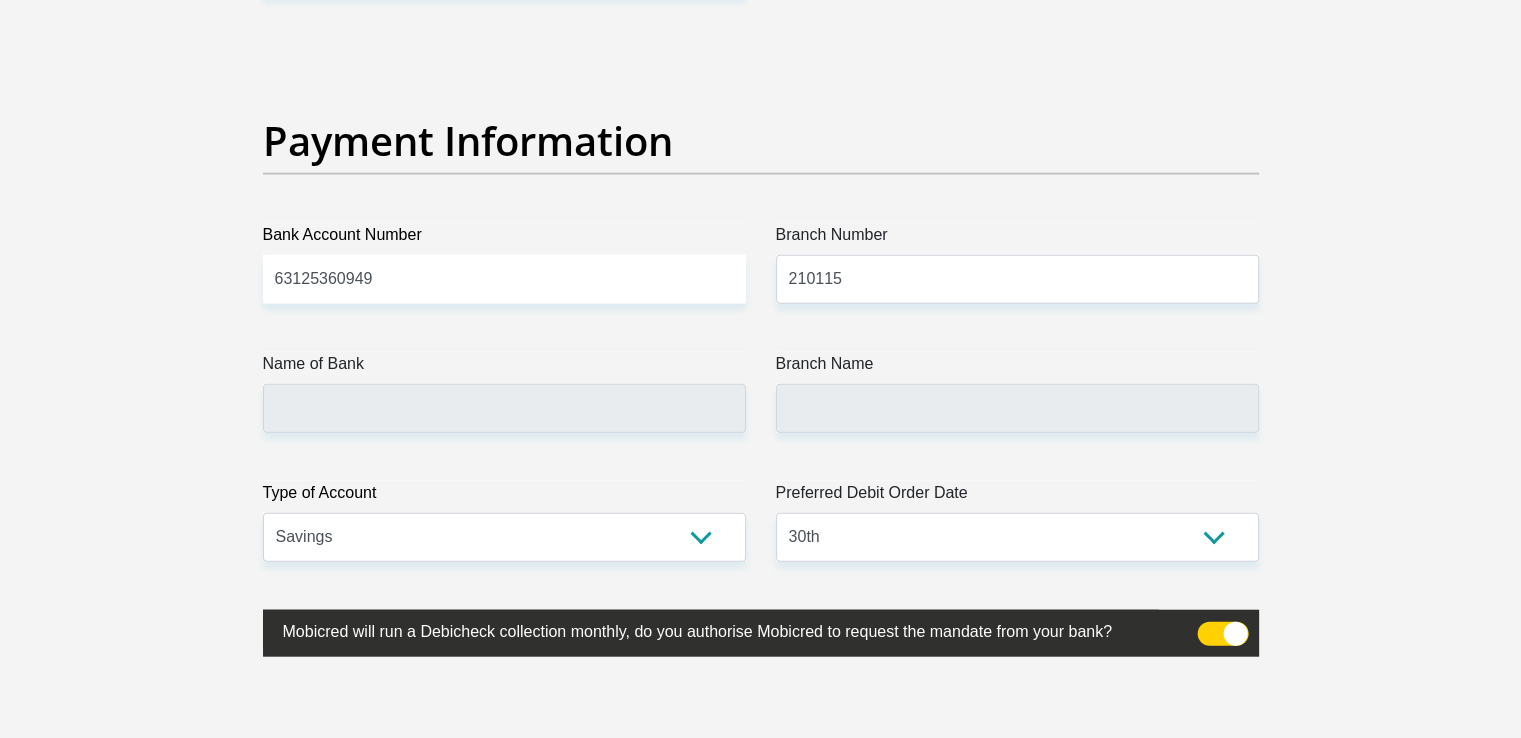 click on "Title
Mr
Ms
Mrs
Dr
Other
First Name
Shaun
Surname
Schriever
ID Number
9310285971085
Please input valid ID number
Race
Black
Coloured
Indian
White
Other
Contact Number
0781370137
Please input valid contact number
Nationality
South Africa
Afghanistan
Aland Islands  Albania  Algeria" at bounding box center (761, -967) 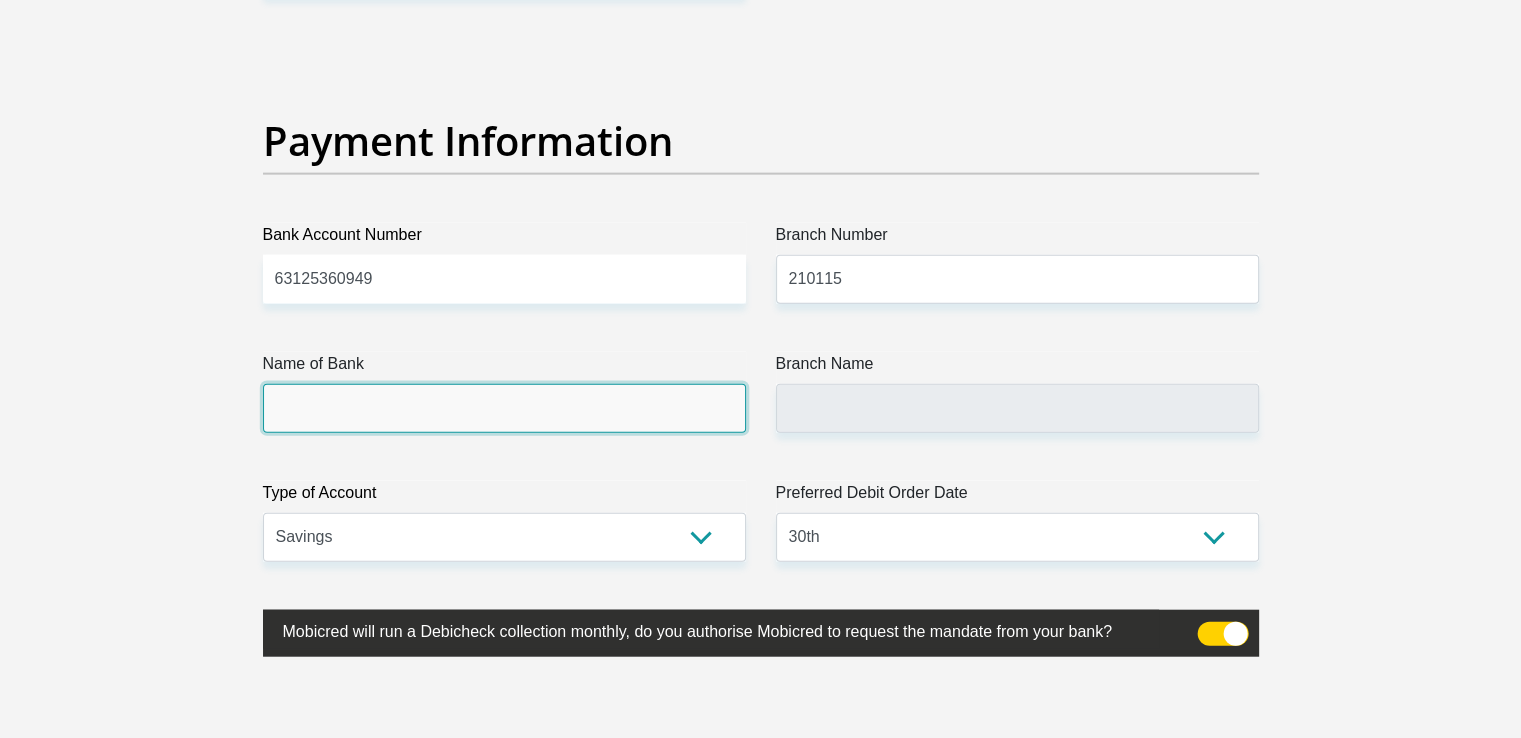 click on "Name of Bank" at bounding box center (504, 408) 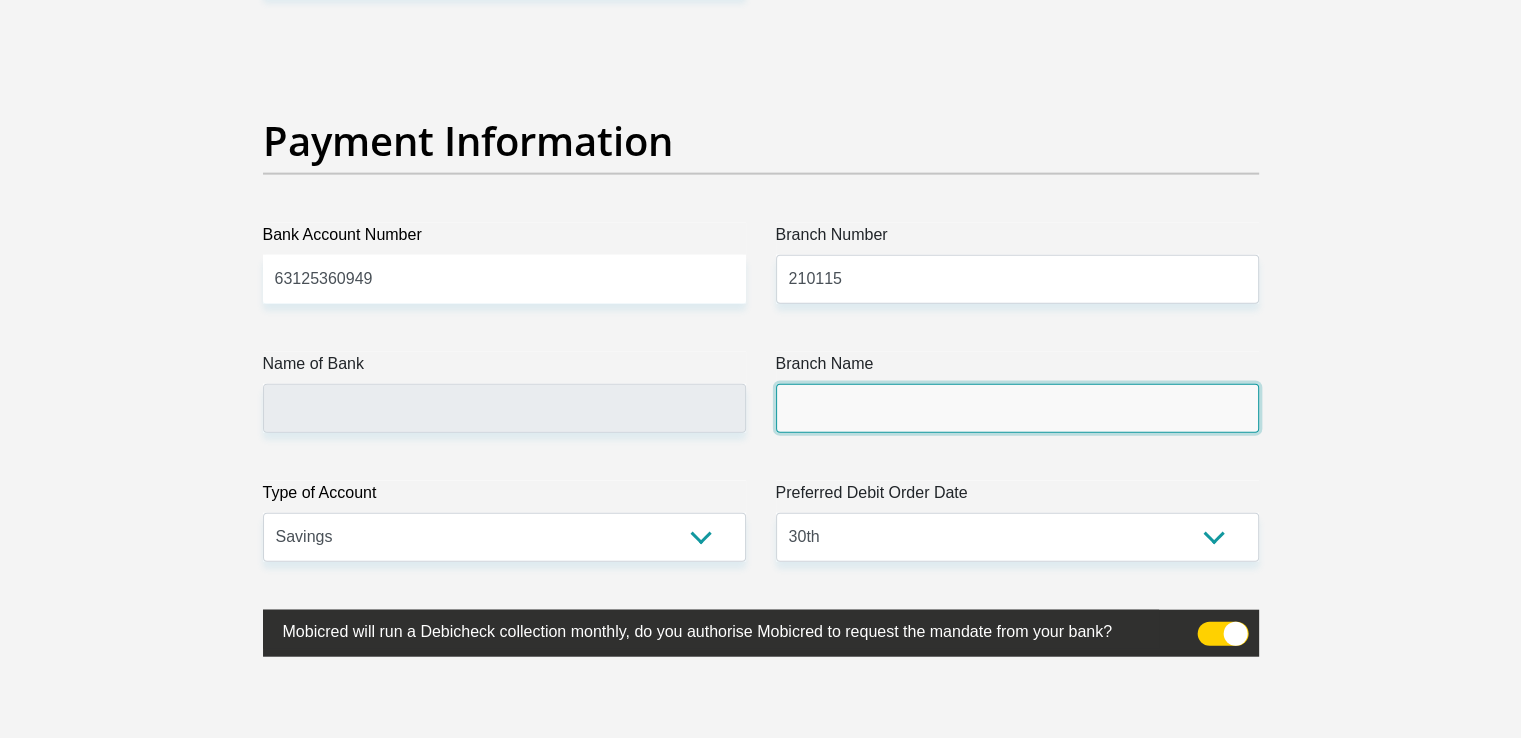 click on "Branch Name" at bounding box center [1017, 408] 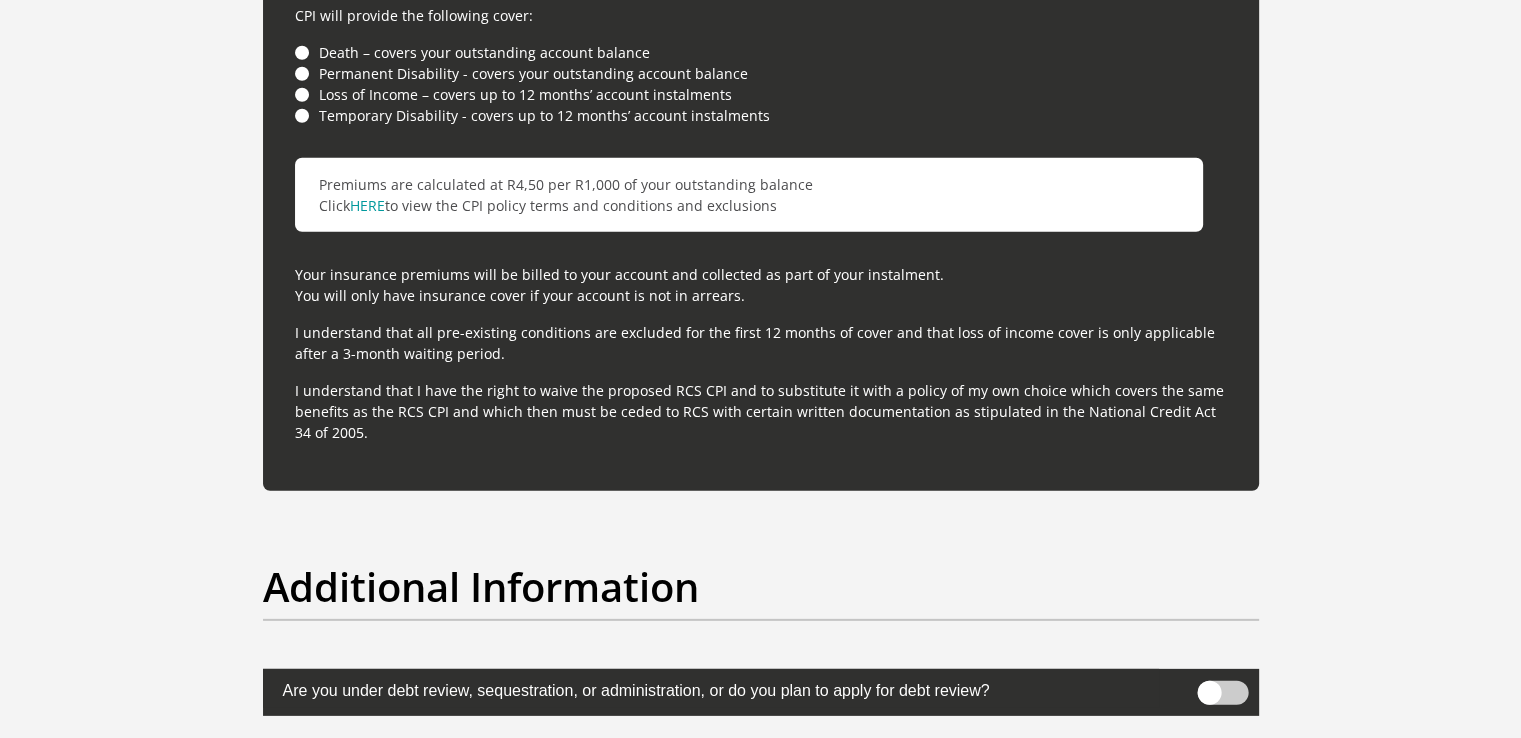 scroll, scrollTop: 6571, scrollLeft: 0, axis: vertical 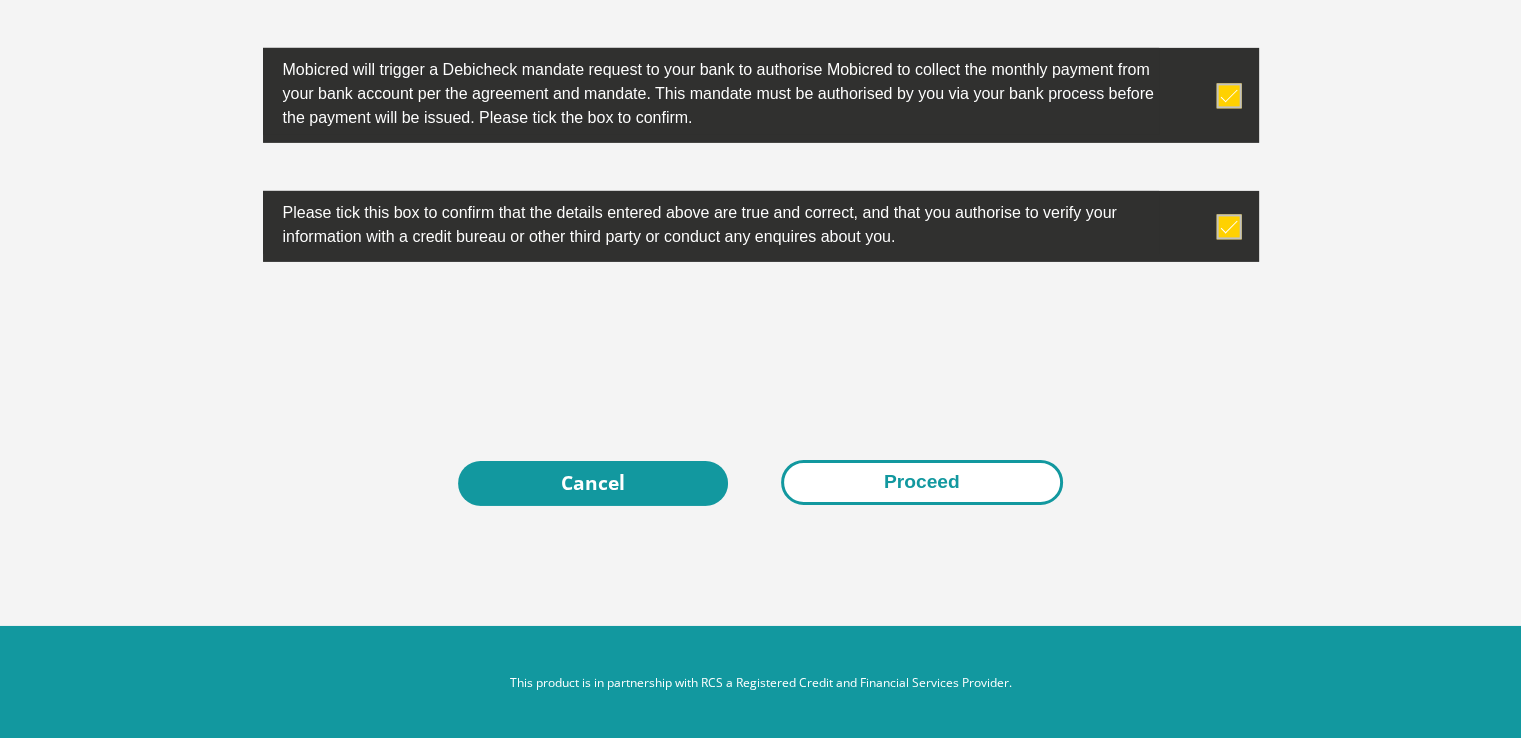 click on "Proceed" at bounding box center [922, 482] 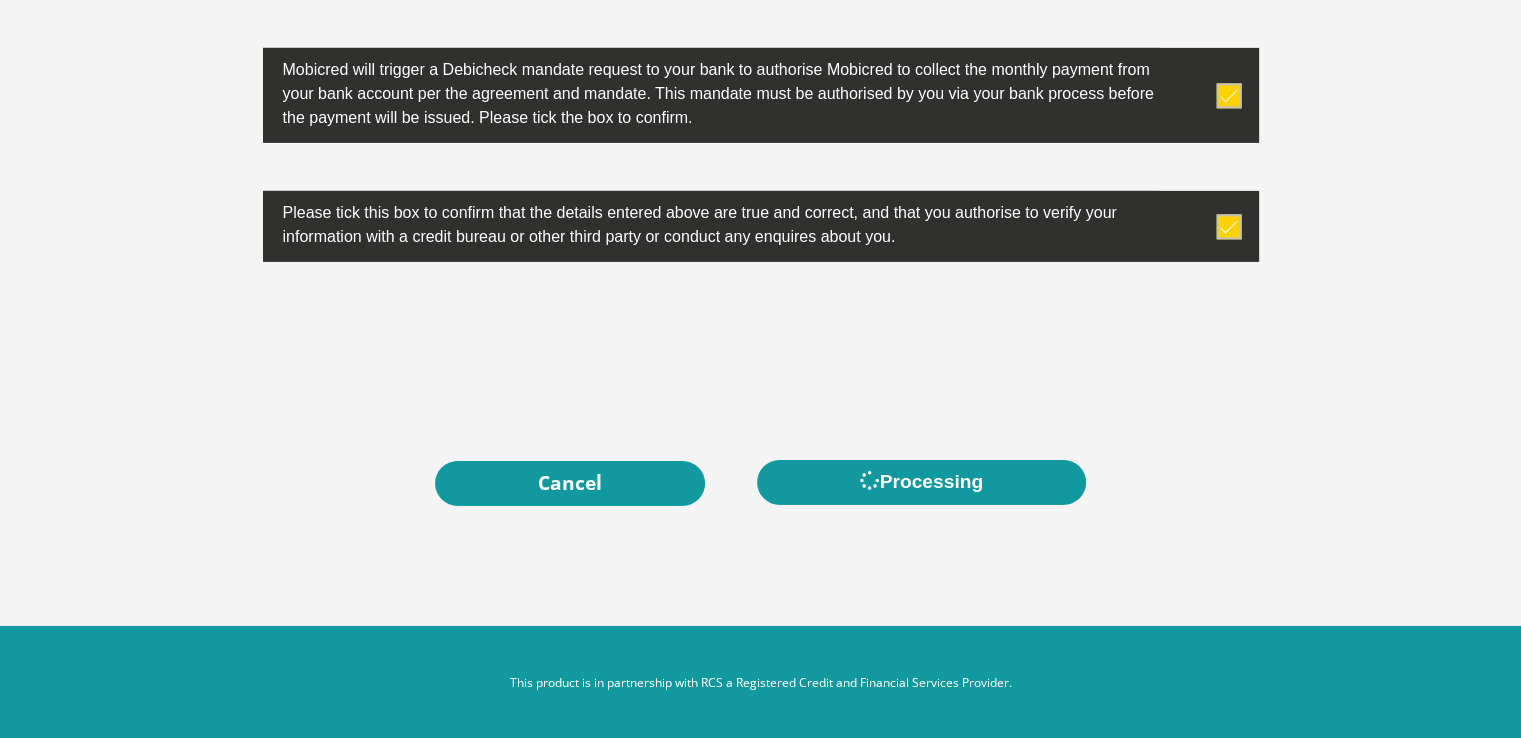 scroll, scrollTop: 0, scrollLeft: 0, axis: both 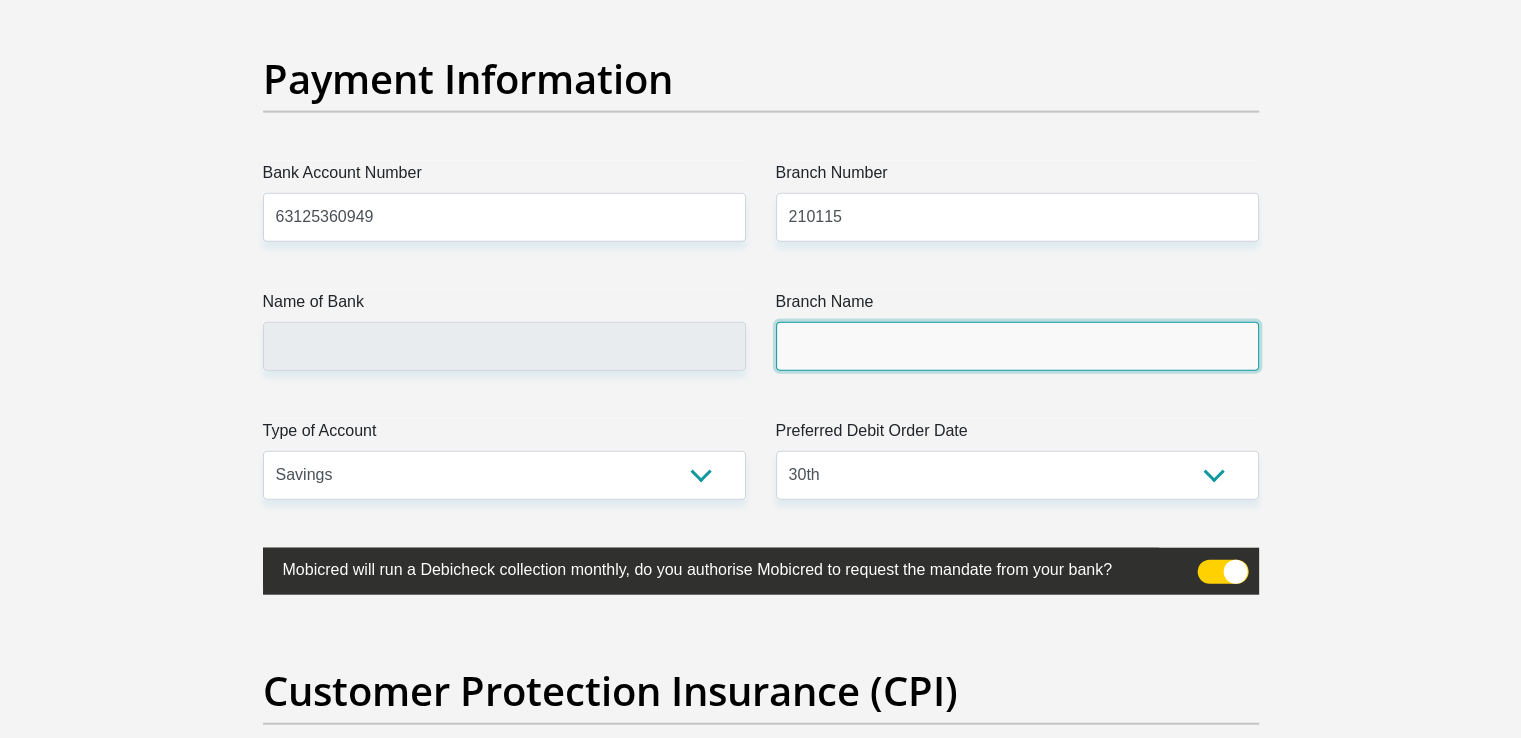 click on "Branch Name" at bounding box center (1017, 346) 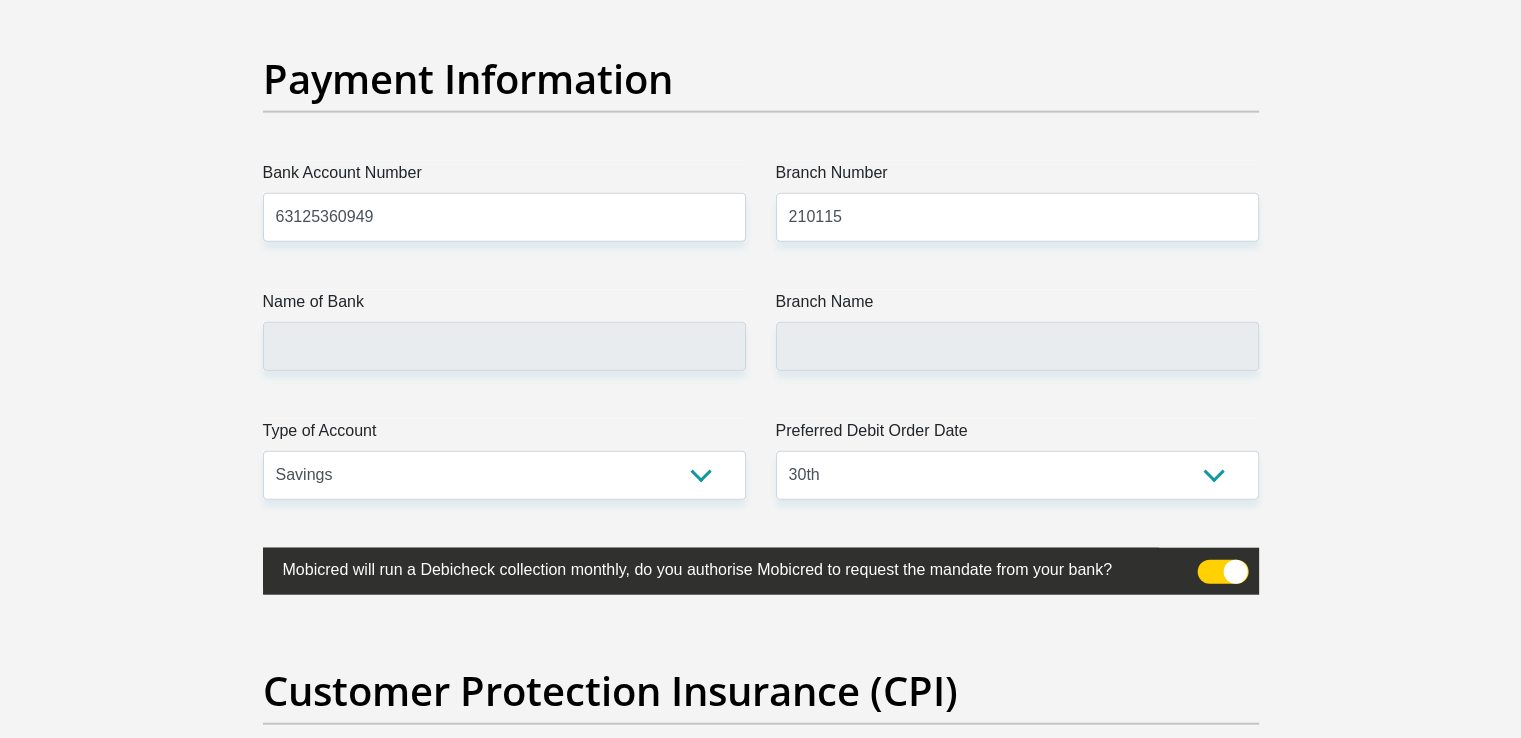 click on "Name of Bank" at bounding box center (504, 306) 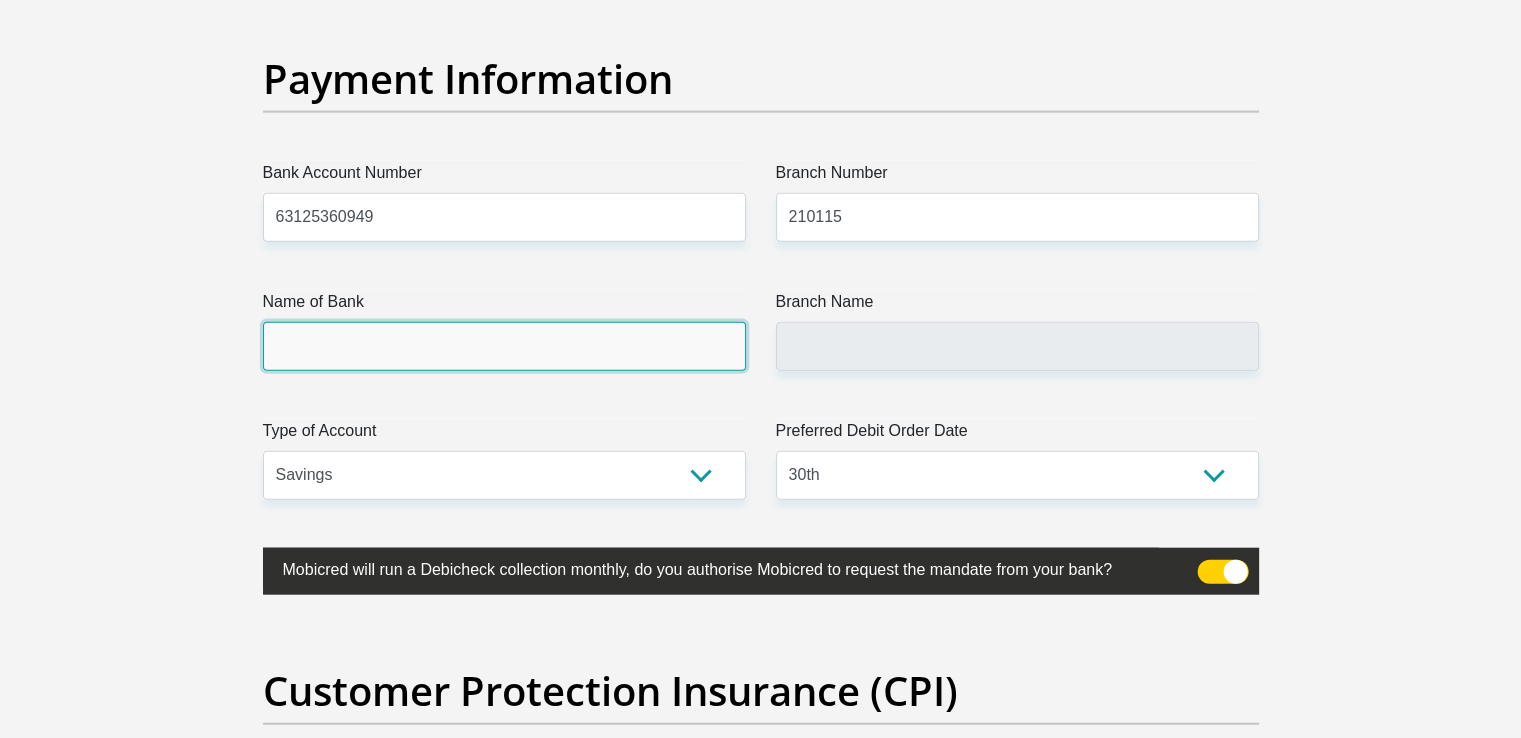 click on "Name of Bank" at bounding box center (504, 346) 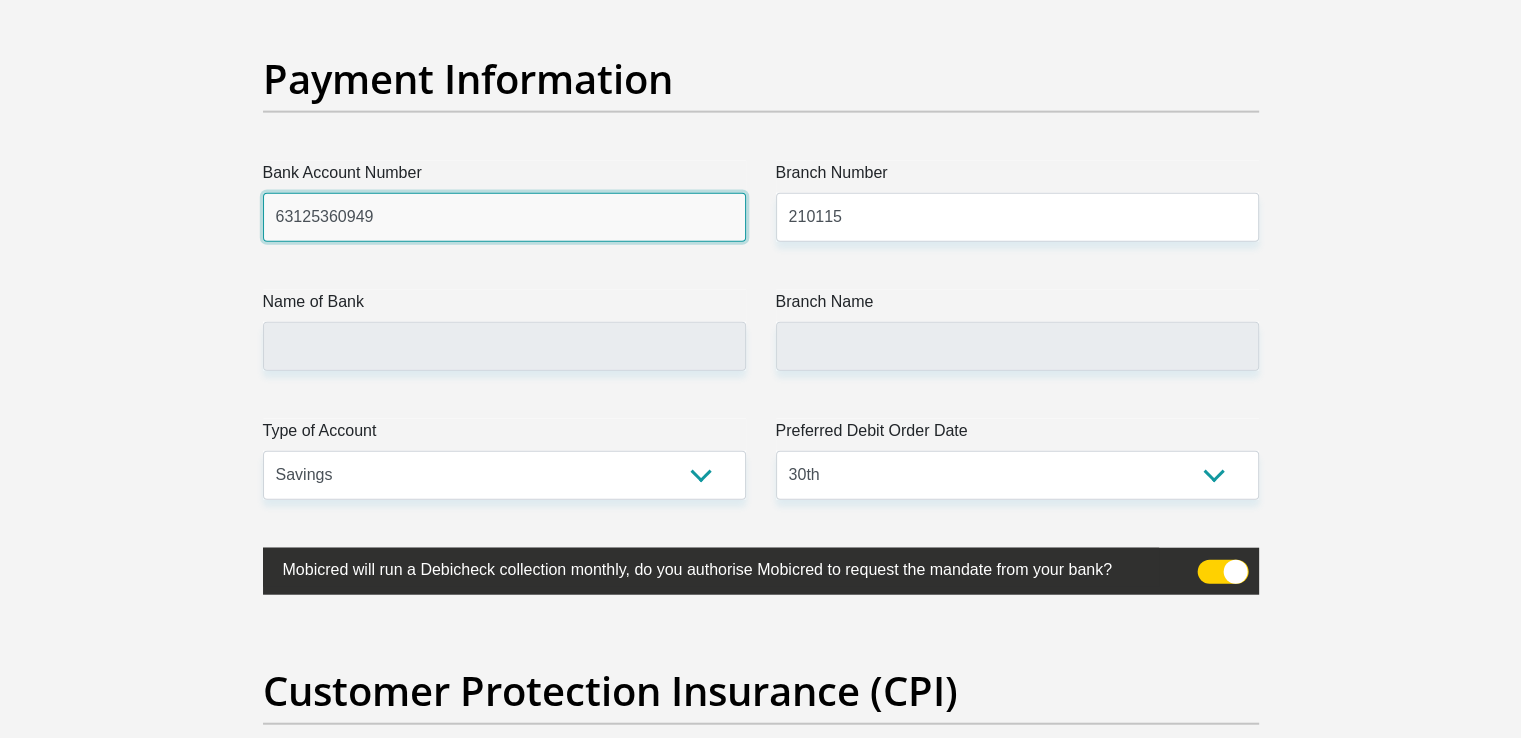 drag, startPoint x: 477, startPoint y: 209, endPoint x: 244, endPoint y: 237, distance: 234.67638 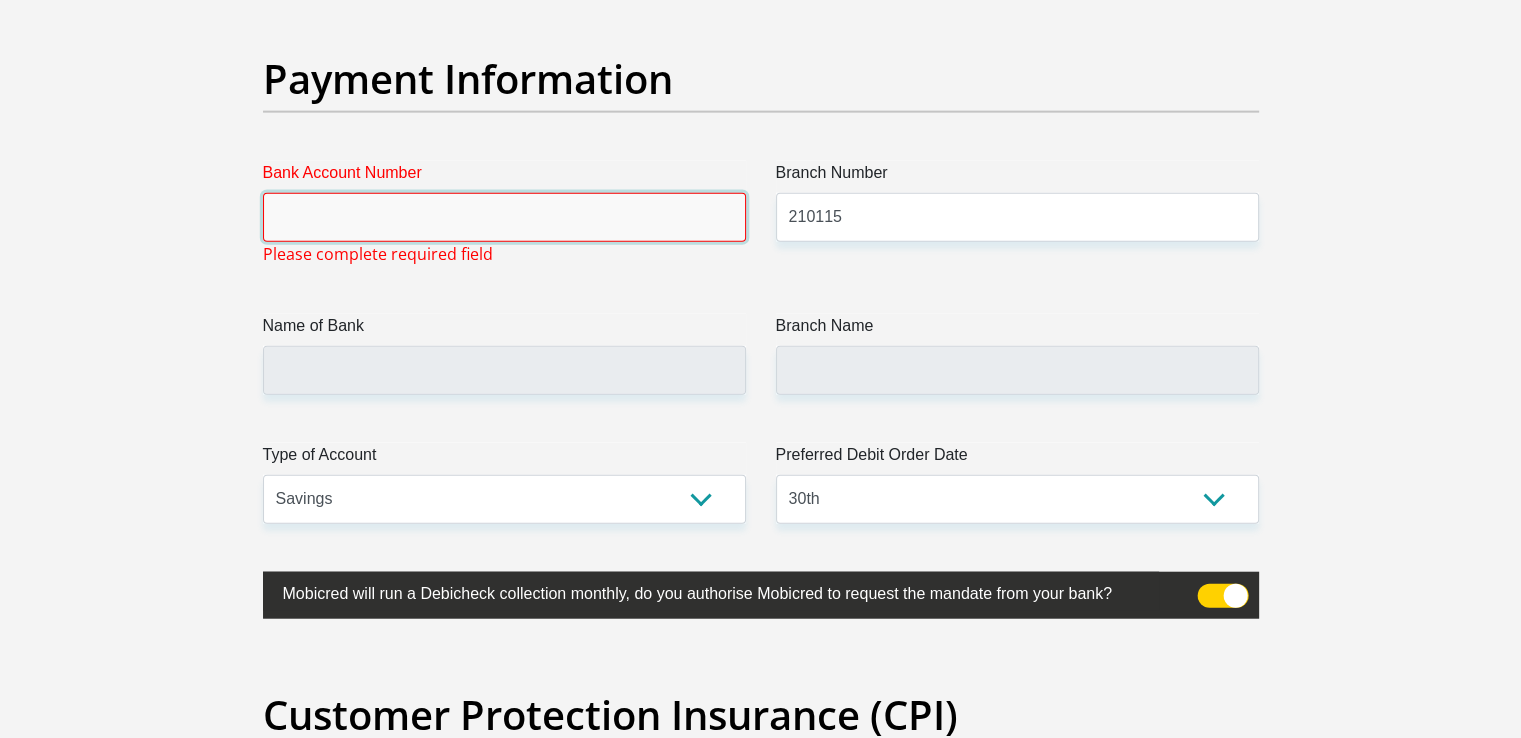 type 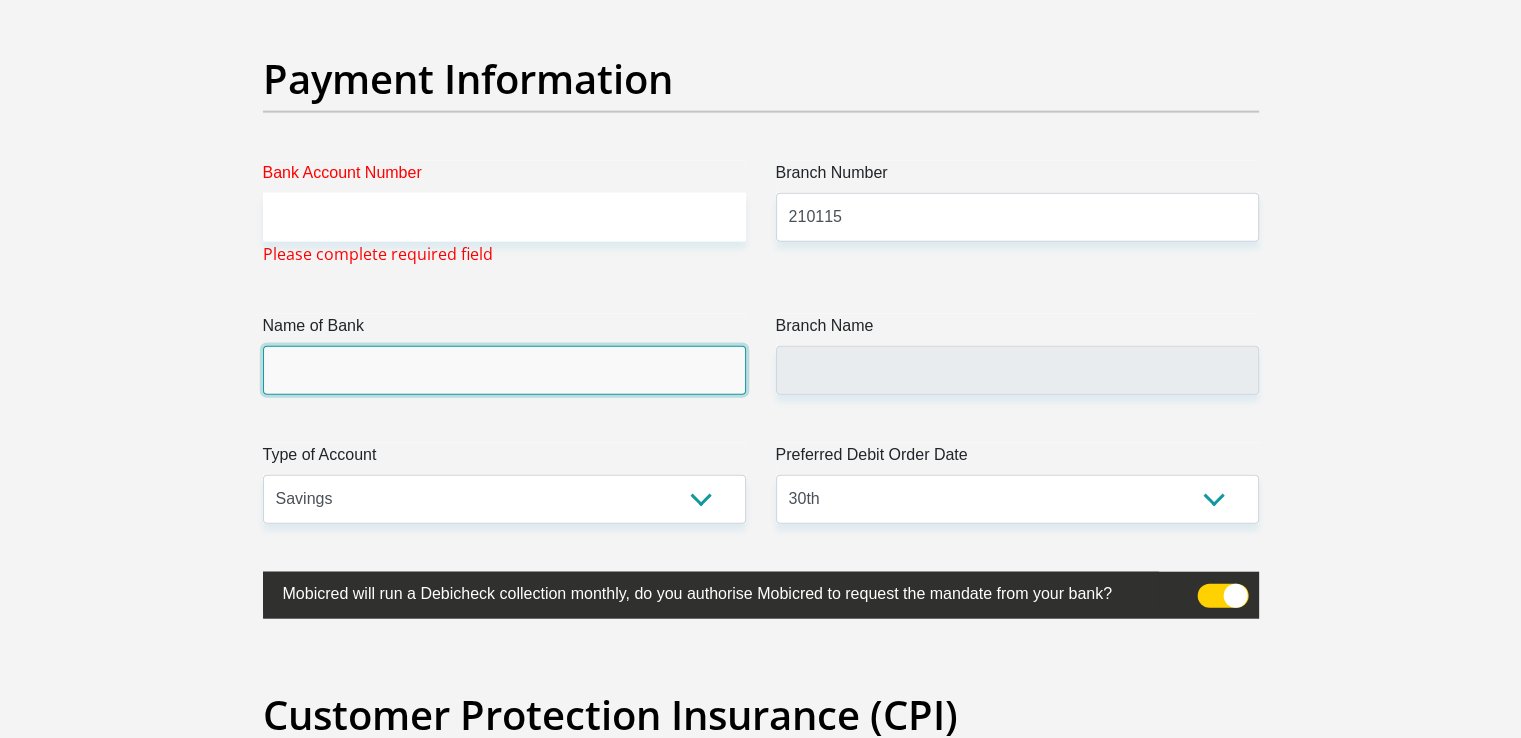 click on "Name of Bank" at bounding box center (504, 370) 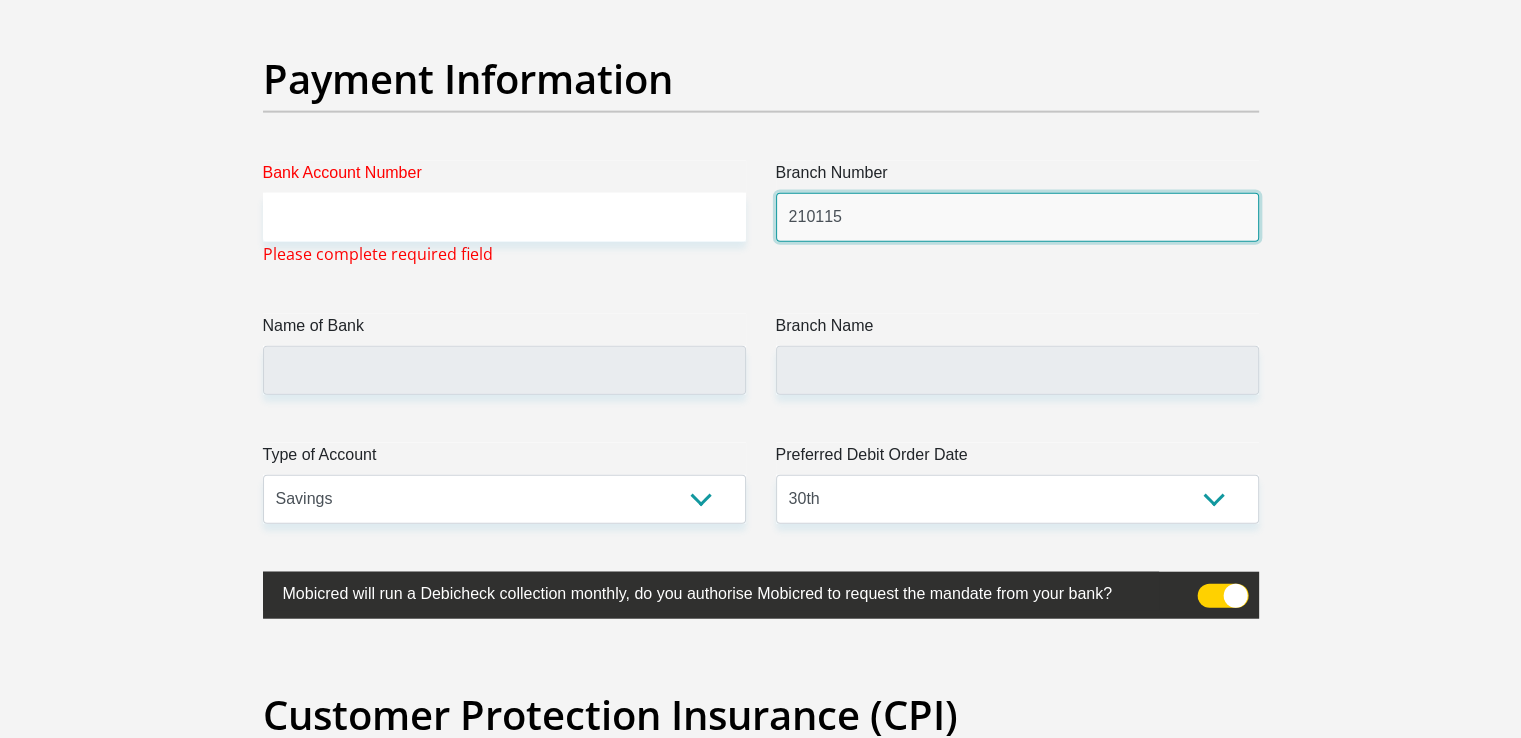 drag, startPoint x: 869, startPoint y: 217, endPoint x: 716, endPoint y: 214, distance: 153.0294 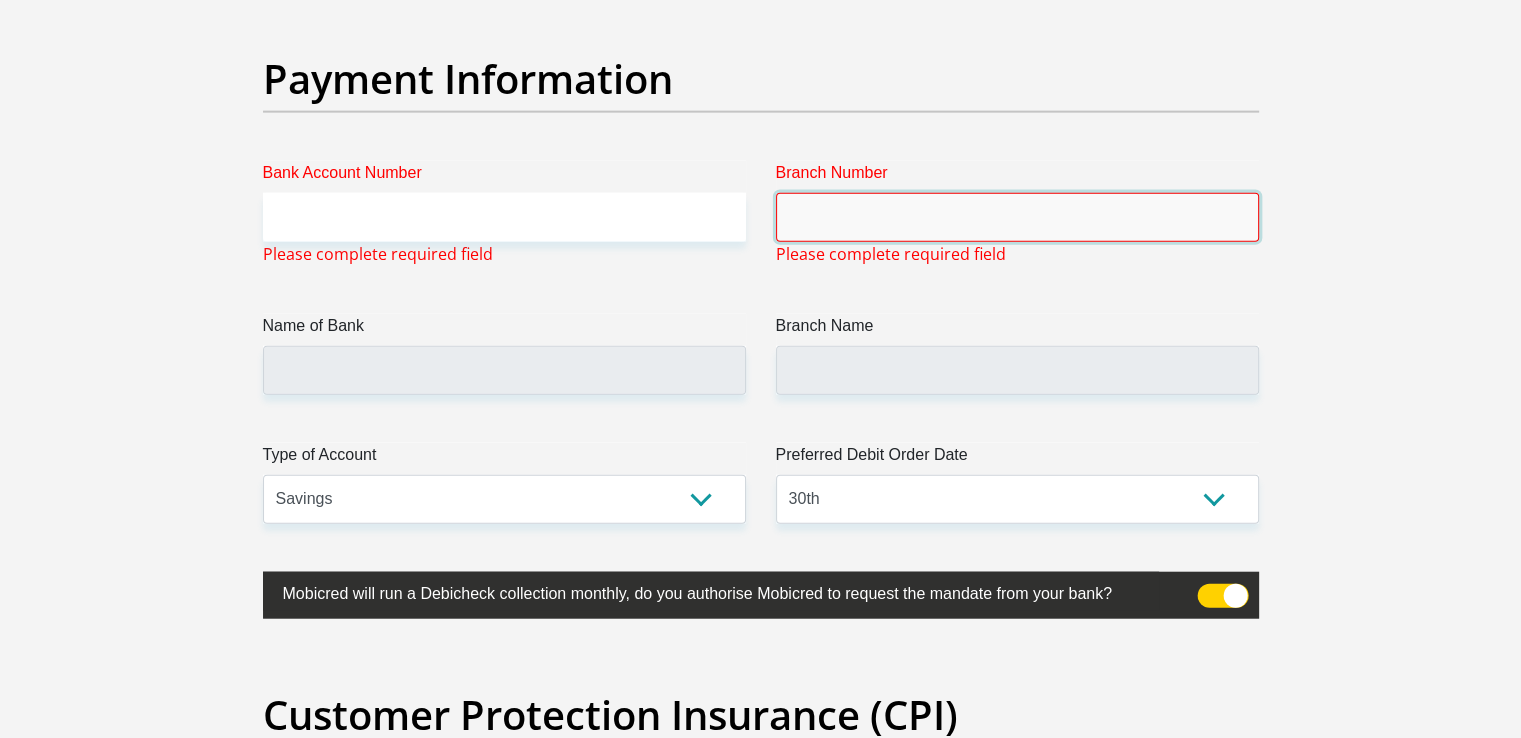 type 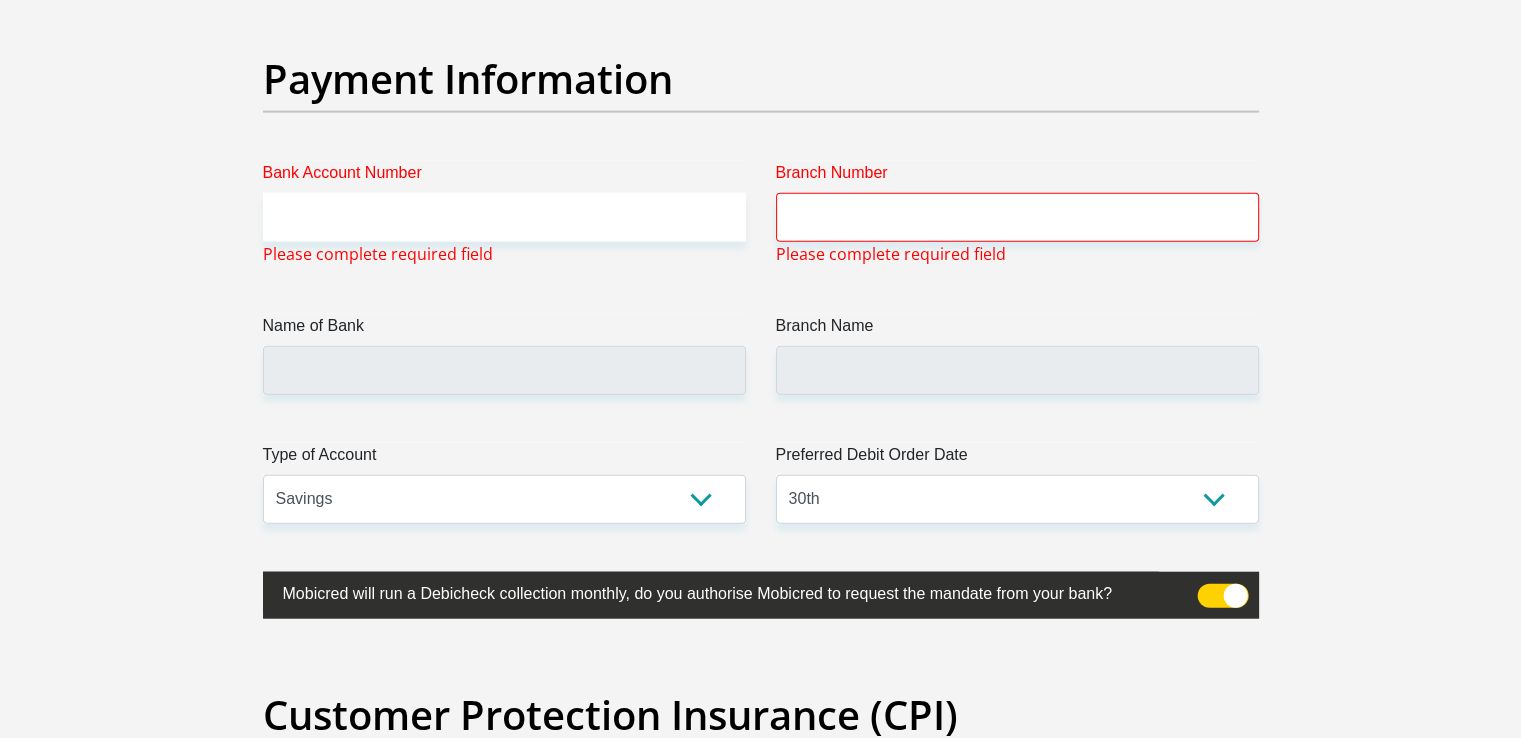click on "Title
Mr
Ms
Mrs
Dr
Other
First Name
Shaun
Surname
Schriever
ID Number
9310285971085
Please input valid ID number
Race
Black
Coloured
Indian
White
Other
Contact Number
0781370137
Please input valid contact number
Nationality
South Africa
Afghanistan
Aland Islands  Albania  Algeria" at bounding box center (761, -1017) 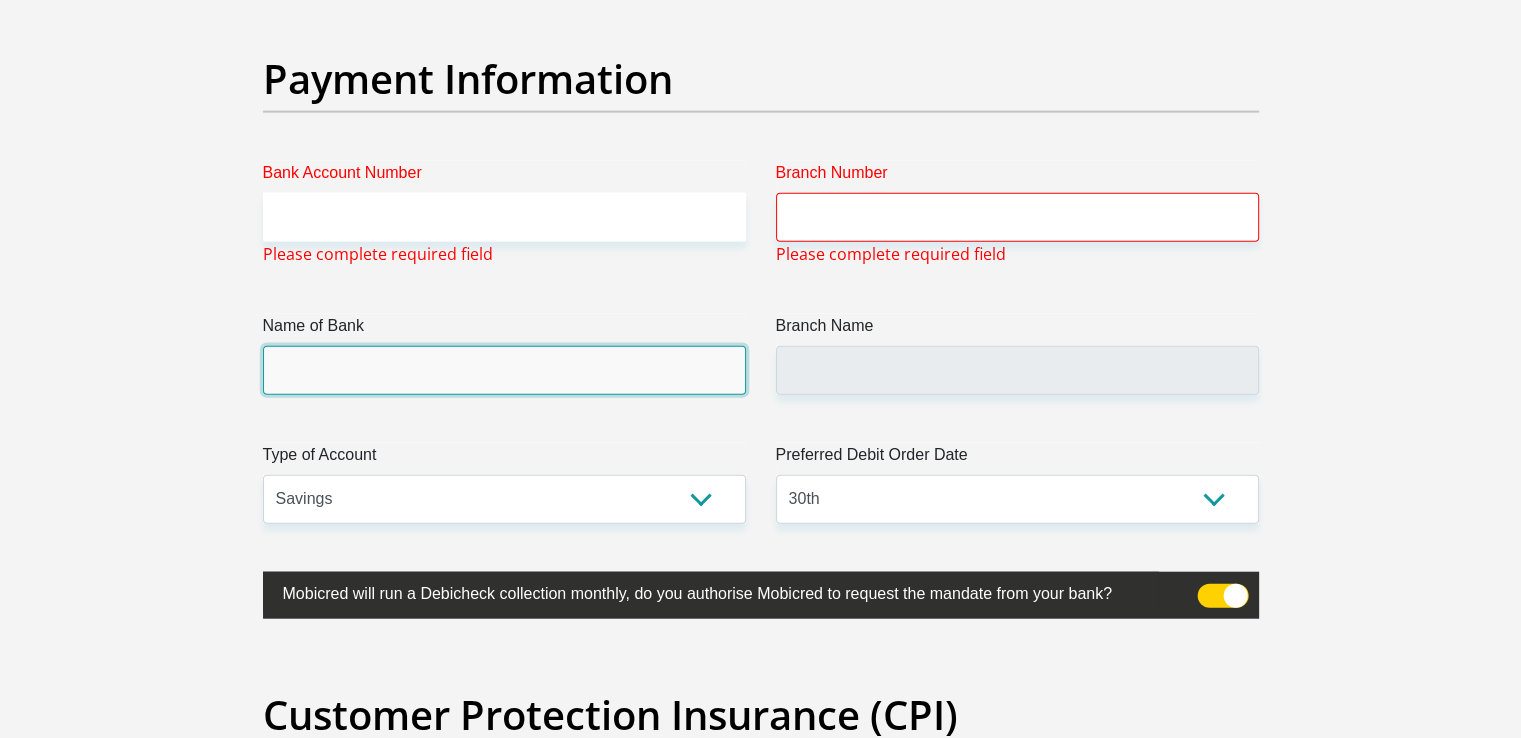 click on "Name of Bank" at bounding box center [504, 370] 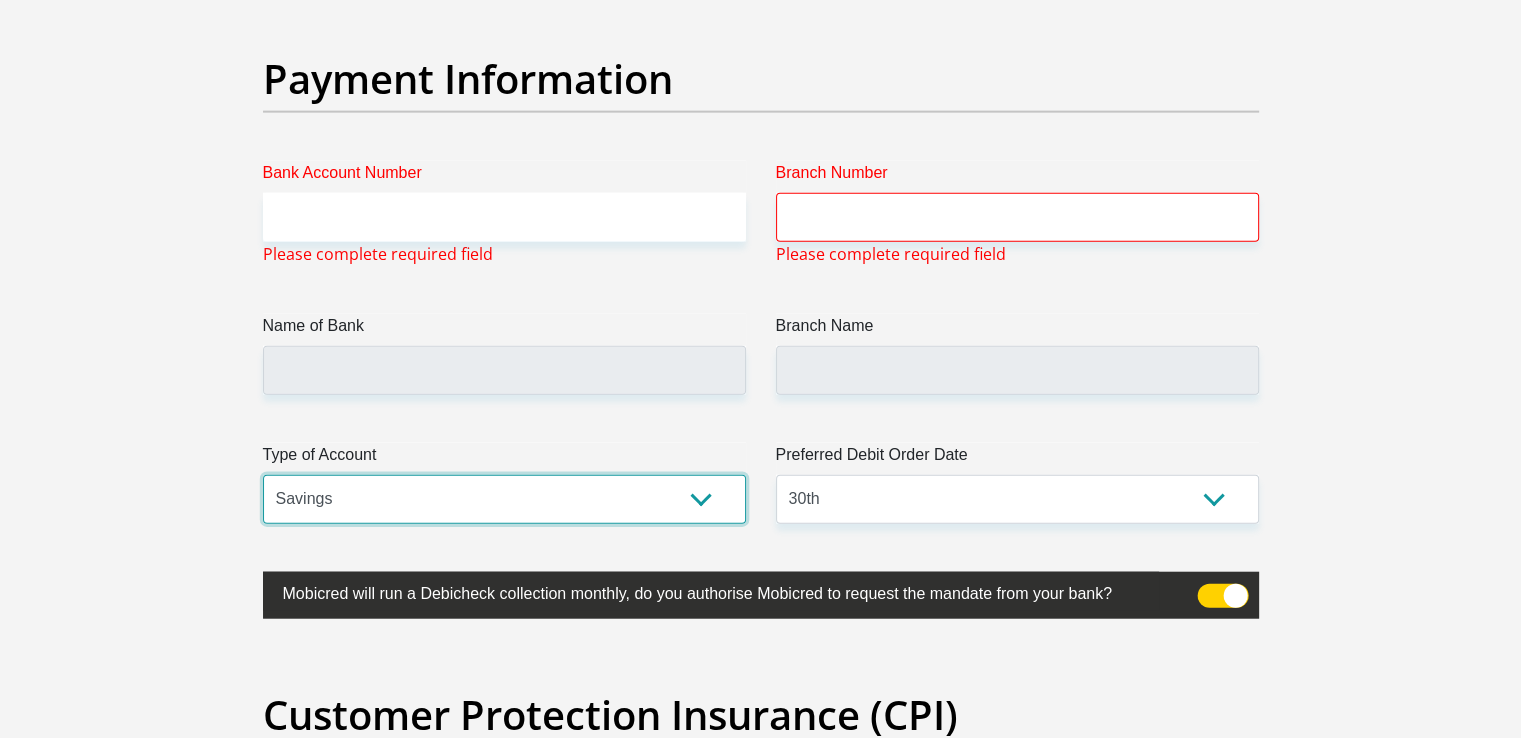 click on "Cheque
Savings" at bounding box center [504, 499] 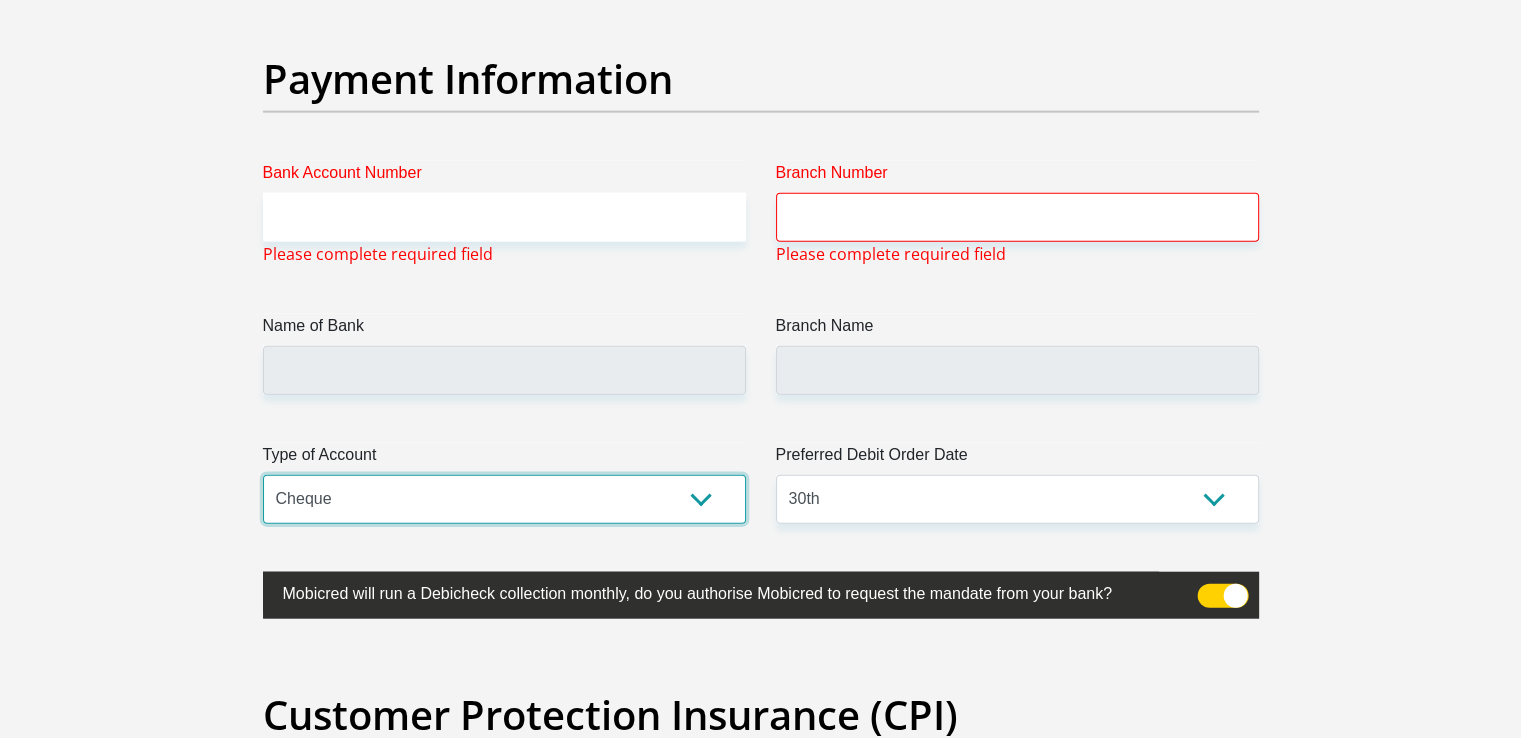 click on "Cheque
Savings" at bounding box center (504, 499) 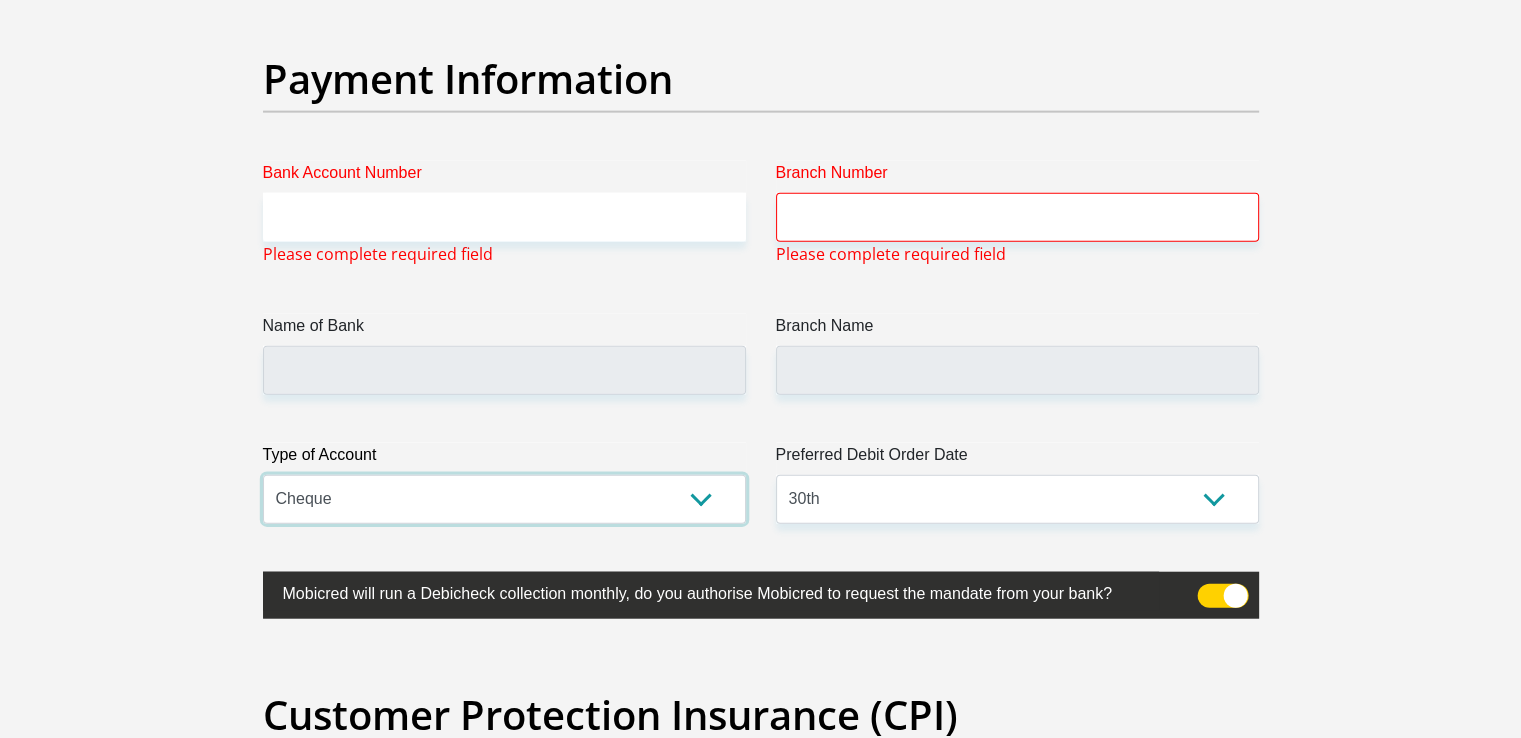 click on "Cheque
Savings" at bounding box center (504, 499) 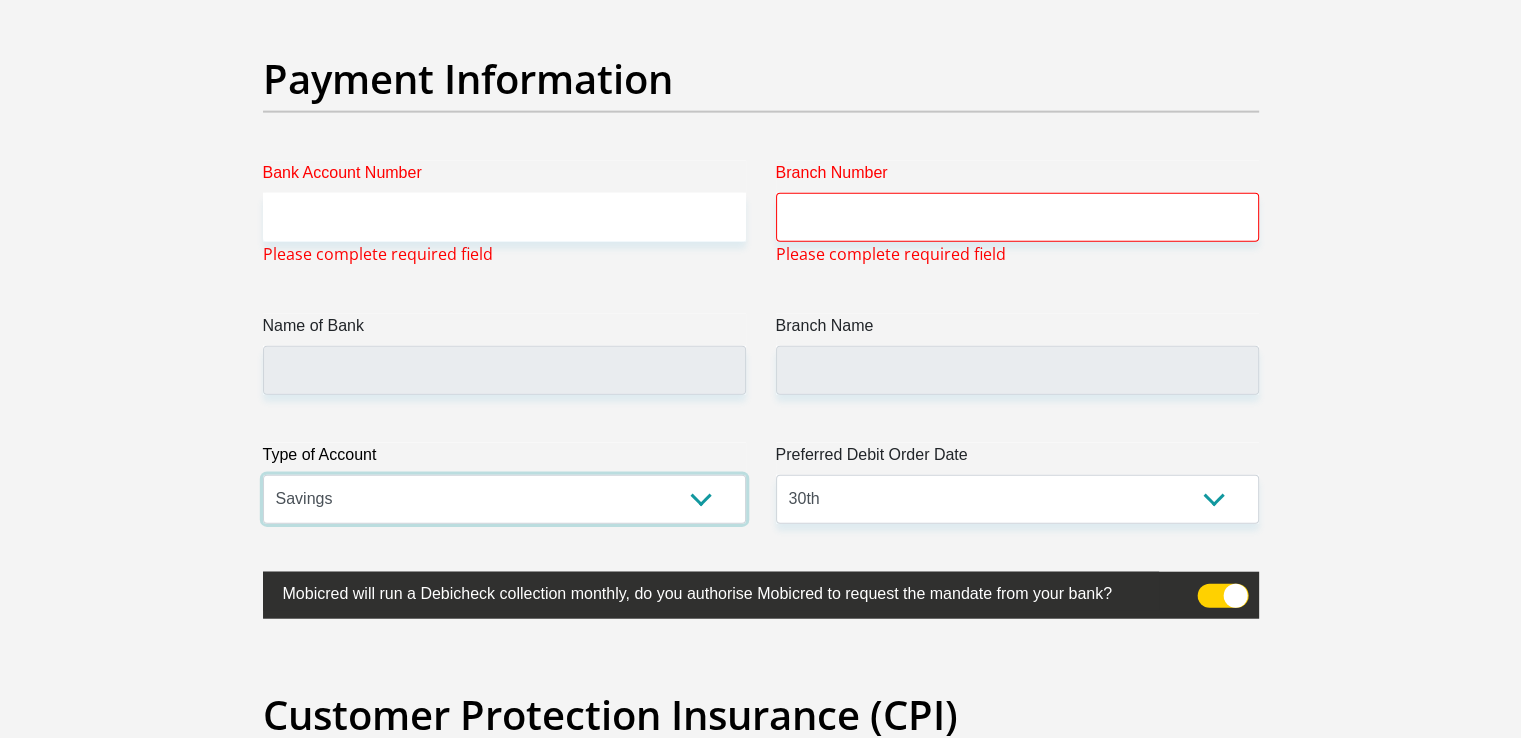 click on "Cheque
Savings" at bounding box center (504, 499) 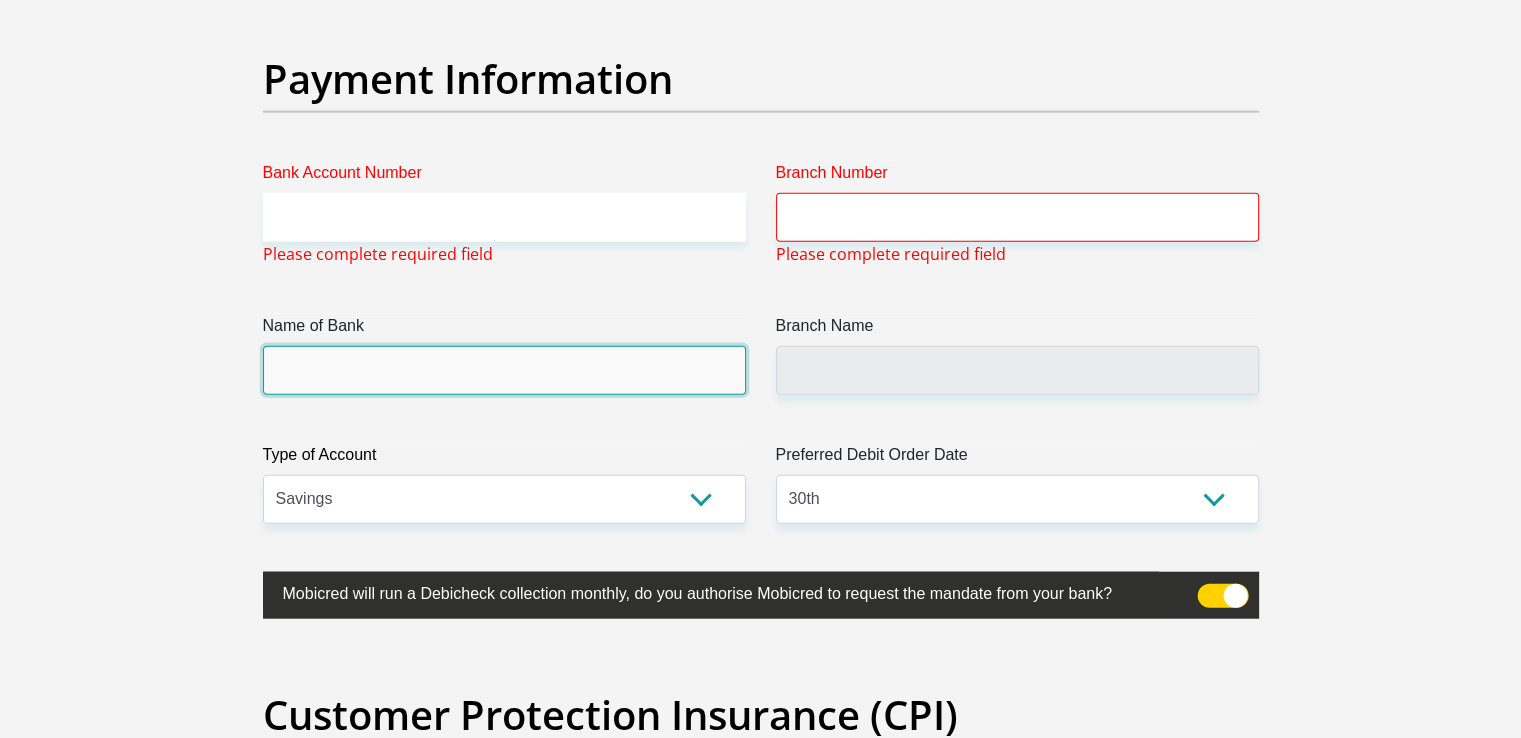 click on "Name of Bank" at bounding box center [504, 370] 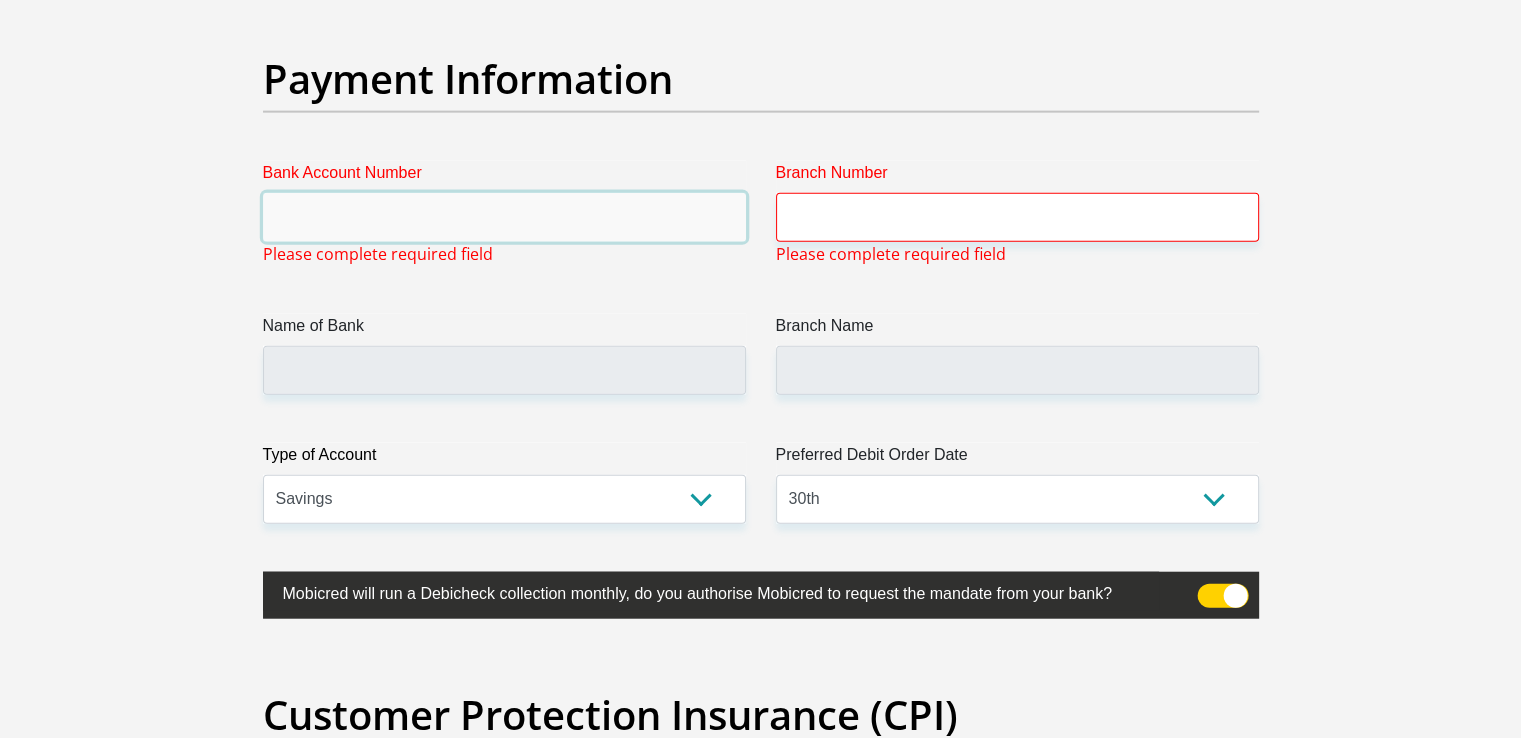 click on "Bank Account Number" at bounding box center [504, 217] 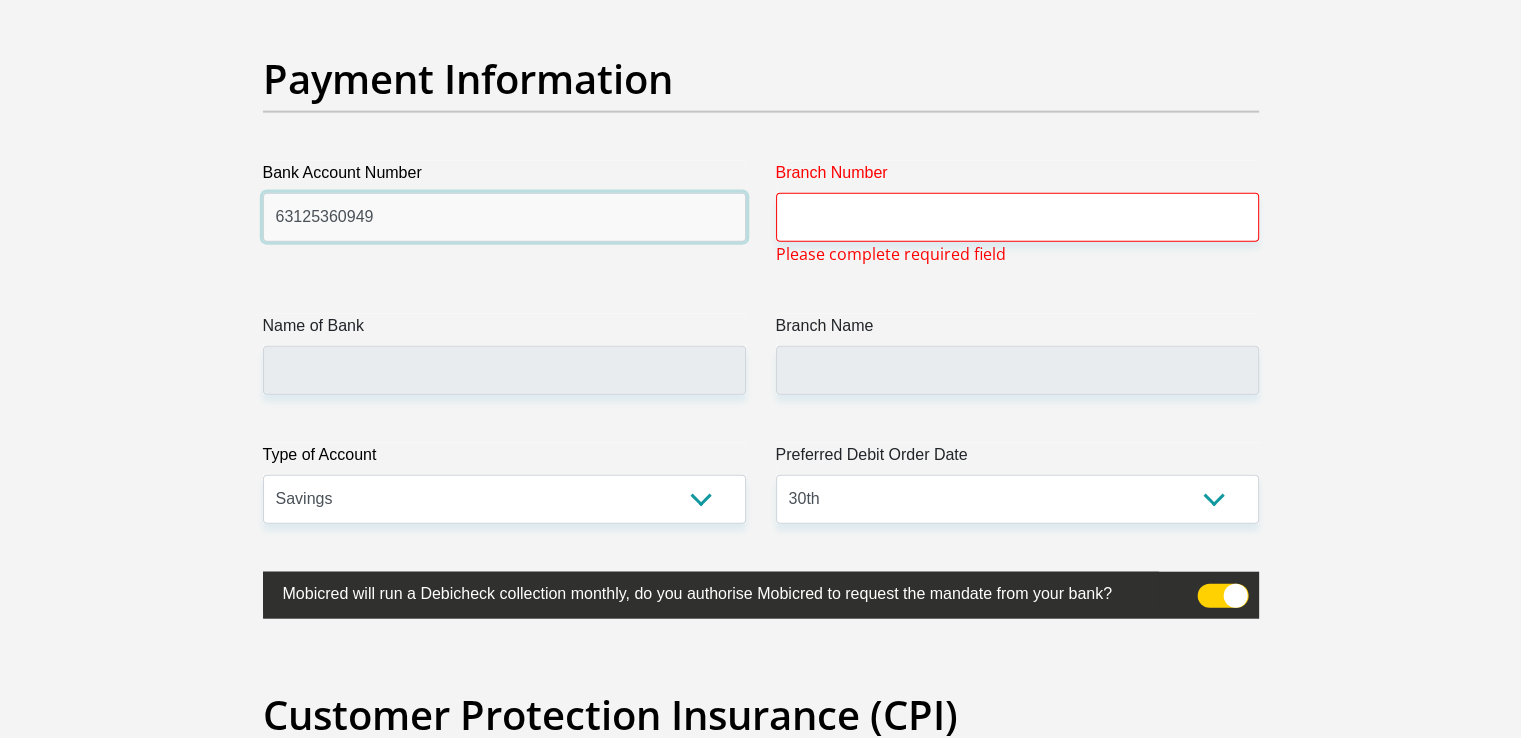 type on "63125360949" 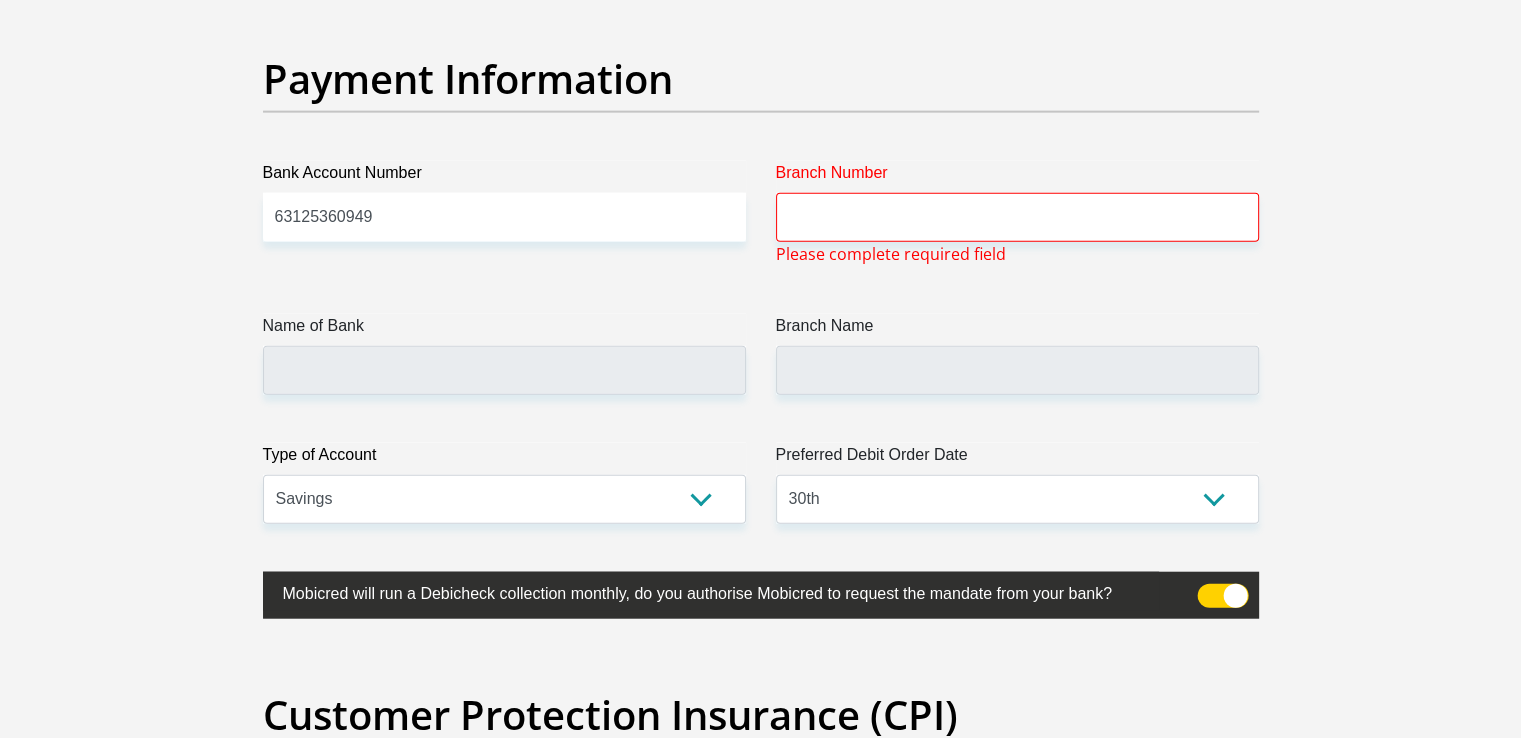 click on "Title
Mr
Ms
Mrs
Dr
Other
First Name
Shaun
Surname
Schriever
ID Number
9310285971085
Please input valid ID number
Race
Black
Coloured
Indian
White
Other
Contact Number
0781370137
Please input valid contact number
Nationality
South Africa
Afghanistan
Aland Islands  Albania  Algeria" at bounding box center [761, -1017] 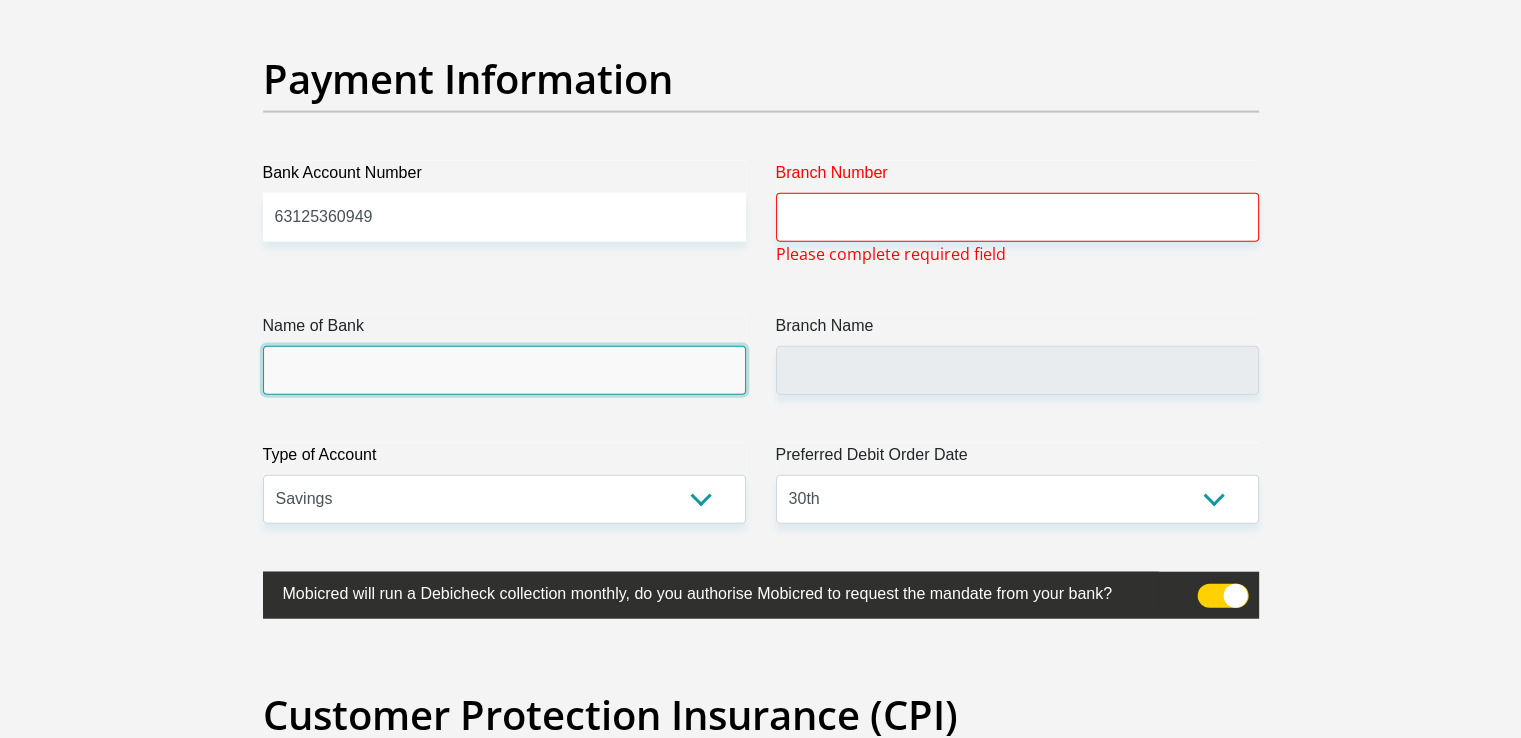 click on "Name of Bank" at bounding box center (504, 370) 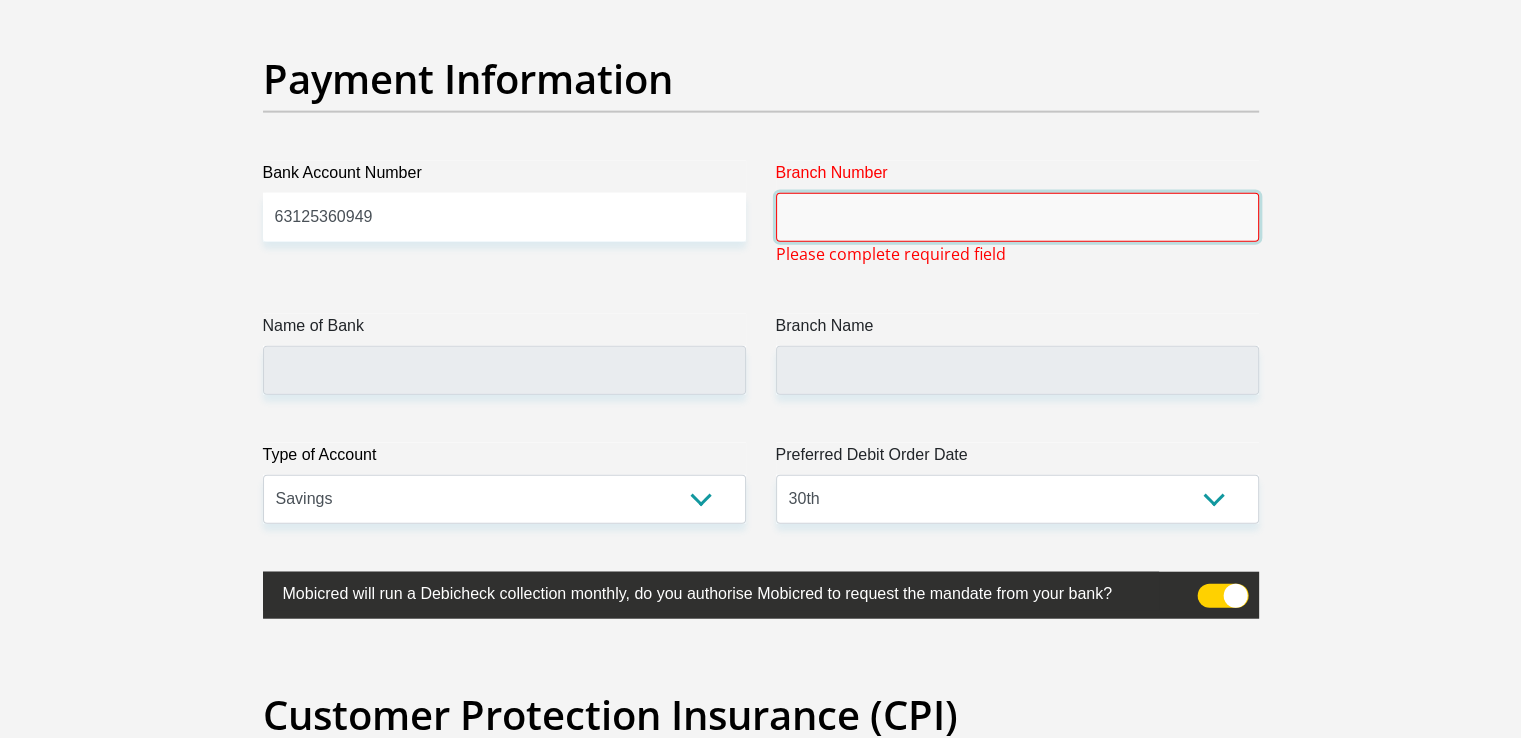 click on "Branch Number" at bounding box center [1017, 217] 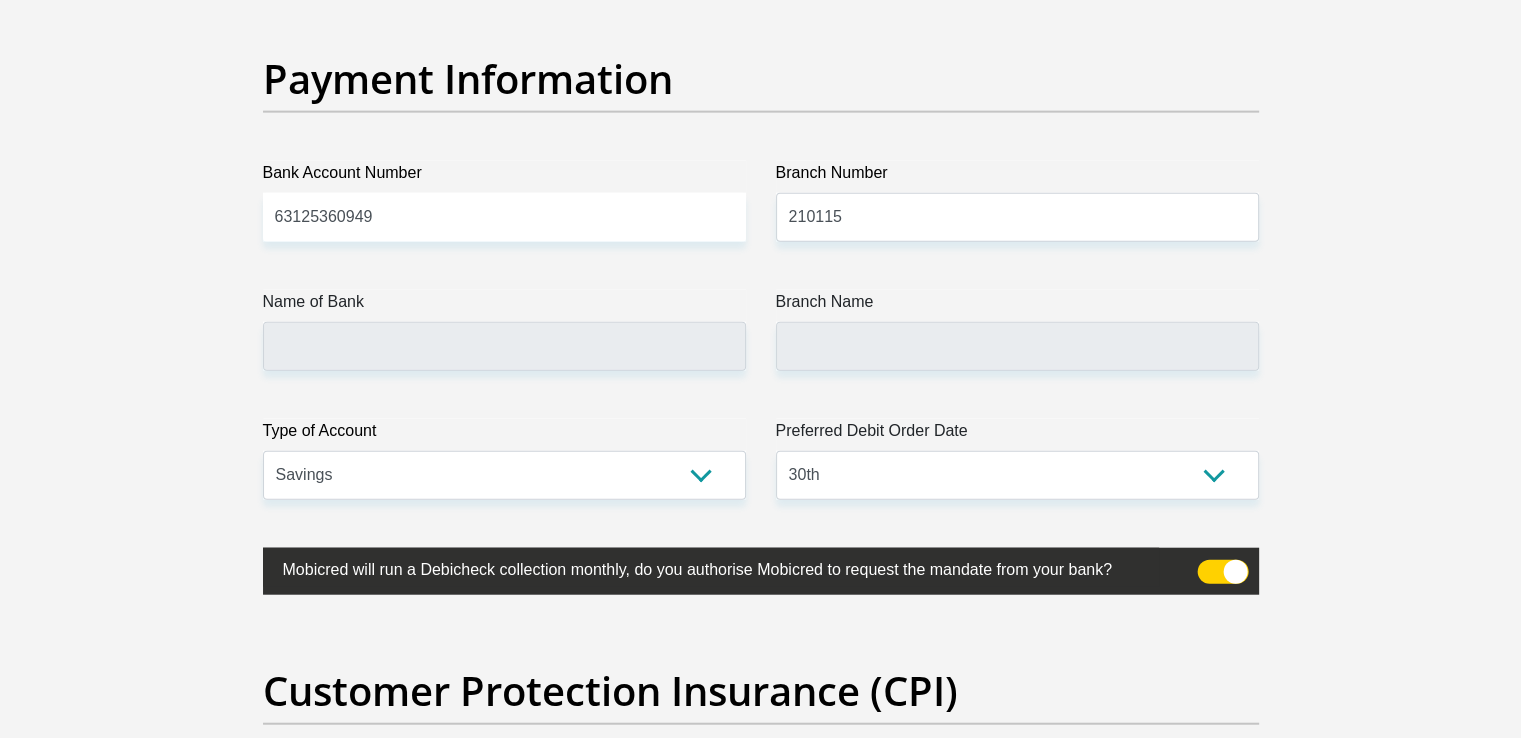 click on "Title
Mr
Ms
Mrs
Dr
Other
First Name
Shaun
Surname
Schriever
ID Number
9310285971085
Please input valid ID number
Race
Black
Coloured
Indian
White
Other
Contact Number
0781370137
Please input valid contact number
Nationality
South Africa
Afghanistan
Aland Islands  Albania  Algeria" at bounding box center [761, -1029] 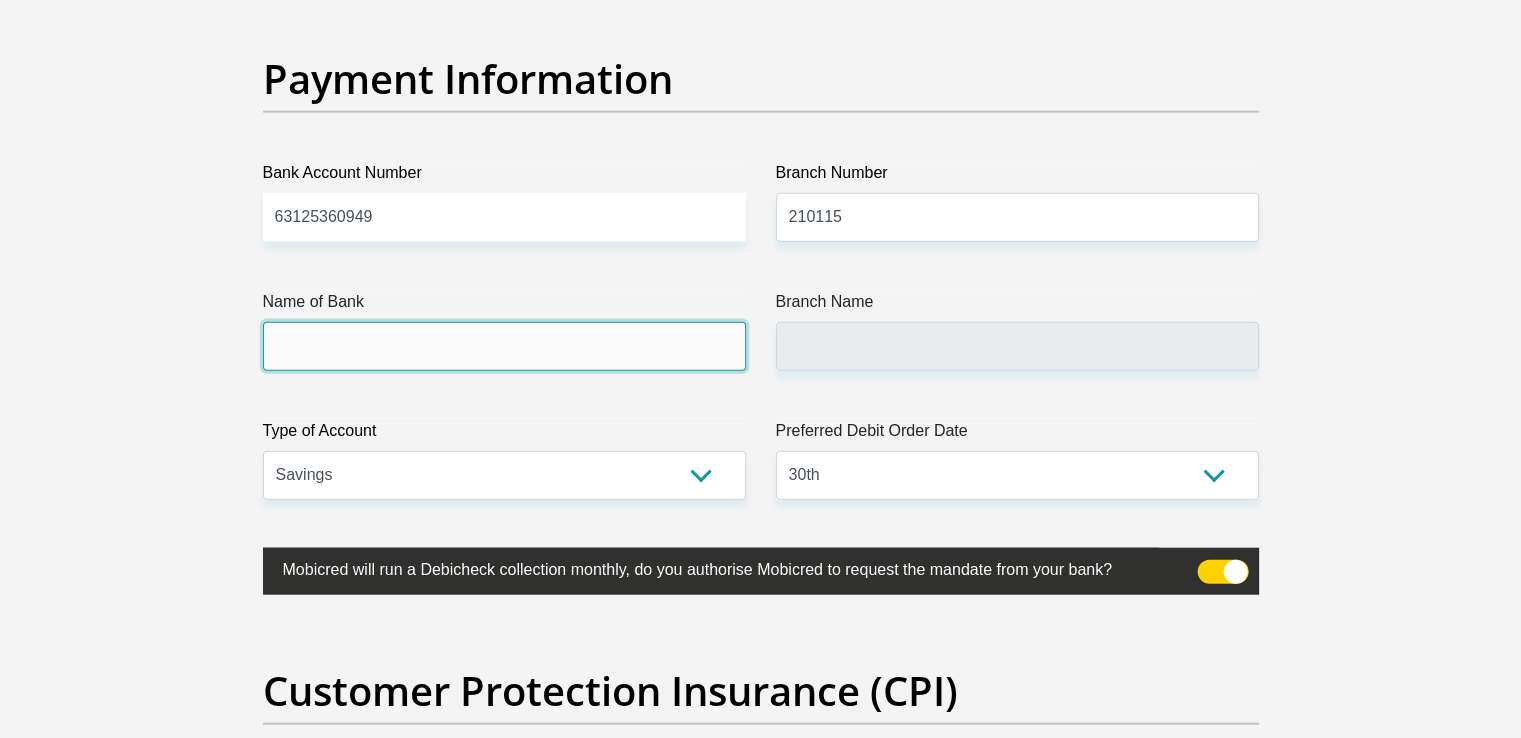 click on "Name of Bank" at bounding box center (504, 346) 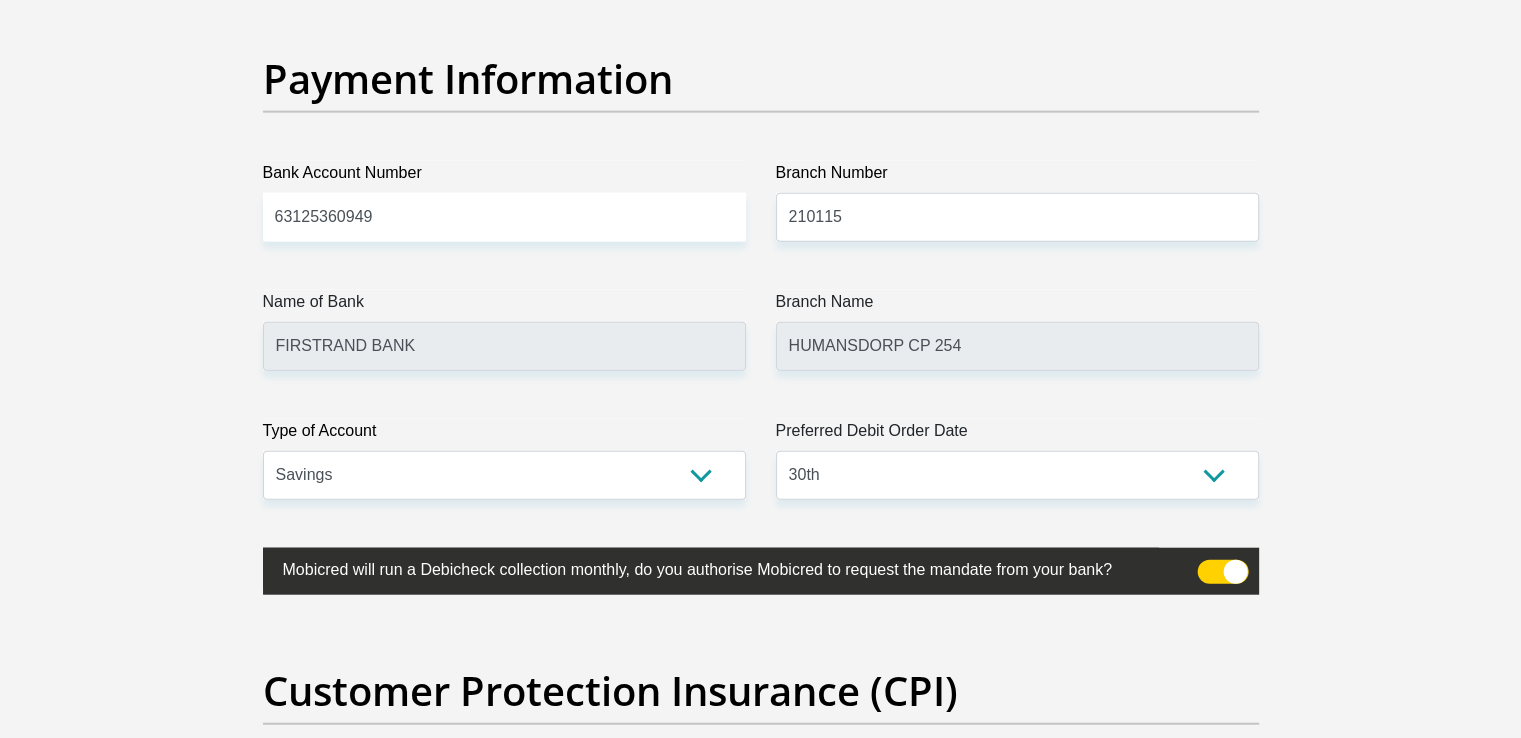 click on "The bank name field is required.
The branch name field is required.
Personal Details
Title
Mr
Ms
Mrs
Dr
Other
First Name
Shaun
Surname
Schriever
ID Number
9310285971085
Please input valid ID number
Race
Black
Indian" at bounding box center (761, -1092) 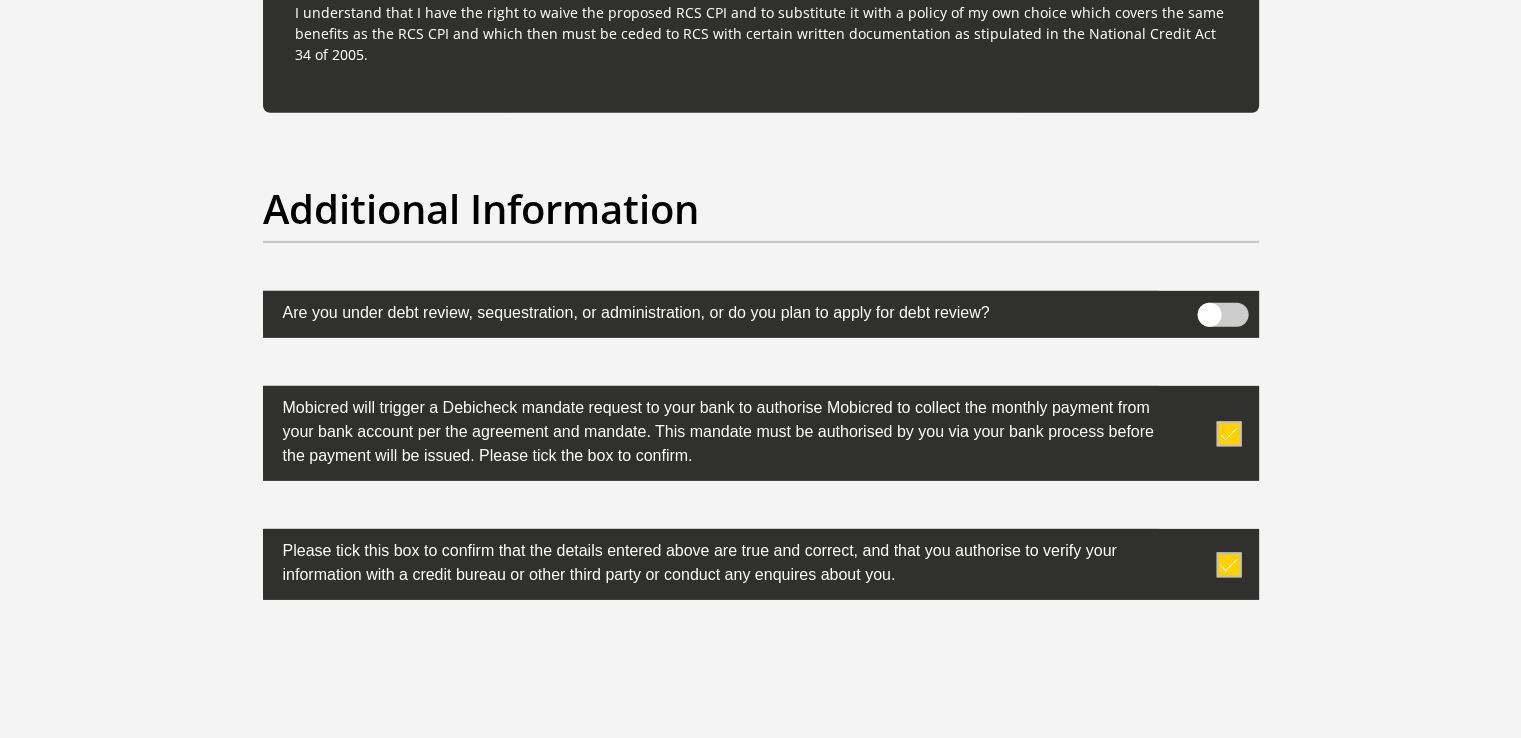 scroll, scrollTop: 6258, scrollLeft: 0, axis: vertical 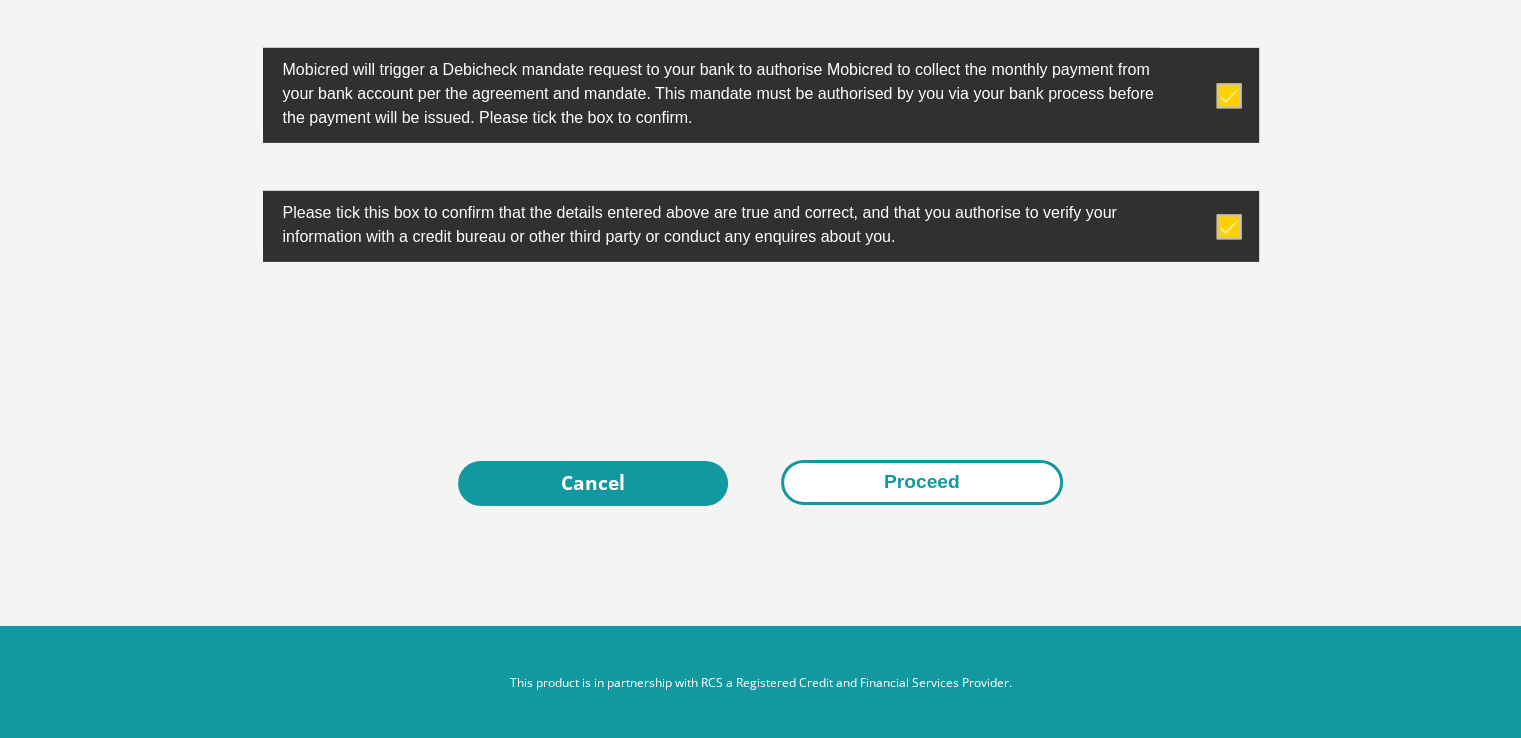 click on "Proceed" at bounding box center [922, 482] 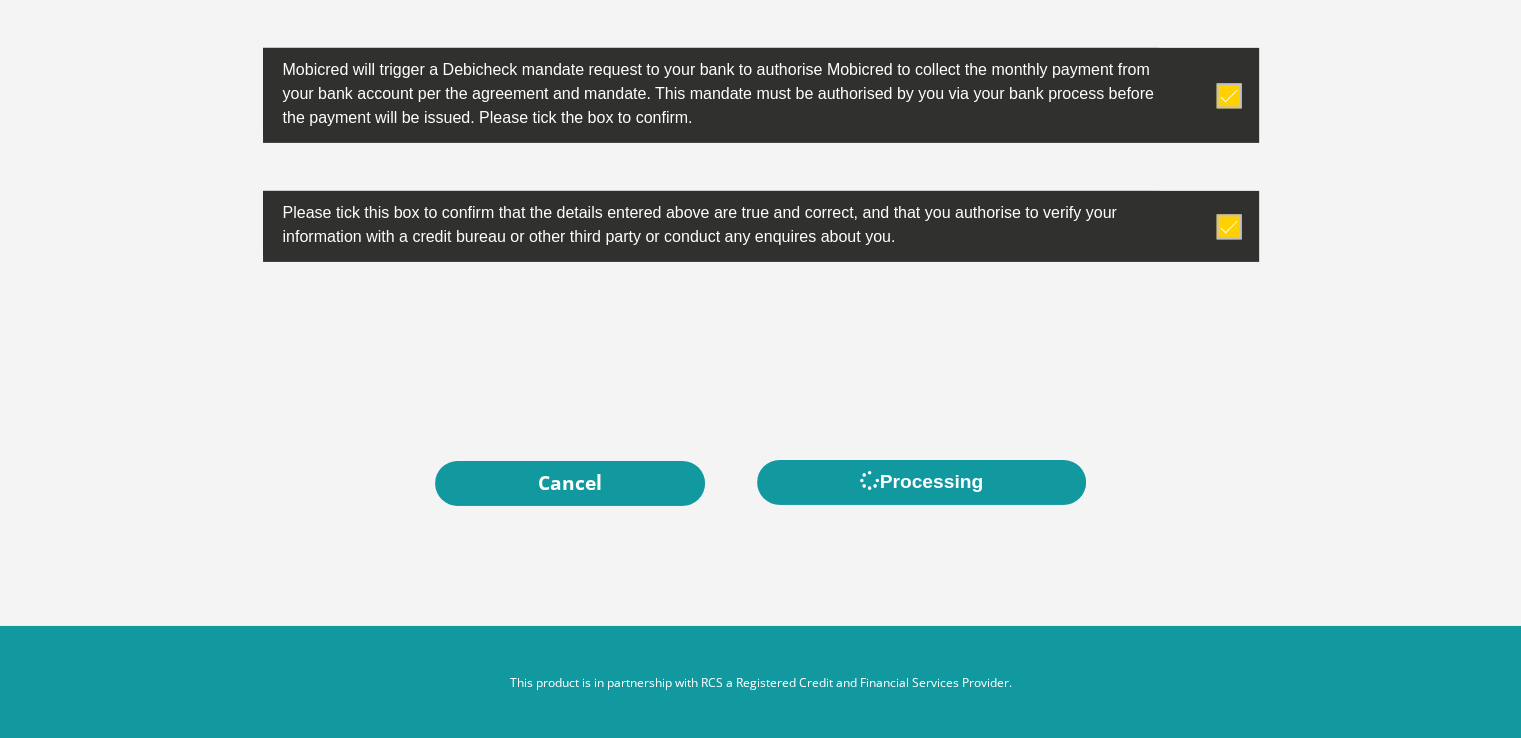 scroll, scrollTop: 0, scrollLeft: 0, axis: both 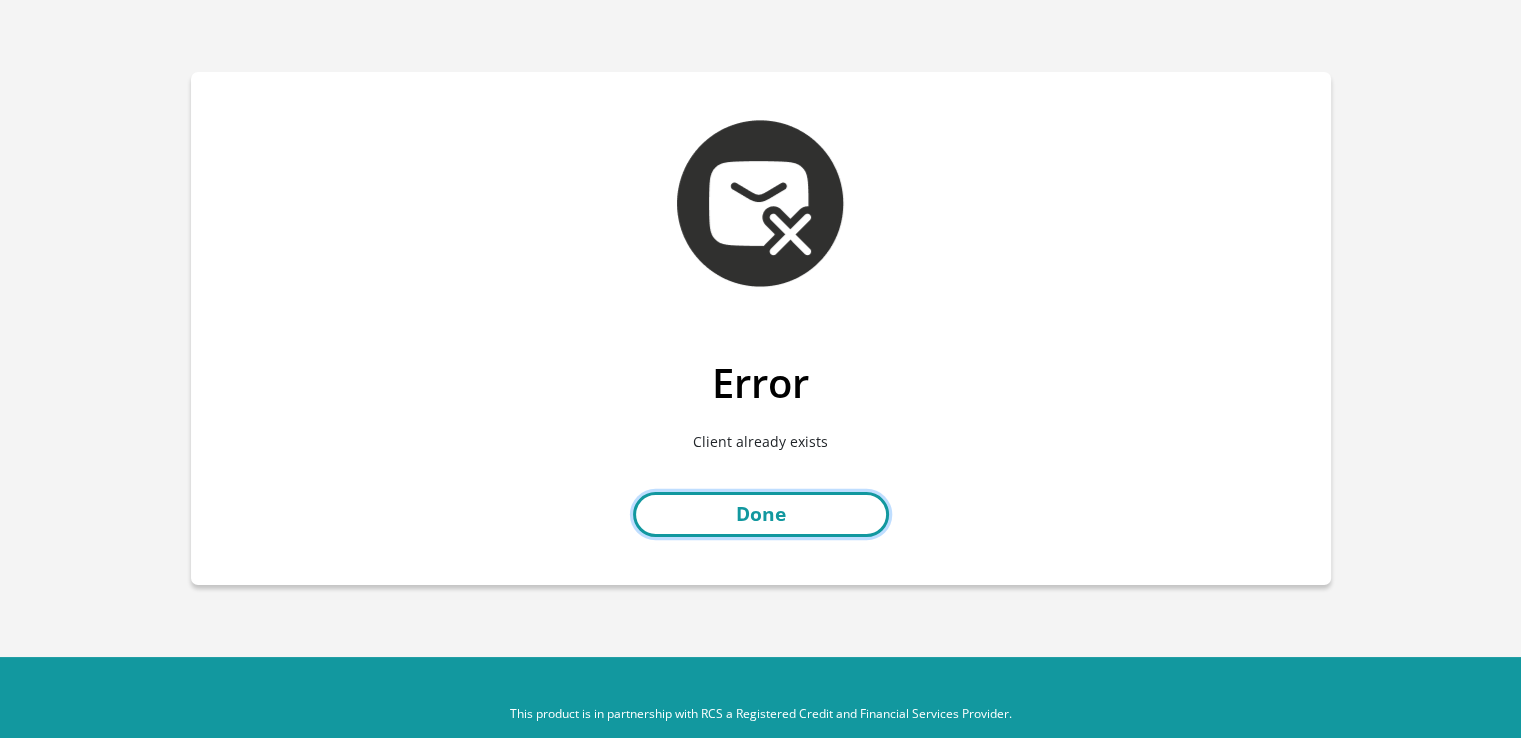 click on "Done" at bounding box center (761, 514) 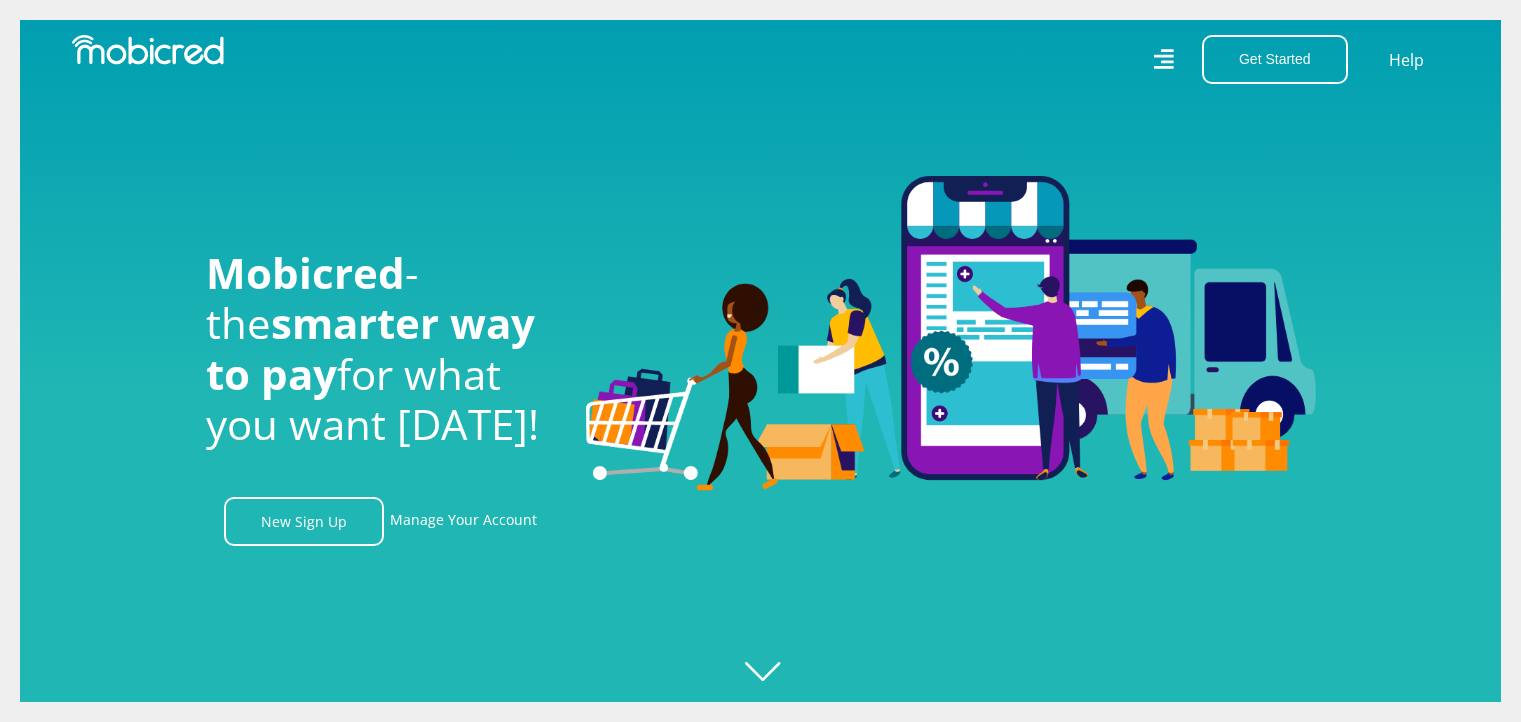 scroll, scrollTop: 0, scrollLeft: 0, axis: both 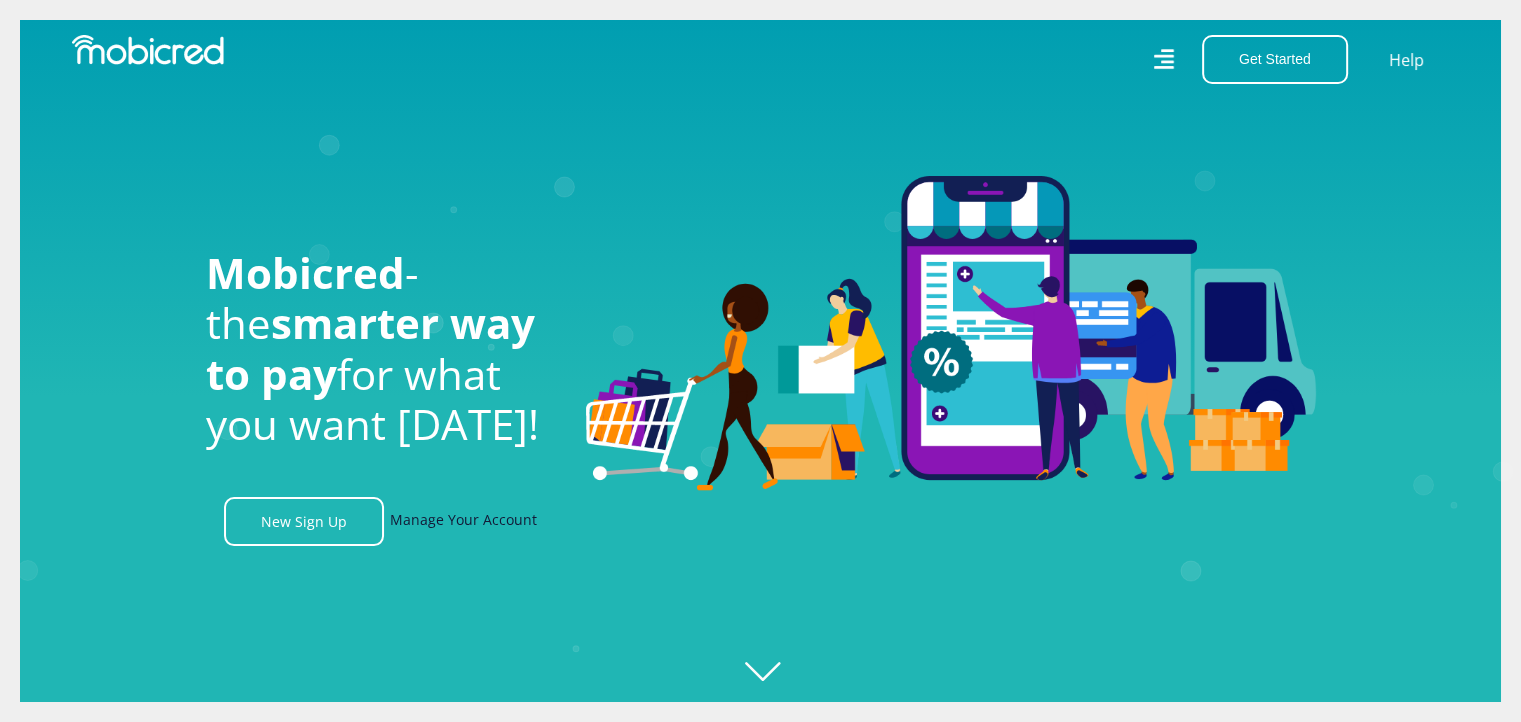 click on "Manage Your Account" at bounding box center [463, 521] 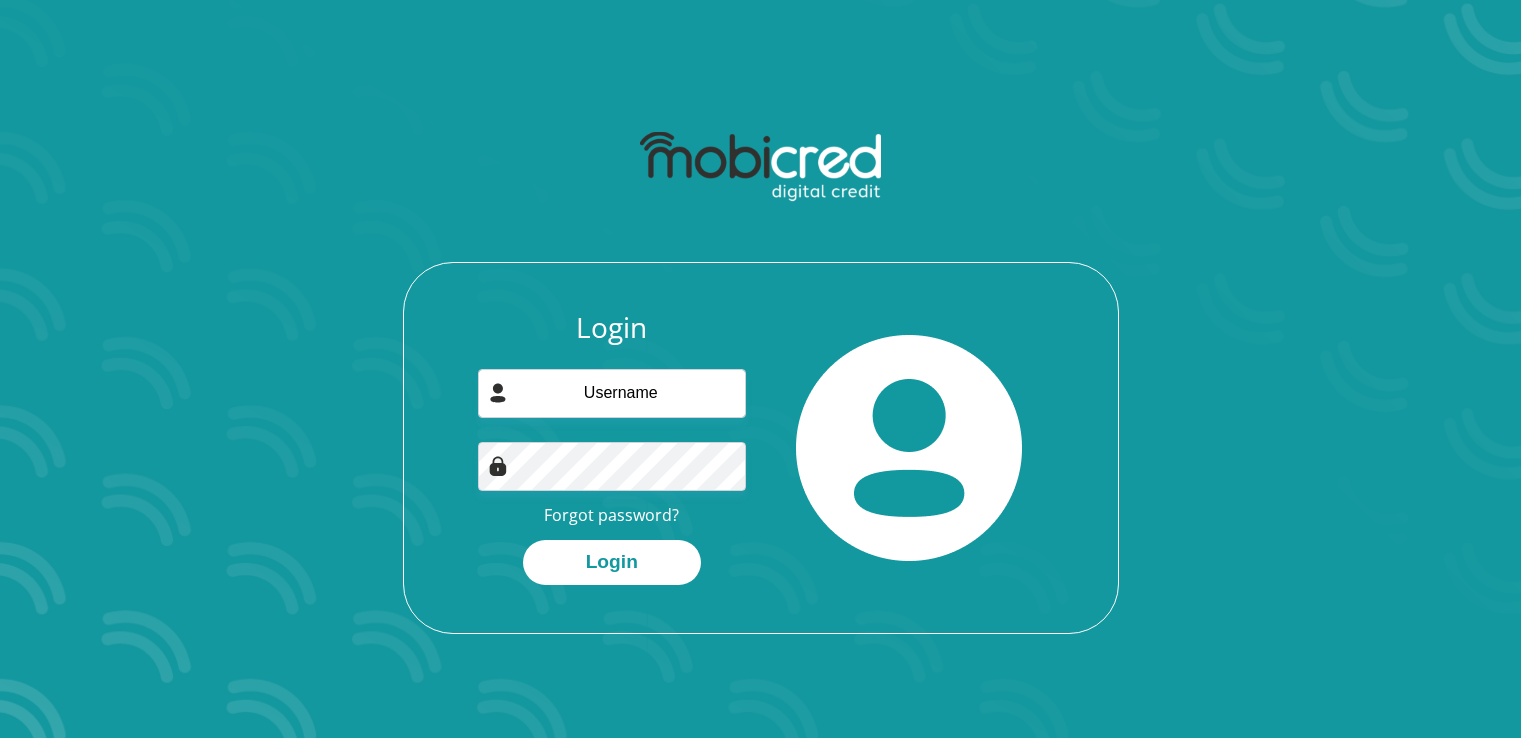 scroll, scrollTop: 0, scrollLeft: 0, axis: both 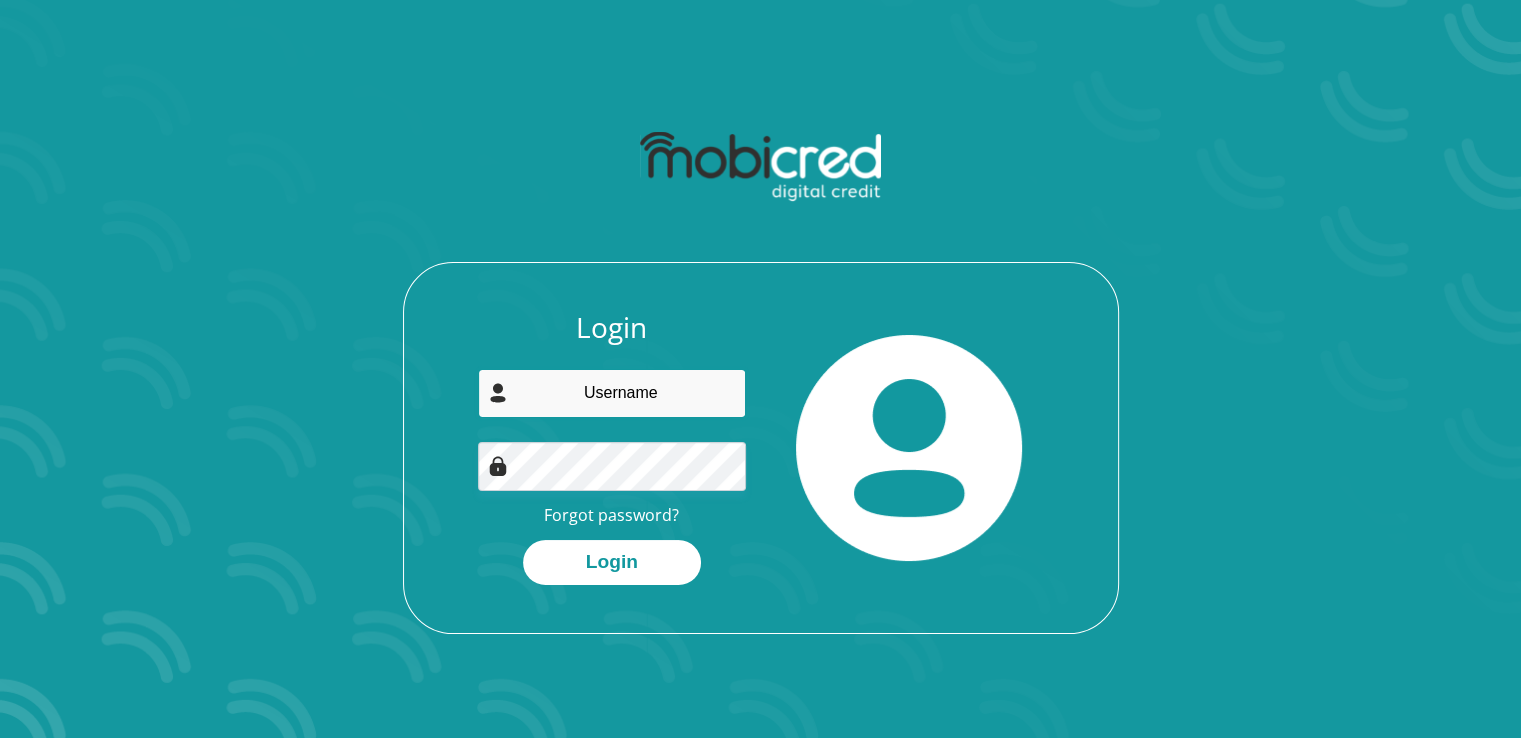 click at bounding box center (612, 393) 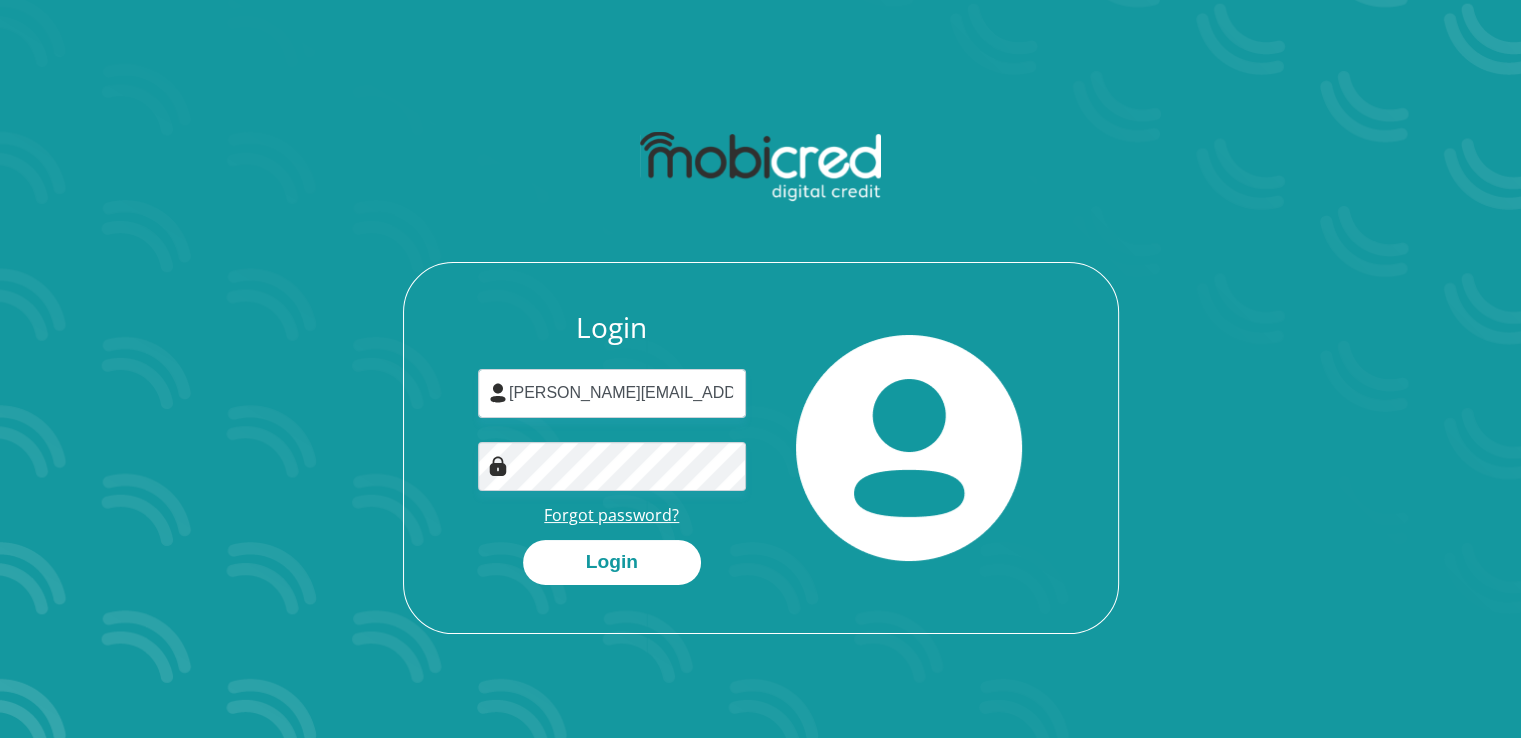 click on "Forgot password?" at bounding box center (611, 515) 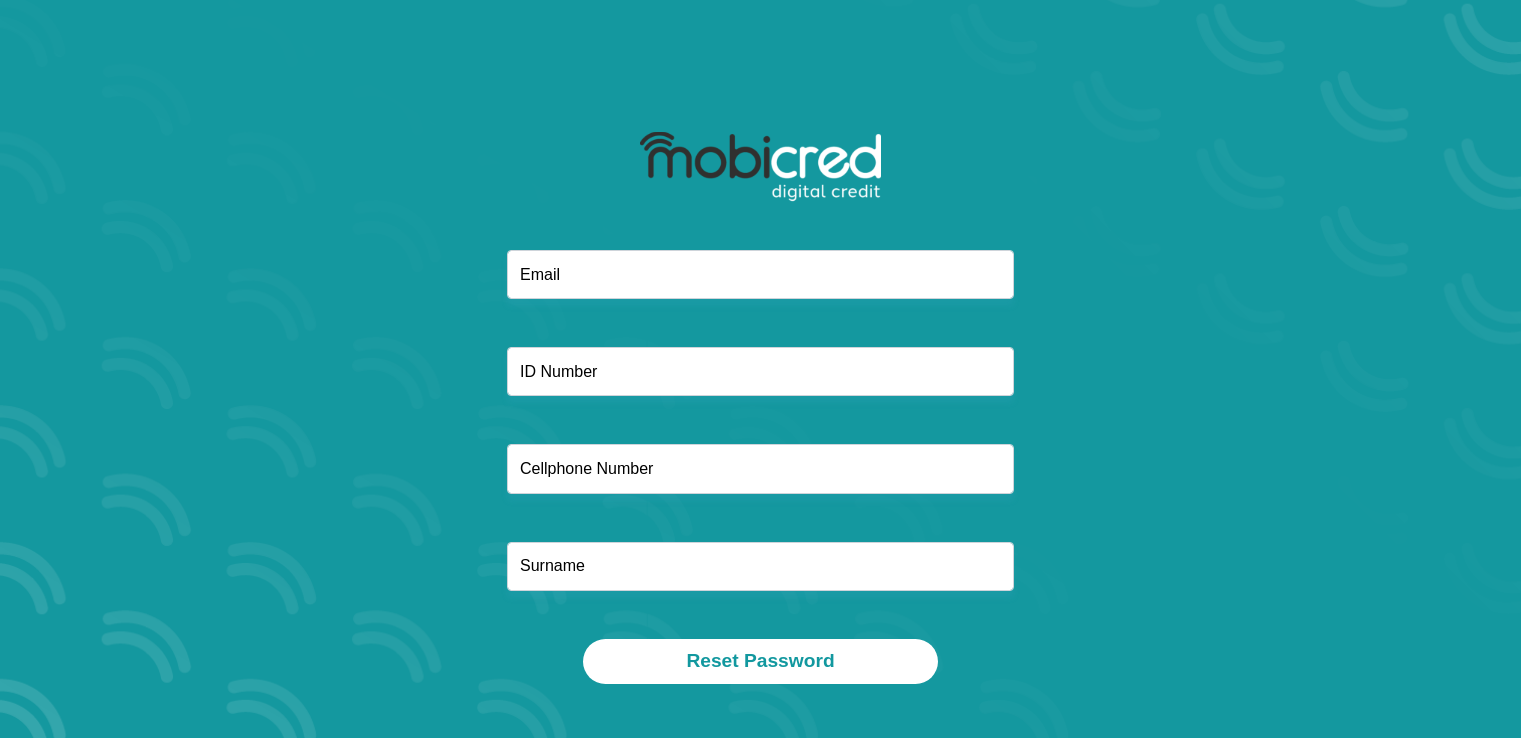 scroll, scrollTop: 0, scrollLeft: 0, axis: both 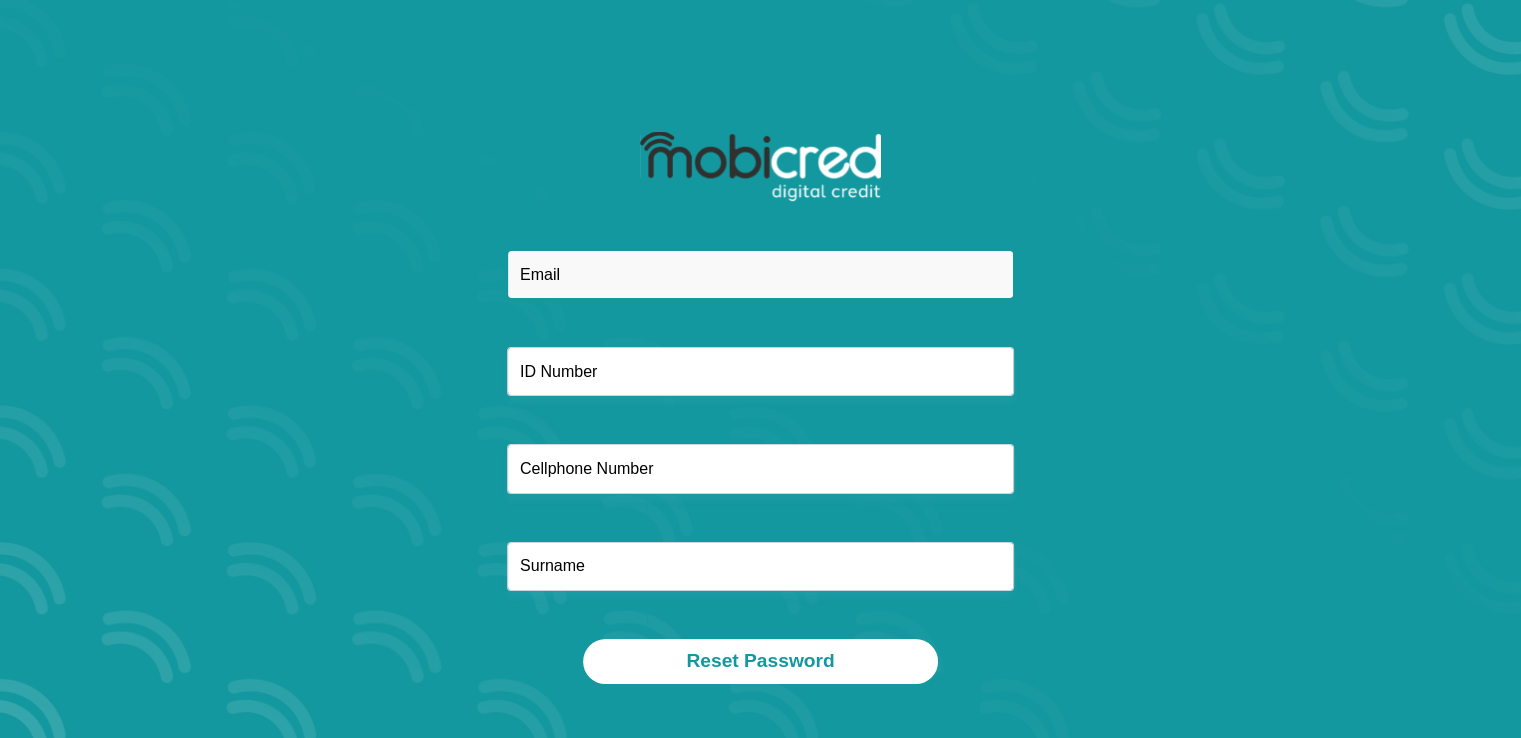 click at bounding box center [760, 274] 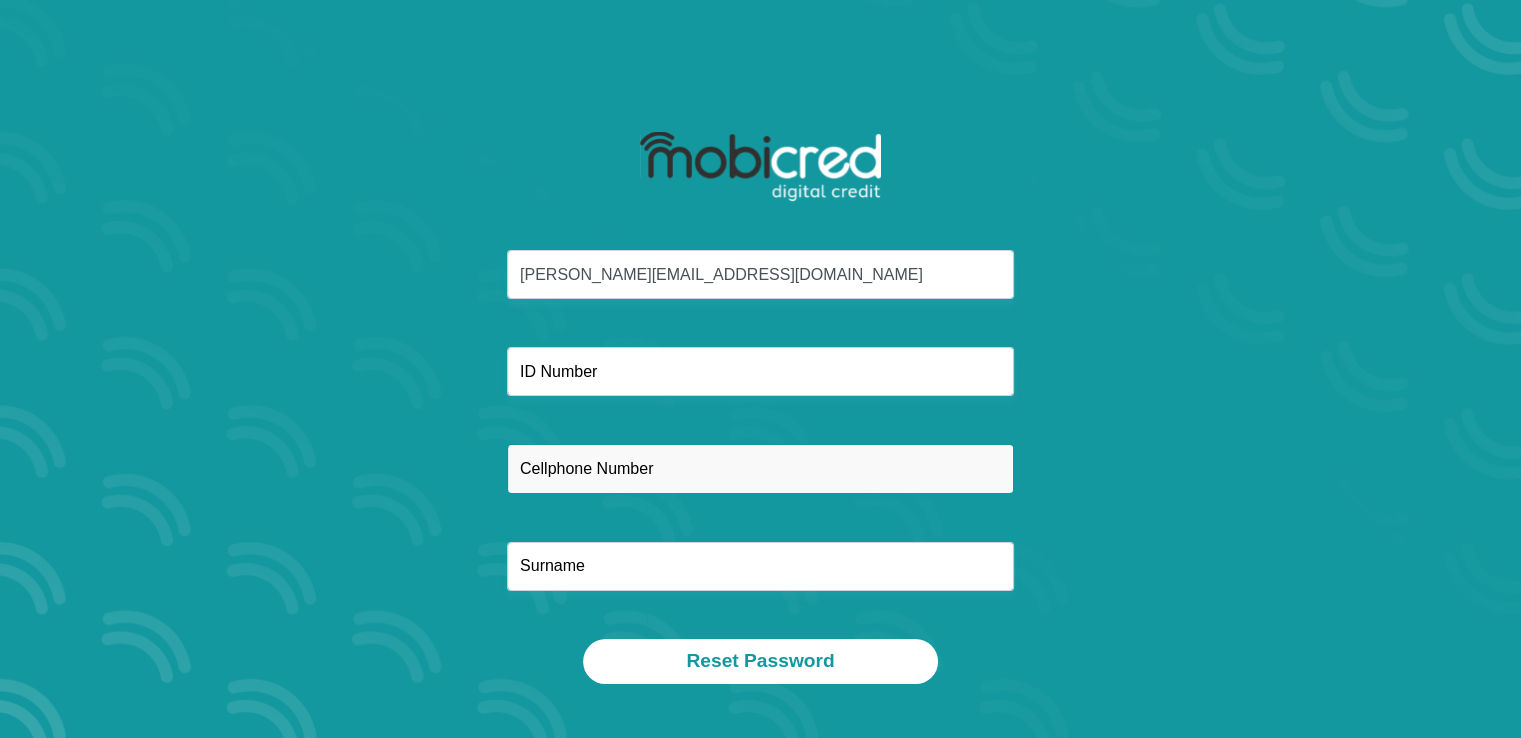 type on "0619539585" 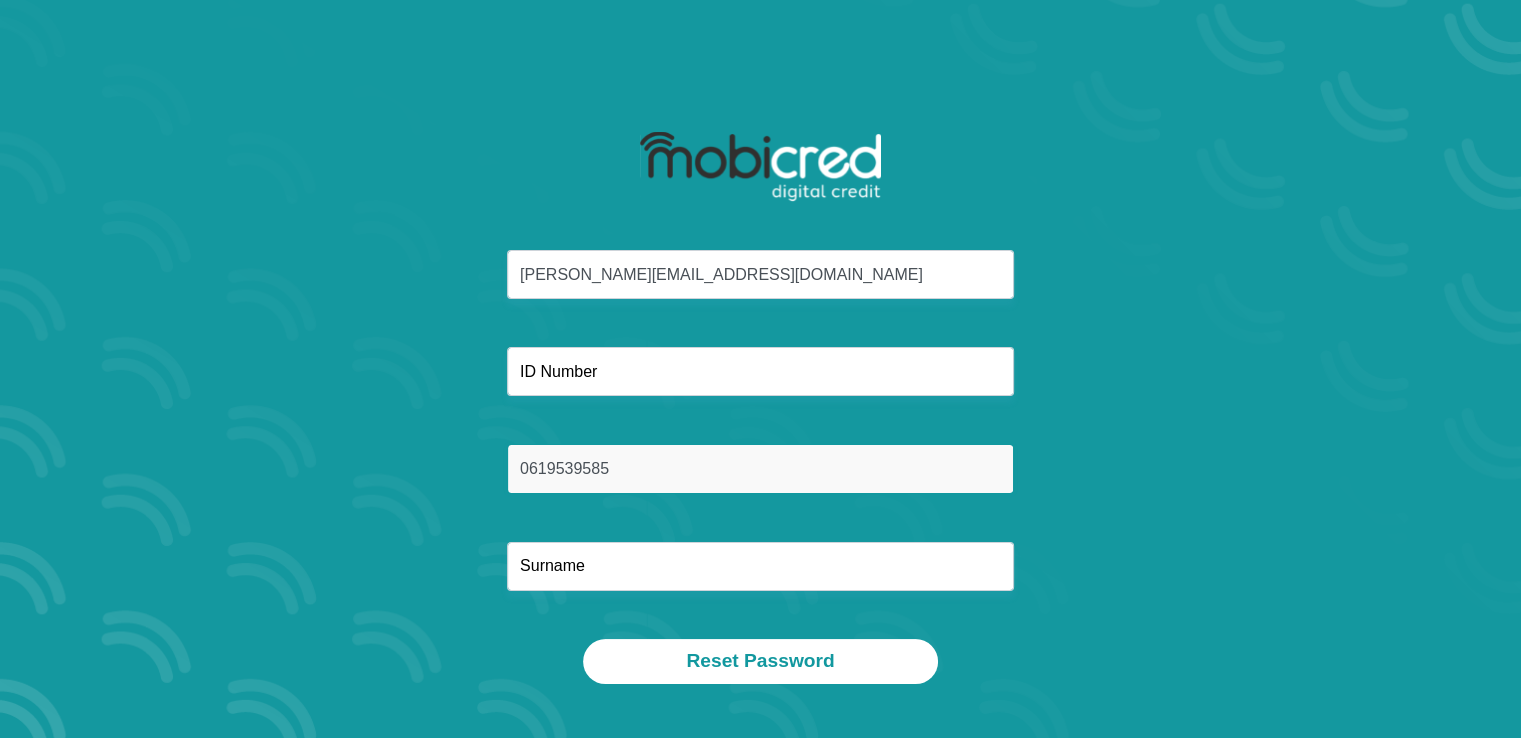 type on "[PERSON_NAME]" 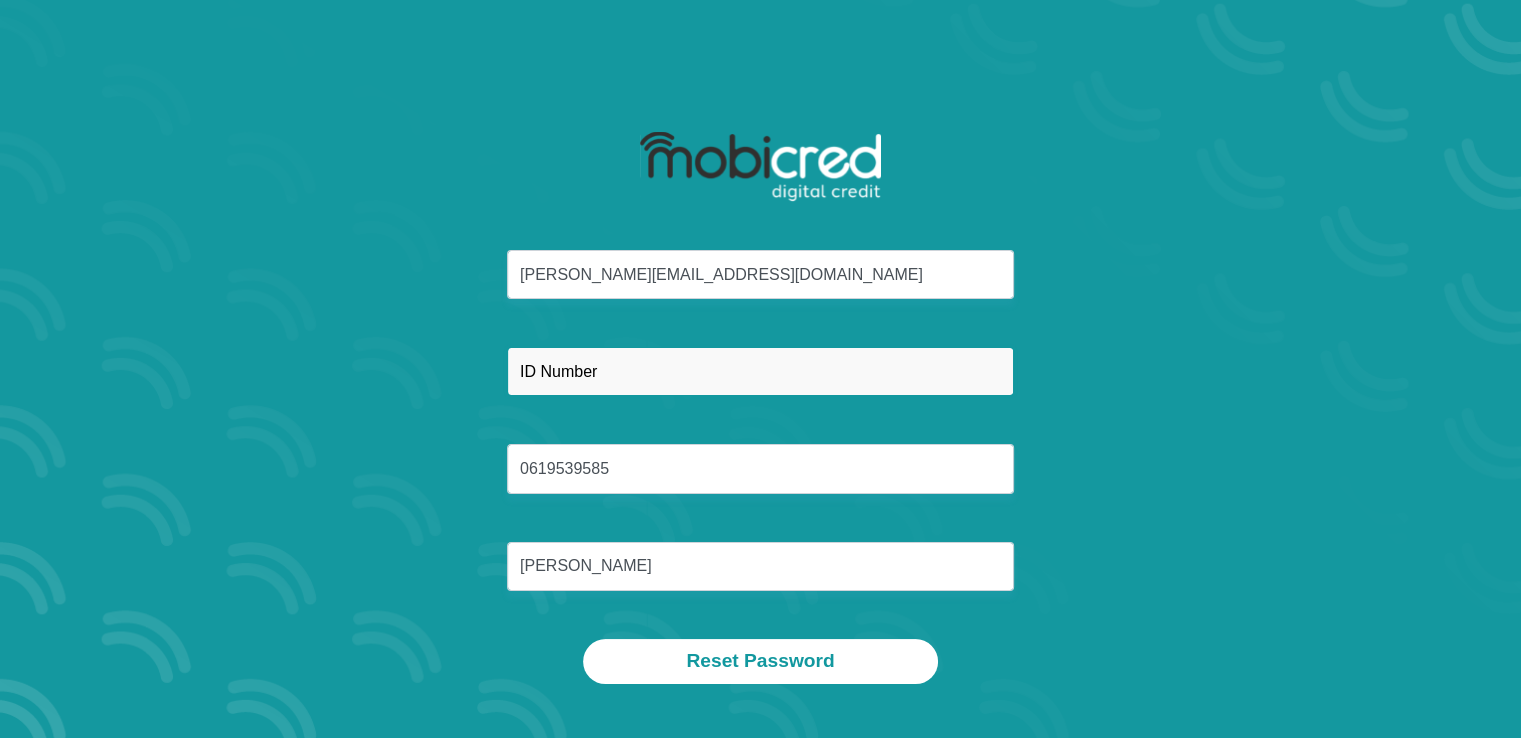 click at bounding box center (760, 371) 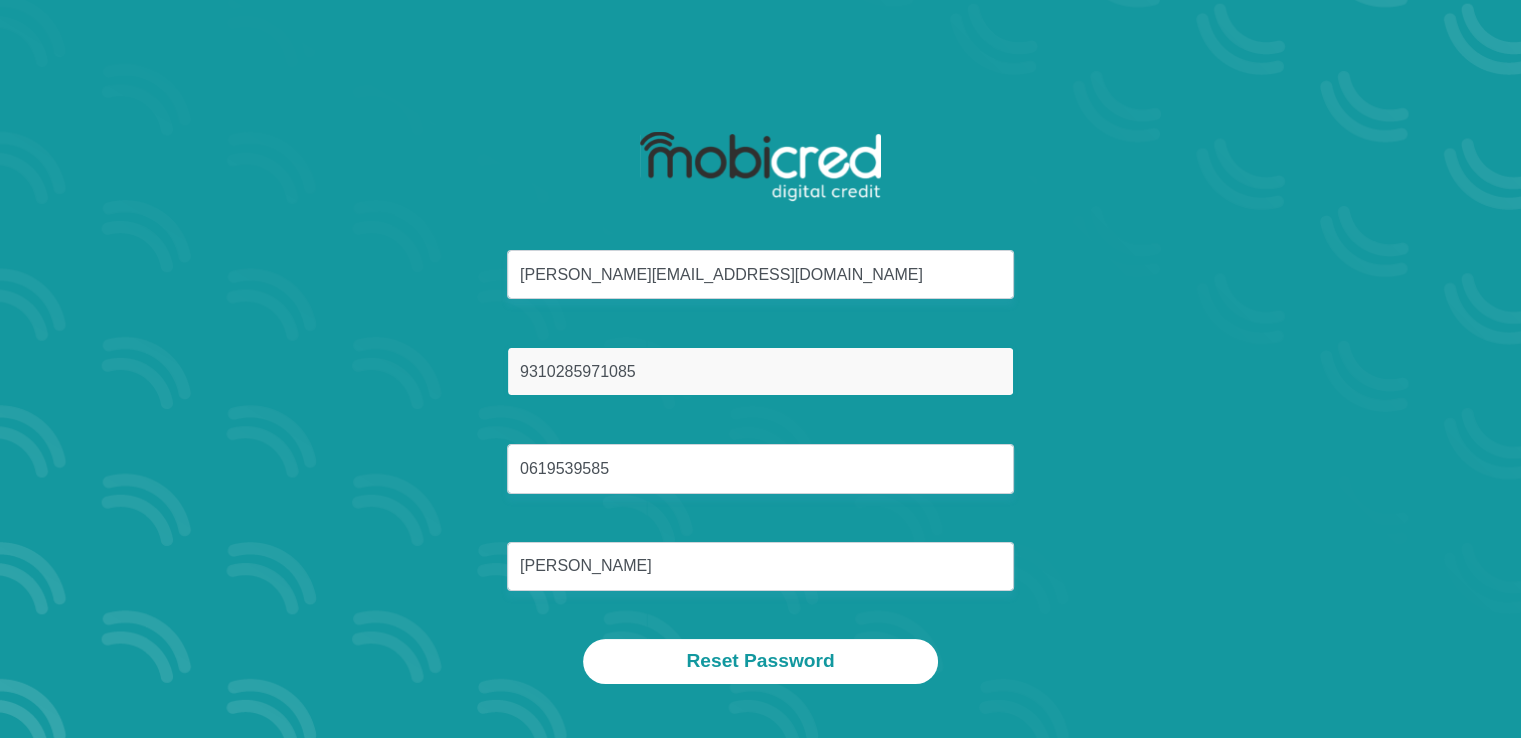 type on "9310285971085" 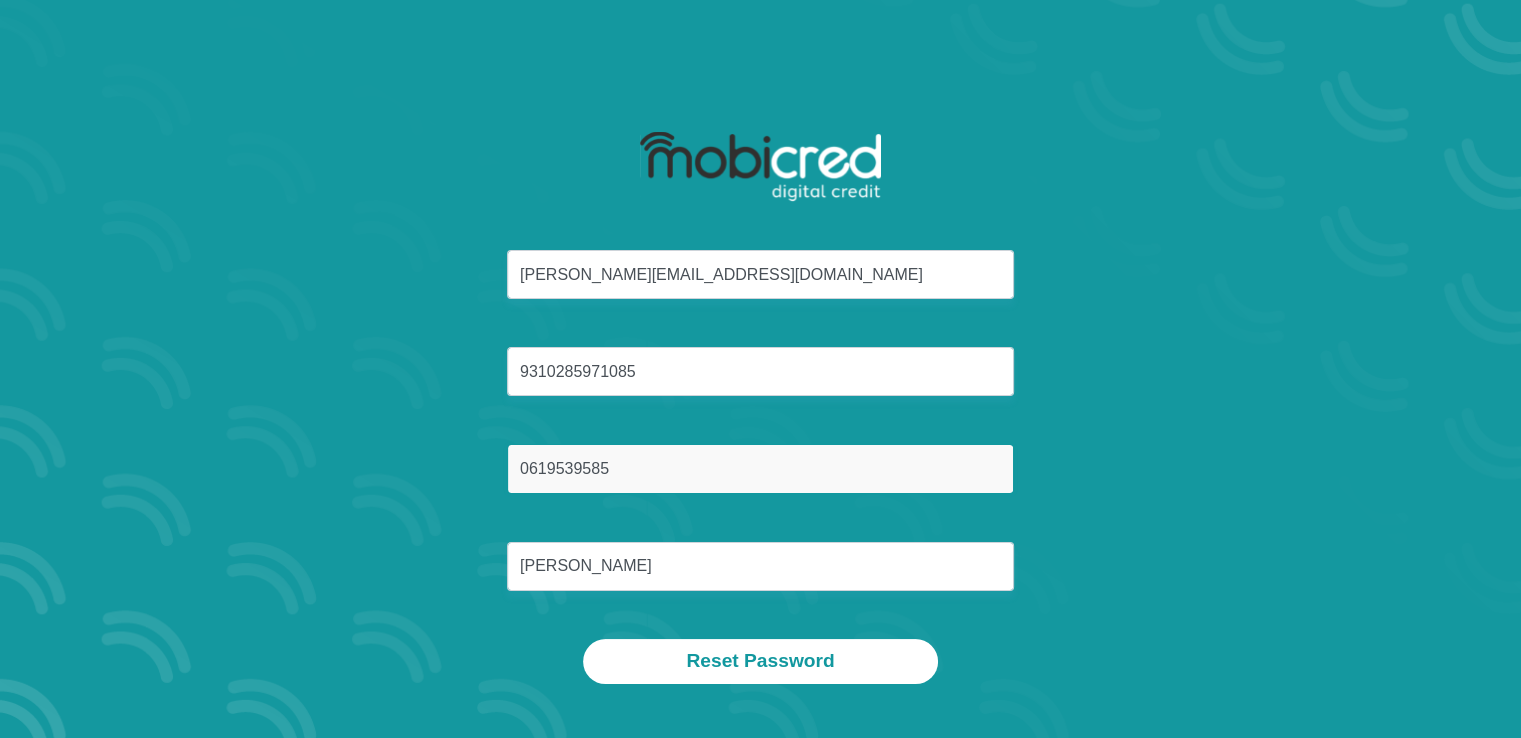 drag, startPoint x: 651, startPoint y: 467, endPoint x: 360, endPoint y: 473, distance: 291.06186 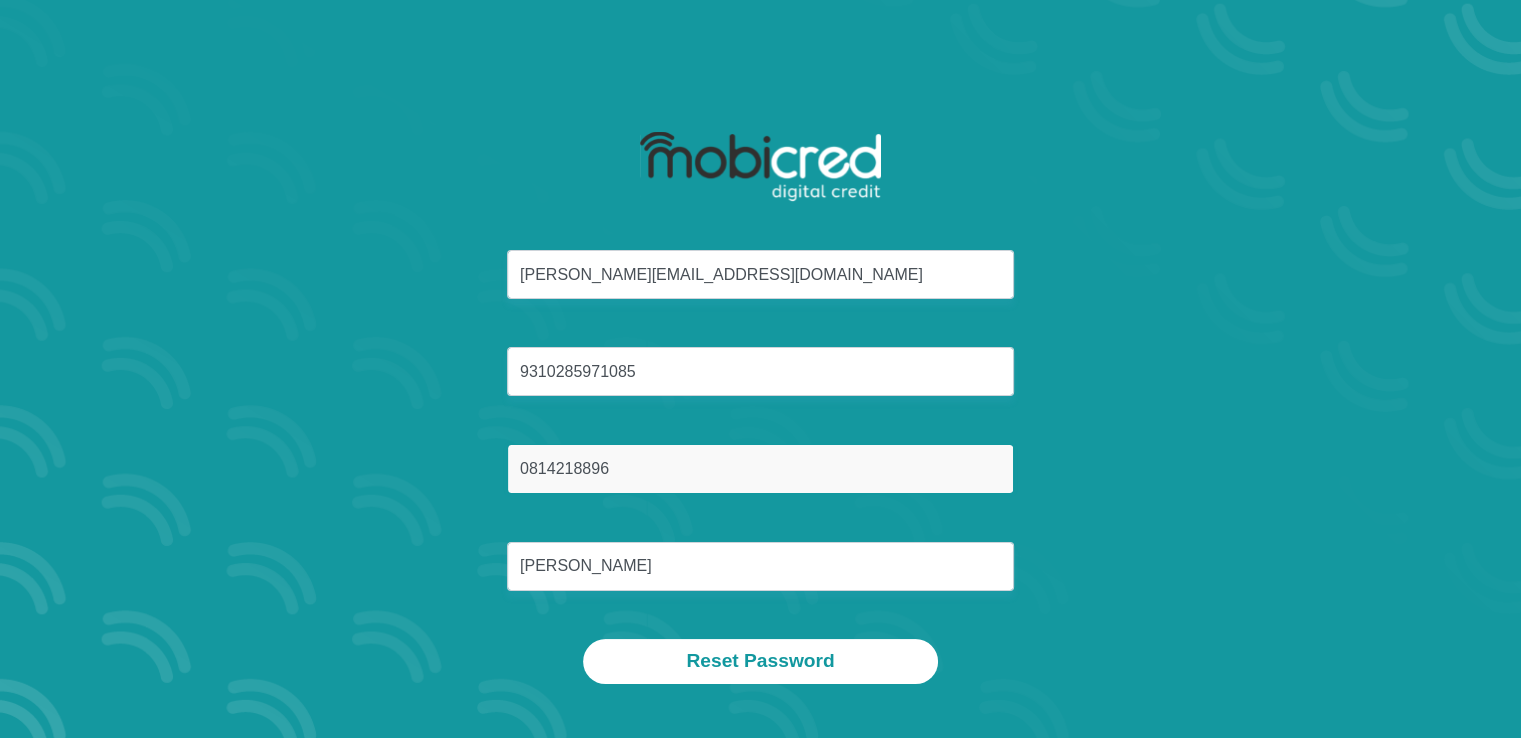 type on "0814218896" 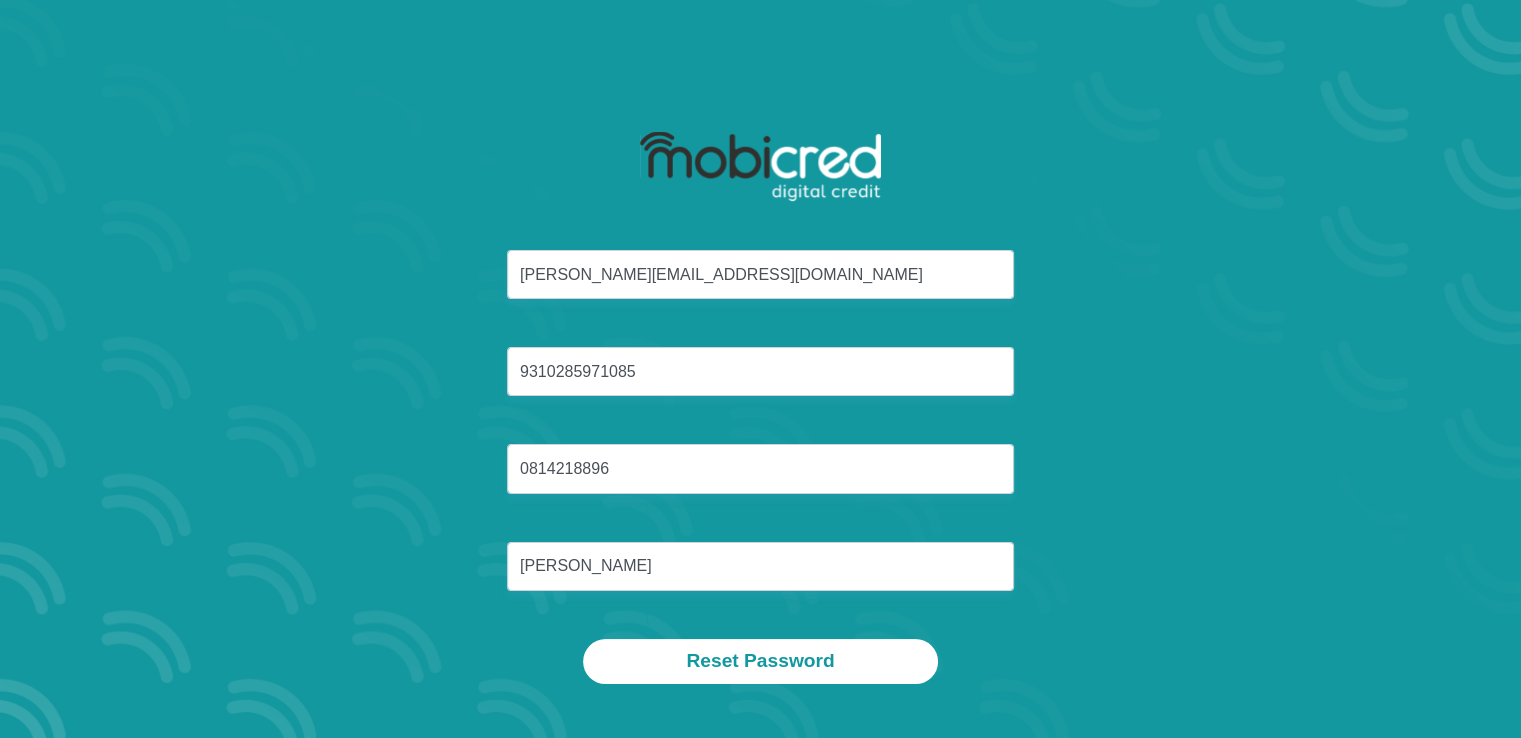 click on "[PERSON_NAME][EMAIL_ADDRESS][DOMAIN_NAME]
9310285971085
0814218896
[PERSON_NAME]
Reset Password" at bounding box center (761, 402) 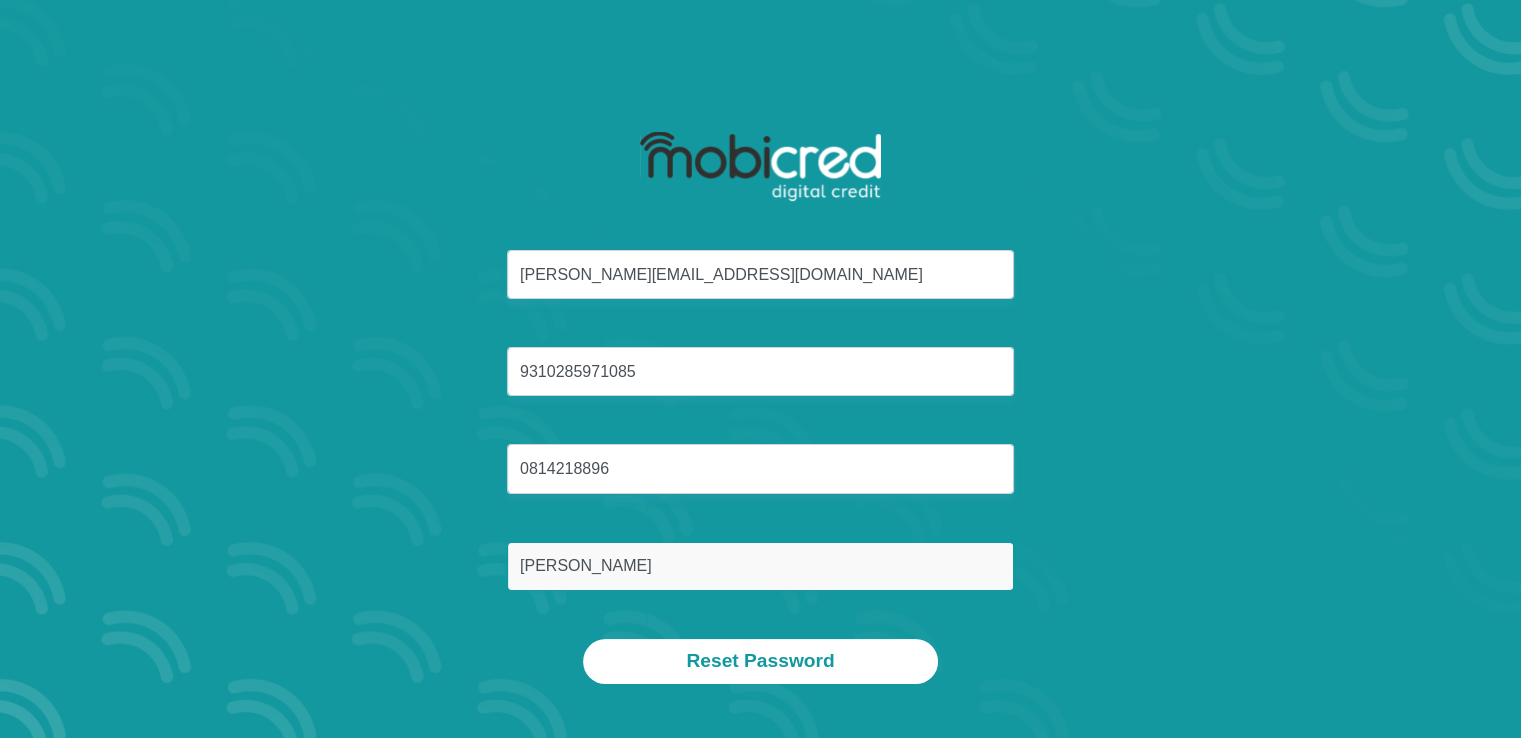 drag, startPoint x: 607, startPoint y: 563, endPoint x: 533, endPoint y: 577, distance: 75.31268 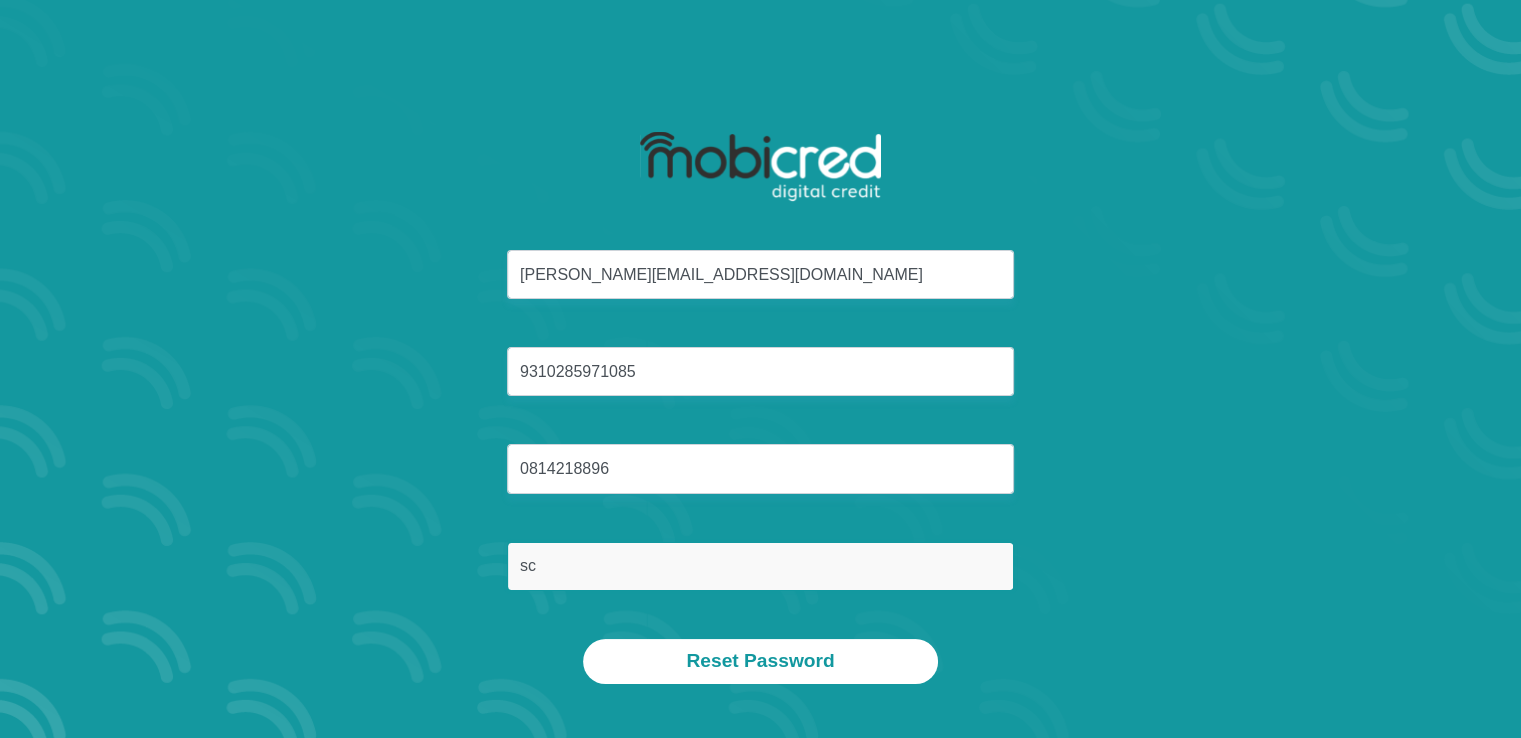 type on "s" 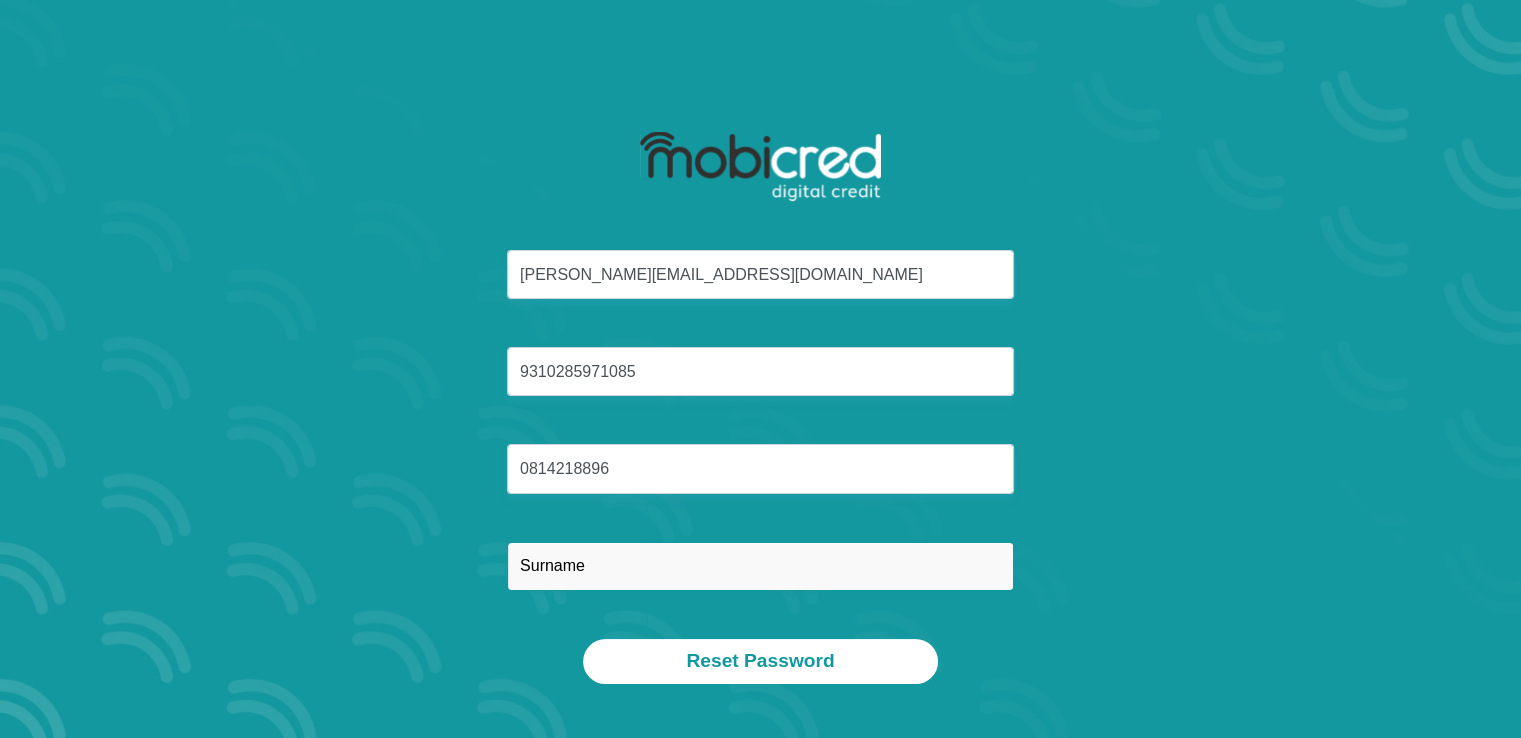 type on "s" 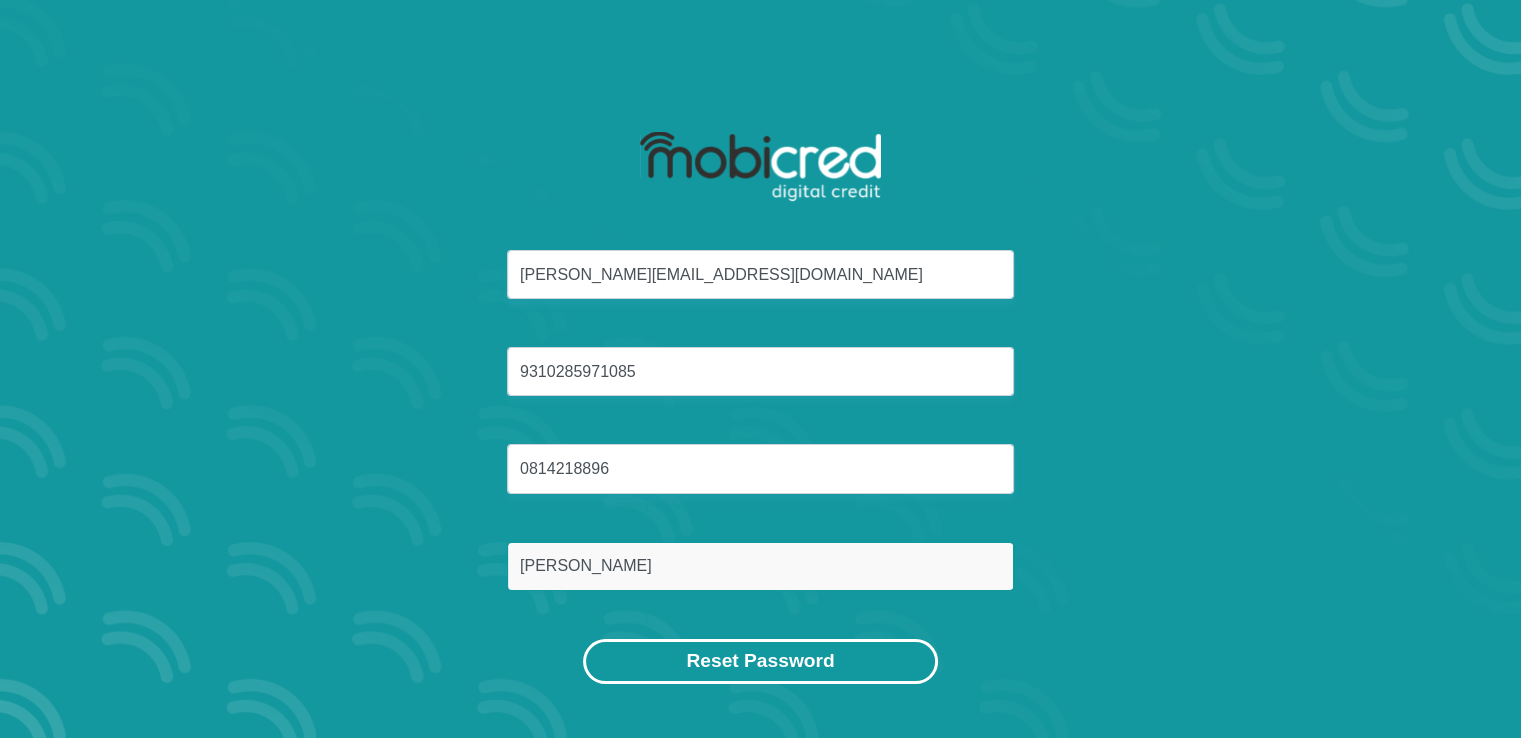 type on "[PERSON_NAME]" 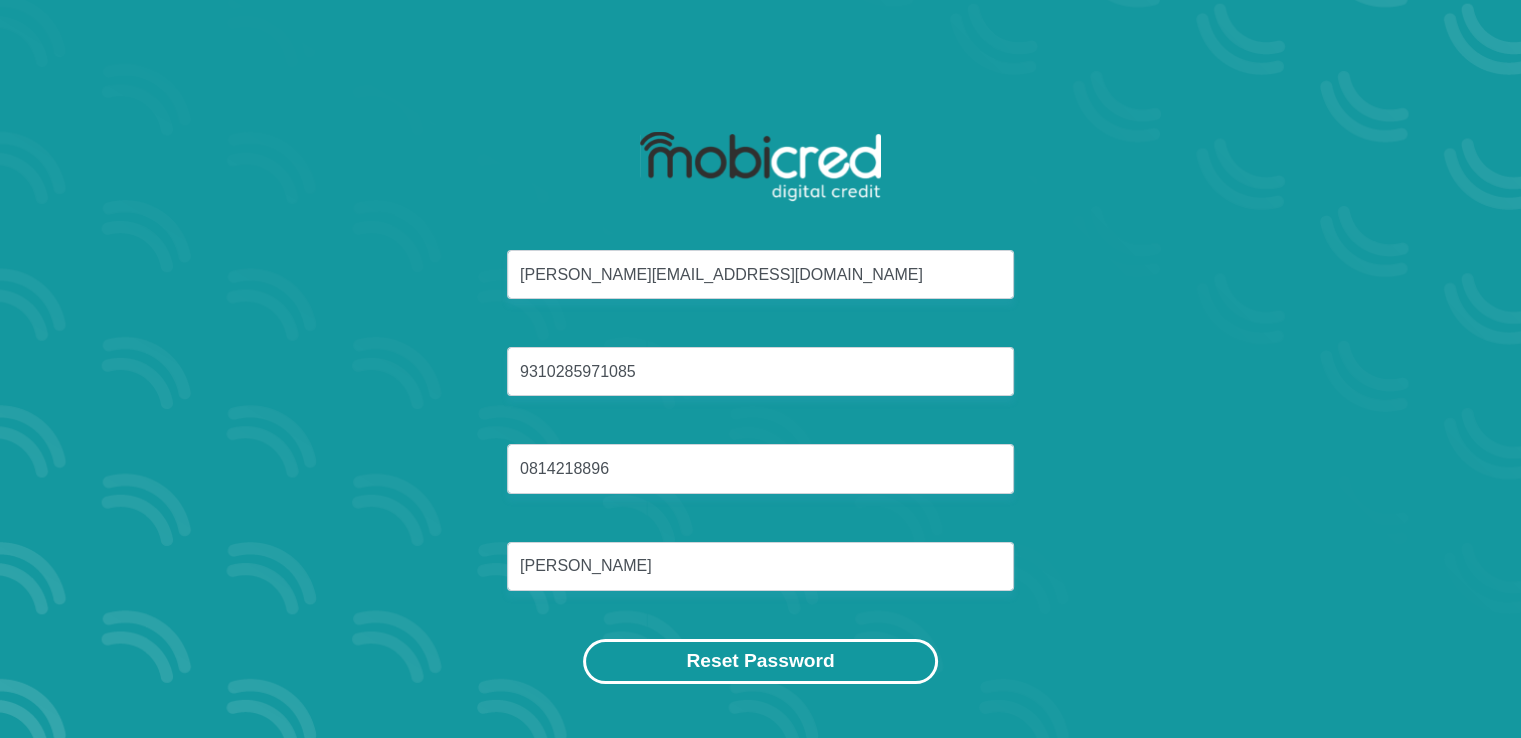 click on "Reset Password" at bounding box center (760, 661) 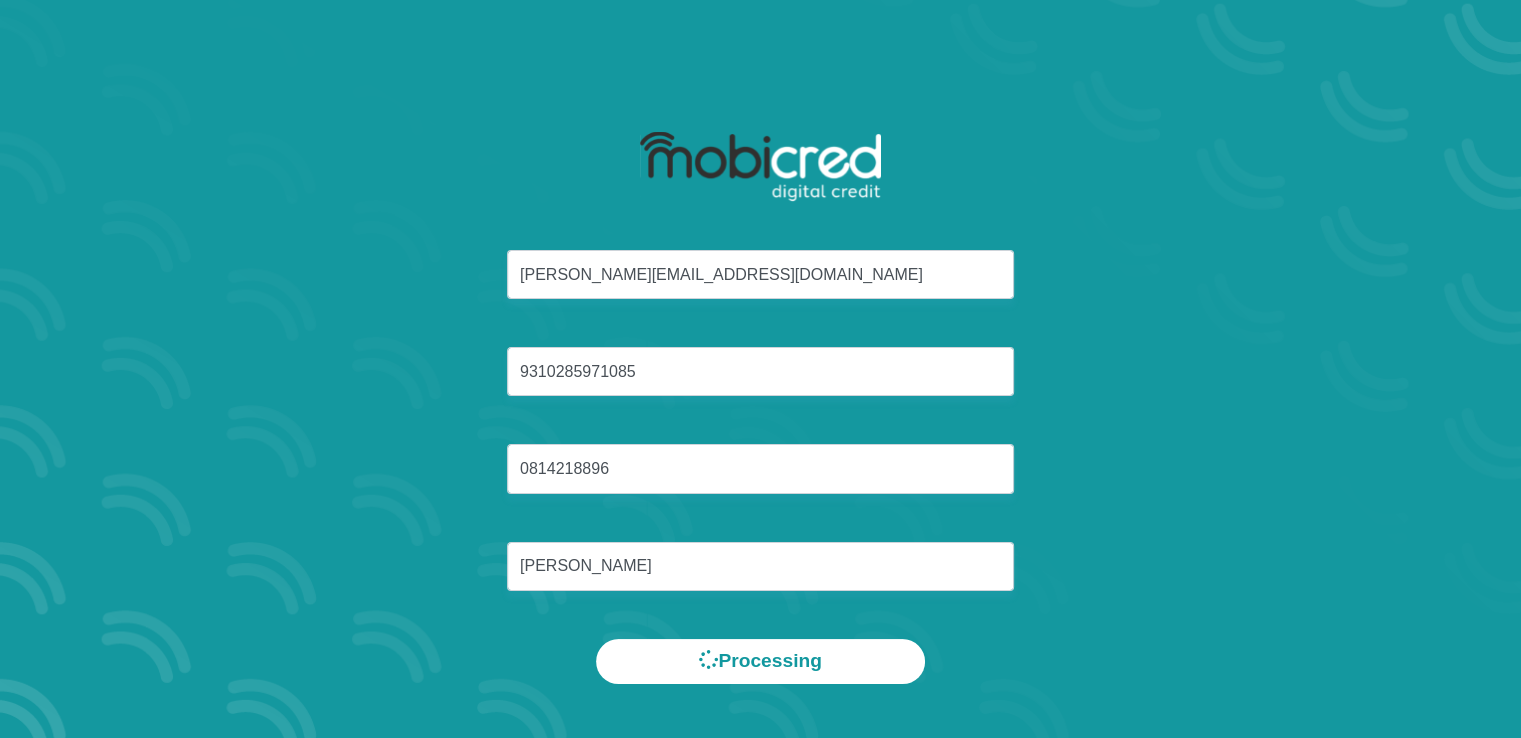 scroll, scrollTop: 0, scrollLeft: 0, axis: both 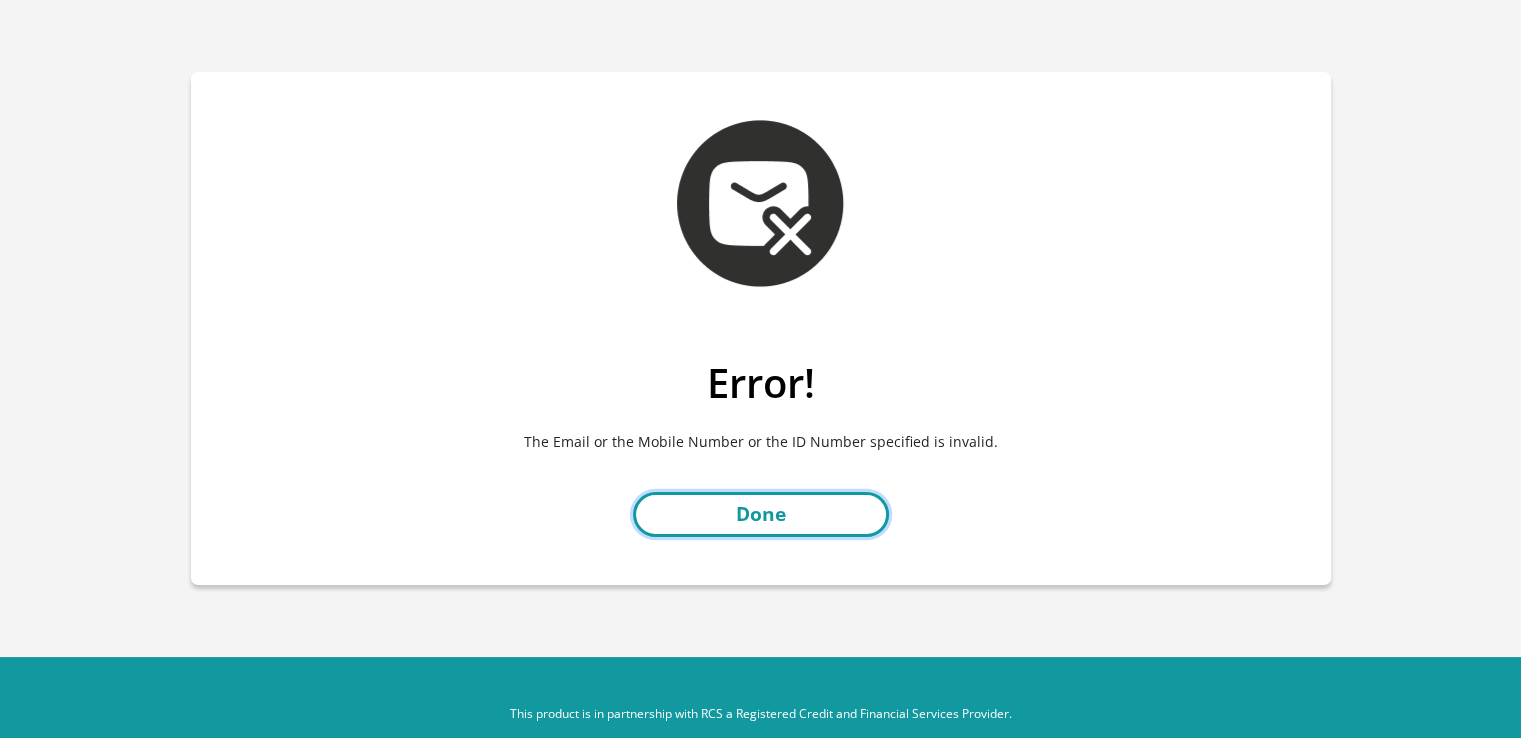 click on "Done" at bounding box center [761, 514] 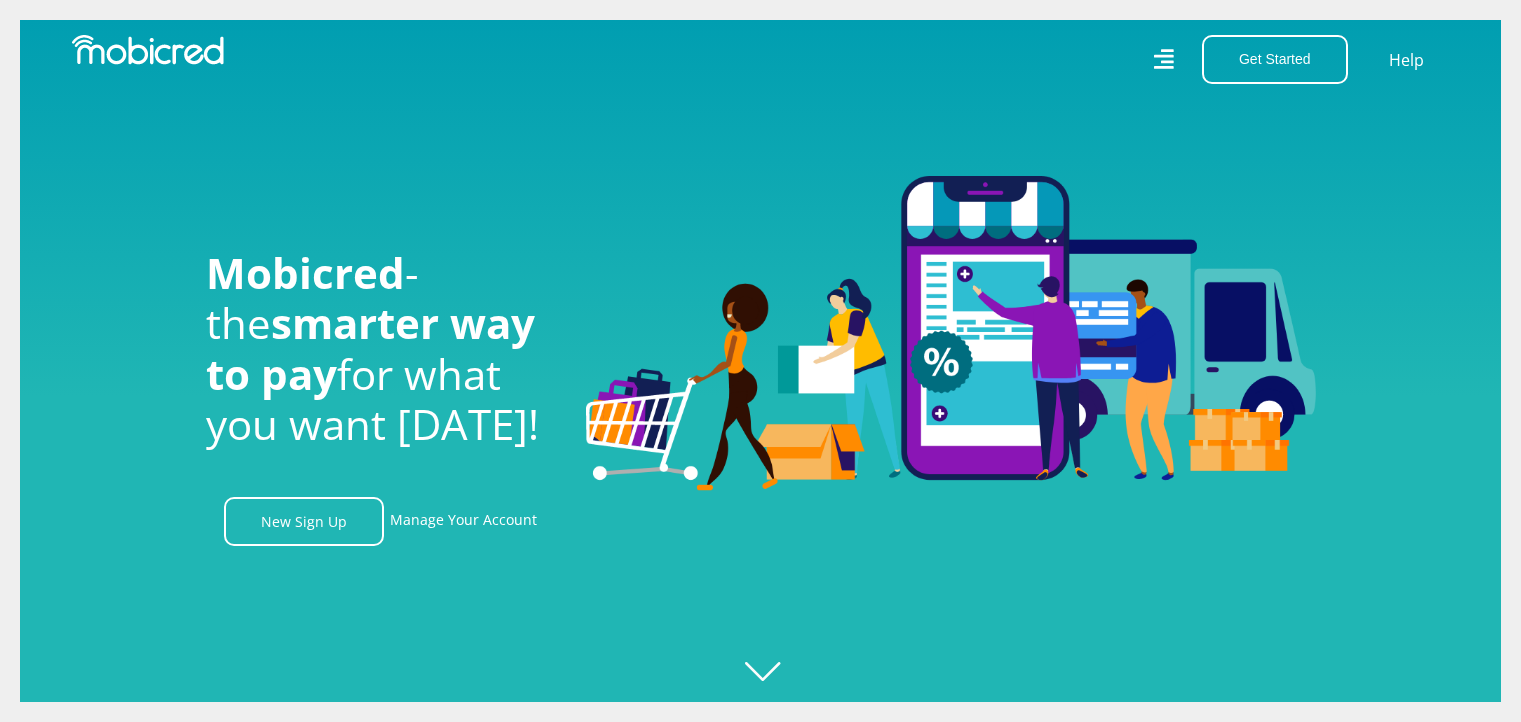 scroll, scrollTop: 0, scrollLeft: 0, axis: both 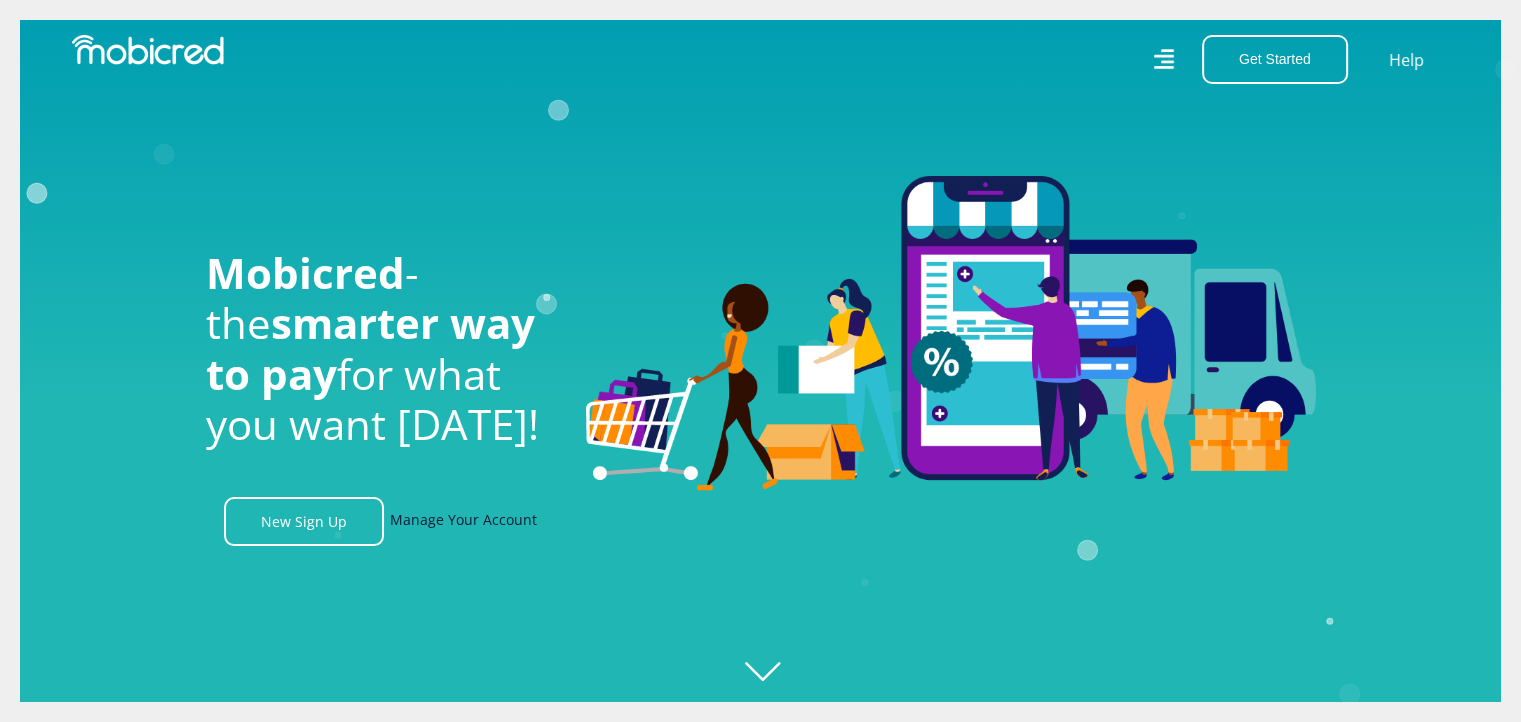 click on "Manage Your Account" at bounding box center (463, 521) 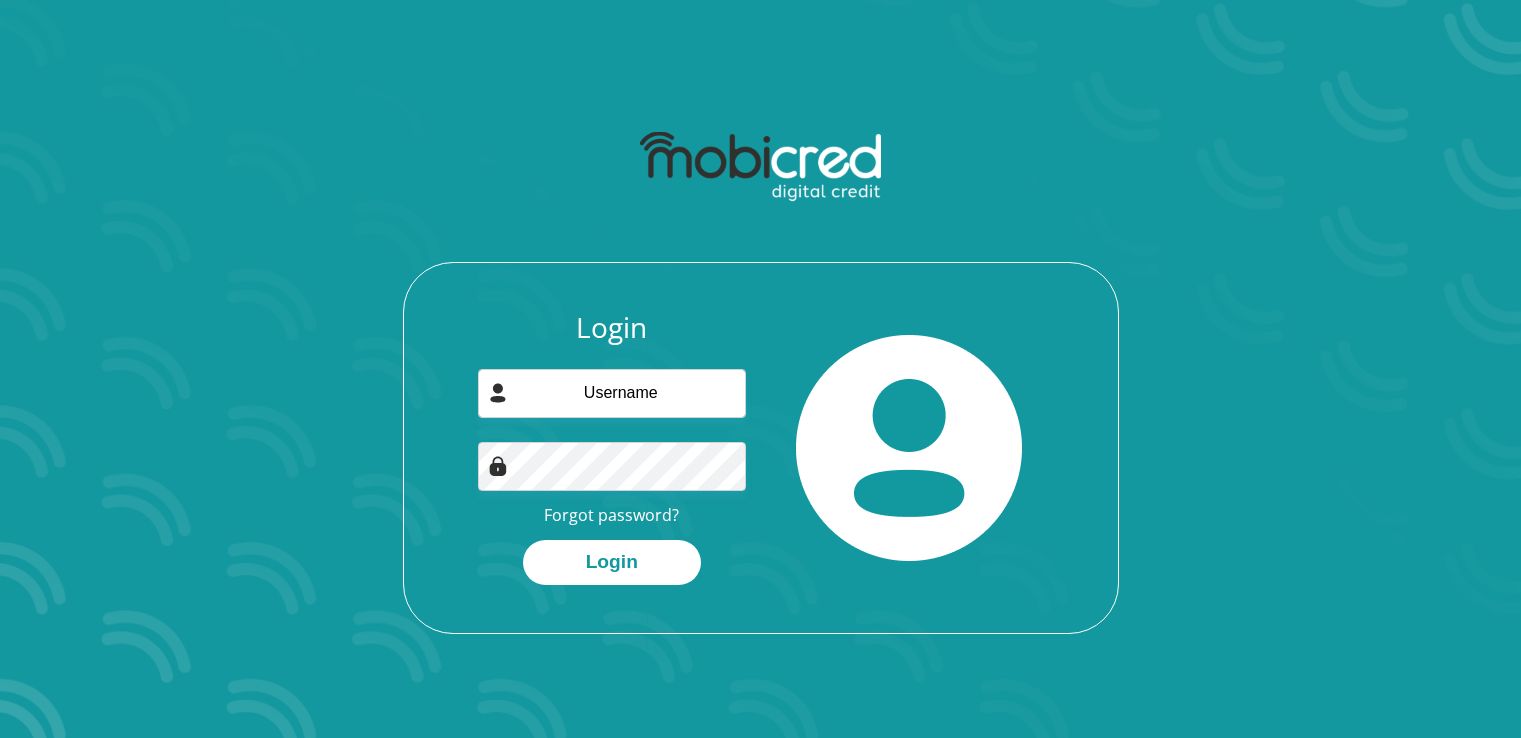scroll, scrollTop: 0, scrollLeft: 0, axis: both 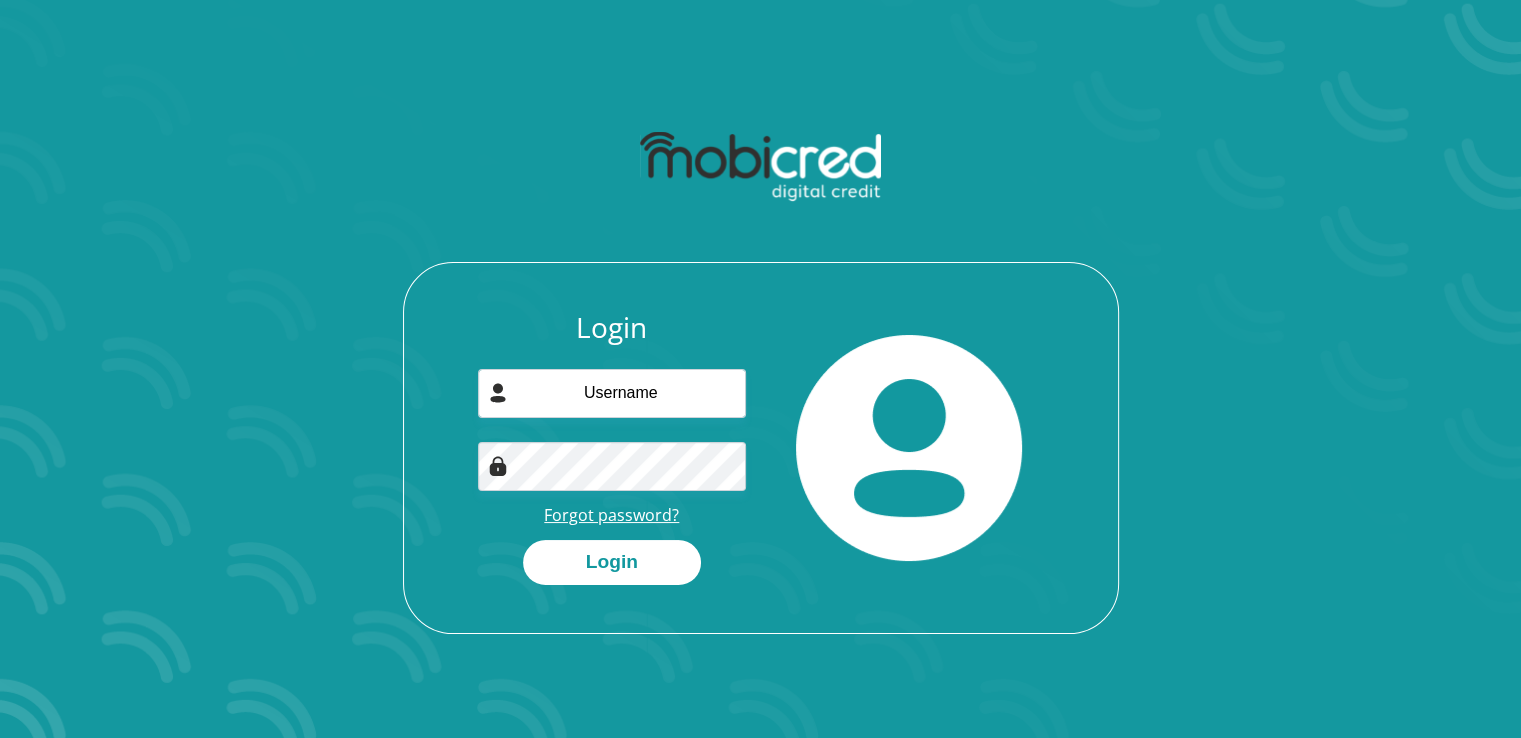 click on "Forgot password?" at bounding box center (611, 515) 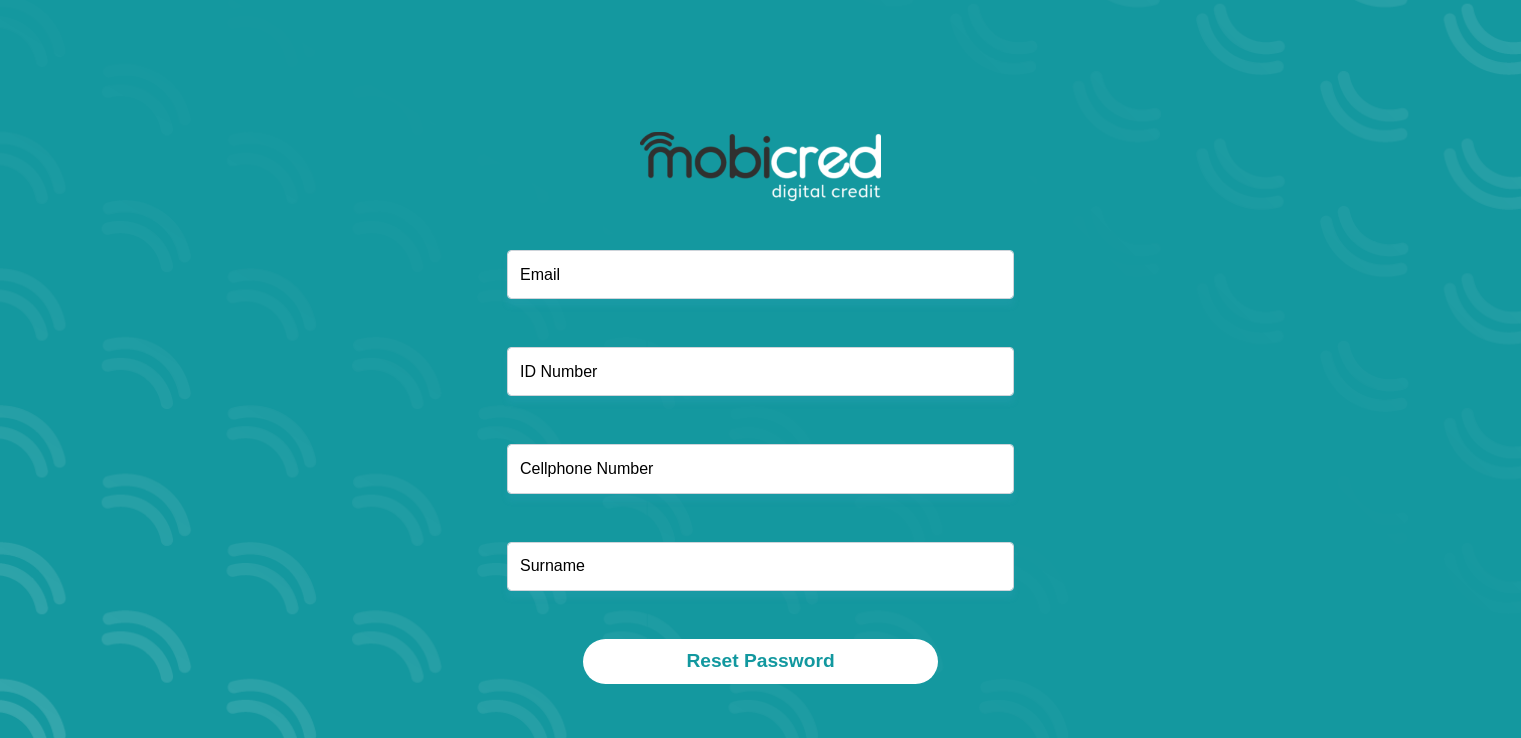 scroll, scrollTop: 0, scrollLeft: 0, axis: both 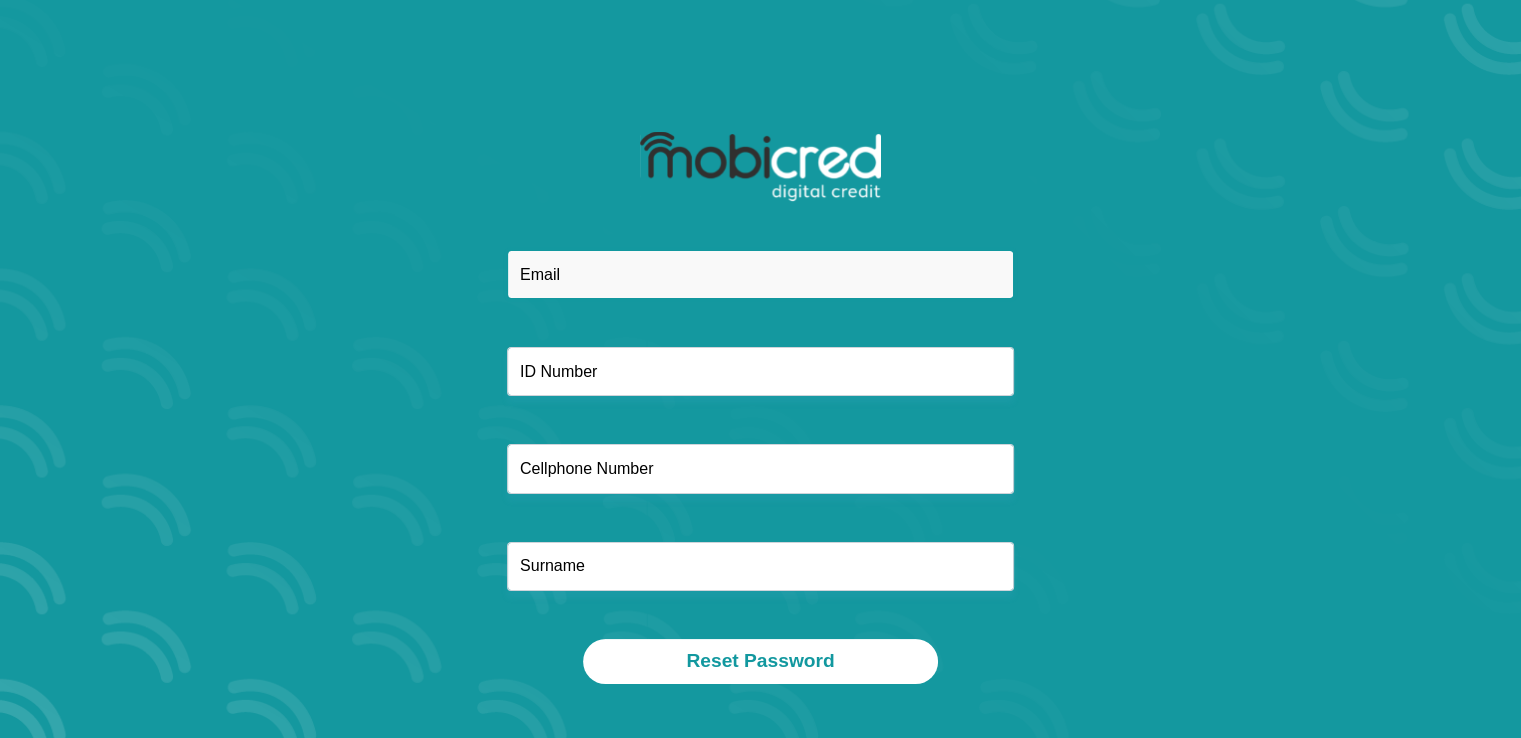 click at bounding box center (760, 274) 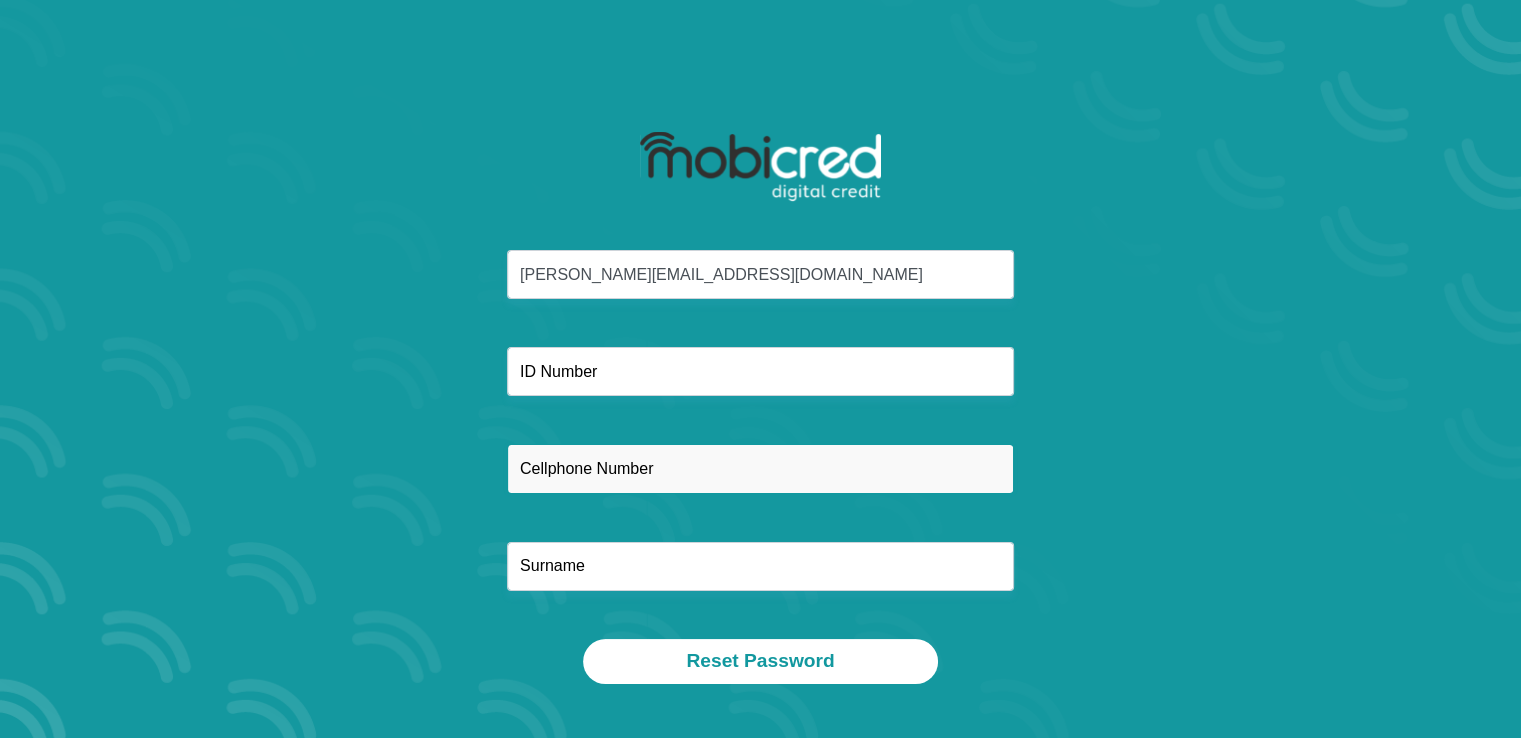 type on "0619539585" 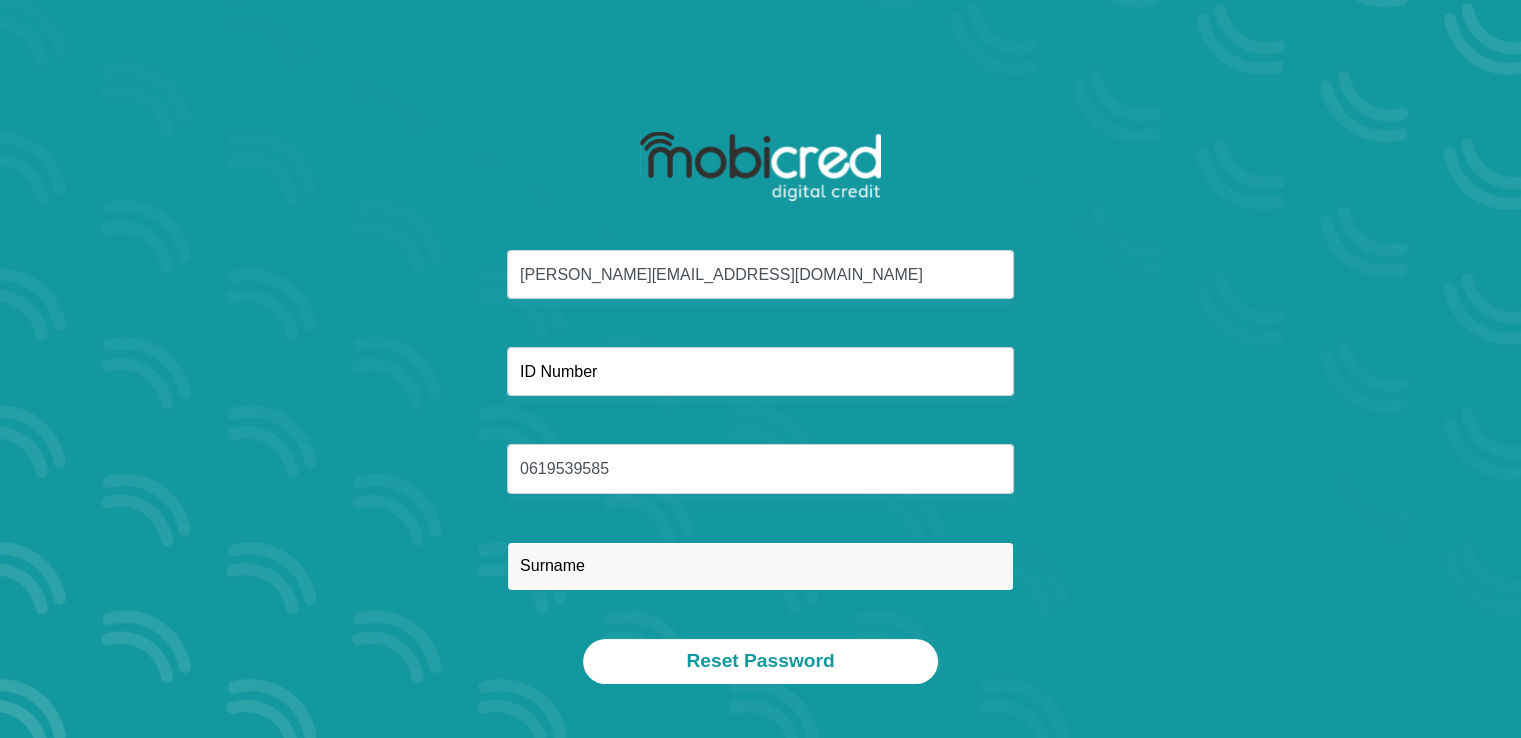 type on "[PERSON_NAME]" 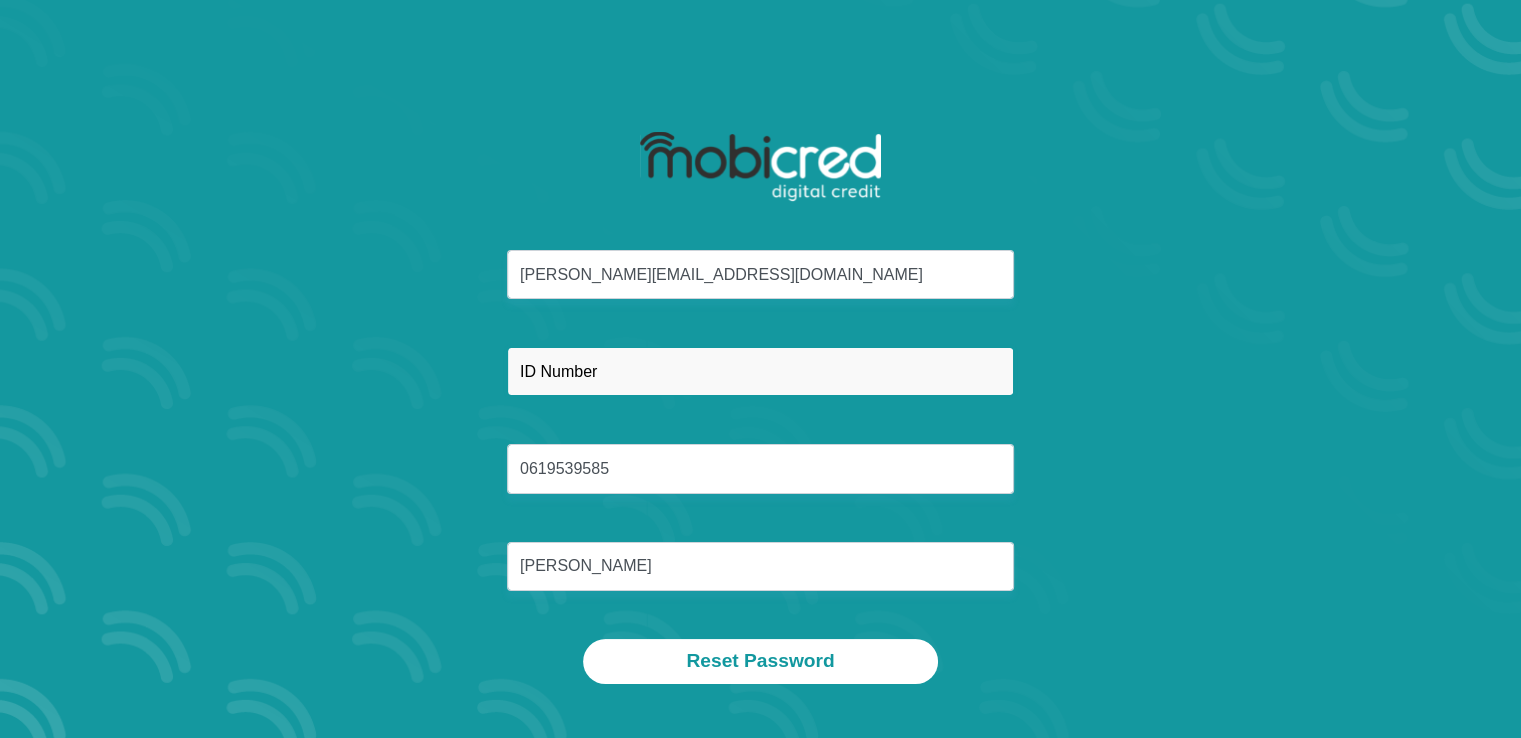 click at bounding box center (760, 371) 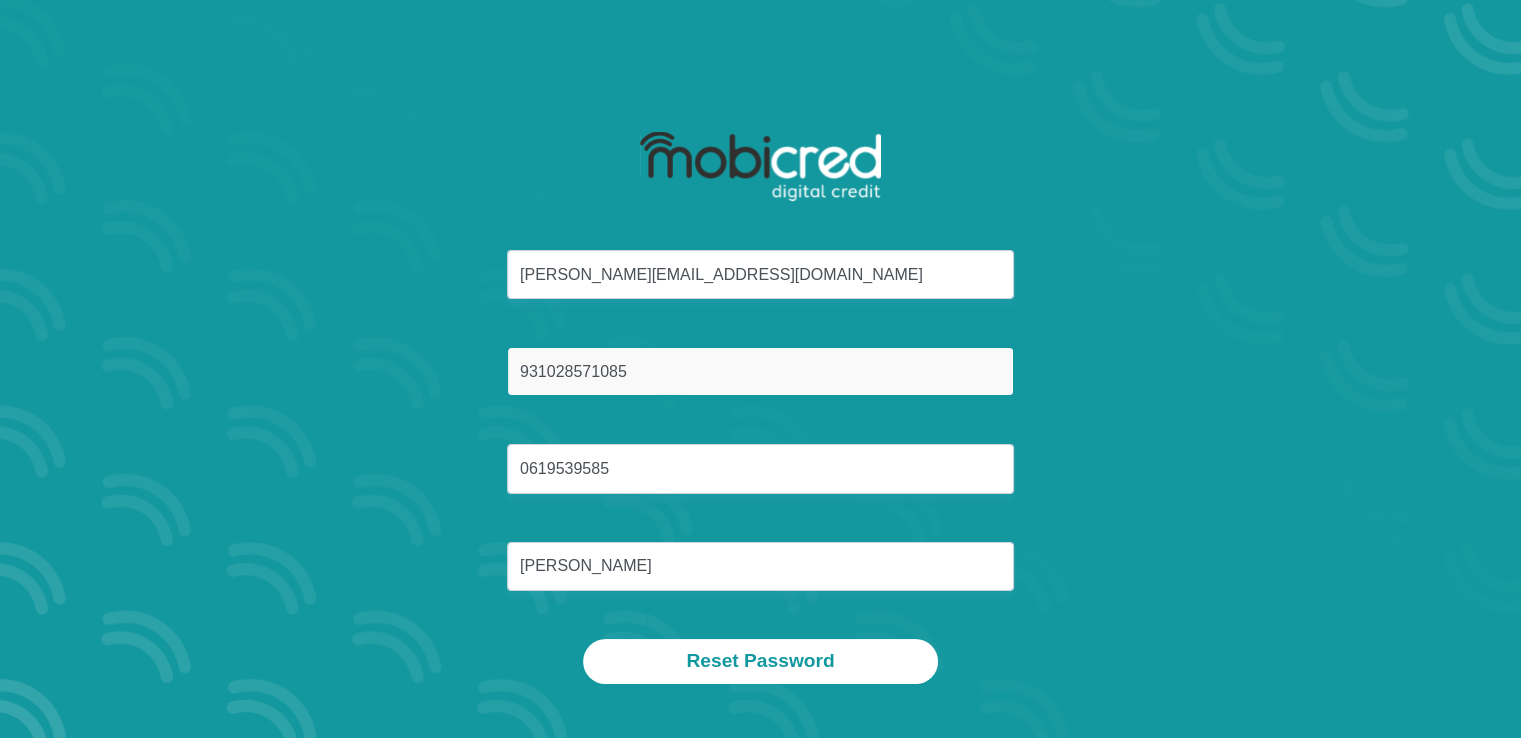 click on "931028571085" at bounding box center (760, 371) 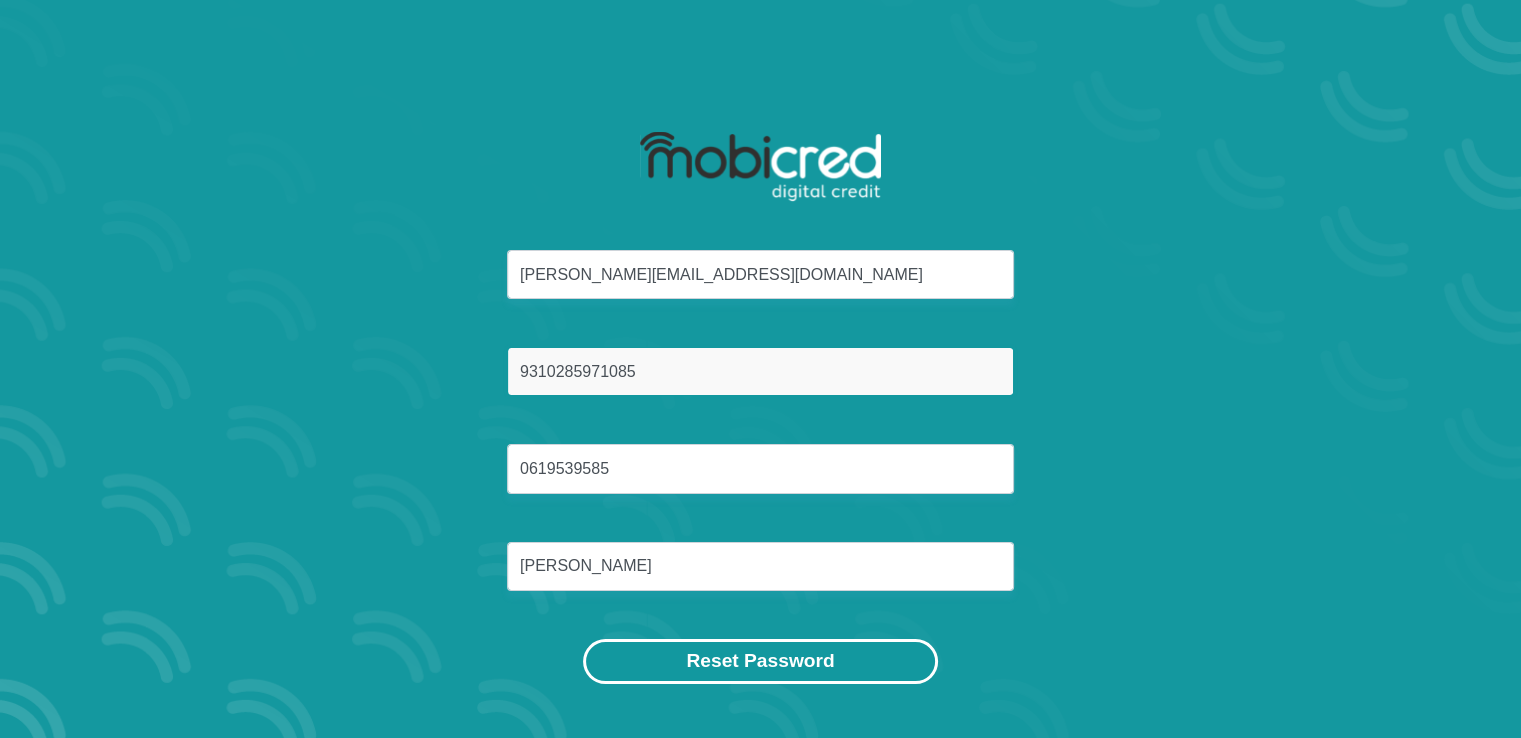 type on "9310285971085" 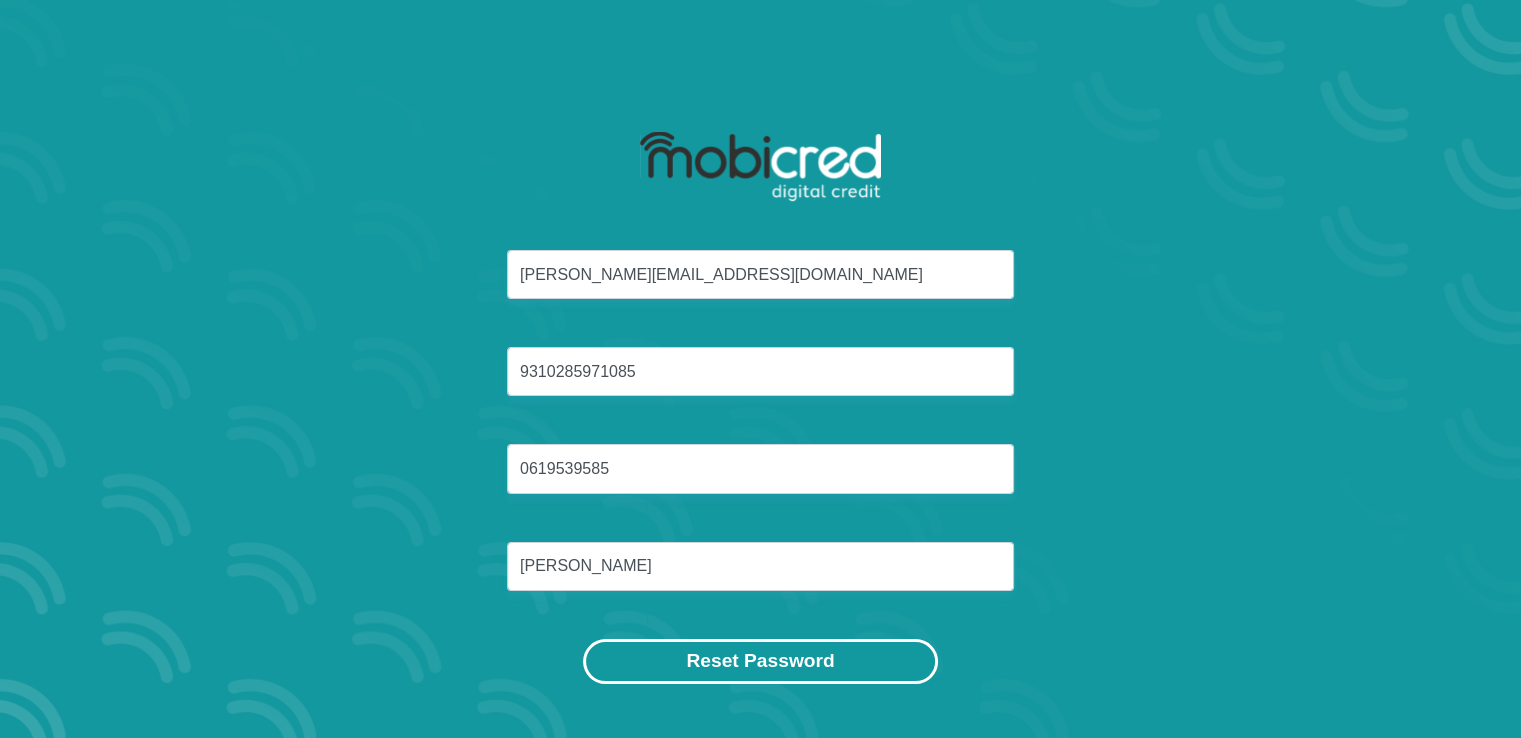 click on "Reset Password" at bounding box center (760, 661) 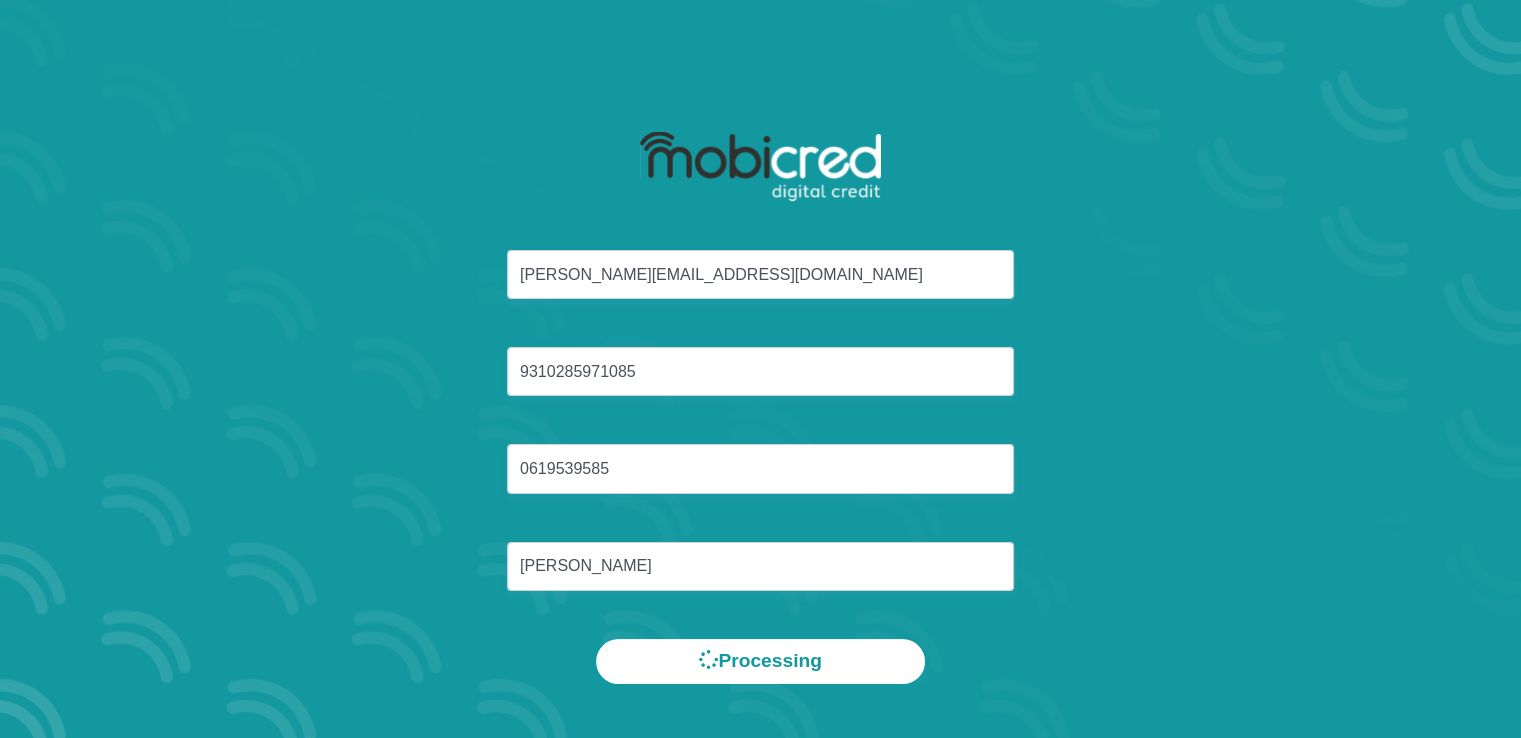 scroll, scrollTop: 0, scrollLeft: 0, axis: both 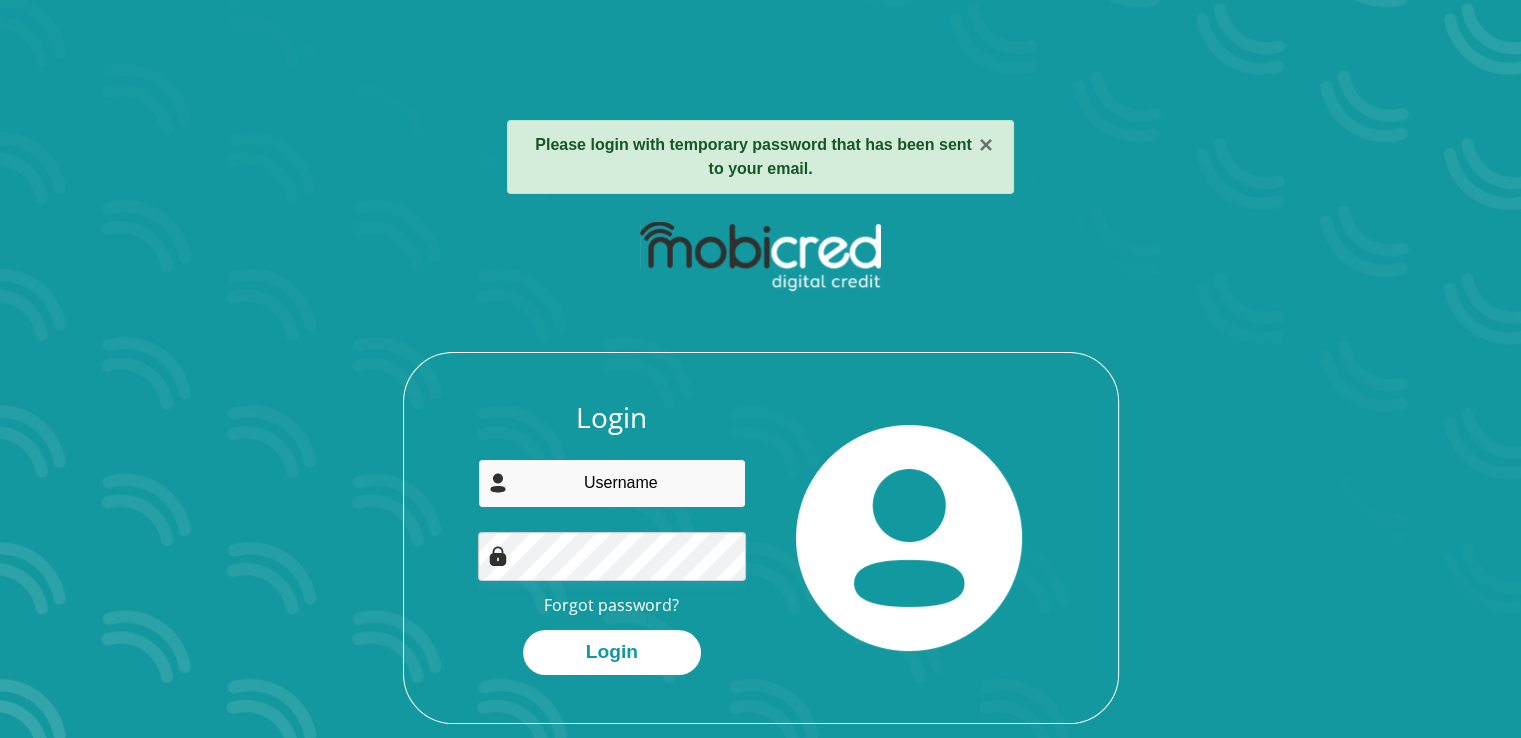 click at bounding box center (612, 483) 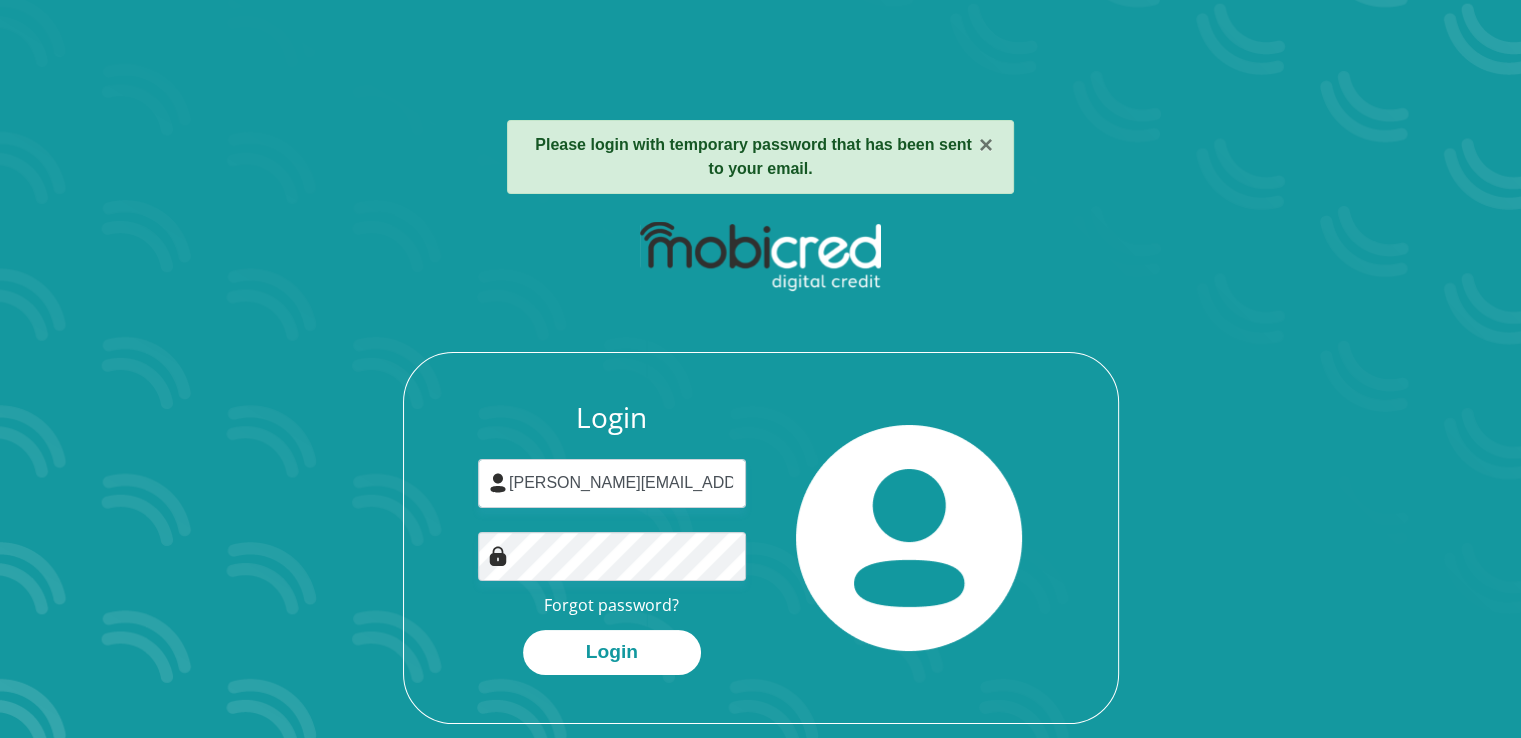 click on "Login
[PERSON_NAME][EMAIL_ADDRESS][DOMAIN_NAME]
Forgot password?
Login" at bounding box center (612, 538) 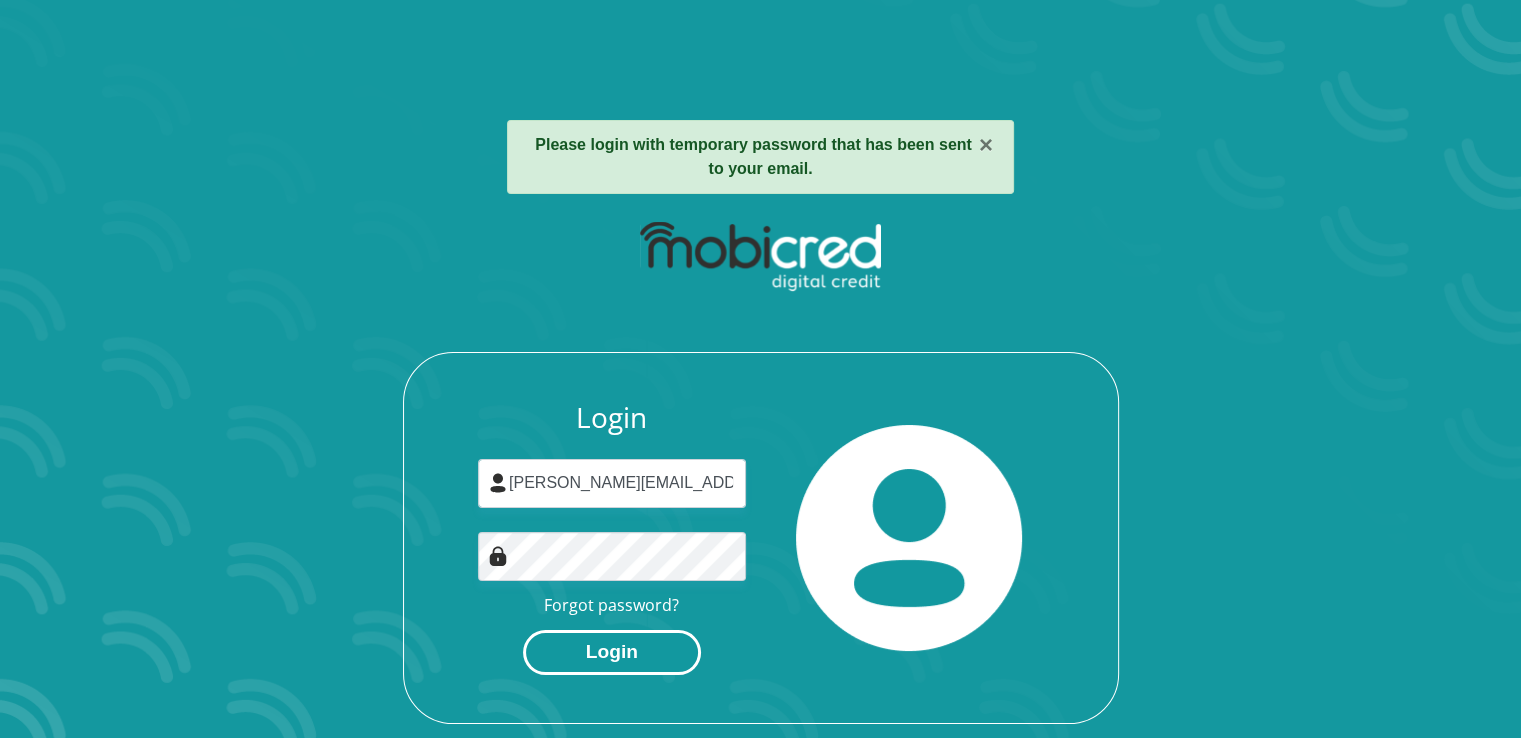 click on "Login" at bounding box center (612, 652) 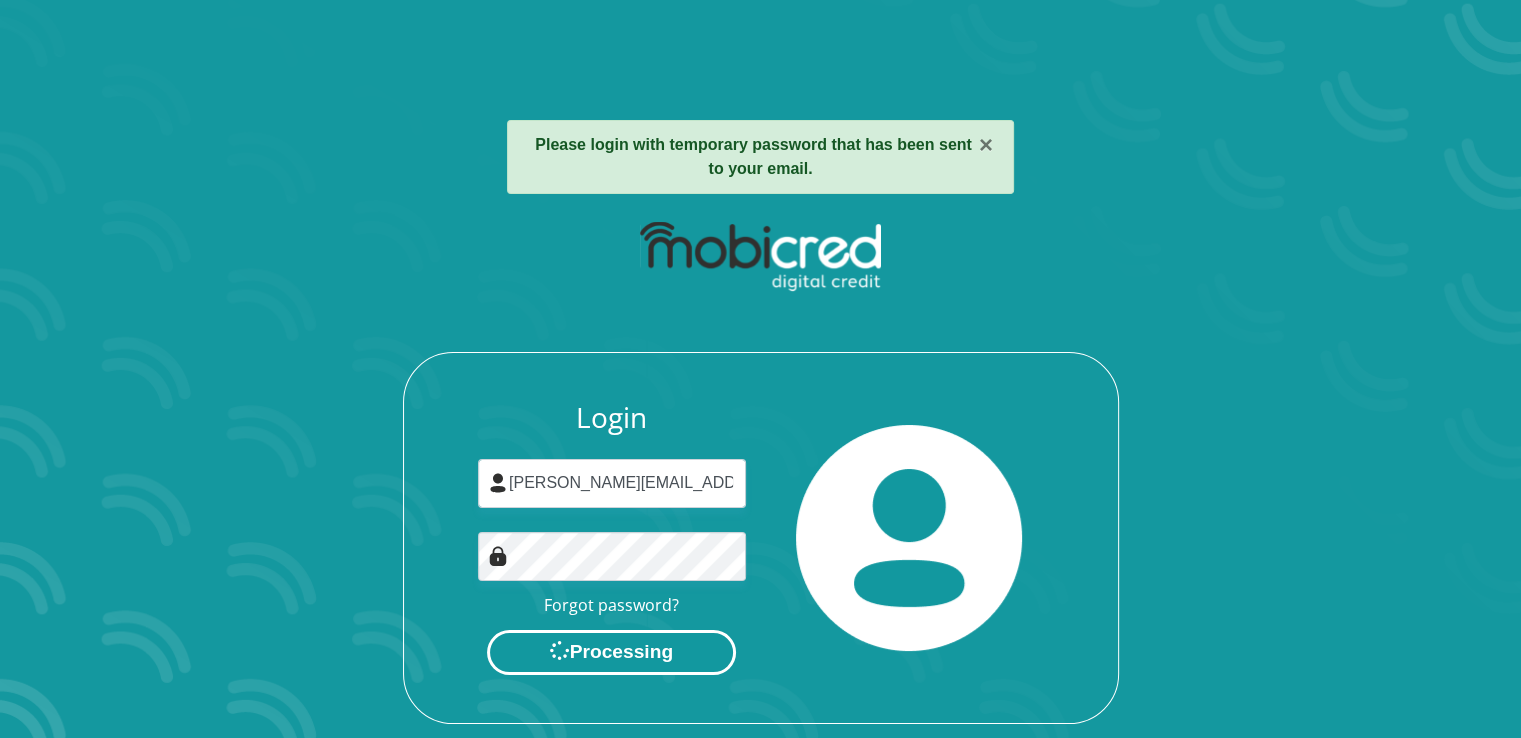 scroll, scrollTop: 0, scrollLeft: 0, axis: both 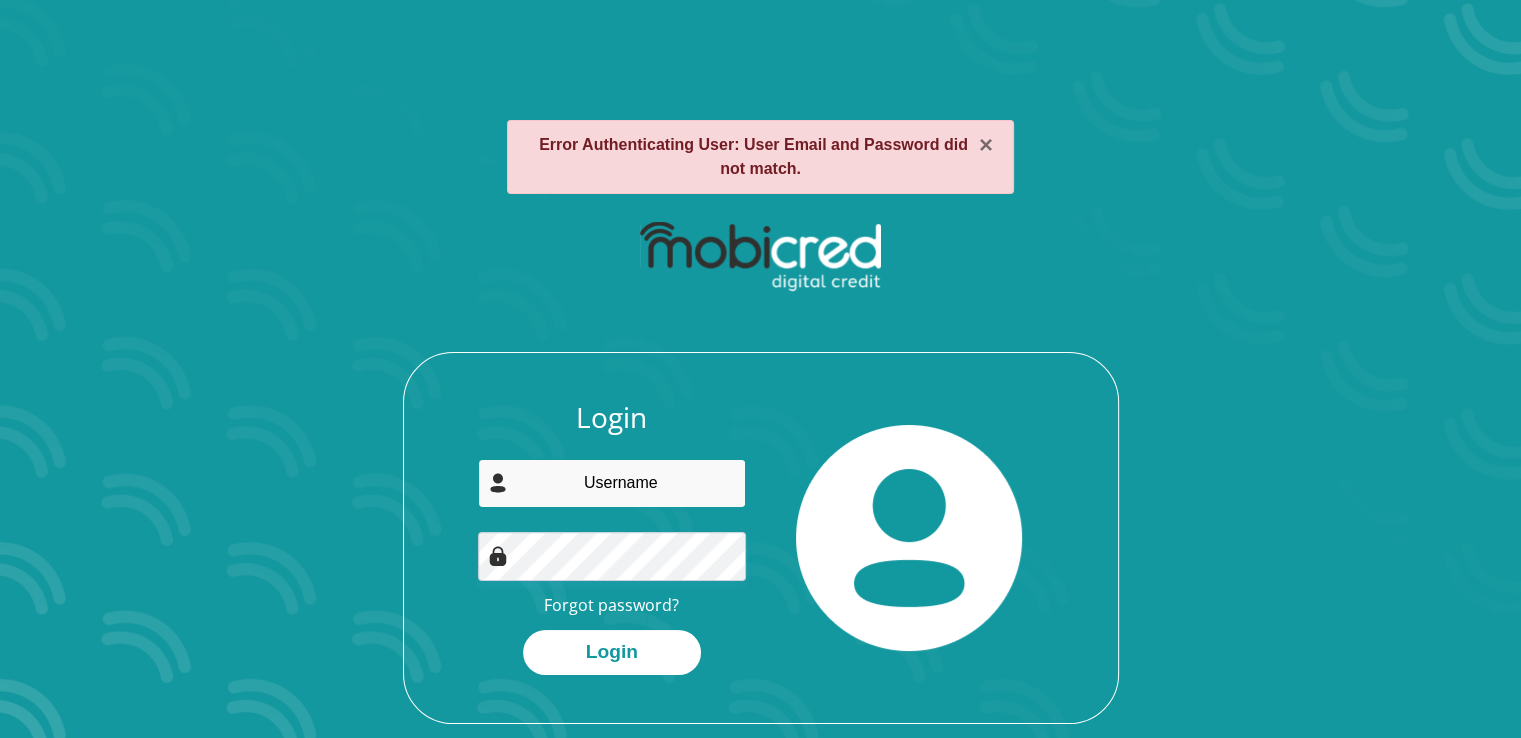 click at bounding box center (612, 483) 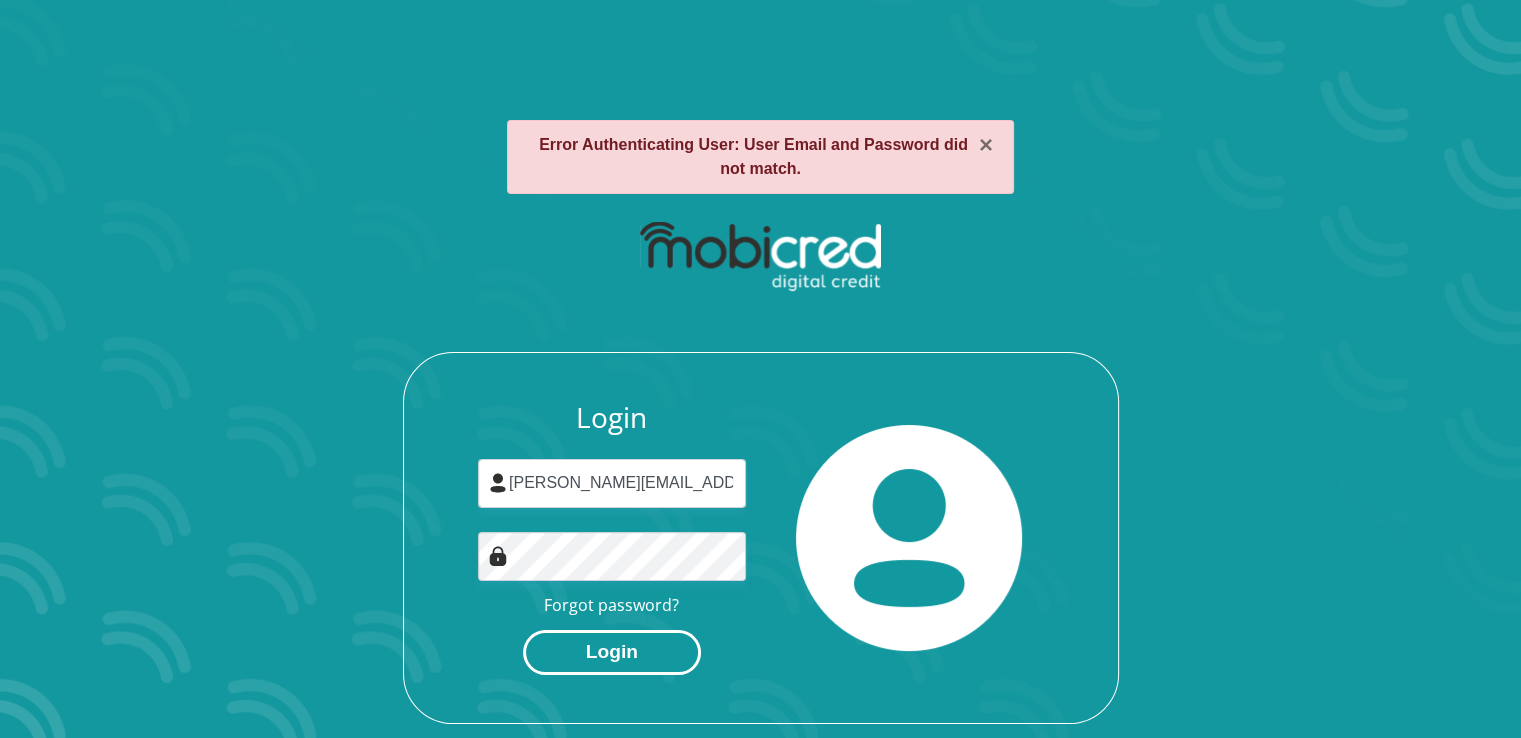 click on "Login" at bounding box center (612, 652) 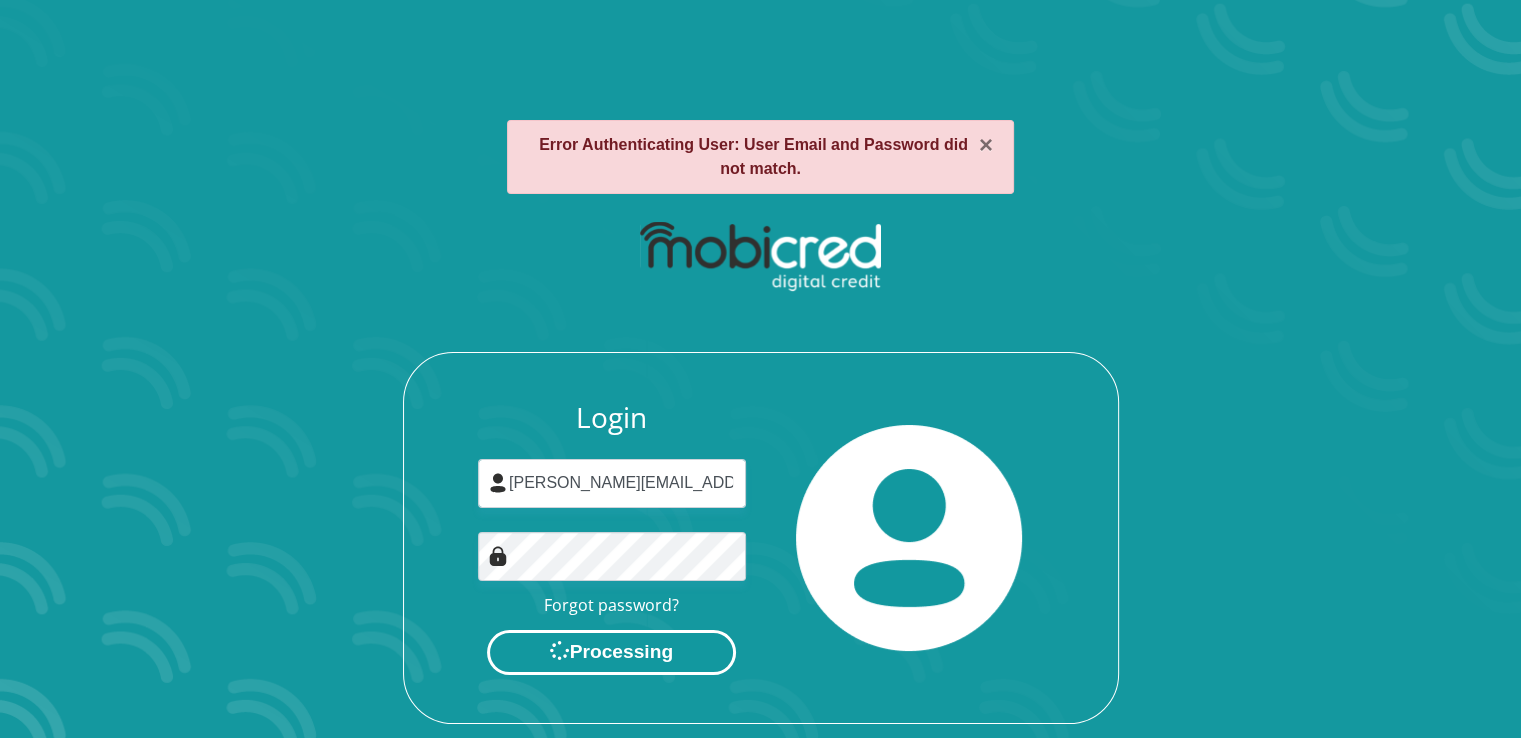scroll, scrollTop: 0, scrollLeft: 0, axis: both 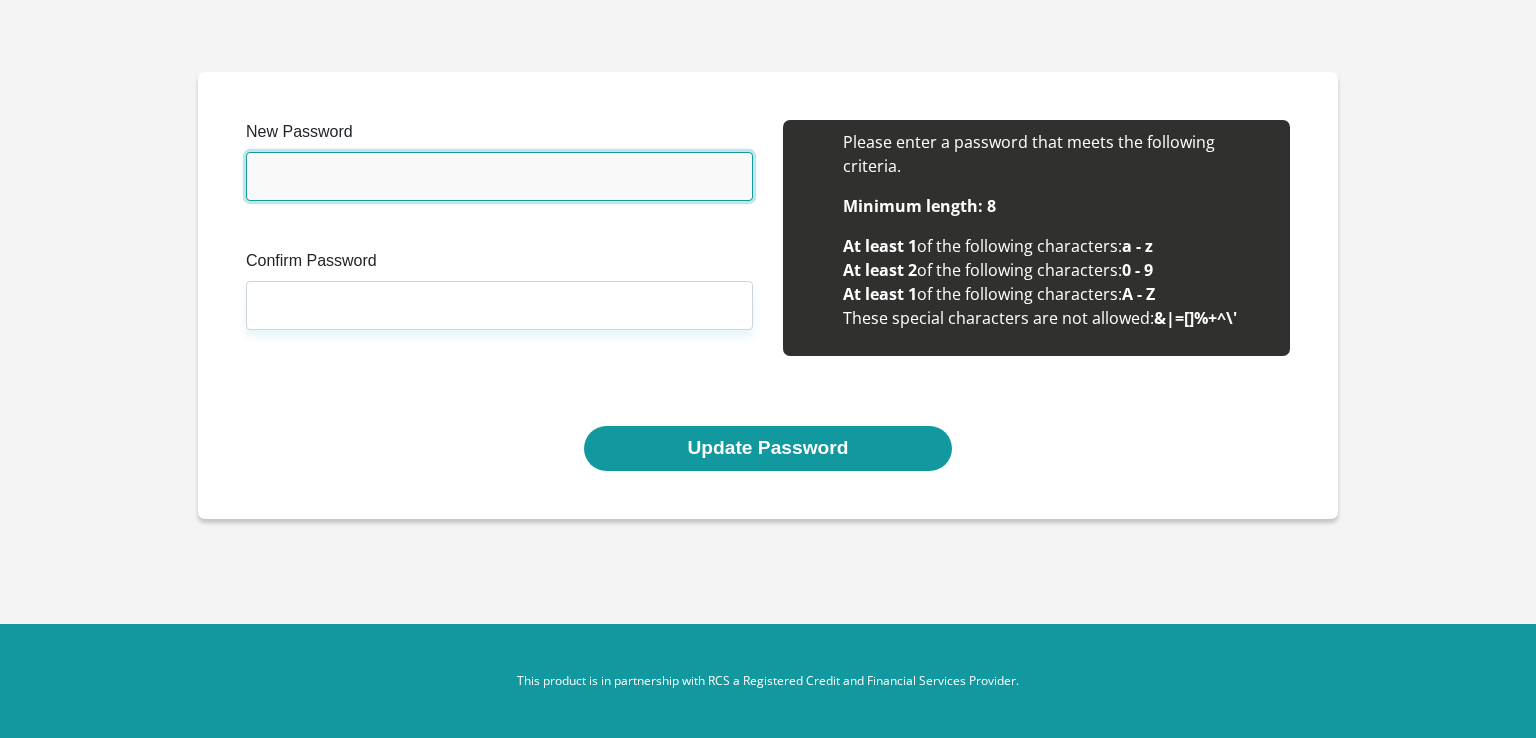 click on "New Password" at bounding box center (499, 176) 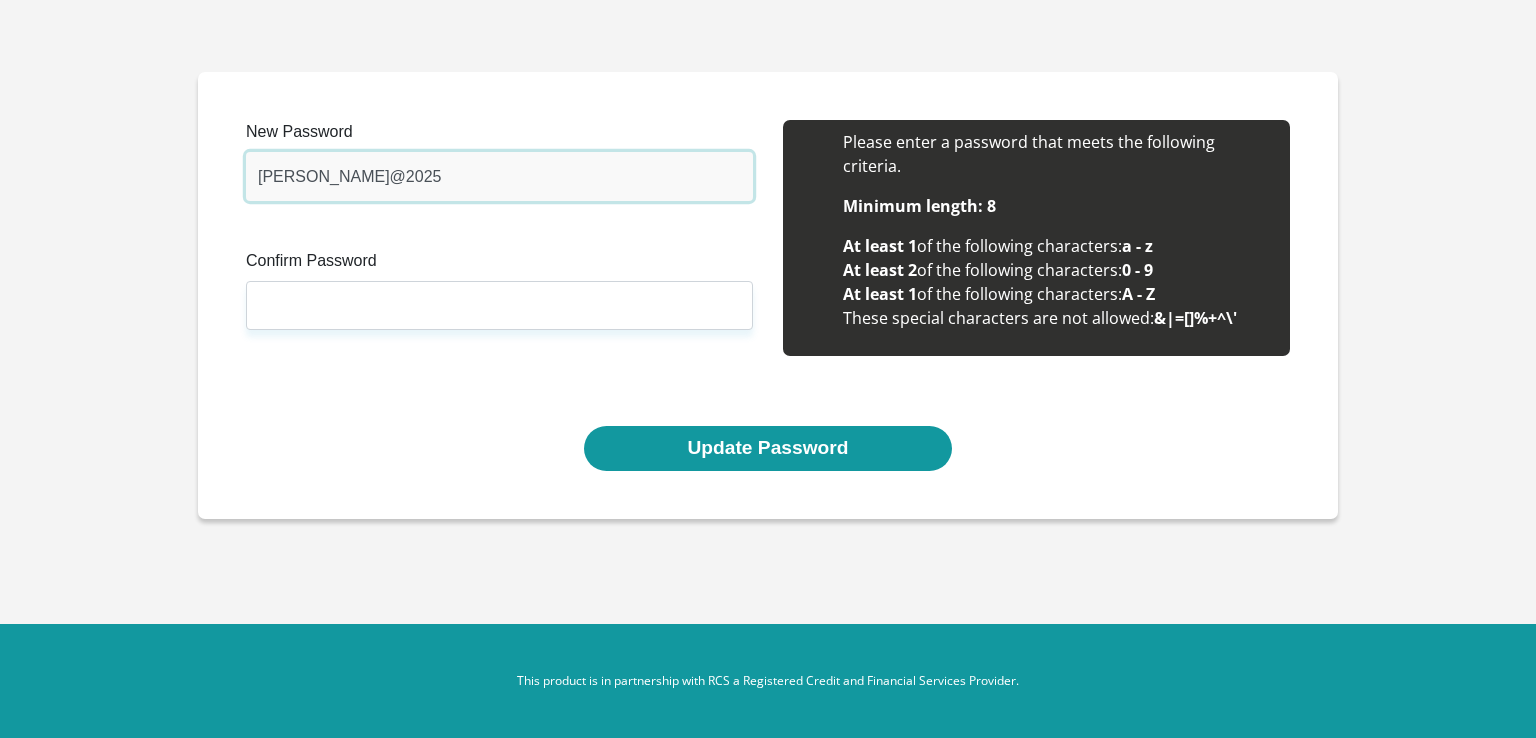 type on "[PERSON_NAME]@2025" 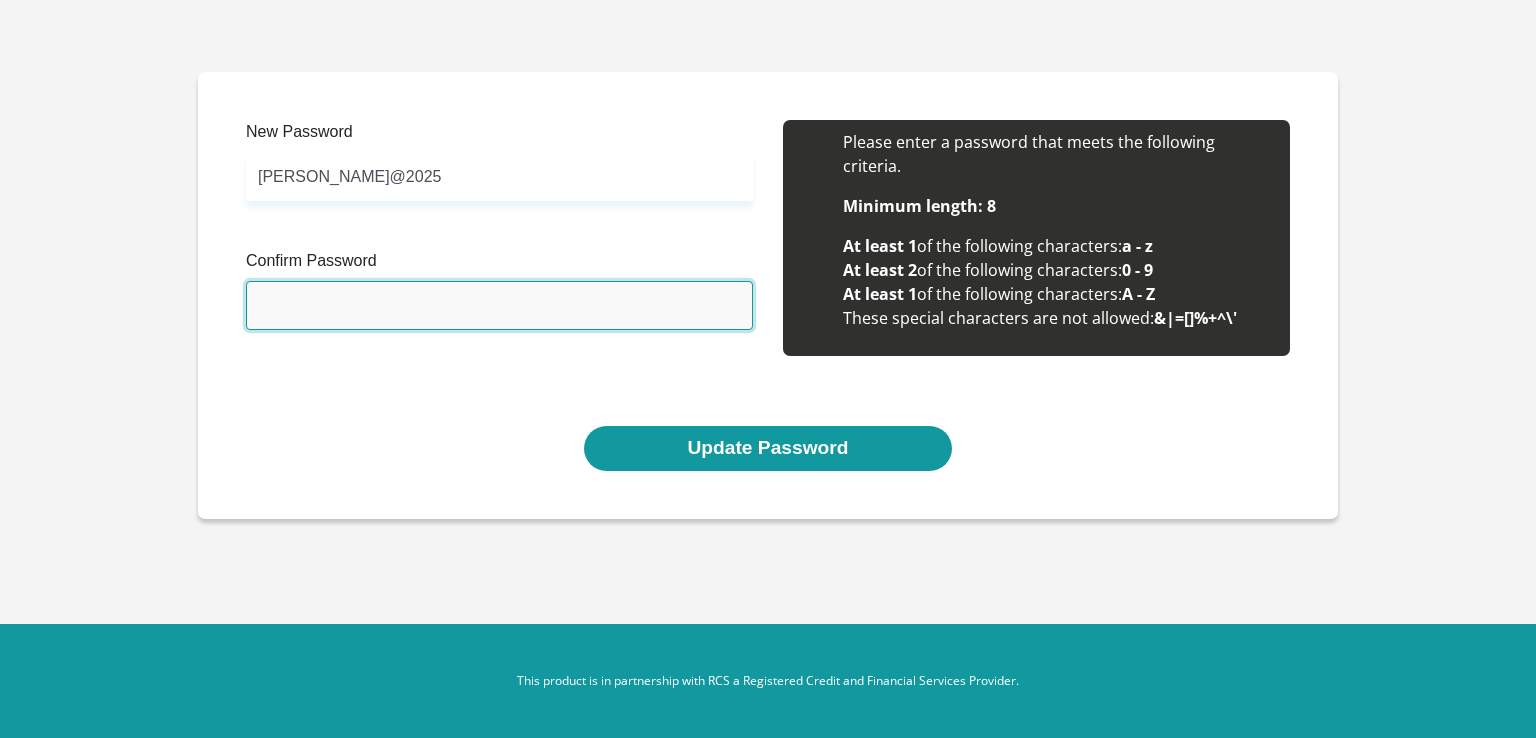 click on "Confirm Password" at bounding box center [499, 305] 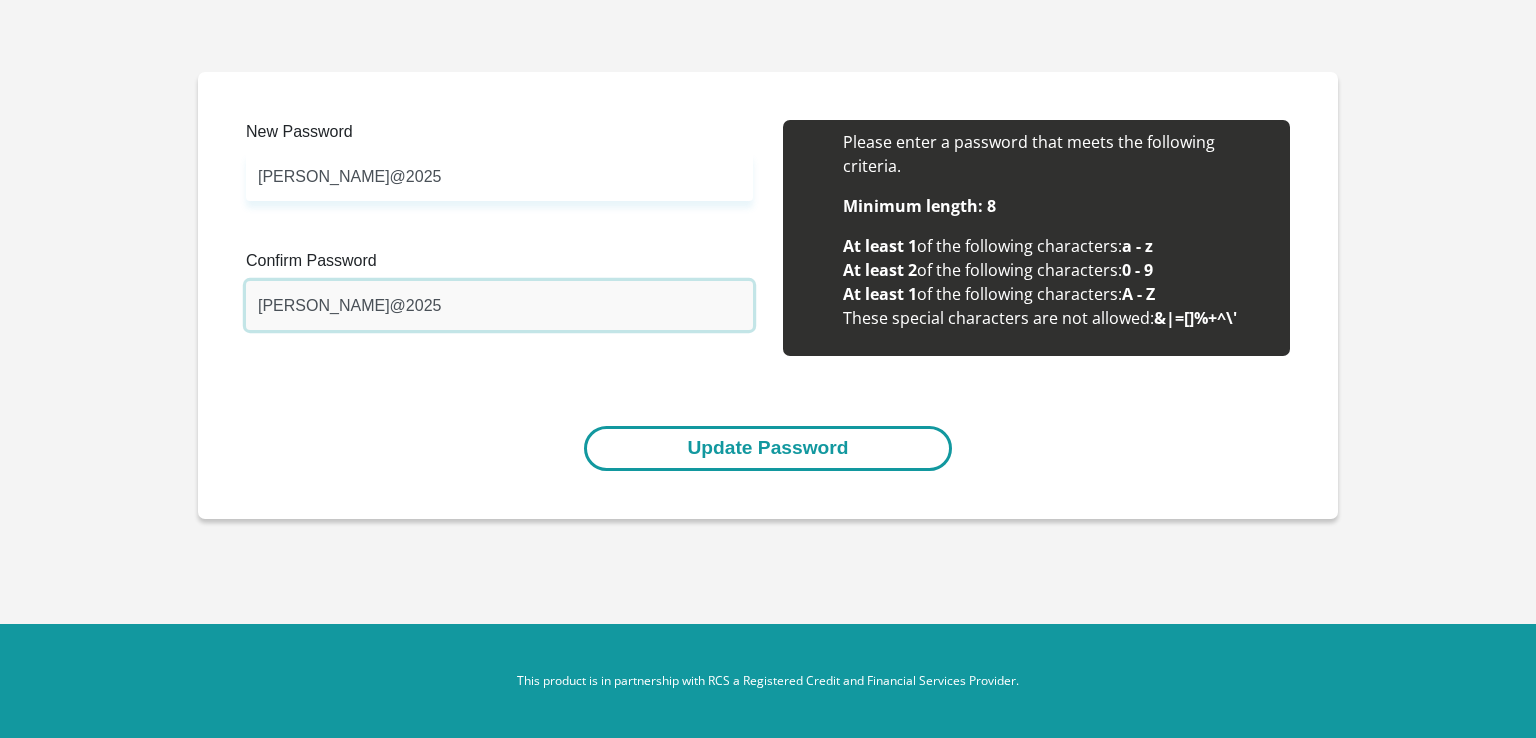 type on "[PERSON_NAME]@2025" 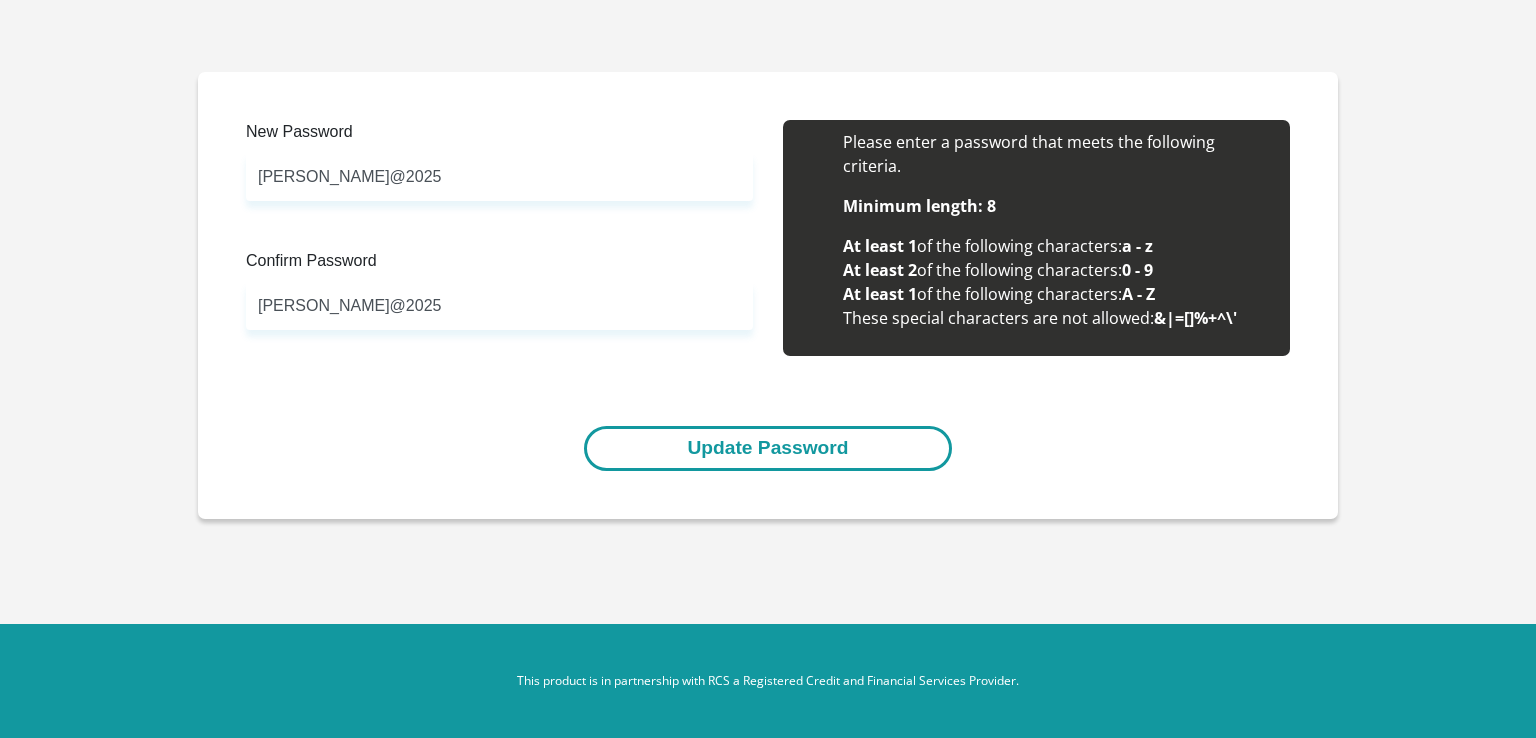 click on "Update Password" at bounding box center [767, 448] 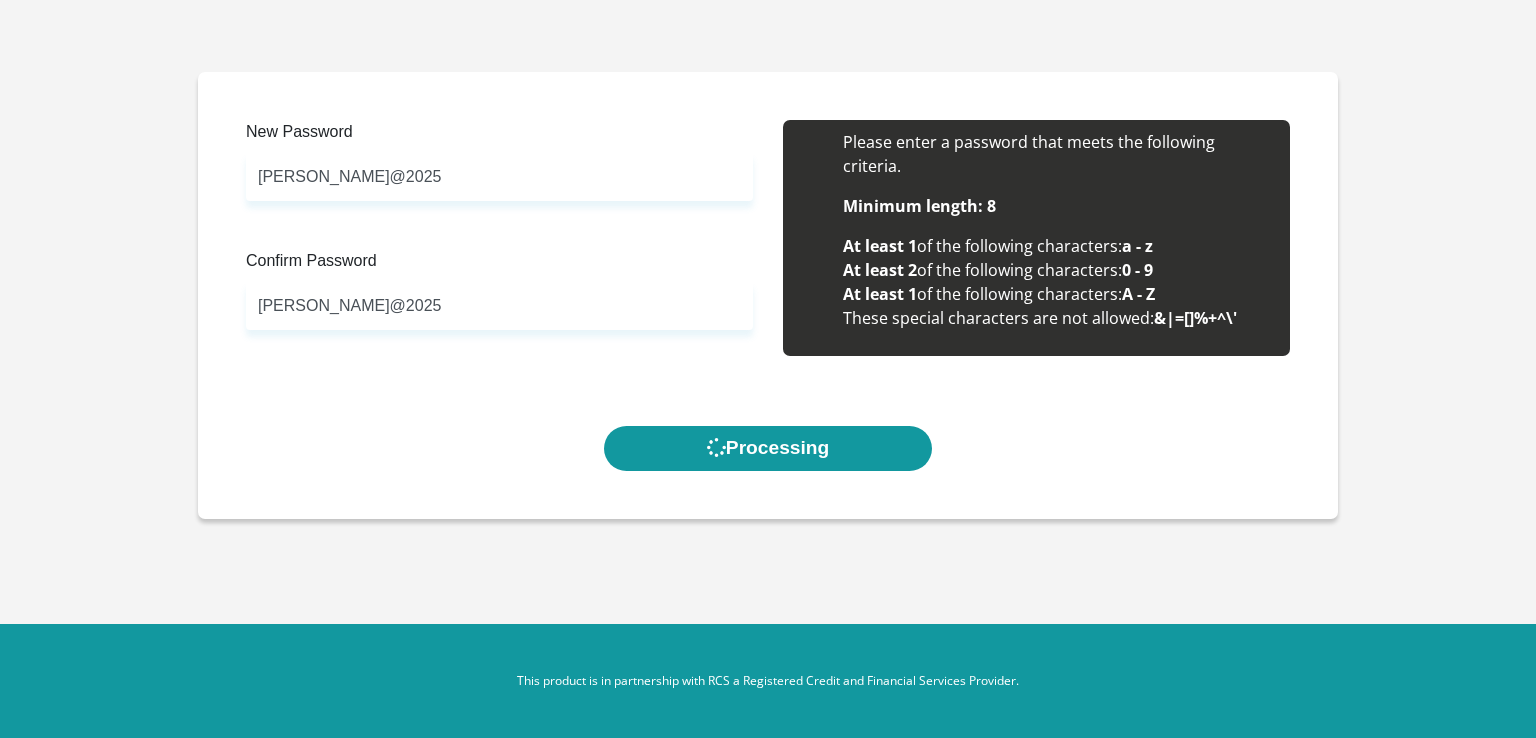 scroll, scrollTop: 0, scrollLeft: 0, axis: both 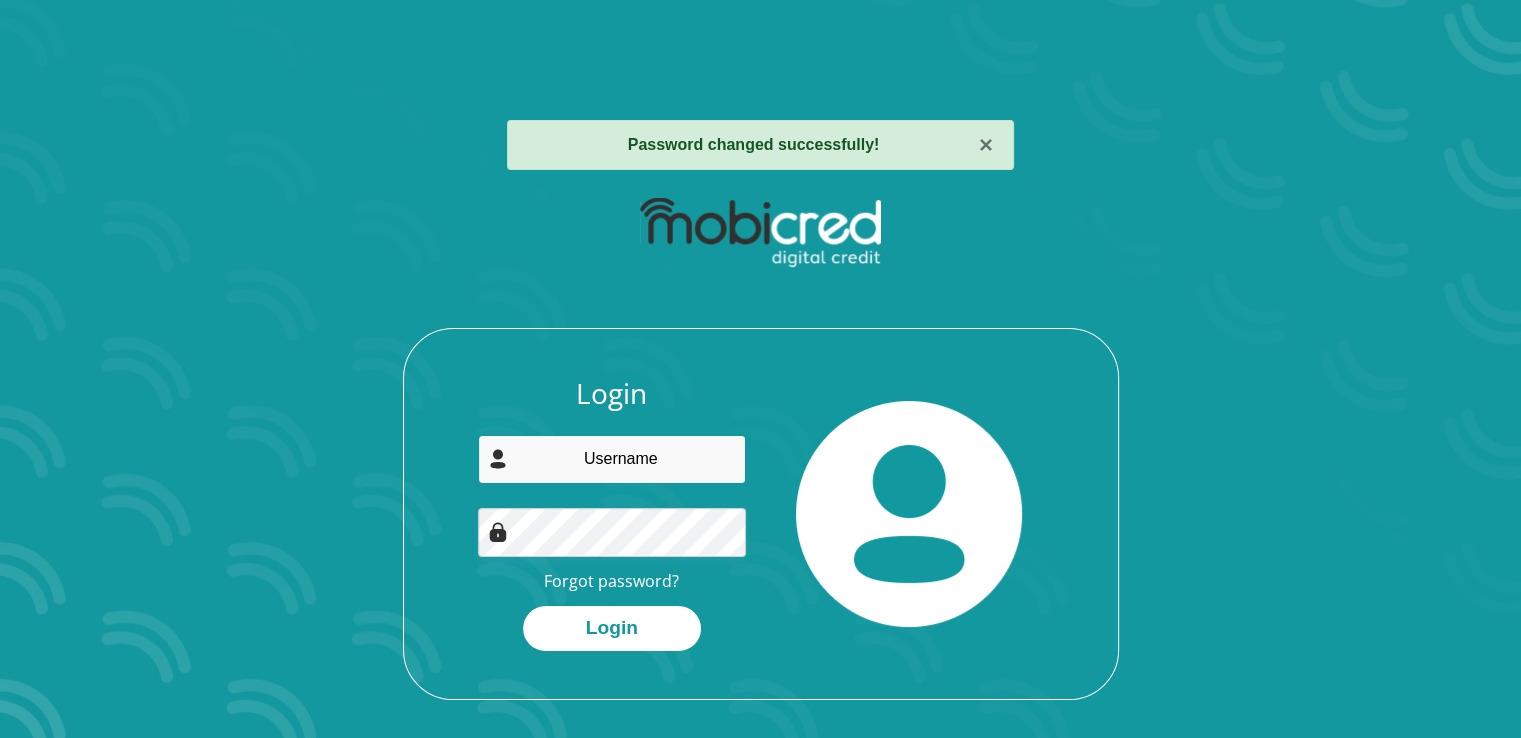 click at bounding box center (612, 459) 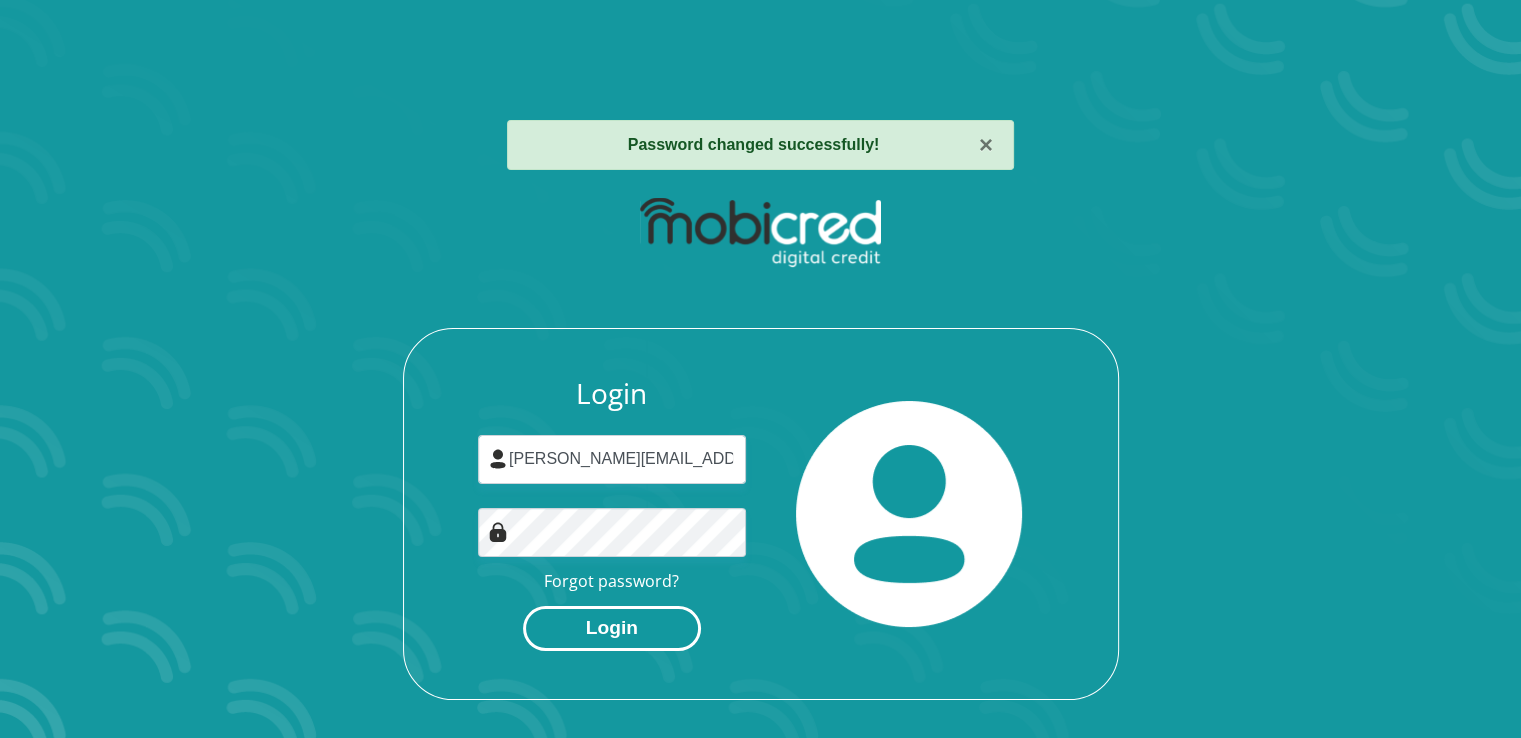 click on "Login" at bounding box center [612, 628] 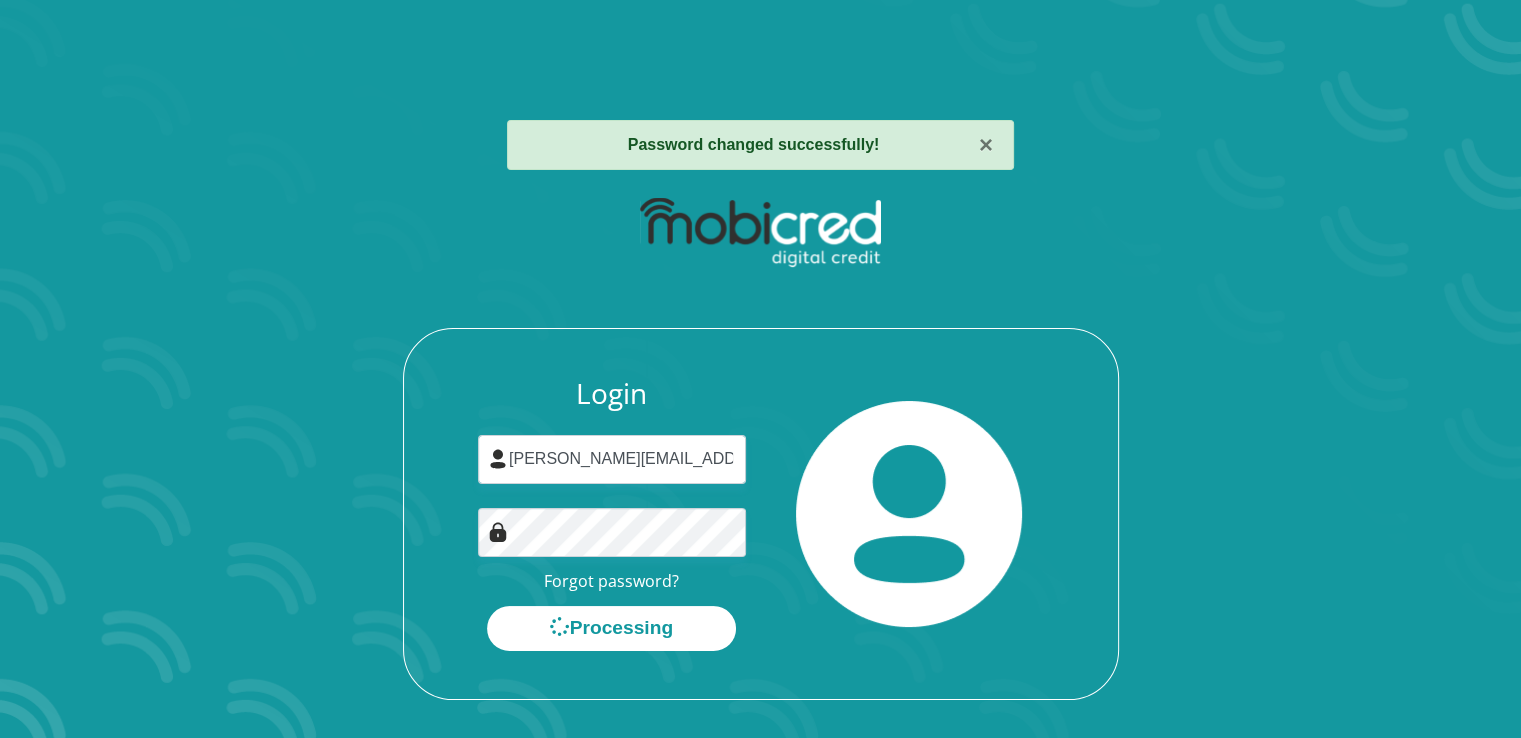 scroll, scrollTop: 0, scrollLeft: 0, axis: both 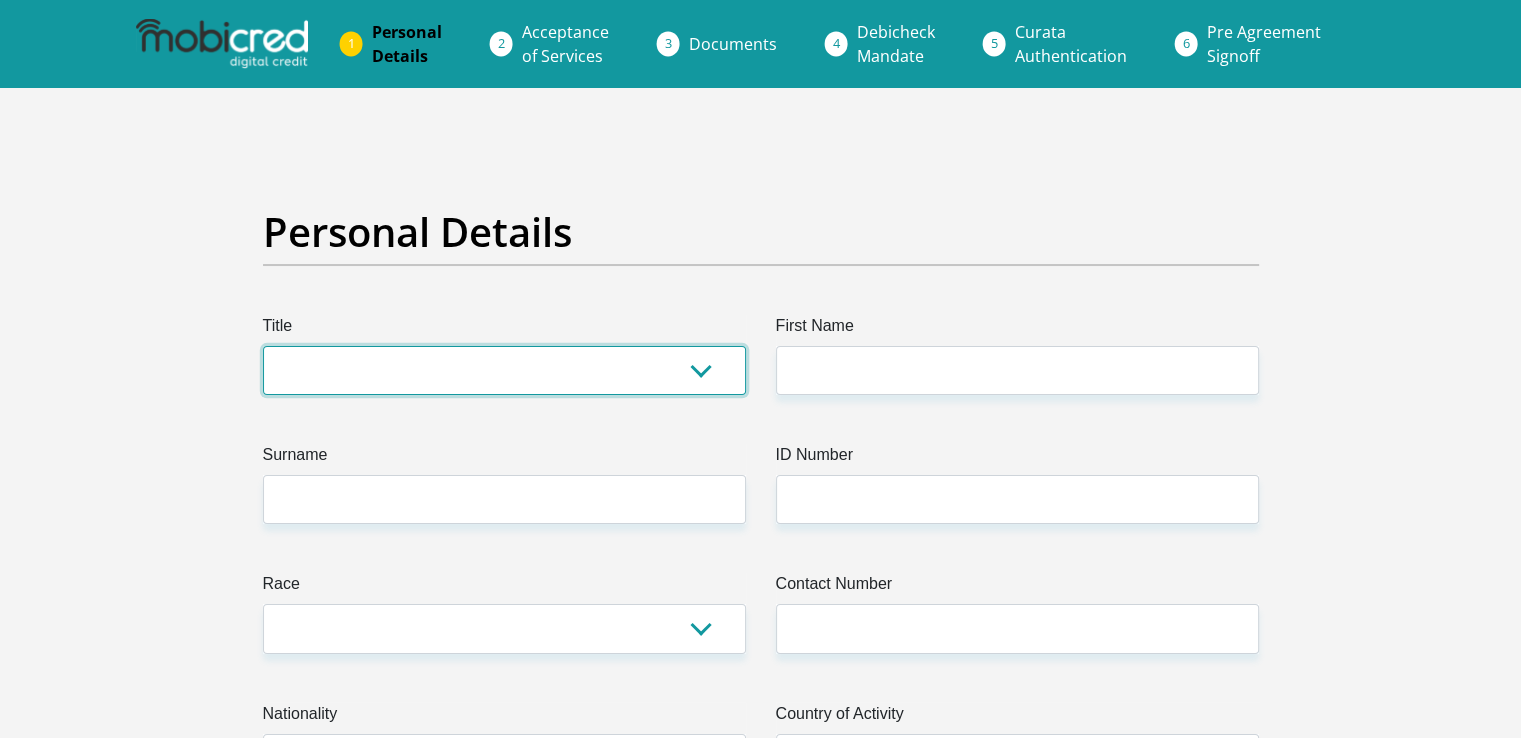 click on "Mr
Ms
Mrs
Dr
[PERSON_NAME]" at bounding box center (504, 370) 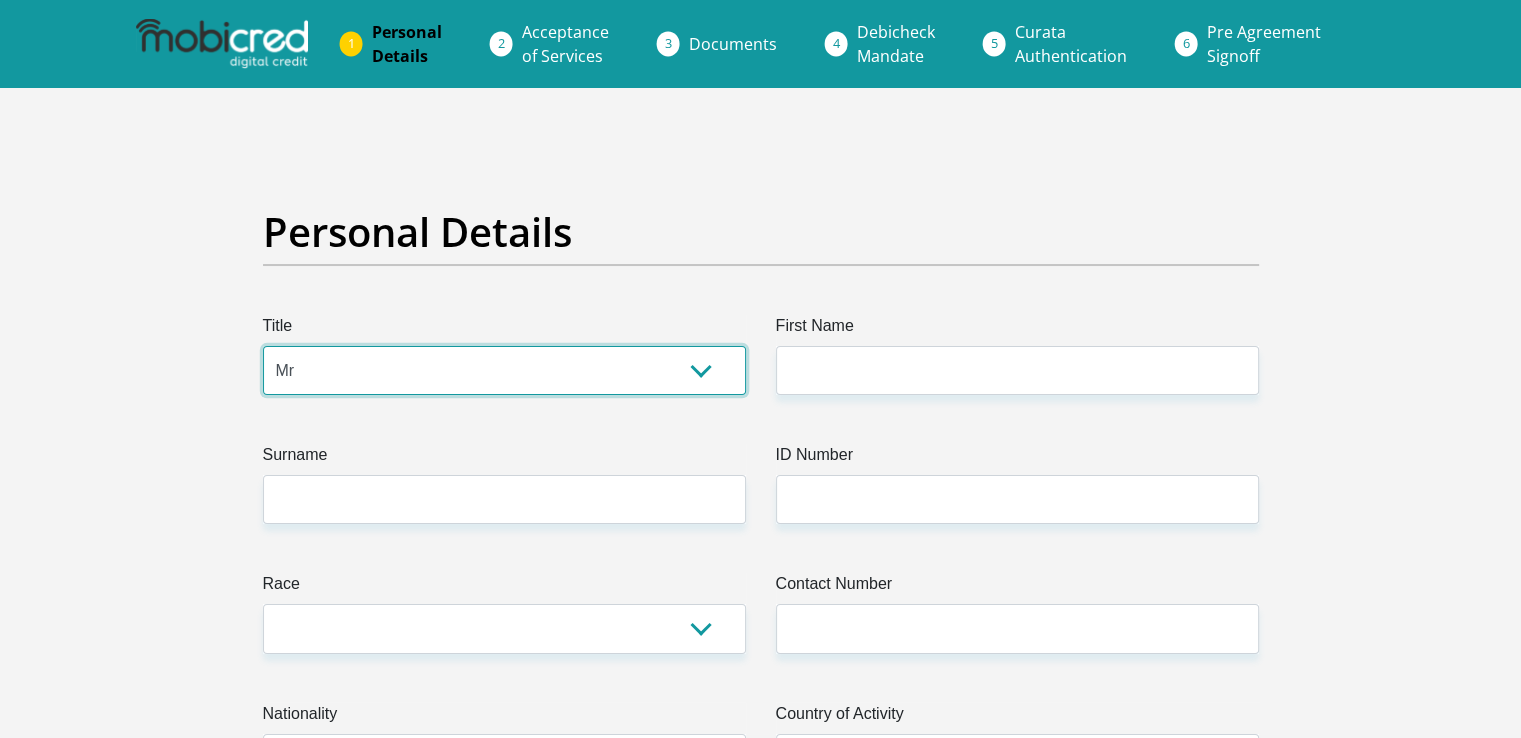 click on "Mr
Ms
Mrs
Dr
Other" at bounding box center (504, 370) 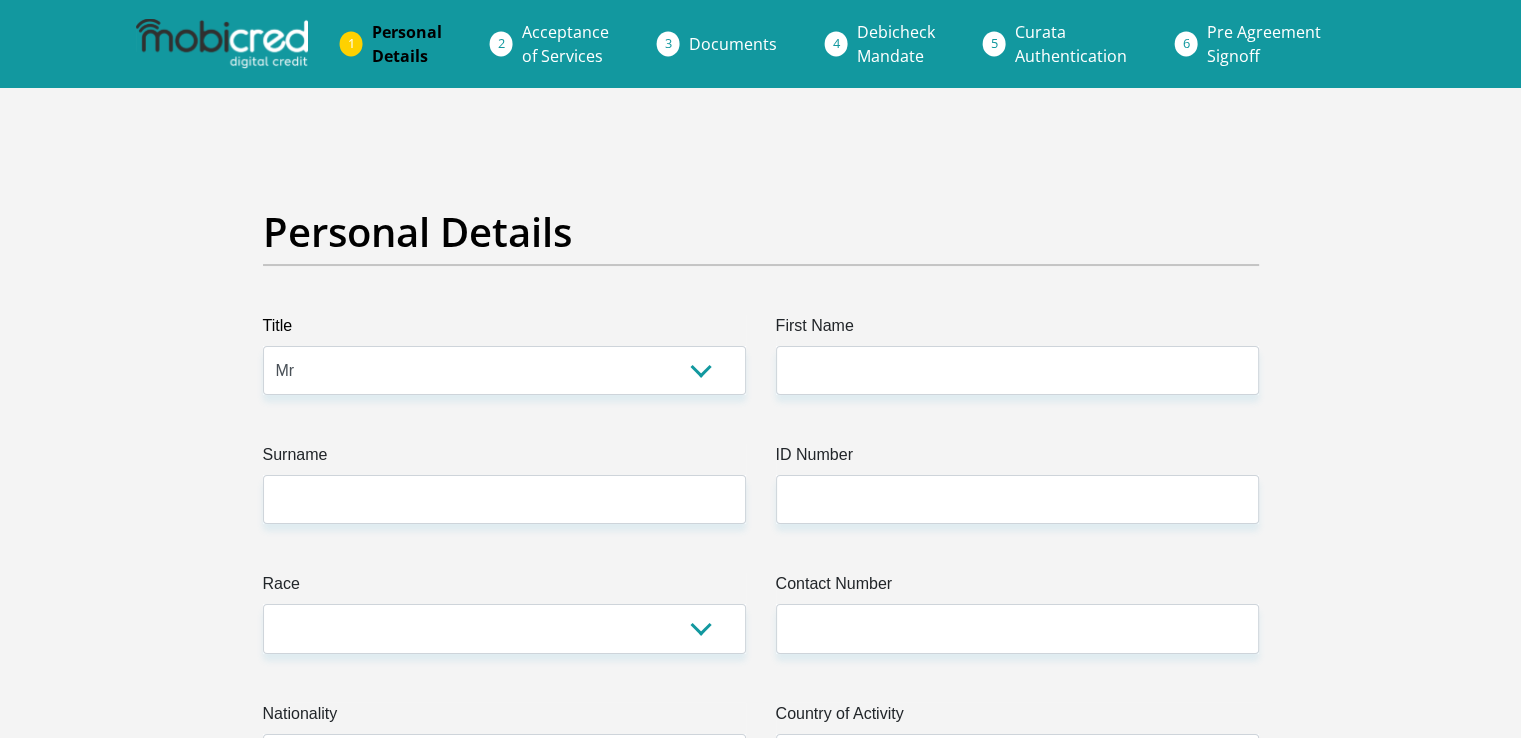 click on "First Name" at bounding box center (1017, 330) 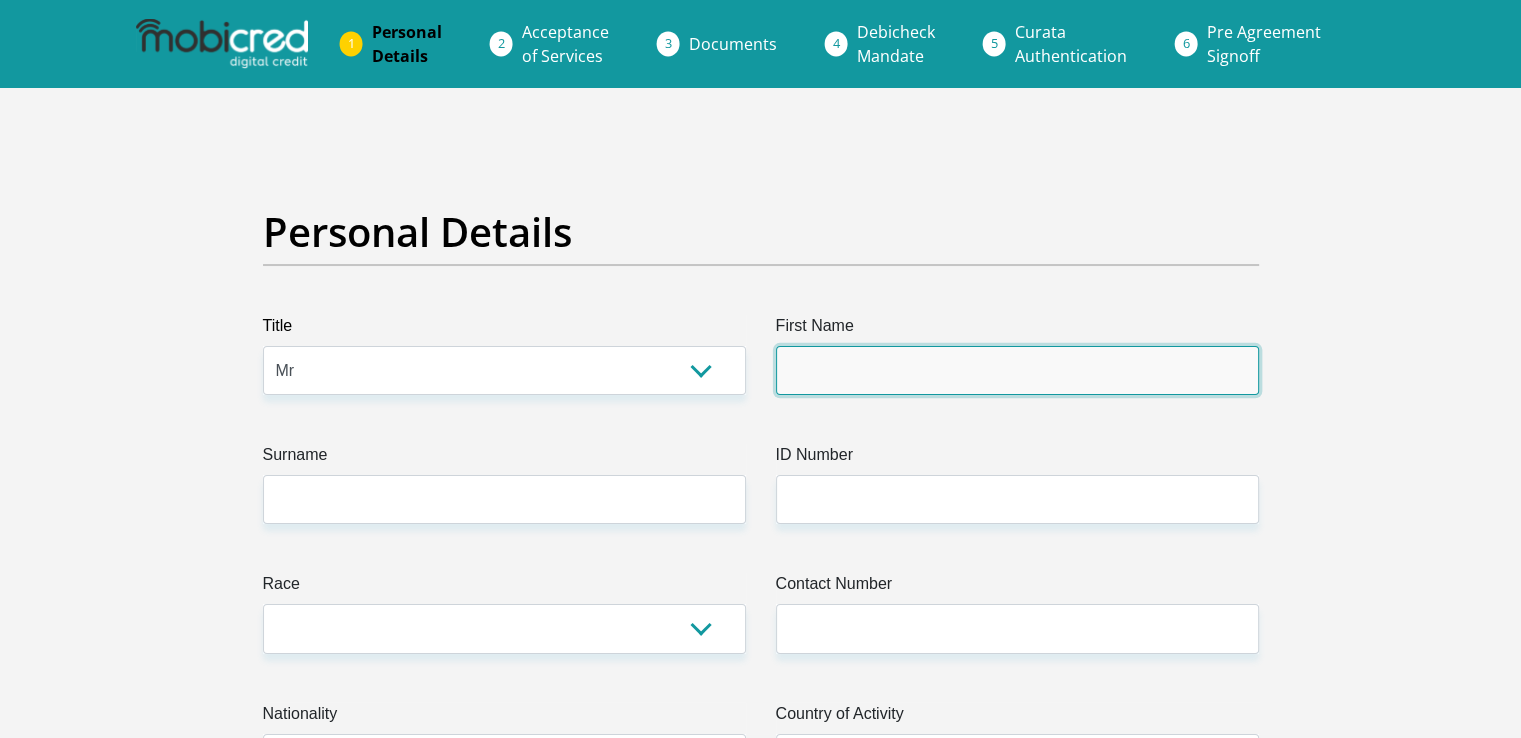 click on "First Name" at bounding box center [1017, 370] 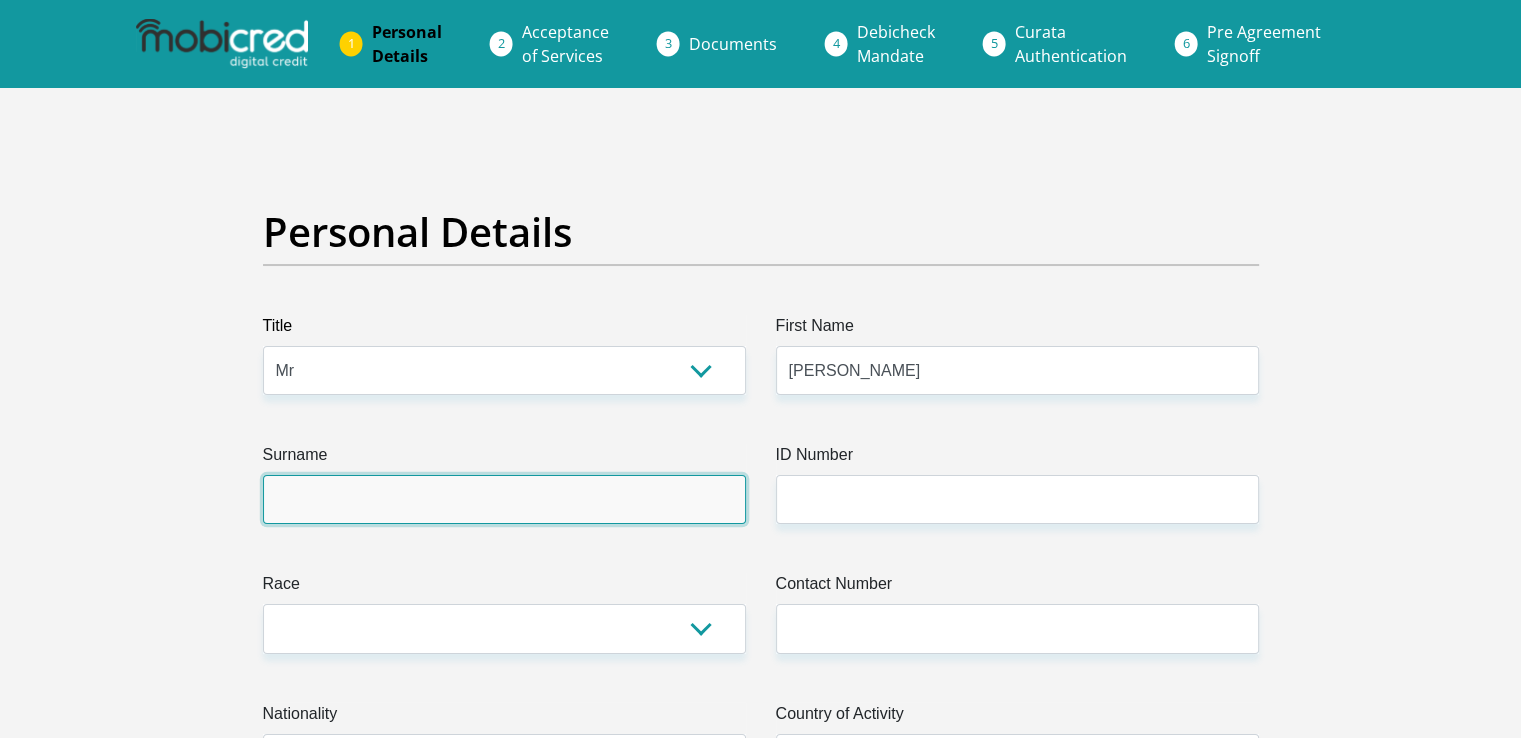 type on "schriever" 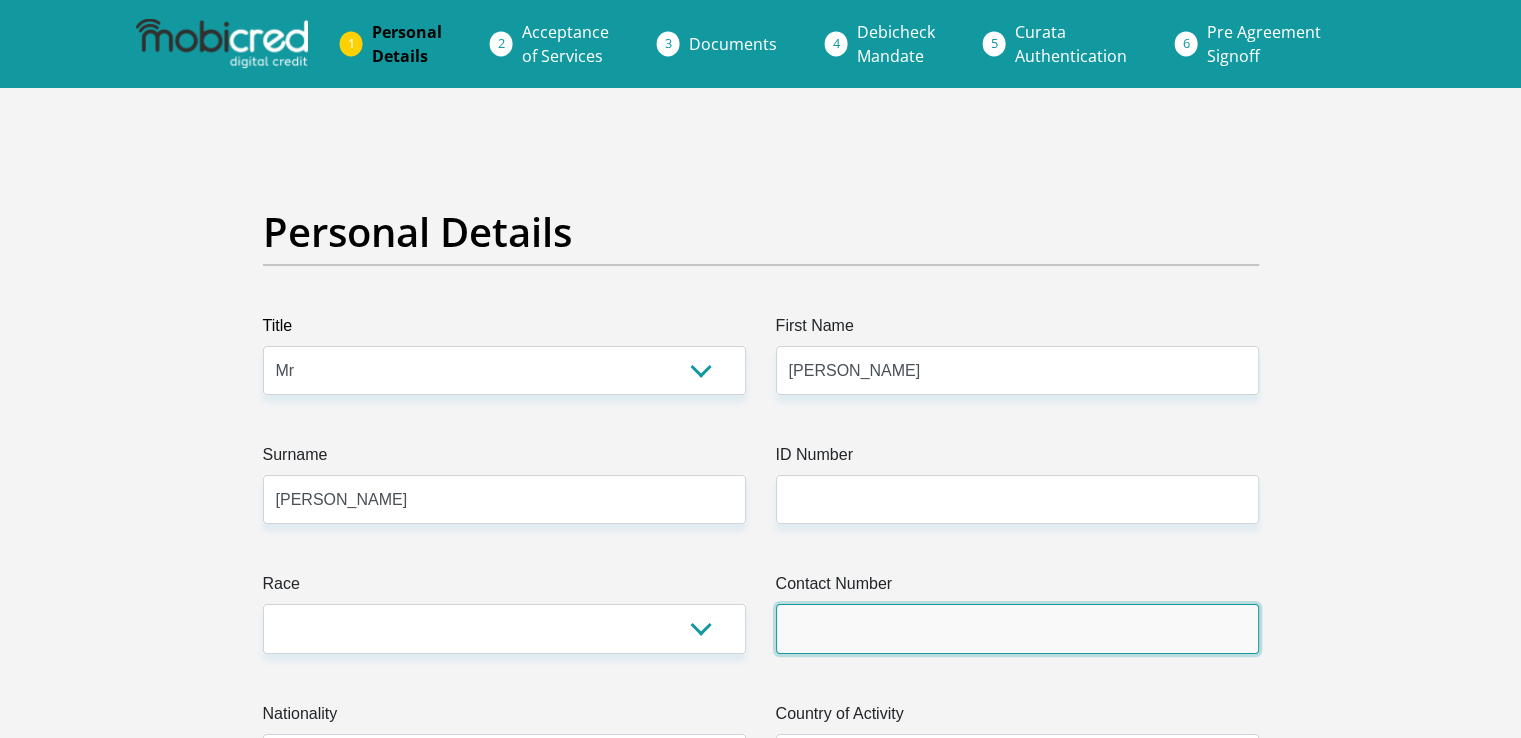 type on "0619539585" 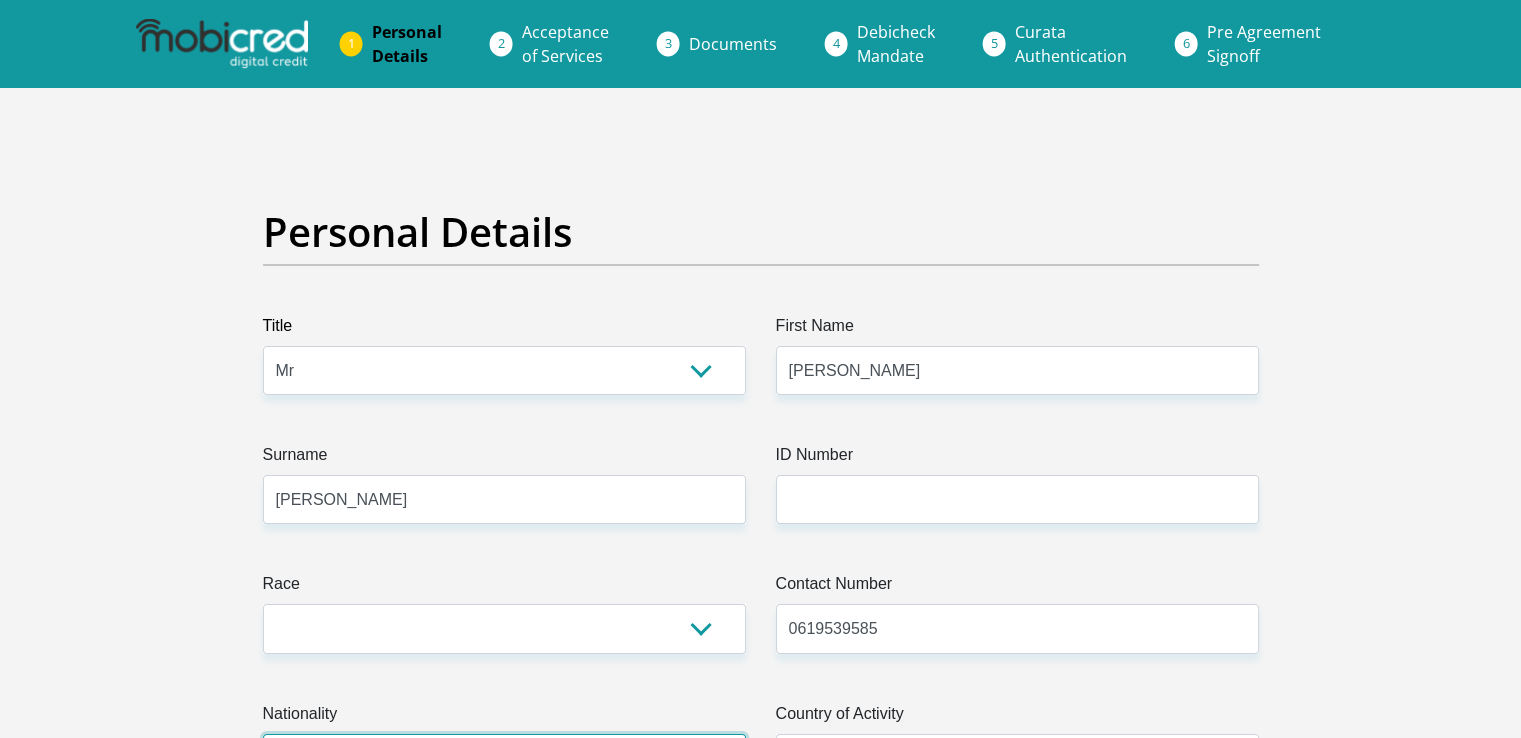select on "ZAF" 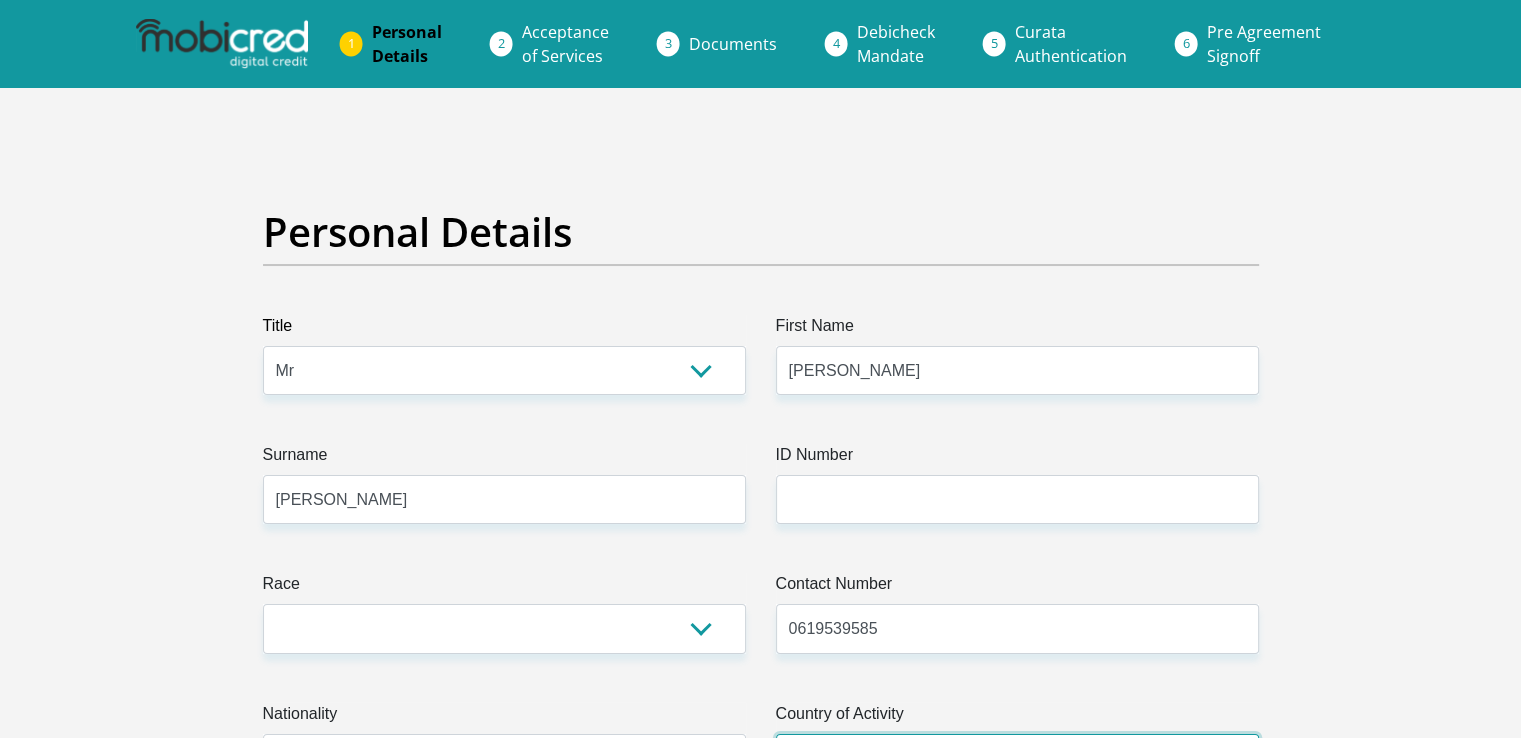 select on "ZAF" 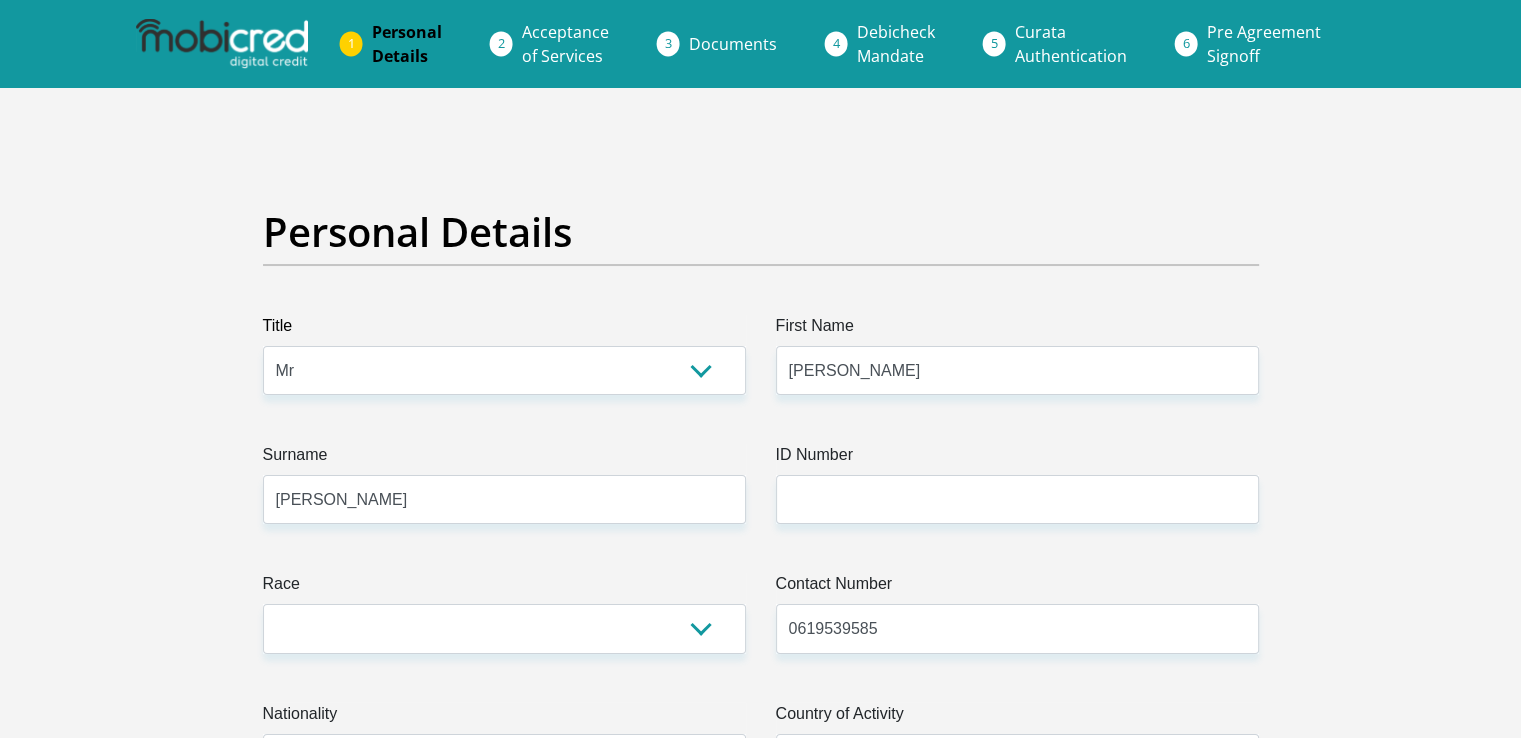 type on "52 Main Street" 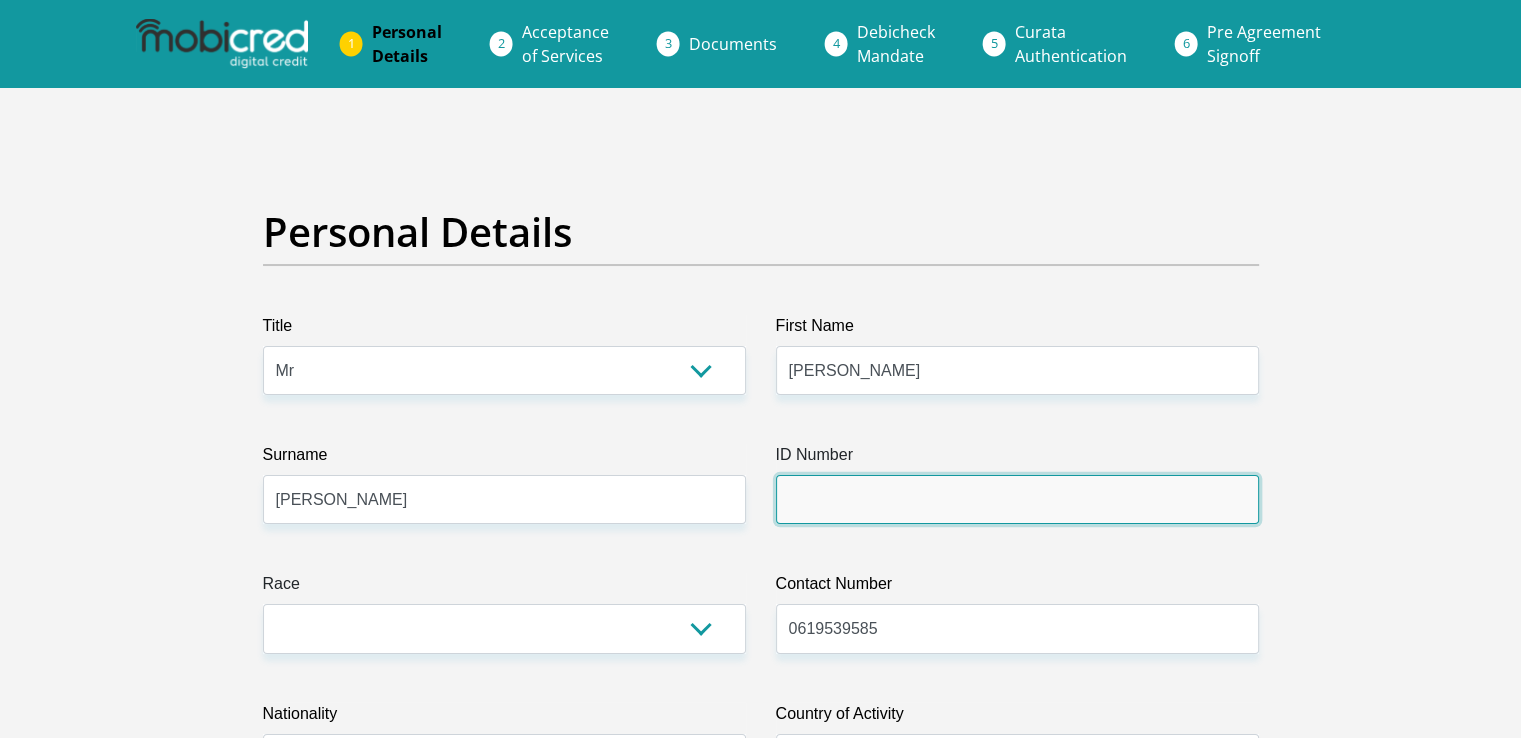 click on "ID Number" at bounding box center (1017, 499) 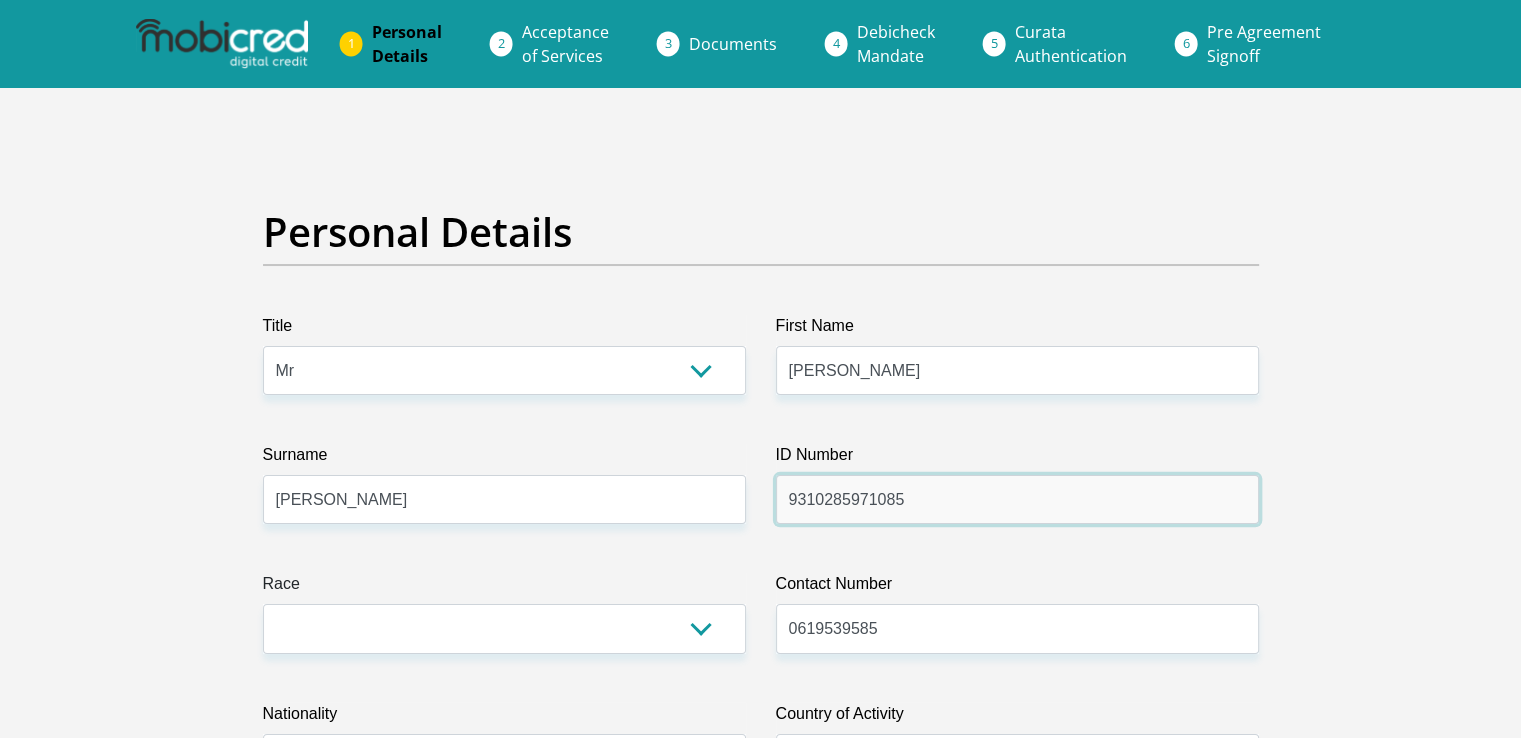 type on "9310285971085" 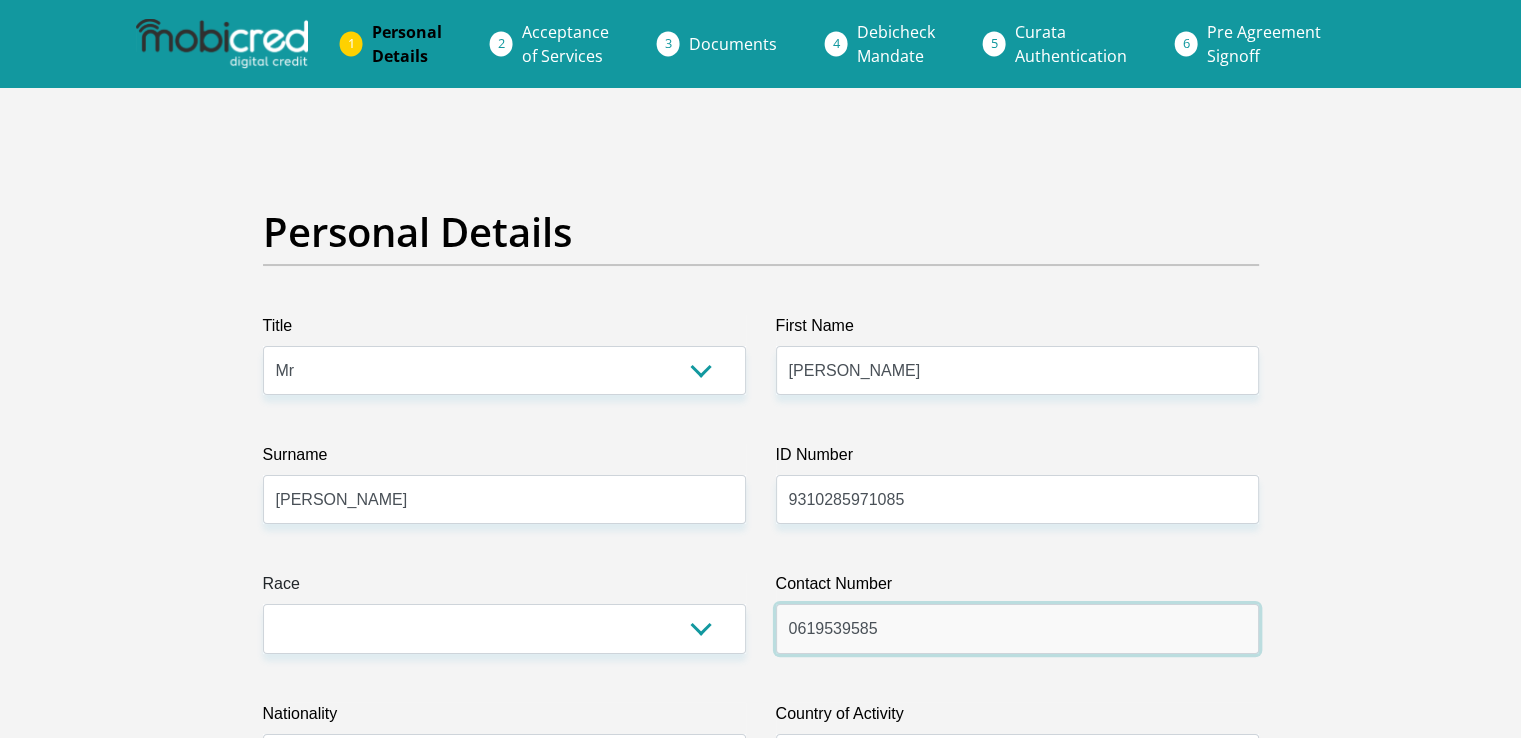 drag, startPoint x: 901, startPoint y: 619, endPoint x: 664, endPoint y: 633, distance: 237.41315 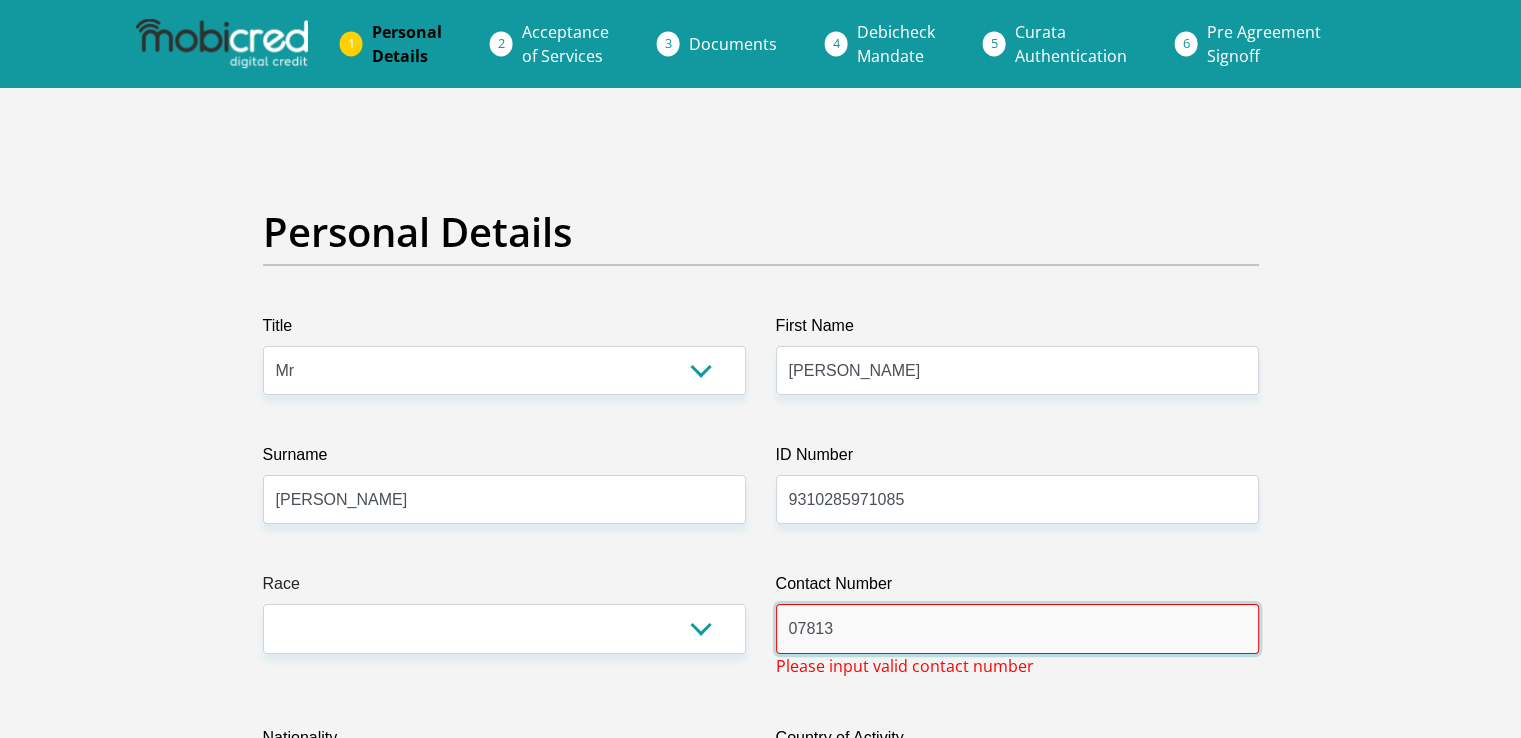 type on "0781370137" 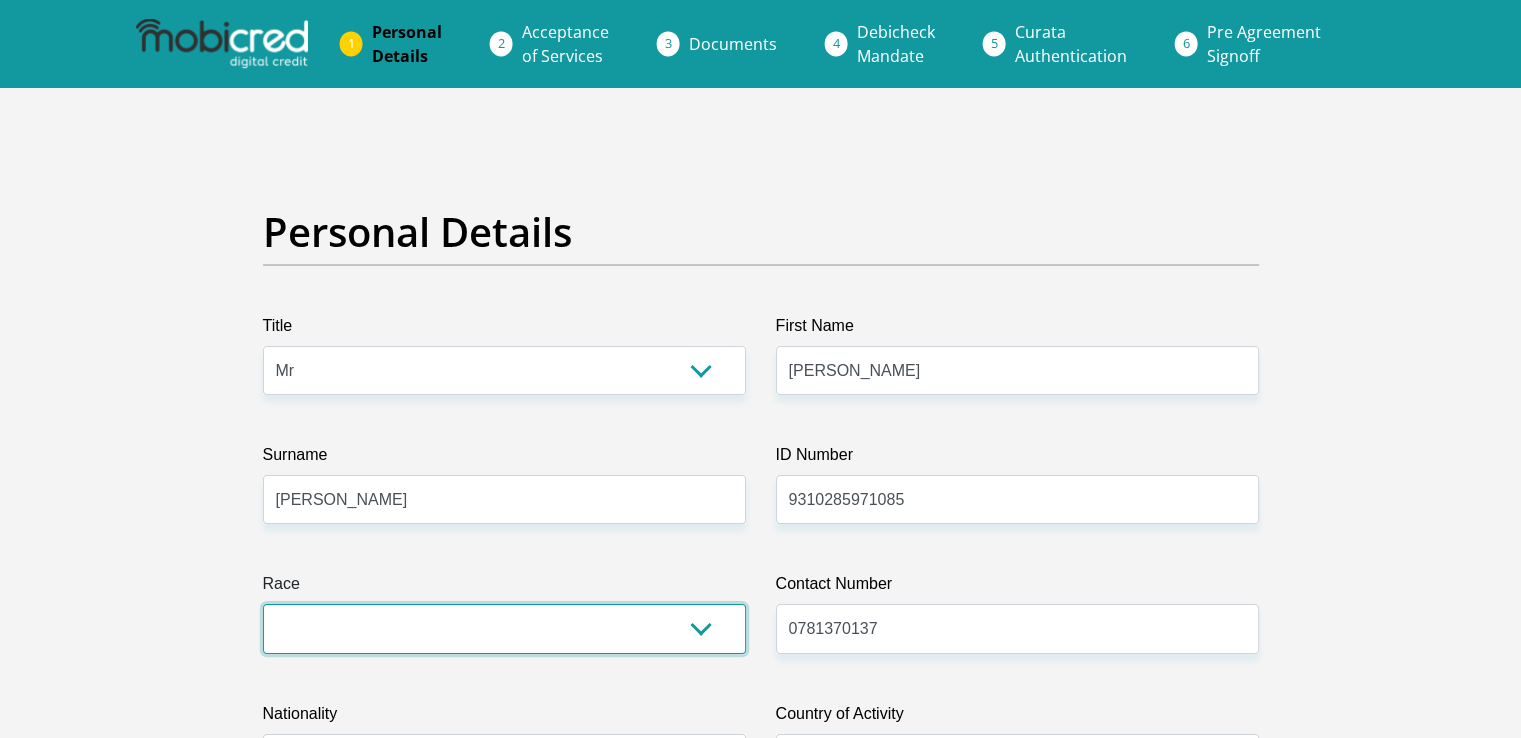click on "Black
Coloured
Indian
White
Other" at bounding box center [504, 628] 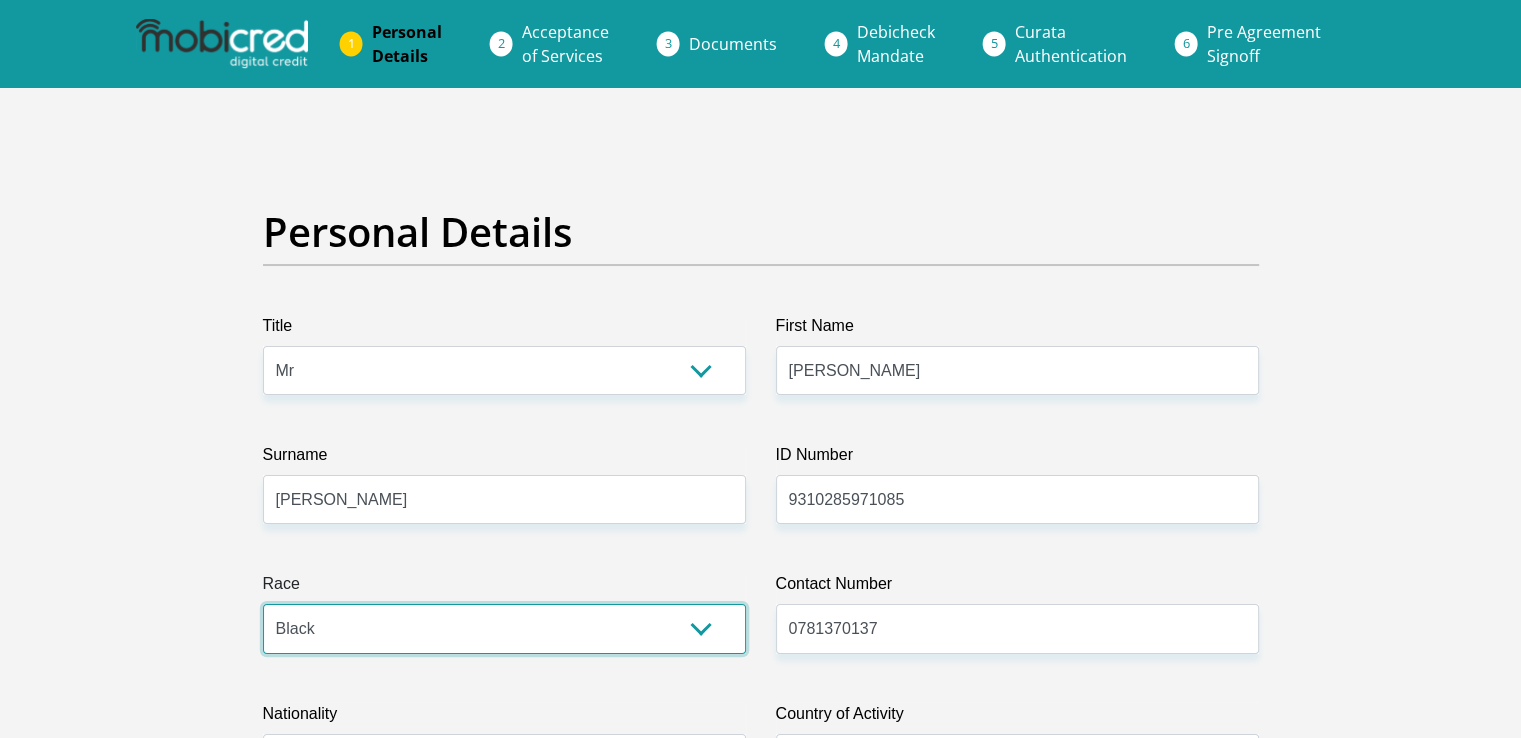 click on "Black
Coloured
Indian
White
Other" at bounding box center (504, 628) 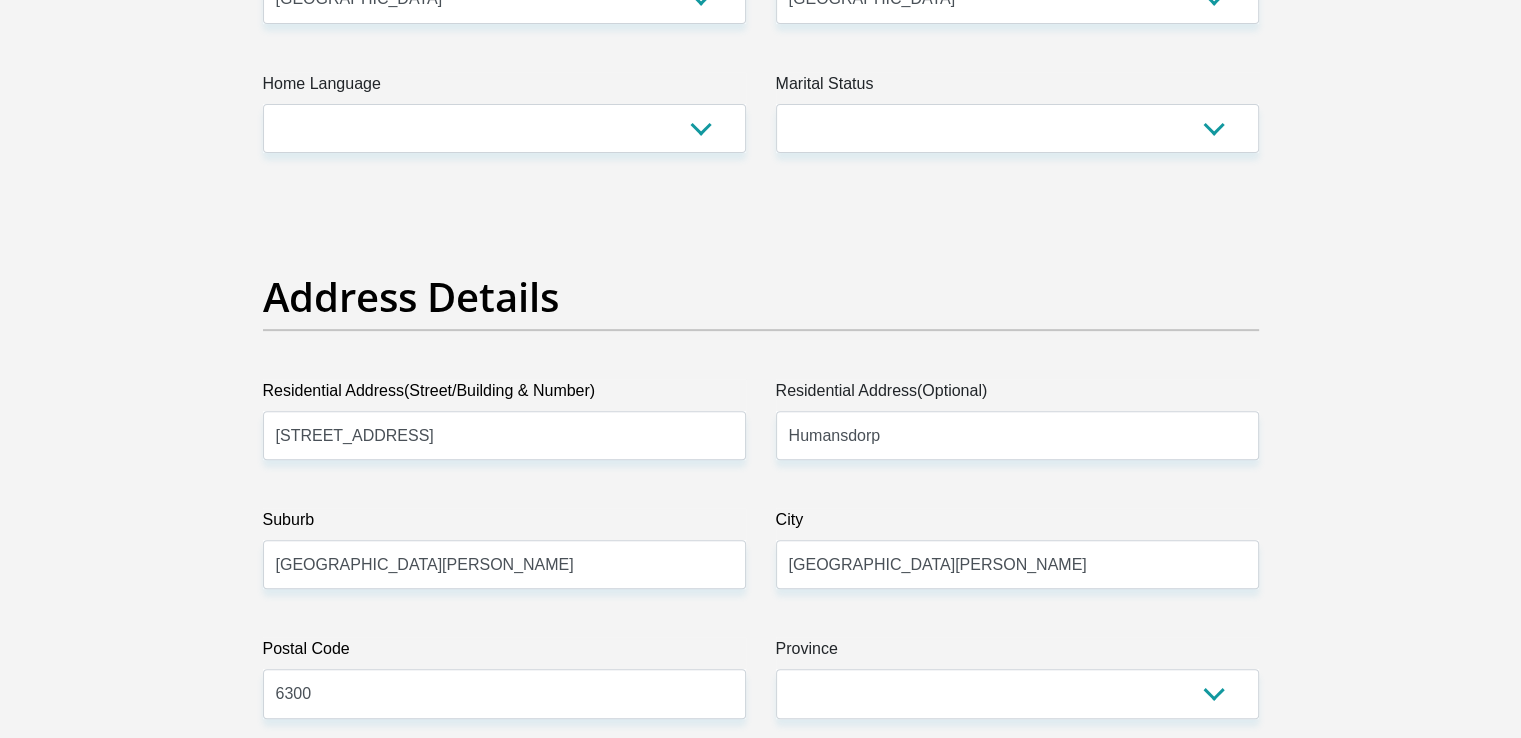 scroll, scrollTop: 751, scrollLeft: 0, axis: vertical 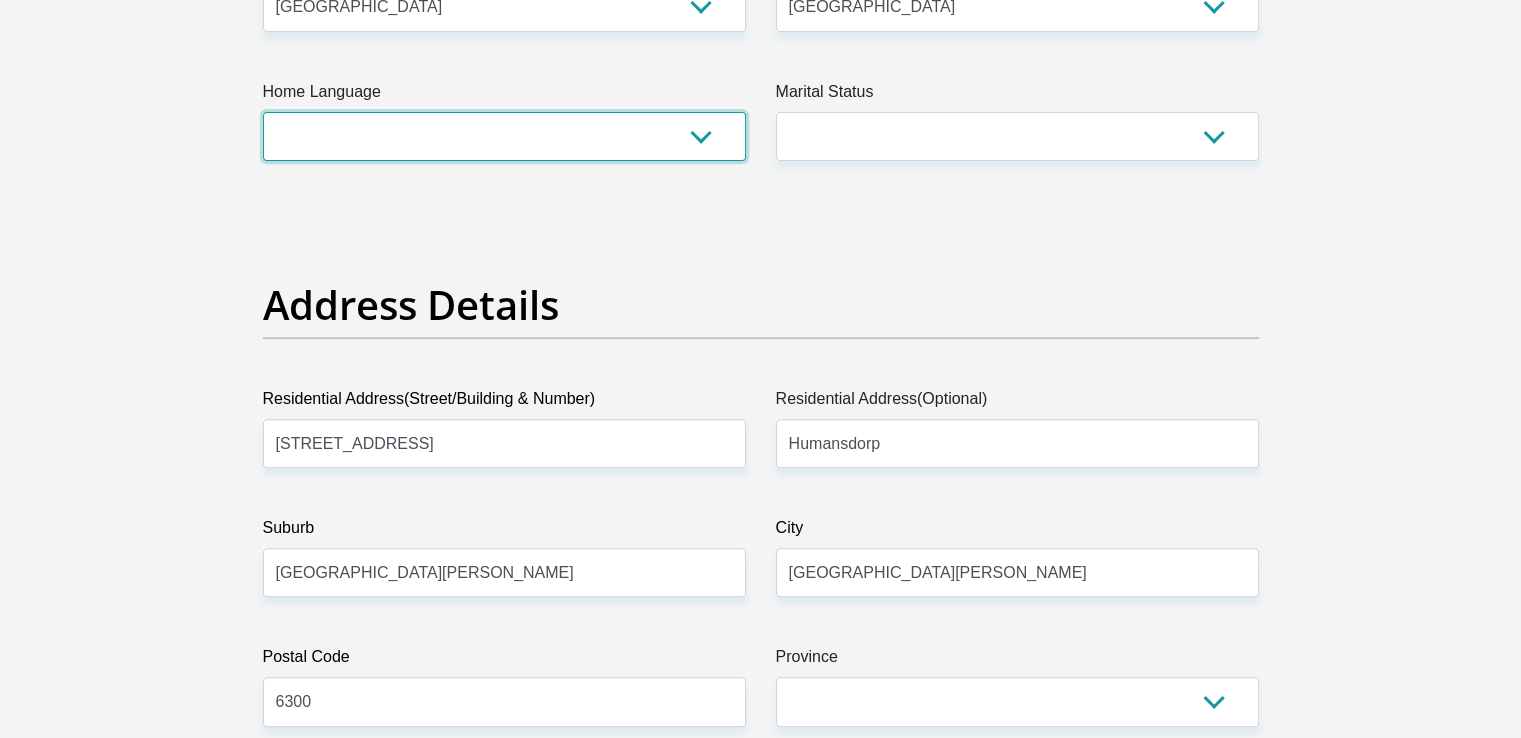 click on "Afrikaans
English
Sepedi
South Ndebele
Southern Sotho
Swati
Tsonga
Tswana
Venda
Xhosa
Zulu
Other" at bounding box center [504, 136] 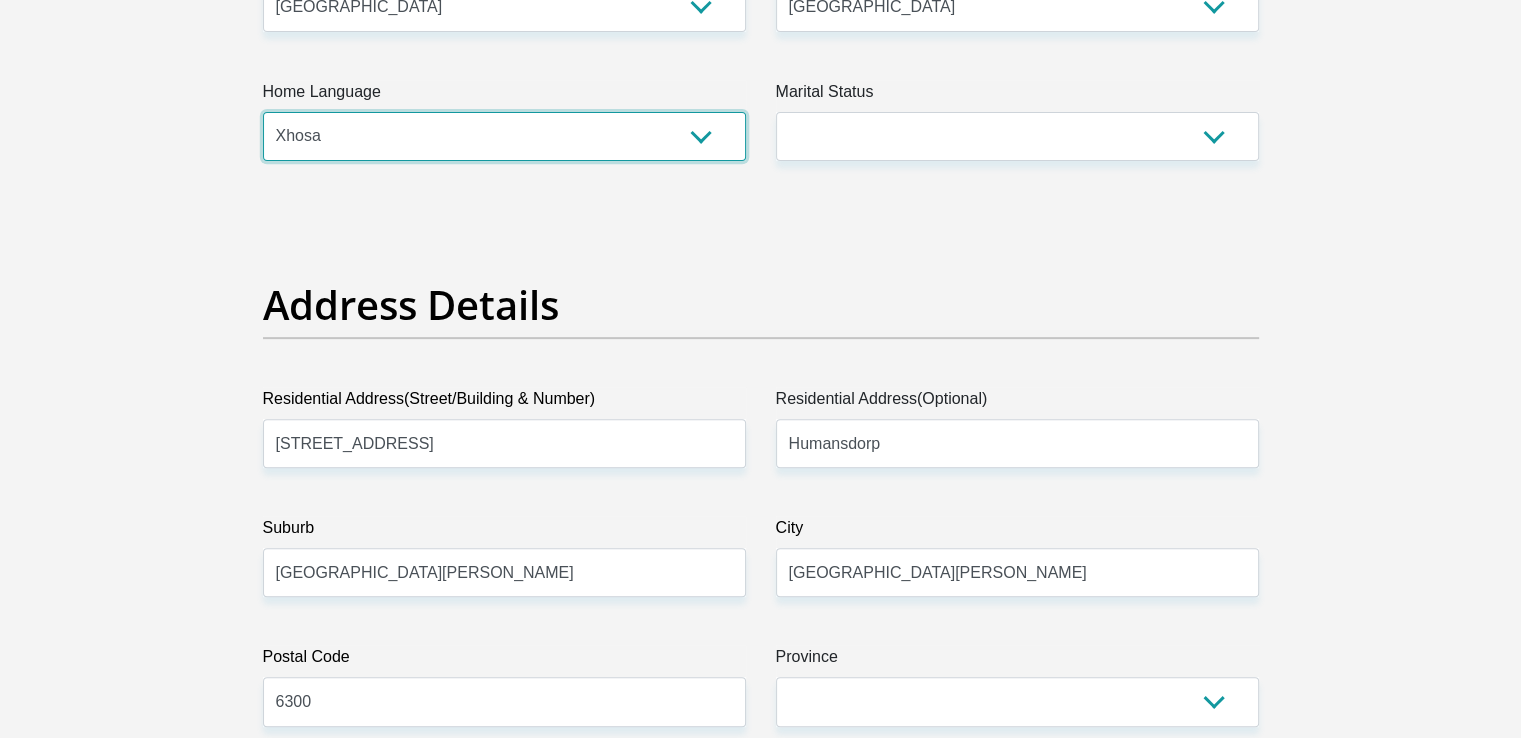 click on "Afrikaans
English
Sepedi
South Ndebele
Southern Sotho
Swati
Tsonga
Tswana
Venda
Xhosa
Zulu
Other" at bounding box center [504, 136] 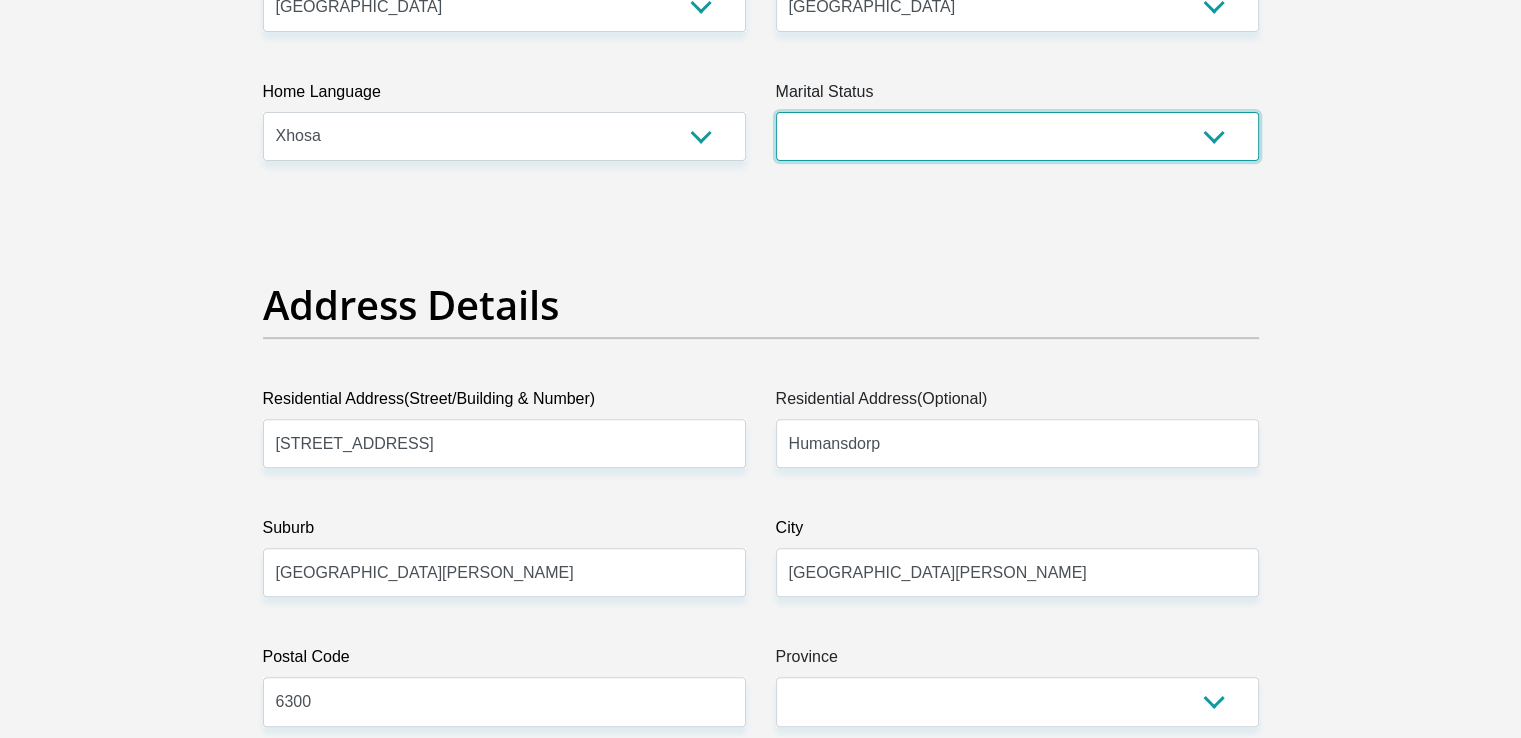 click on "Married ANC
Single
Divorced
Widowed
Married COP or Customary Law" at bounding box center (1017, 136) 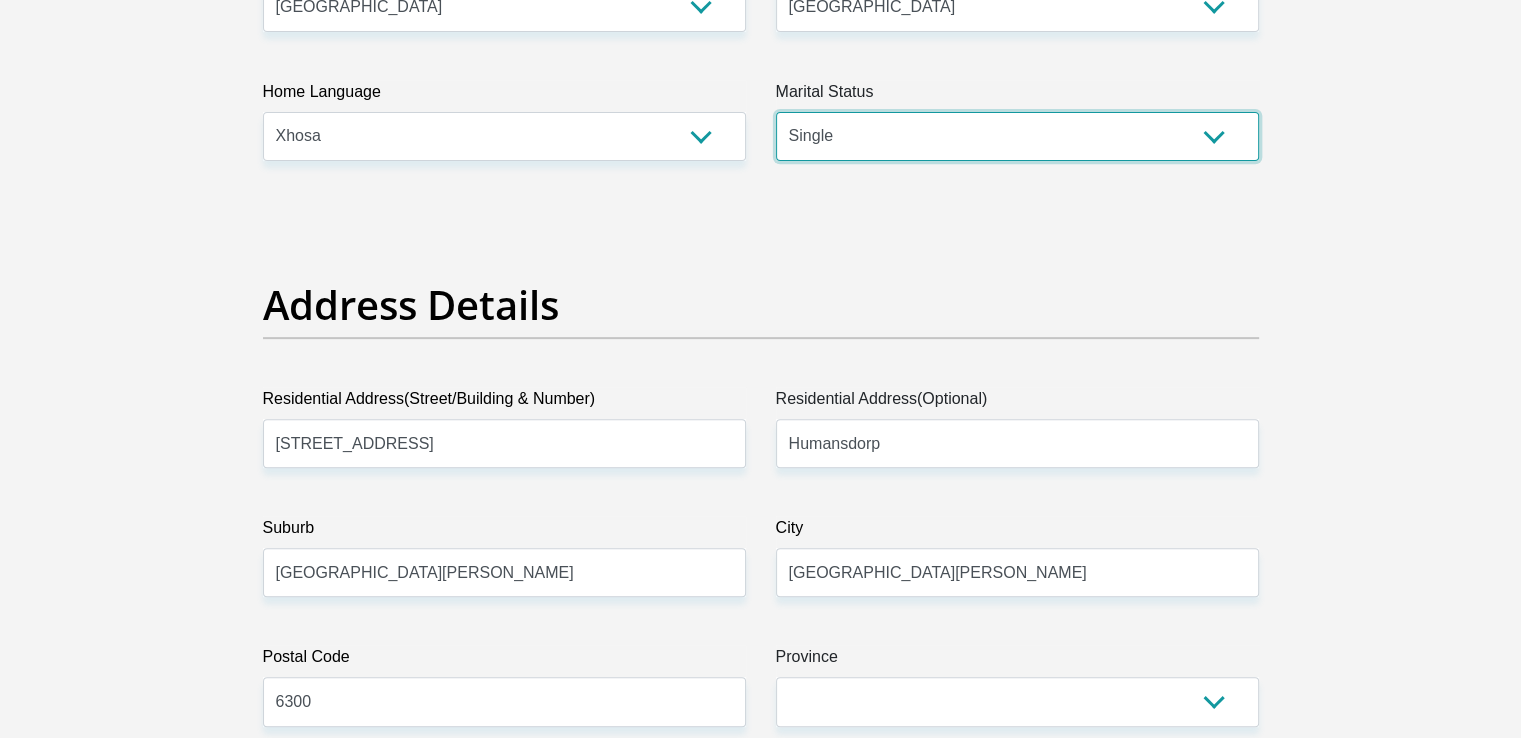 click on "Married ANC
Single
Divorced
Widowed
Married COP or Customary Law" at bounding box center [1017, 136] 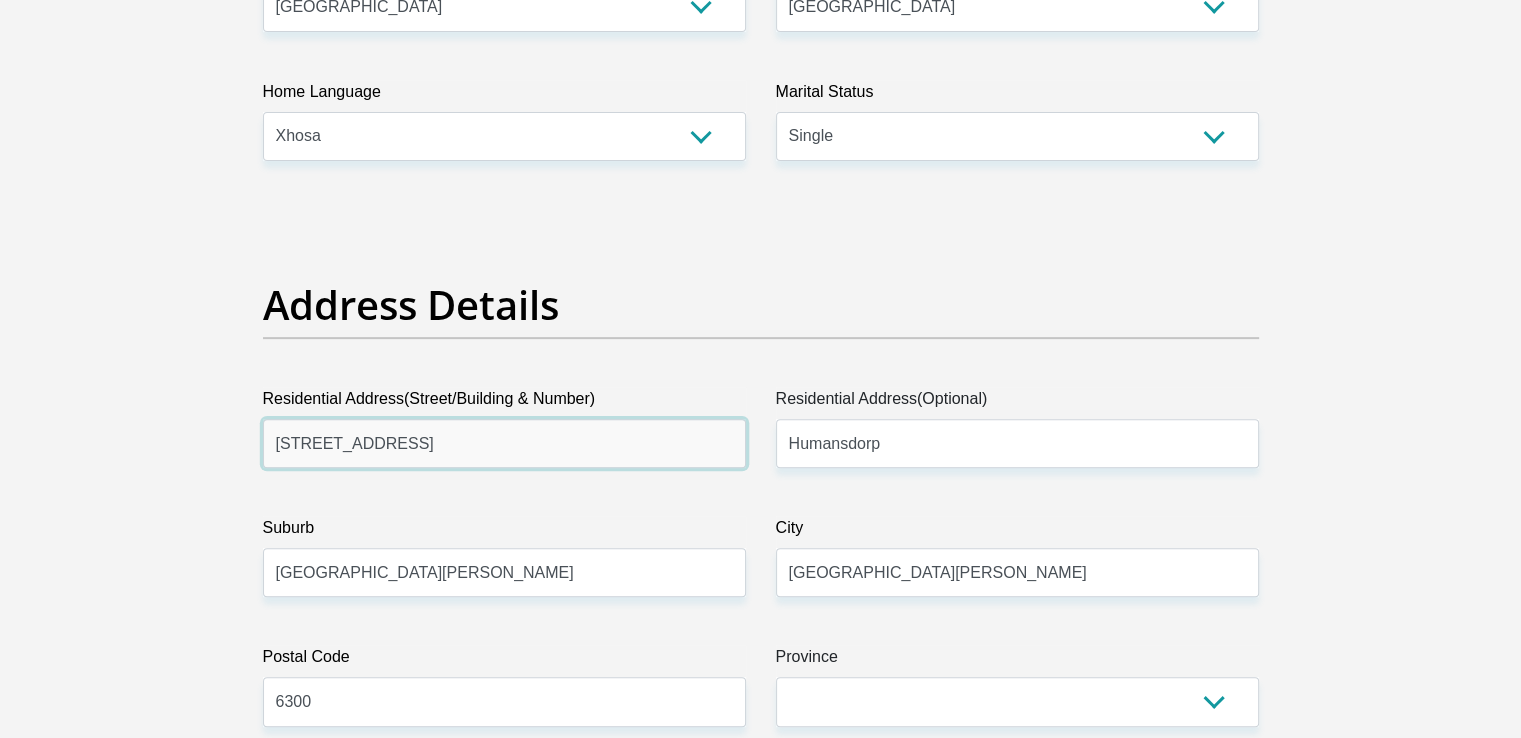drag, startPoint x: 292, startPoint y: 438, endPoint x: 258, endPoint y: 444, distance: 34.525352 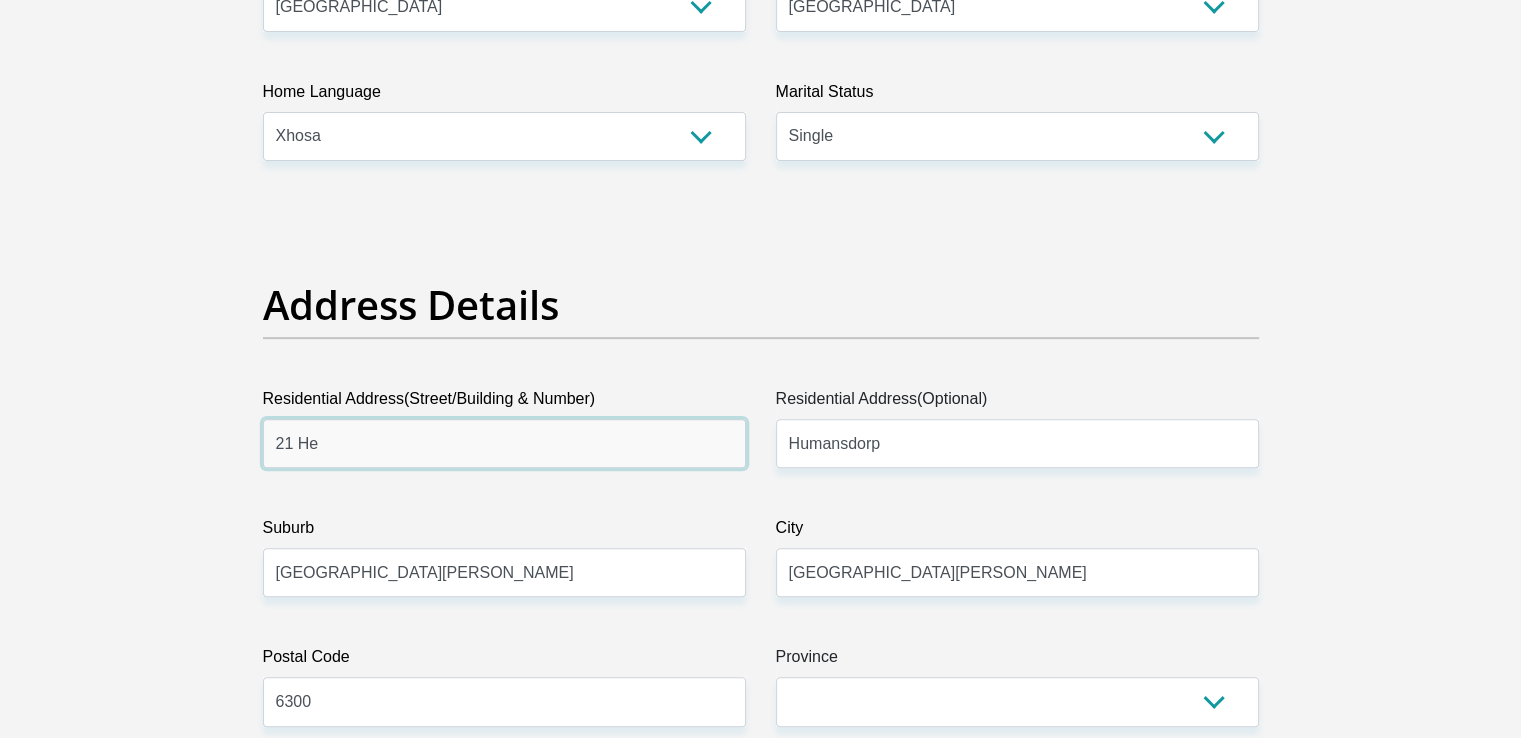 type on "[STREET_ADDRESS]" 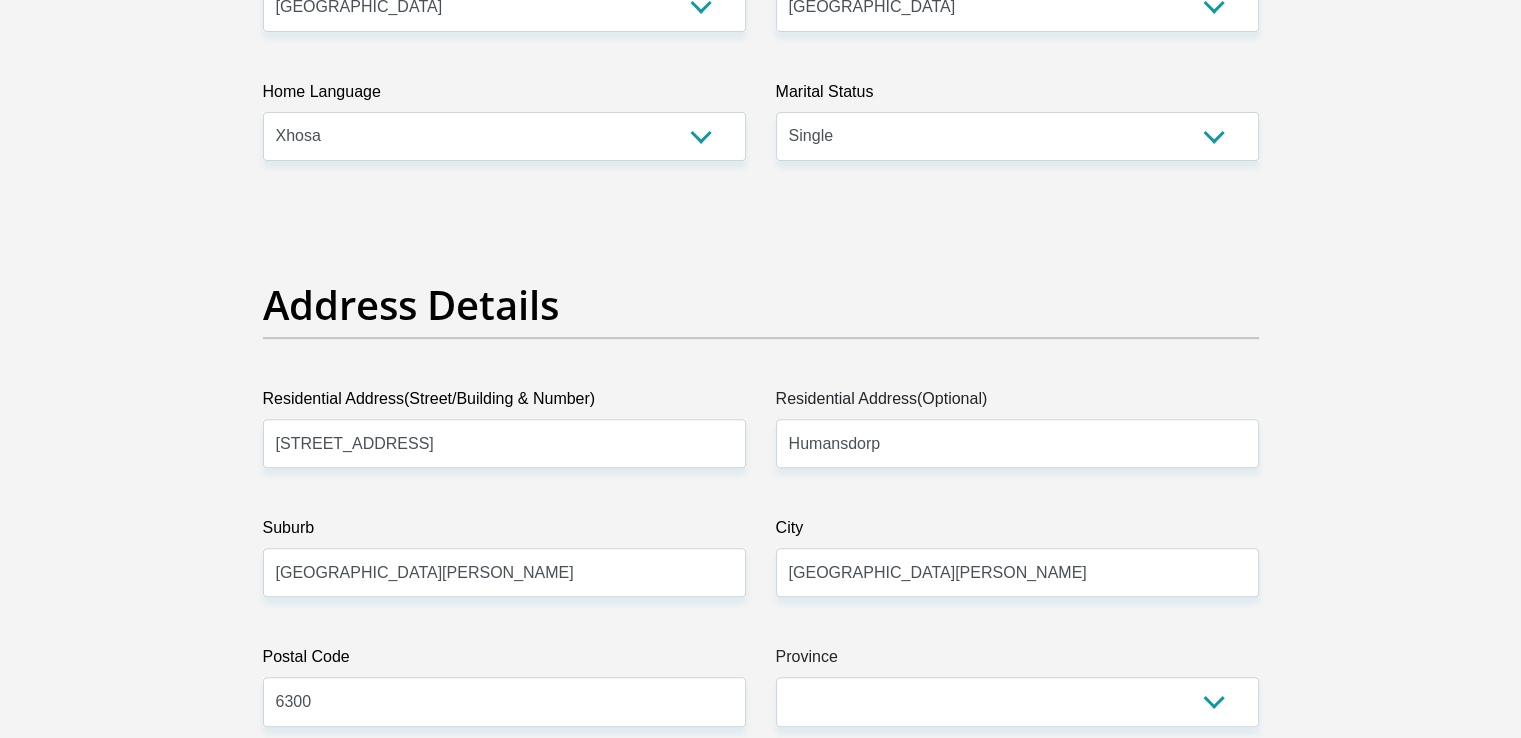 drag, startPoint x: 496, startPoint y: 597, endPoint x: 307, endPoint y: 581, distance: 189.67604 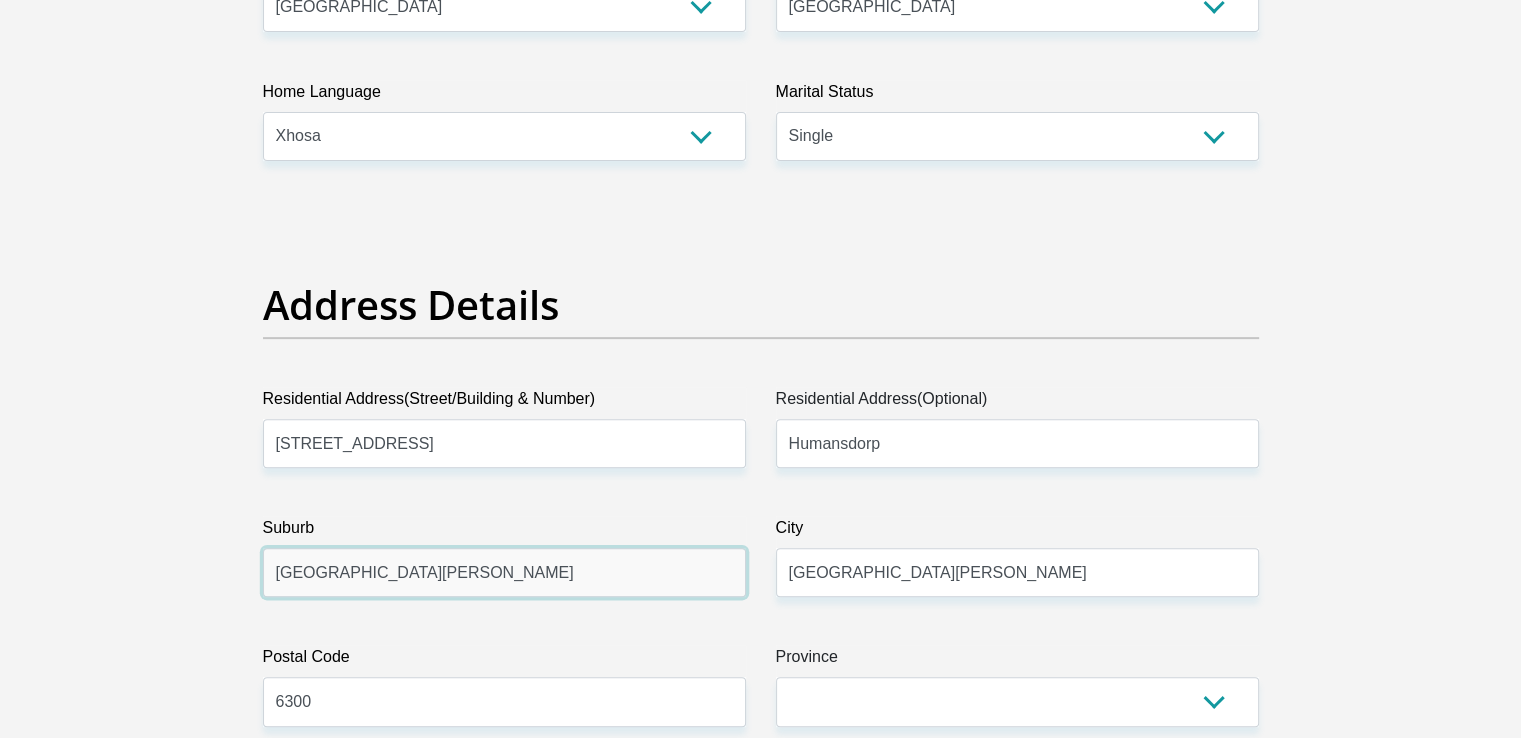 drag, startPoint x: 417, startPoint y: 577, endPoint x: 39, endPoint y: 561, distance: 378.33847 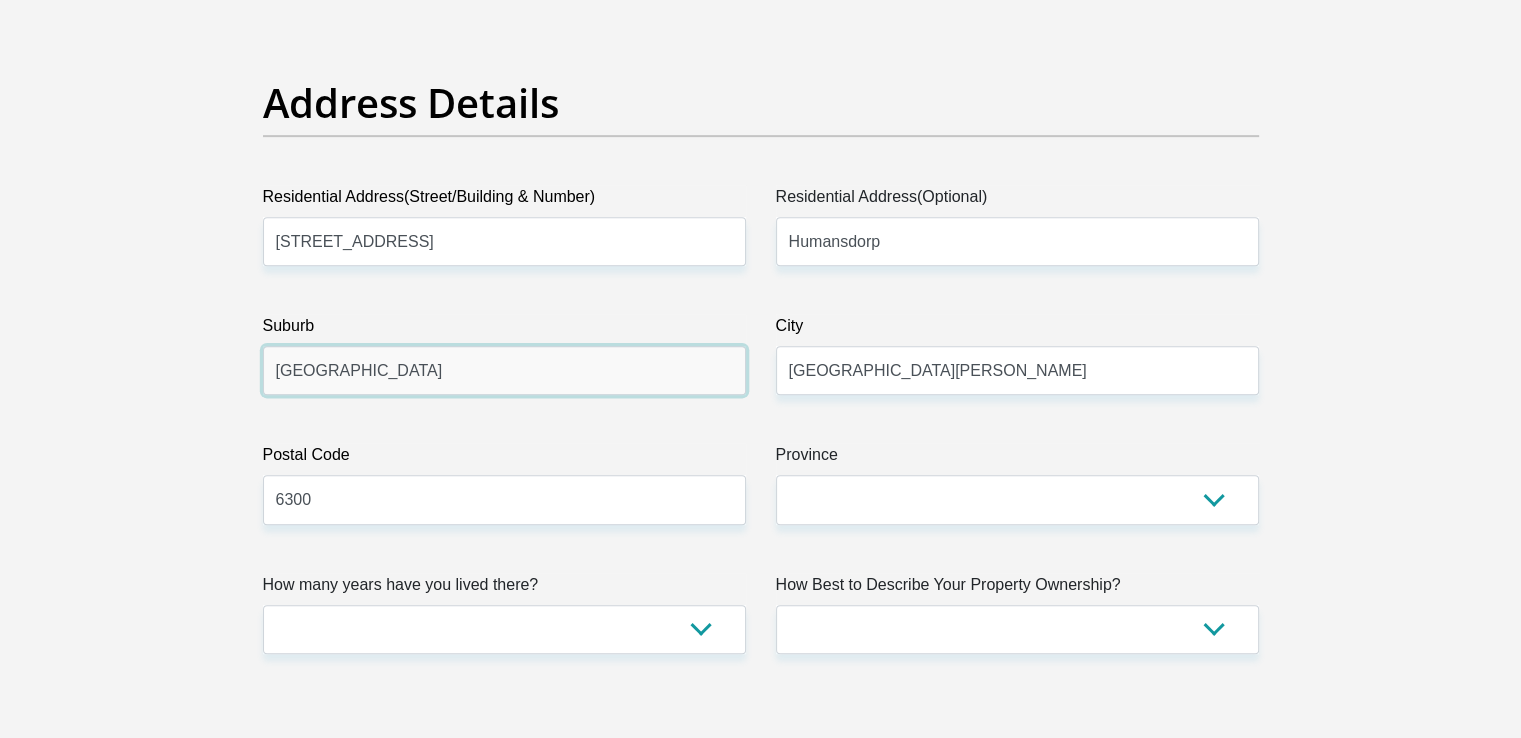 scroll, scrollTop: 1199, scrollLeft: 0, axis: vertical 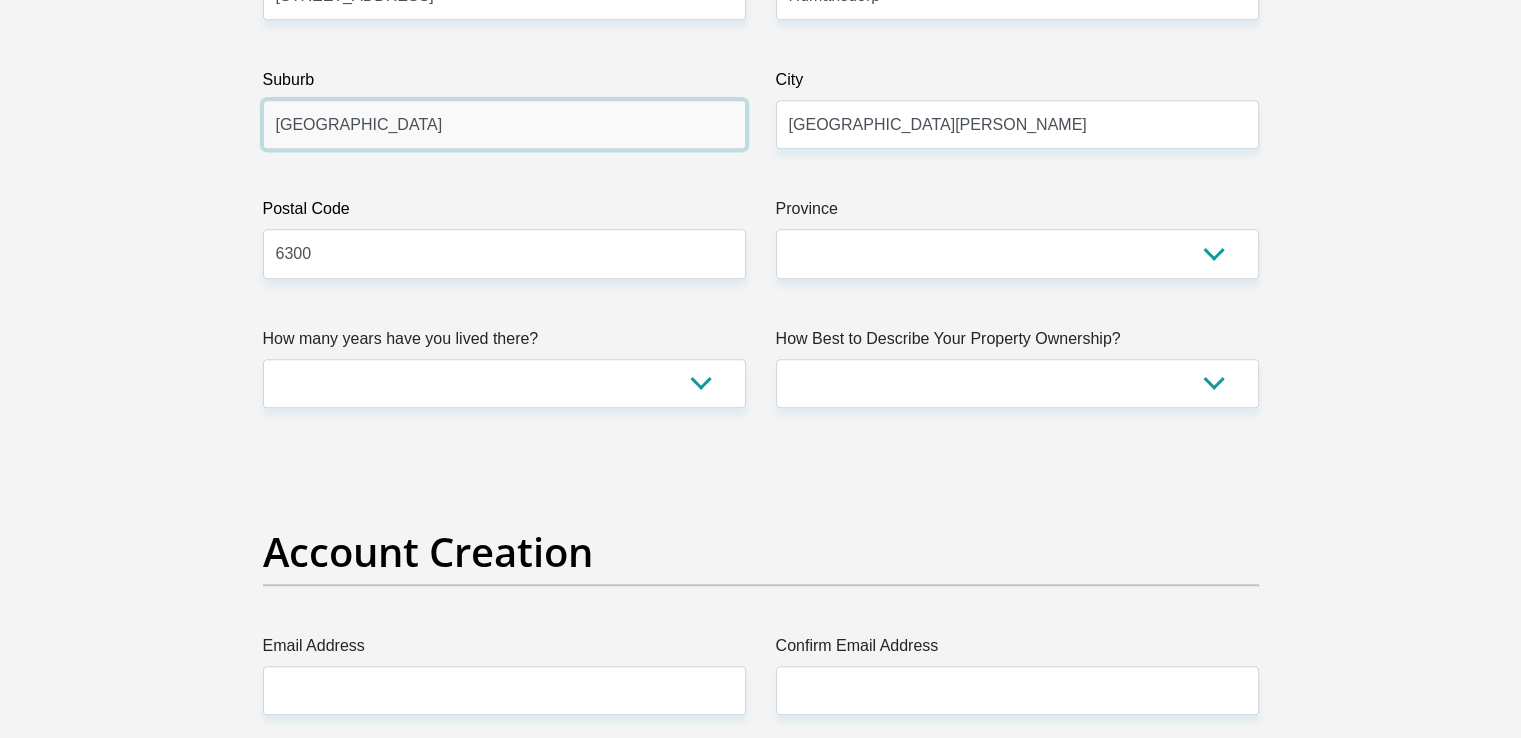 type on "Humanasdorp" 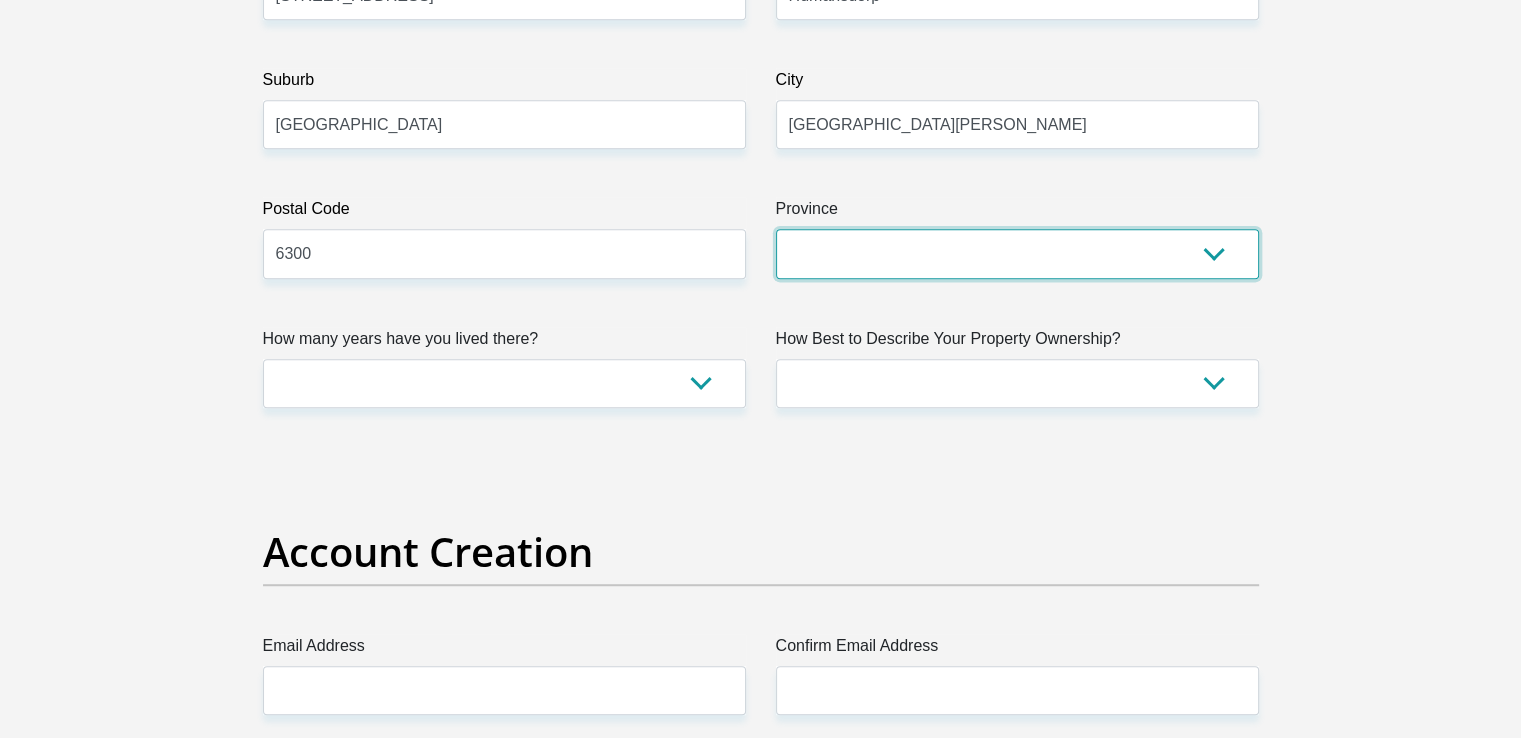 click on "Eastern Cape
Free State
[GEOGRAPHIC_DATA]
[GEOGRAPHIC_DATA][DATE]
[GEOGRAPHIC_DATA]
[GEOGRAPHIC_DATA]
[GEOGRAPHIC_DATA]
[GEOGRAPHIC_DATA]" at bounding box center (1017, 253) 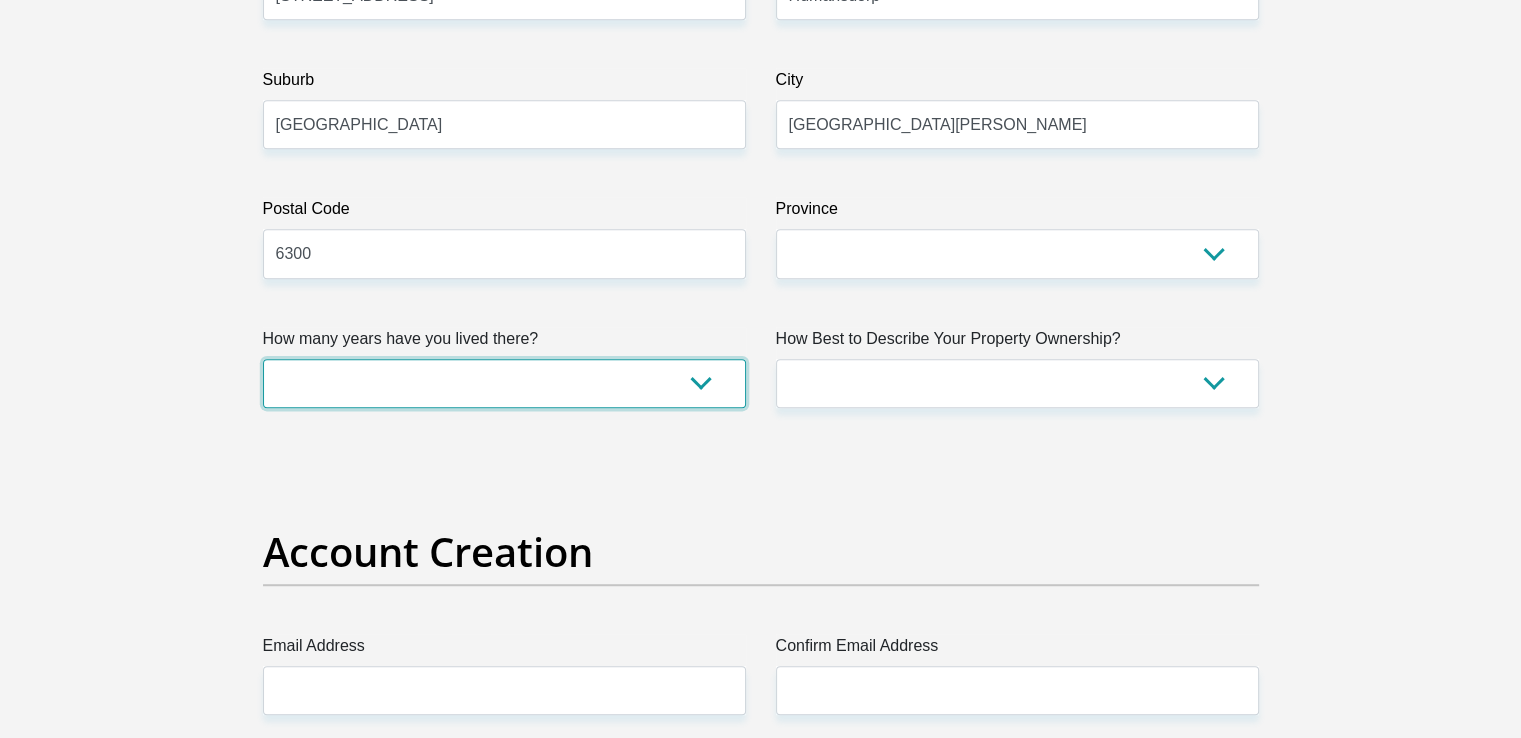 click on "less than 1 year
1-3 years
3-5 years
5+ years" at bounding box center [504, 383] 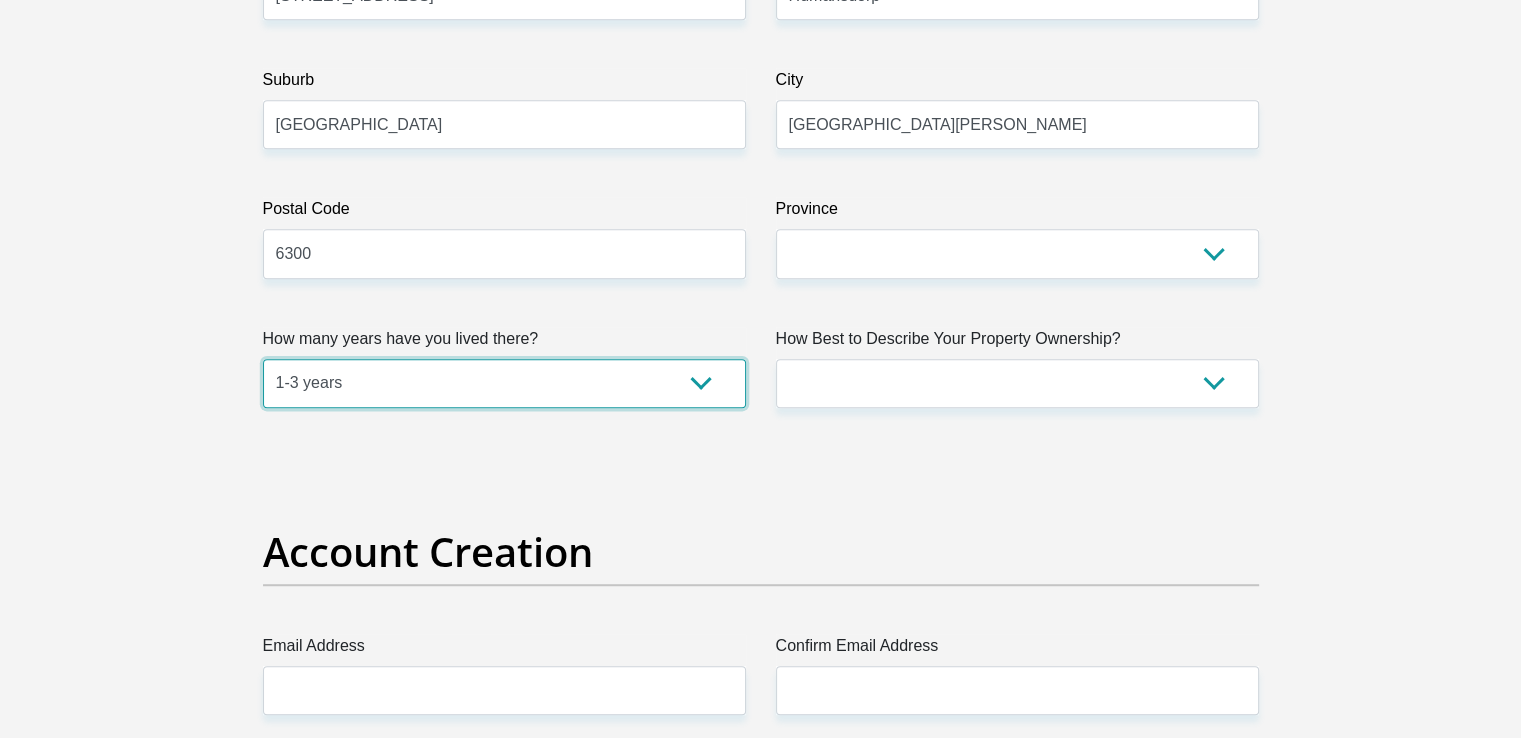 click on "less than 1 year
1-3 years
3-5 years
5+ years" at bounding box center (504, 383) 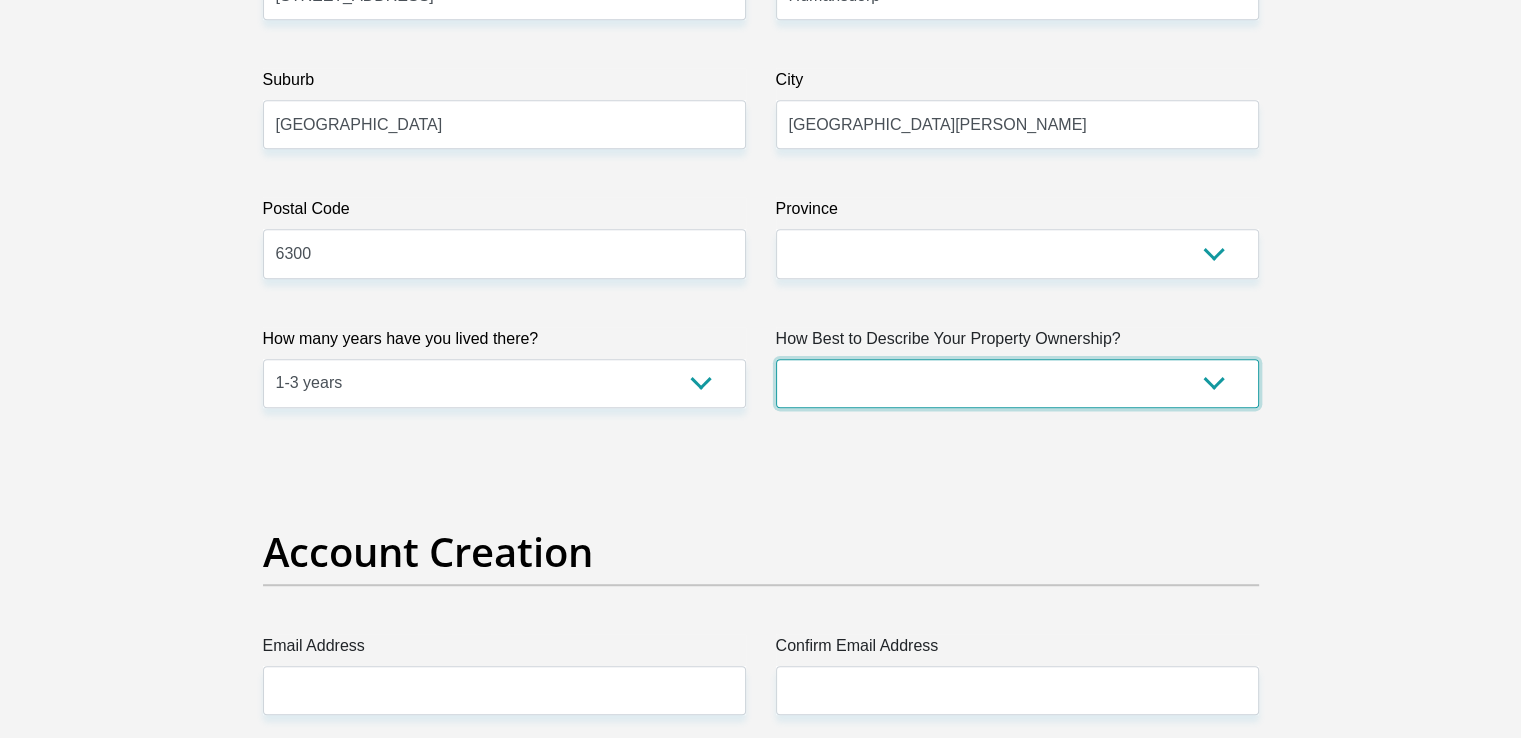 click on "Owned
Rented
Family Owned
Company Dwelling" at bounding box center [1017, 383] 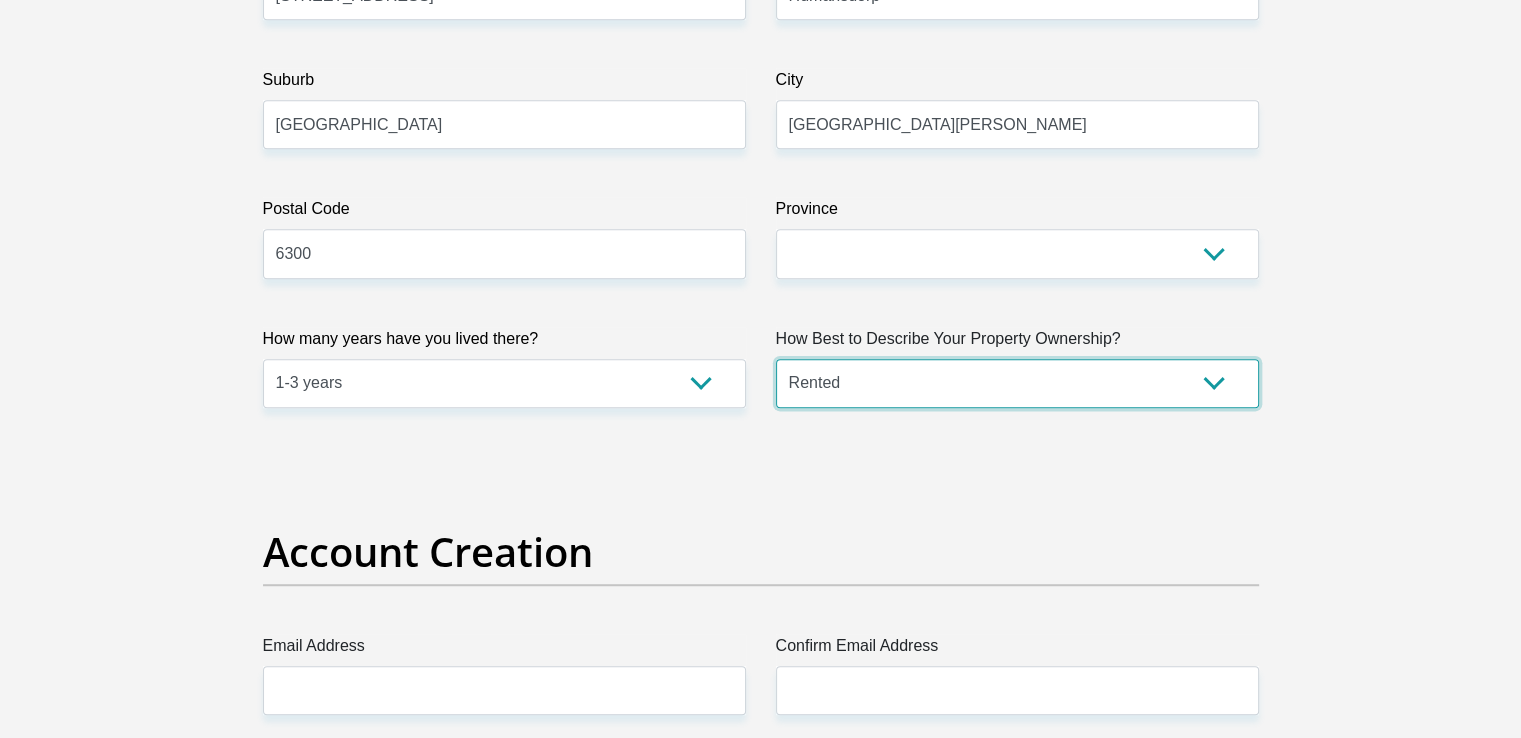 click on "Owned
Rented
Family Owned
Company Dwelling" at bounding box center (1017, 383) 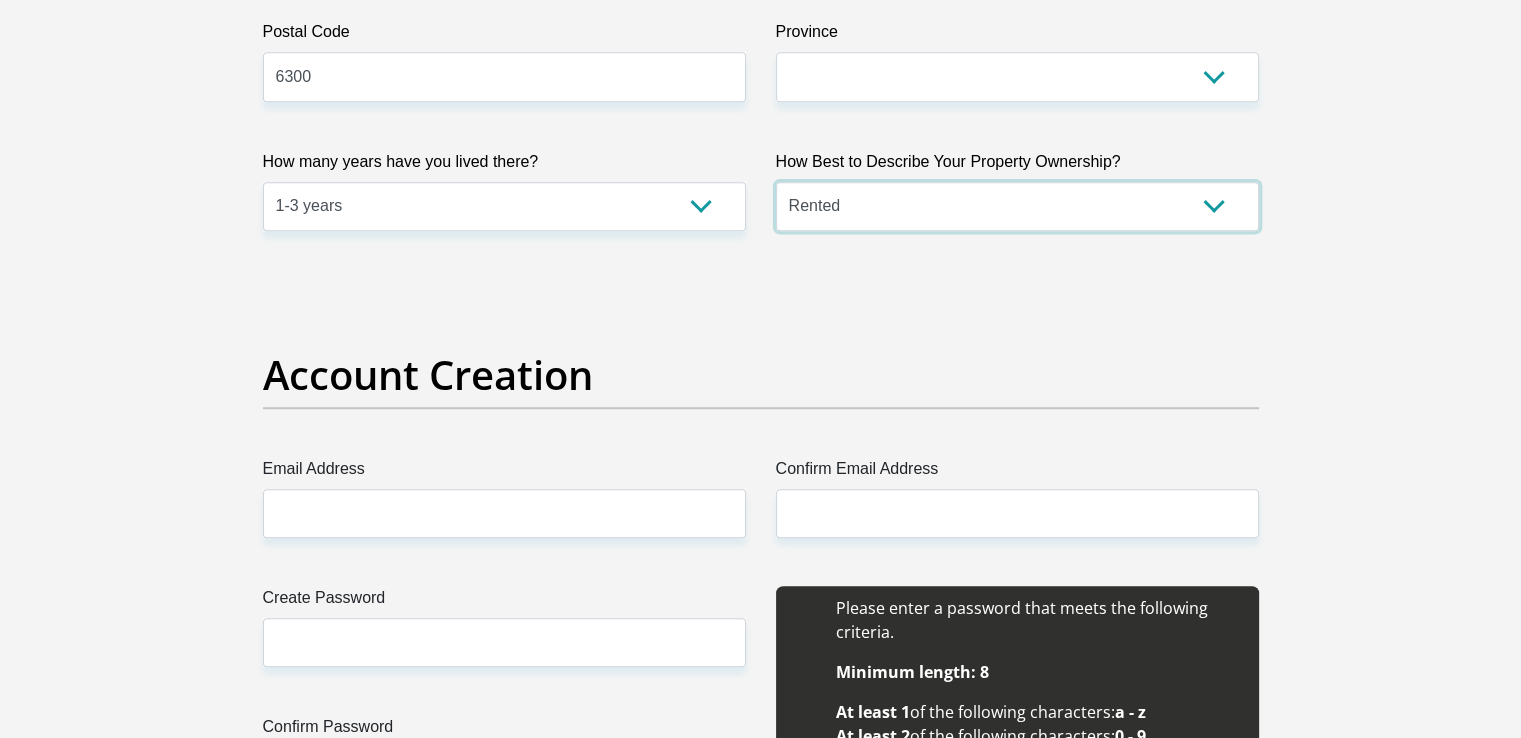 scroll, scrollTop: 1467, scrollLeft: 0, axis: vertical 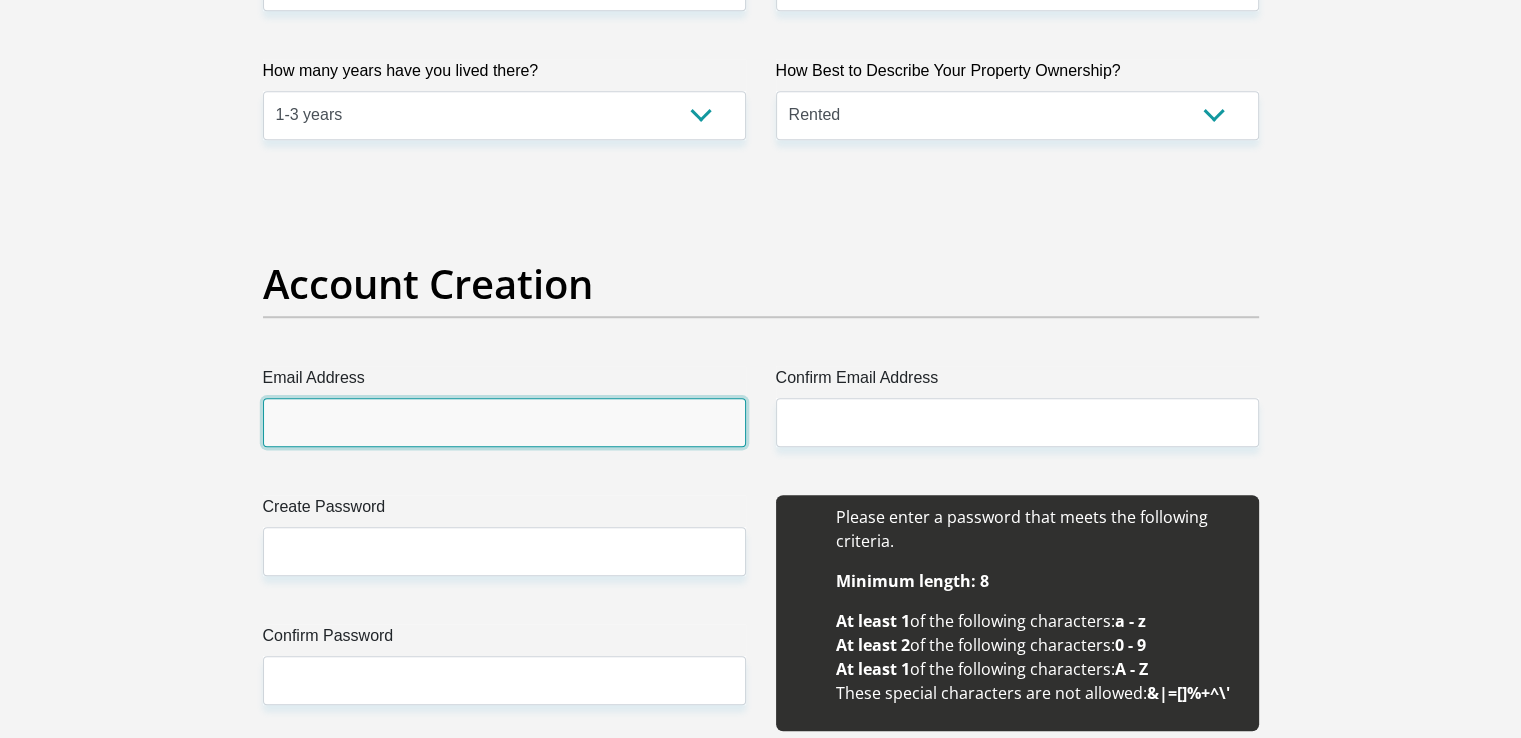 click on "Email Address" at bounding box center (504, 422) 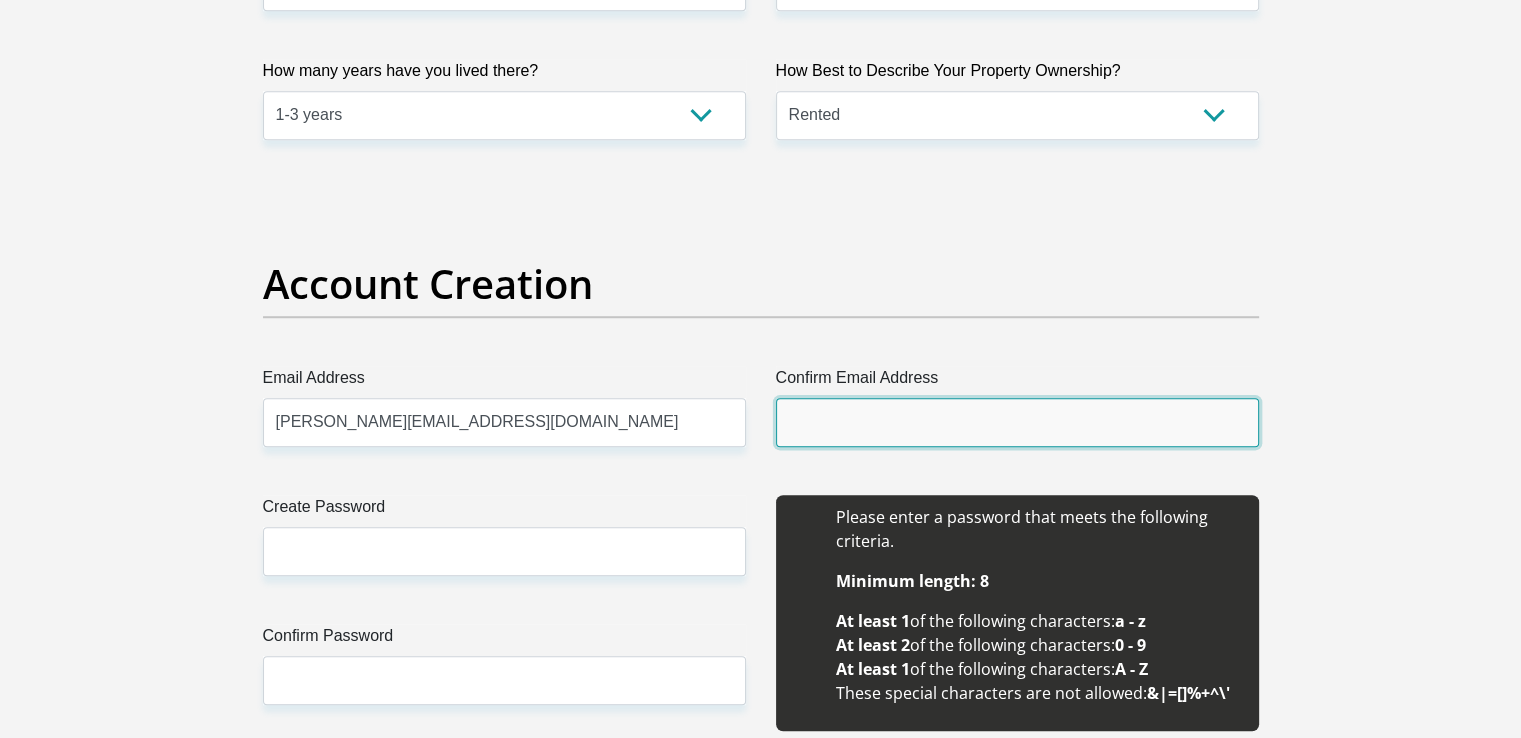 type on "shaun.philosopher@gmail.com" 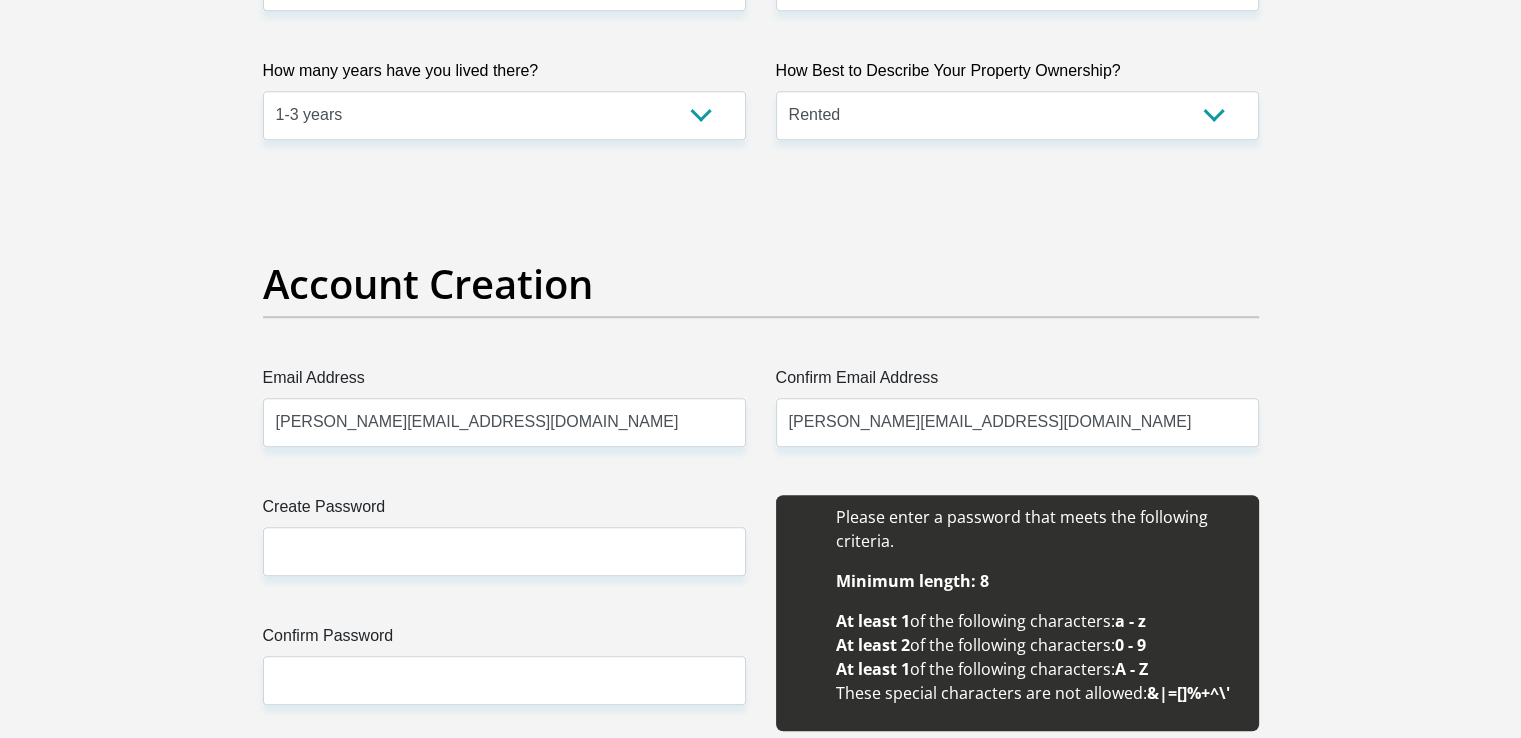 type 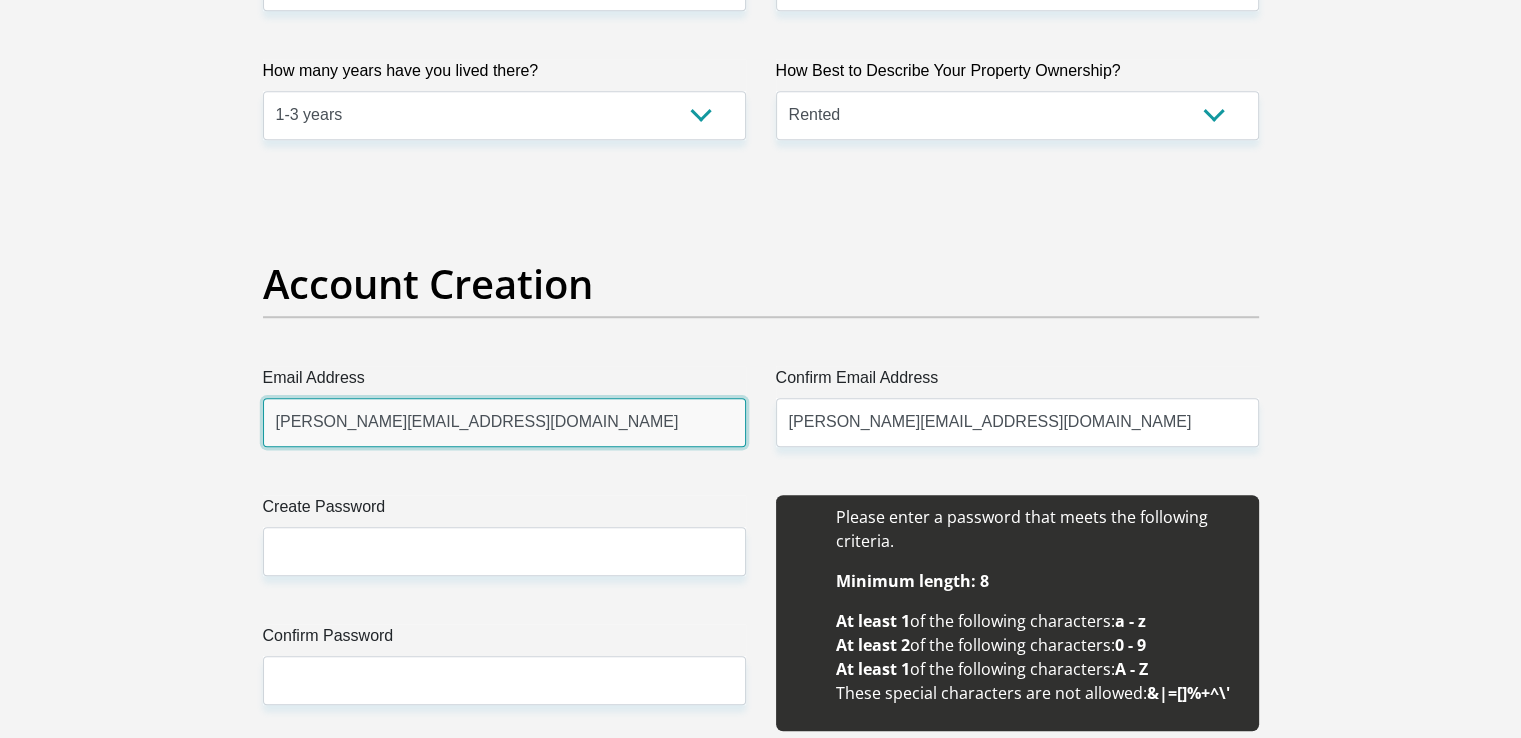 type 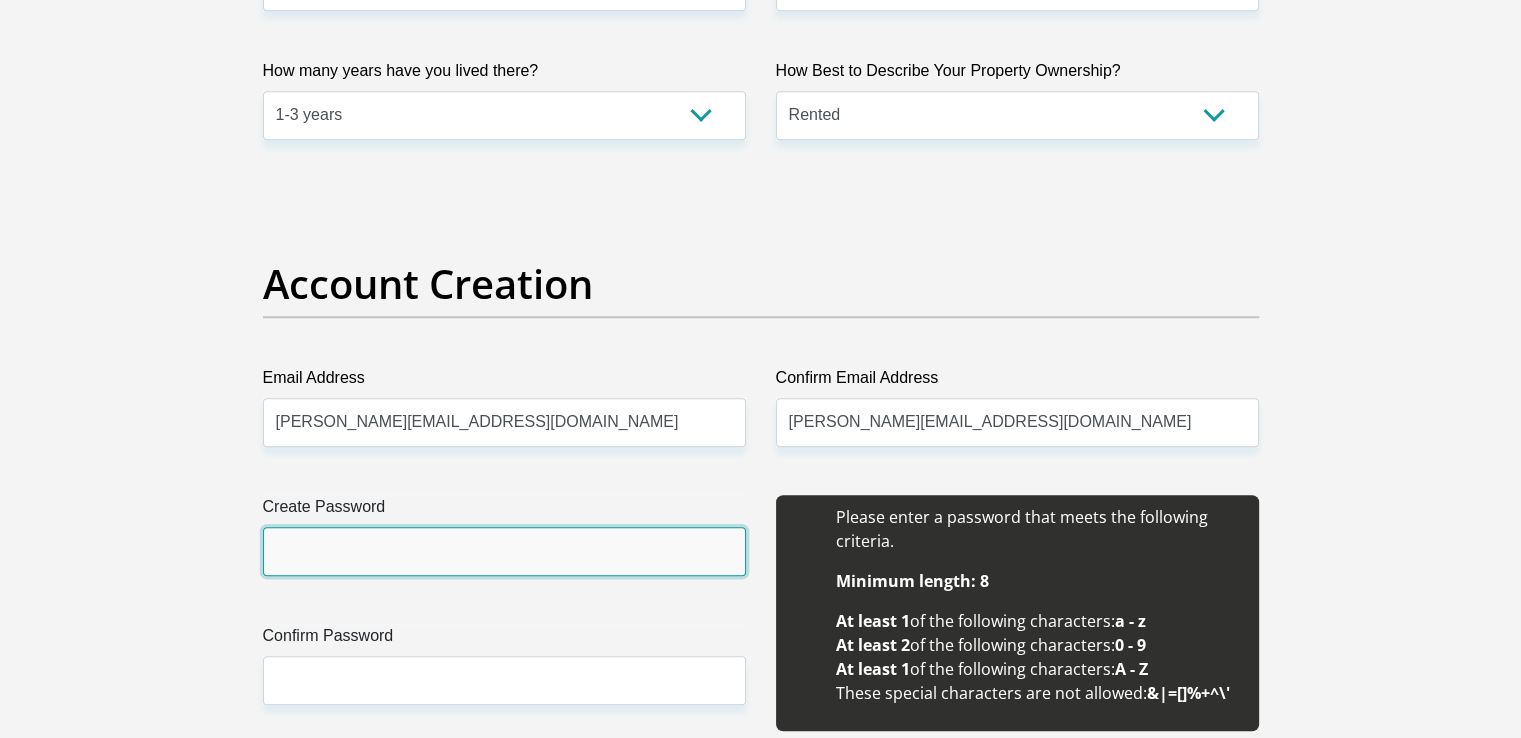 click on "Create Password" at bounding box center (504, 551) 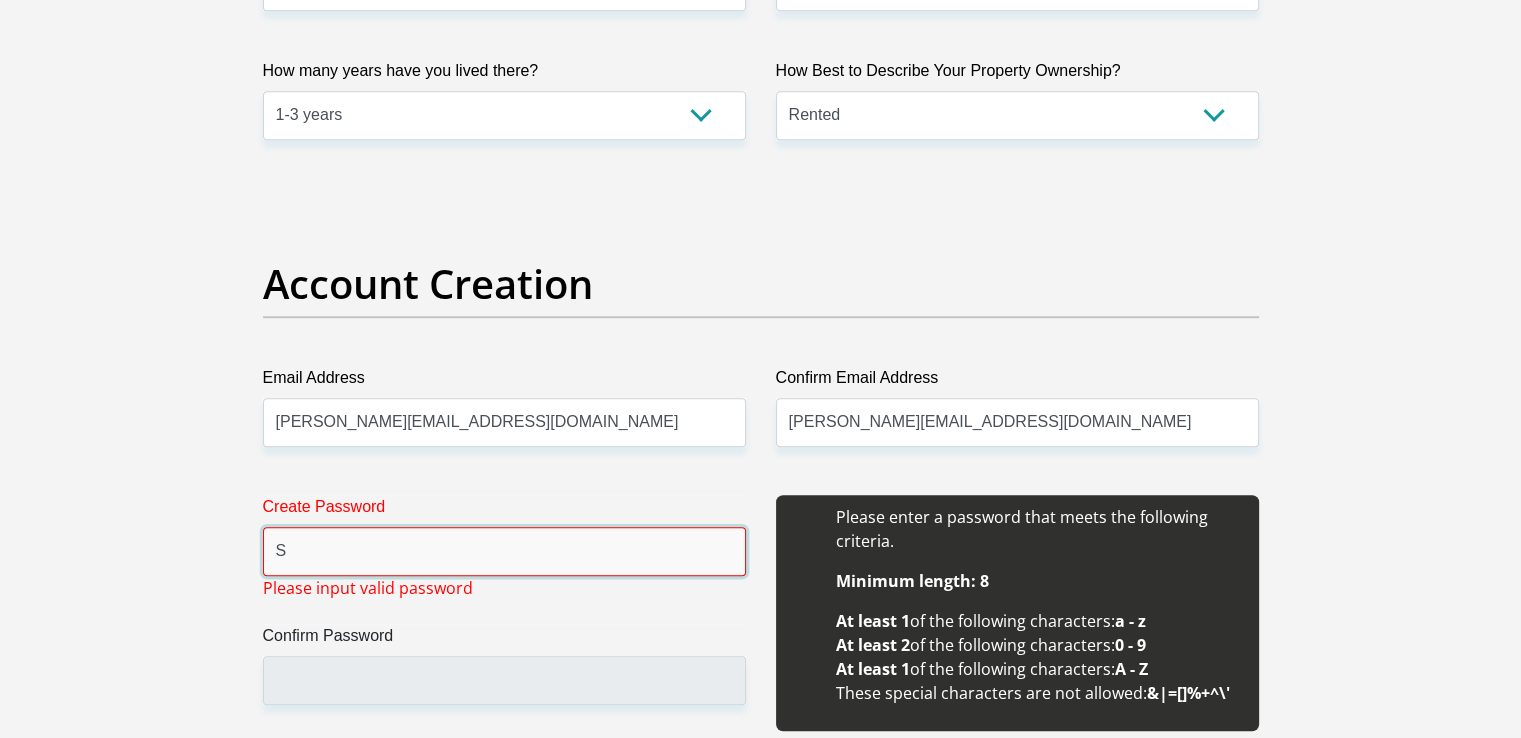 click on "S" at bounding box center [504, 551] 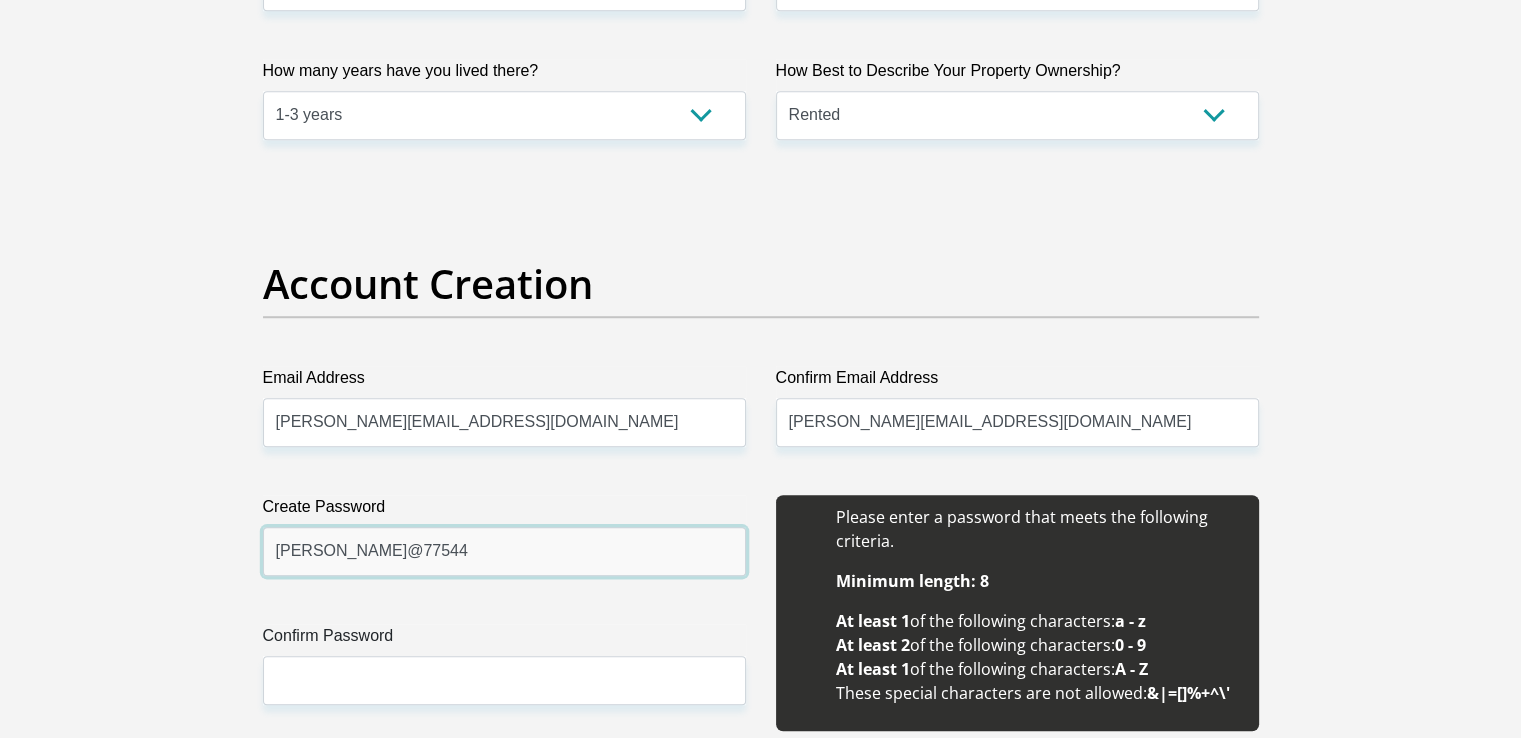 drag, startPoint x: 452, startPoint y: 559, endPoint x: 372, endPoint y: 549, distance: 80.622574 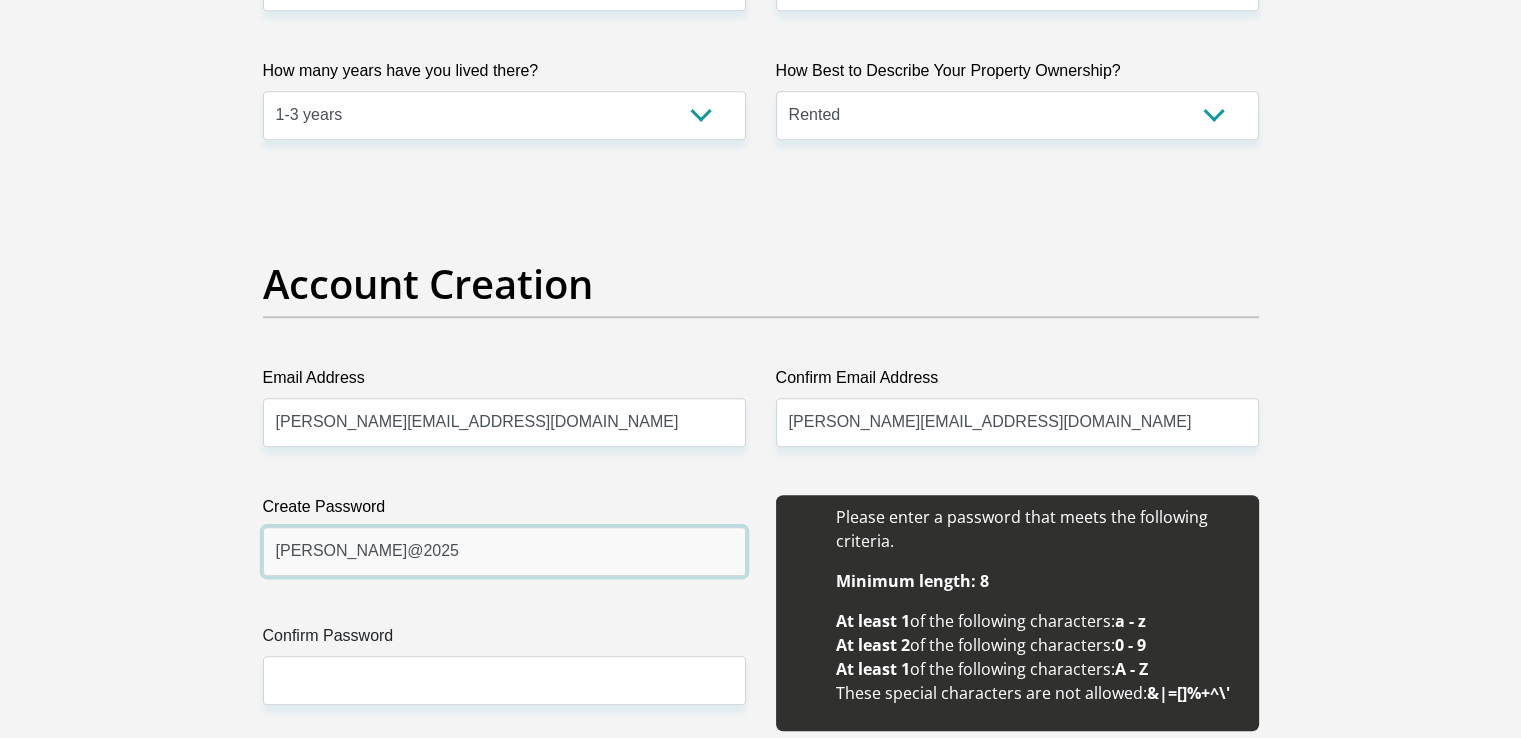 type on "Shaun@2025" 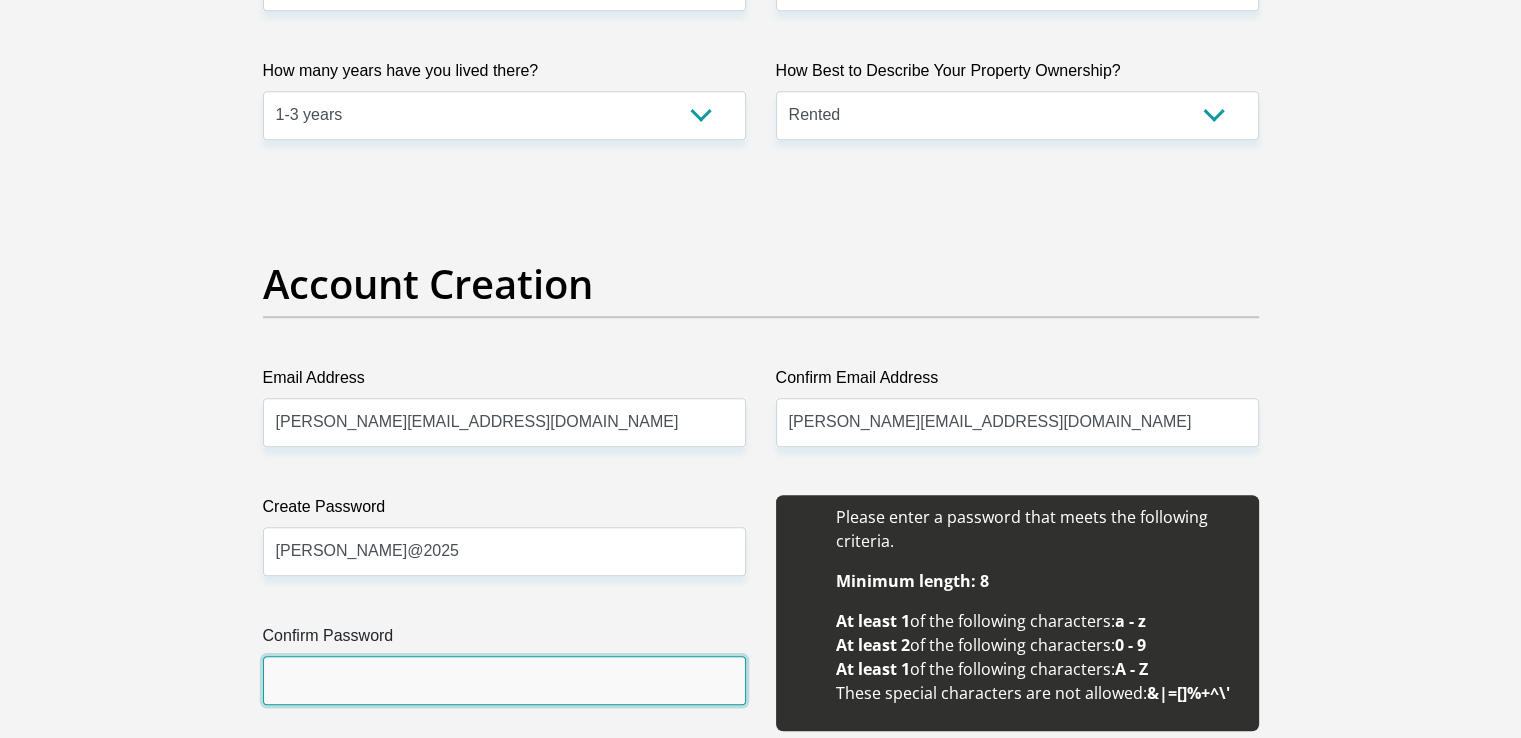 click on "Confirm Password" at bounding box center [504, 680] 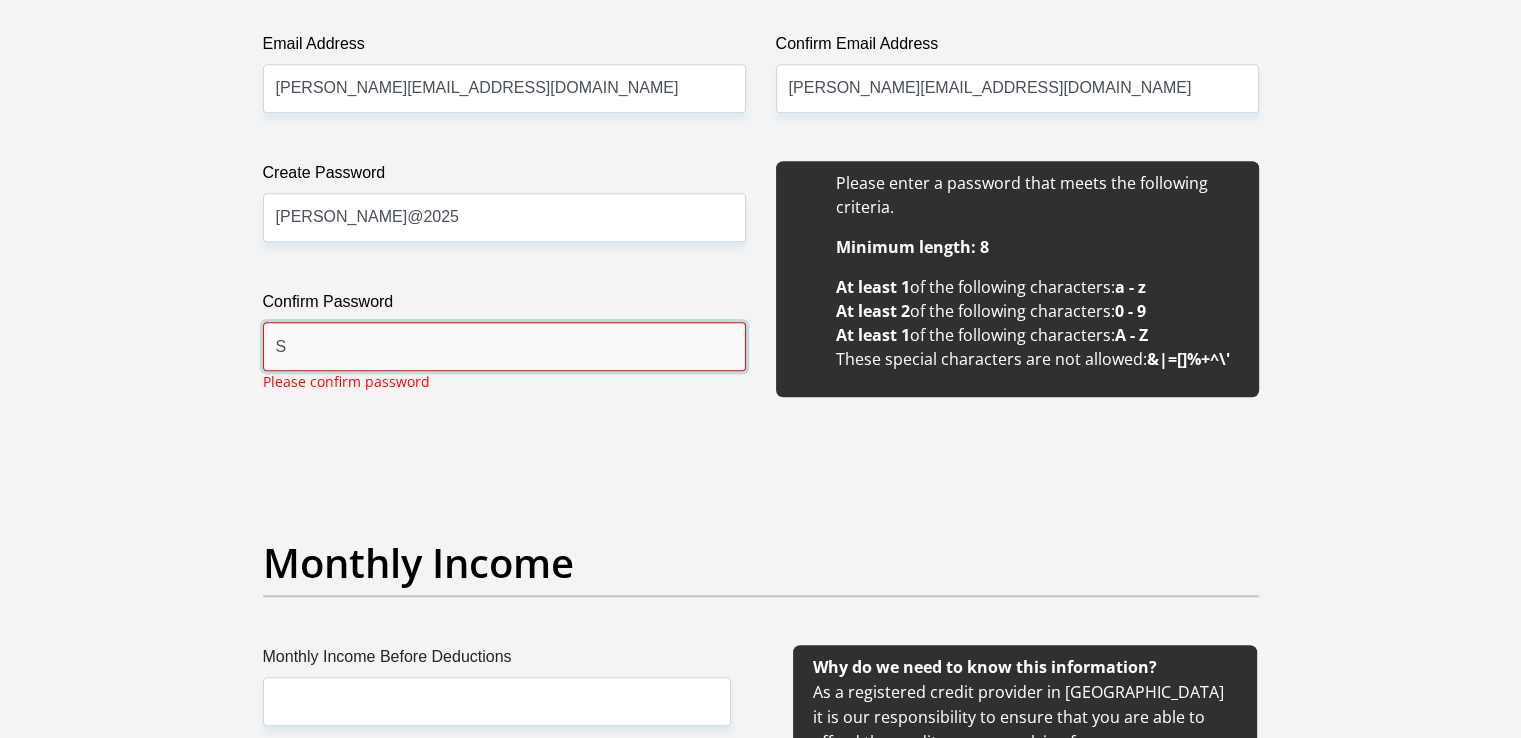scroll, scrollTop: 1760, scrollLeft: 0, axis: vertical 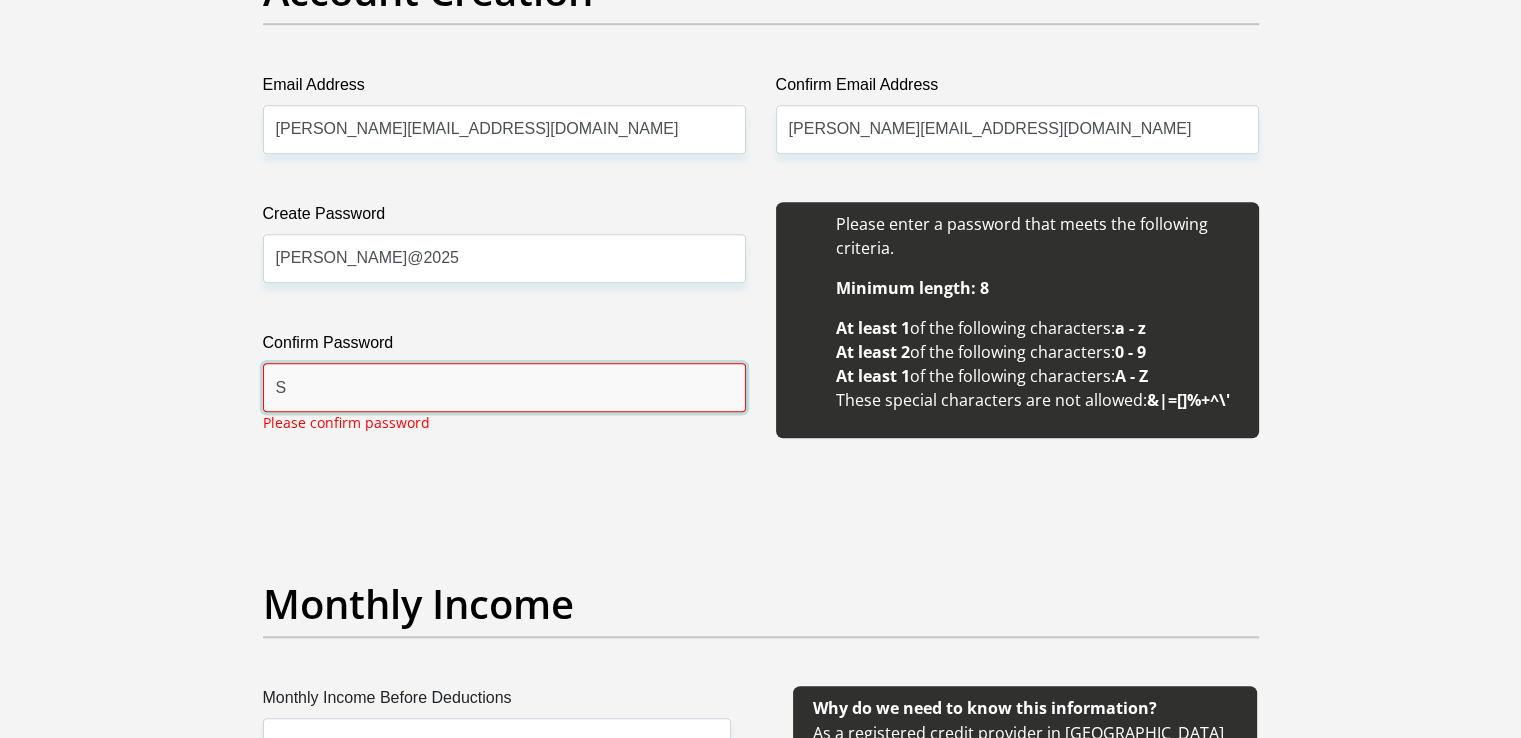 type on "S" 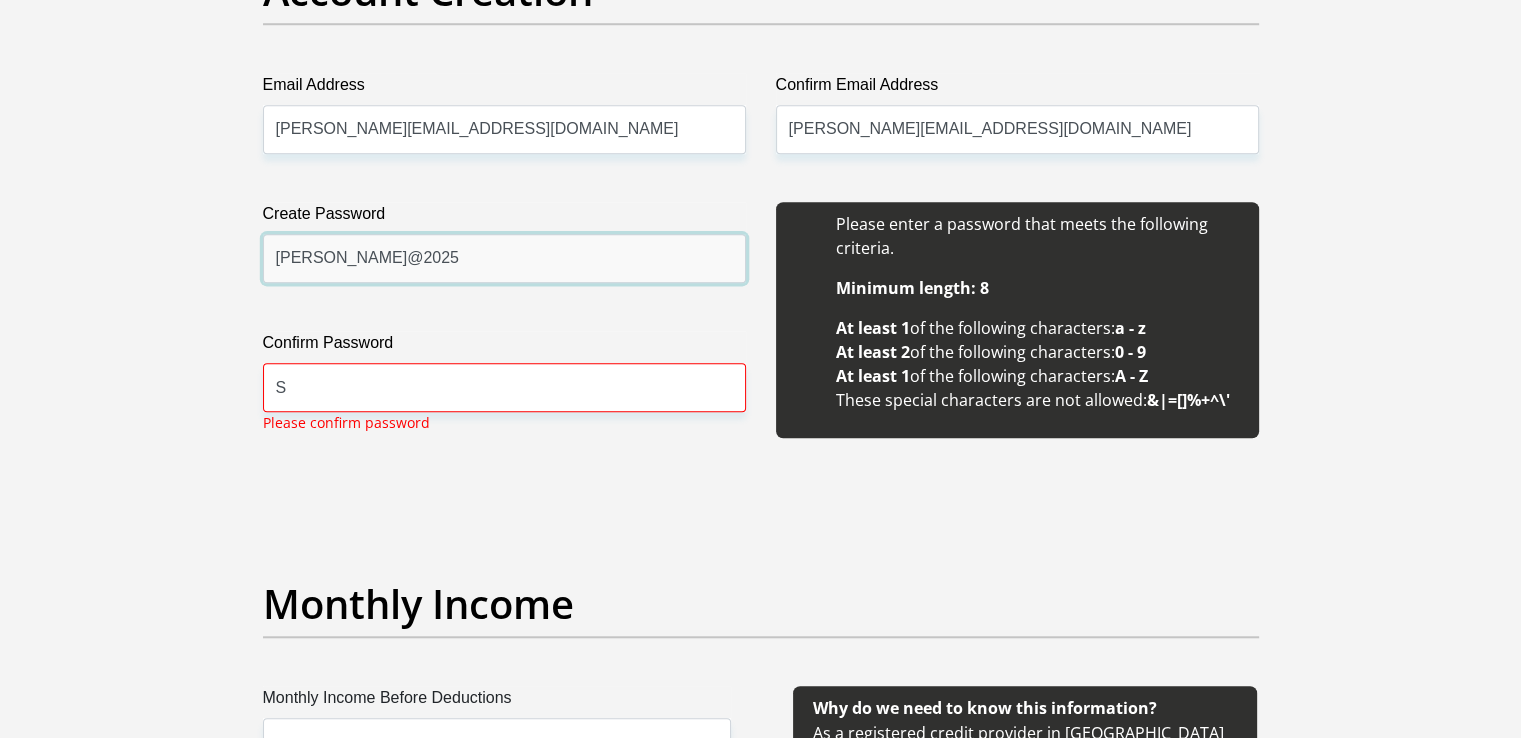 drag, startPoint x: 465, startPoint y: 252, endPoint x: 175, endPoint y: 266, distance: 290.33774 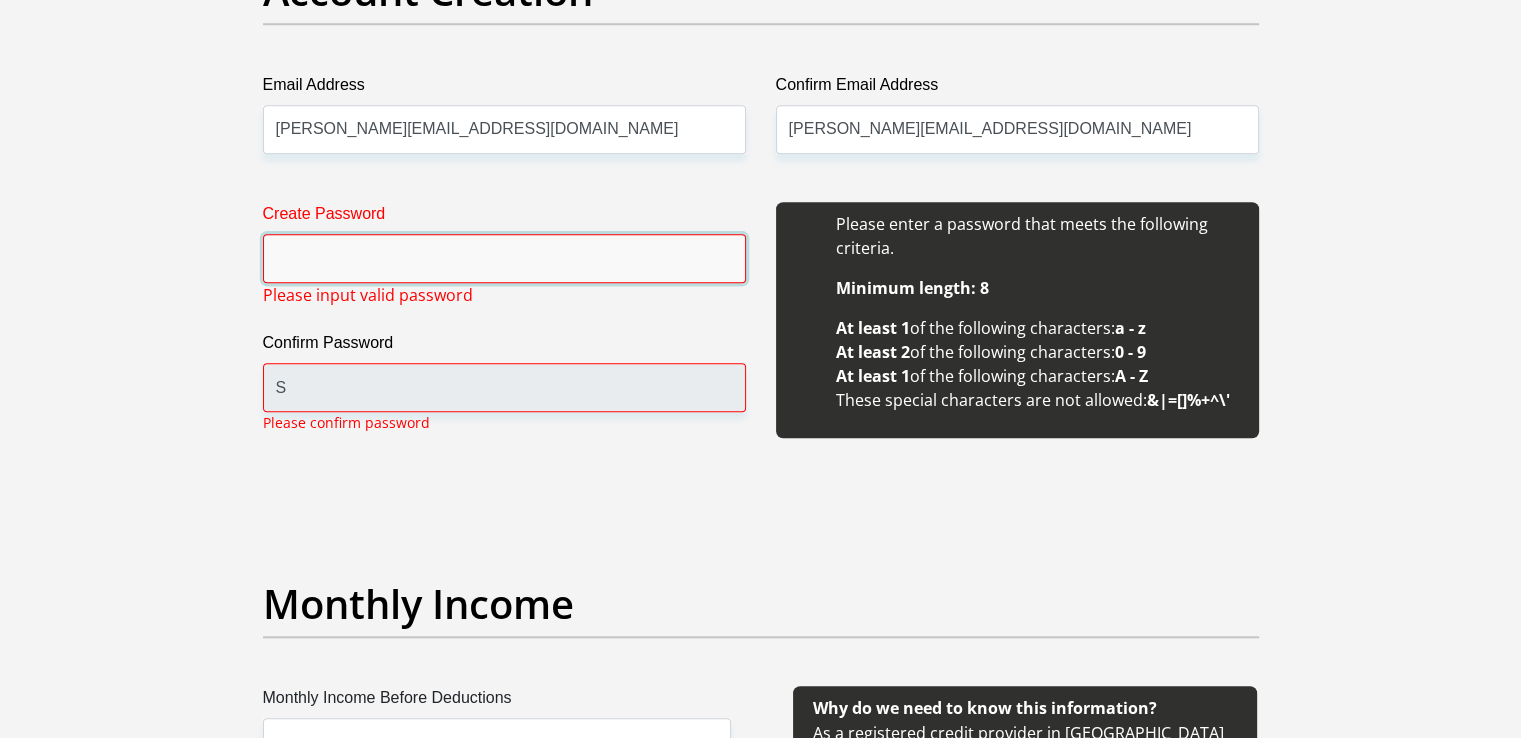 type 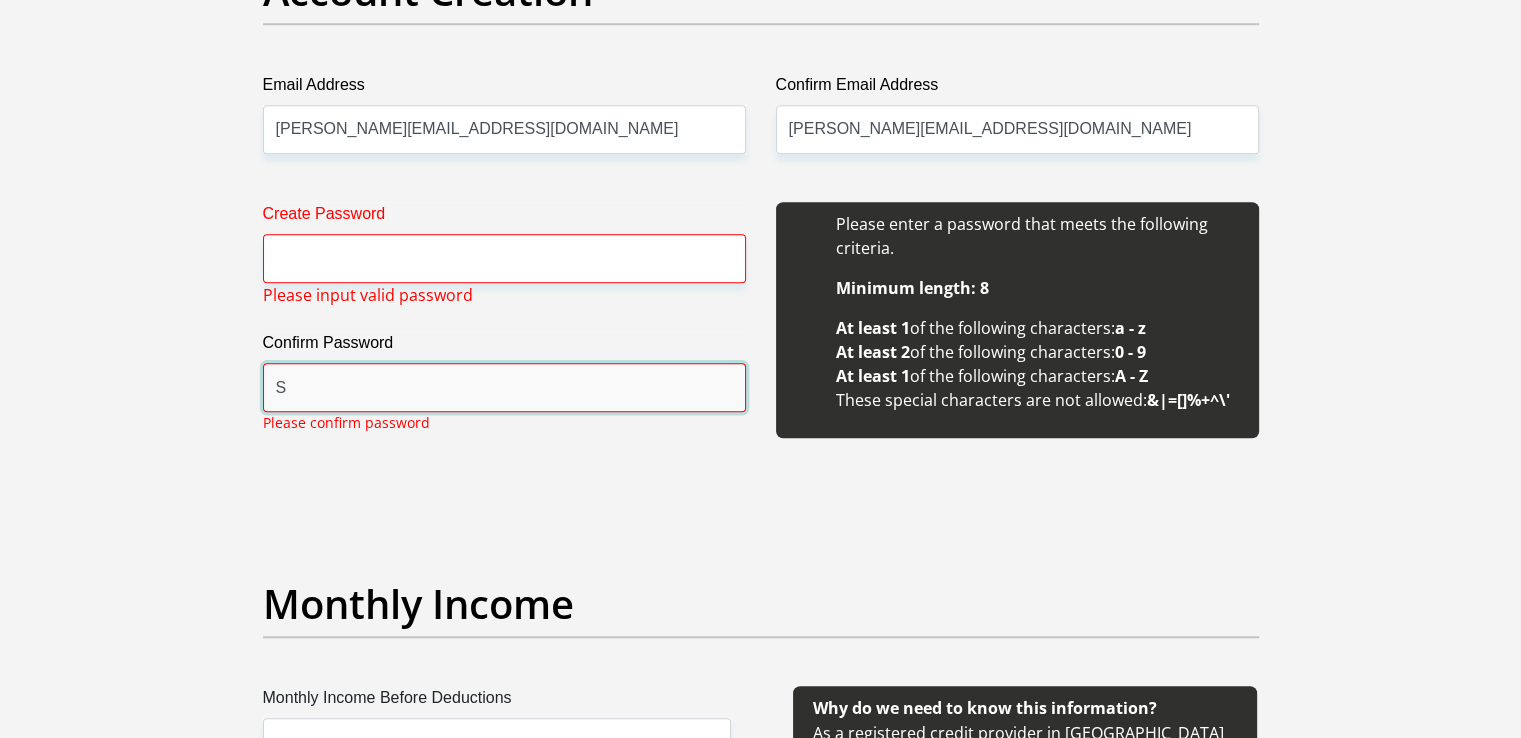 click on "S" at bounding box center [504, 387] 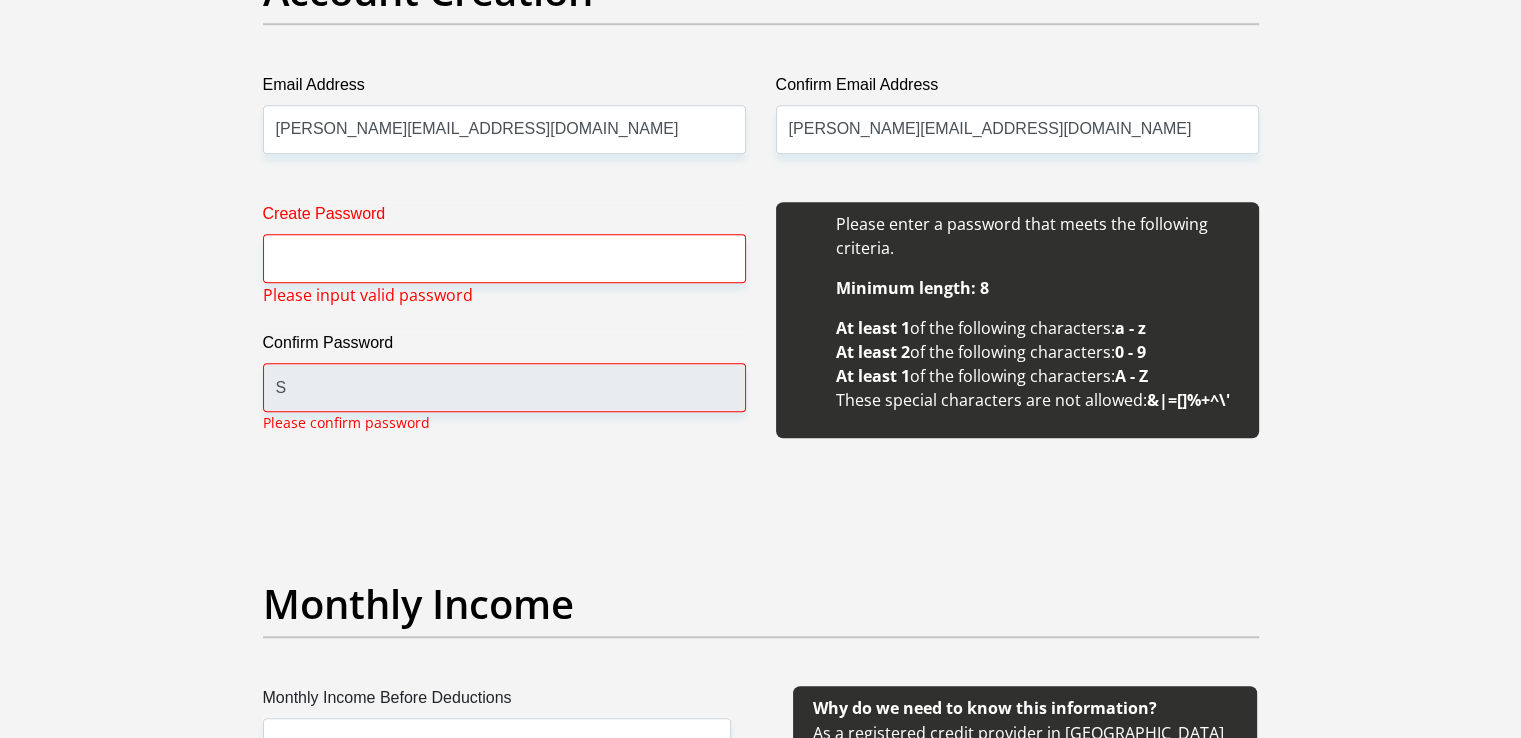 click on "Confirm Password" at bounding box center [504, 347] 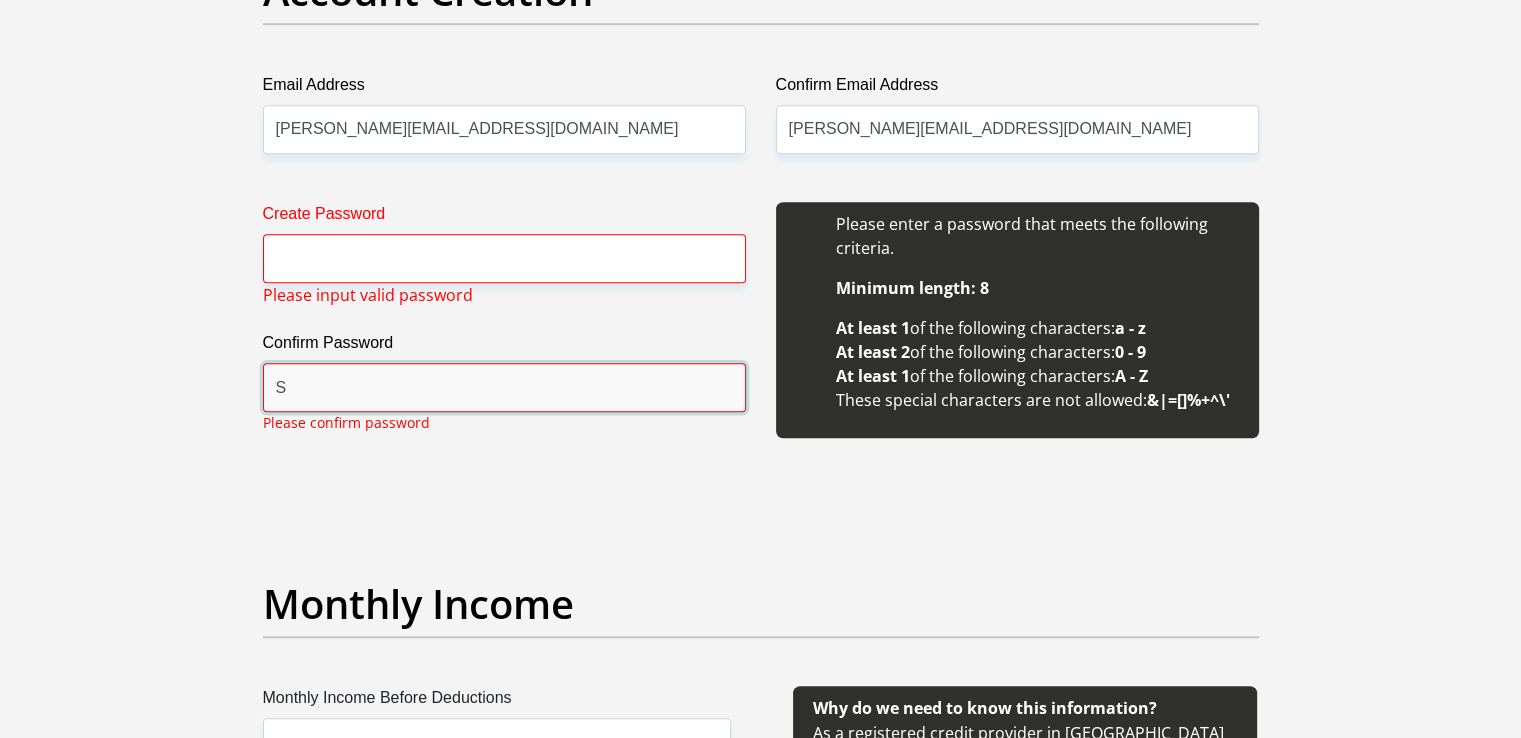 click on "S" at bounding box center [504, 387] 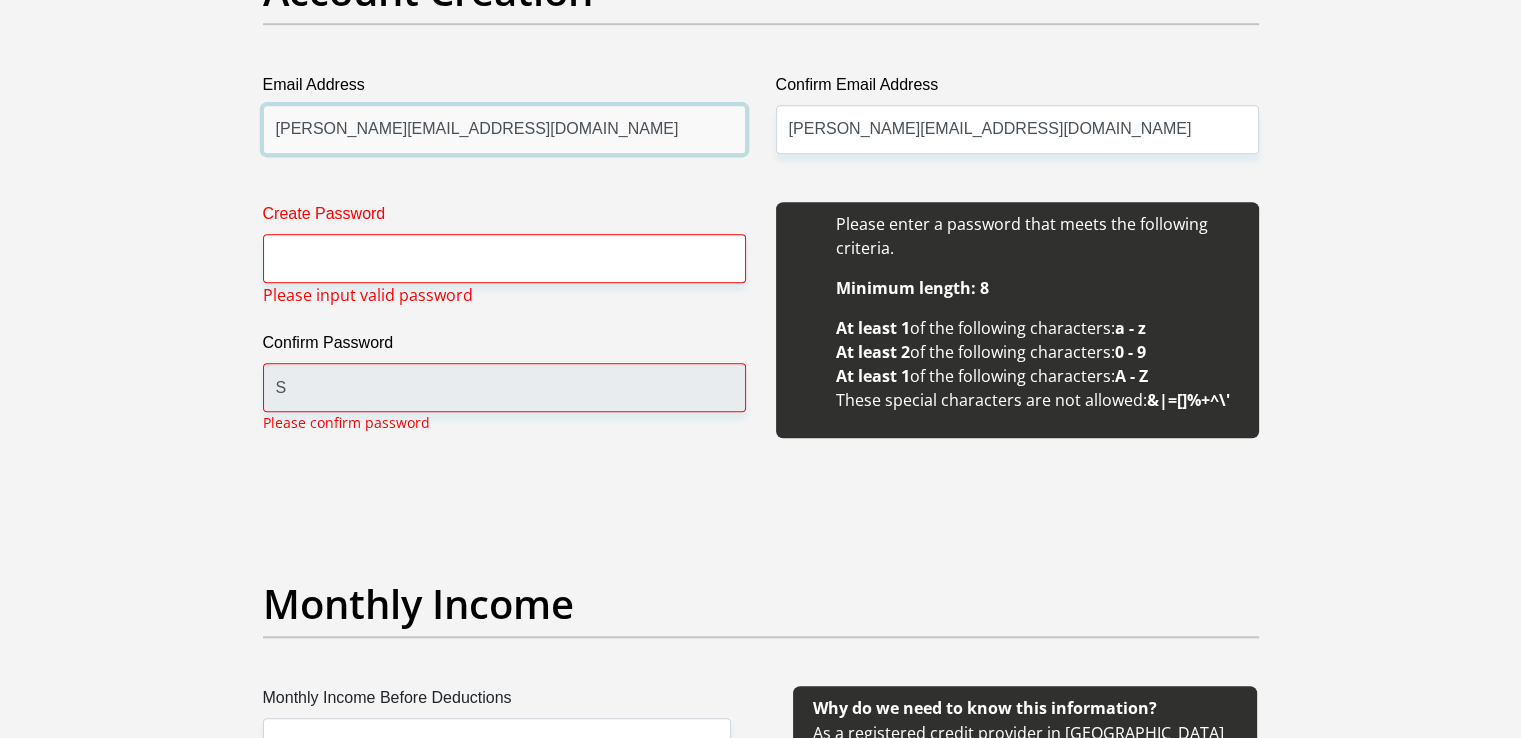 click on "shaun.philosopher@gmail.com" at bounding box center [504, 129] 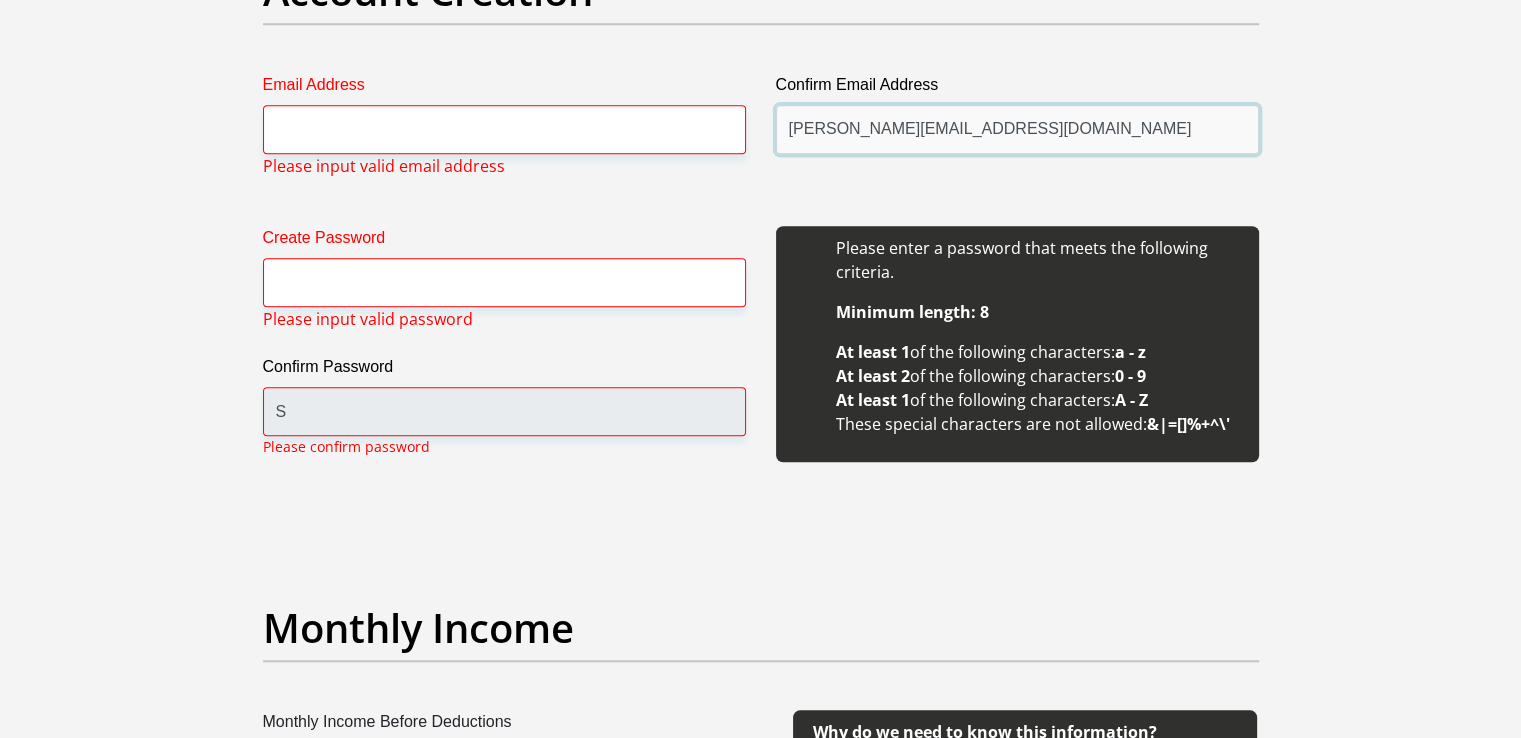 drag, startPoint x: 1040, startPoint y: 132, endPoint x: 656, endPoint y: 151, distance: 384.46976 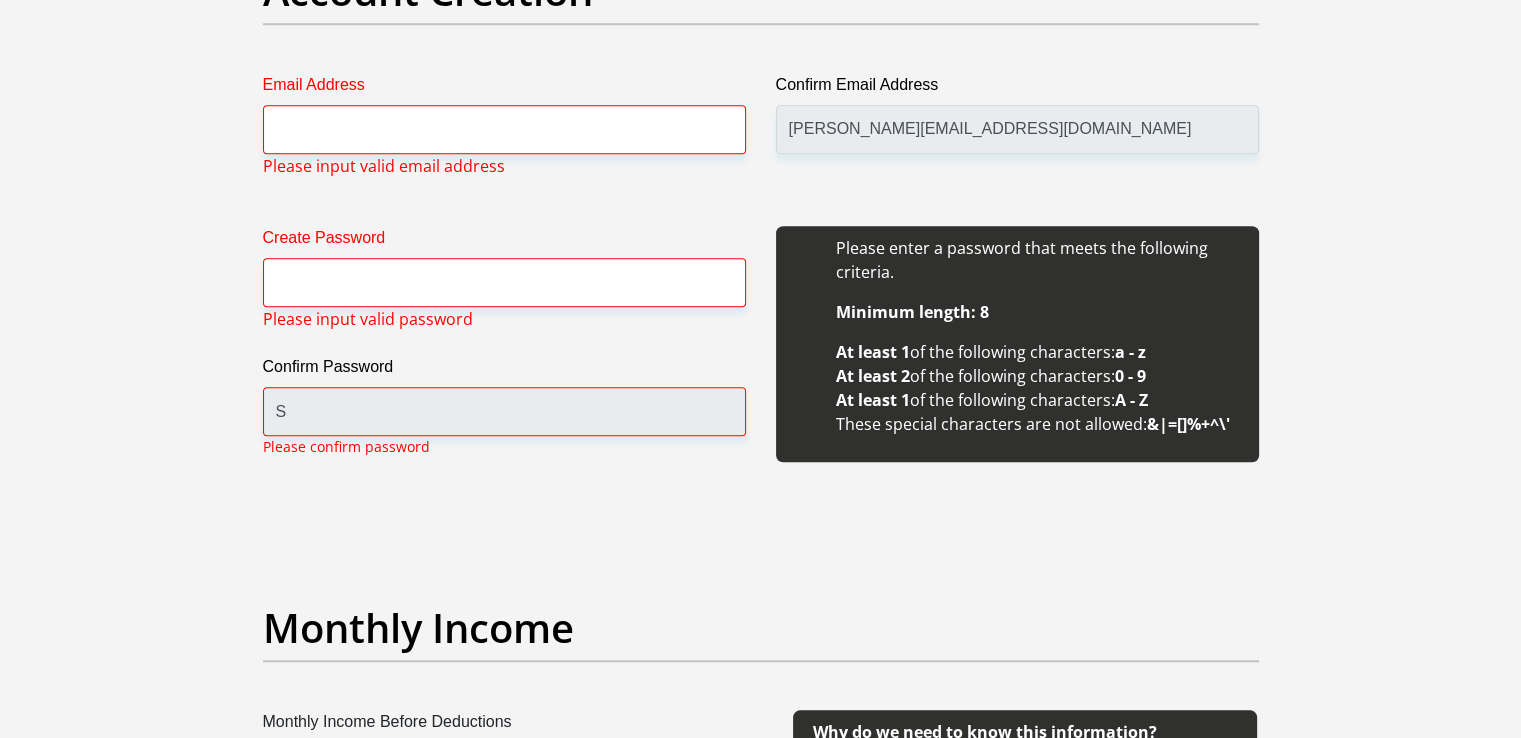 click on "Create Password
Please input valid password
Confirm Password
S
Please confirm password" at bounding box center [504, 355] 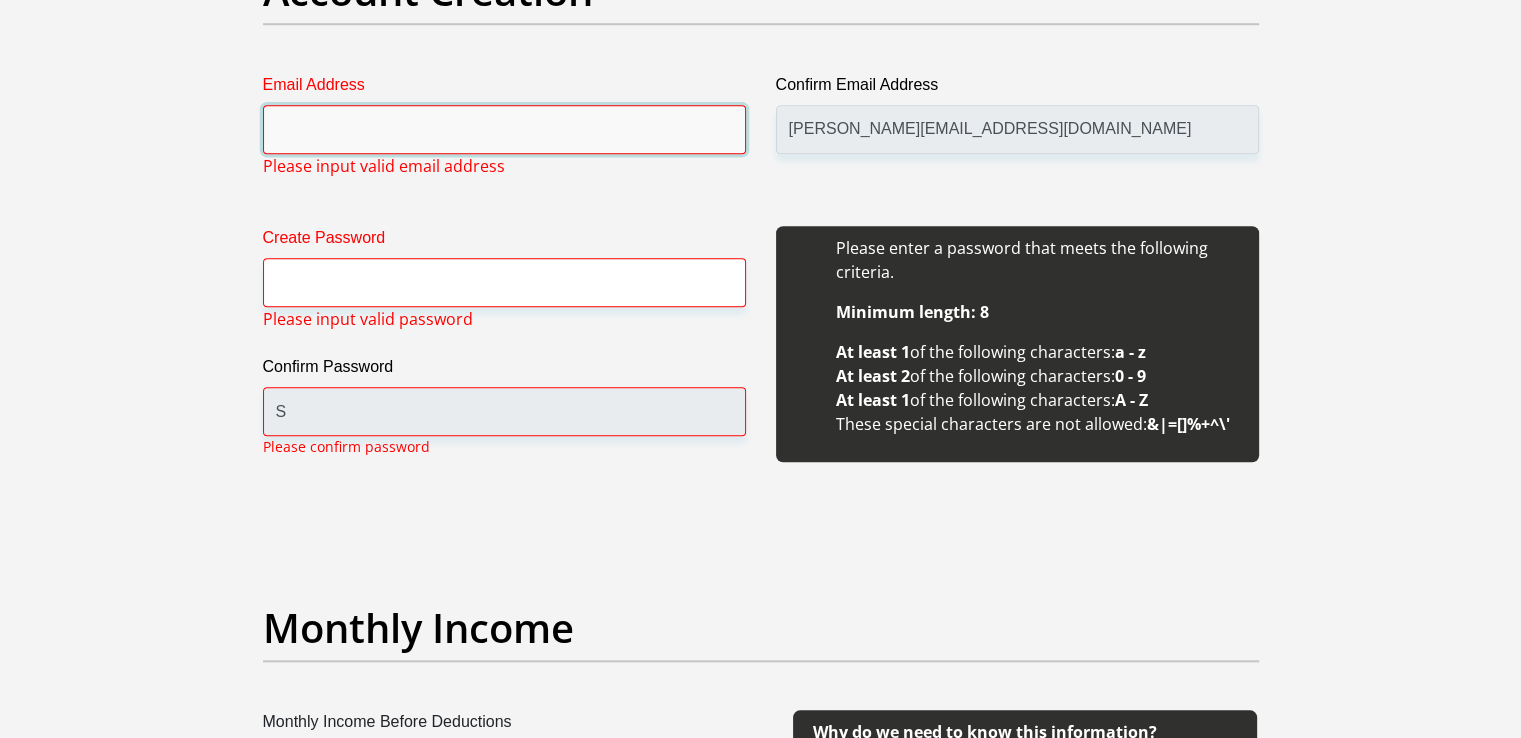 click on "Email Address" at bounding box center (504, 129) 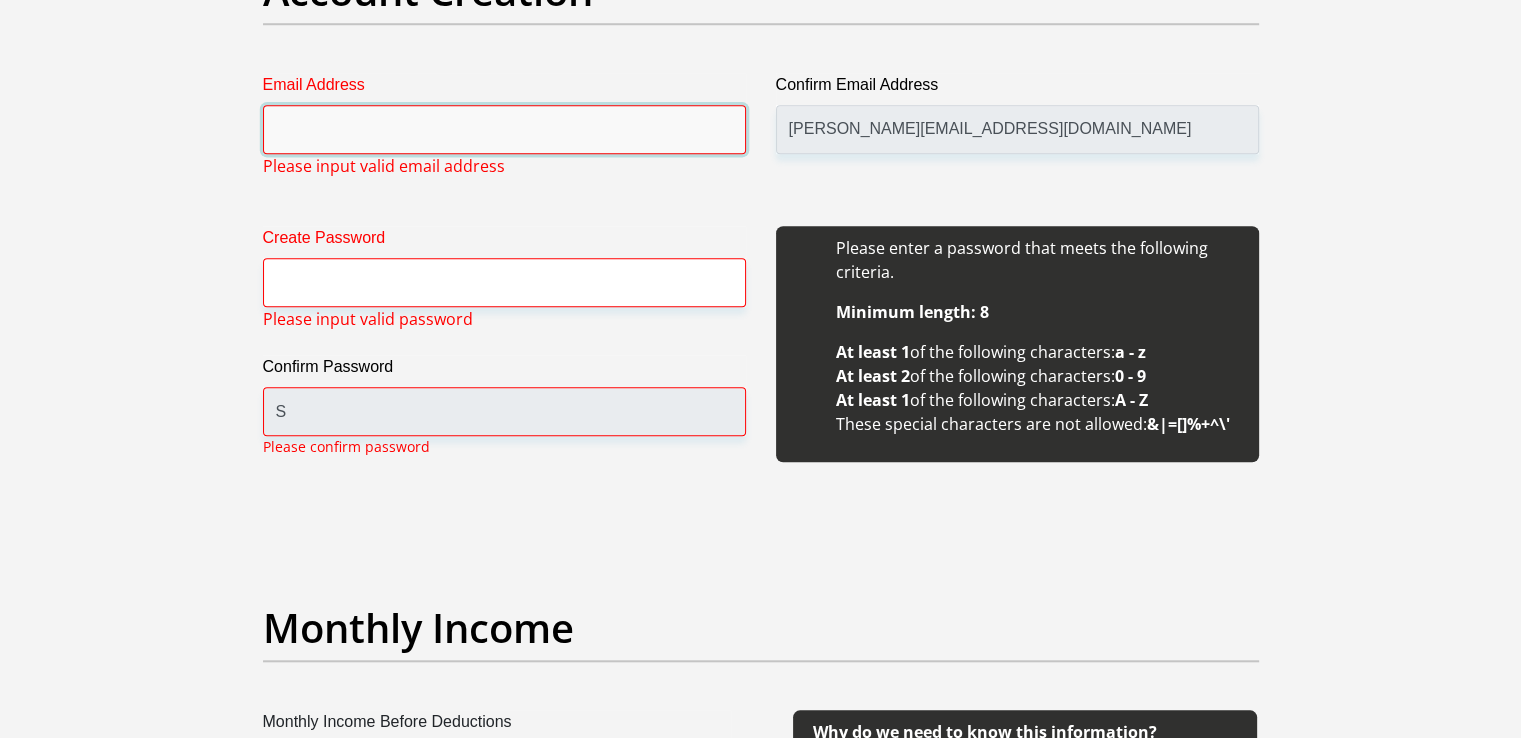 type on "shaun.philosopher@gmail.com" 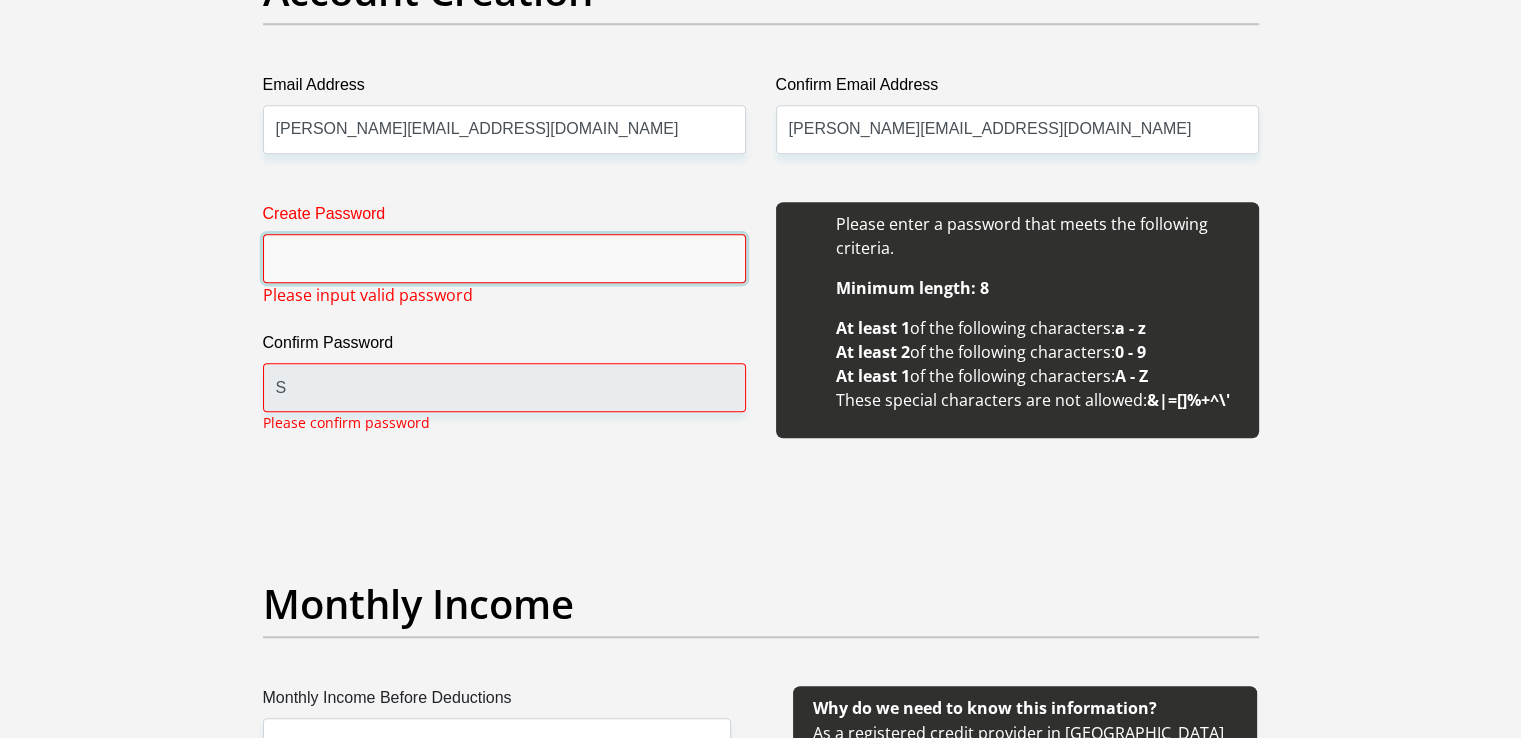 click on "Create Password" at bounding box center [504, 258] 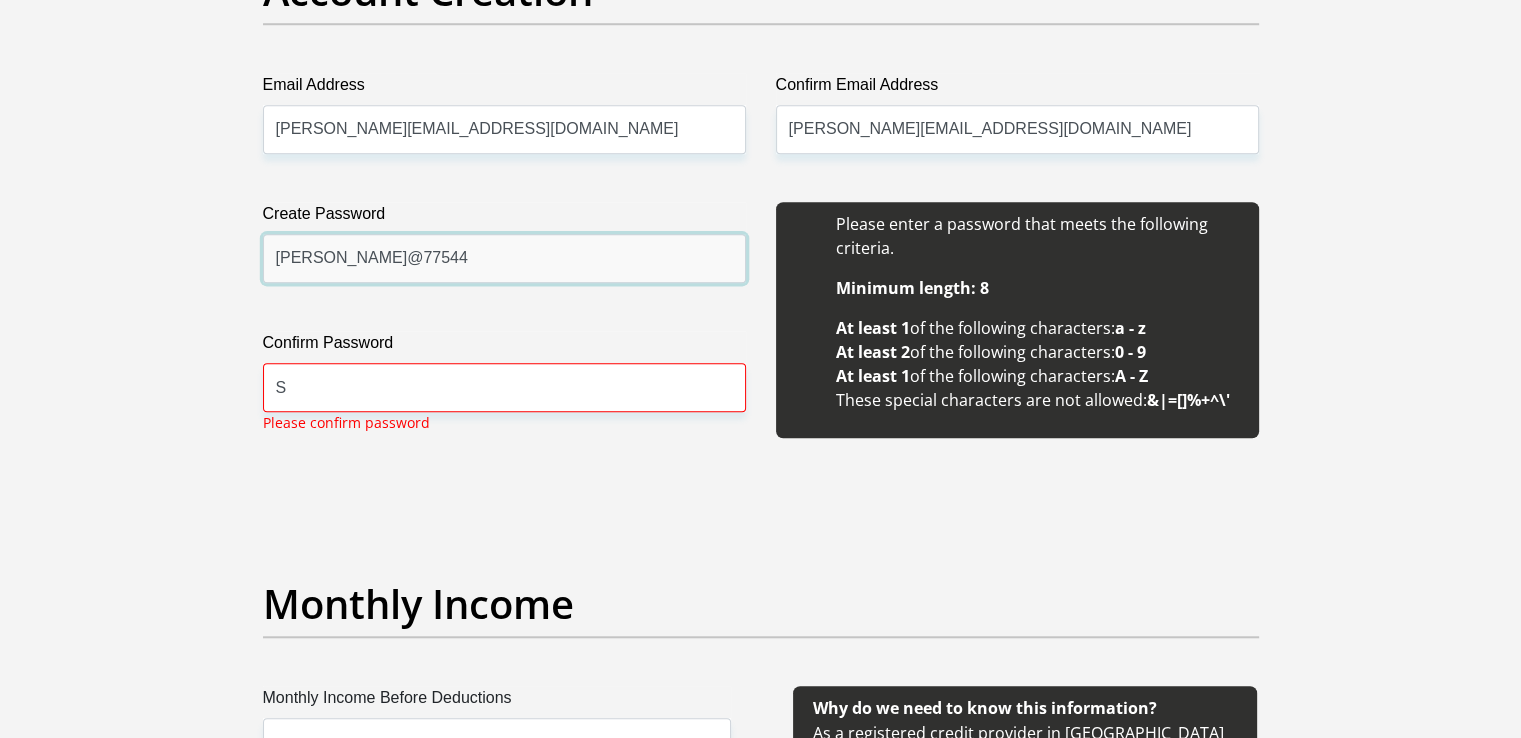 drag, startPoint x: 450, startPoint y: 252, endPoint x: 336, endPoint y: 254, distance: 114.01754 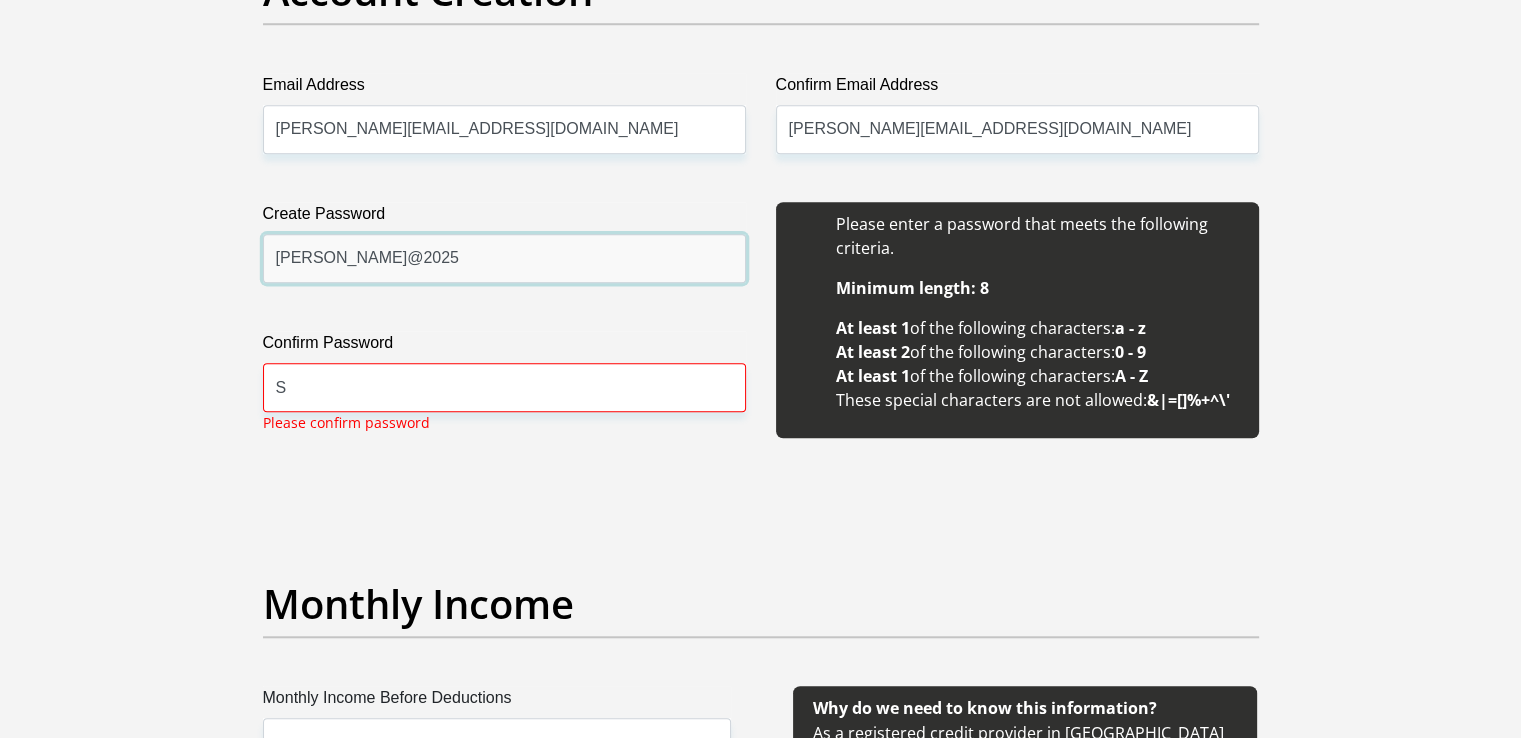 type on "Shaun@2025" 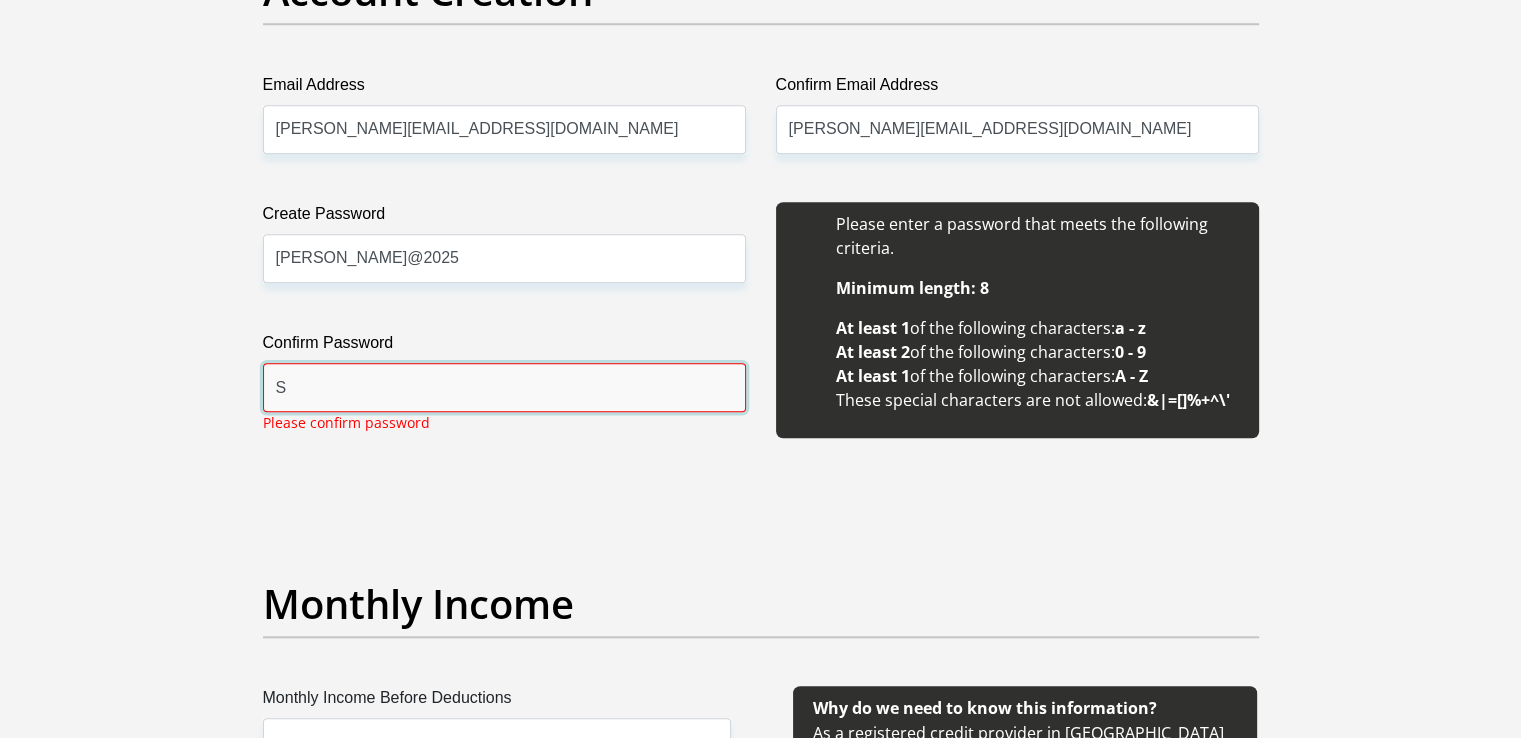 click on "S" at bounding box center (504, 387) 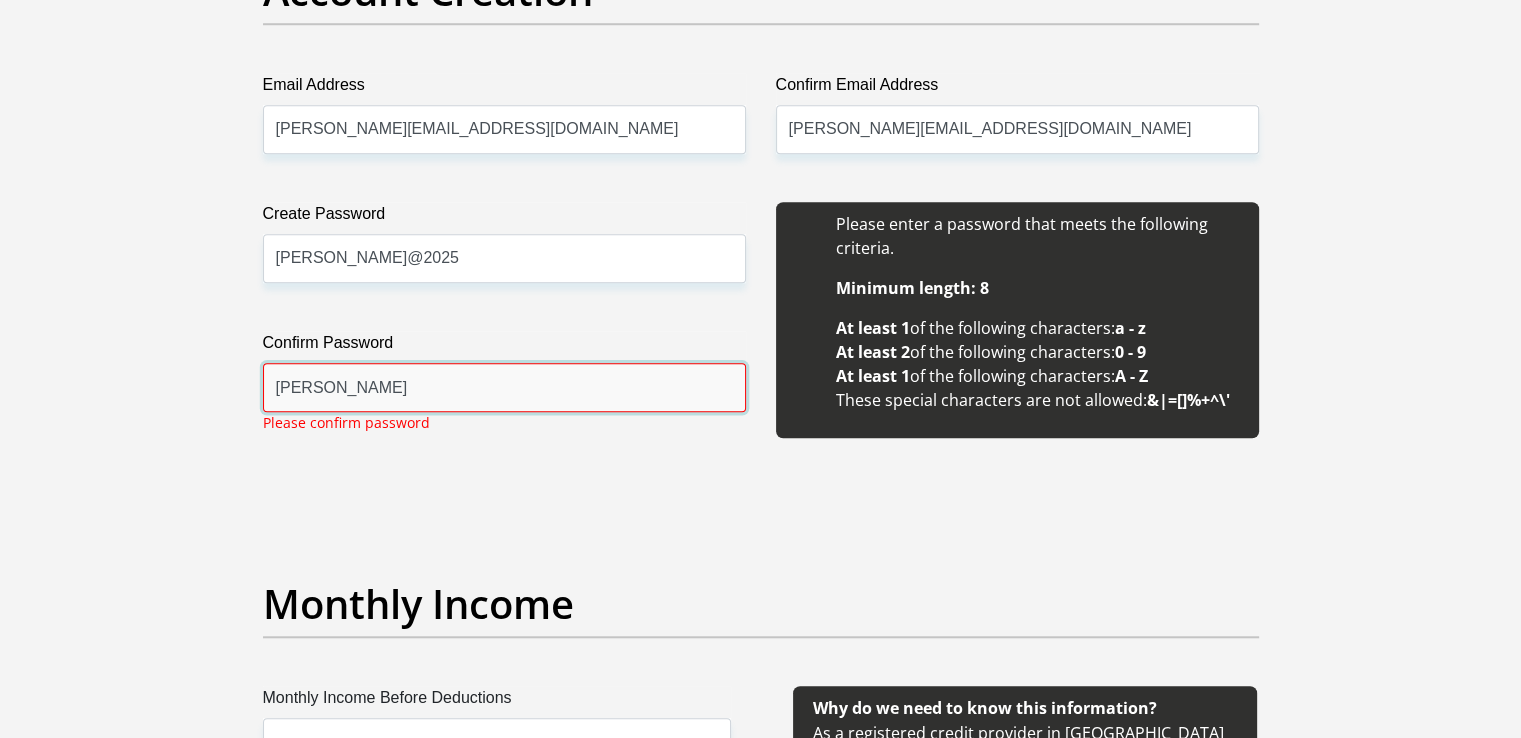 type on "Shaun@2025" 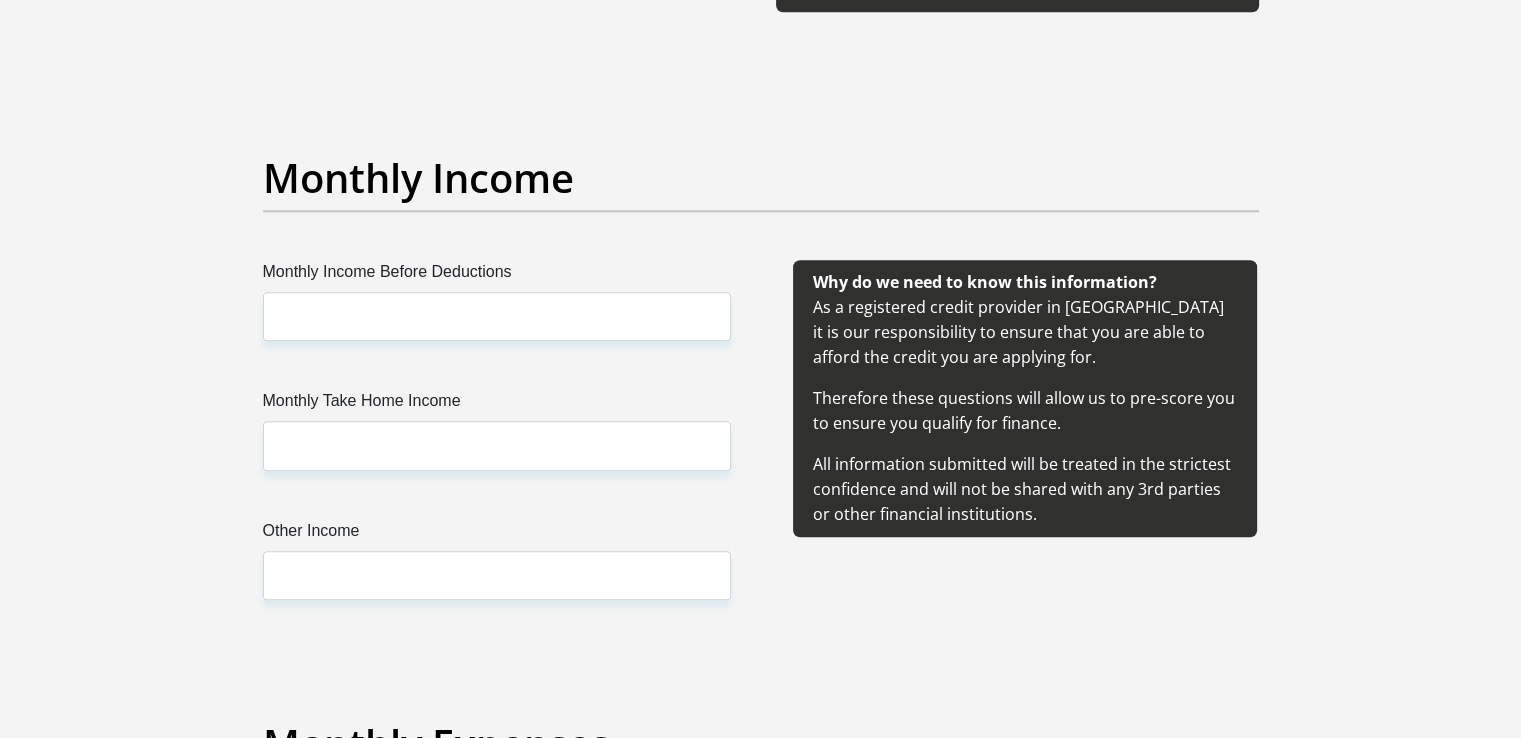 scroll, scrollTop: 2235, scrollLeft: 0, axis: vertical 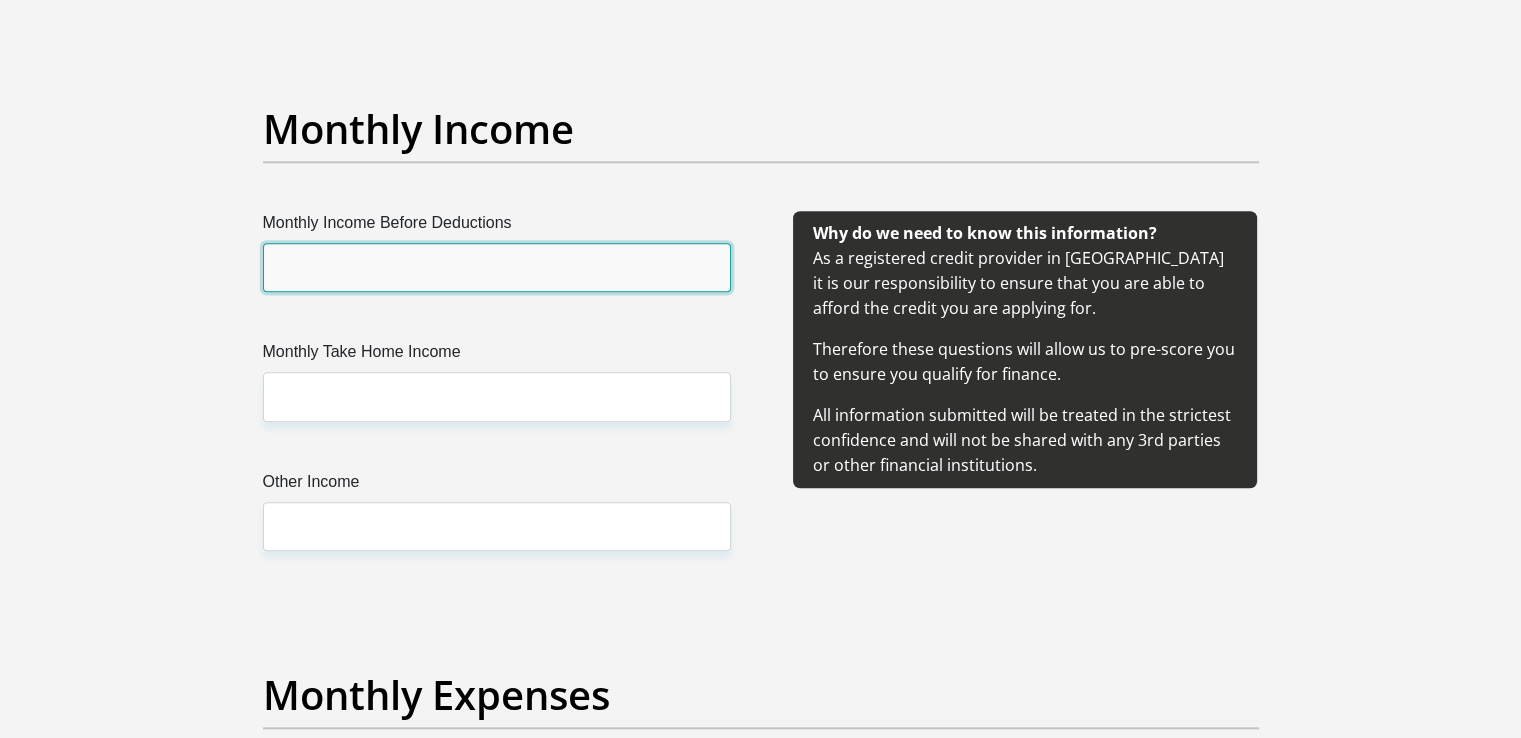 click on "Monthly Income Before Deductions" at bounding box center [497, 267] 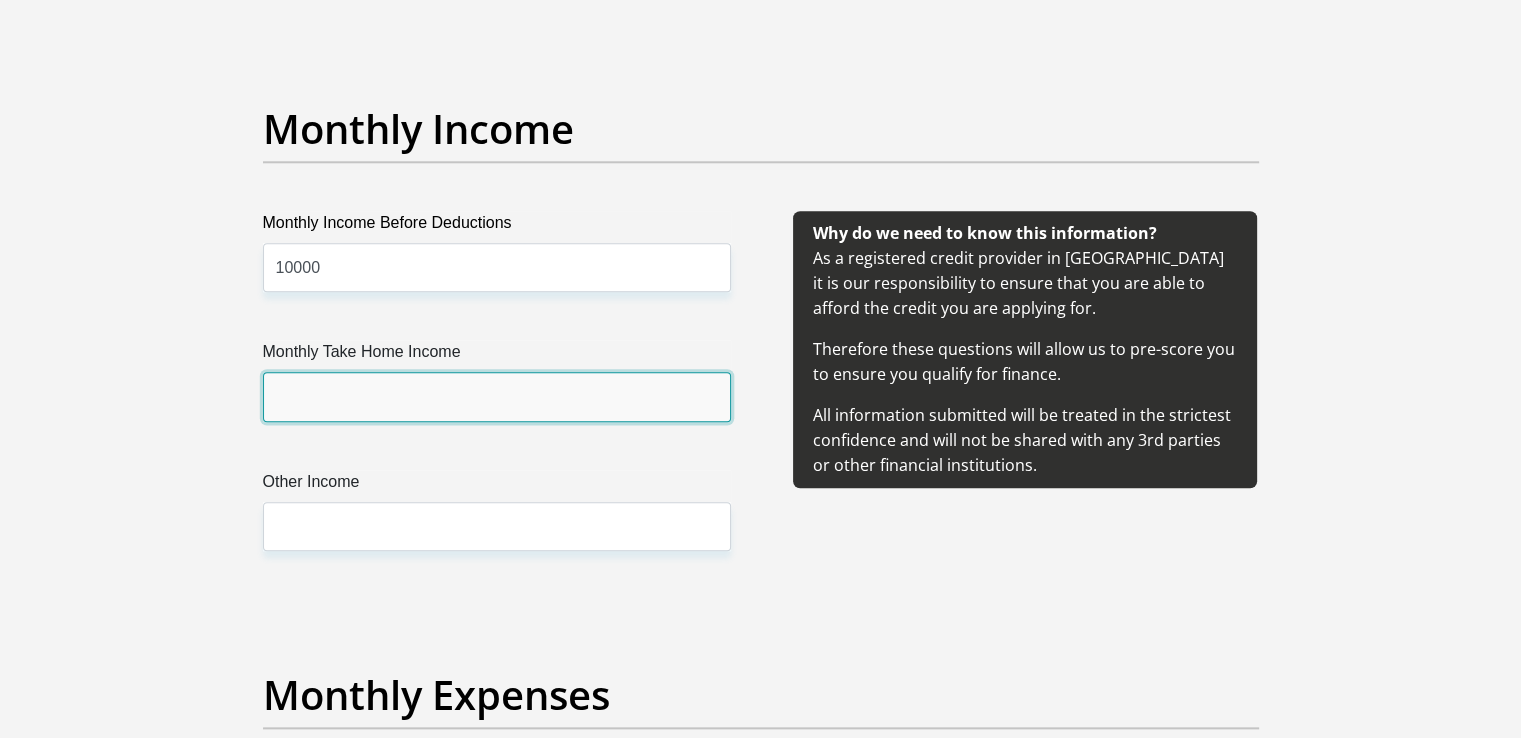 click on "Monthly Take Home Income" at bounding box center [497, 396] 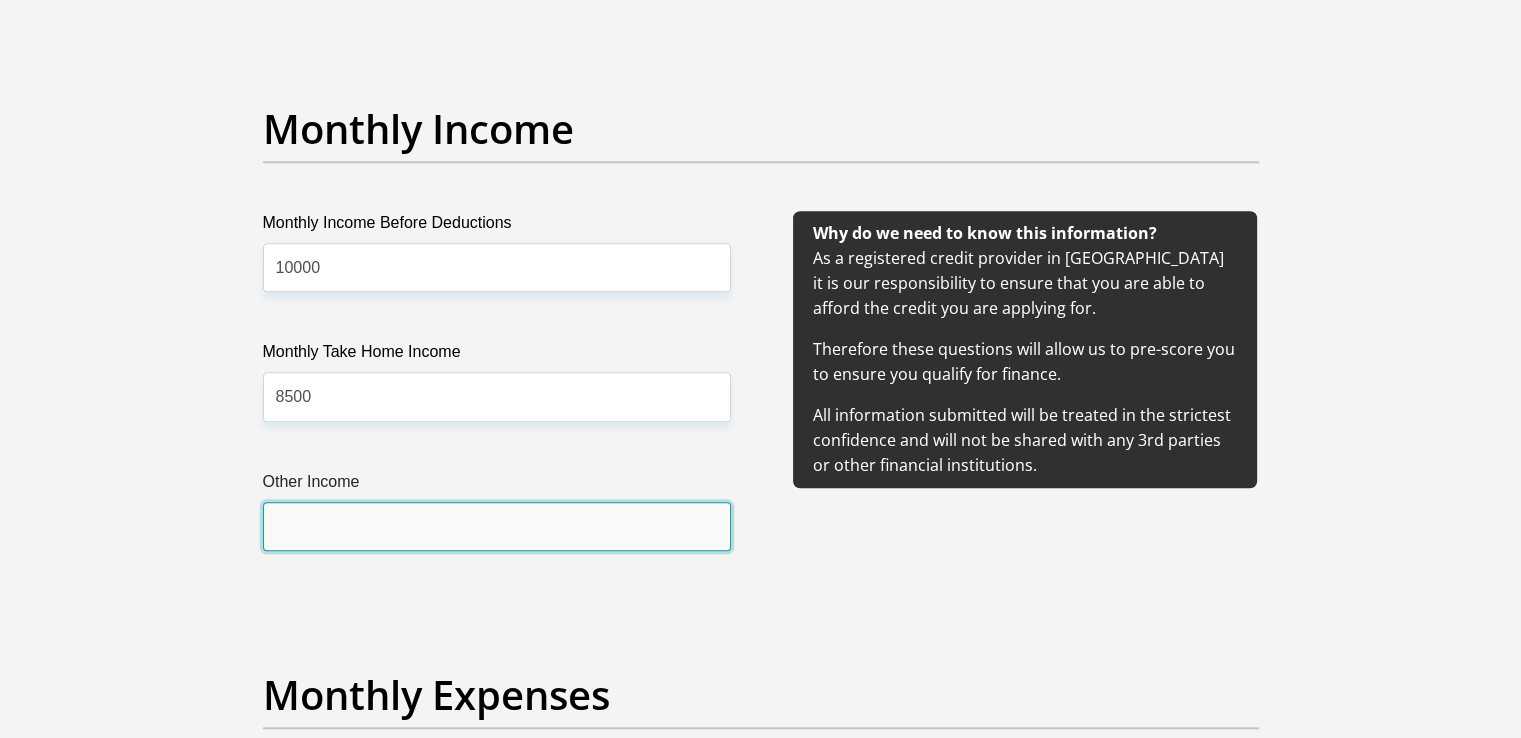 click on "Other Income" at bounding box center [497, 526] 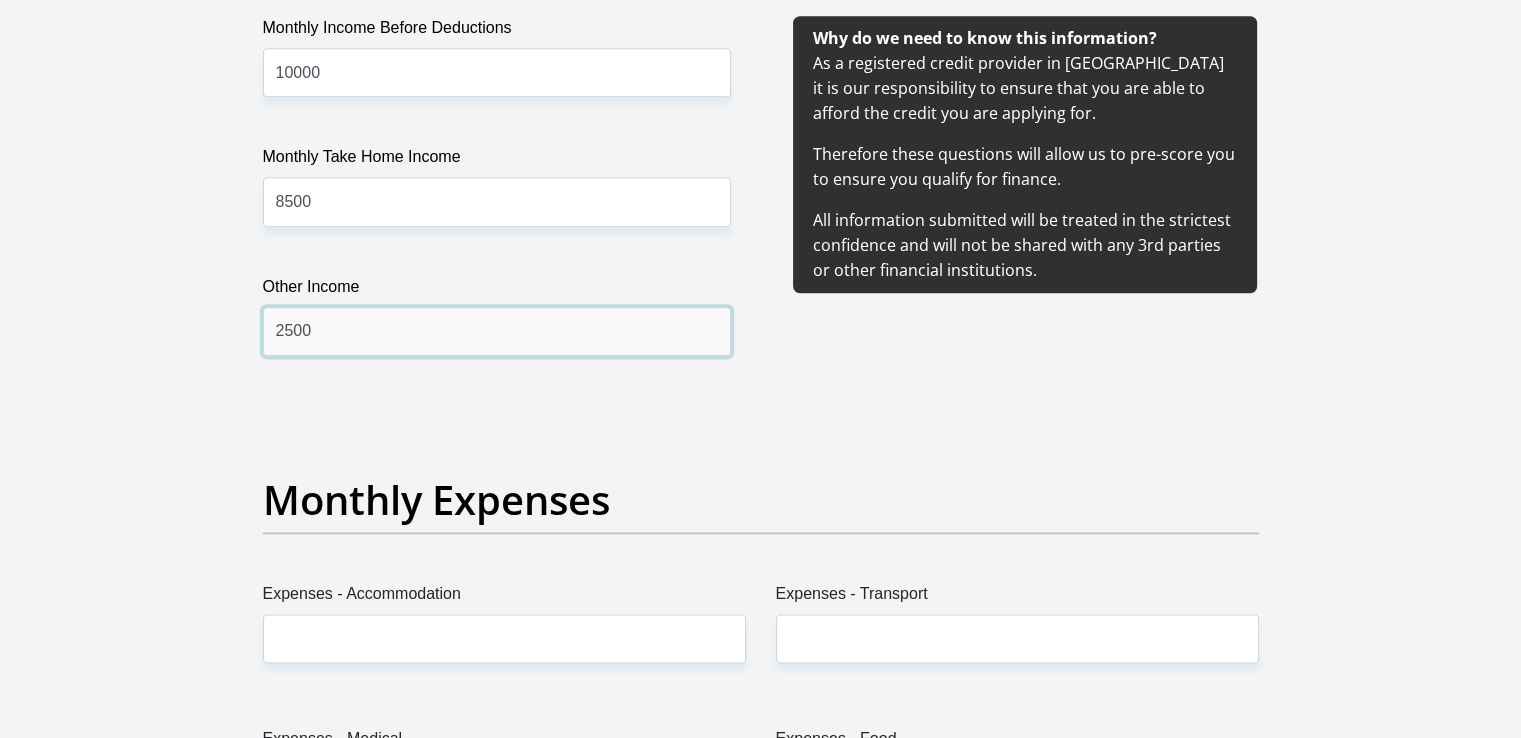 scroll, scrollTop: 2463, scrollLeft: 0, axis: vertical 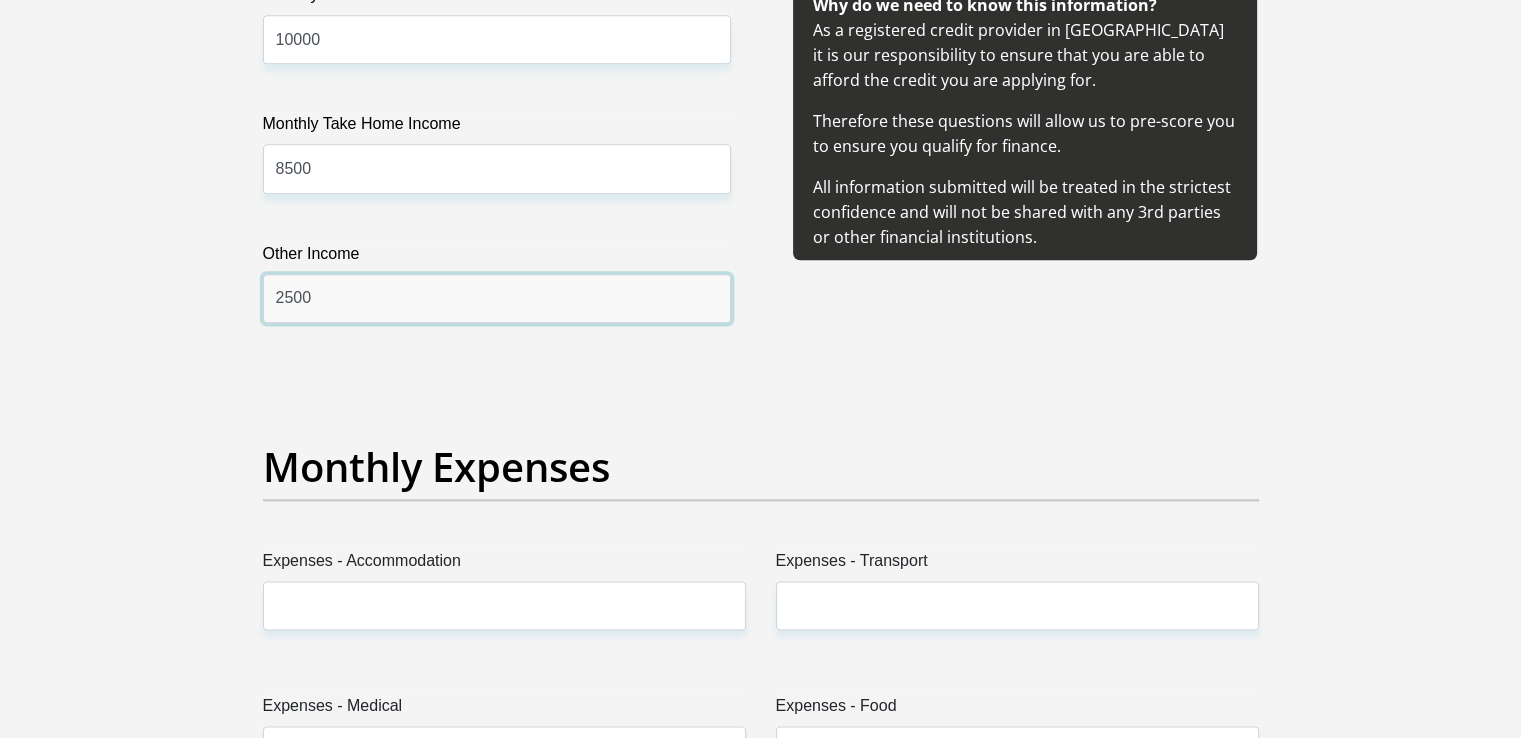 drag, startPoint x: 283, startPoint y: 297, endPoint x: 249, endPoint y: 300, distance: 34.132095 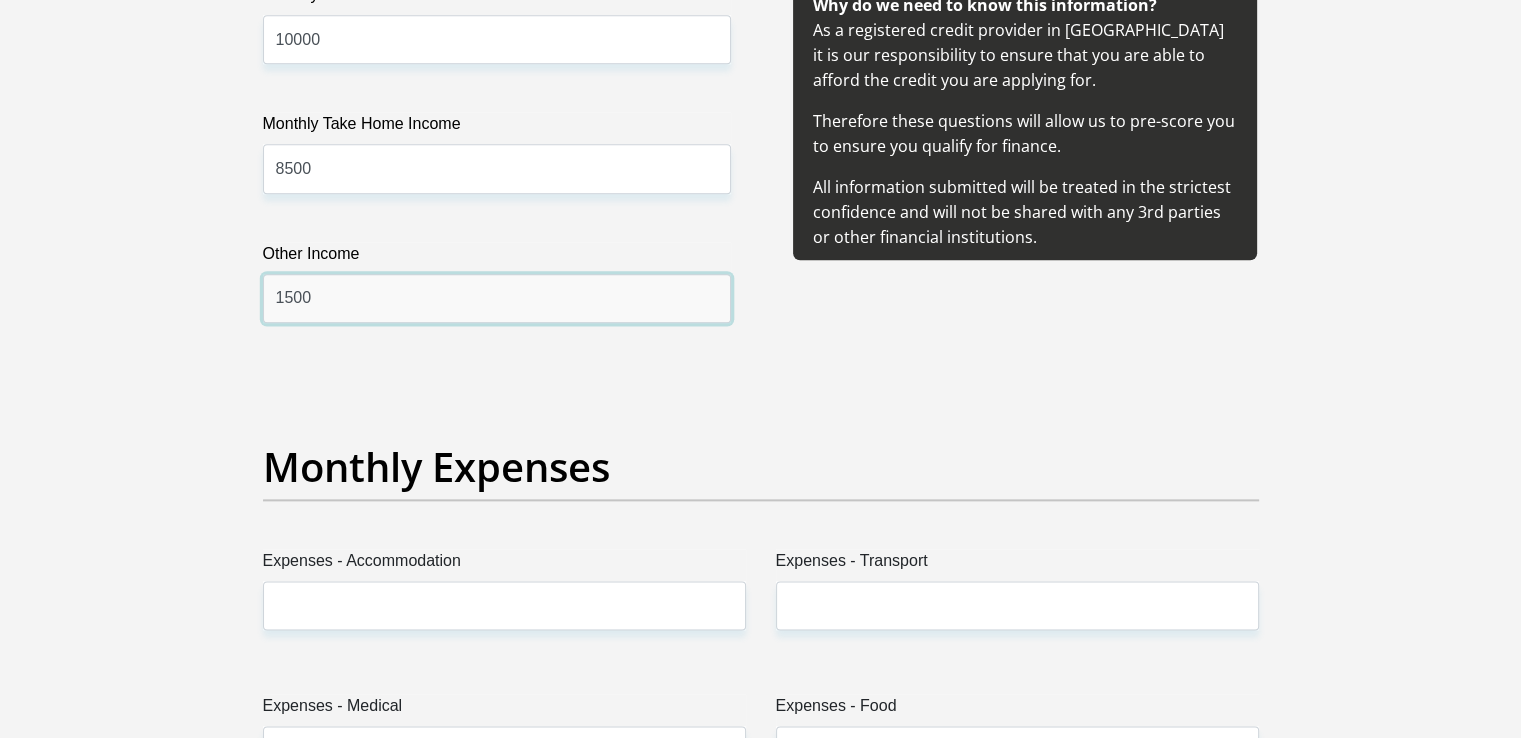 type on "1500" 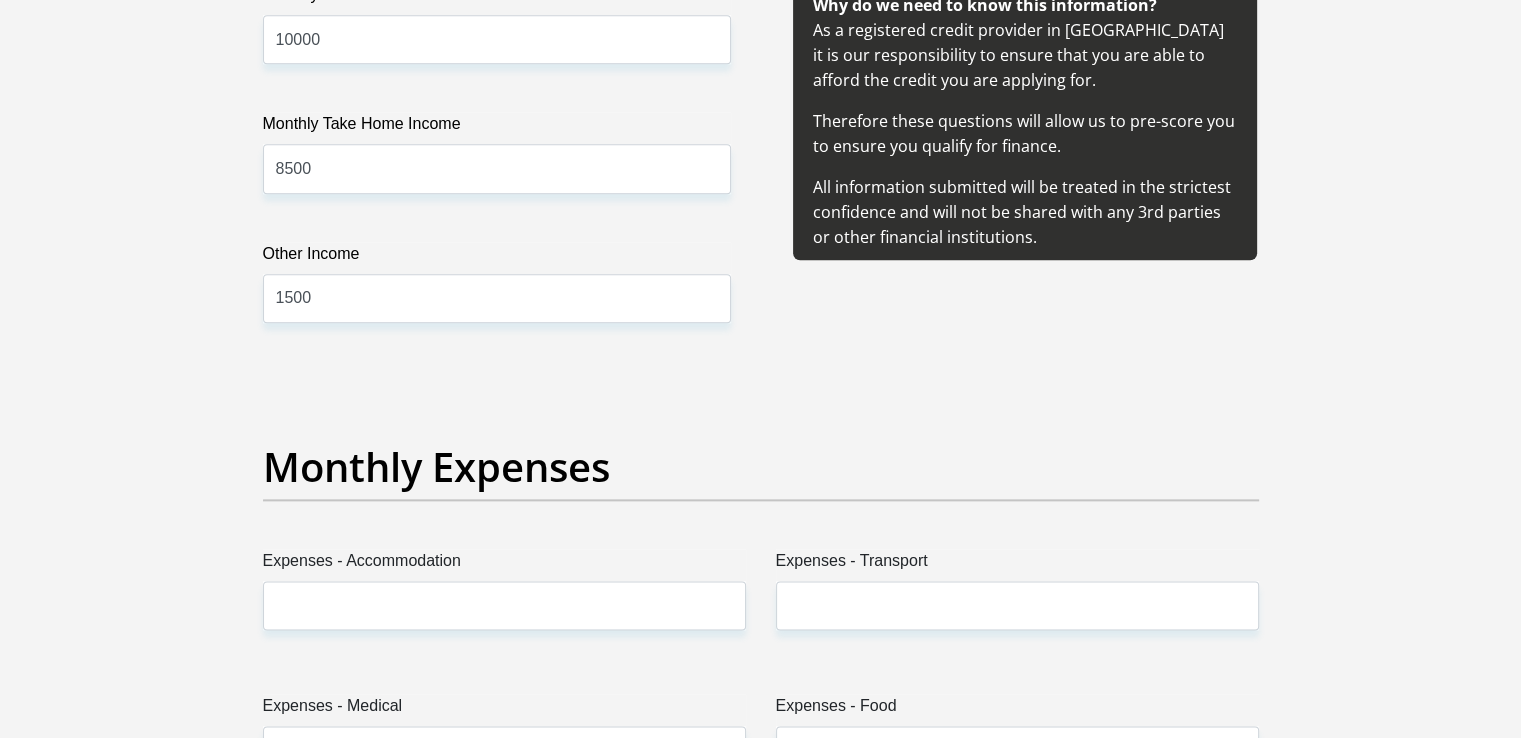 drag, startPoint x: 453, startPoint y: 633, endPoint x: 461, endPoint y: 619, distance: 16.124516 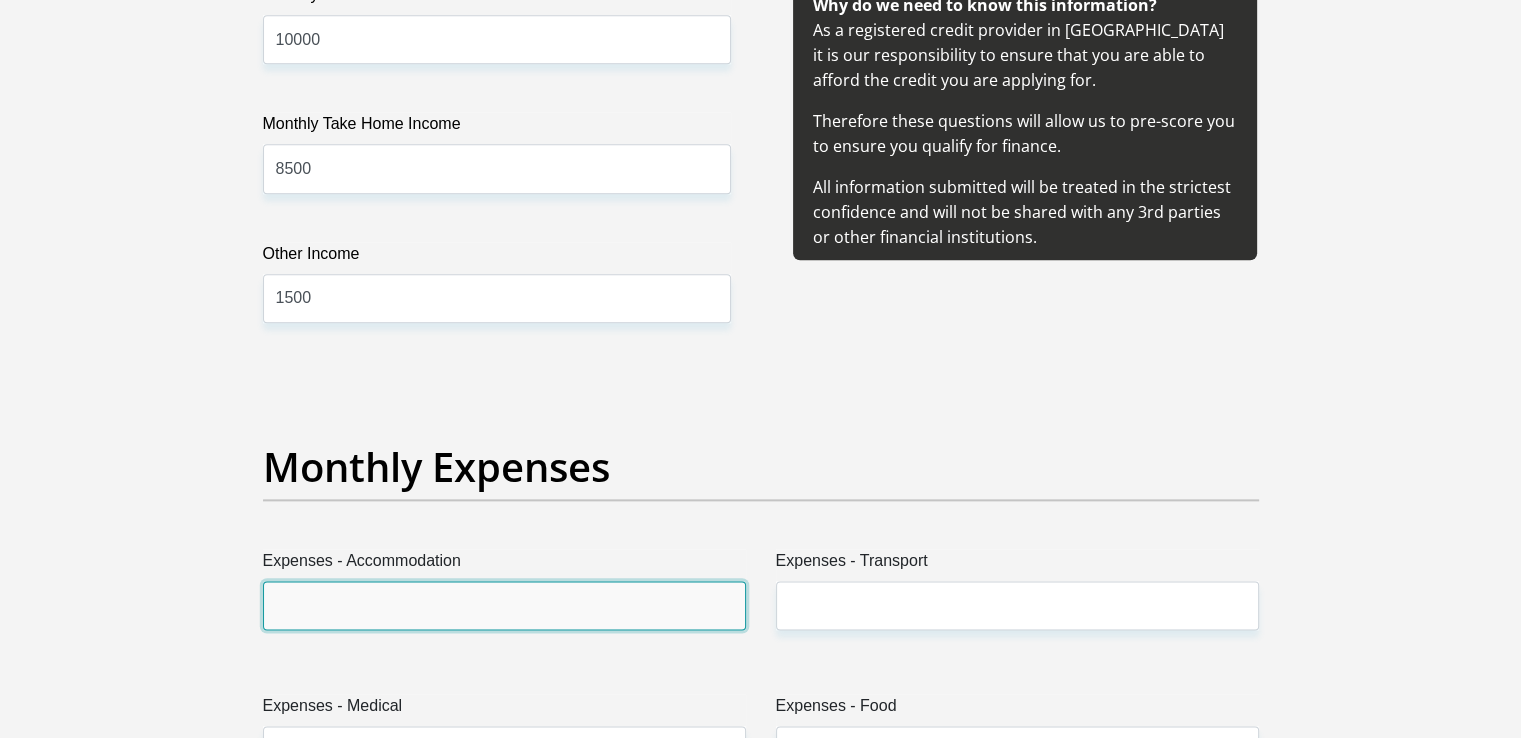 click on "Expenses - Accommodation" at bounding box center (504, 605) 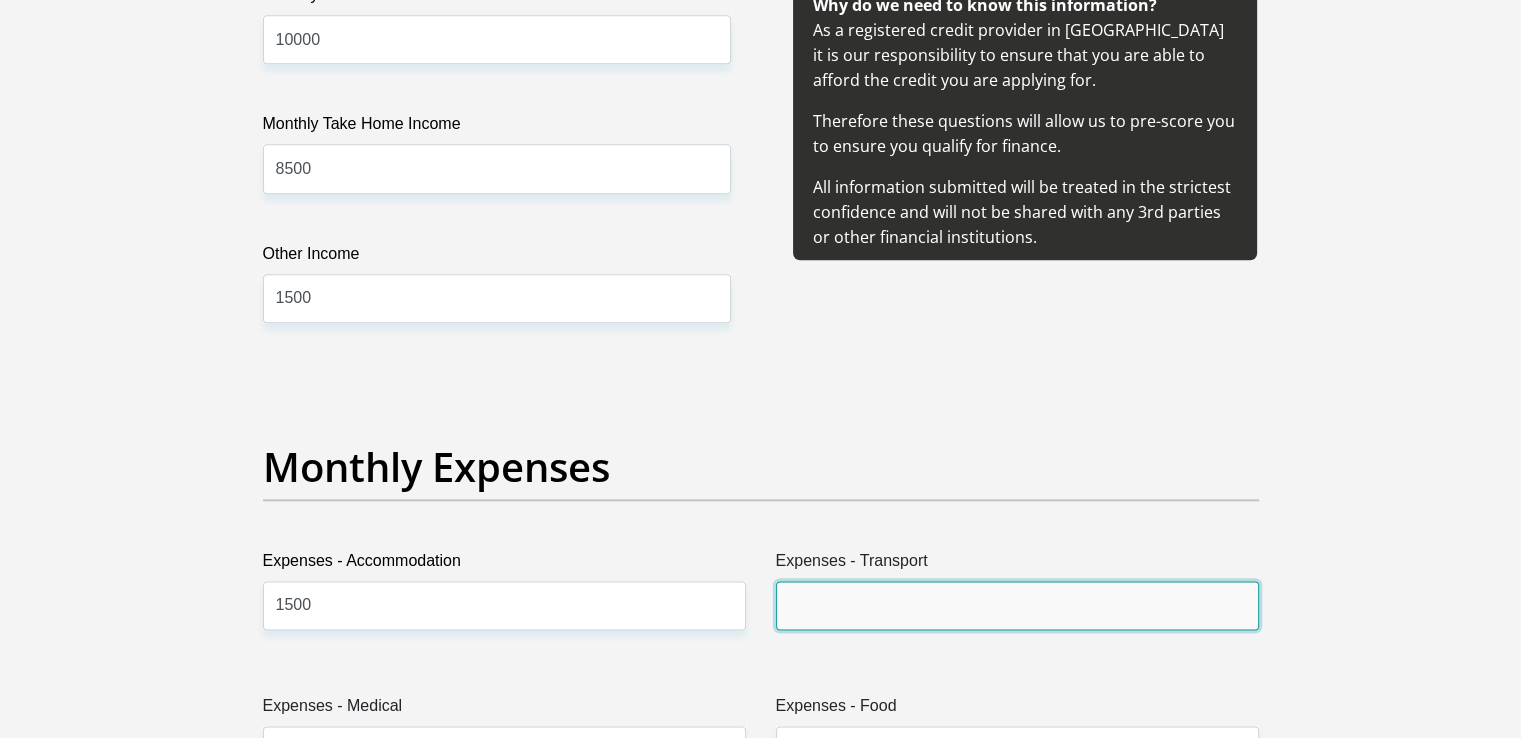 click on "Expenses - Transport" at bounding box center (1017, 605) 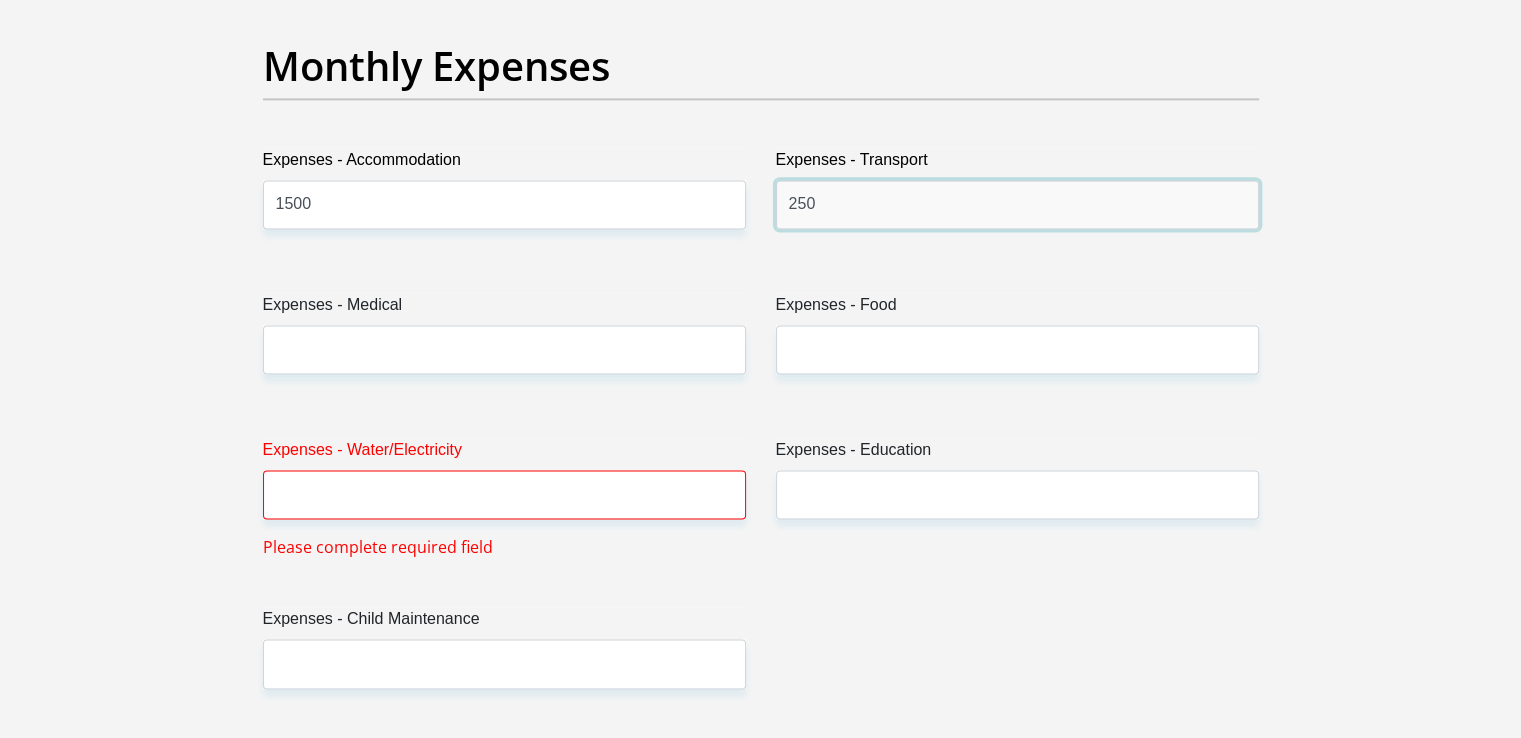 scroll, scrollTop: 2880, scrollLeft: 0, axis: vertical 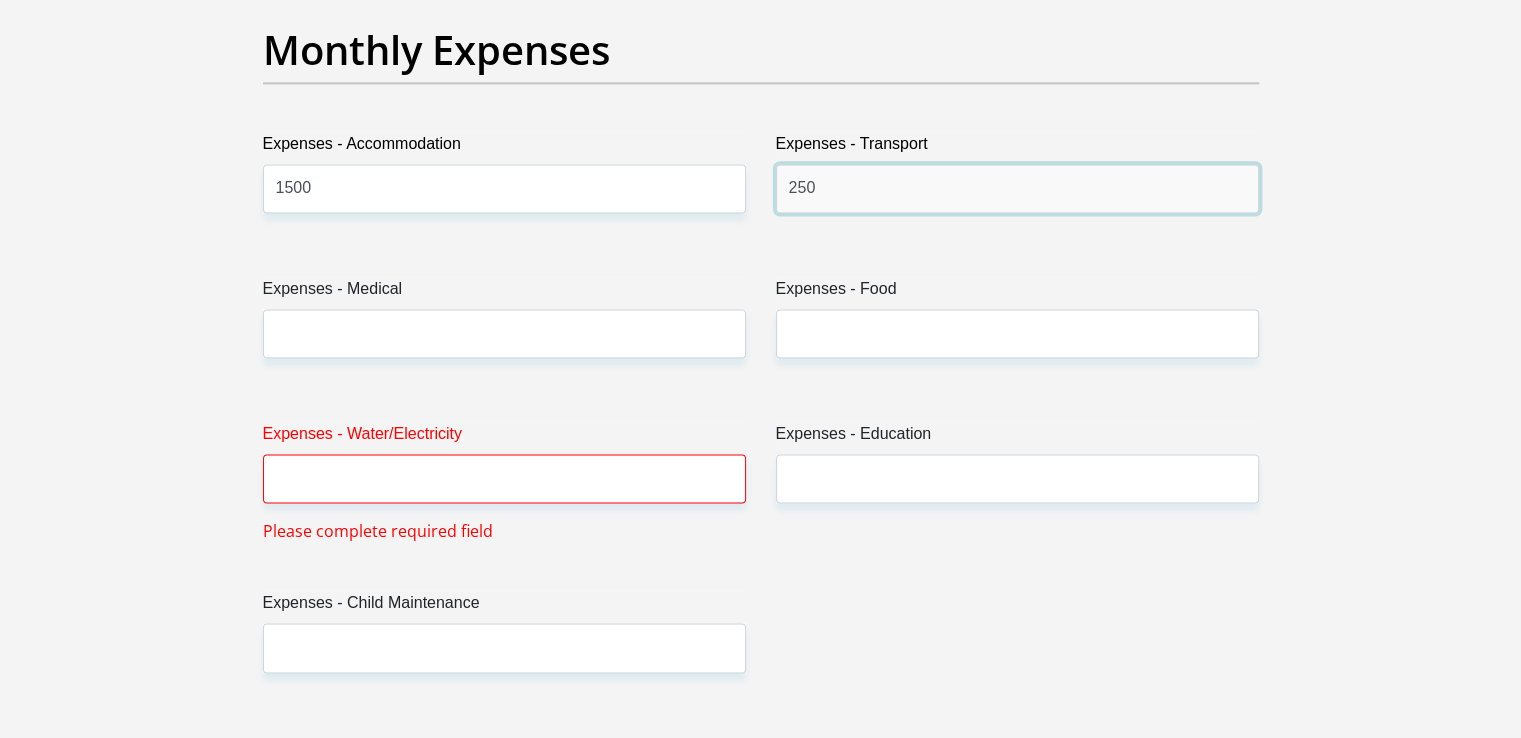 type on "250" 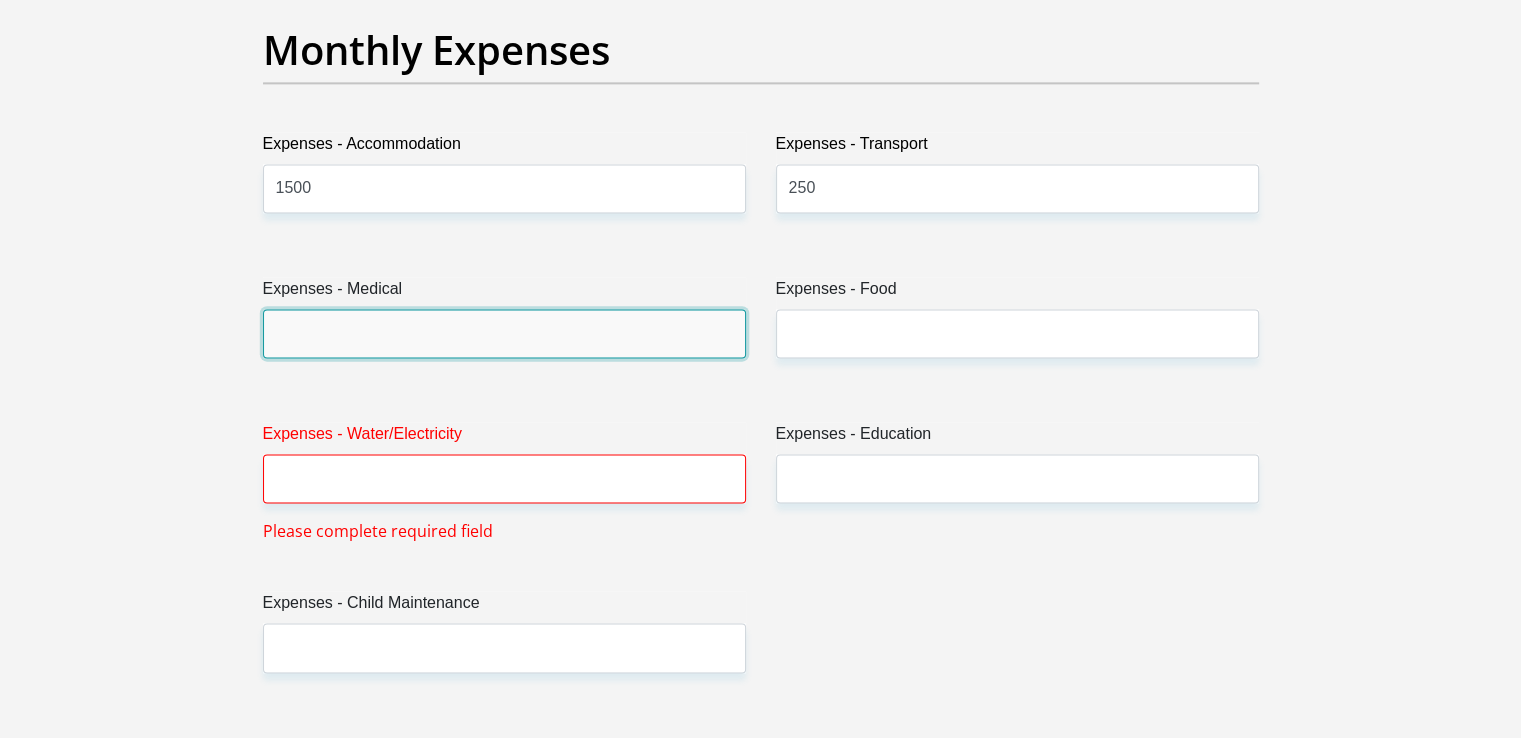 click on "Expenses - Medical" at bounding box center (504, 333) 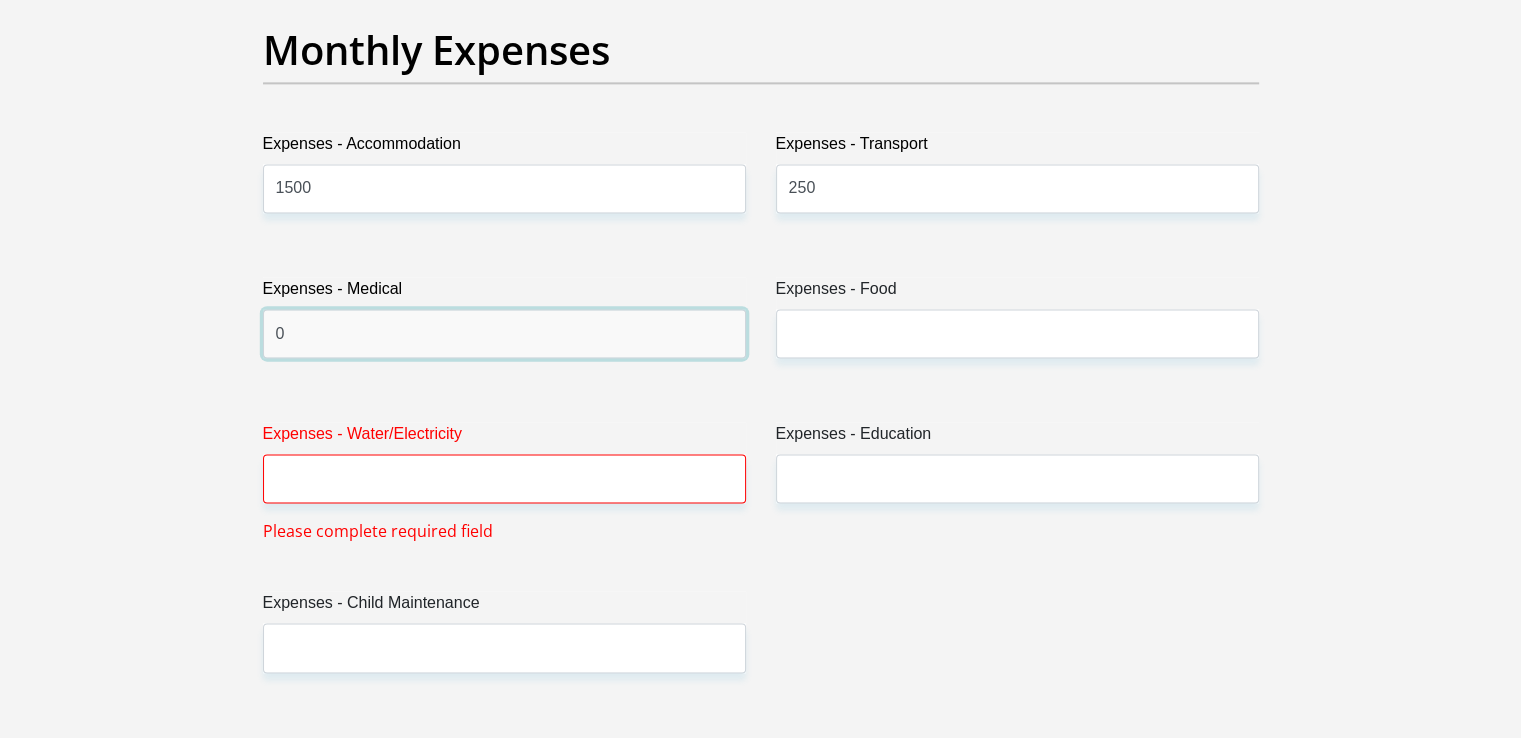 type on "0" 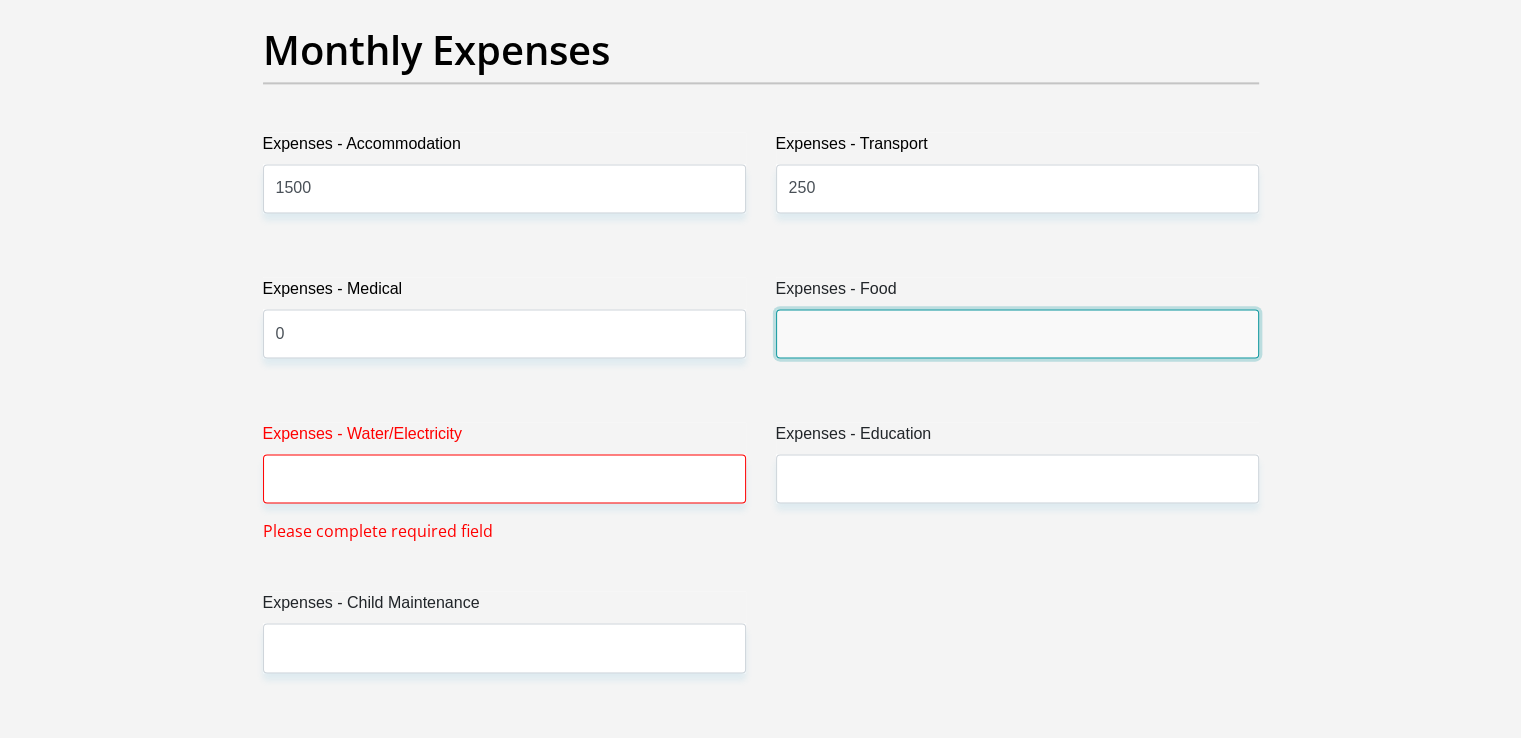 click on "Expenses - Food" at bounding box center (1017, 333) 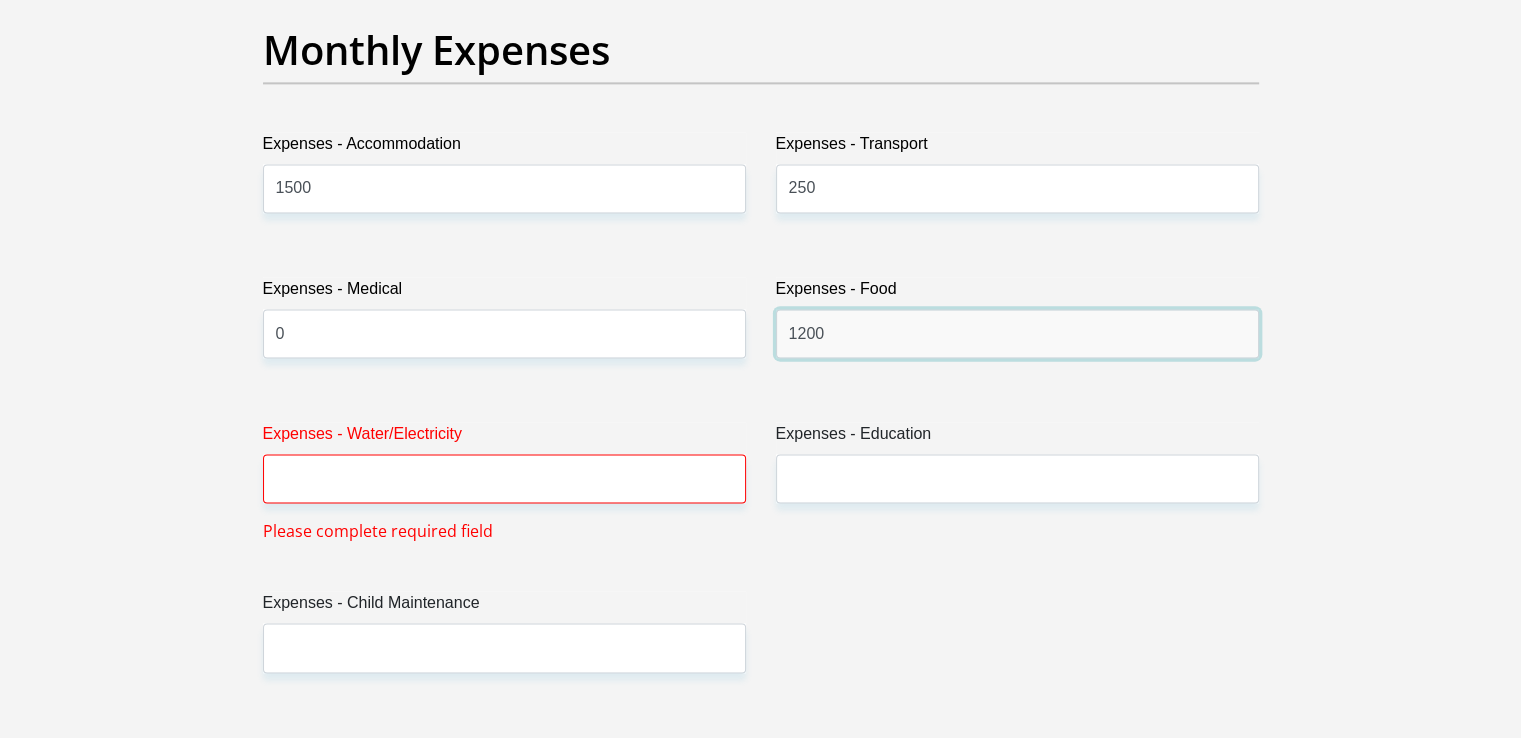 type on "1200" 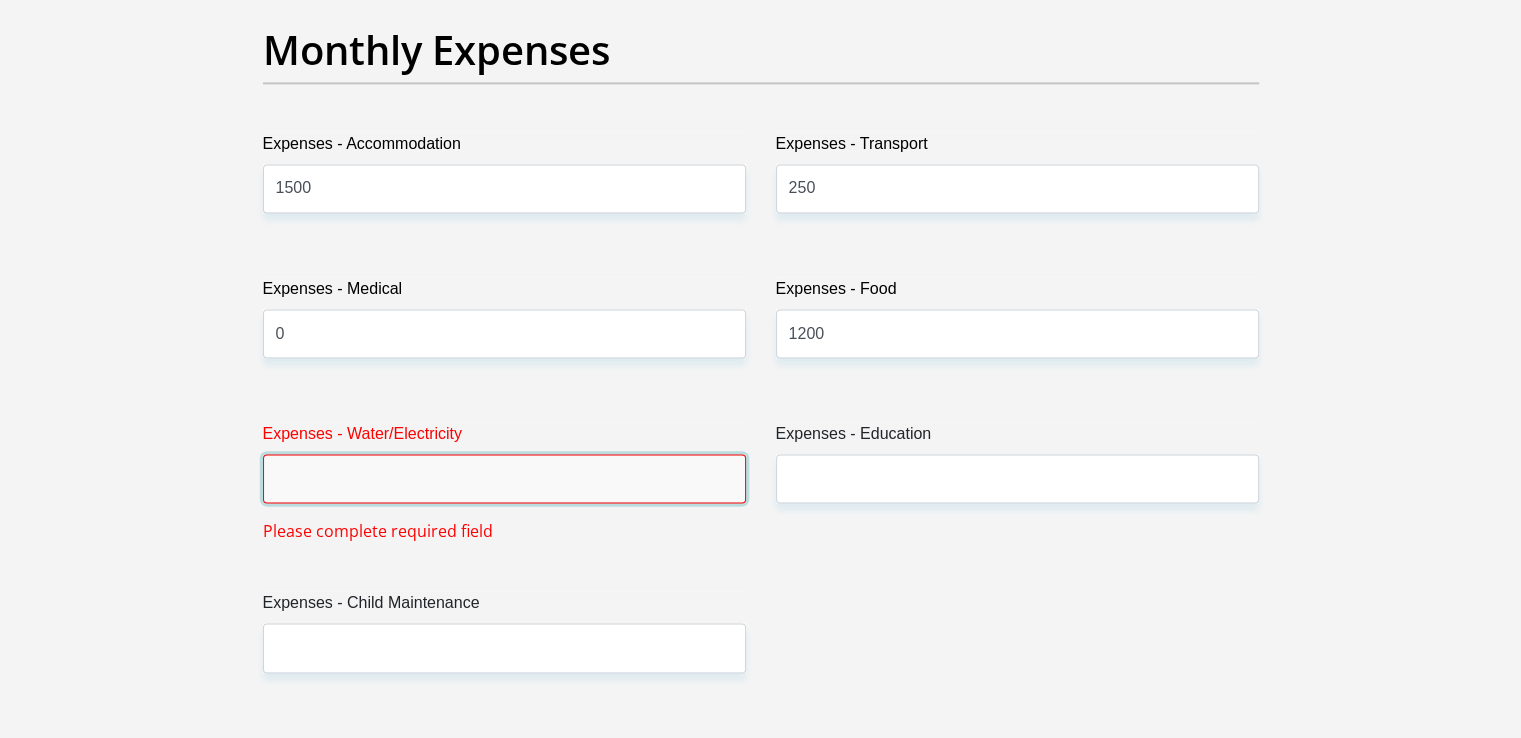 click on "Expenses - Water/Electricity" at bounding box center (504, 478) 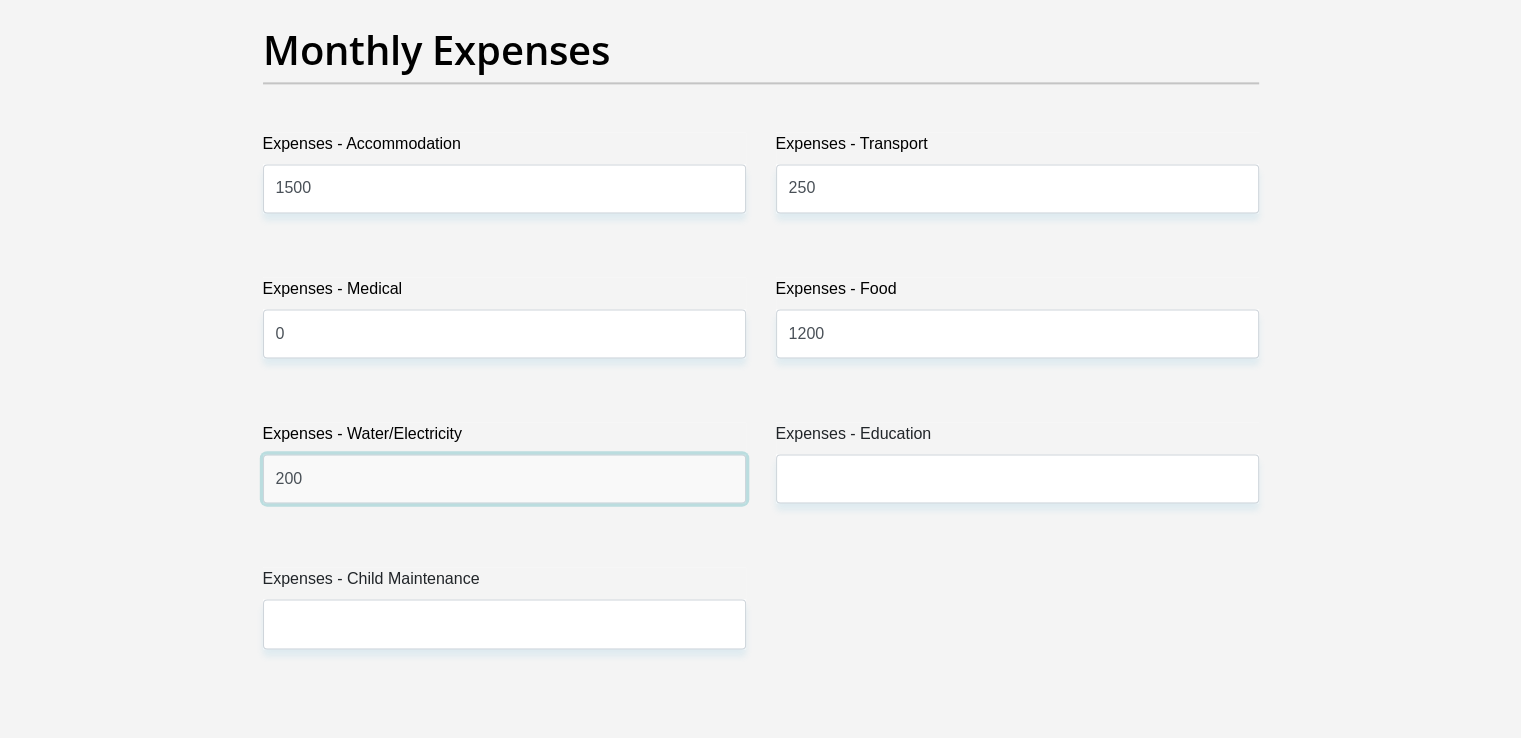 type on "200" 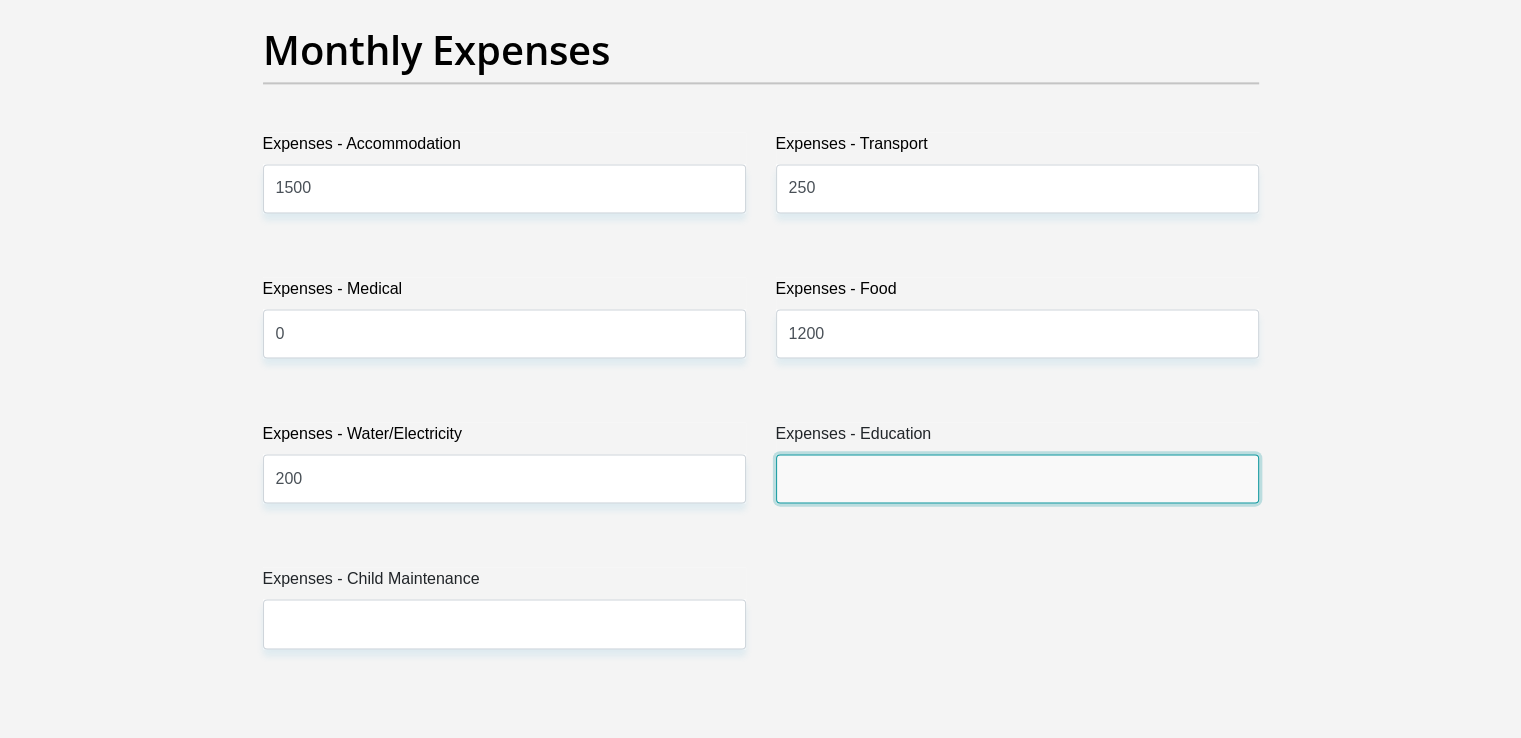 click on "Expenses - Education" at bounding box center (1017, 478) 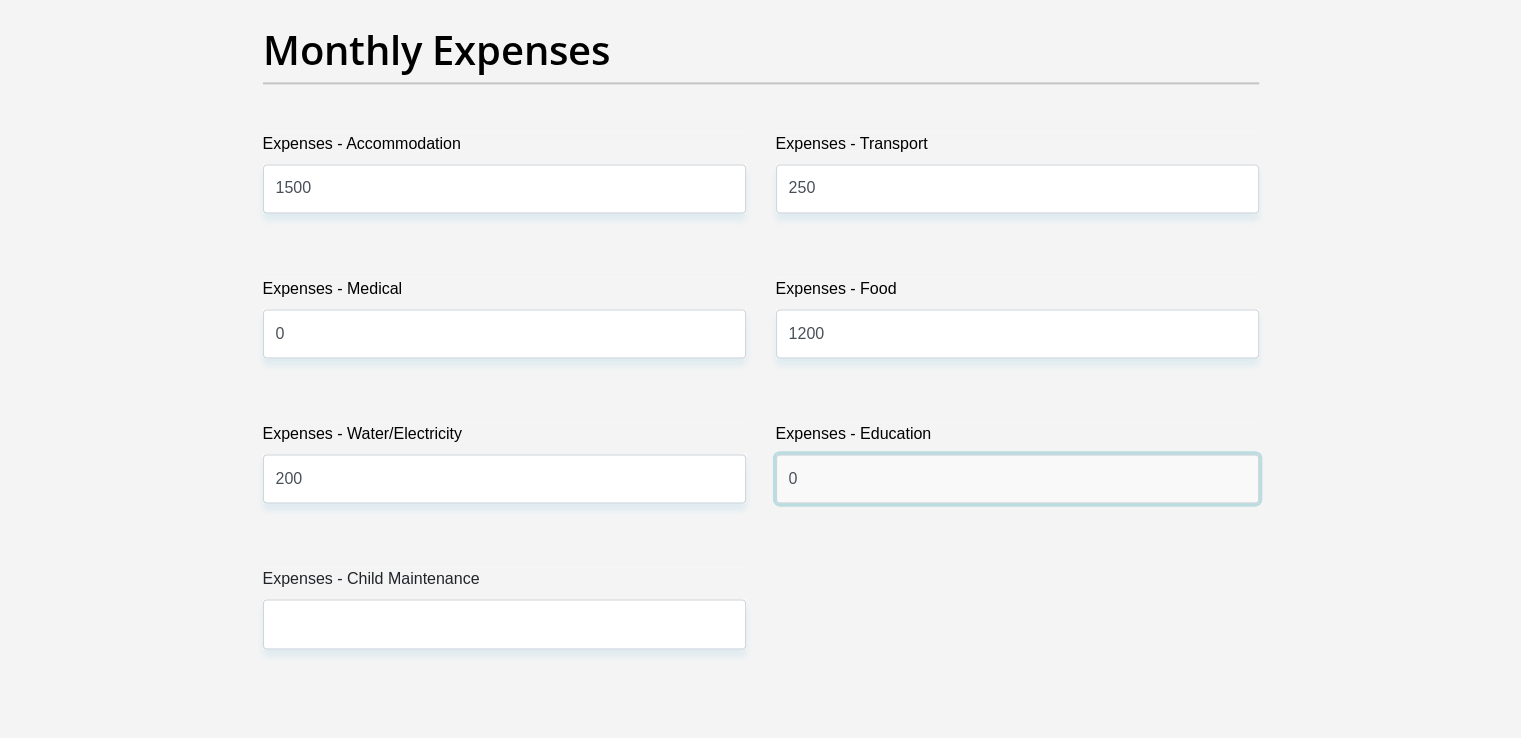 type on "0" 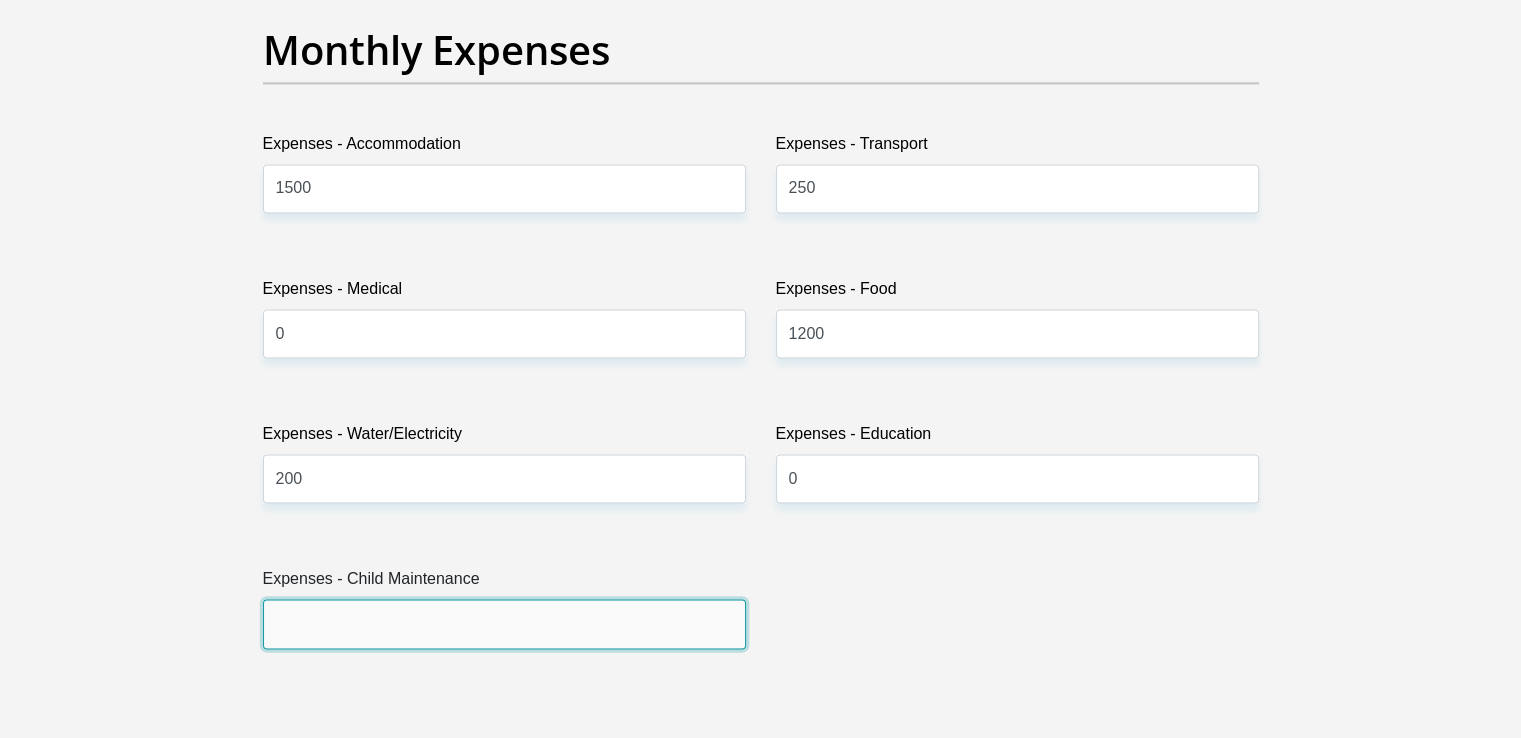 click on "Expenses - Child Maintenance" at bounding box center [504, 623] 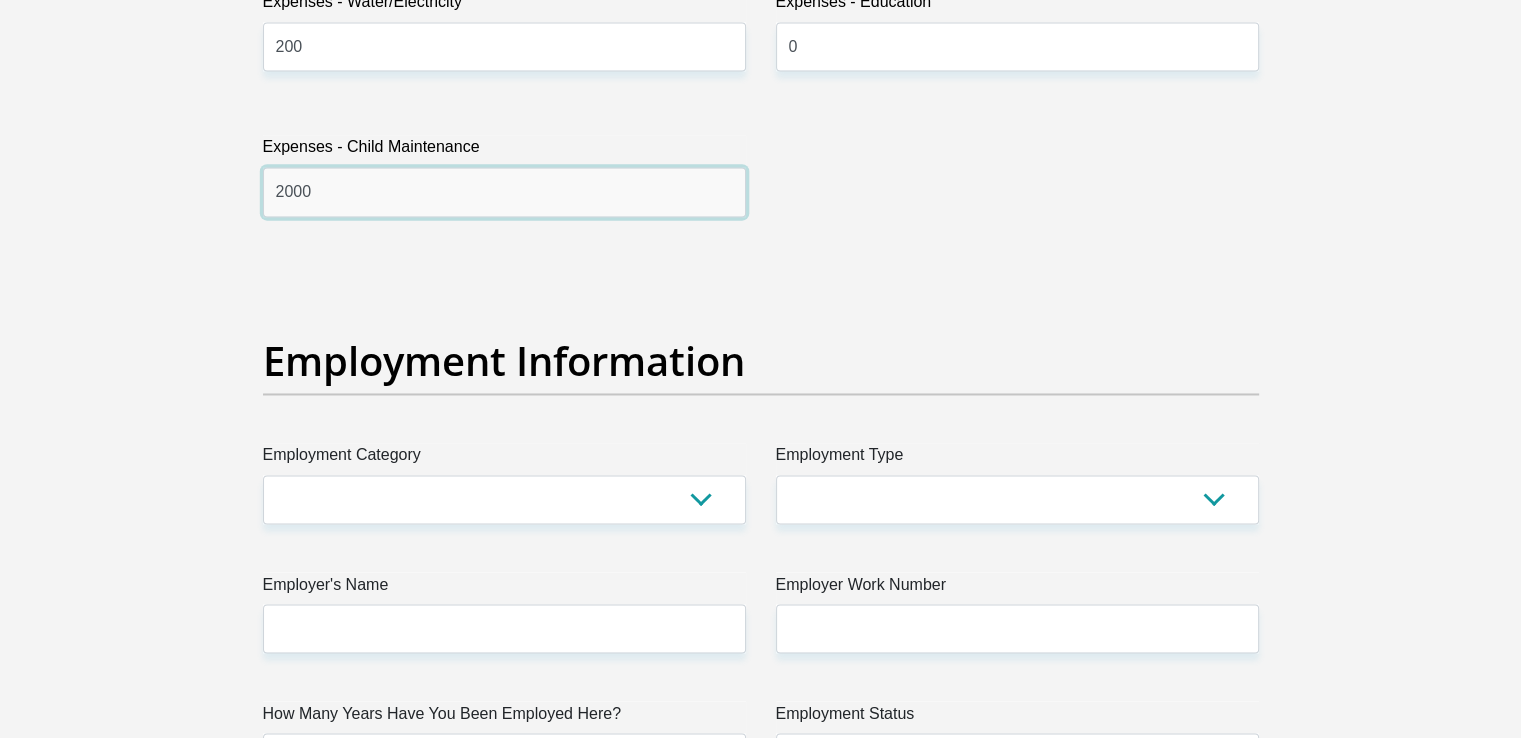 scroll, scrollTop: 3418, scrollLeft: 0, axis: vertical 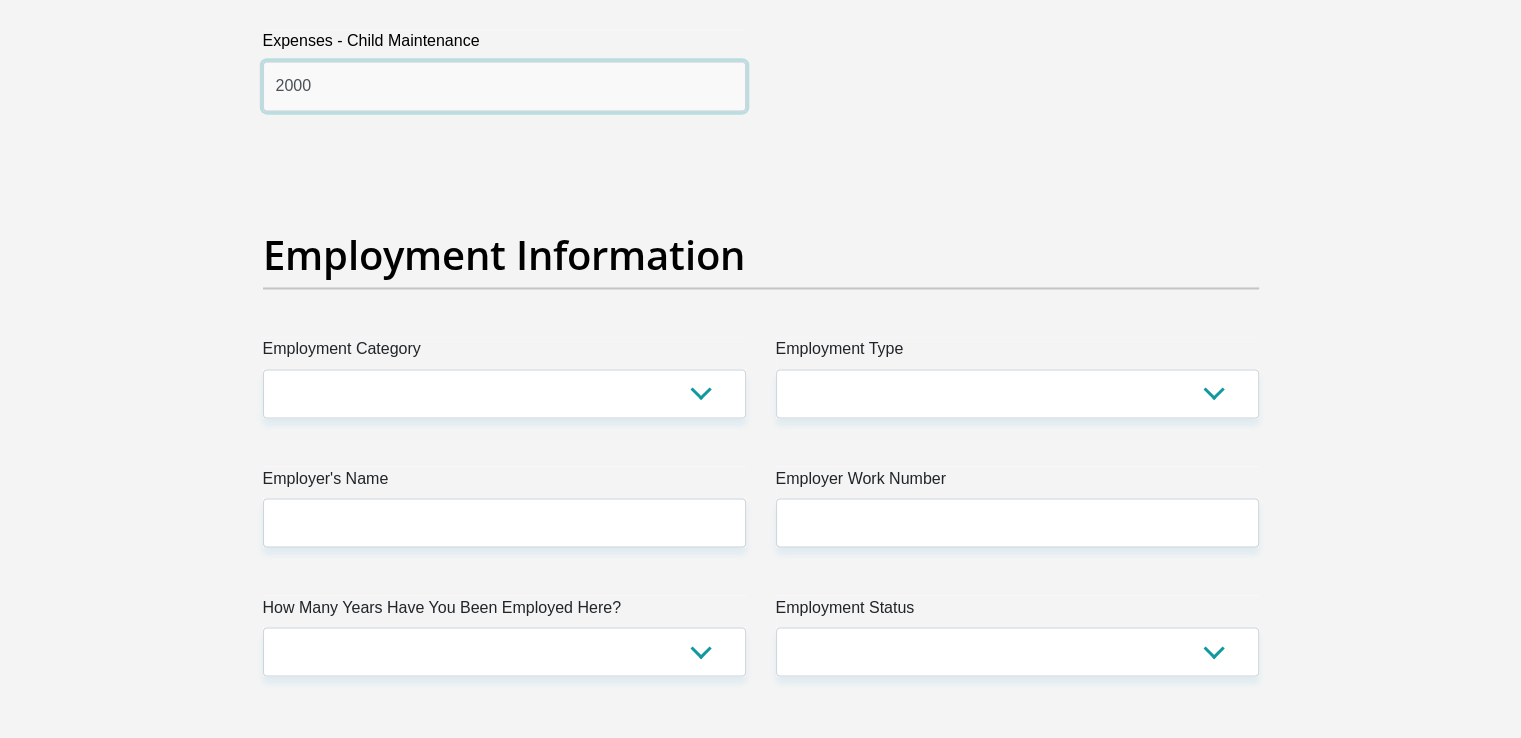 type on "2000" 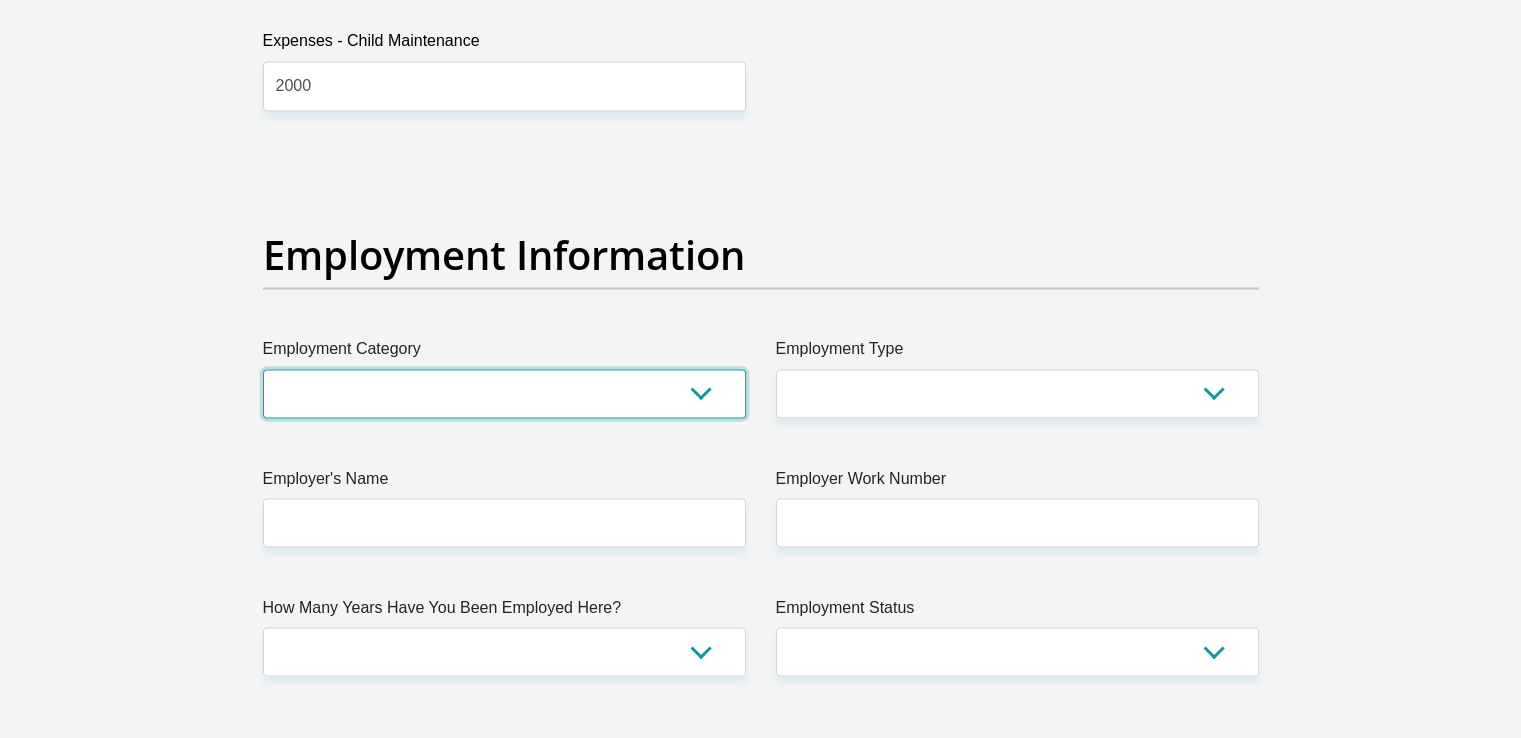click on "AGRICULTURE
ALCOHOL & TOBACCO
CONSTRUCTION MATERIALS
METALLURGY
EQUIPMENT FOR RENEWABLE ENERGY
SPECIALIZED CONTRACTORS
CAR
GAMING (INCL. INTERNET
OTHER WHOLESALE
UNLICENSED PHARMACEUTICALS
CURRENCY EXCHANGE HOUSES
OTHER FINANCIAL INSTITUTIONS & INSURANCE
REAL ESTATE AGENTS
OIL & GAS
OTHER MATERIALS (E.G. IRON ORE)
PRECIOUS STONES & PRECIOUS METALS
POLITICAL ORGANIZATIONS
RELIGIOUS ORGANIZATIONS(NOT SECTS)
ACTI. HAVING BUSINESS DEAL WITH PUBLIC ADMINISTRATION
LAUNDROMATS" at bounding box center [504, 393] 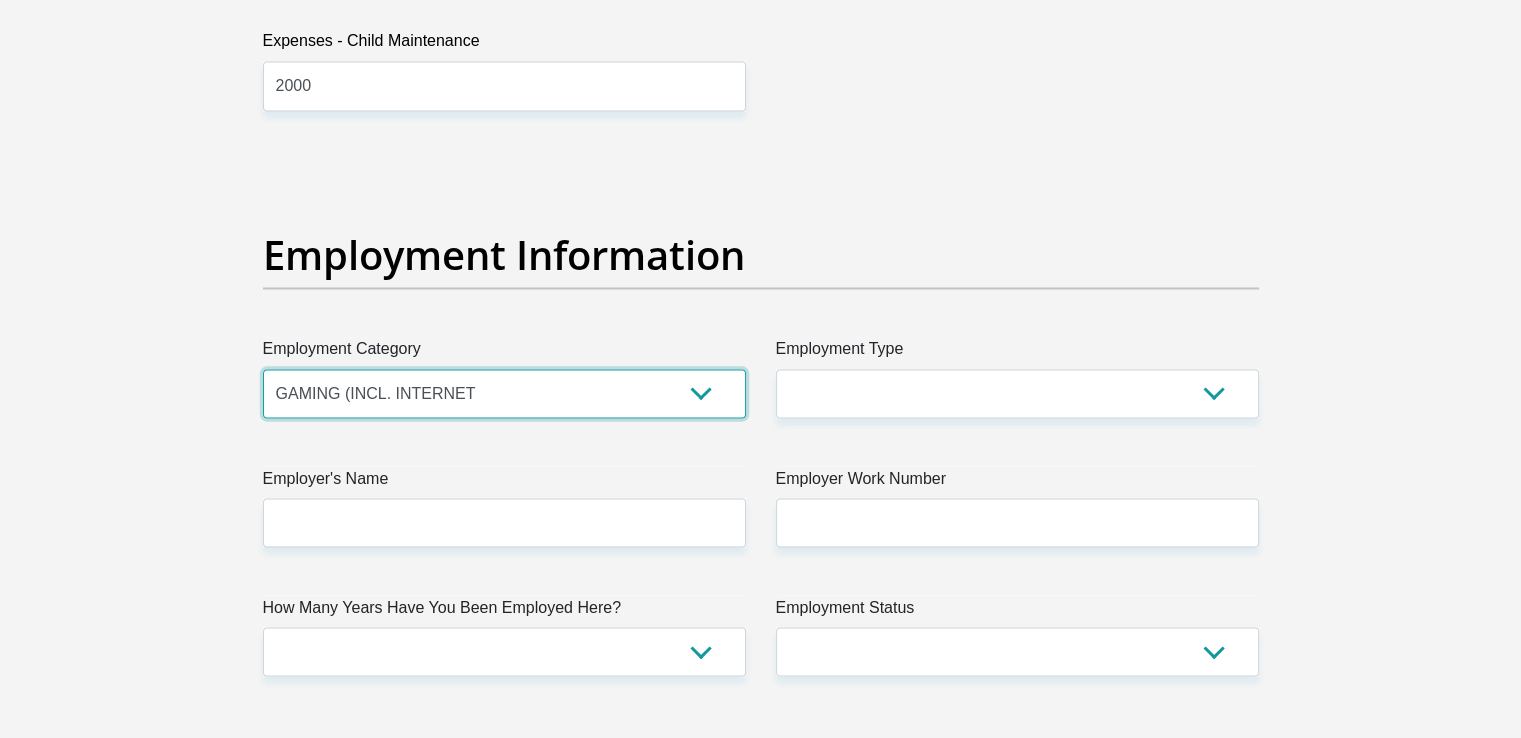 click on "AGRICULTURE
ALCOHOL & TOBACCO
CONSTRUCTION MATERIALS
METALLURGY
EQUIPMENT FOR RENEWABLE ENERGY
SPECIALIZED CONTRACTORS
CAR
GAMING (INCL. INTERNET
OTHER WHOLESALE
UNLICENSED PHARMACEUTICALS
CURRENCY EXCHANGE HOUSES
OTHER FINANCIAL INSTITUTIONS & INSURANCE
REAL ESTATE AGENTS
OIL & GAS
OTHER MATERIALS (E.G. IRON ORE)
PRECIOUS STONES & PRECIOUS METALS
POLITICAL ORGANIZATIONS
RELIGIOUS ORGANIZATIONS(NOT SECTS)
ACTI. HAVING BUSINESS DEAL WITH PUBLIC ADMINISTRATION
LAUNDROMATS" at bounding box center [504, 393] 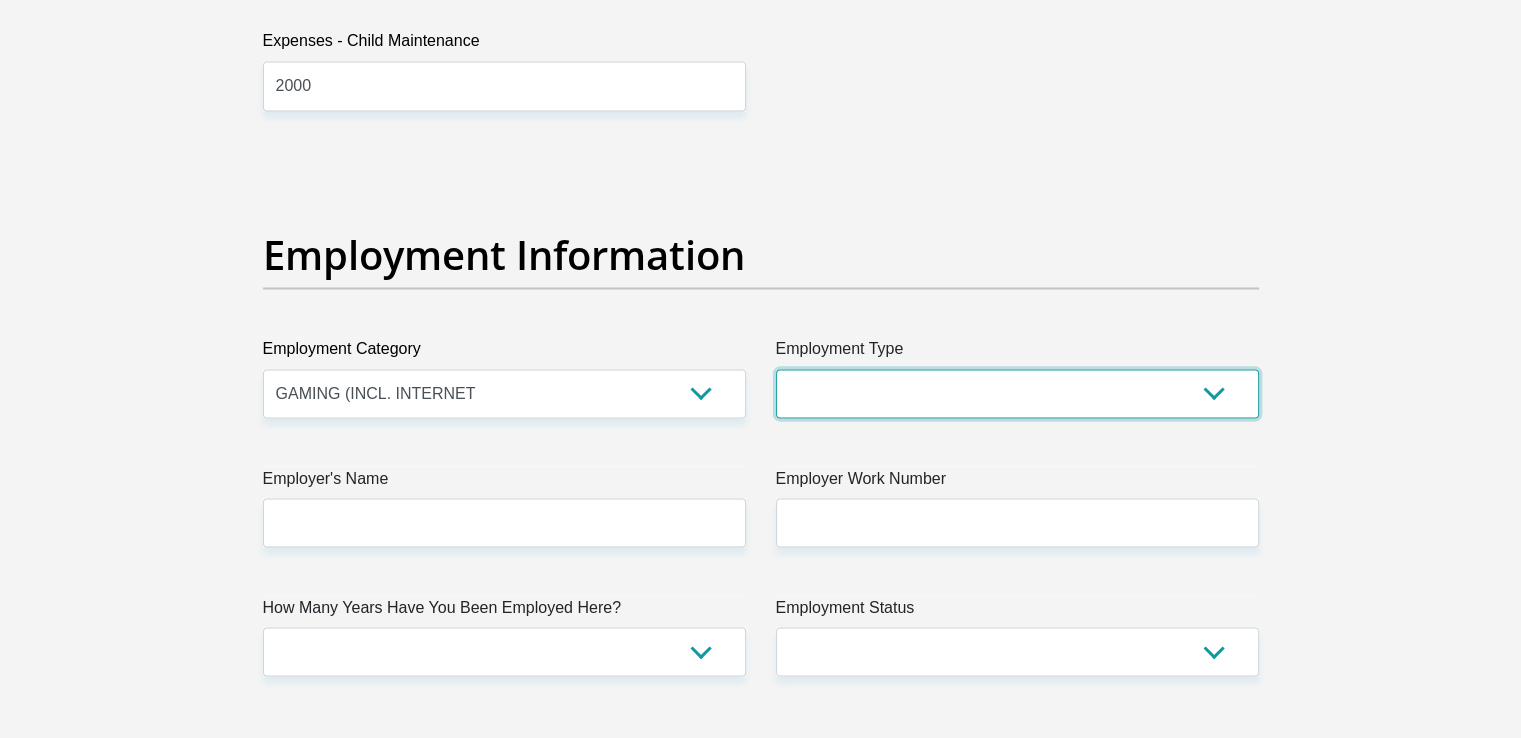 click on "College/Lecturer
Craft Seller
Creative
Driver
Executive
Farmer
Forces - Non Commissioned
Forces - Officer
Hawker
Housewife
Labourer
Licenced Professional
Manager
Miner
Non Licenced Professional
Office Staff/Clerk
Outside Worker
Pensioner
Permanent Teacher
Production/Manufacturing
Sales
Self-Employed
Semi-Professional Worker
Service Industry  Social Worker  Student" at bounding box center (1017, 393) 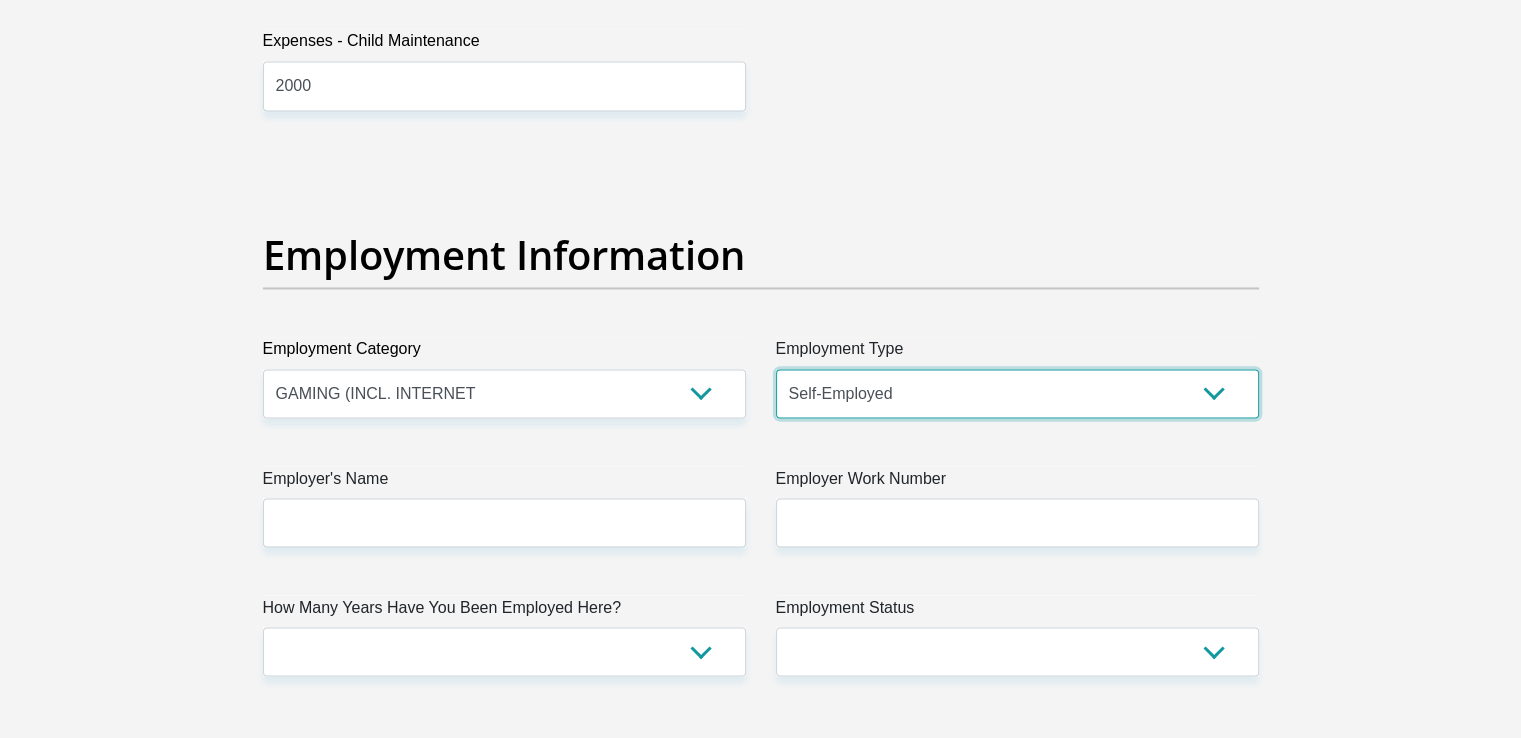 click on "College/Lecturer
Craft Seller
Creative
Driver
Executive
Farmer
Forces - Non Commissioned
Forces - Officer
Hawker
Housewife
Labourer
Licenced Professional
Manager
Miner
Non Licenced Professional
Office Staff/Clerk
Outside Worker
Pensioner
Permanent Teacher
Production/Manufacturing
Sales
Self-Employed
Semi-Professional Worker
Service Industry  Social Worker  Student" at bounding box center [1017, 393] 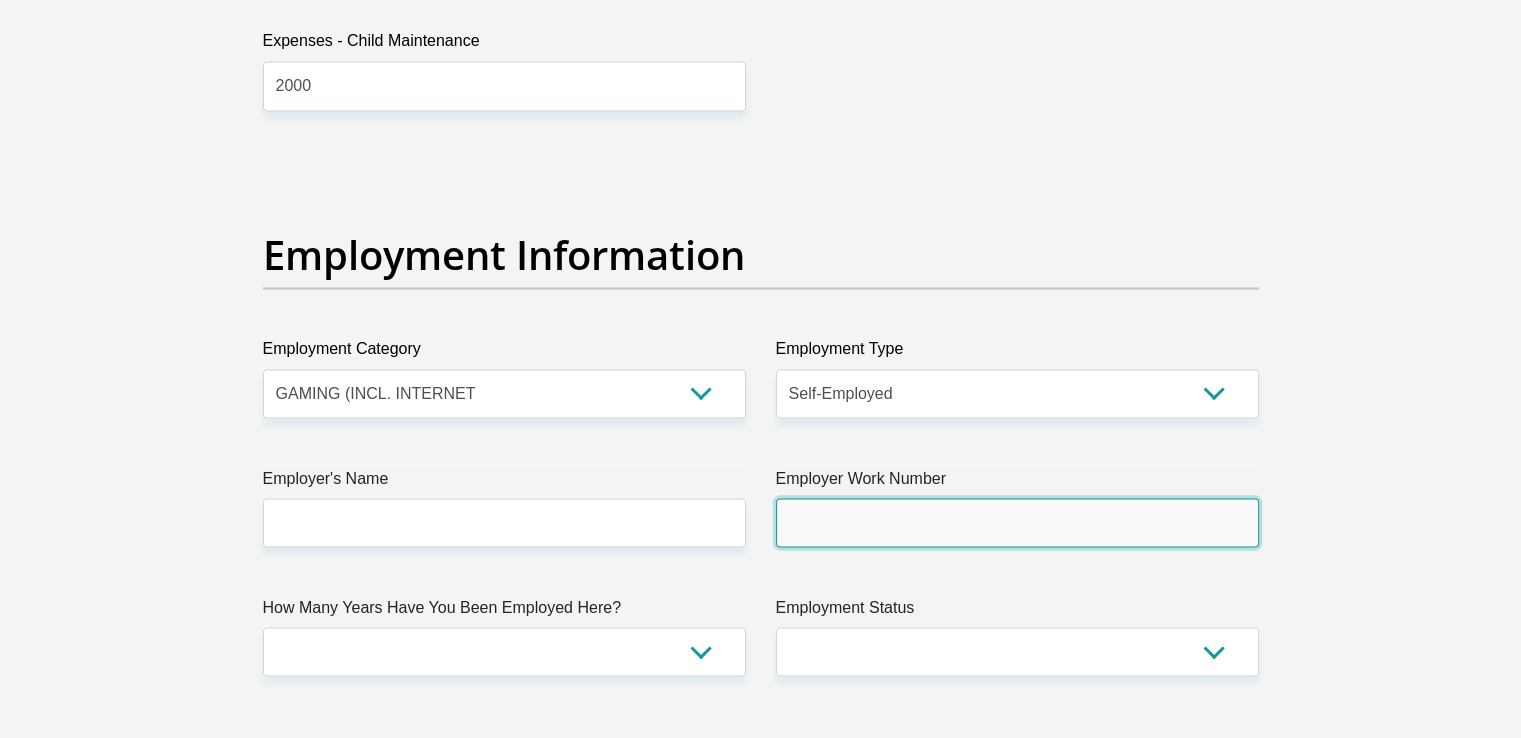 click on "Employer Work Number" at bounding box center [1017, 522] 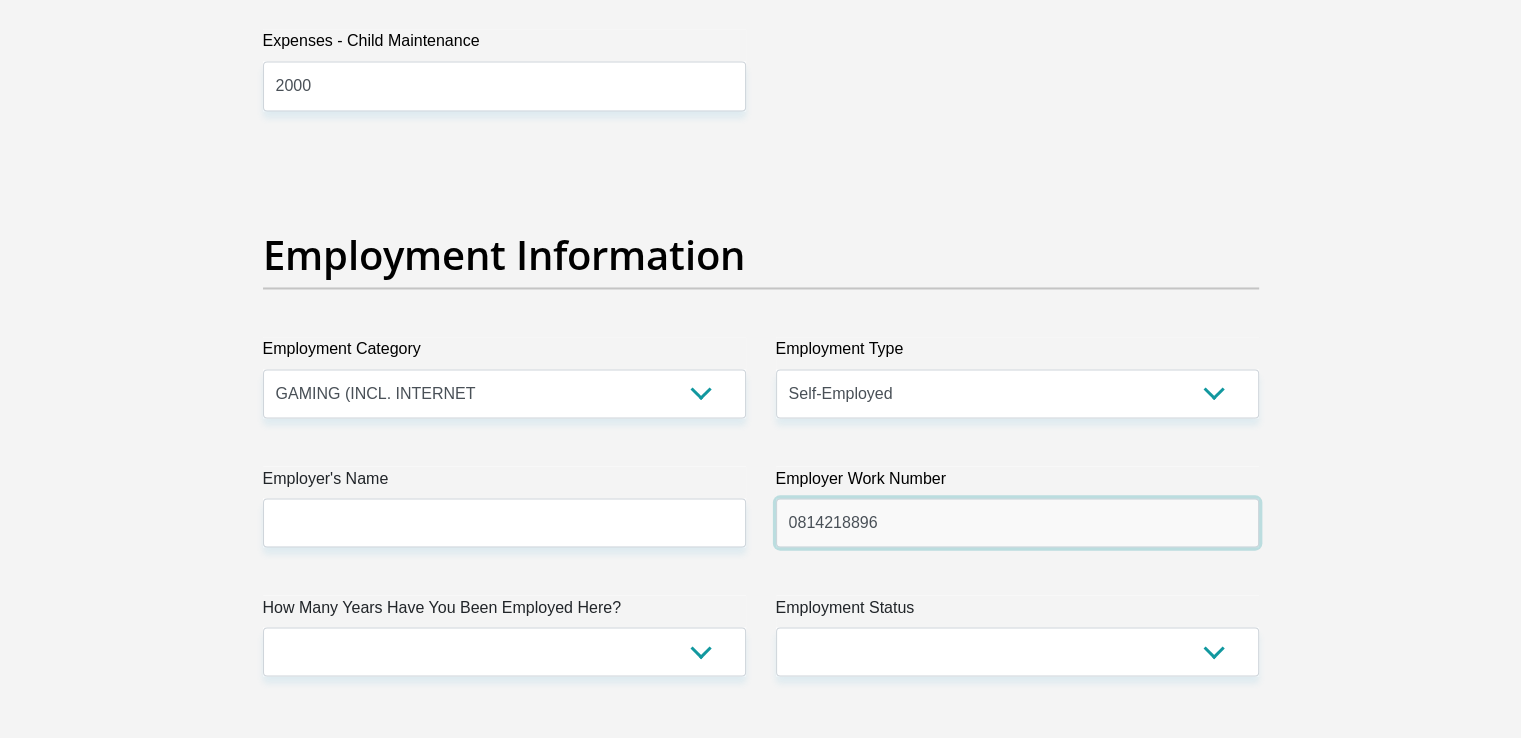 drag, startPoint x: 888, startPoint y: 535, endPoint x: 774, endPoint y: 528, distance: 114.21471 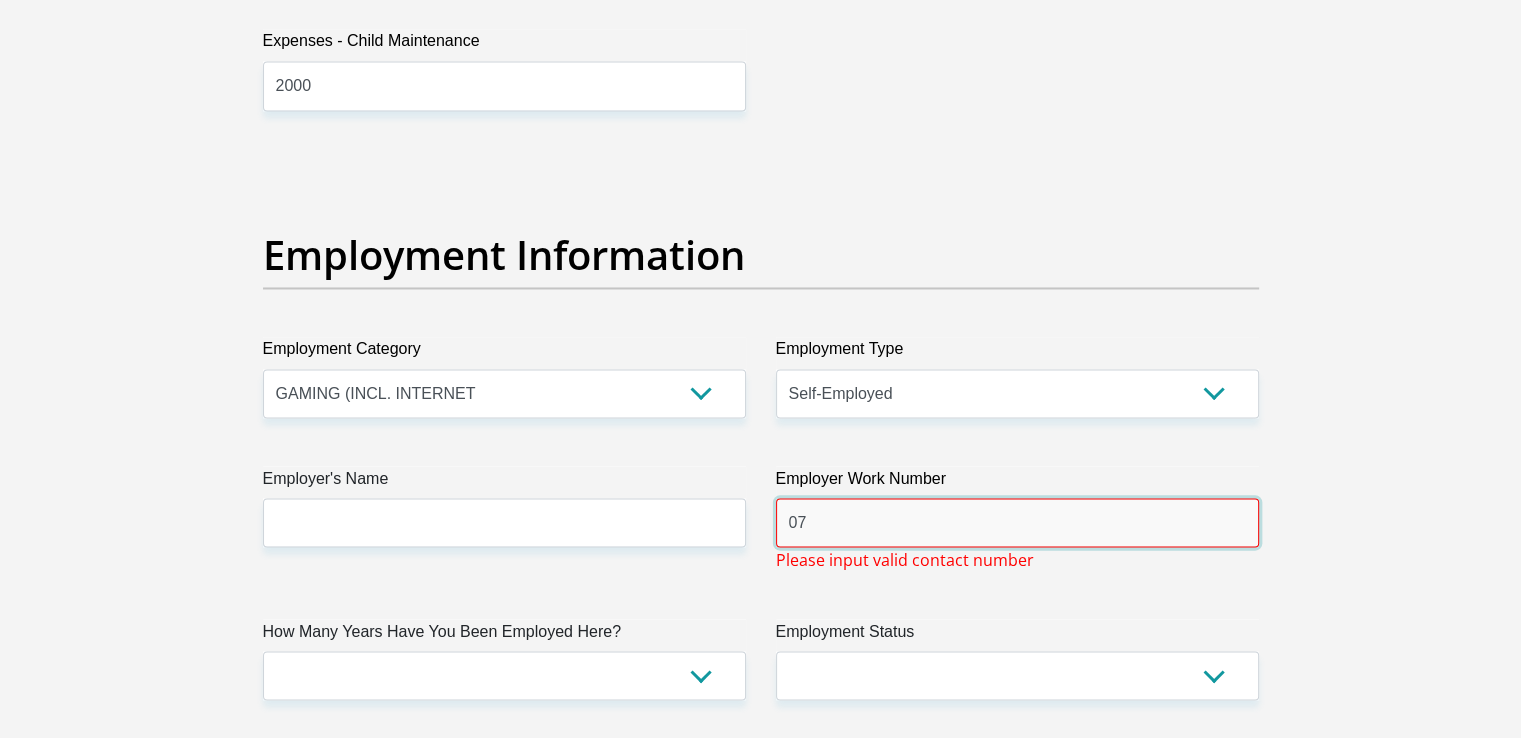 type on "0781370137" 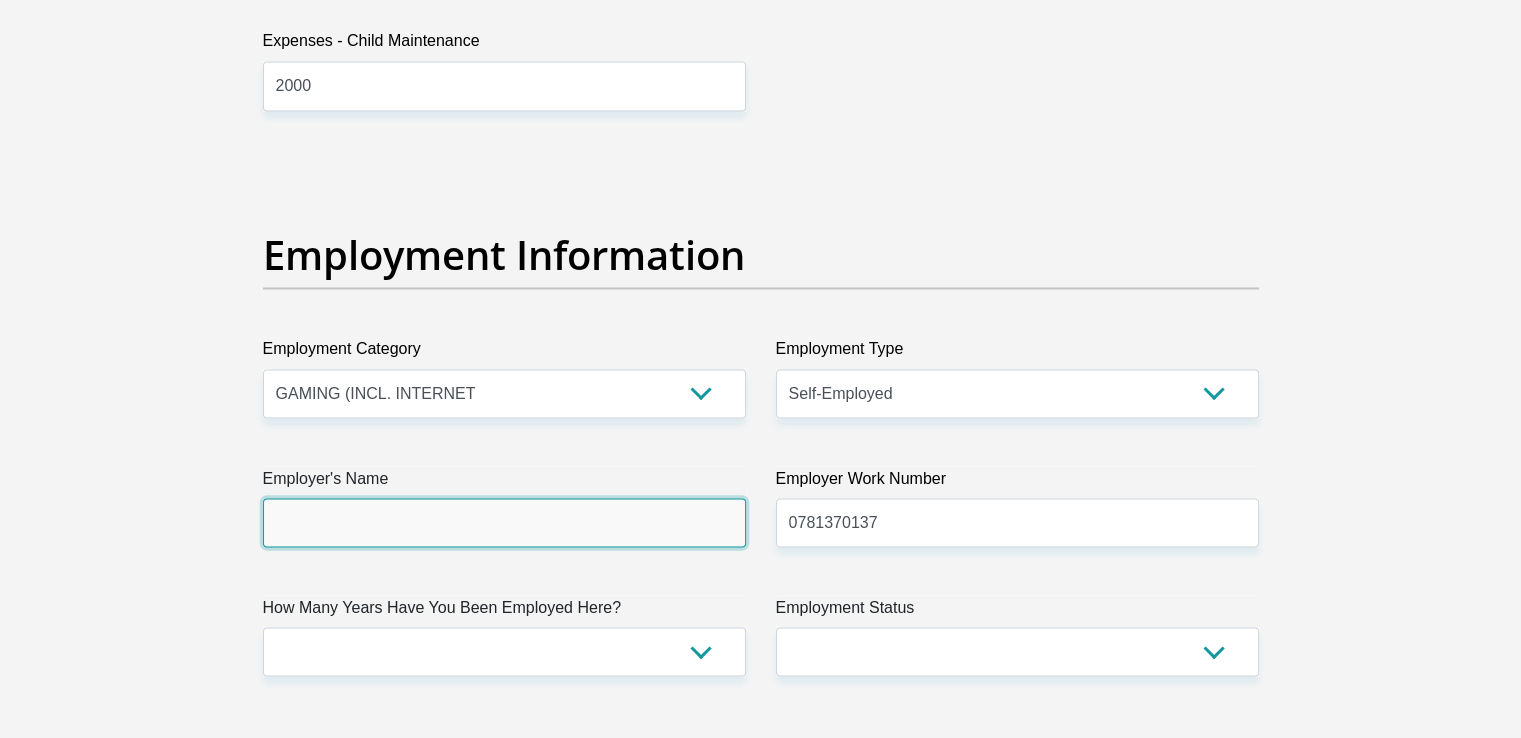 click on "Employer's Name" at bounding box center [504, 522] 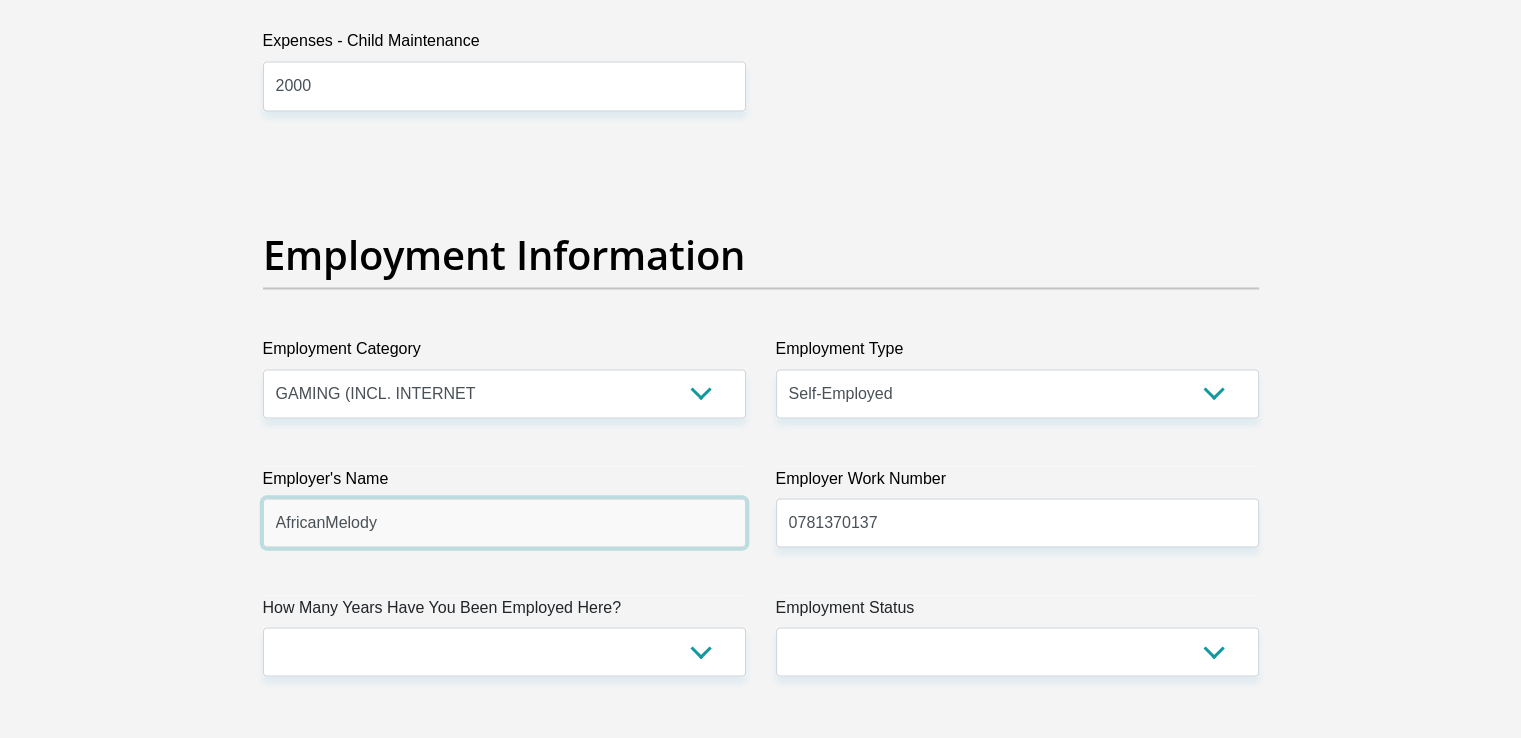 click on "AfricanMelody" at bounding box center [504, 522] 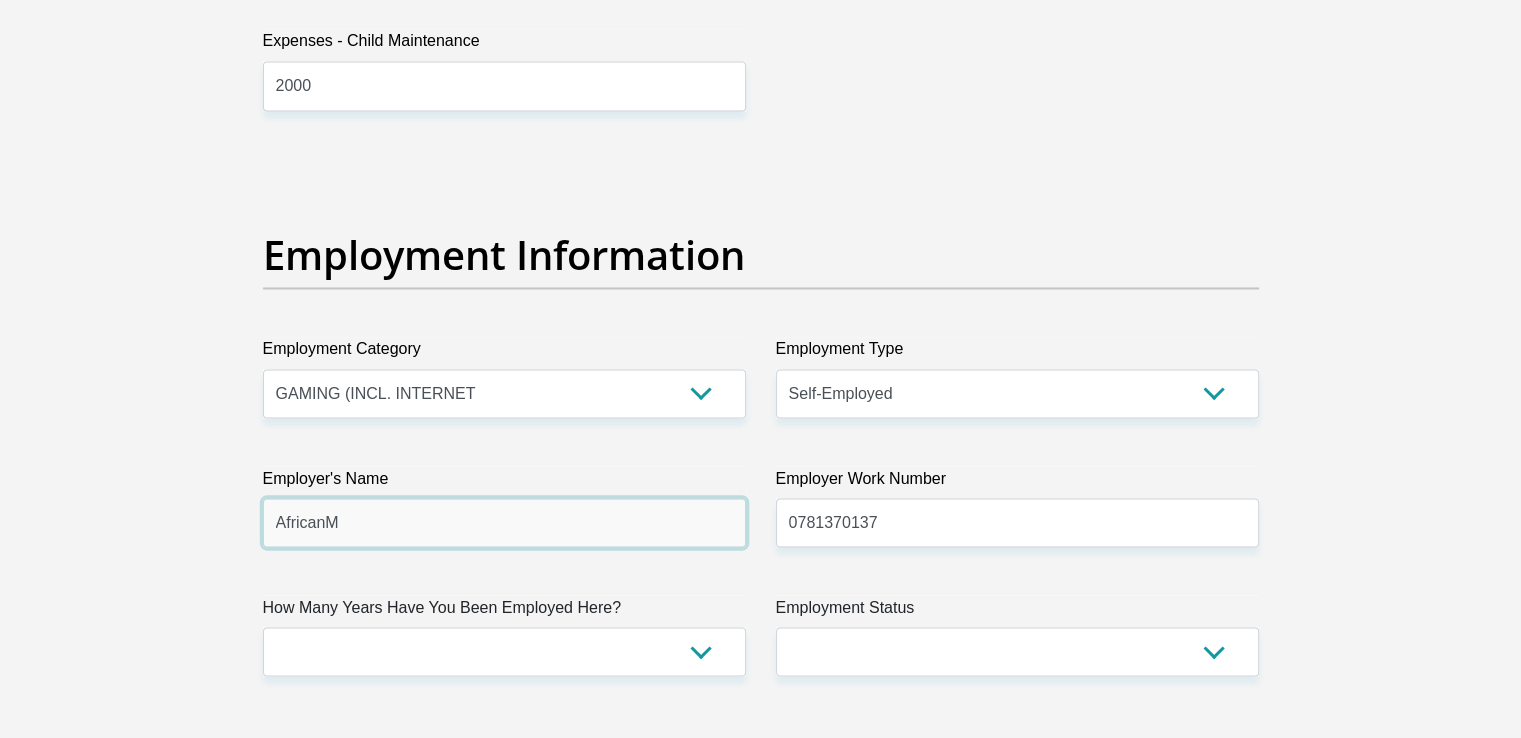 type on "AfricanMelody" 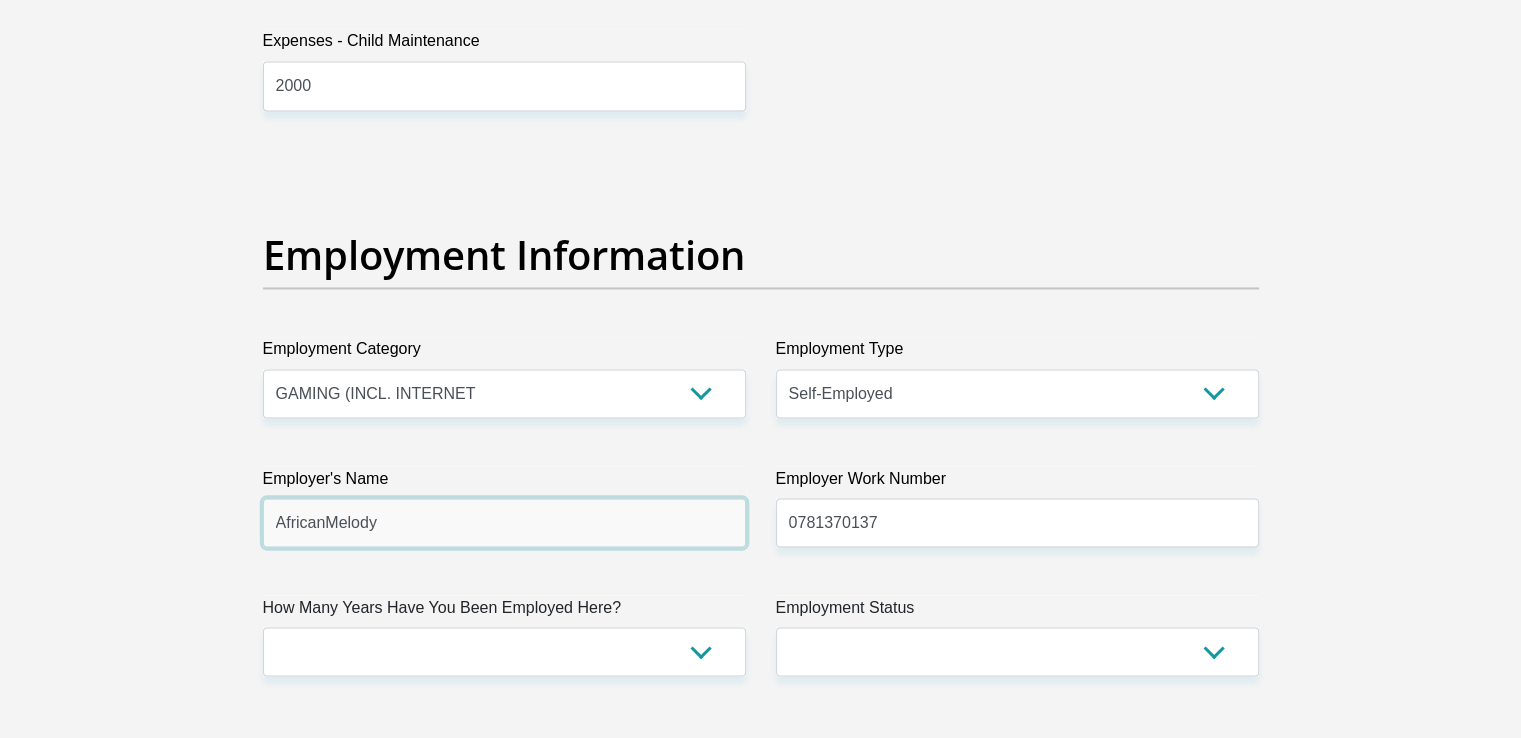 click on "AfricanMelody" at bounding box center (504, 522) 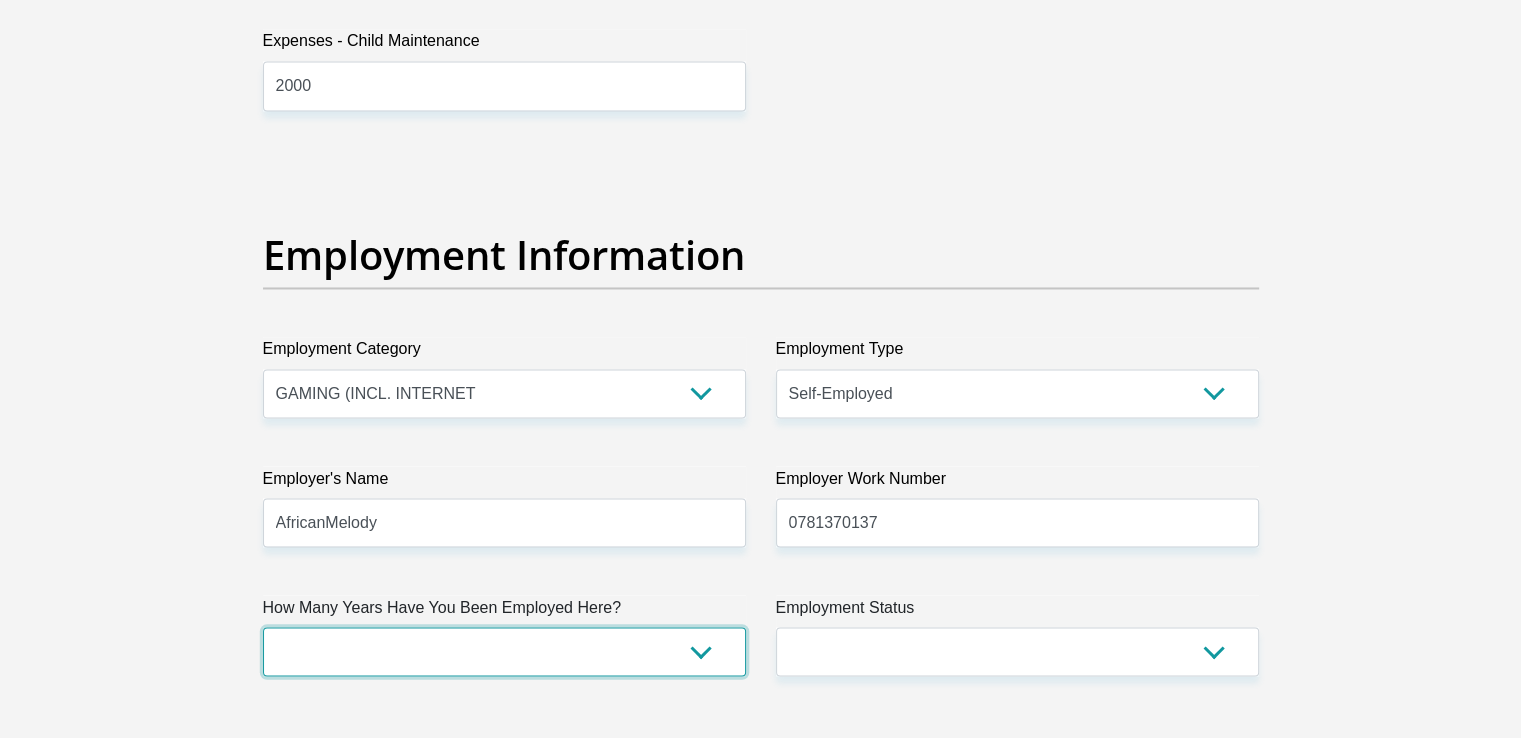 click on "less than 1 year
1-3 years
3-5 years
5+ years" at bounding box center [504, 651] 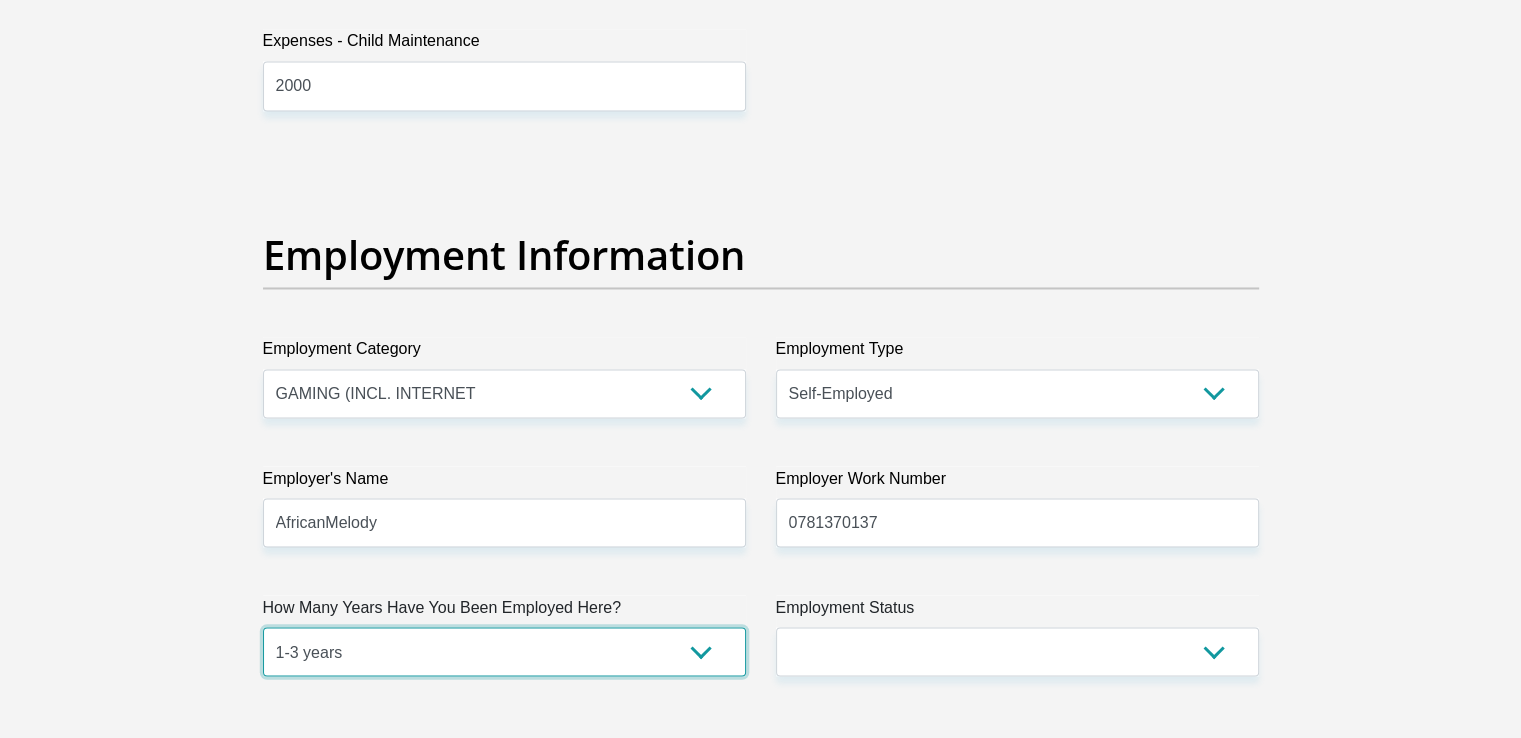 click on "less than 1 year
1-3 years
3-5 years
5+ years" at bounding box center (504, 651) 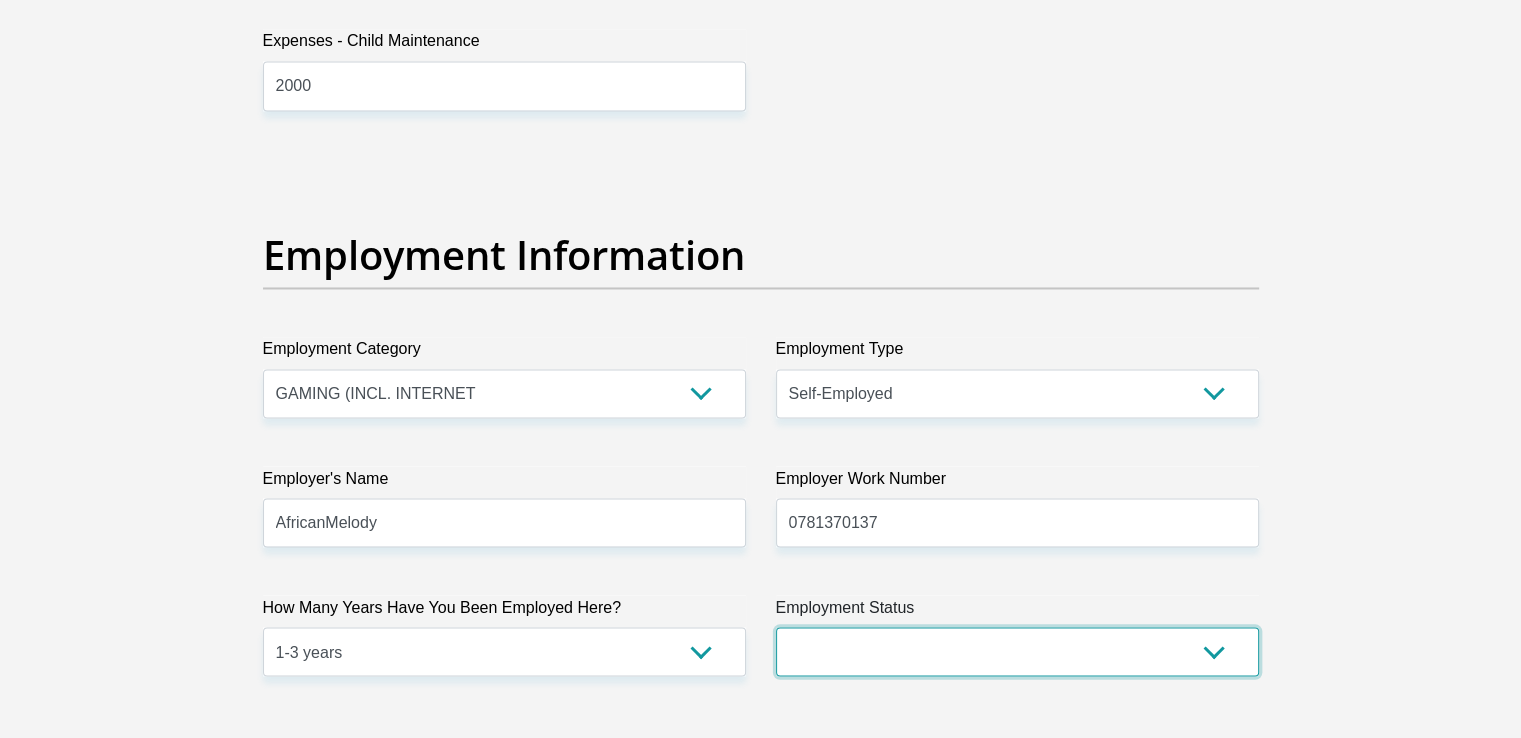 click on "Permanent/Full-time
Part-time/Casual
[DEMOGRAPHIC_DATA] Worker
Self-Employed
Housewife
Retired
Student
Medically Boarded
Disability
Unemployed" at bounding box center (1017, 651) 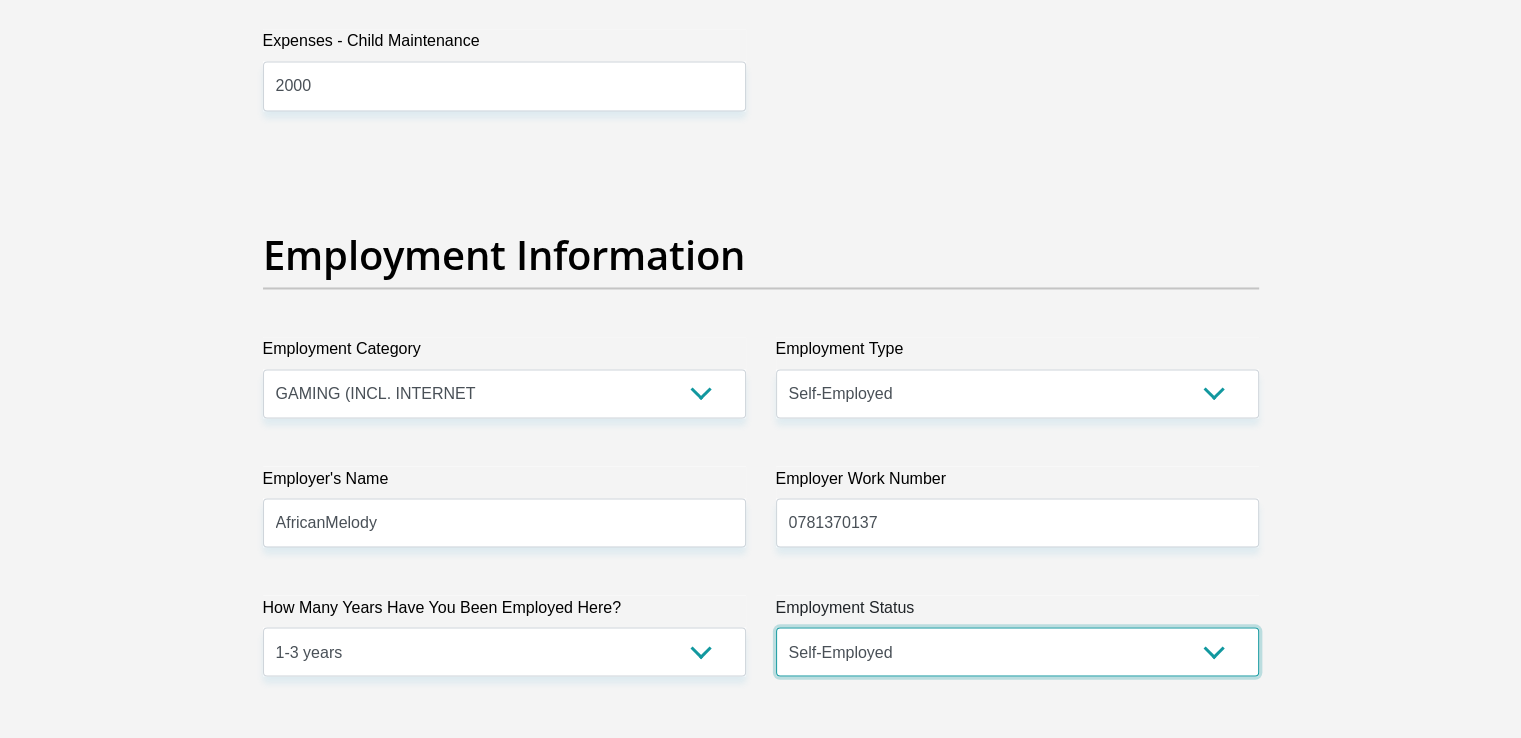 click on "Permanent/Full-time
Part-time/Casual
[DEMOGRAPHIC_DATA] Worker
Self-Employed
Housewife
Retired
Student
Medically Boarded
Disability
Unemployed" at bounding box center (1017, 651) 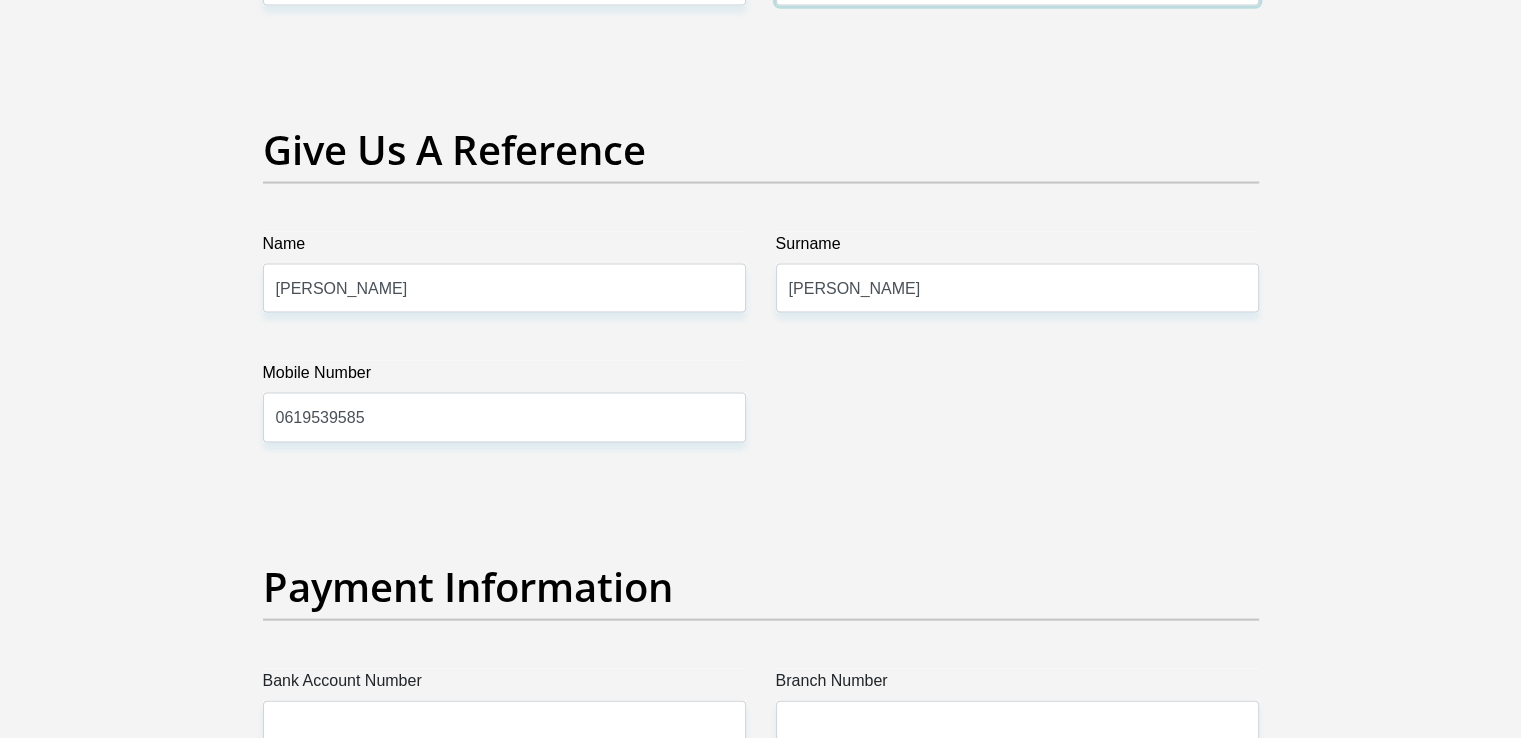 scroll, scrollTop: 4063, scrollLeft: 0, axis: vertical 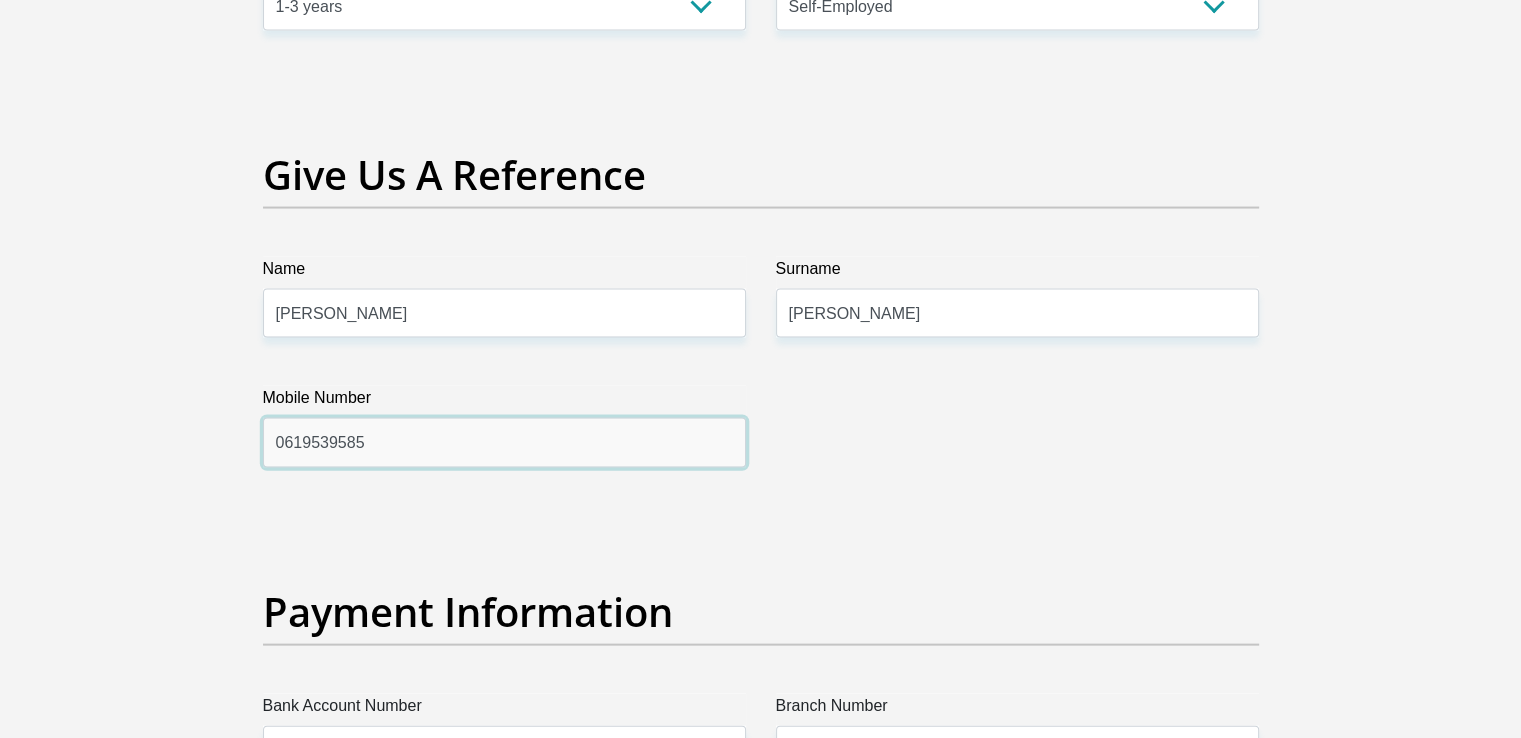 drag, startPoint x: 469, startPoint y: 440, endPoint x: 193, endPoint y: 426, distance: 276.35486 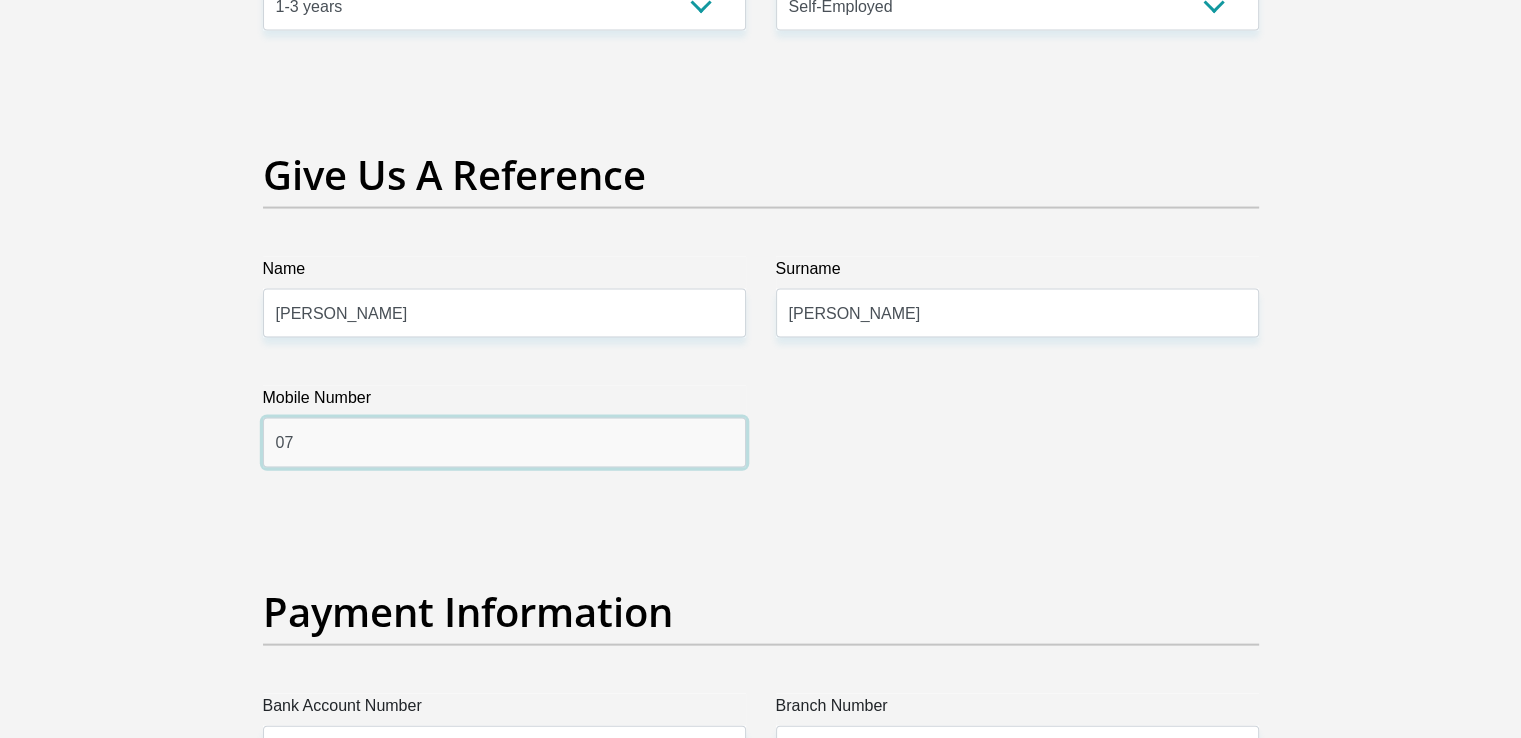 type on "0" 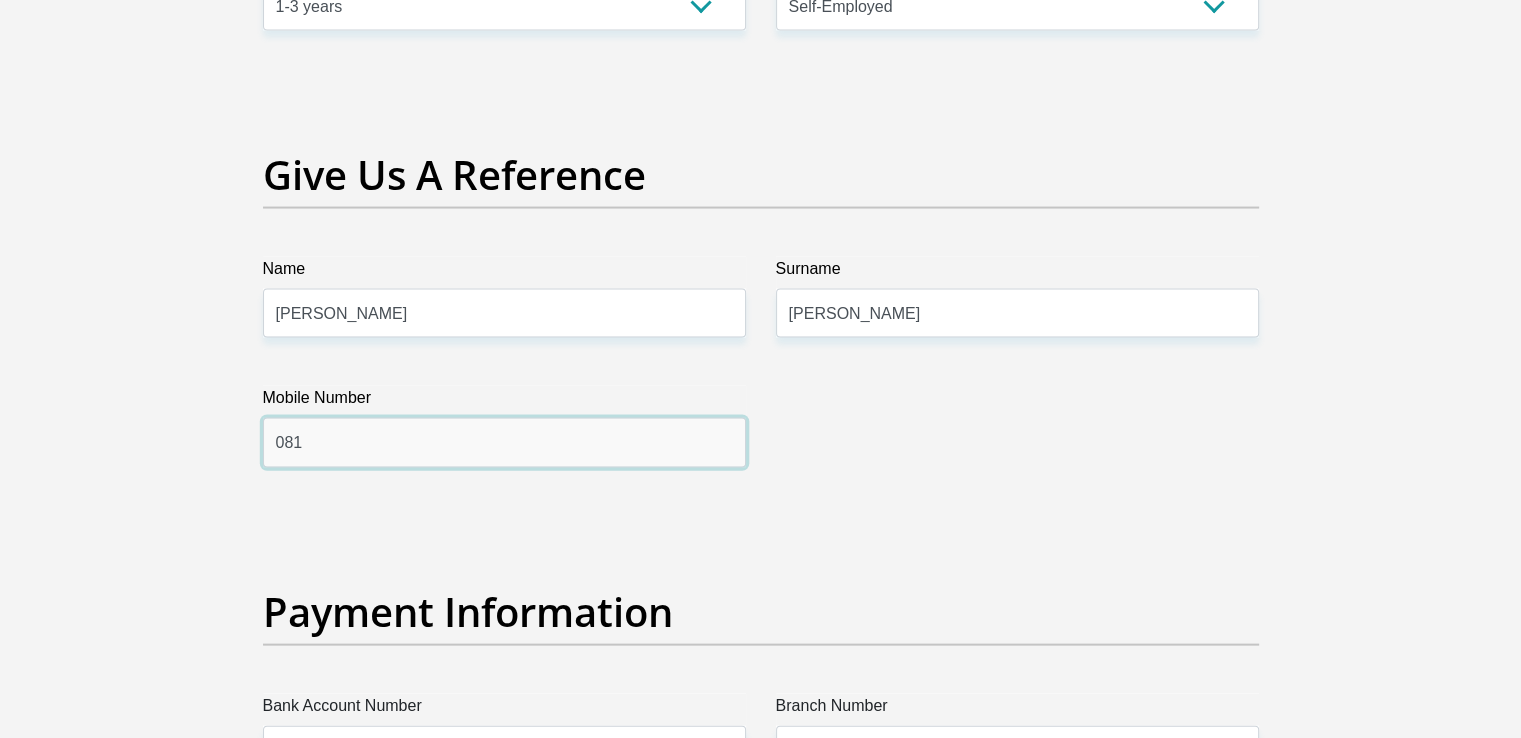 type on "0814218896" 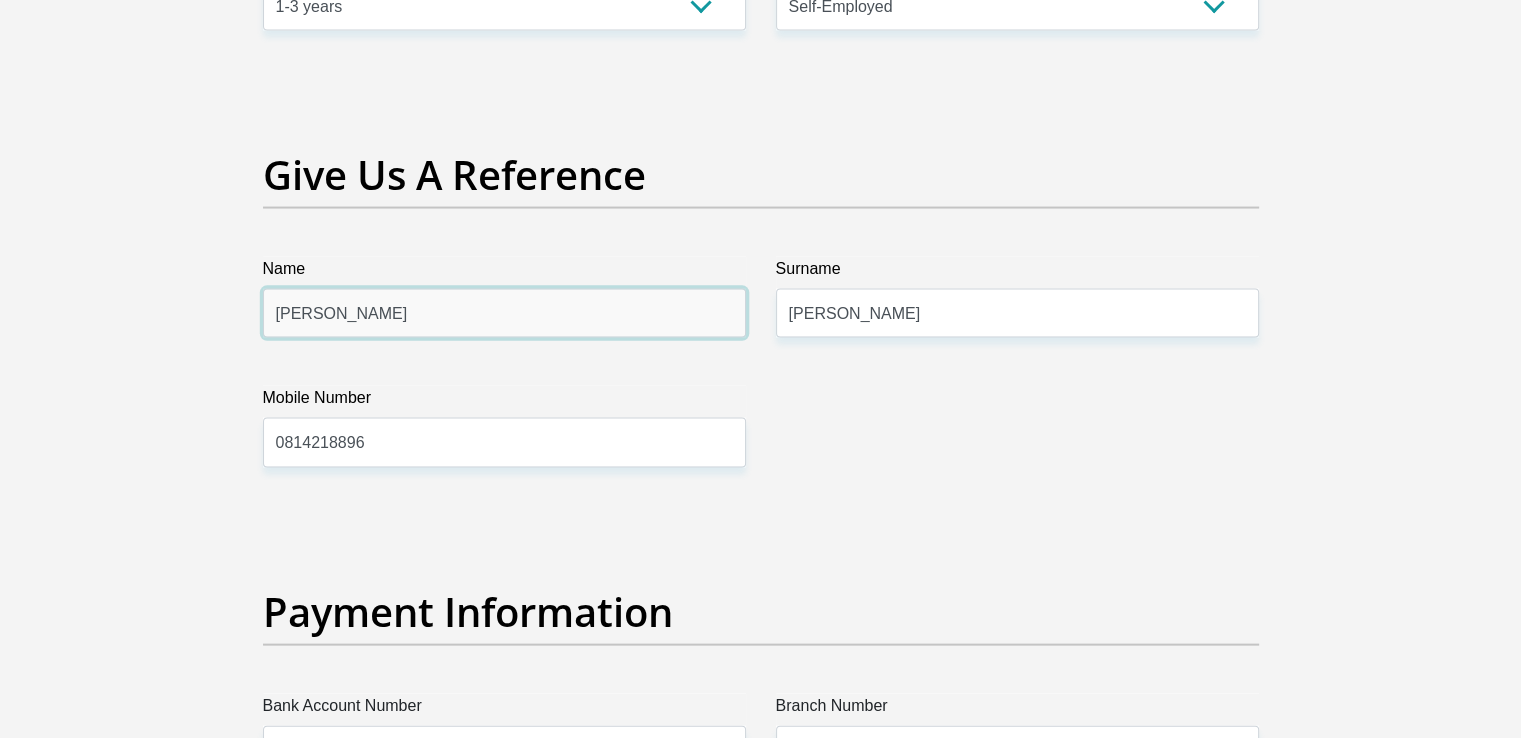 drag, startPoint x: 380, startPoint y: 310, endPoint x: 191, endPoint y: 301, distance: 189.21416 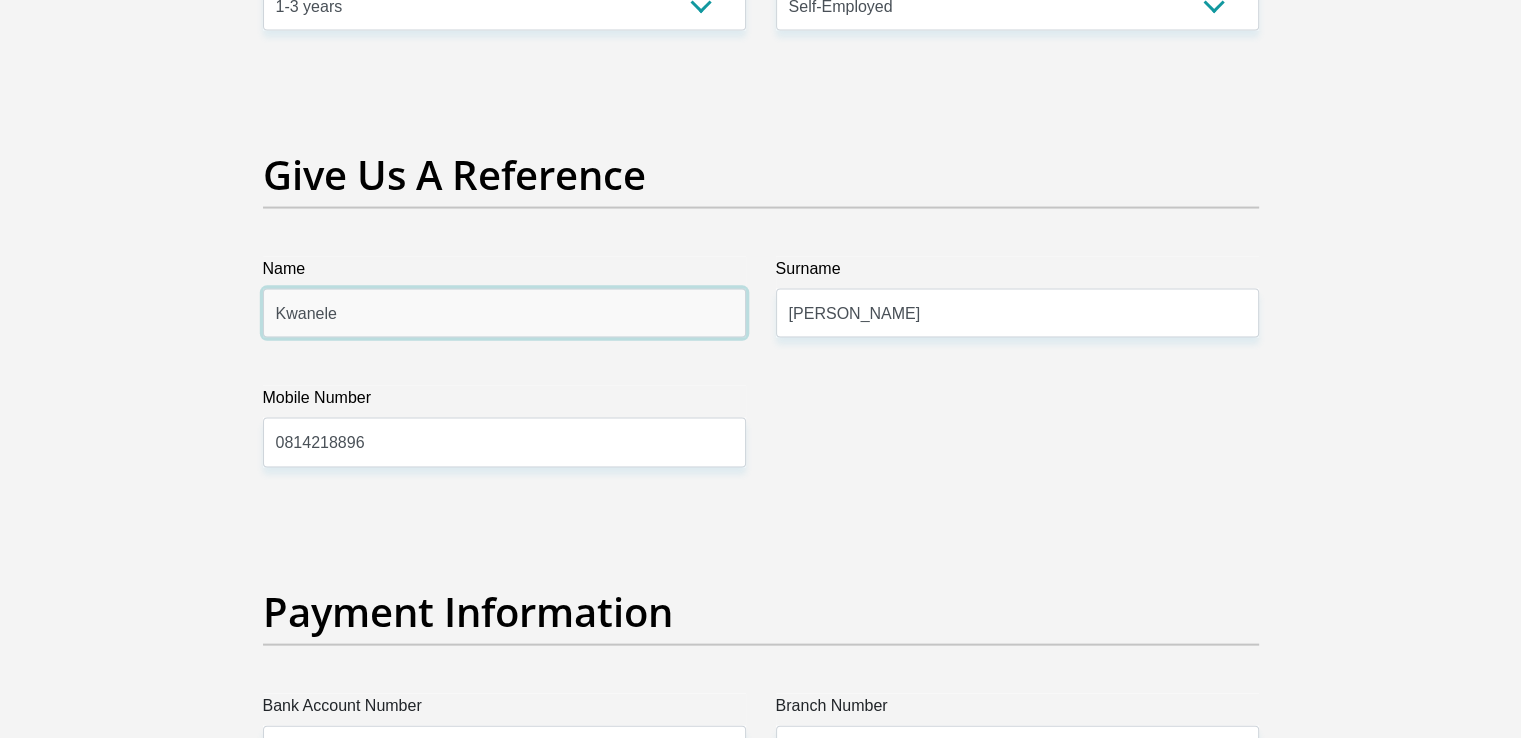type on "Kwanele" 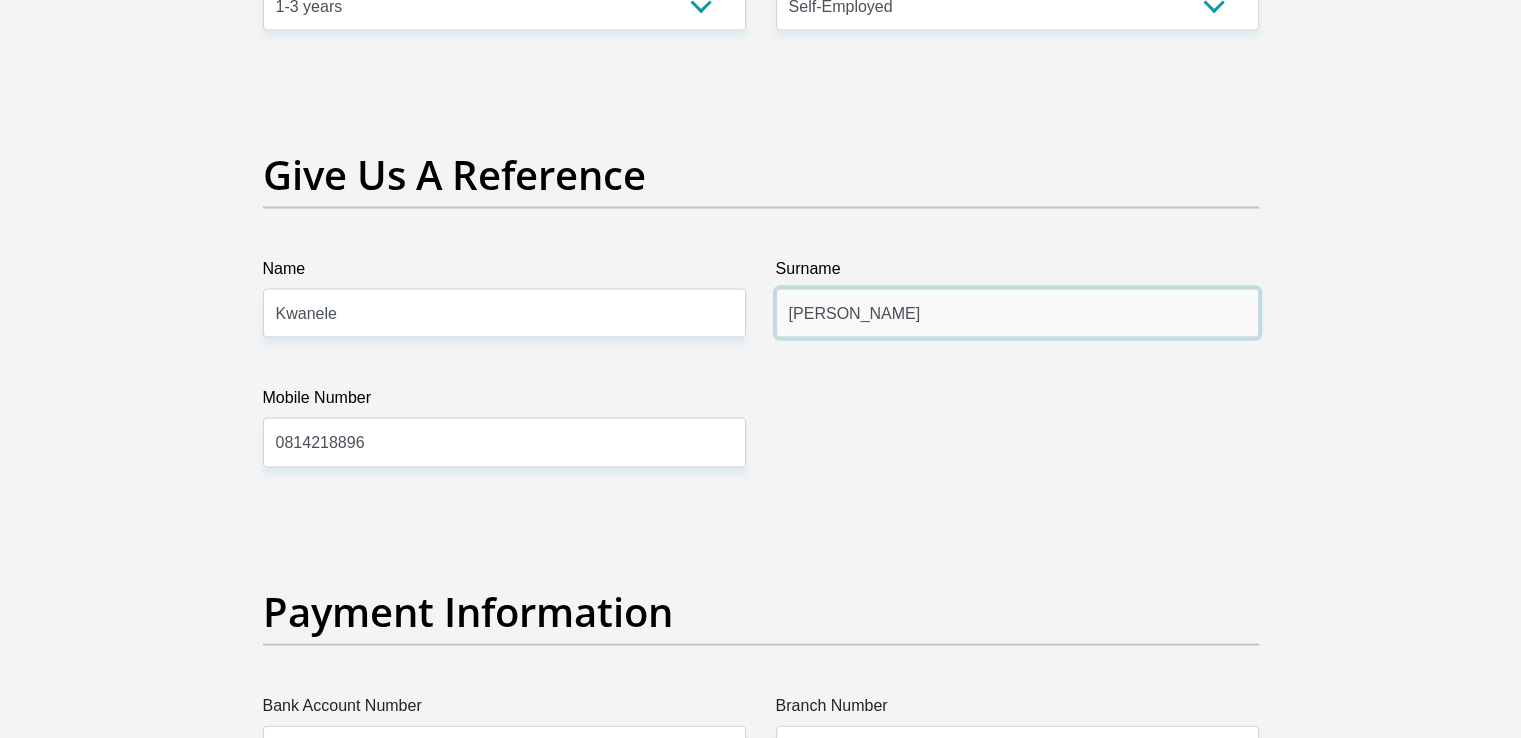 drag, startPoint x: 877, startPoint y: 301, endPoint x: 741, endPoint y: 311, distance: 136.36716 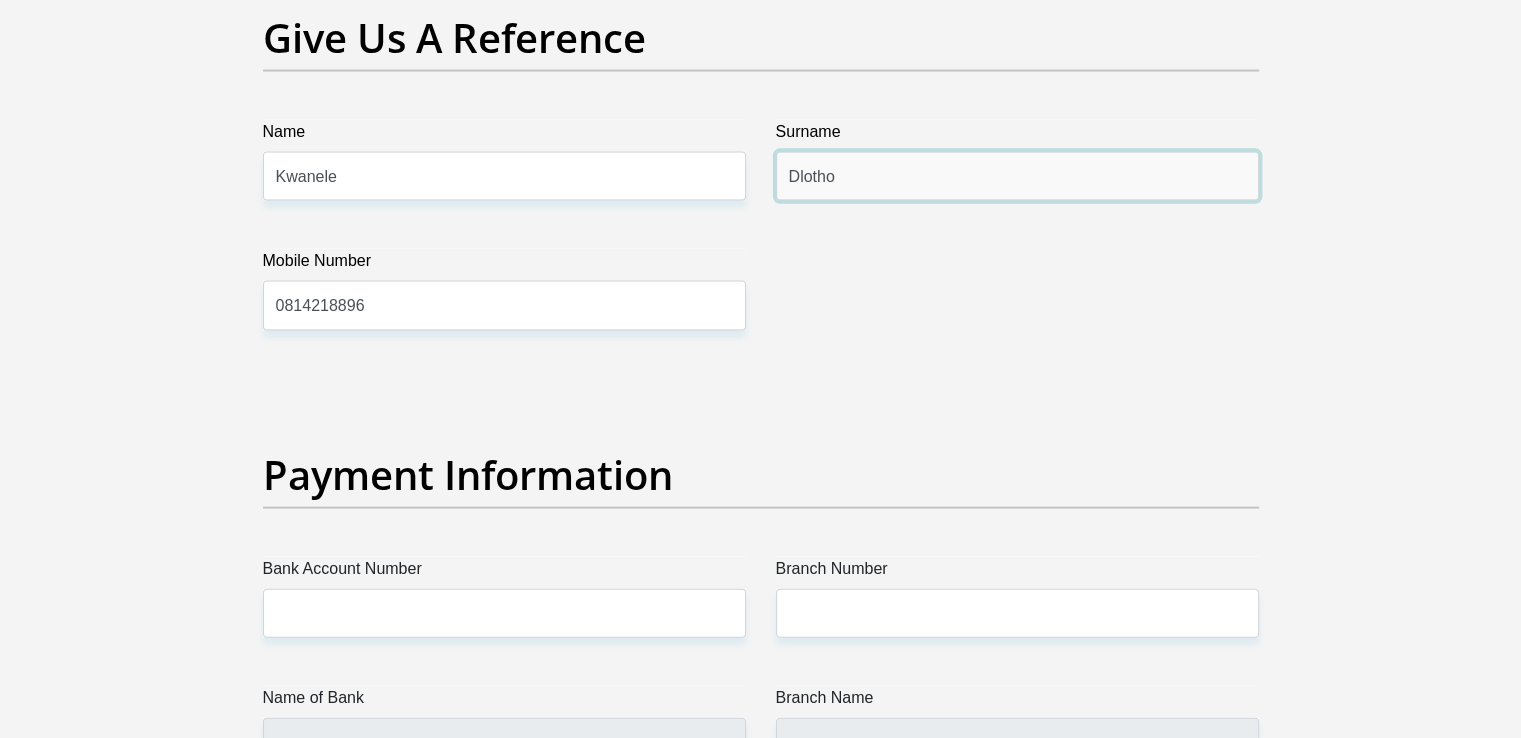 scroll, scrollTop: 4420, scrollLeft: 0, axis: vertical 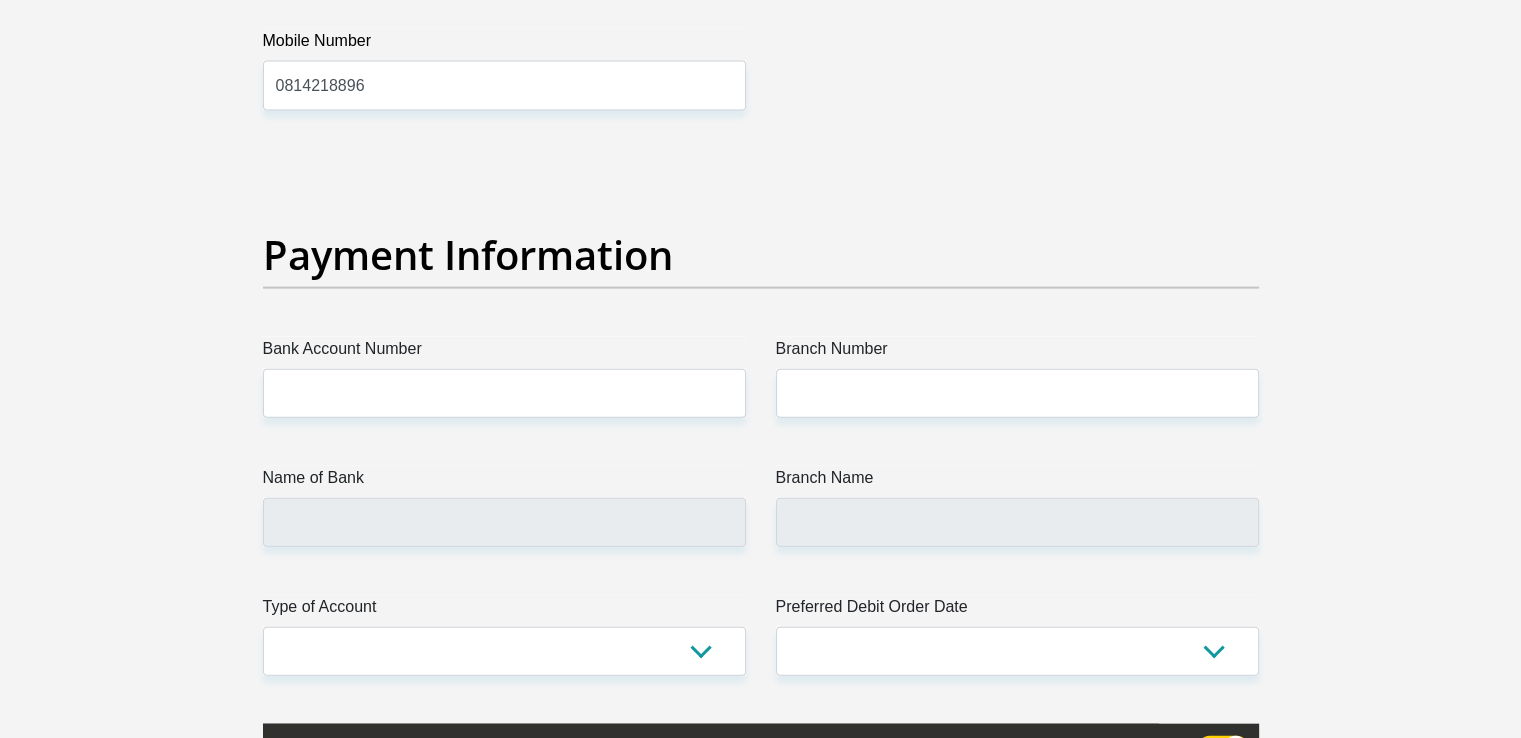 type on "Dlotho" 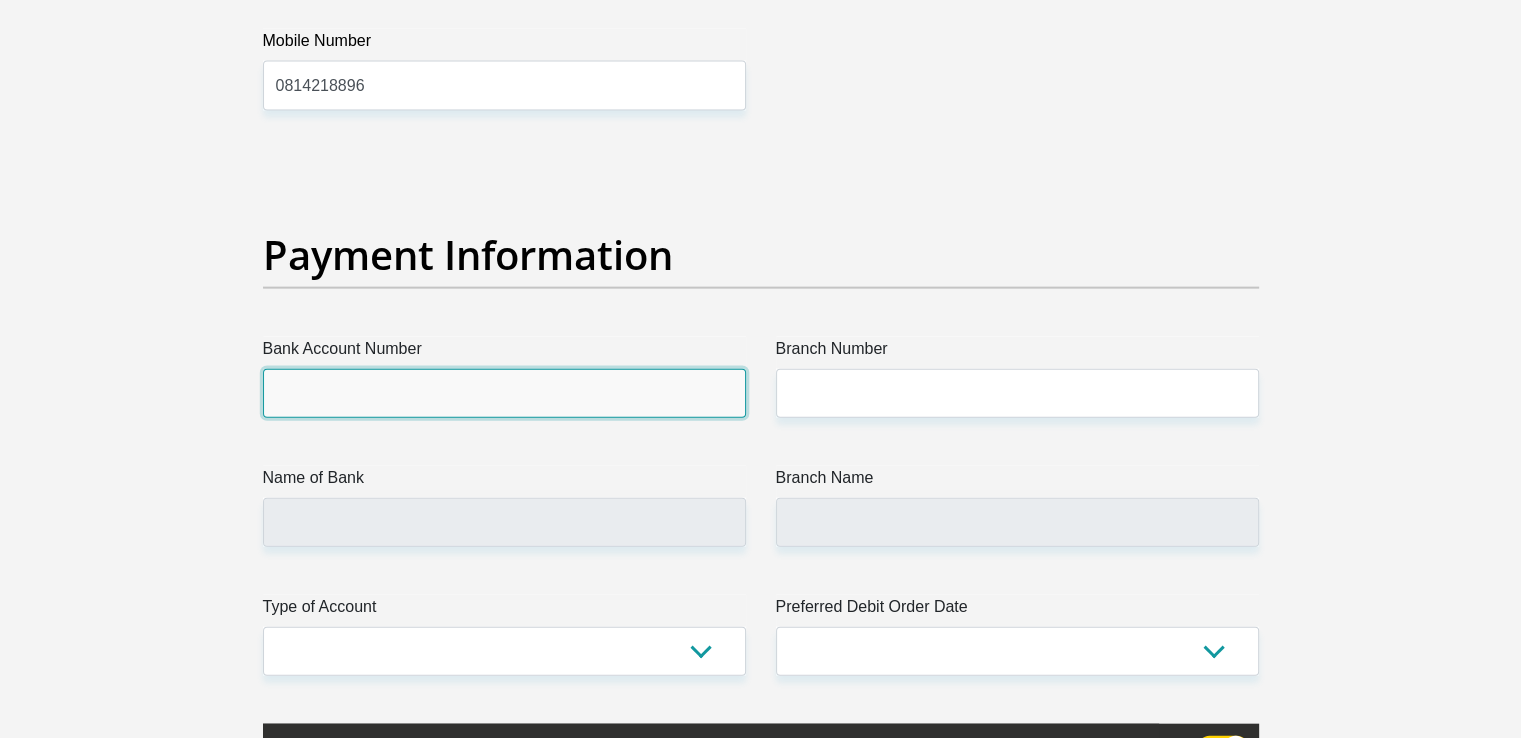 click on "Bank Account Number" at bounding box center [504, 393] 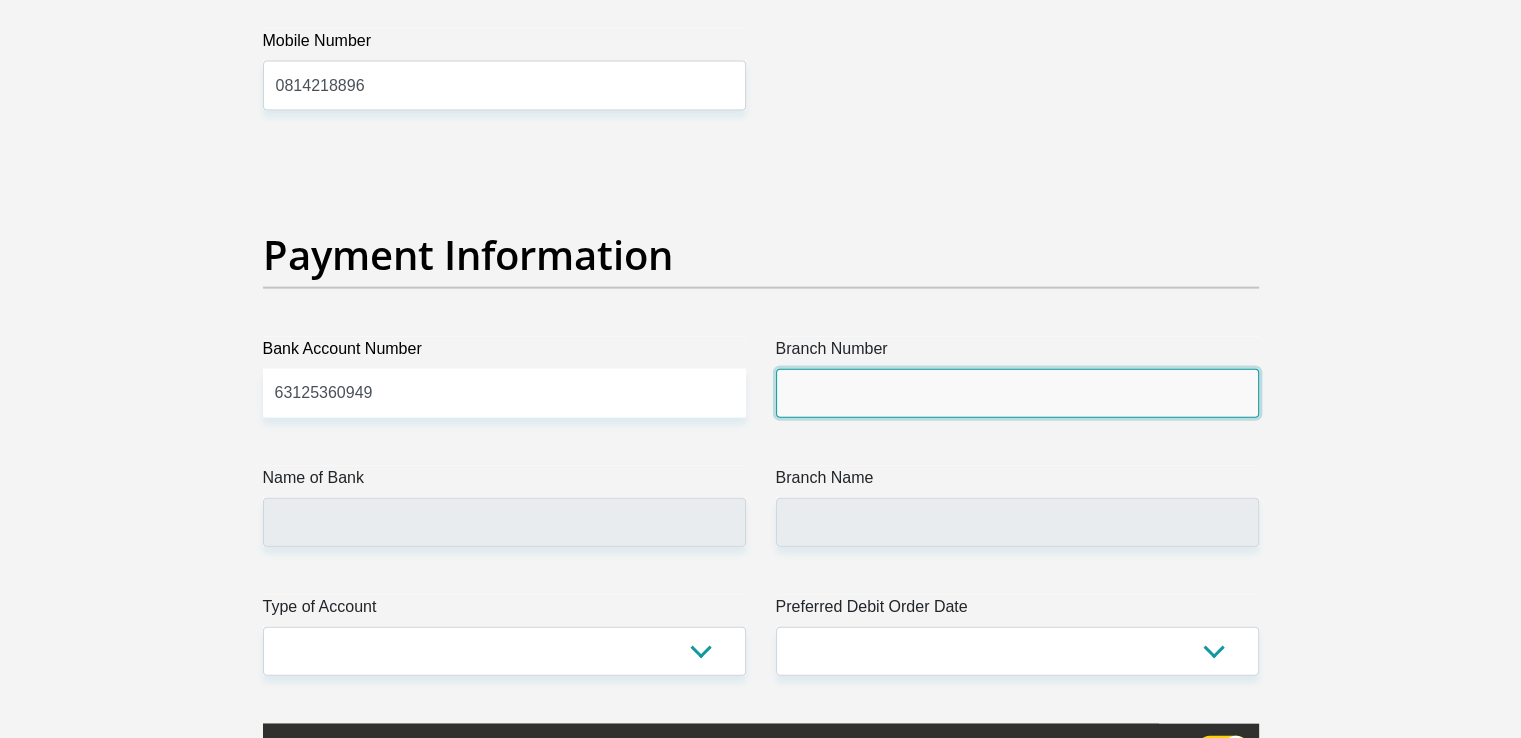click on "Branch Number" at bounding box center [1017, 393] 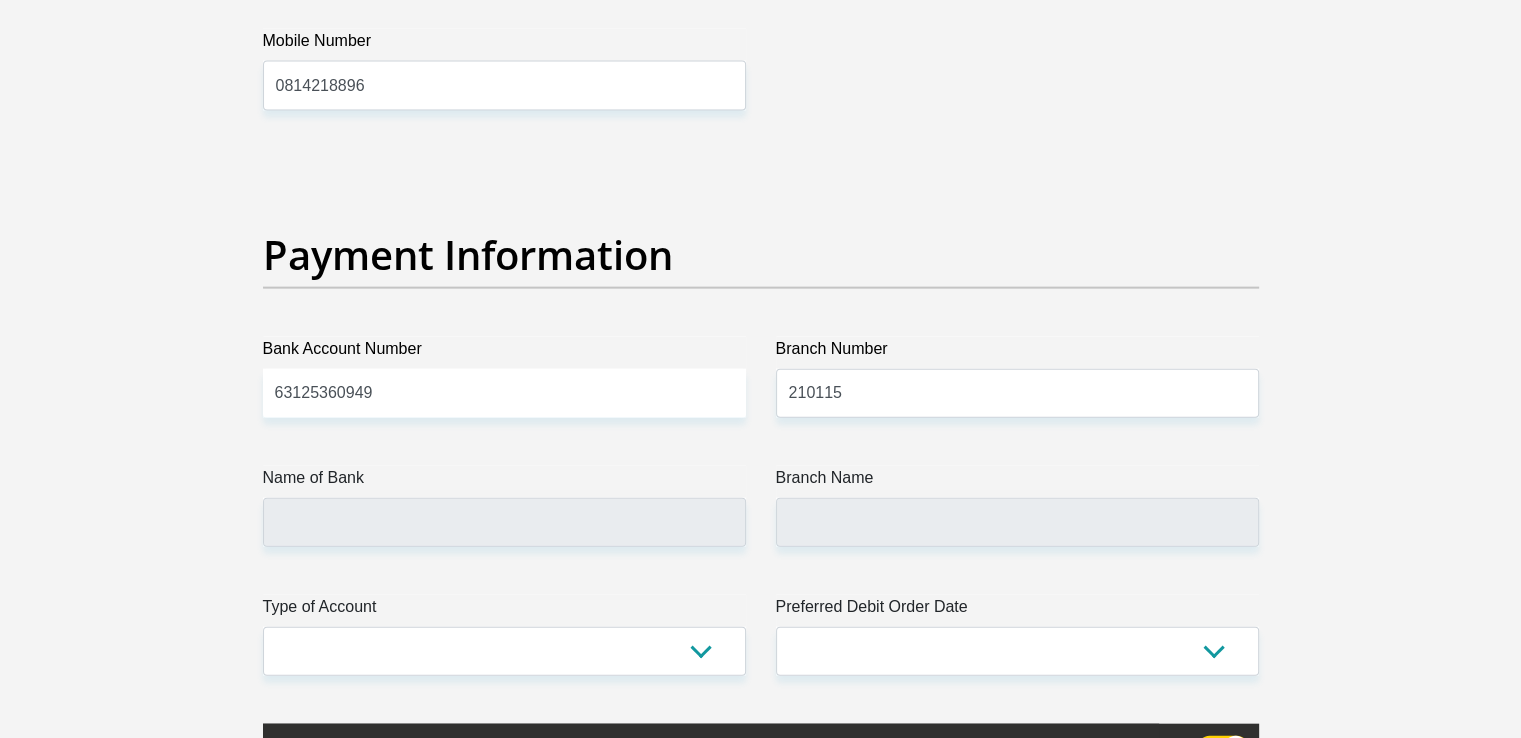 click on "Title
Mr
Ms
Mrs
Dr
Other
First Name
Shaun
Surname
schriever
ID Number
9310285971085
Please input valid ID number
Race
Black
Coloured
Indian
White
Other
Contact Number
0781370137
Please input valid contact number
Nationality
South Africa
Afghanistan
Aland Islands  Albania  Algeria" at bounding box center [761, -853] 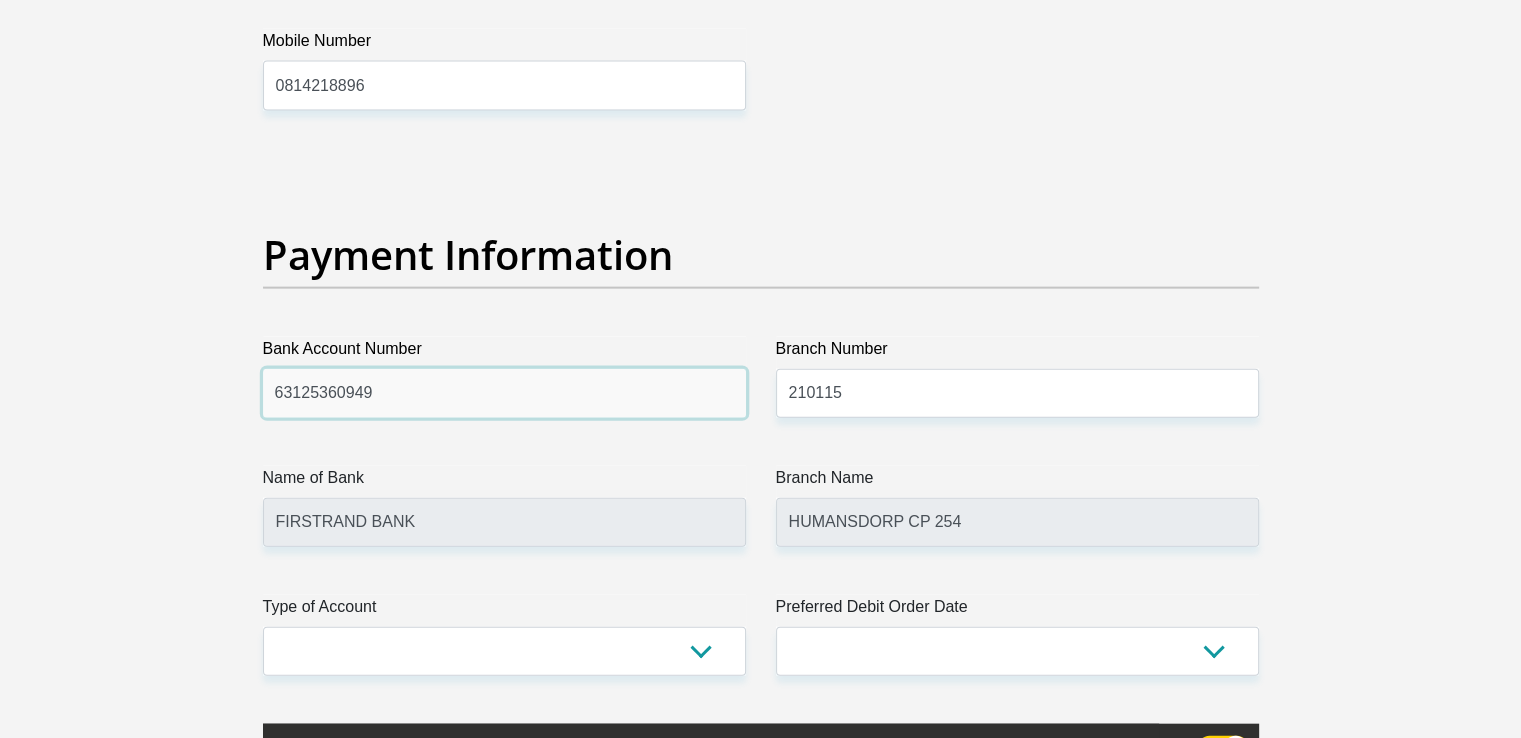 click on "63125360949" at bounding box center (504, 393) 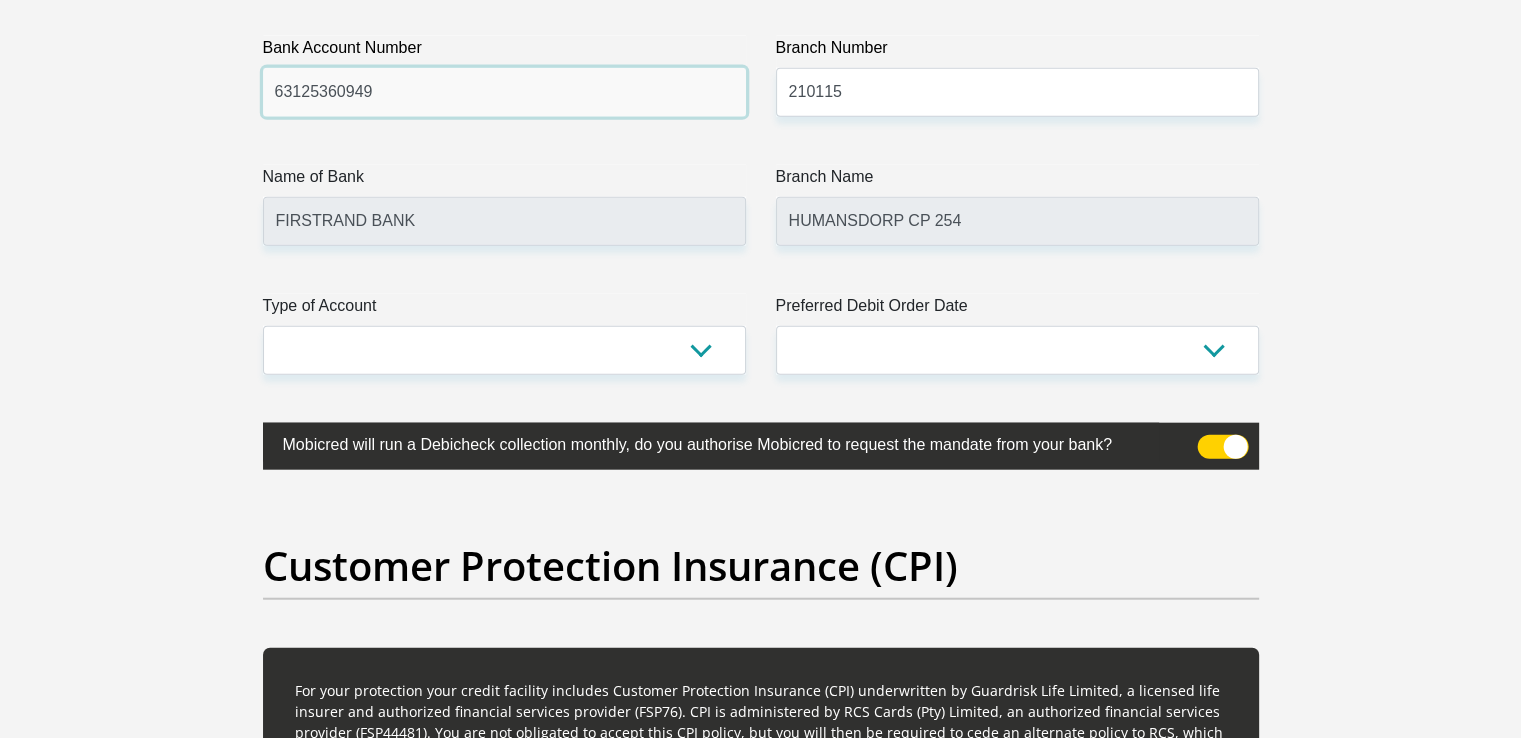 scroll, scrollTop: 5000, scrollLeft: 0, axis: vertical 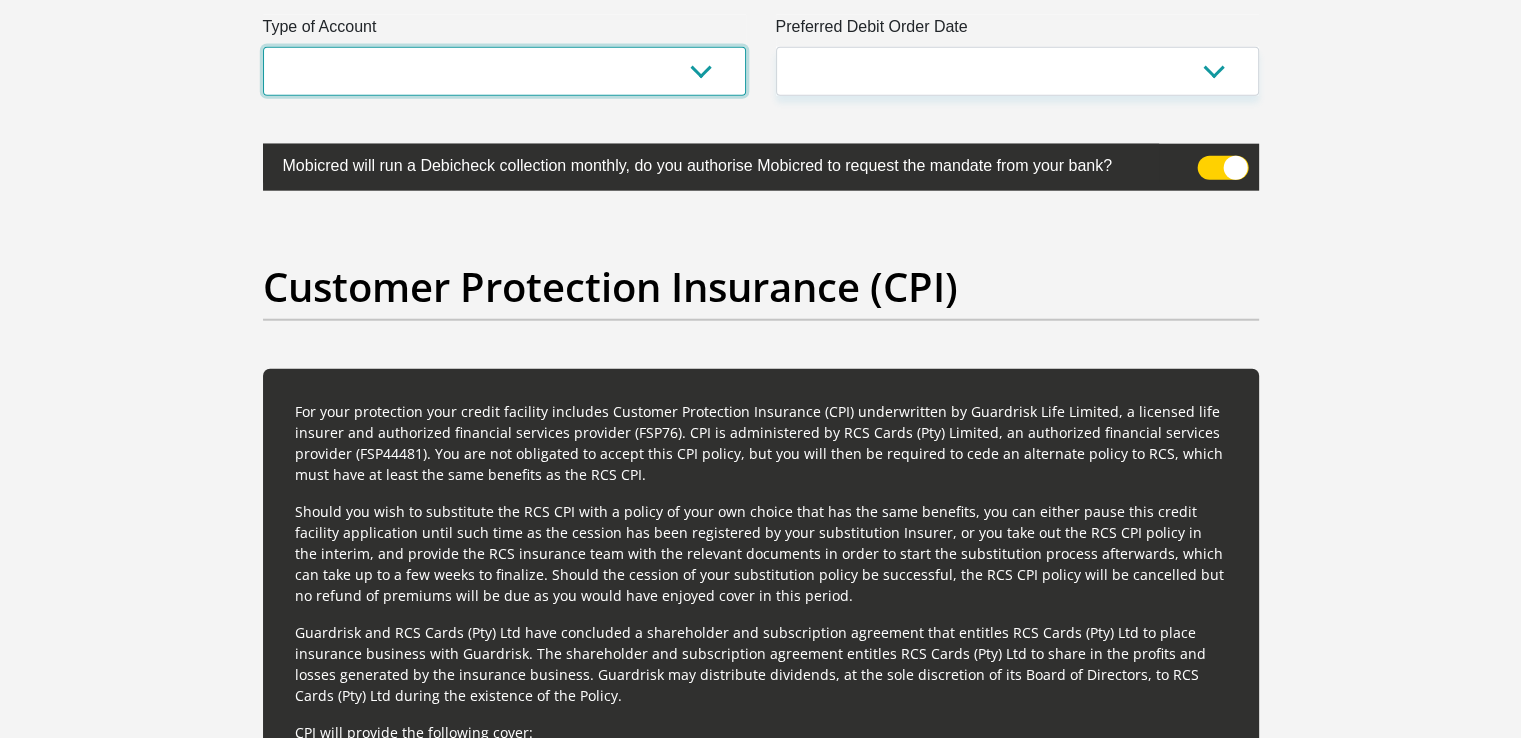 click on "Cheque
Savings" at bounding box center [504, 71] 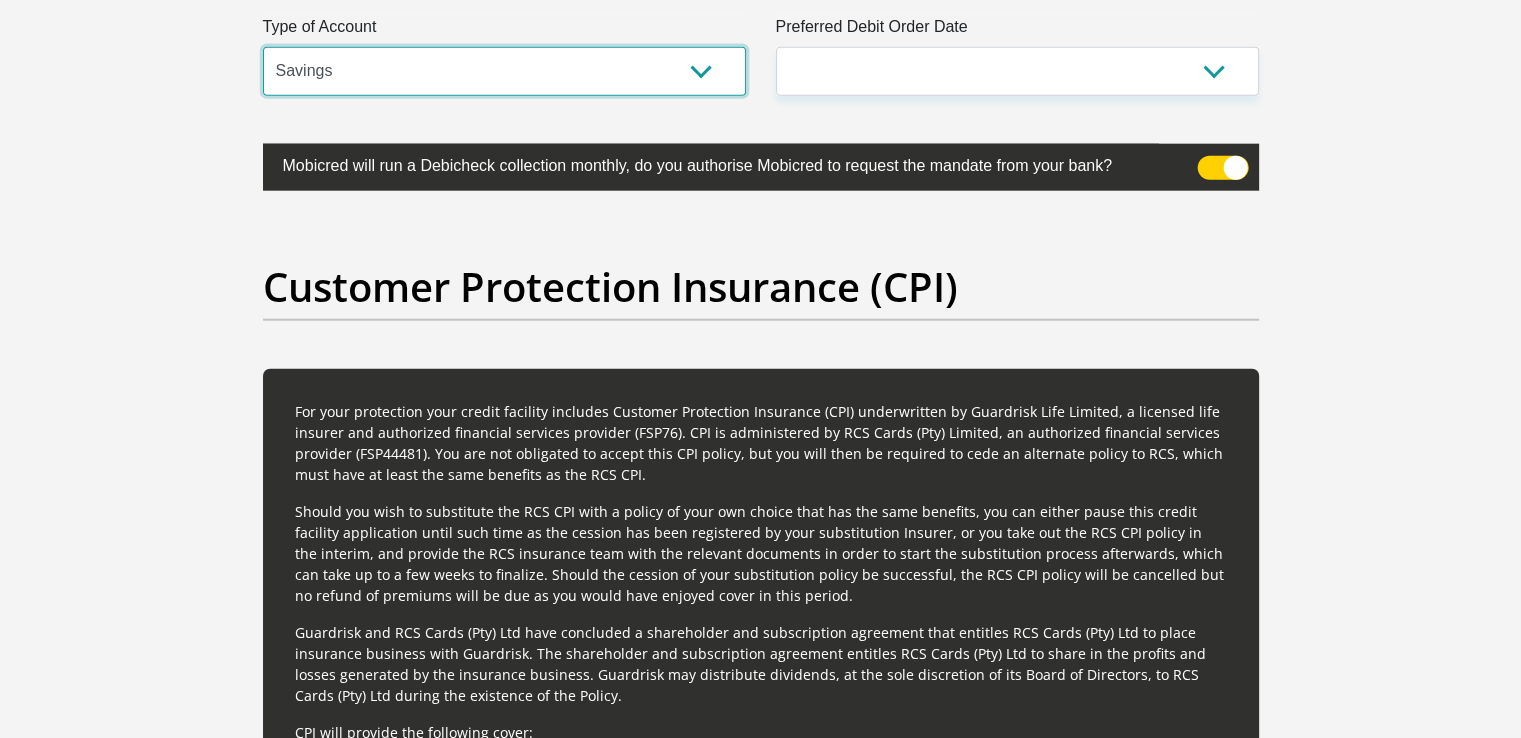 click on "Cheque
Savings" at bounding box center [504, 71] 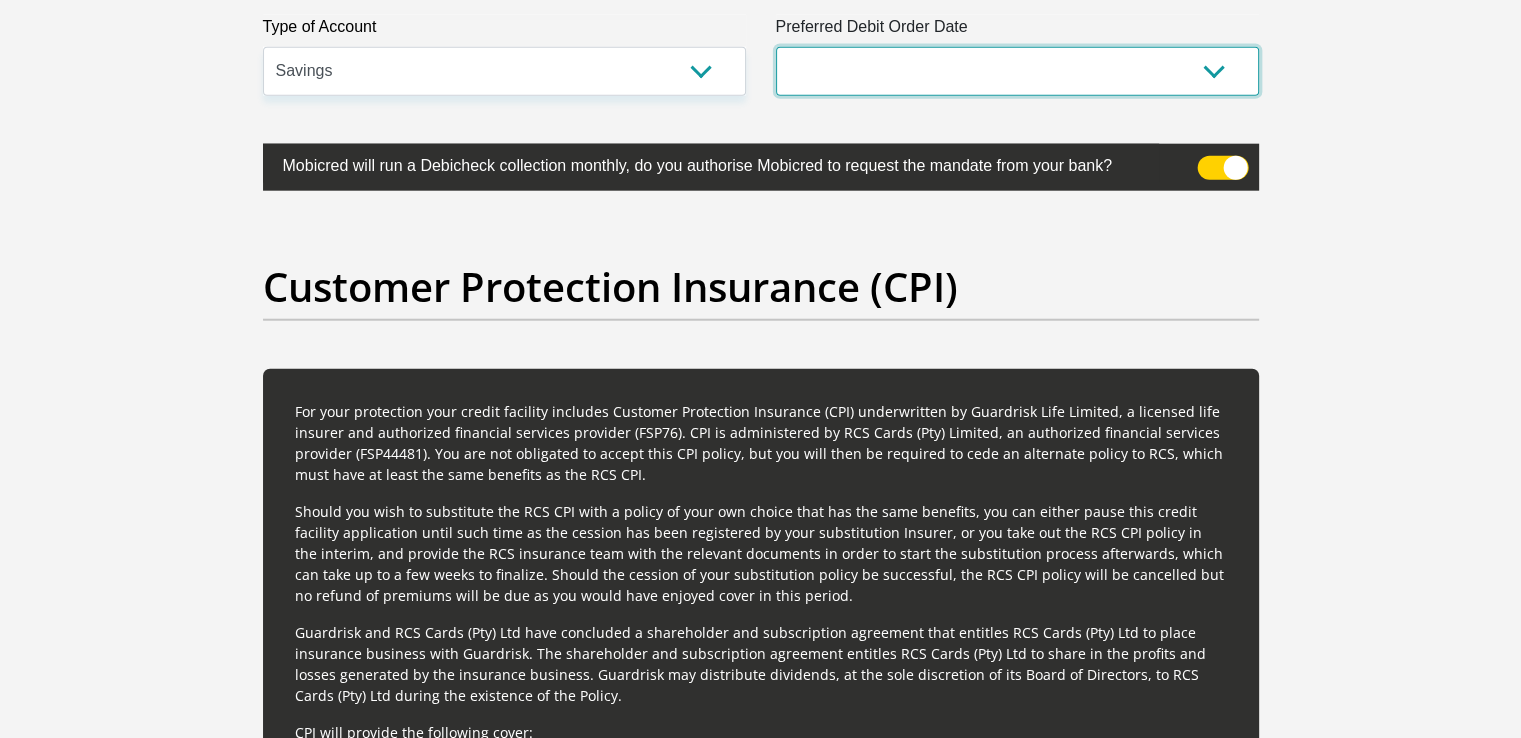 click on "1st
2nd
3rd
4th
5th
7th
18th
19th
20th
21st
22nd
23rd
24th
25th
26th
27th
28th
29th
30th" at bounding box center (1017, 71) 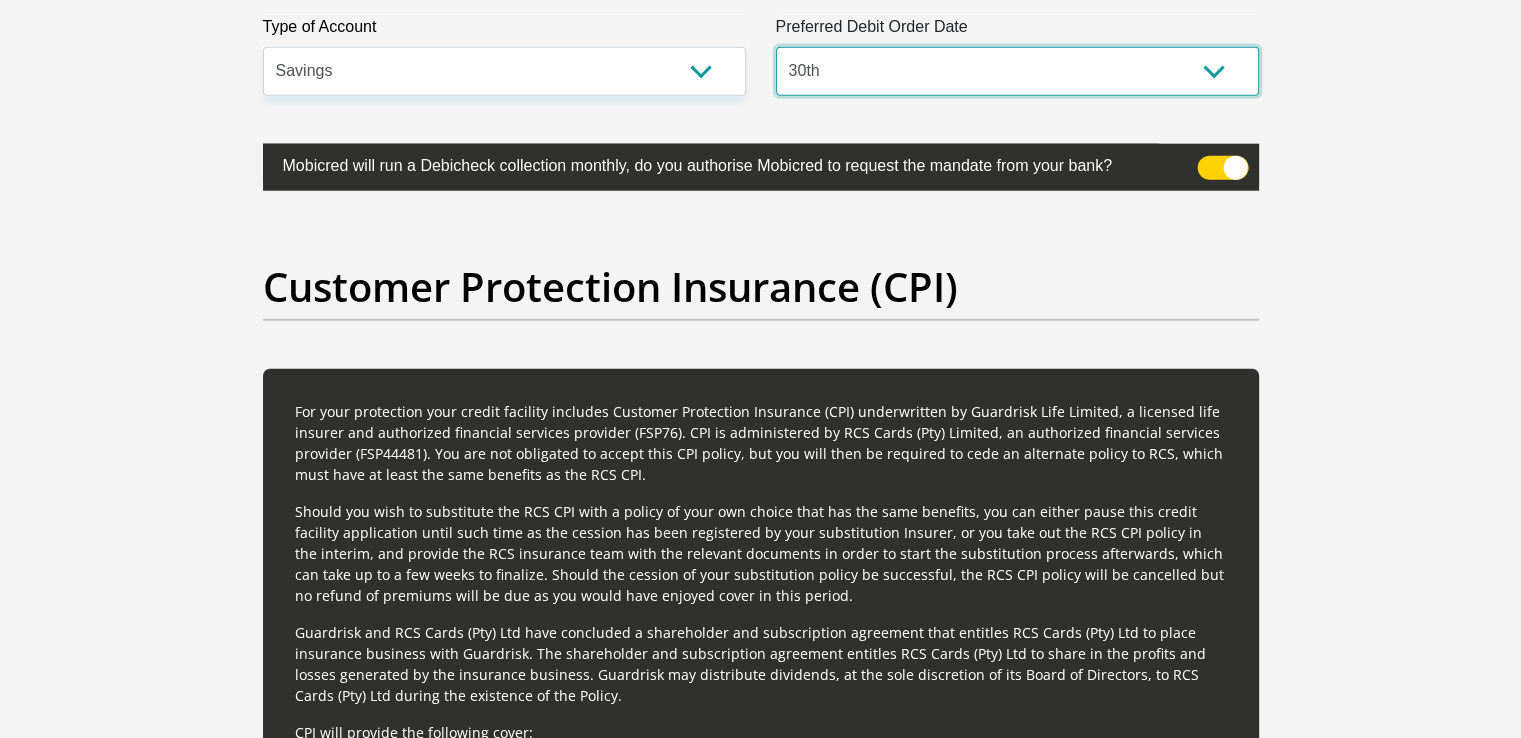 click on "1st
2nd
3rd
4th
5th
7th
18th
19th
20th
21st
22nd
23rd
24th
25th
26th
27th
28th
29th
30th" at bounding box center (1017, 71) 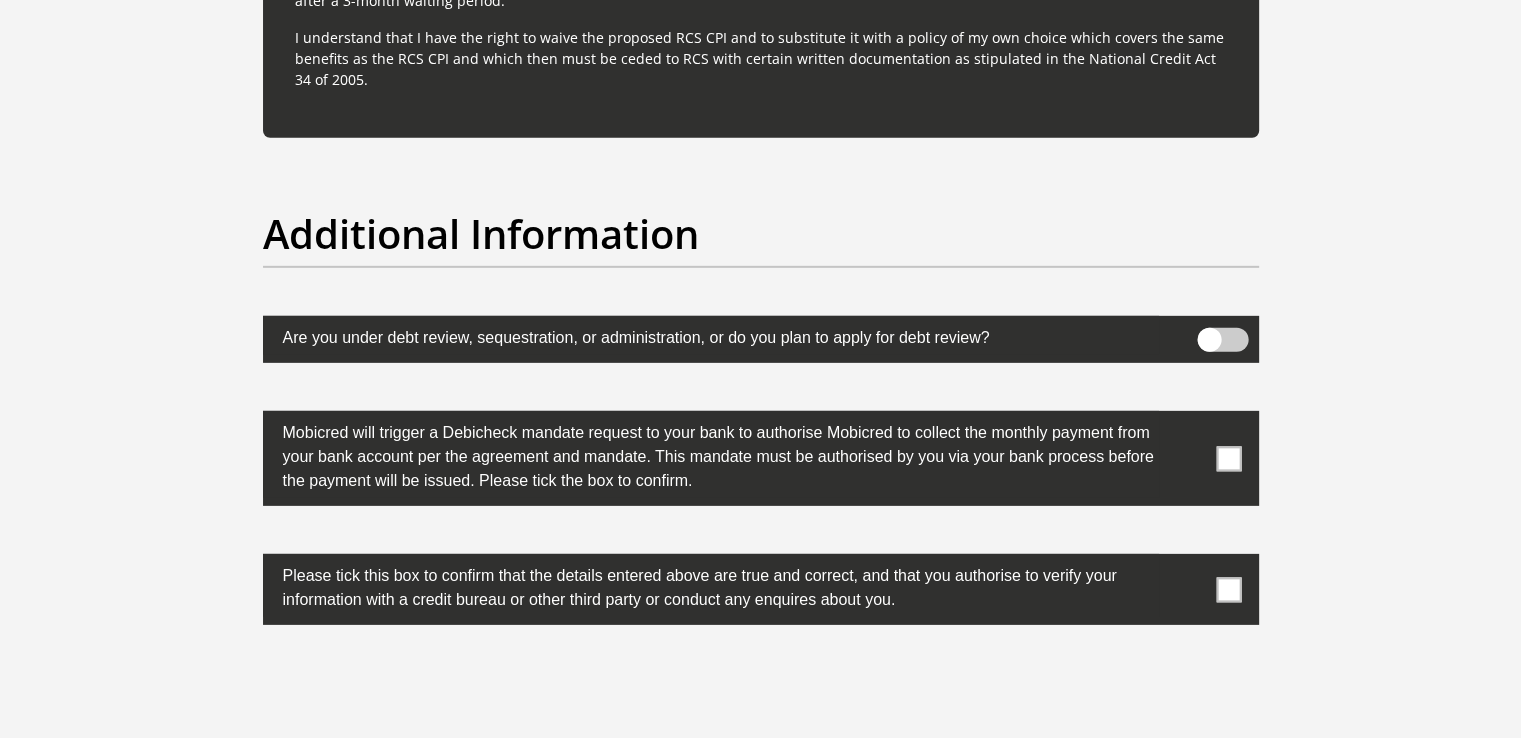 scroll, scrollTop: 6078, scrollLeft: 0, axis: vertical 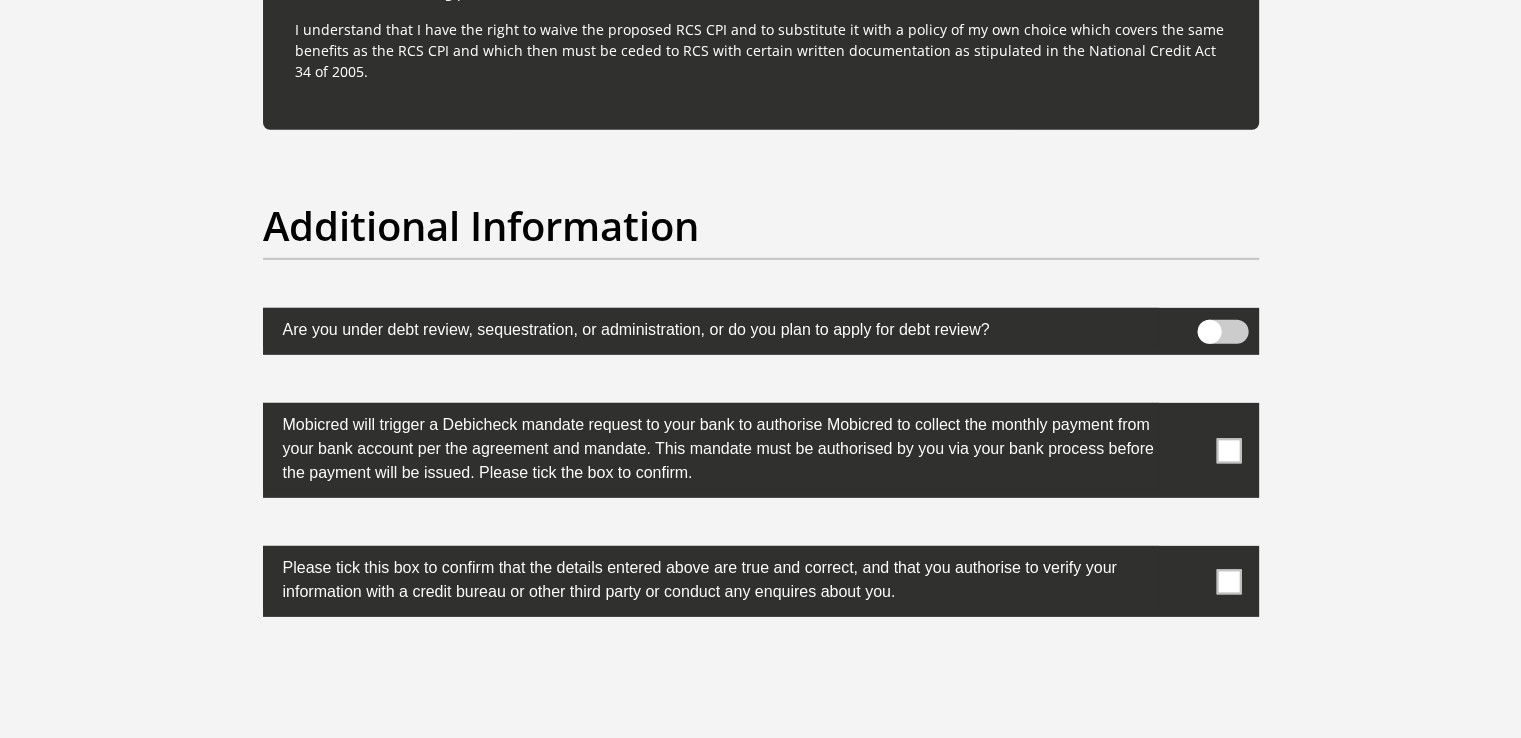click at bounding box center (1228, 450) 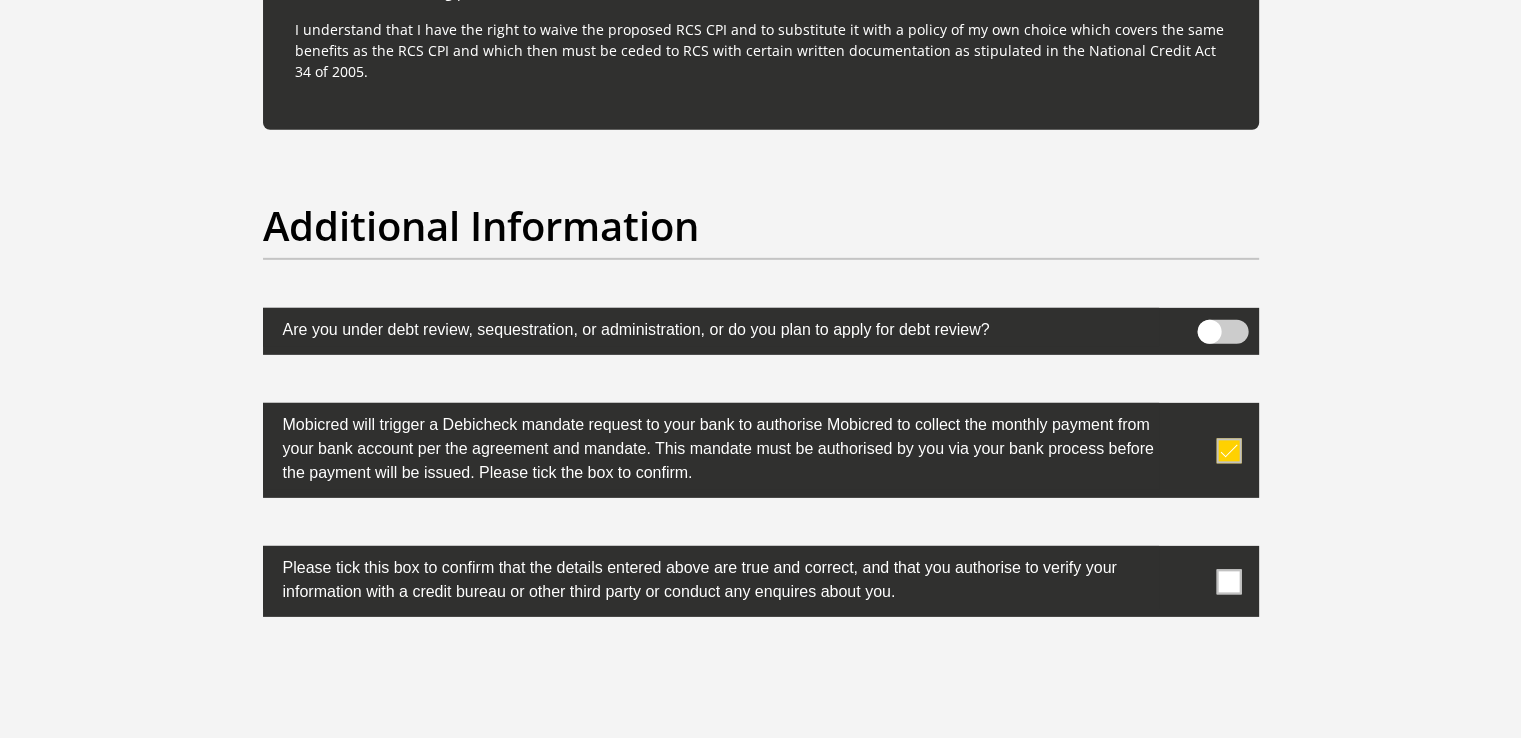 click at bounding box center (1228, 581) 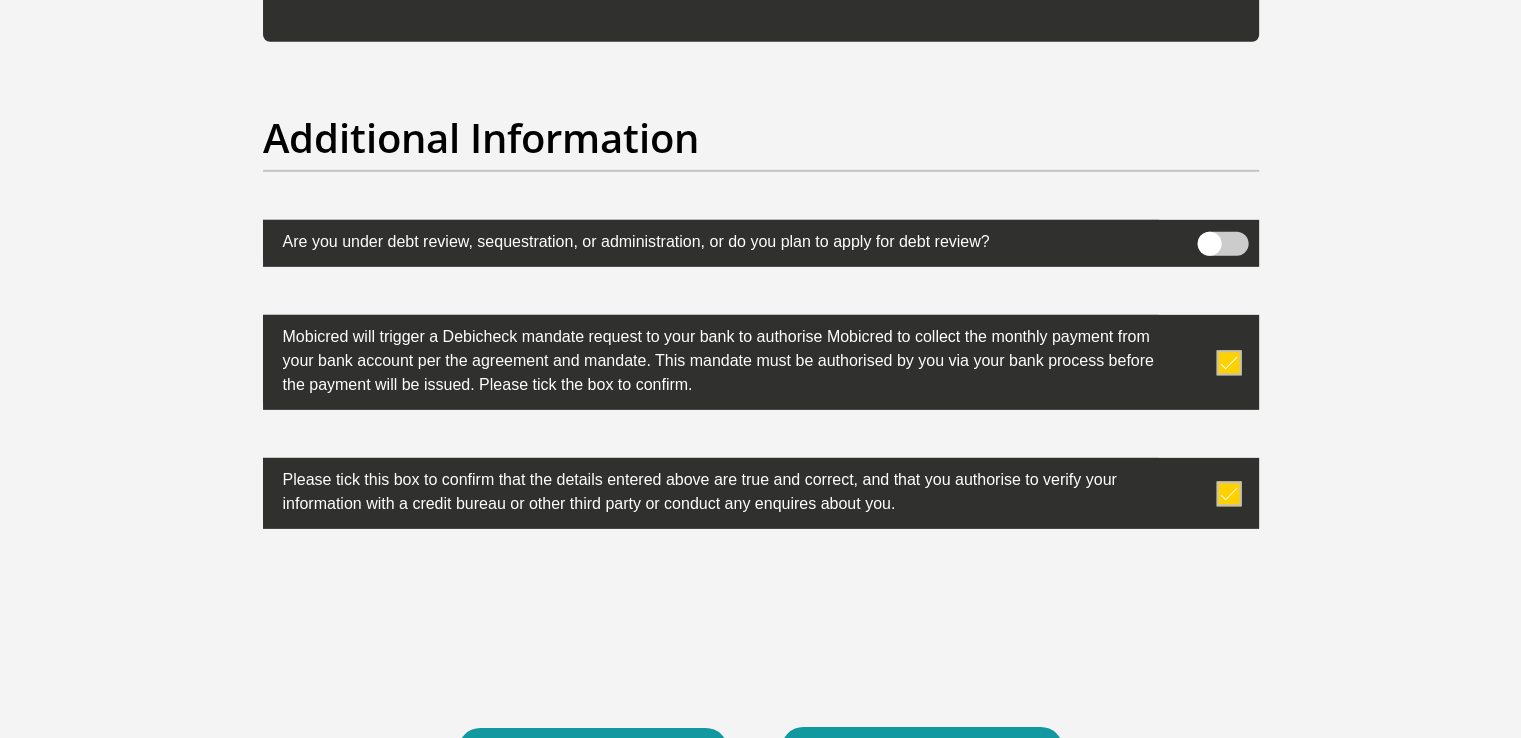 scroll, scrollTop: 6175, scrollLeft: 0, axis: vertical 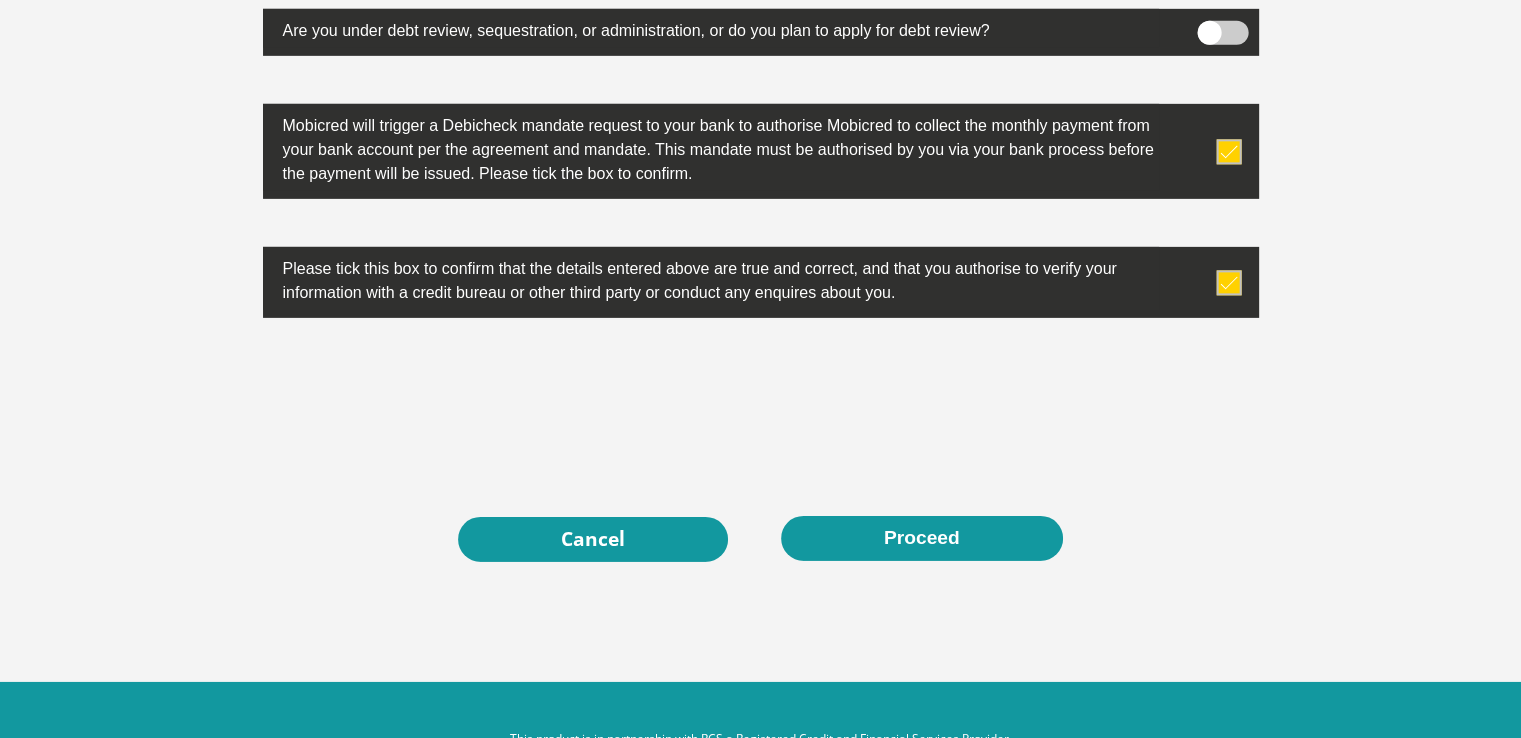 click on "Title
Mr
Ms
Mrs
Dr
Other
First Name
Shaun
Surname
schriever
ID Number
9310285971085
Please input valid ID number
Race
Black
Coloured
Indian
White
Other
Contact Number
0781370137
Please input valid contact number
Nationality
South Africa
Afghanistan  Aland Islands  Angola" at bounding box center (761, -2751) 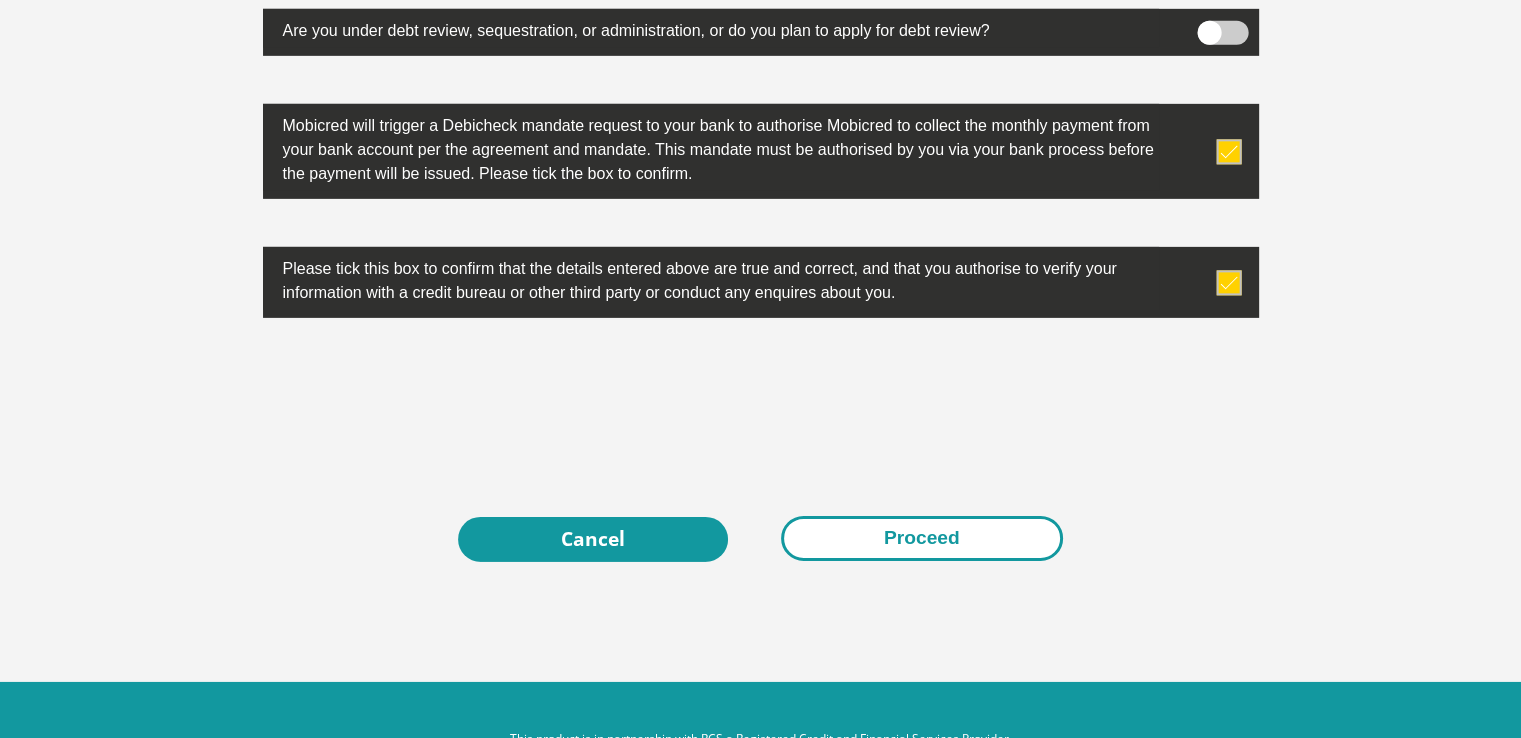 click on "Proceed" at bounding box center (922, 538) 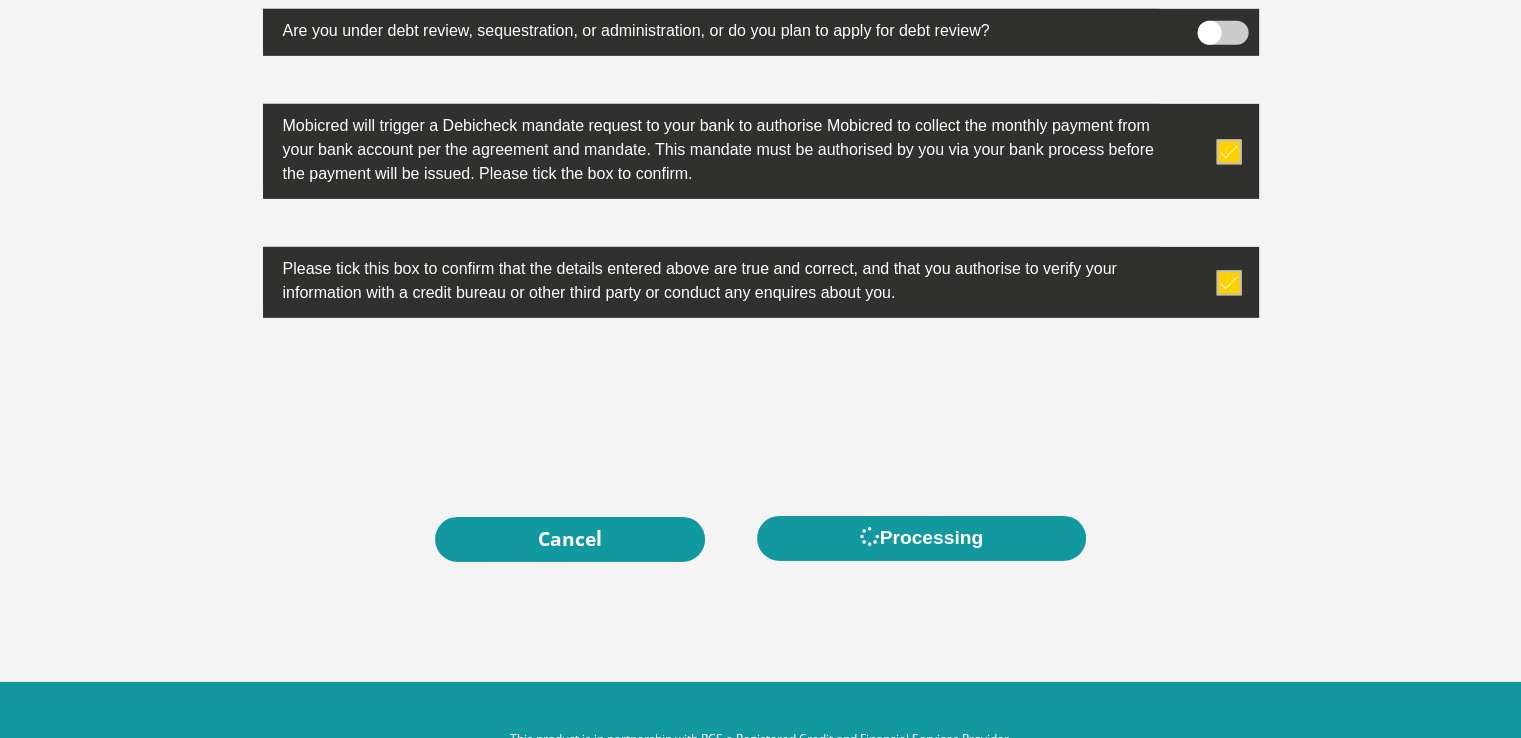 scroll, scrollTop: 0, scrollLeft: 0, axis: both 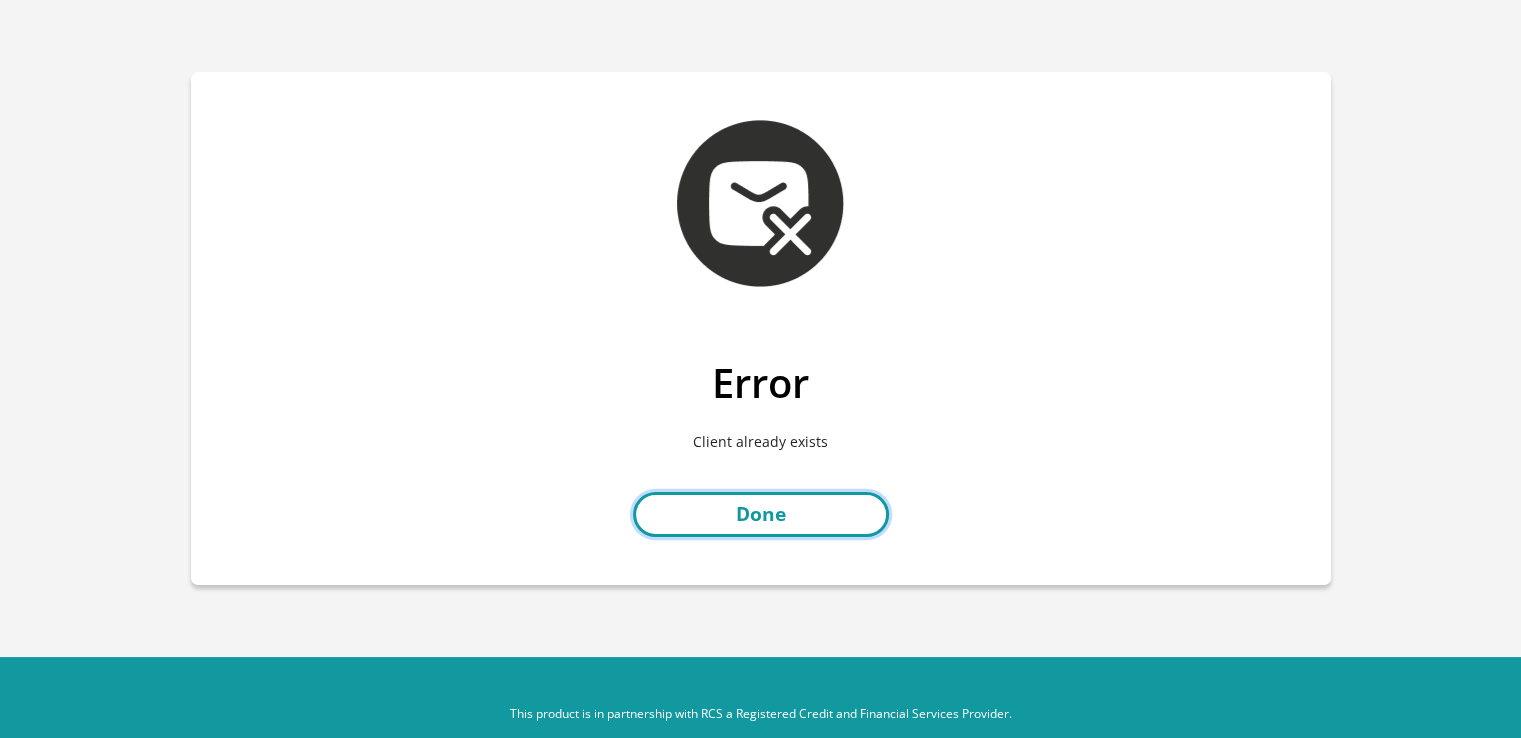 click on "Done" at bounding box center (761, 514) 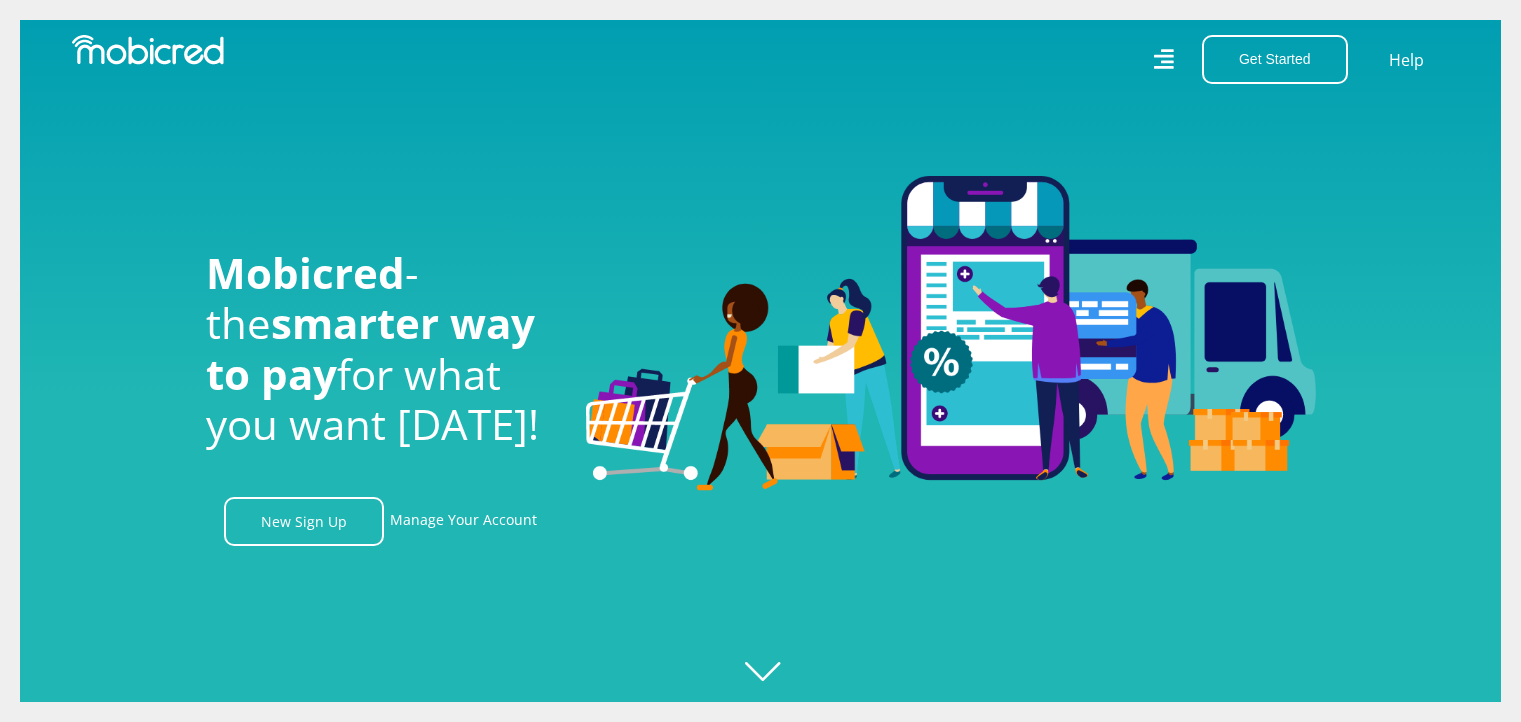 scroll, scrollTop: 0, scrollLeft: 0, axis: both 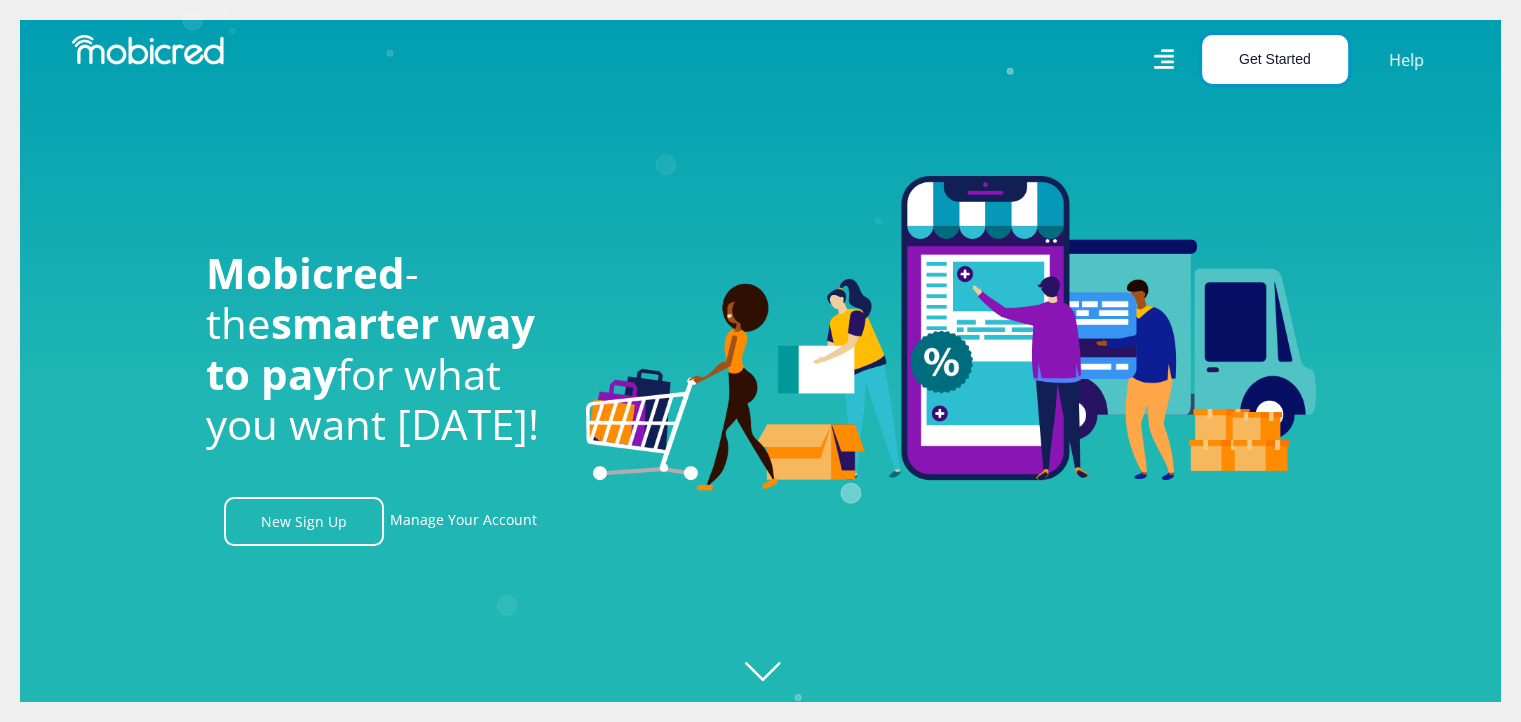 click on "Get Started" at bounding box center [1275, 59] 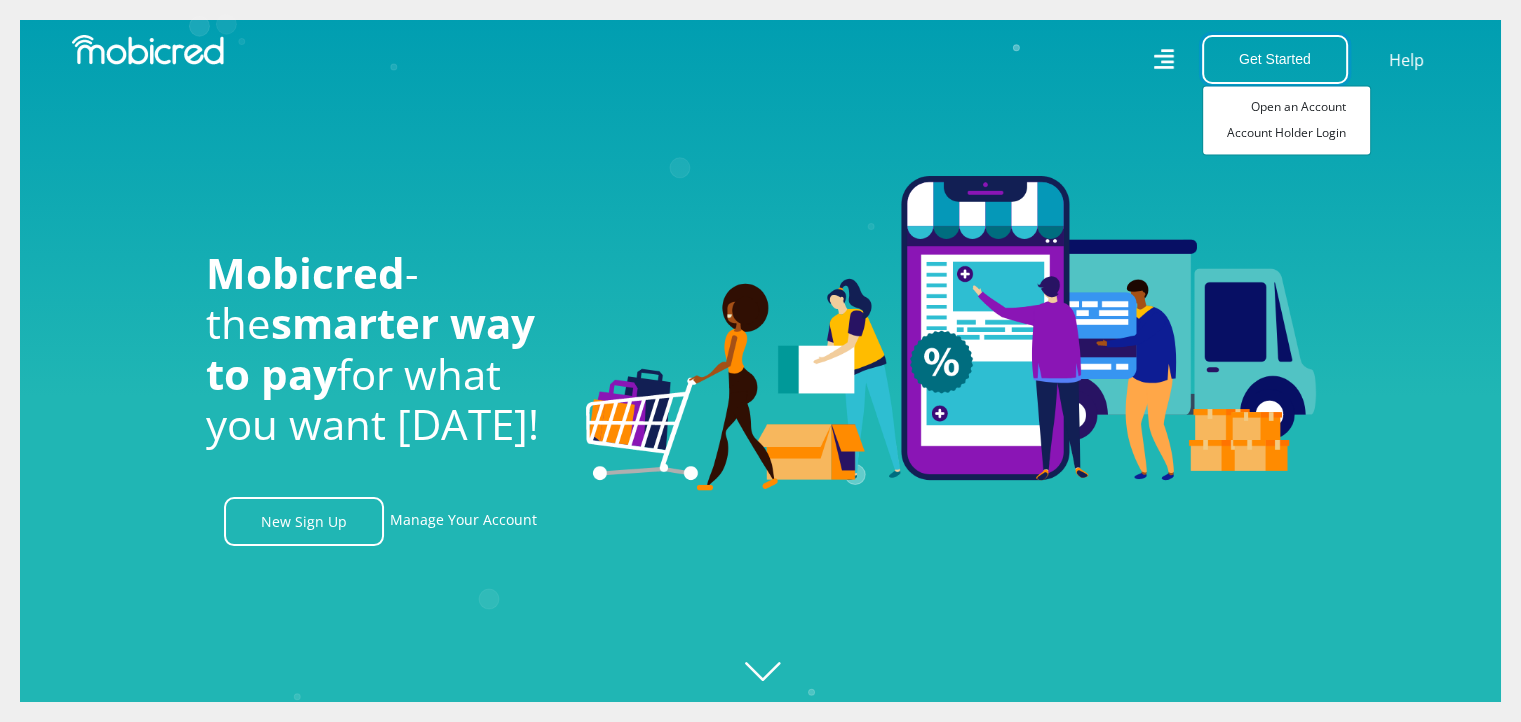 scroll, scrollTop: 0, scrollLeft: 1424, axis: horizontal 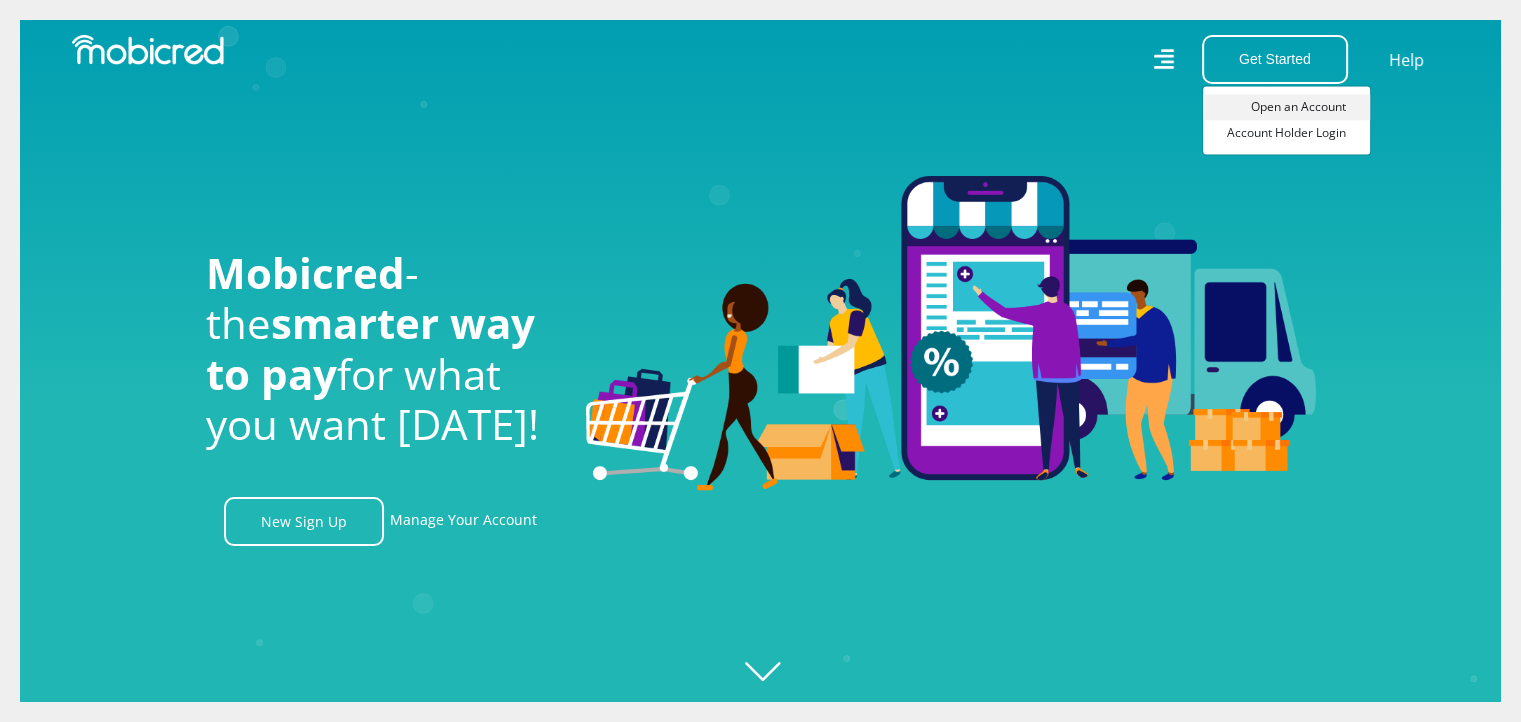 click on "Open an Account" at bounding box center (1286, 107) 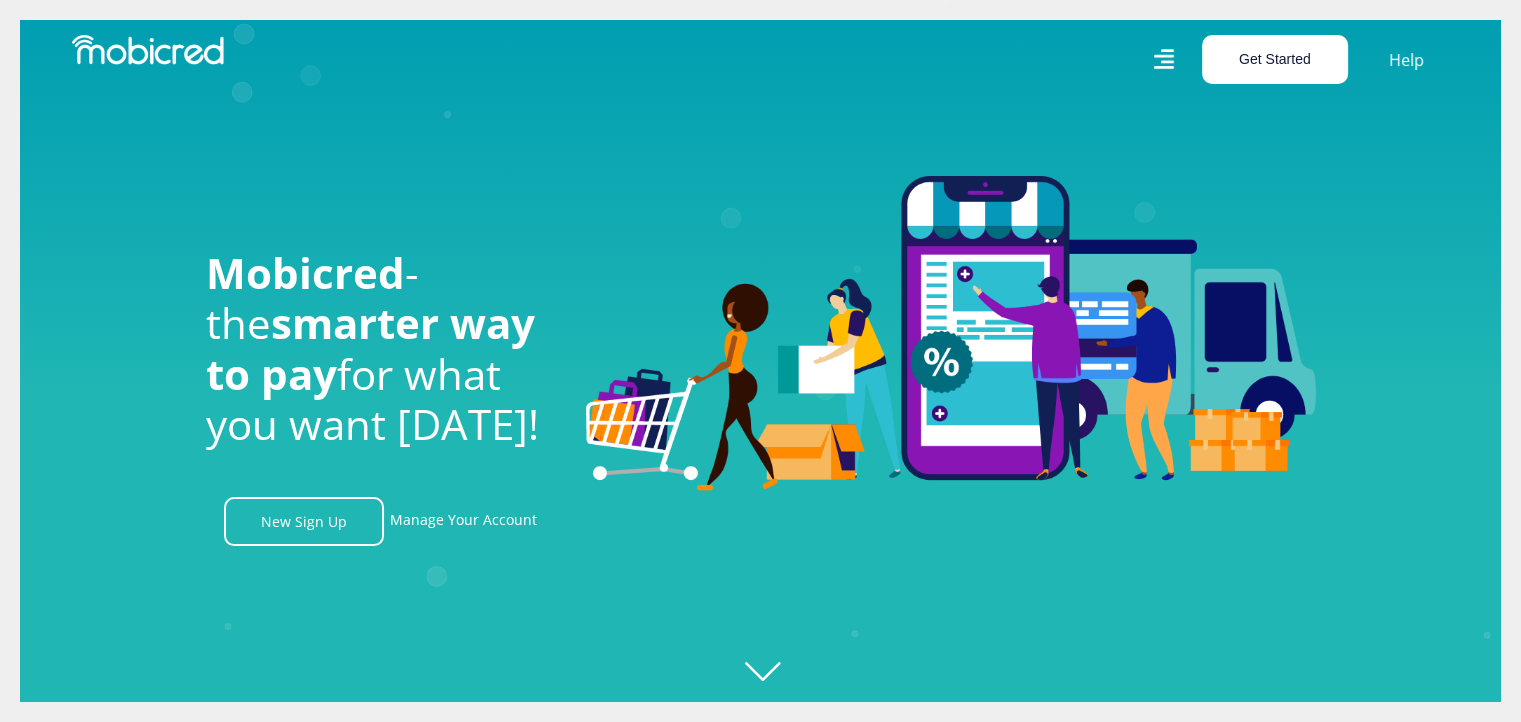 scroll, scrollTop: 0, scrollLeft: 2564, axis: horizontal 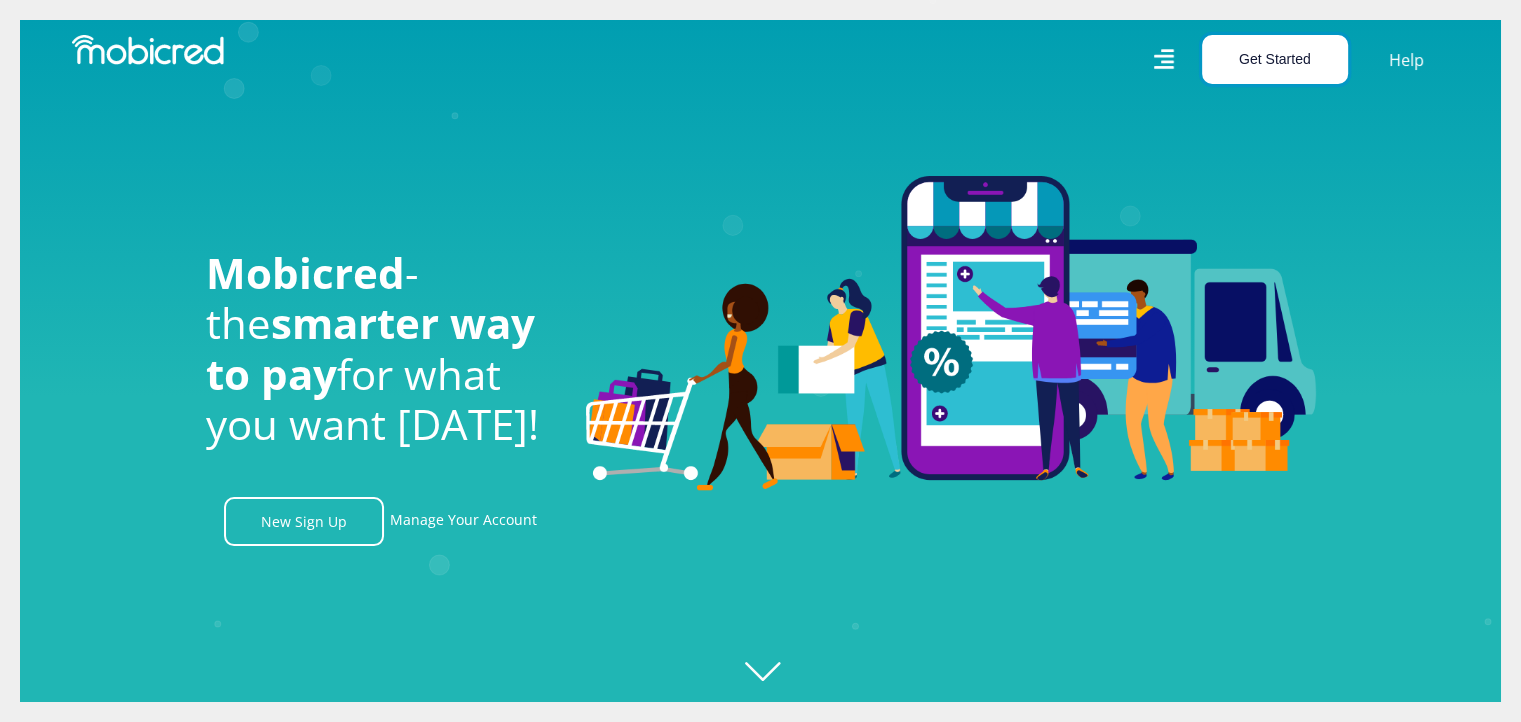 click on "Get Started" at bounding box center (1275, 59) 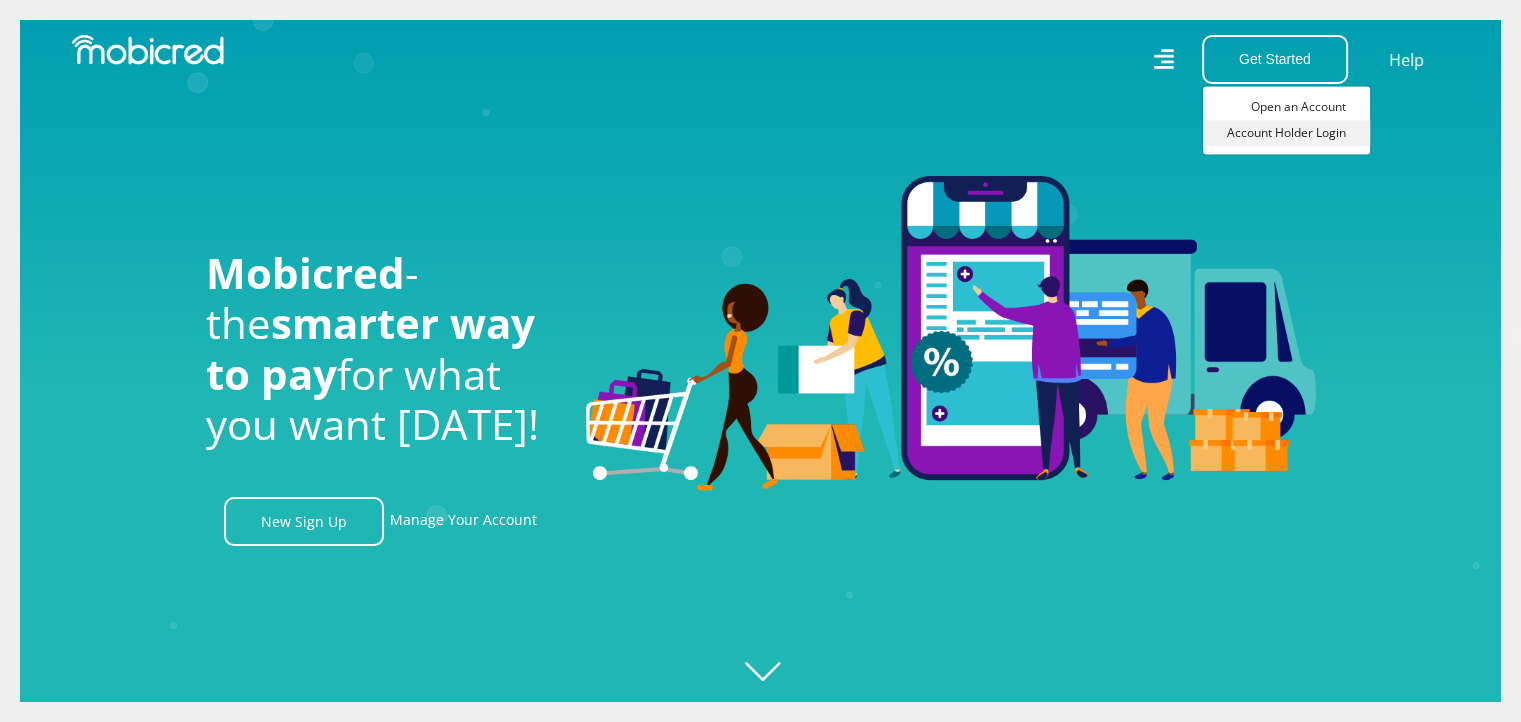 click on "Account Holder Login" at bounding box center [1286, 133] 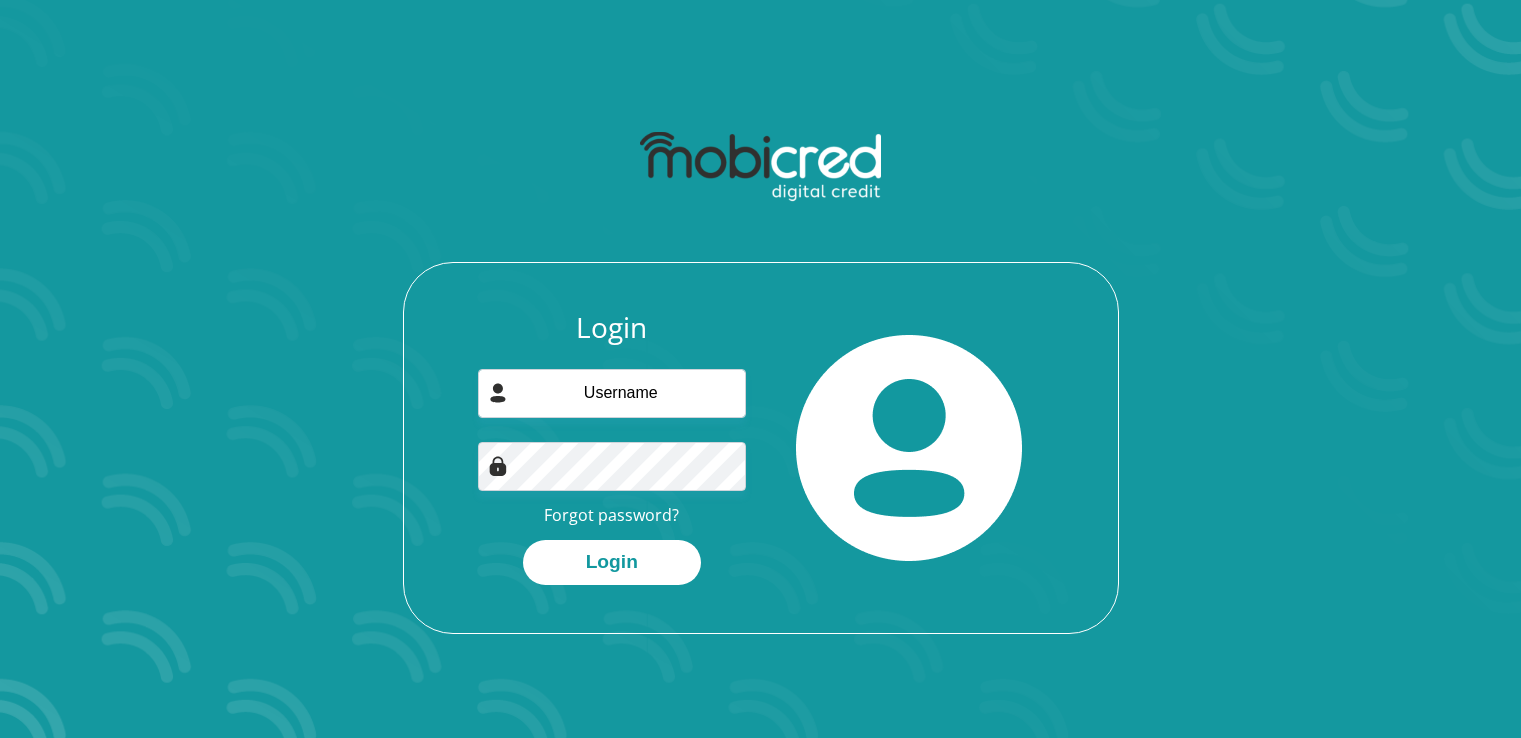 scroll, scrollTop: 0, scrollLeft: 0, axis: both 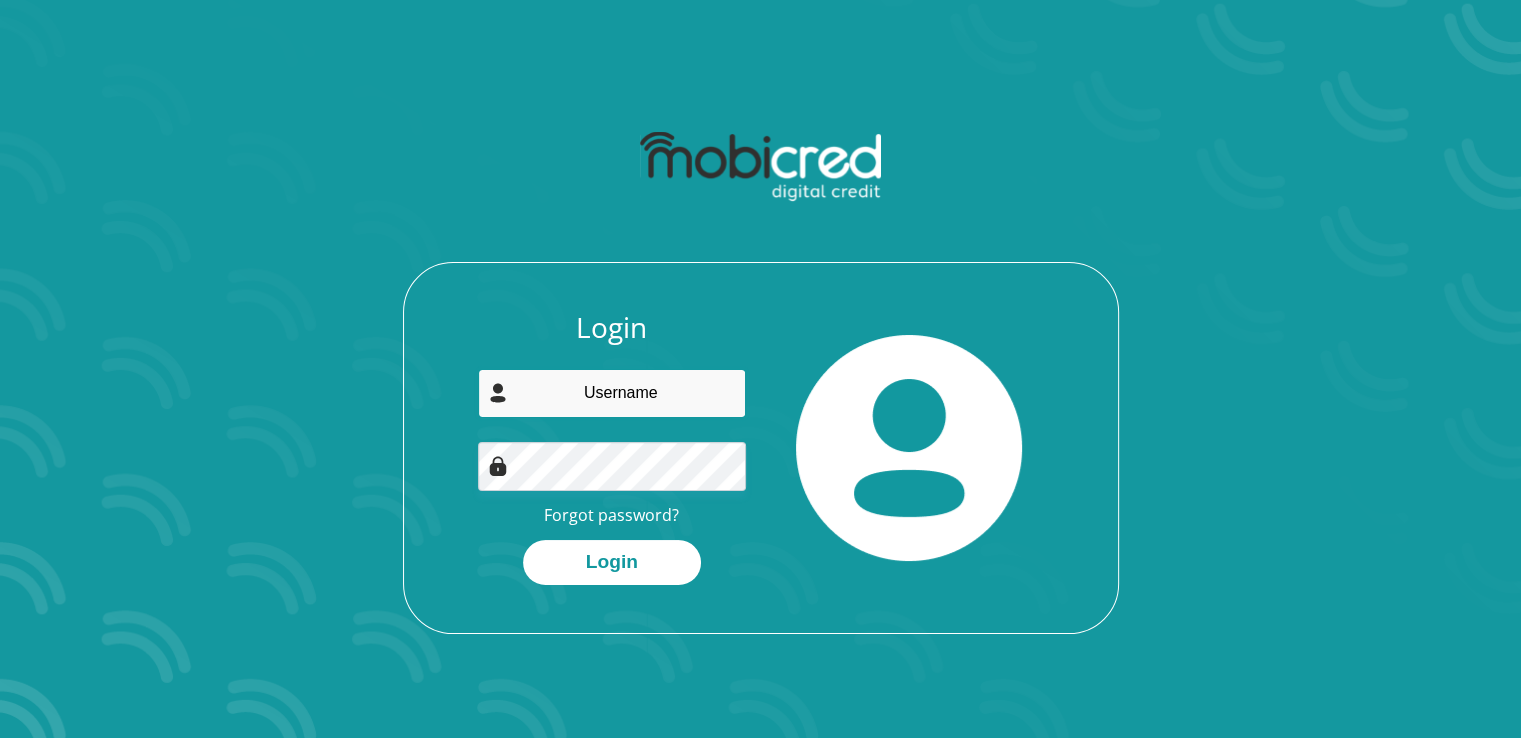 click at bounding box center [612, 393] 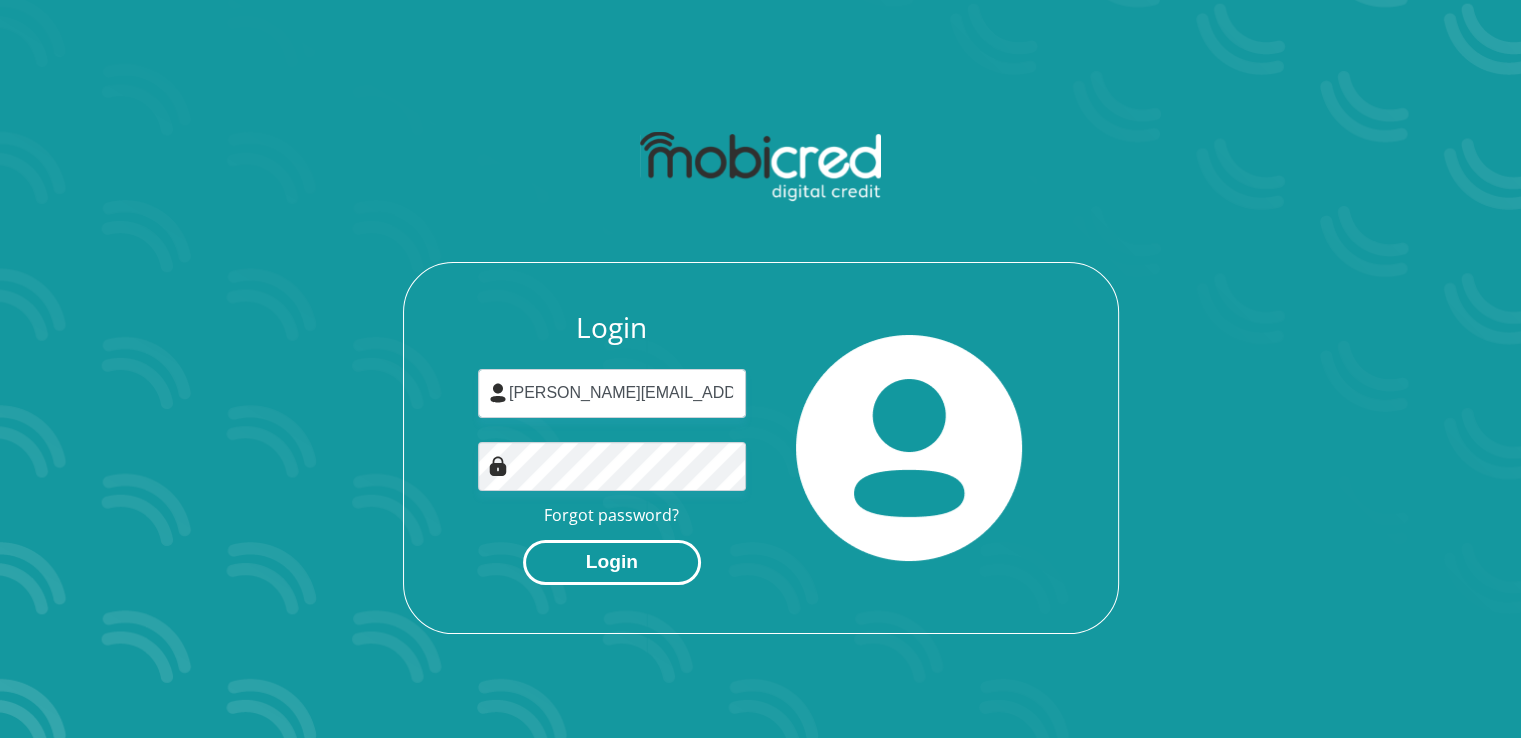 click on "Login" at bounding box center (612, 562) 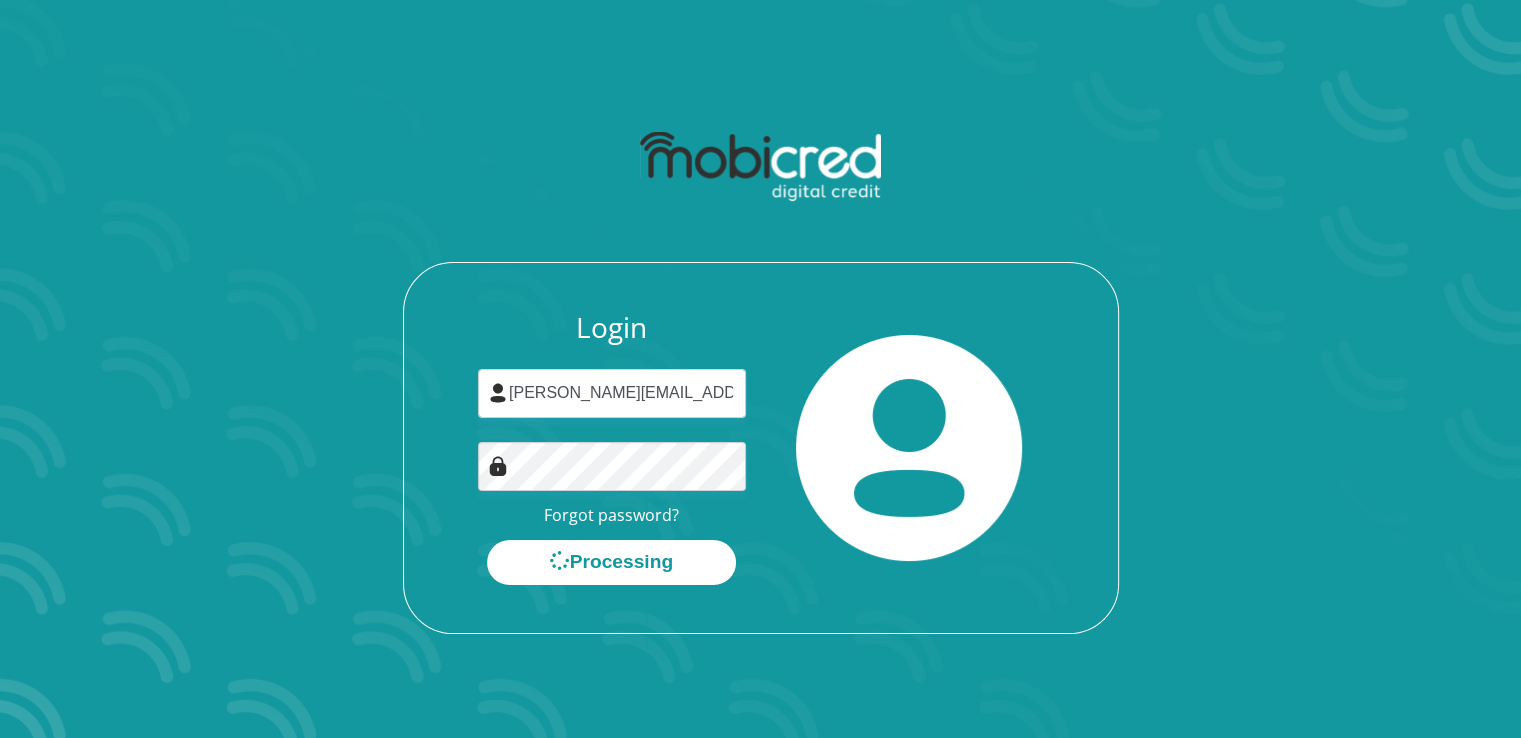 scroll, scrollTop: 0, scrollLeft: 0, axis: both 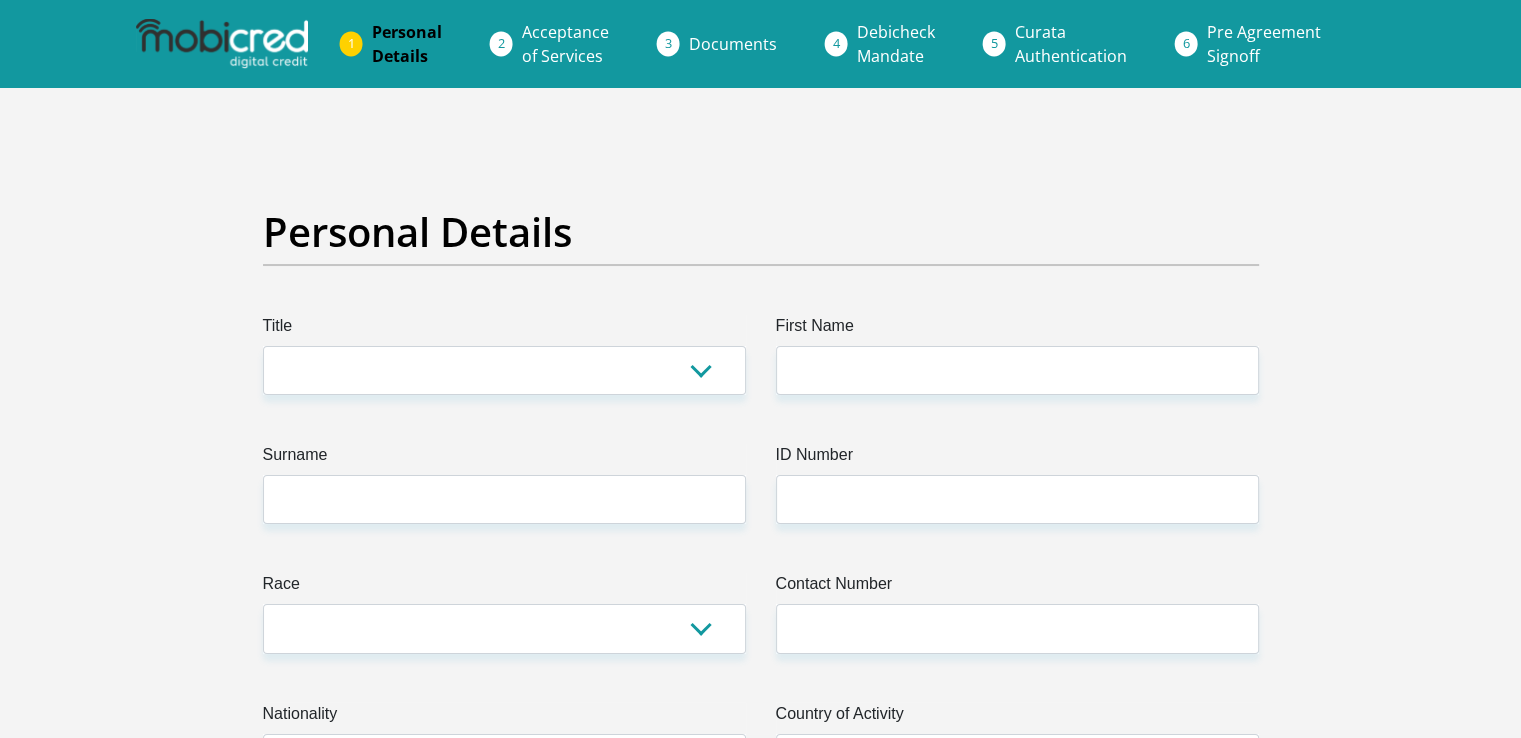 click on "Acceptance  of Services" at bounding box center [565, 44] 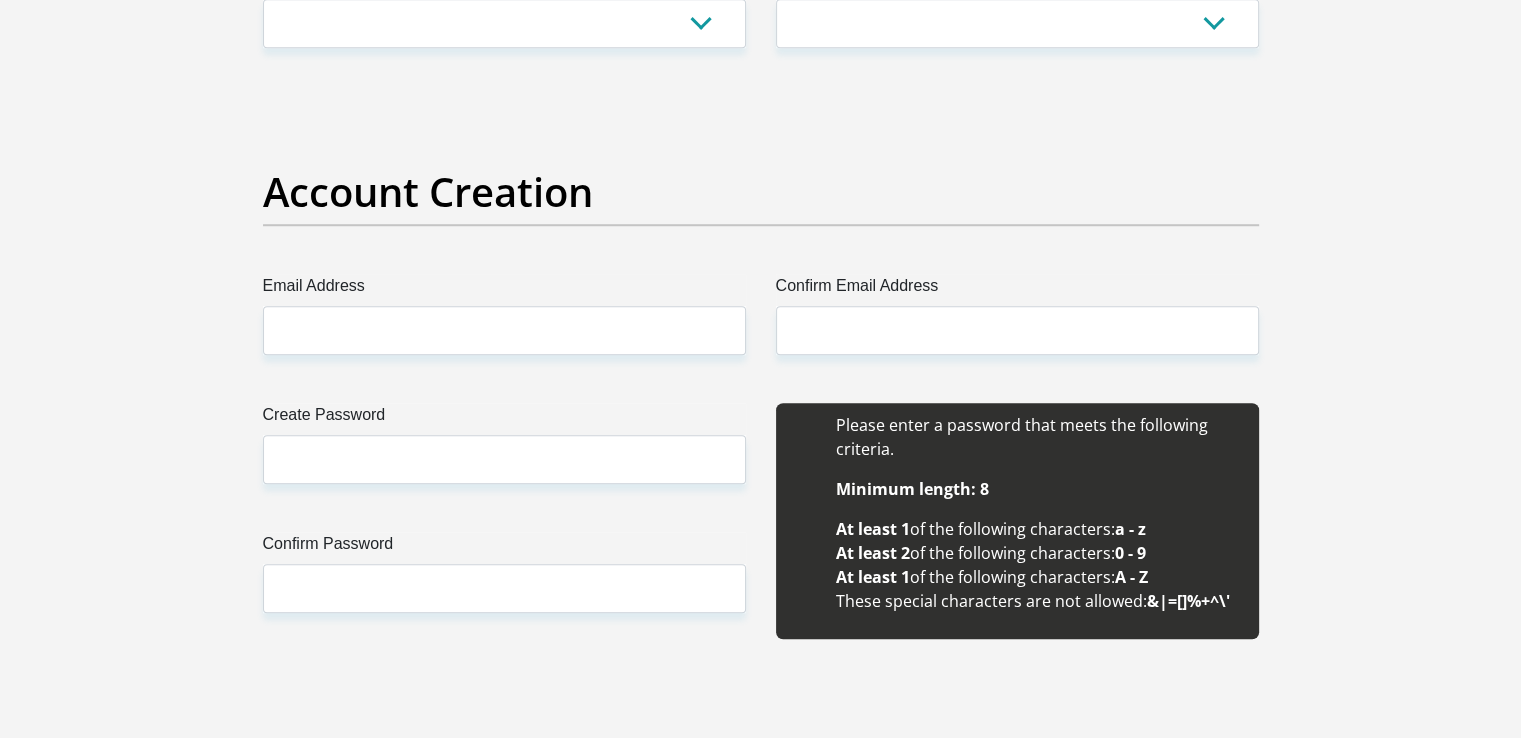 scroll, scrollTop: 1576, scrollLeft: 0, axis: vertical 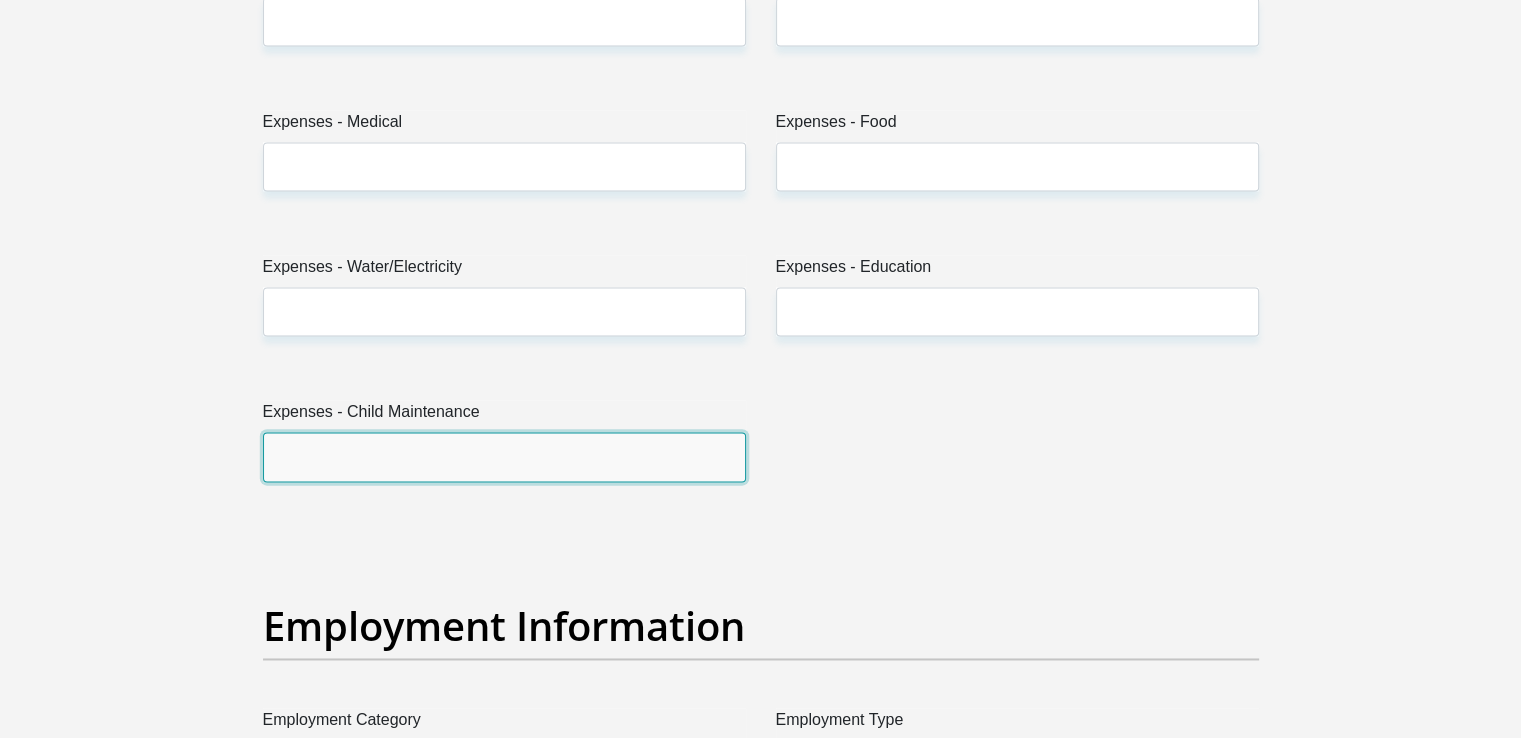 click on "Expenses - Child Maintenance" at bounding box center [504, 456] 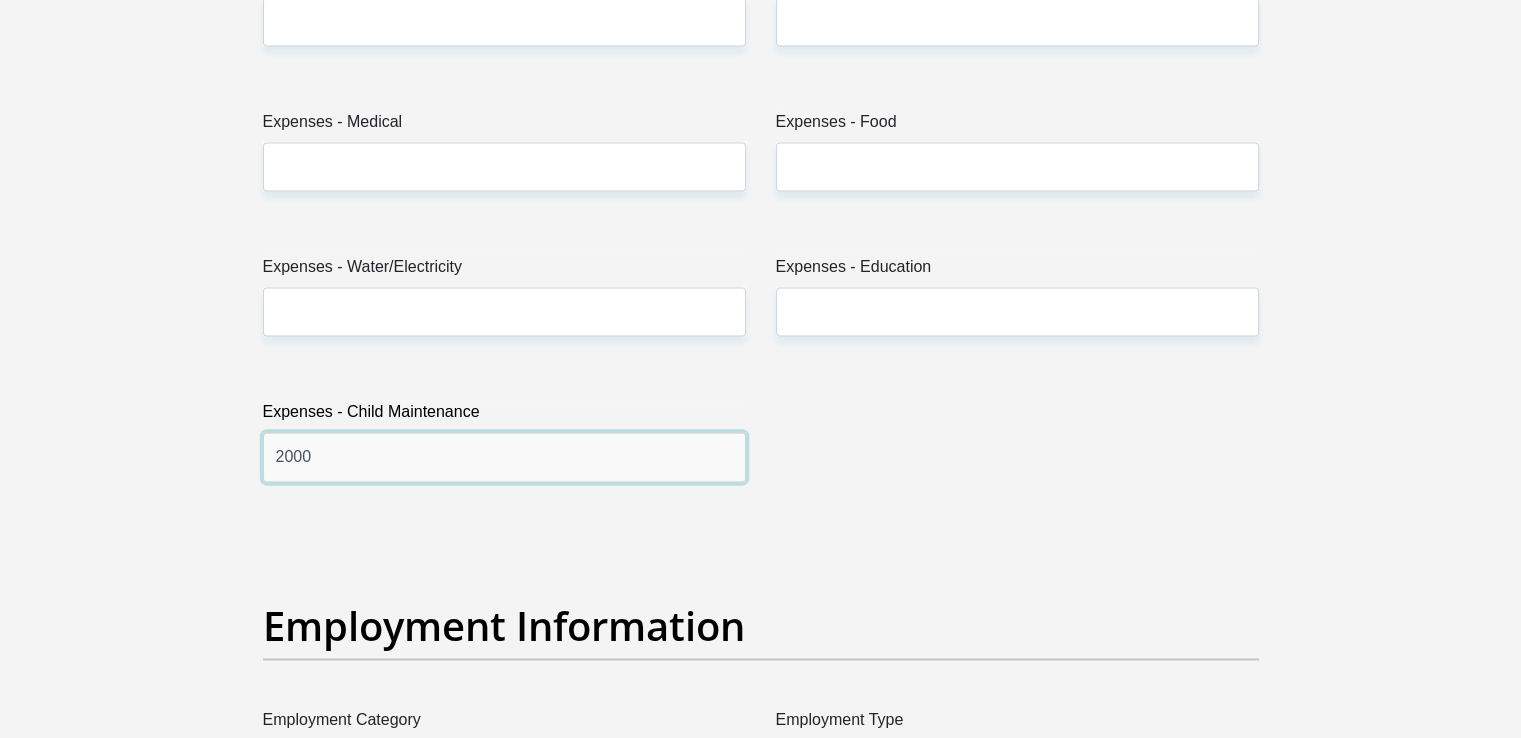 type on "2000" 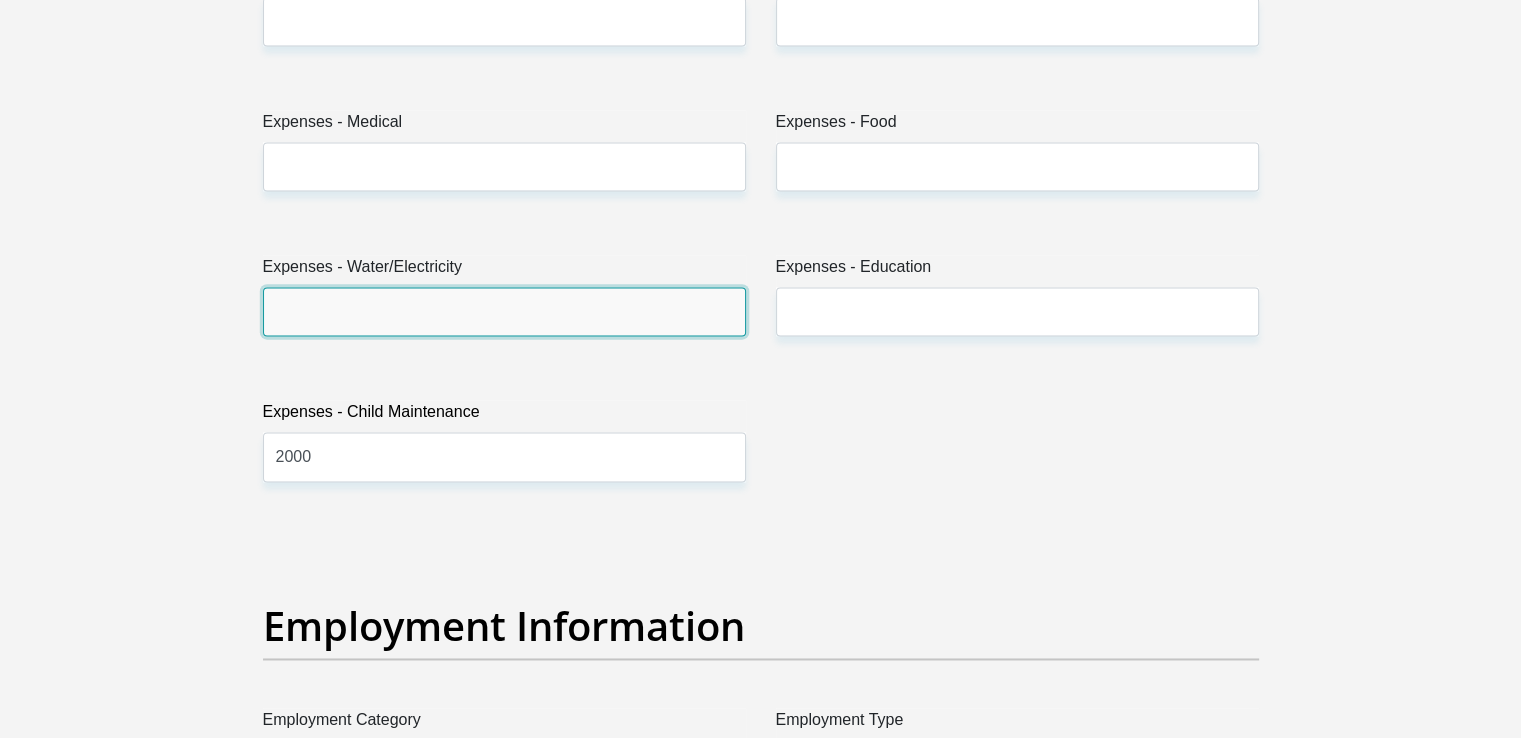click on "Expenses - Water/Electricity" at bounding box center (504, 311) 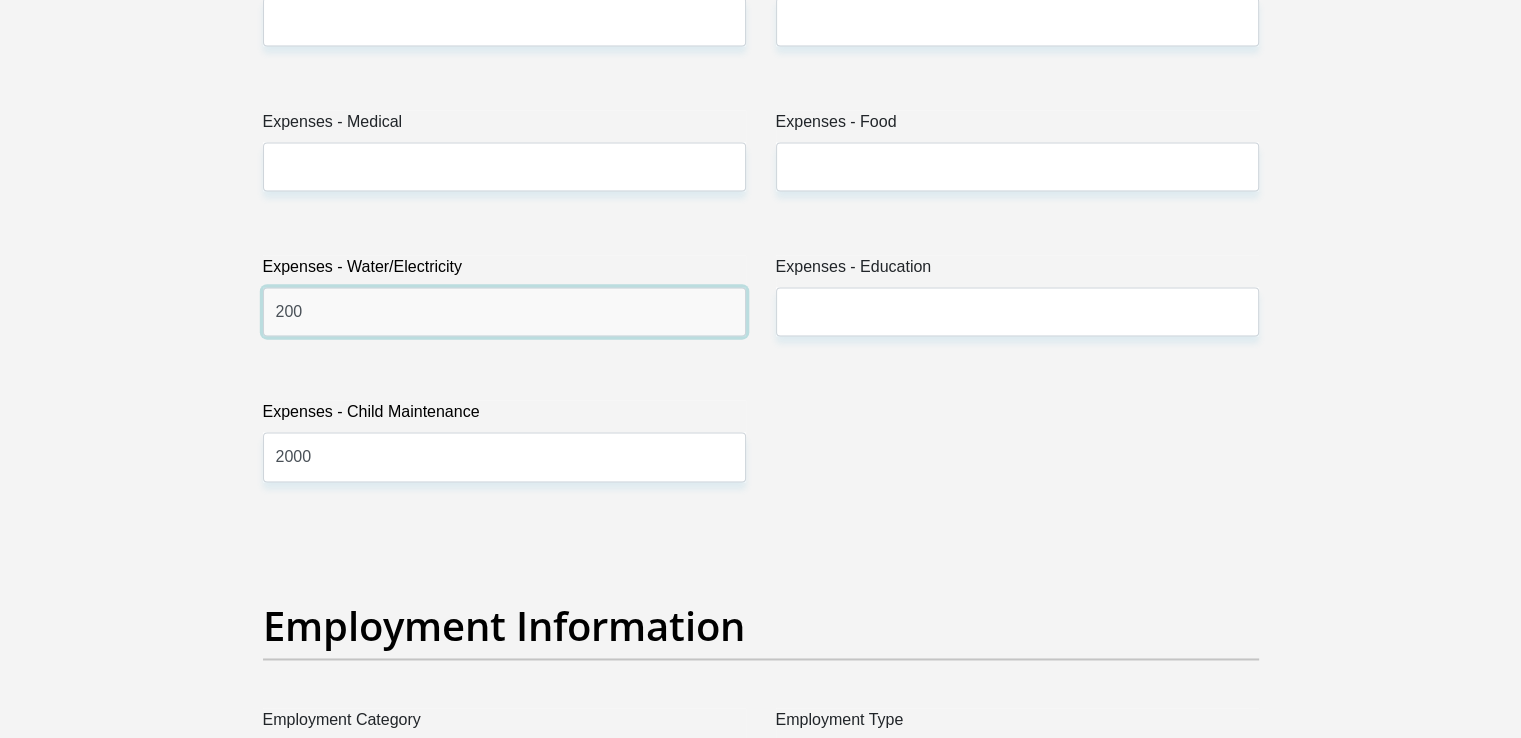type on "200" 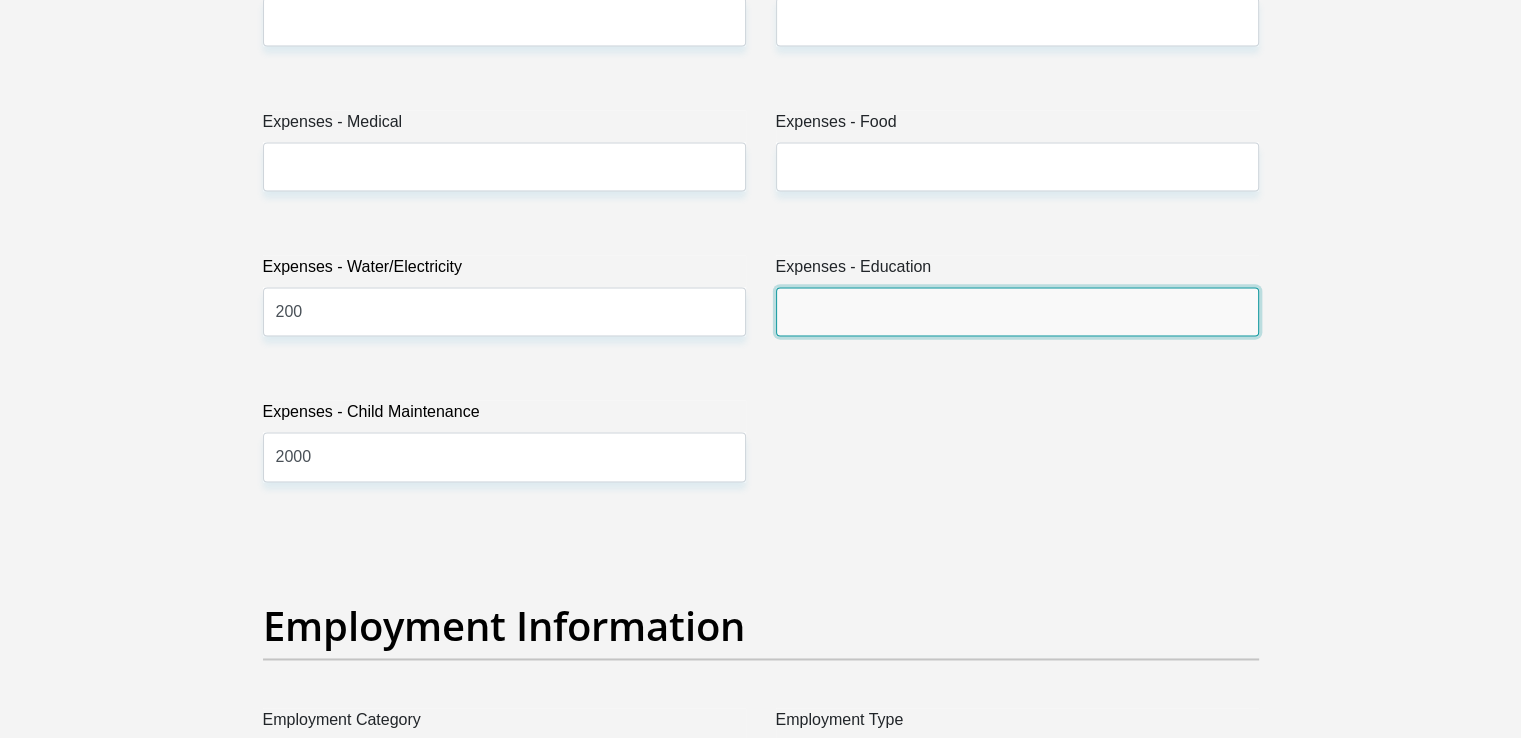 click on "Expenses - Education" at bounding box center [1017, 311] 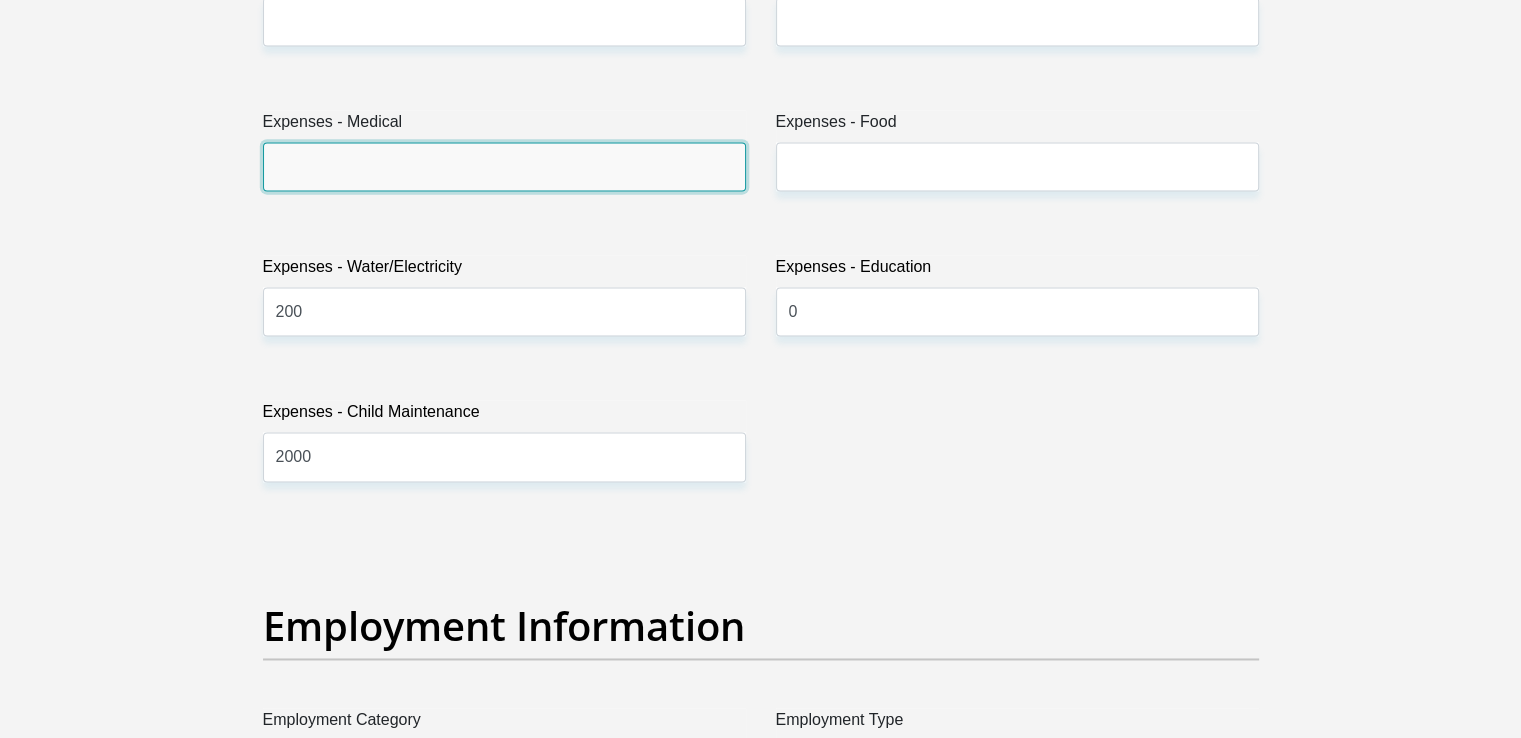 click on "Expenses - Medical" at bounding box center (504, 166) 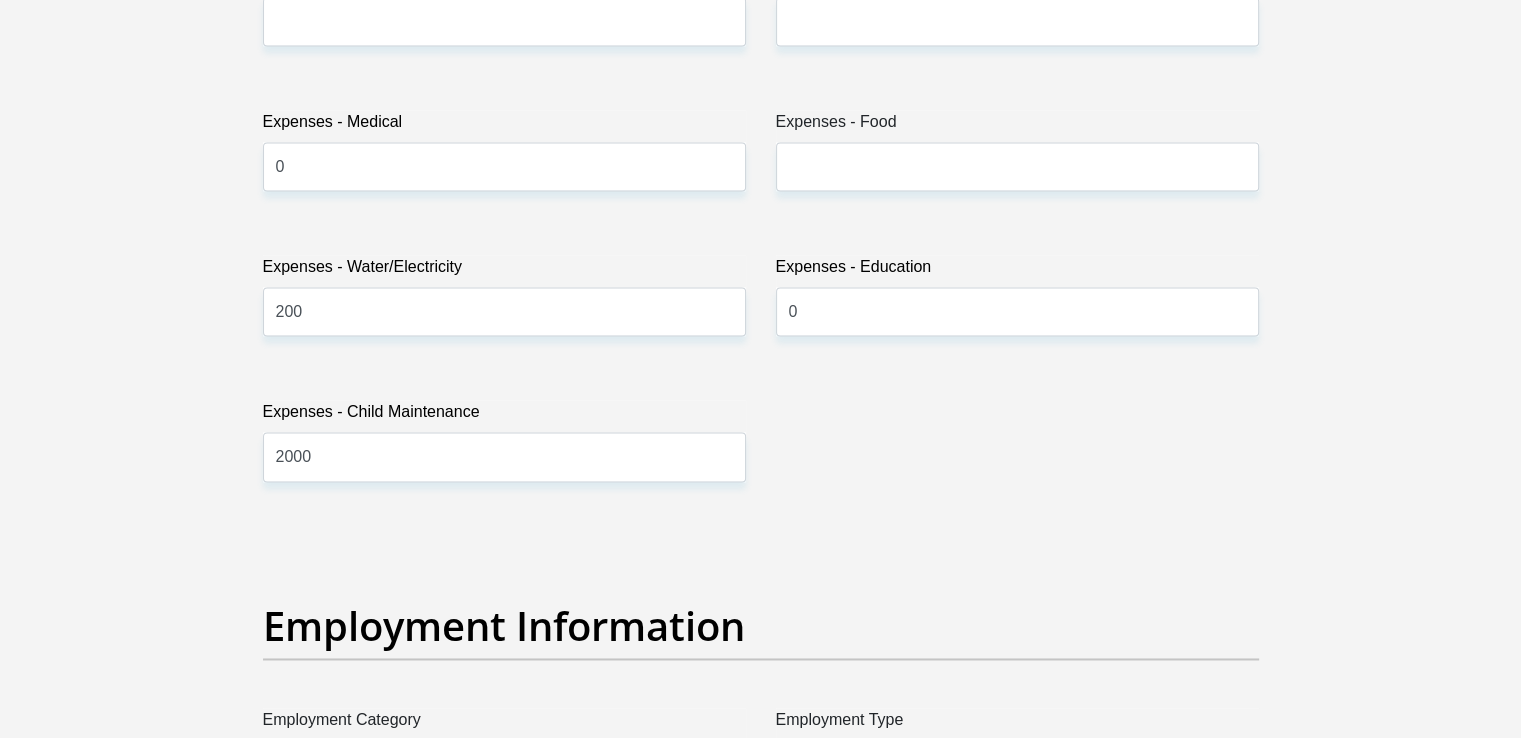 click on "Expenses - Food" at bounding box center (1017, 158) 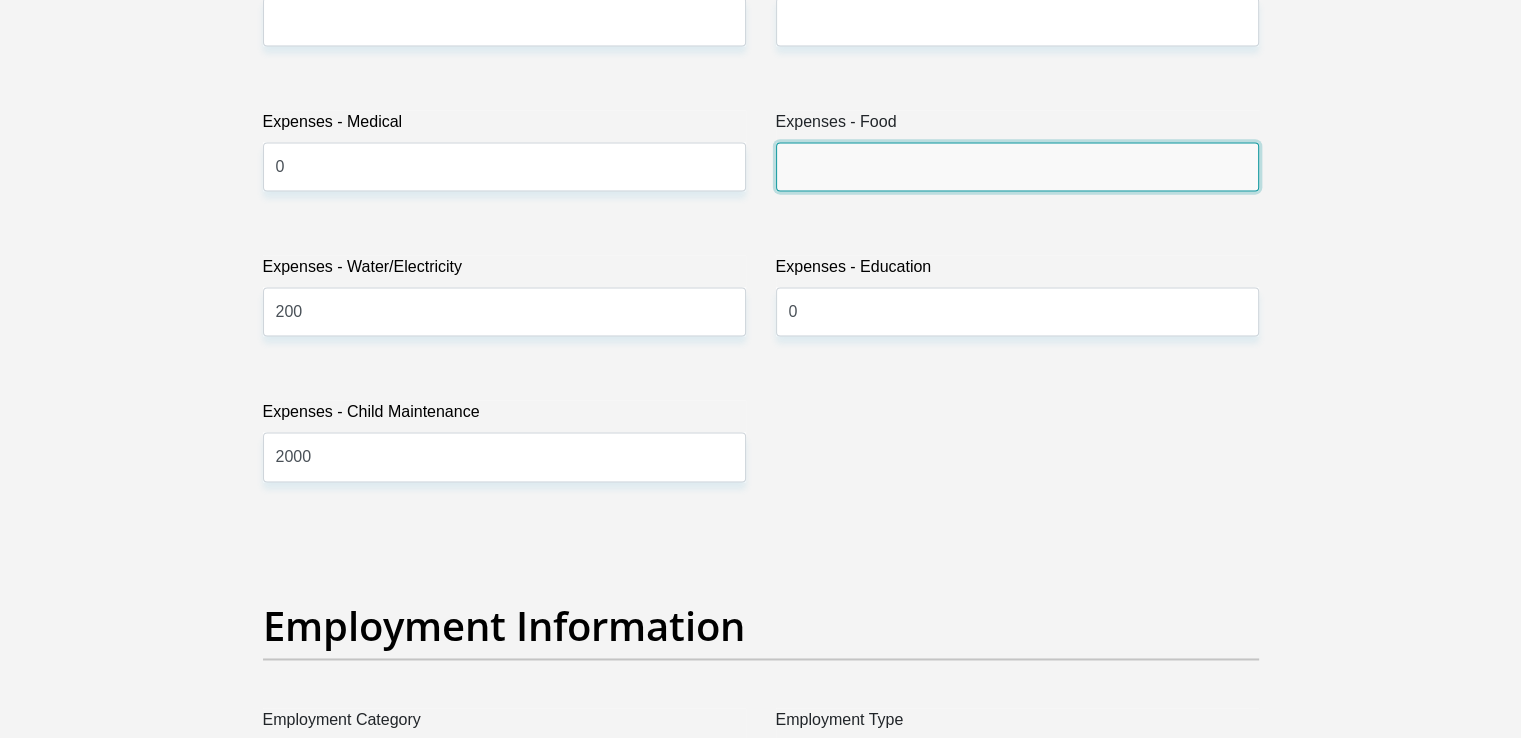 click on "Expenses - Food" at bounding box center (1017, 166) 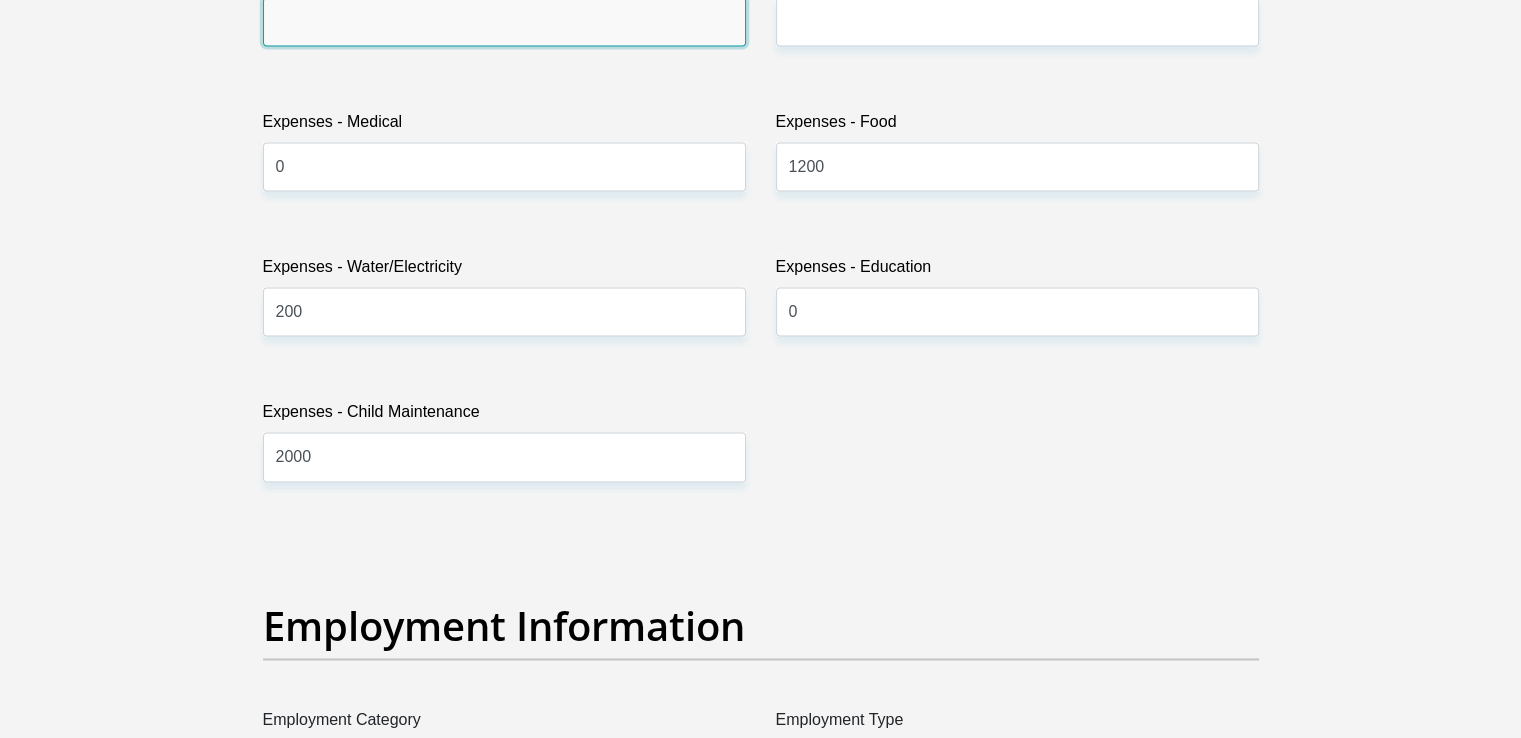 click on "Expenses - Accommodation" at bounding box center (504, 21) 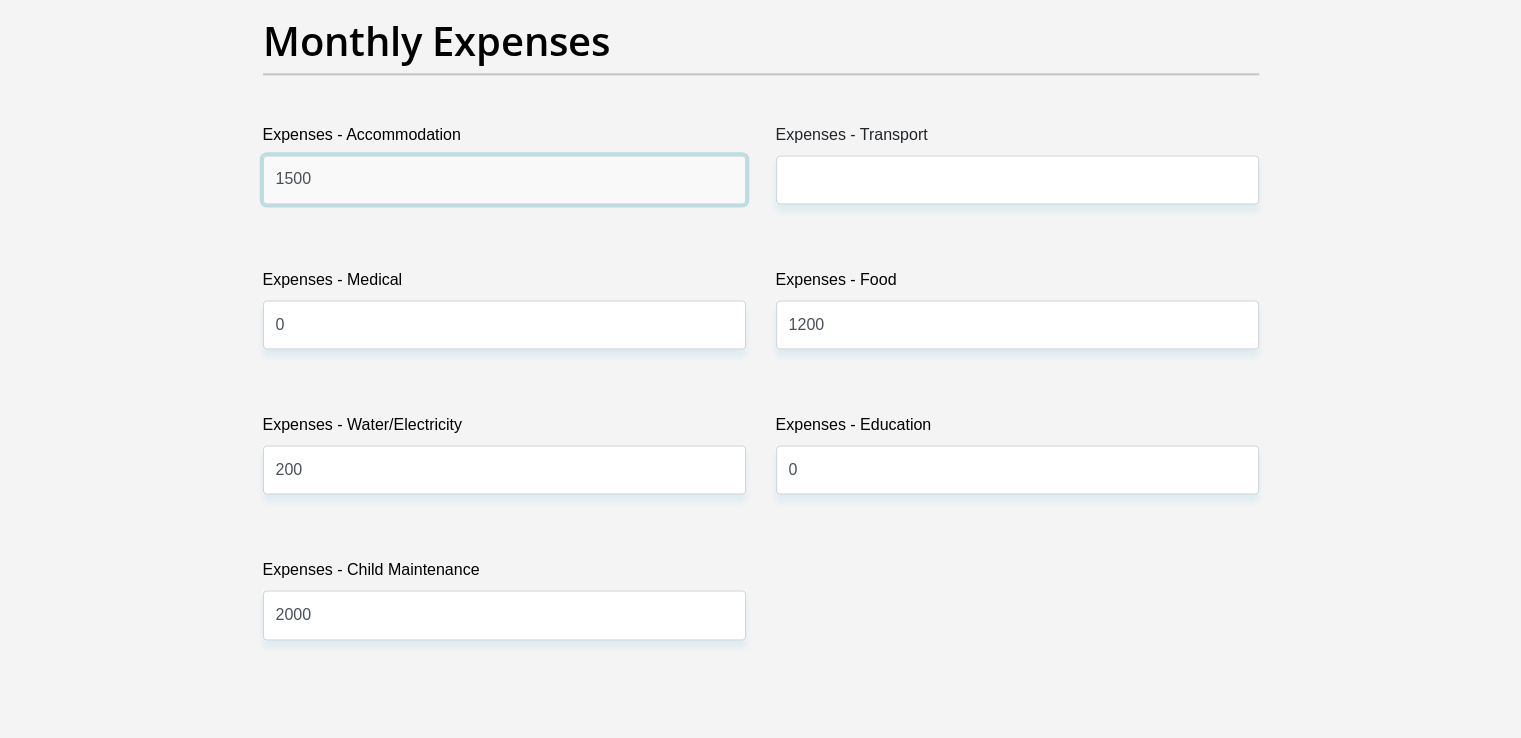 scroll, scrollTop: 2881, scrollLeft: 0, axis: vertical 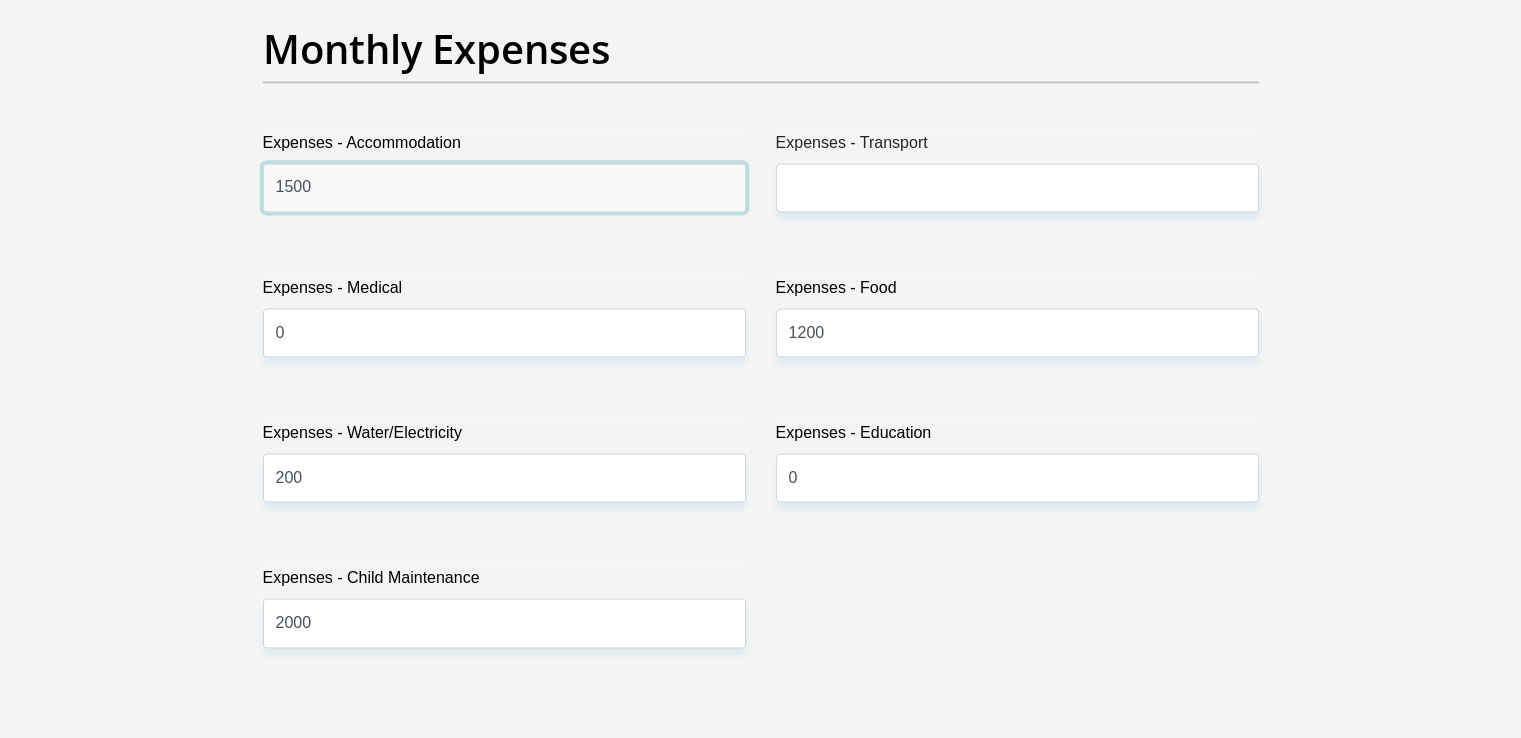 type on "1500" 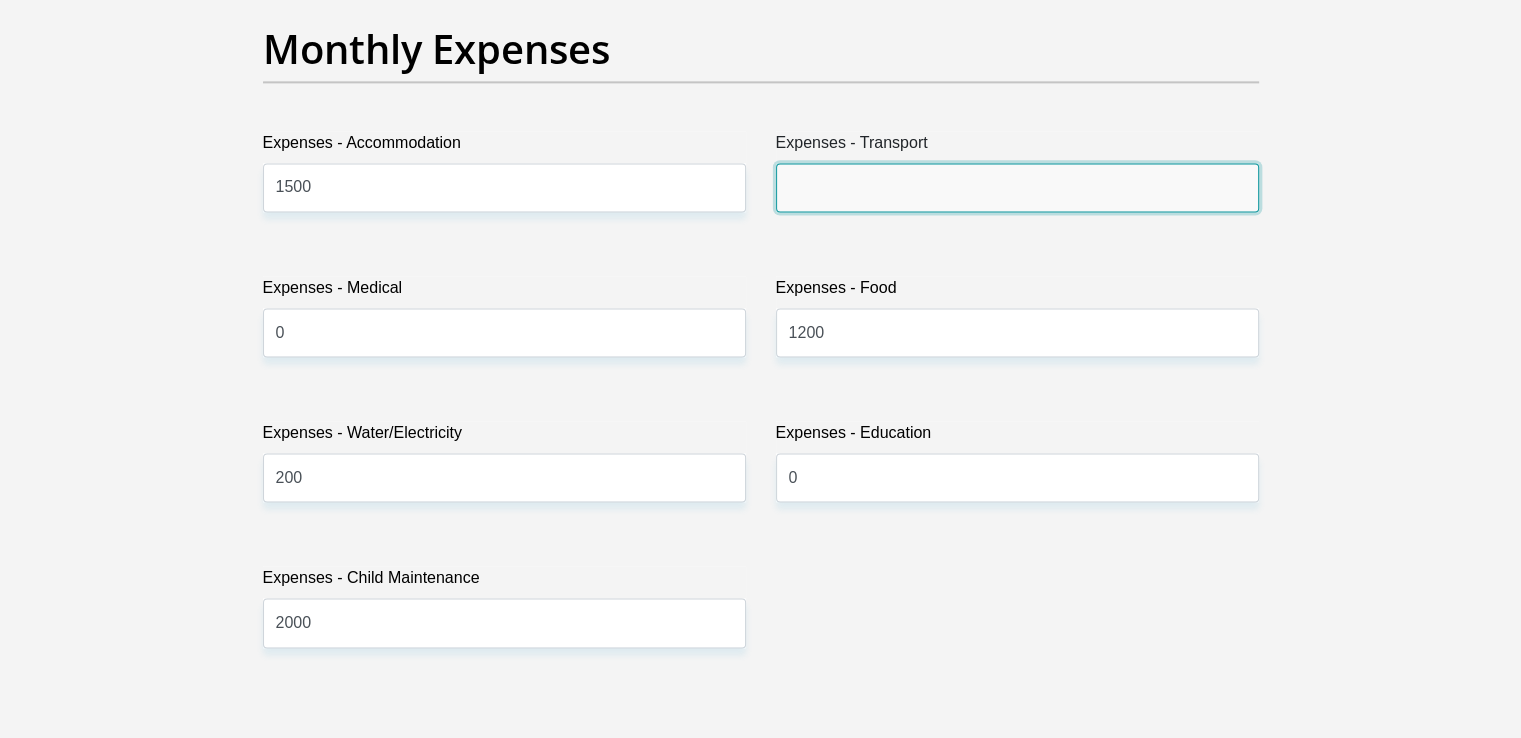 click on "Expenses - Transport" at bounding box center (1017, 187) 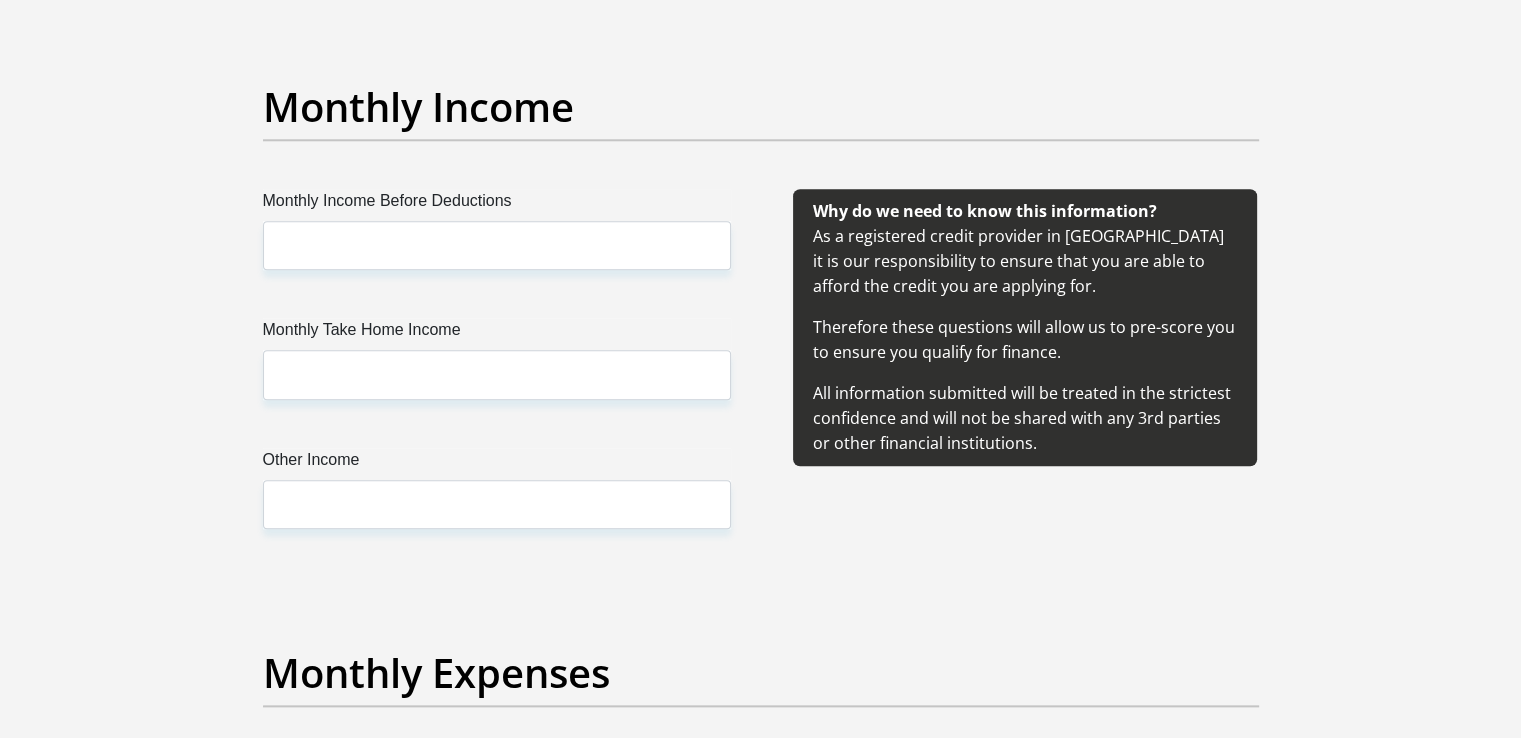 scroll, scrollTop: 2248, scrollLeft: 0, axis: vertical 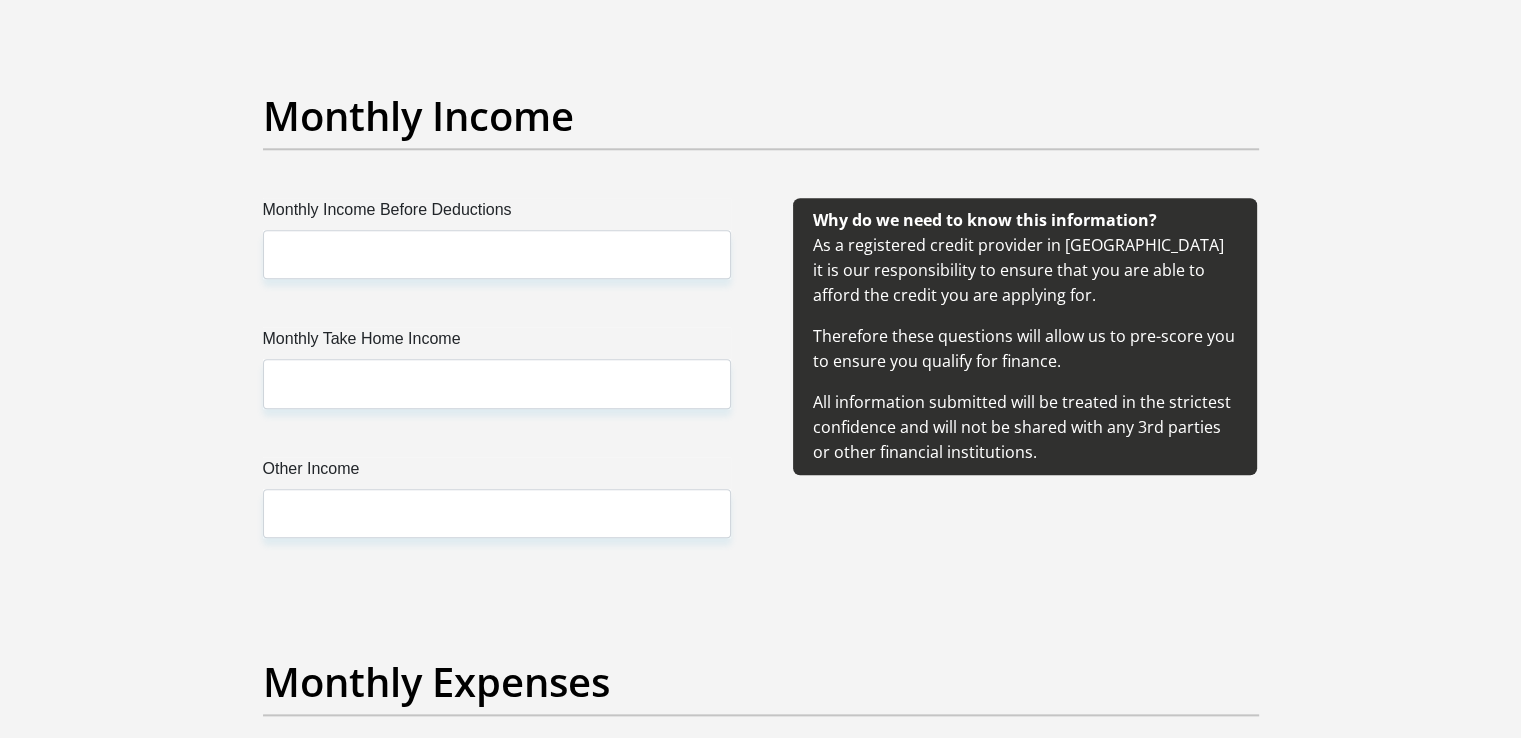 type on "200" 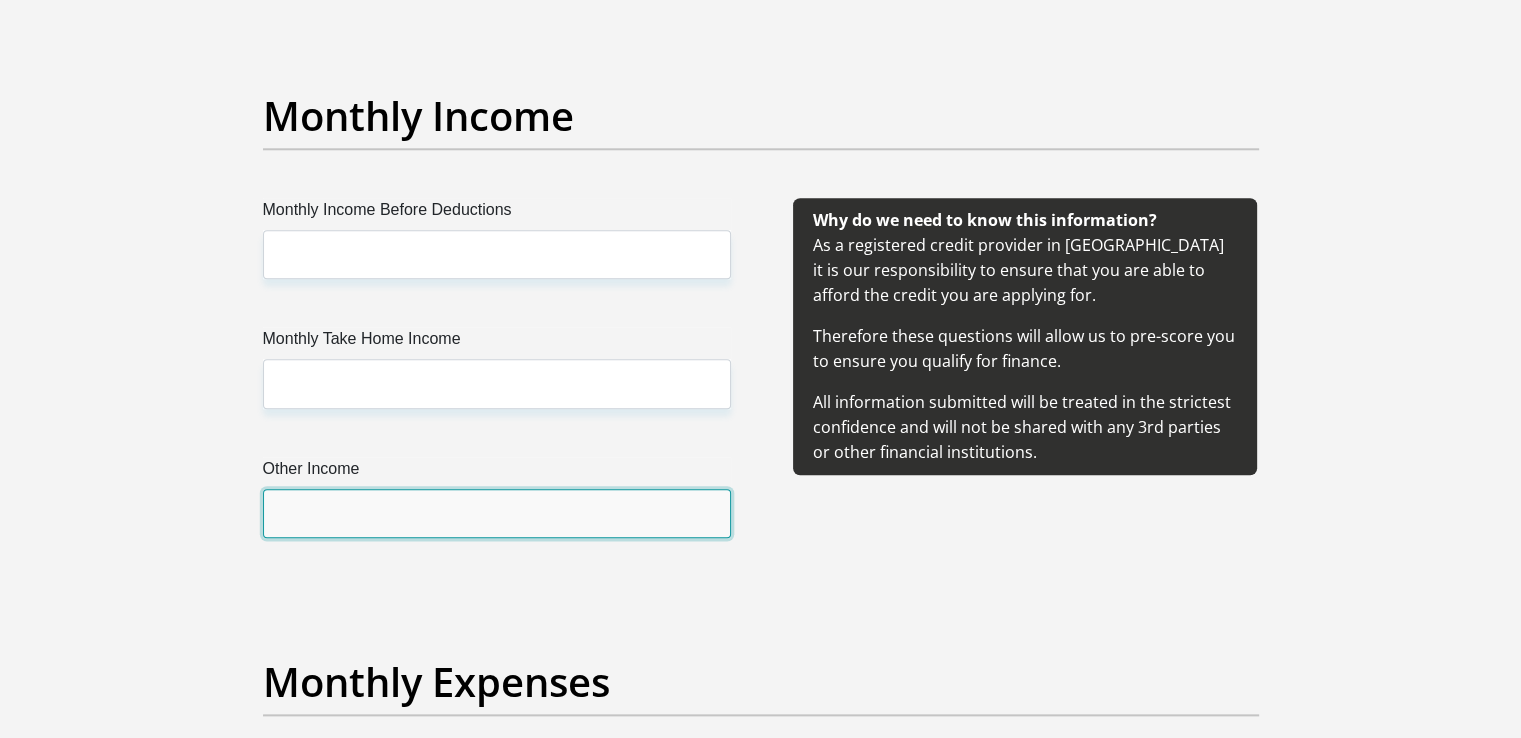 click on "Other Income" at bounding box center [497, 513] 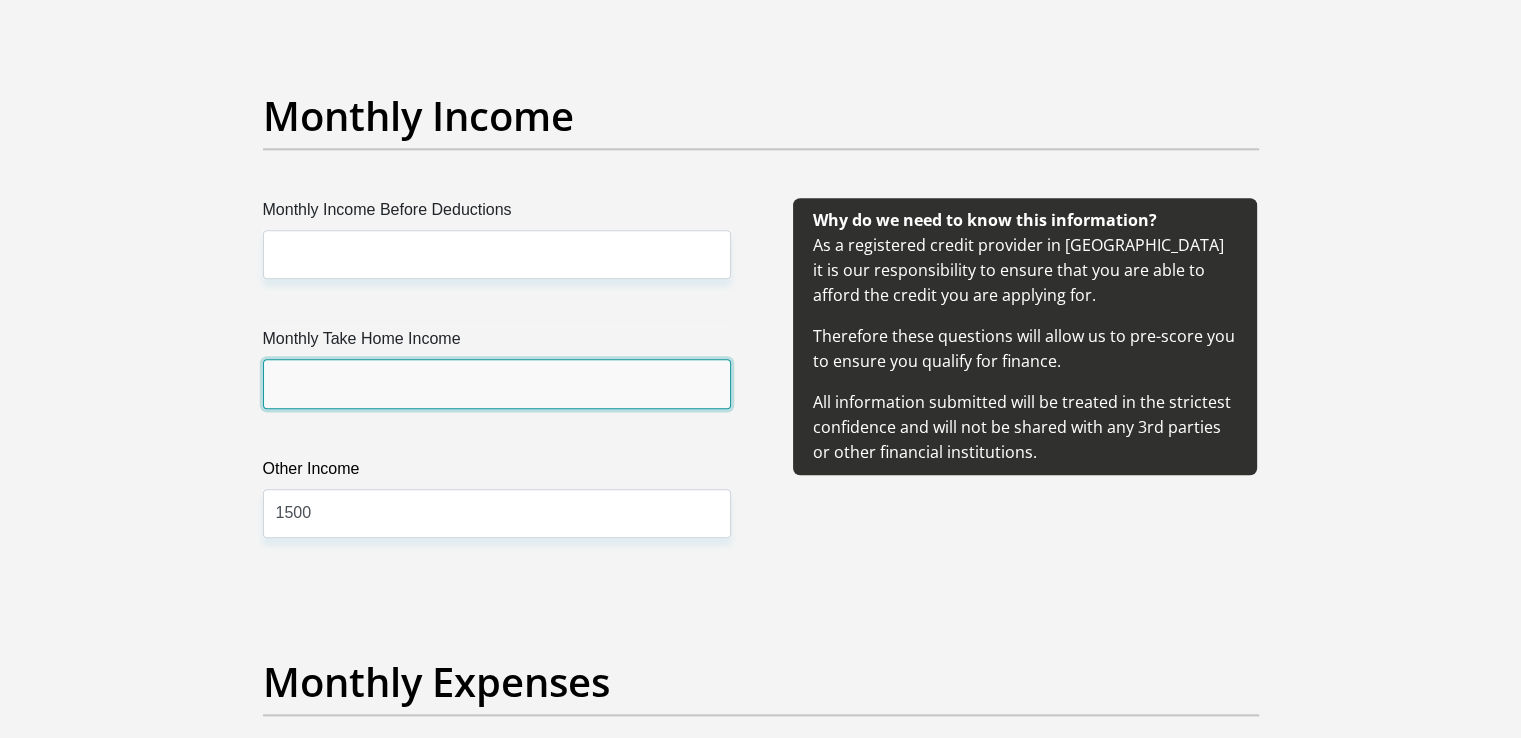click on "Monthly Take Home Income" at bounding box center [497, 383] 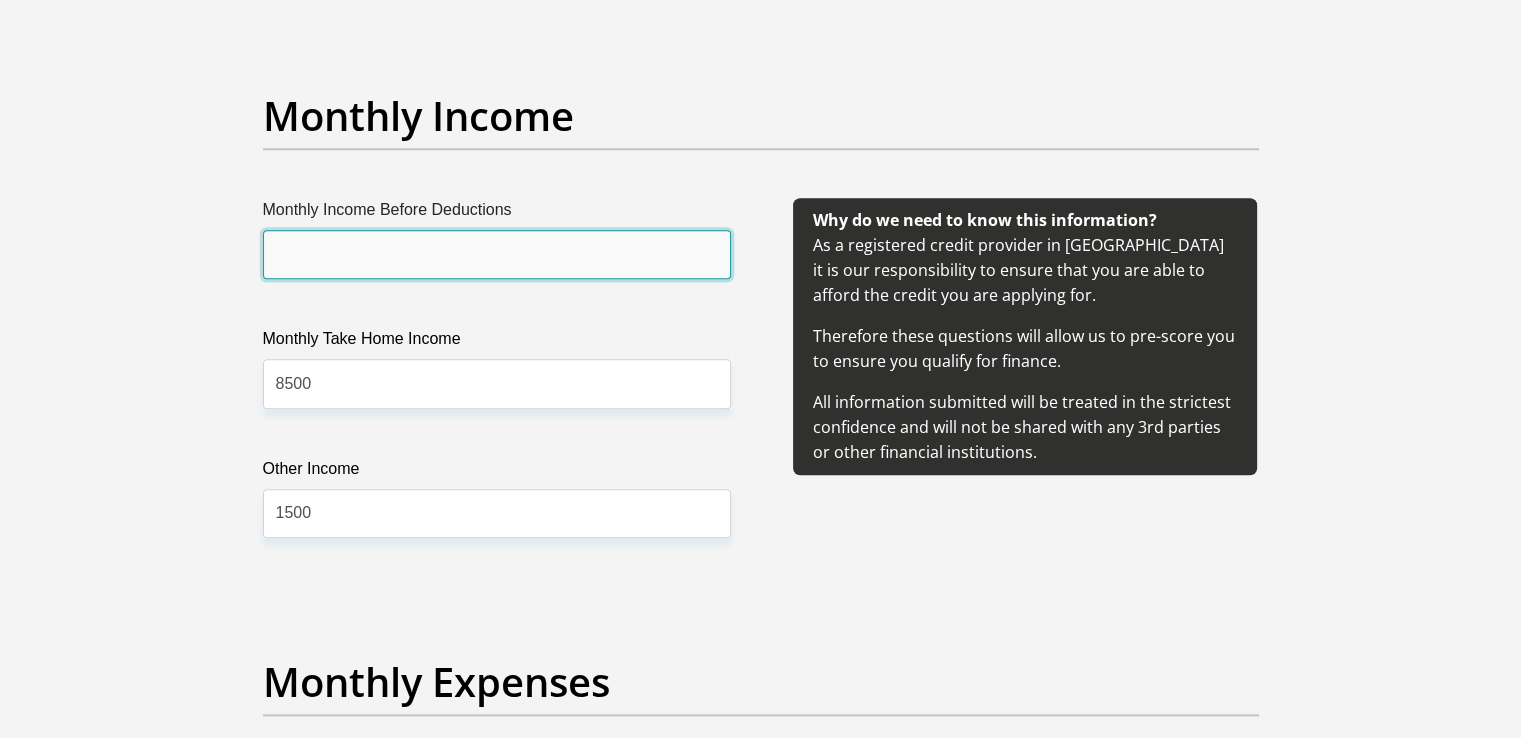 click on "Monthly Income Before Deductions" at bounding box center (497, 254) 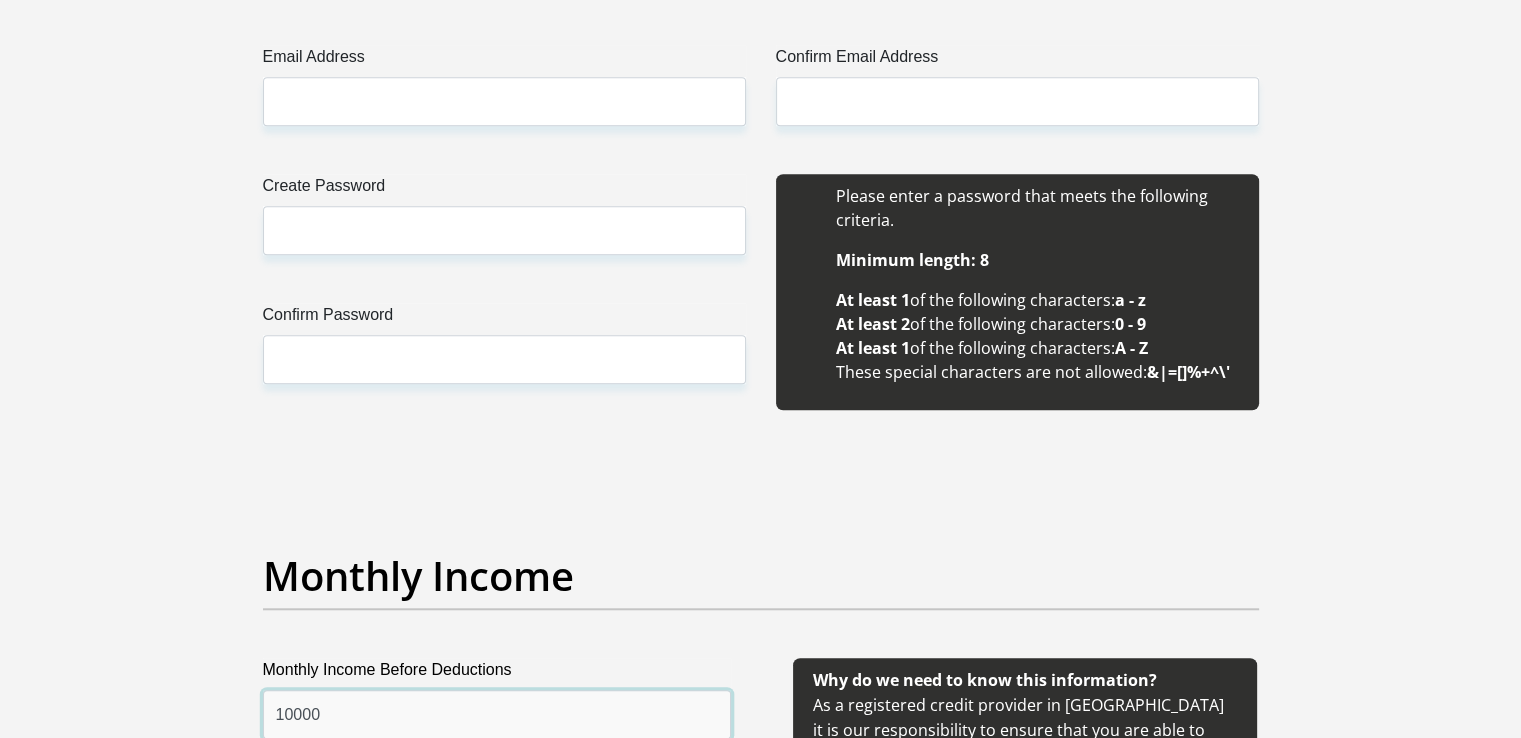 scroll, scrollTop: 1764, scrollLeft: 0, axis: vertical 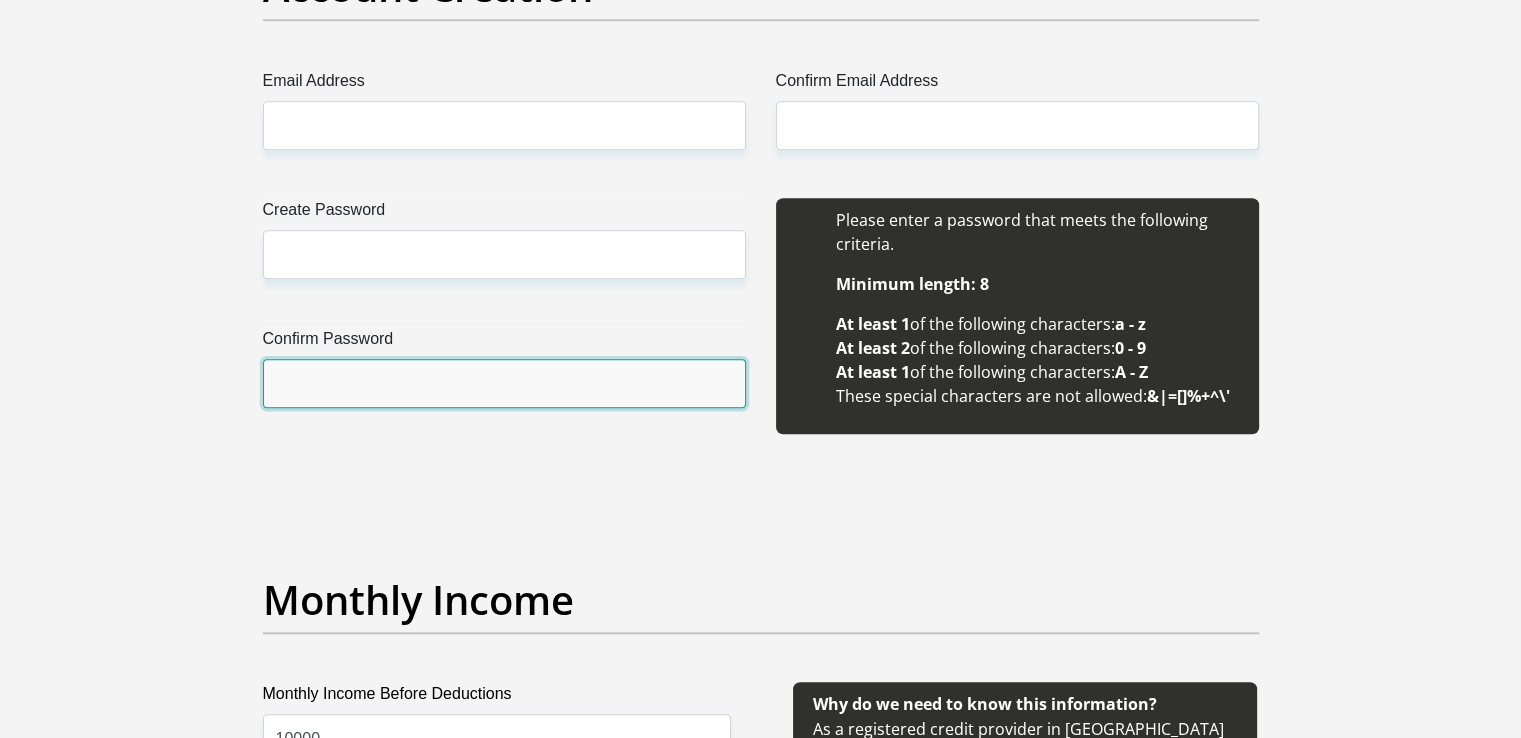click on "Confirm Password" at bounding box center (504, 383) 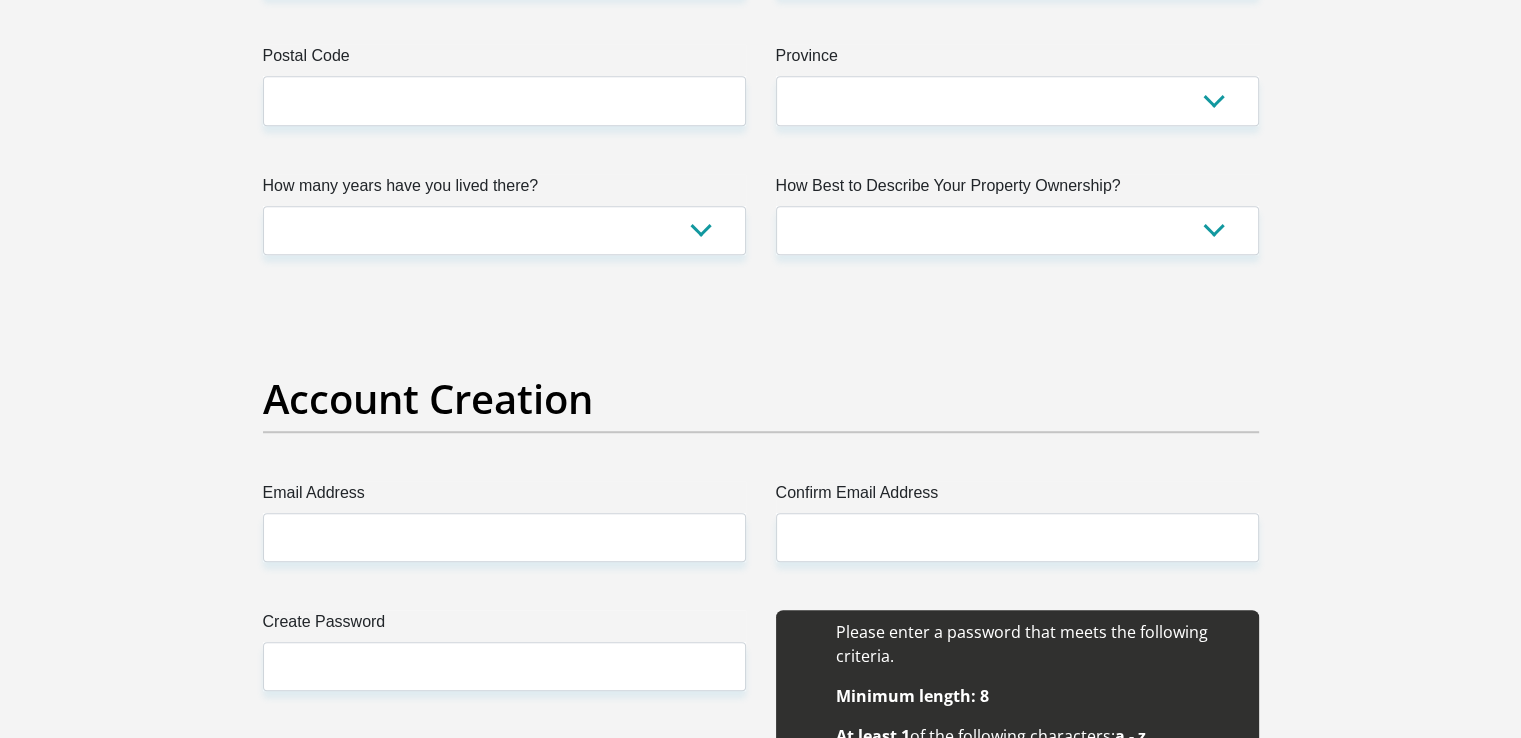 scroll, scrollTop: 1312, scrollLeft: 0, axis: vertical 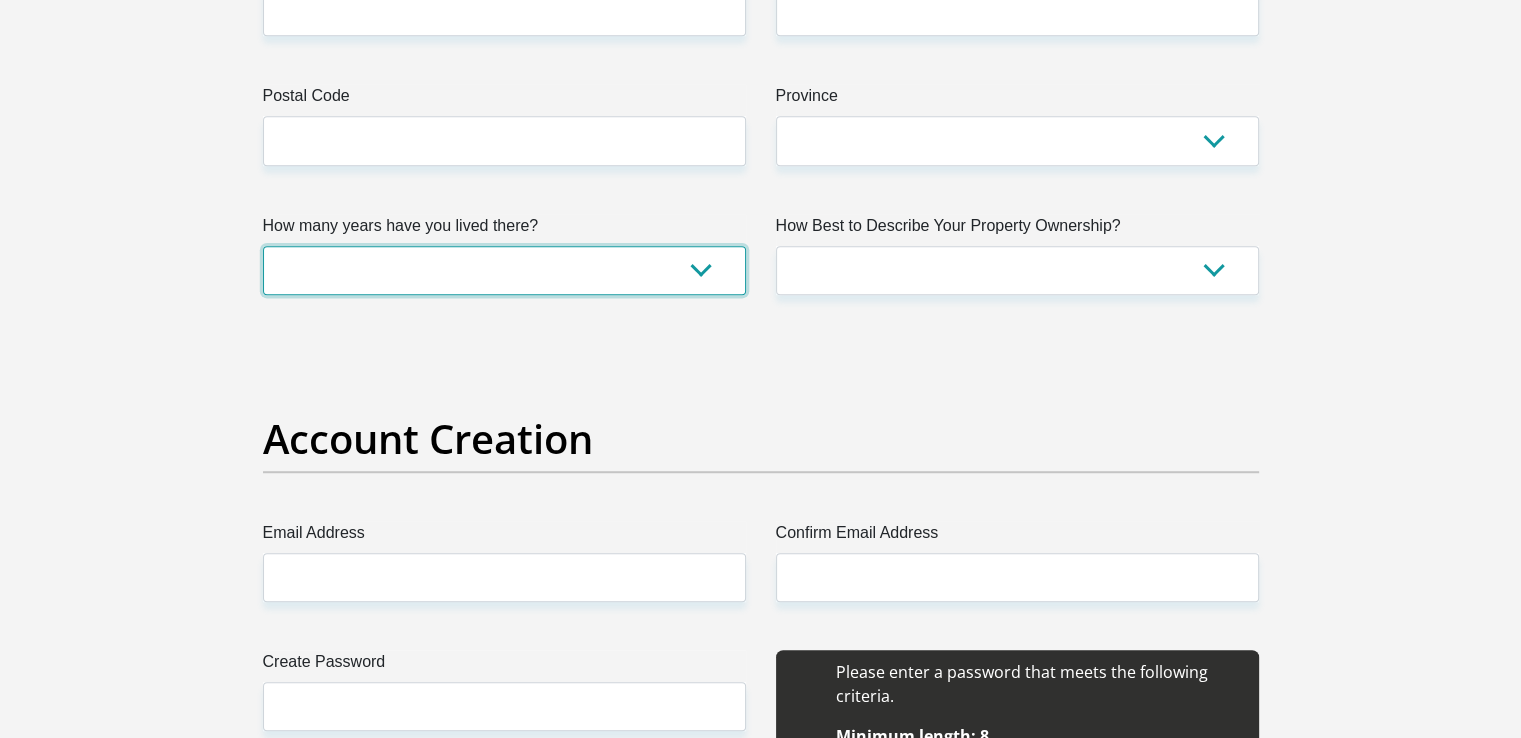 click on "less than 1 year
1-3 years
3-5 years
5+ years" at bounding box center (504, 270) 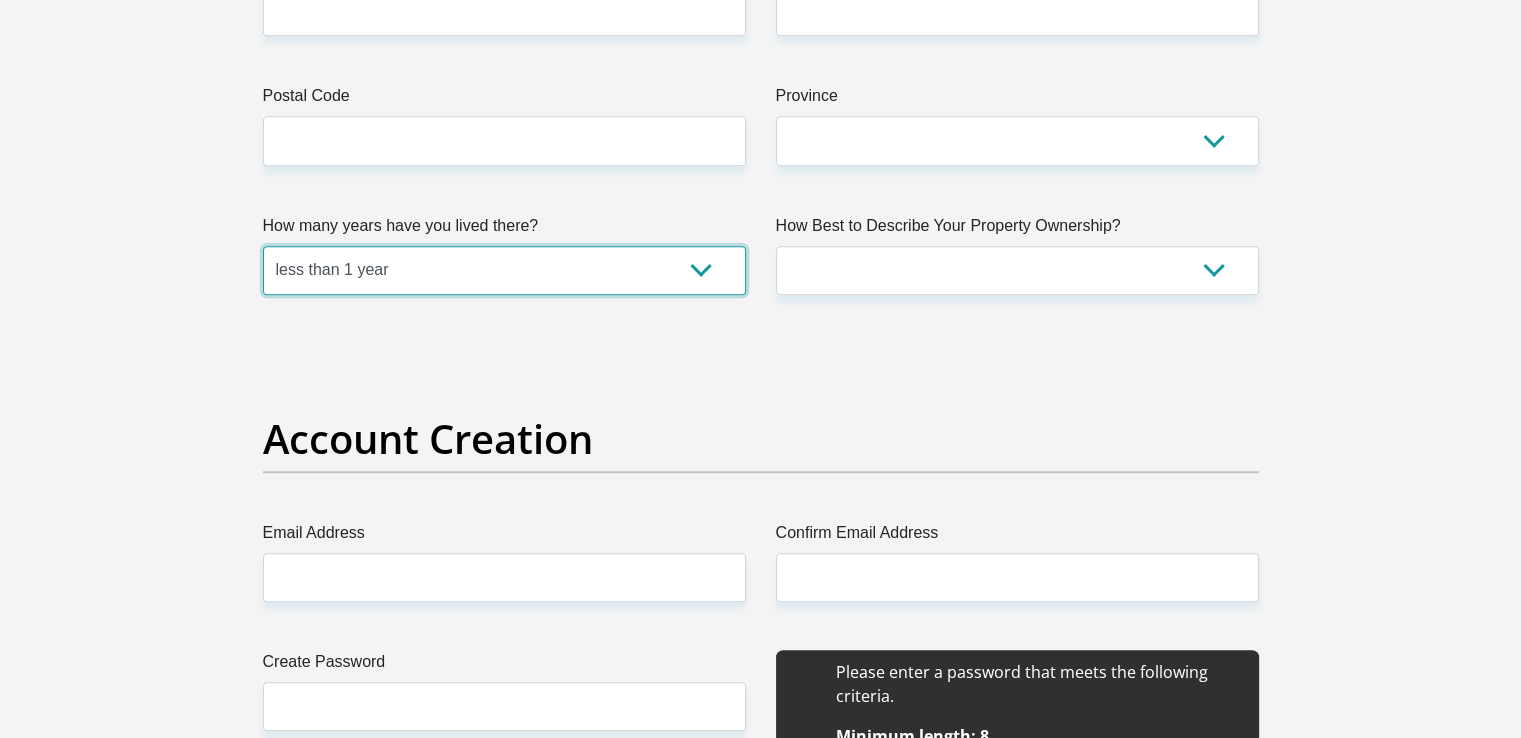 click on "less than 1 year
1-3 years
3-5 years
5+ years" at bounding box center [504, 270] 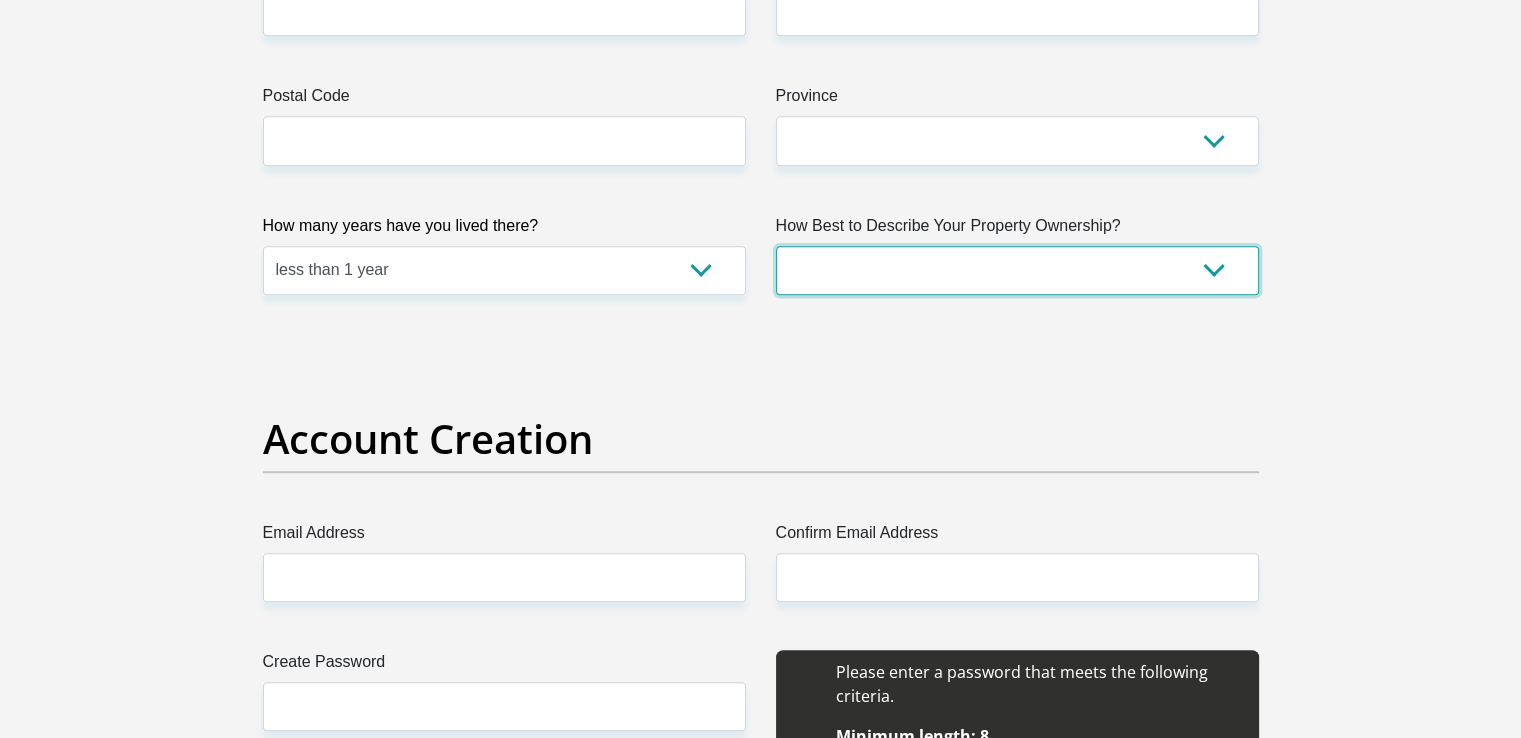 click on "Owned
Rented
Family Owned
Company Dwelling" at bounding box center (1017, 270) 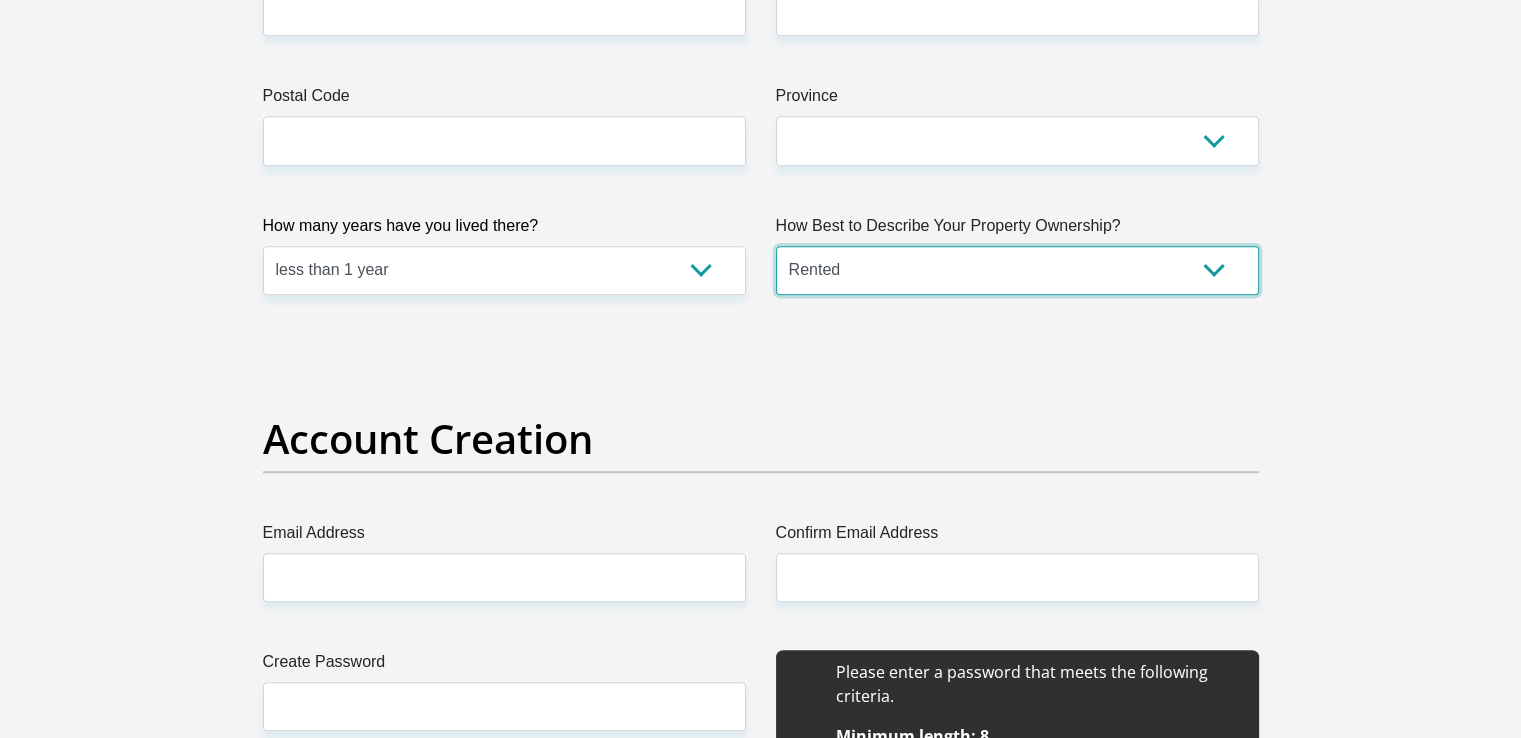 click on "Owned
Rented
Family Owned
Company Dwelling" at bounding box center (1017, 270) 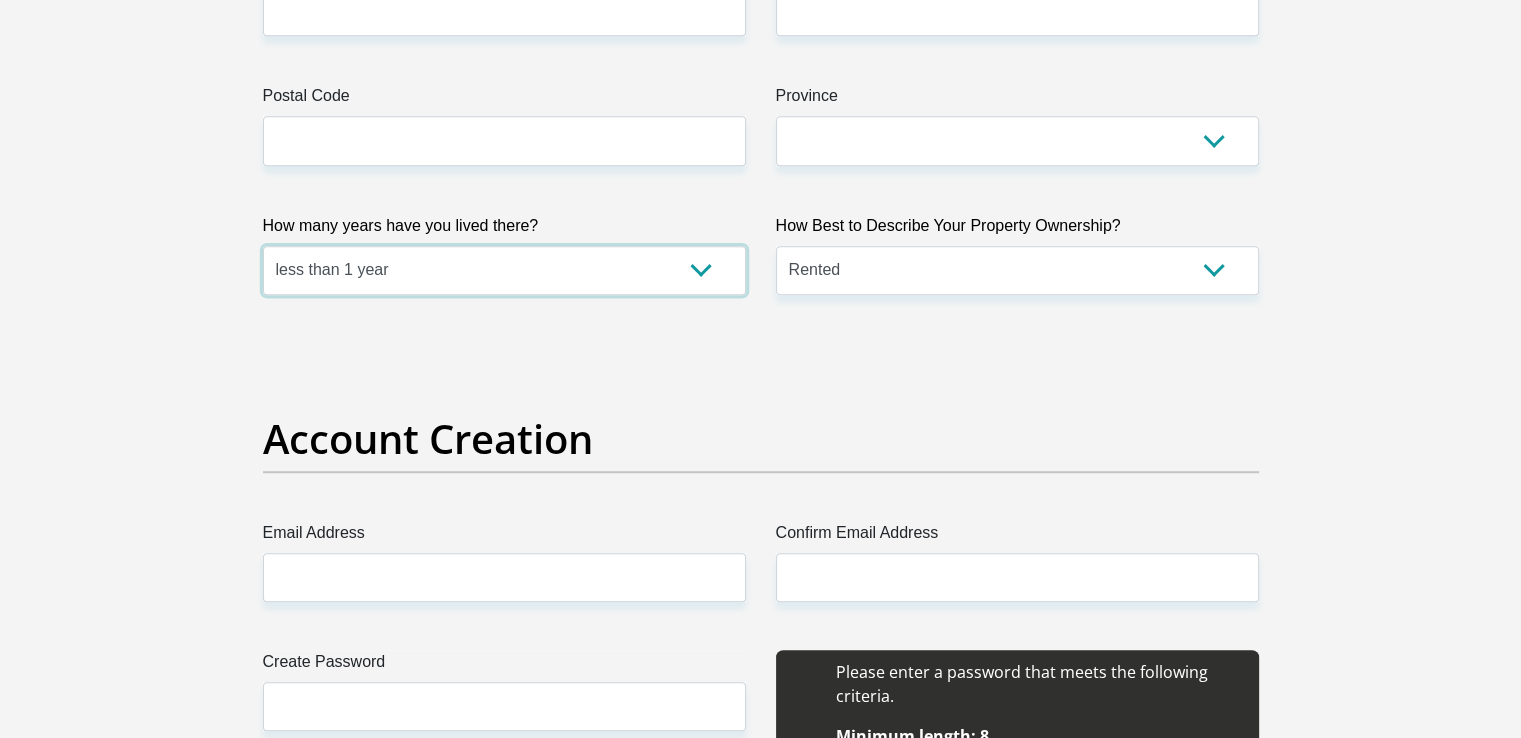 click on "less than 1 year
1-3 years
3-5 years
5+ years" at bounding box center (504, 270) 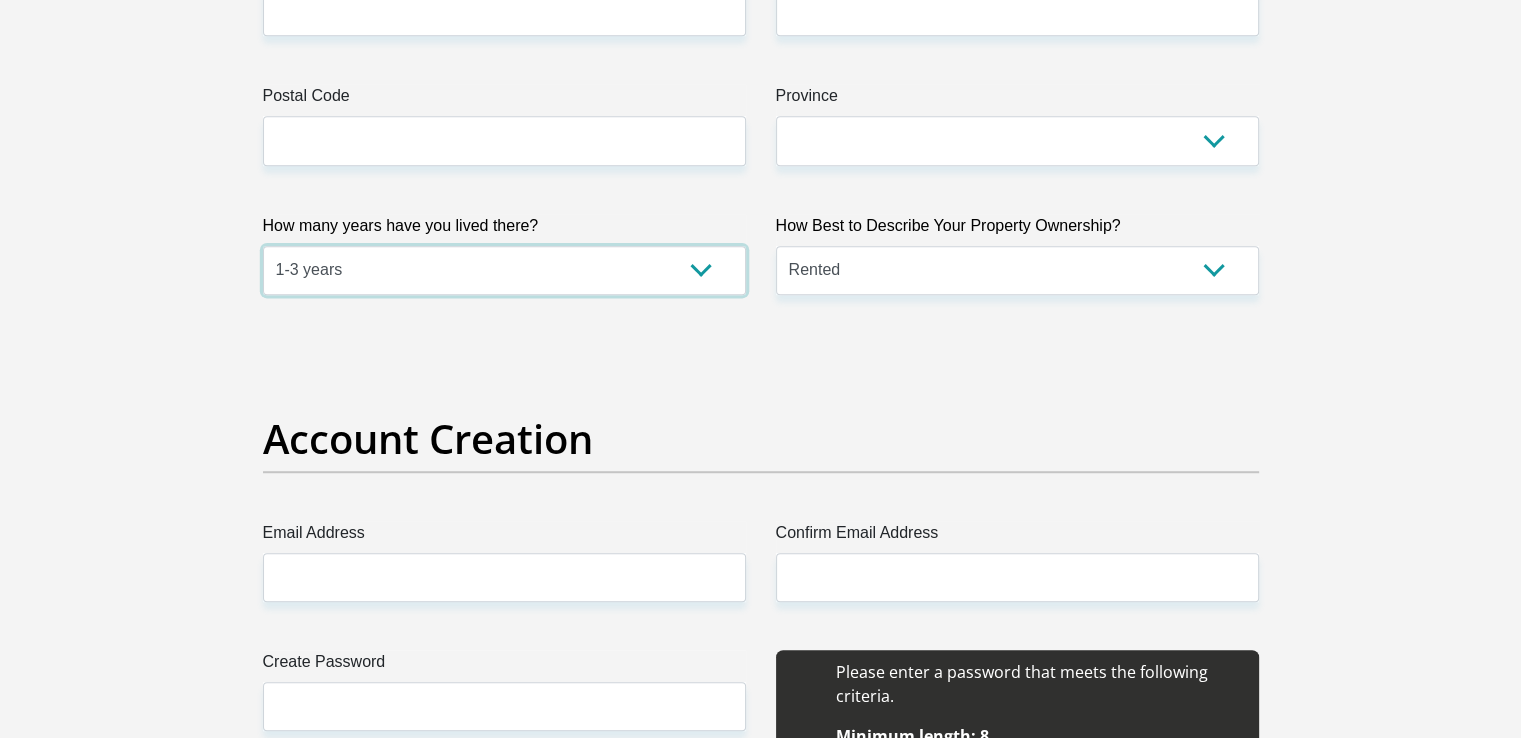 click on "less than 1 year
1-3 years
3-5 years
5+ years" at bounding box center (504, 270) 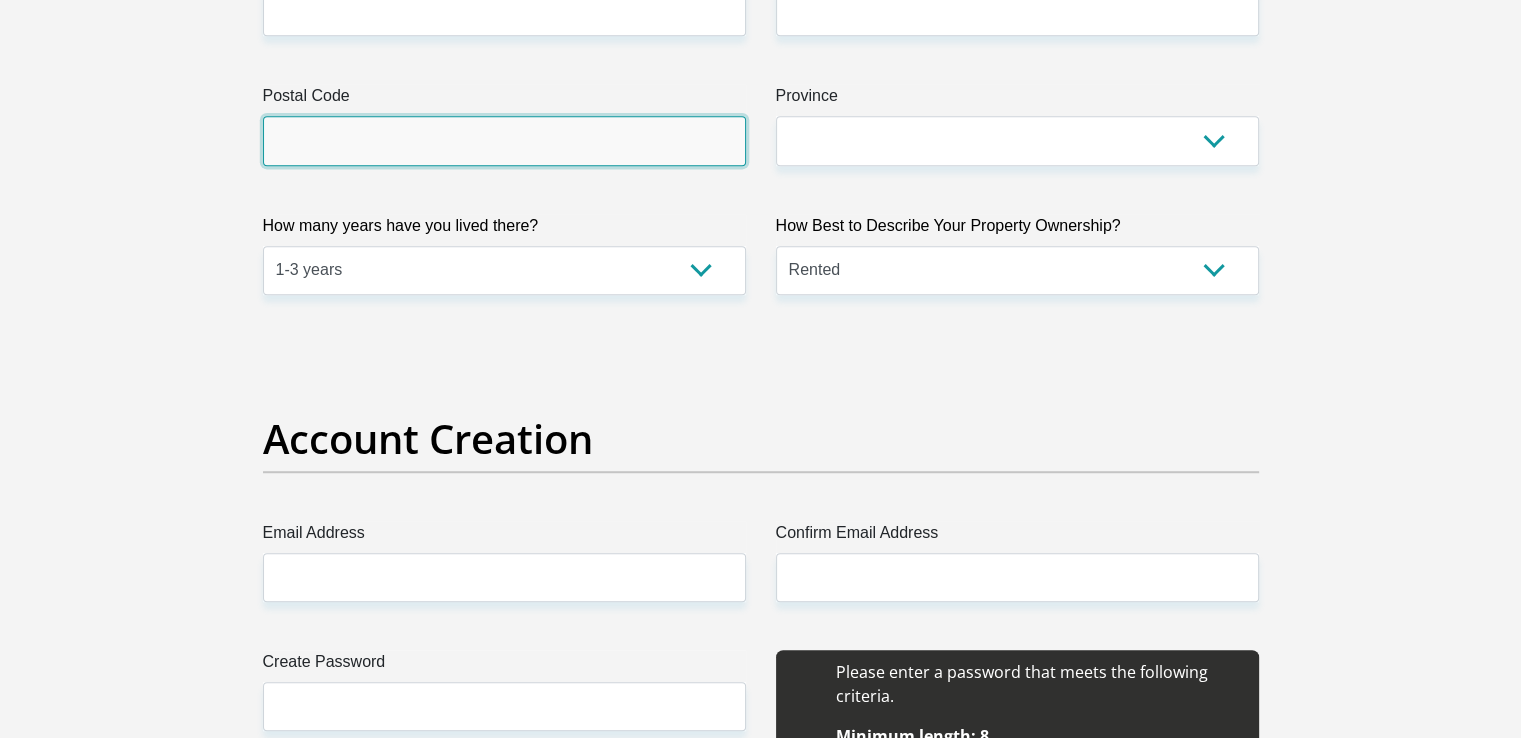 click on "Postal Code" at bounding box center (504, 140) 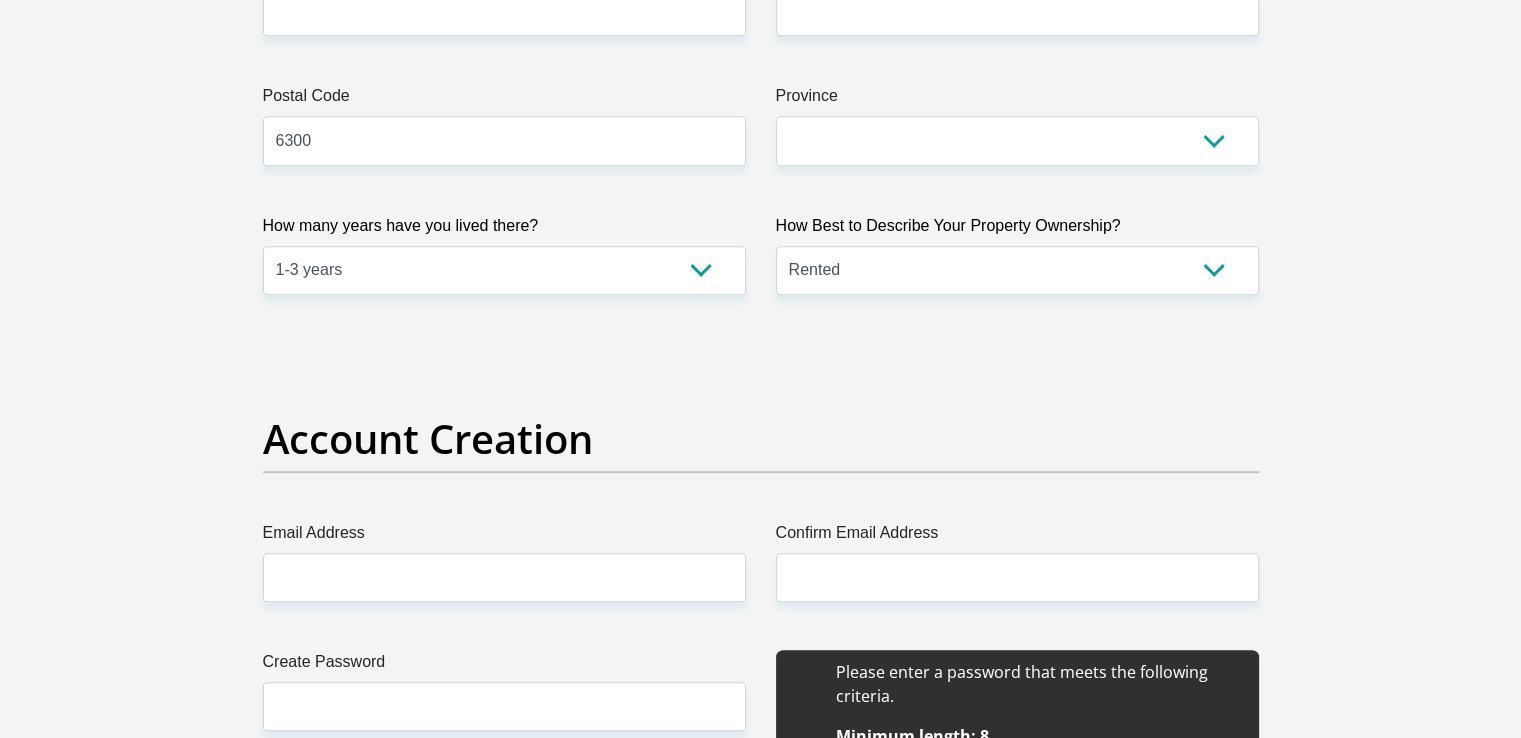 type on "[PERSON_NAME]" 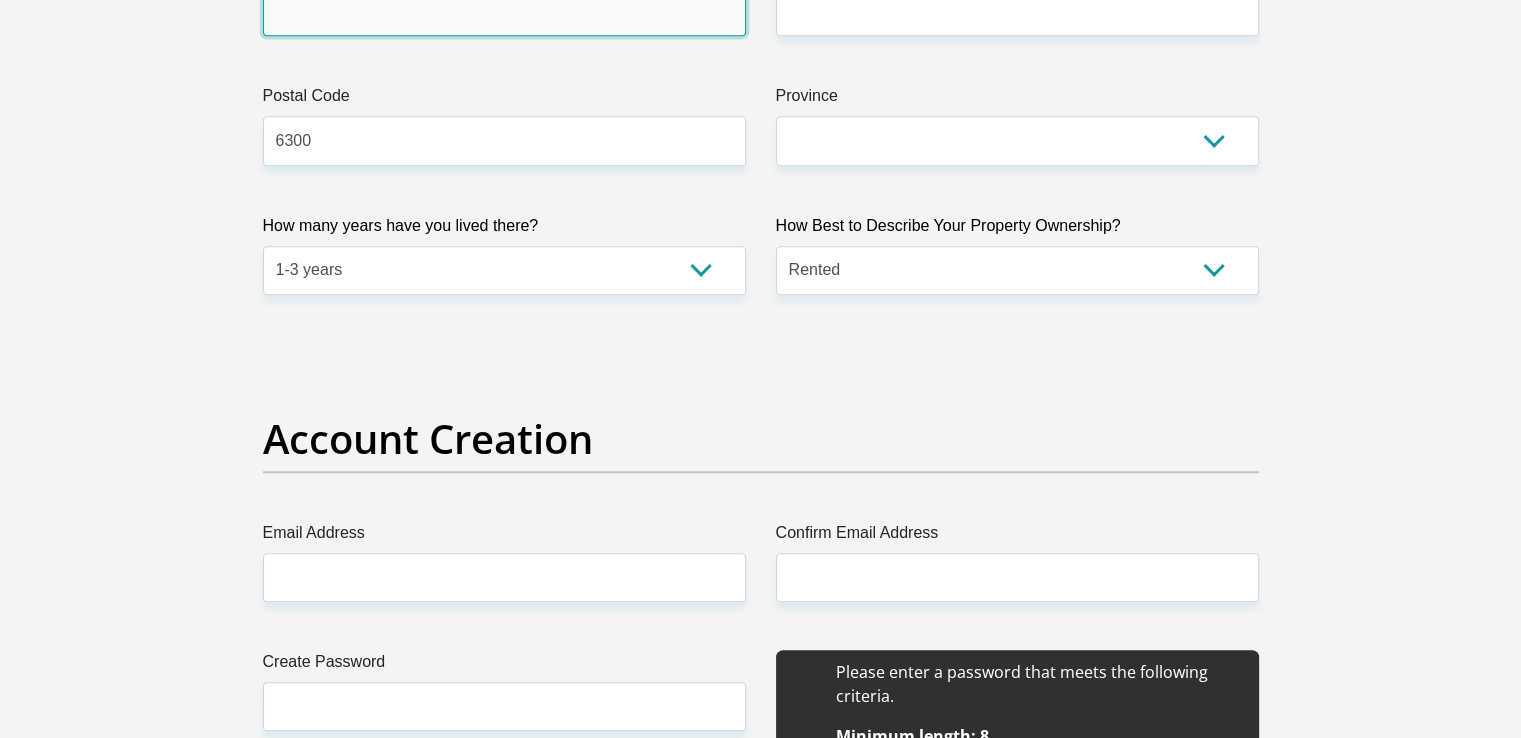 type on "[GEOGRAPHIC_DATA][PERSON_NAME]" 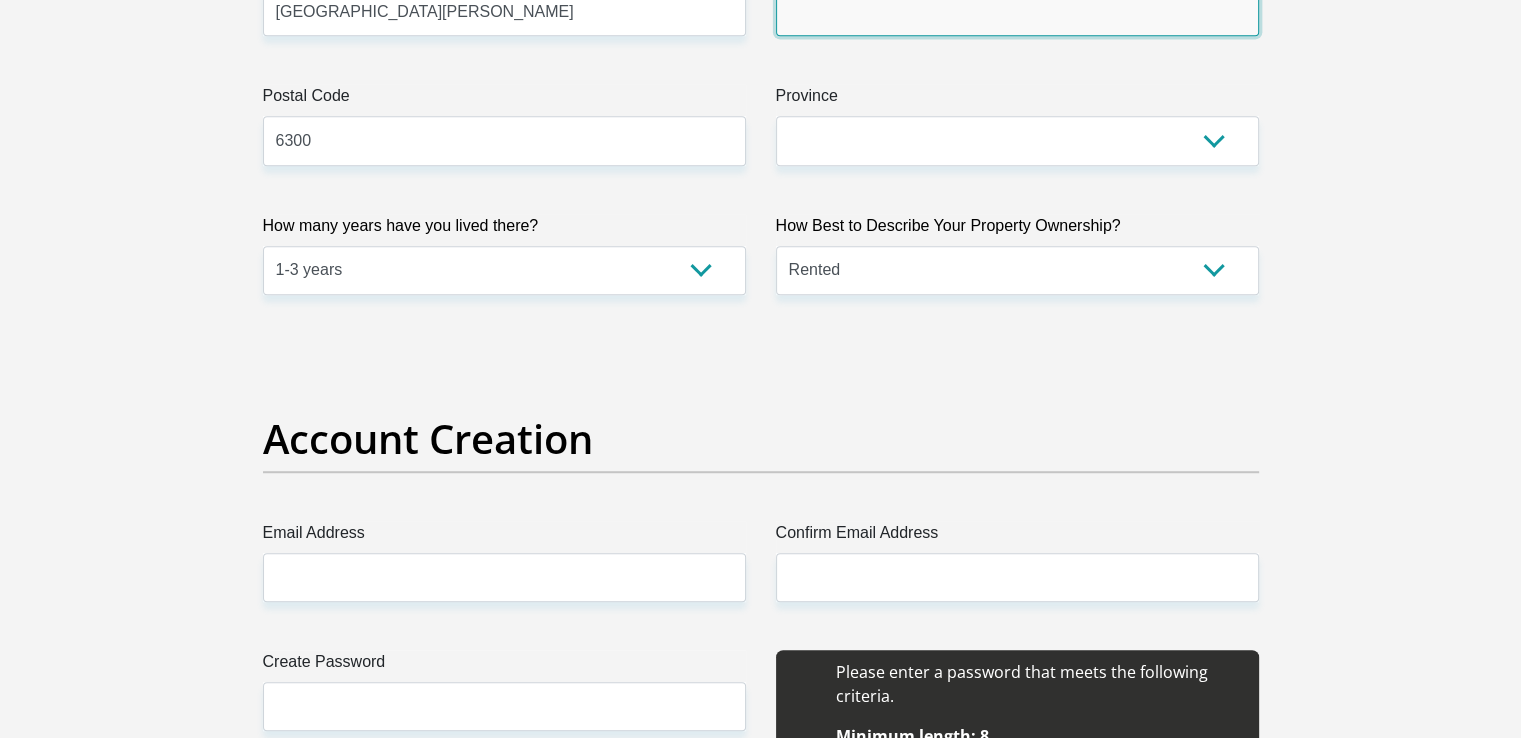 type on "[GEOGRAPHIC_DATA][PERSON_NAME]" 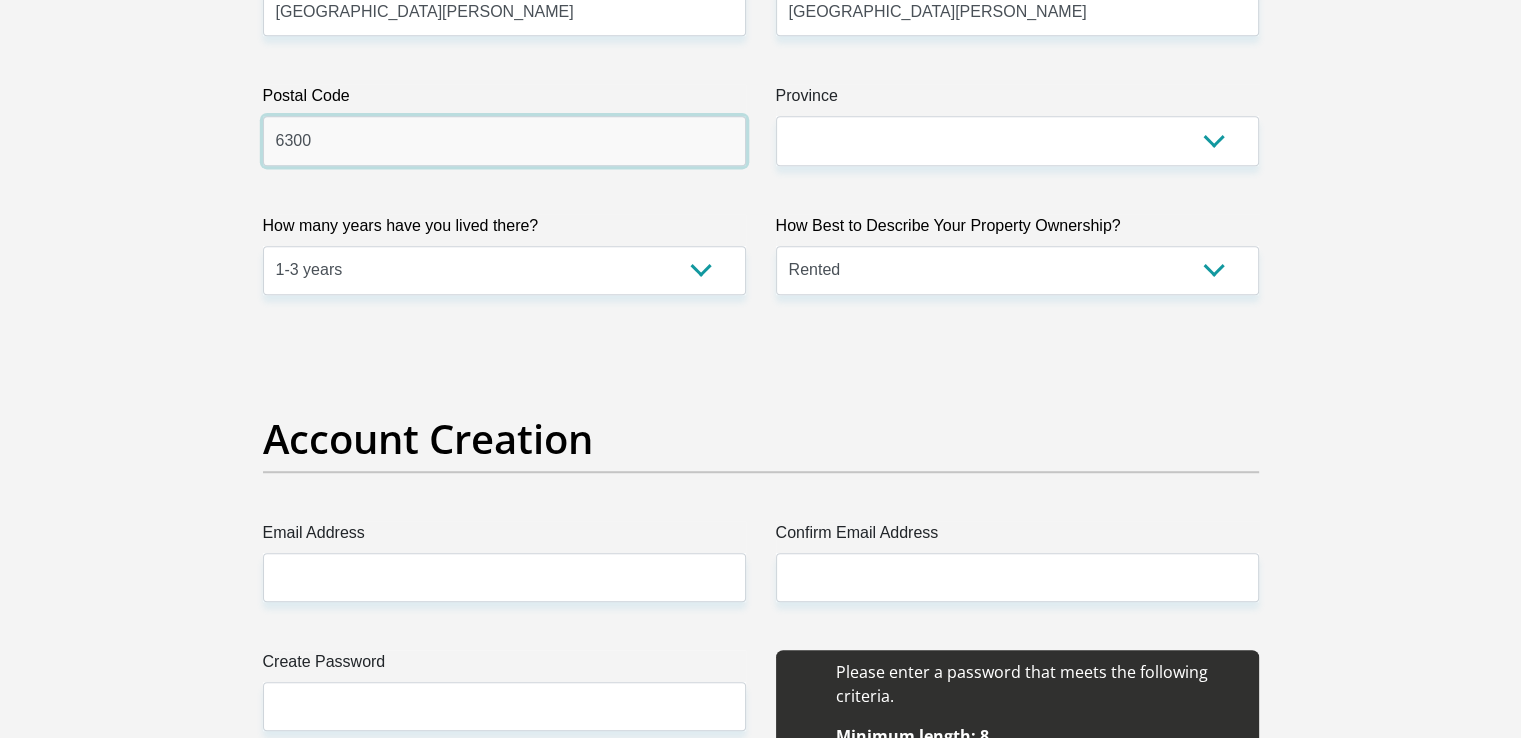 scroll, scrollTop: 1154, scrollLeft: 0, axis: vertical 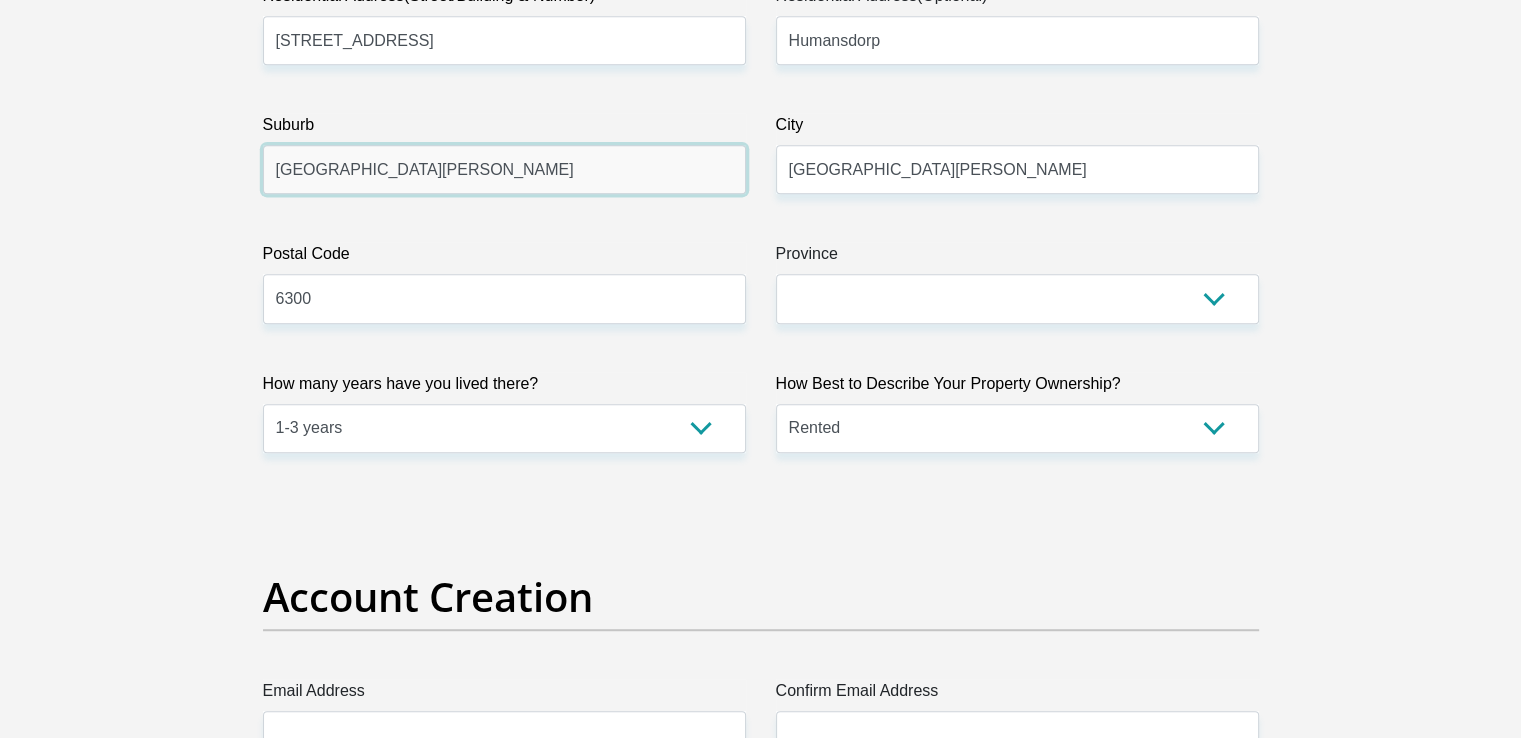 drag, startPoint x: 443, startPoint y: 157, endPoint x: 42, endPoint y: 203, distance: 403.6298 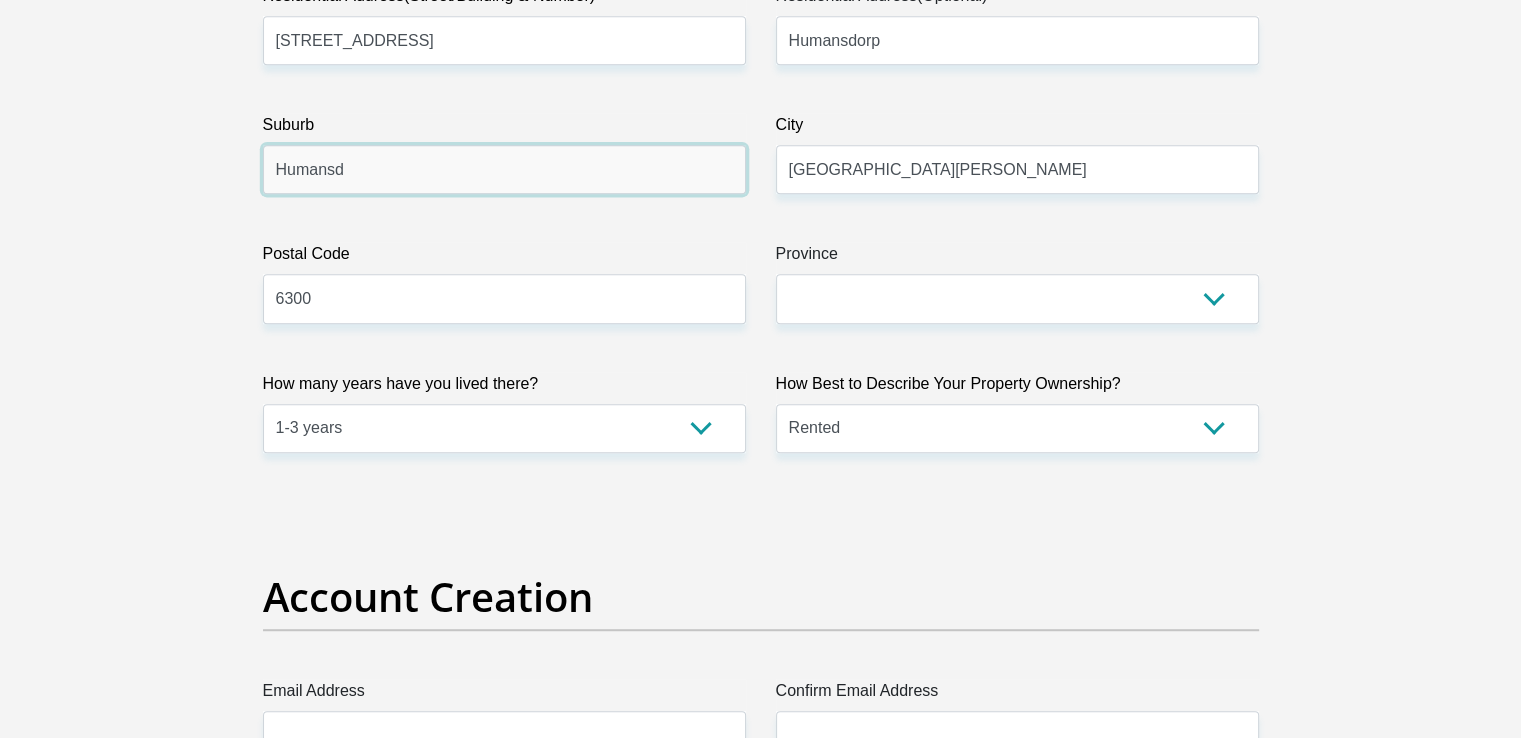 type on "Humansdorp" 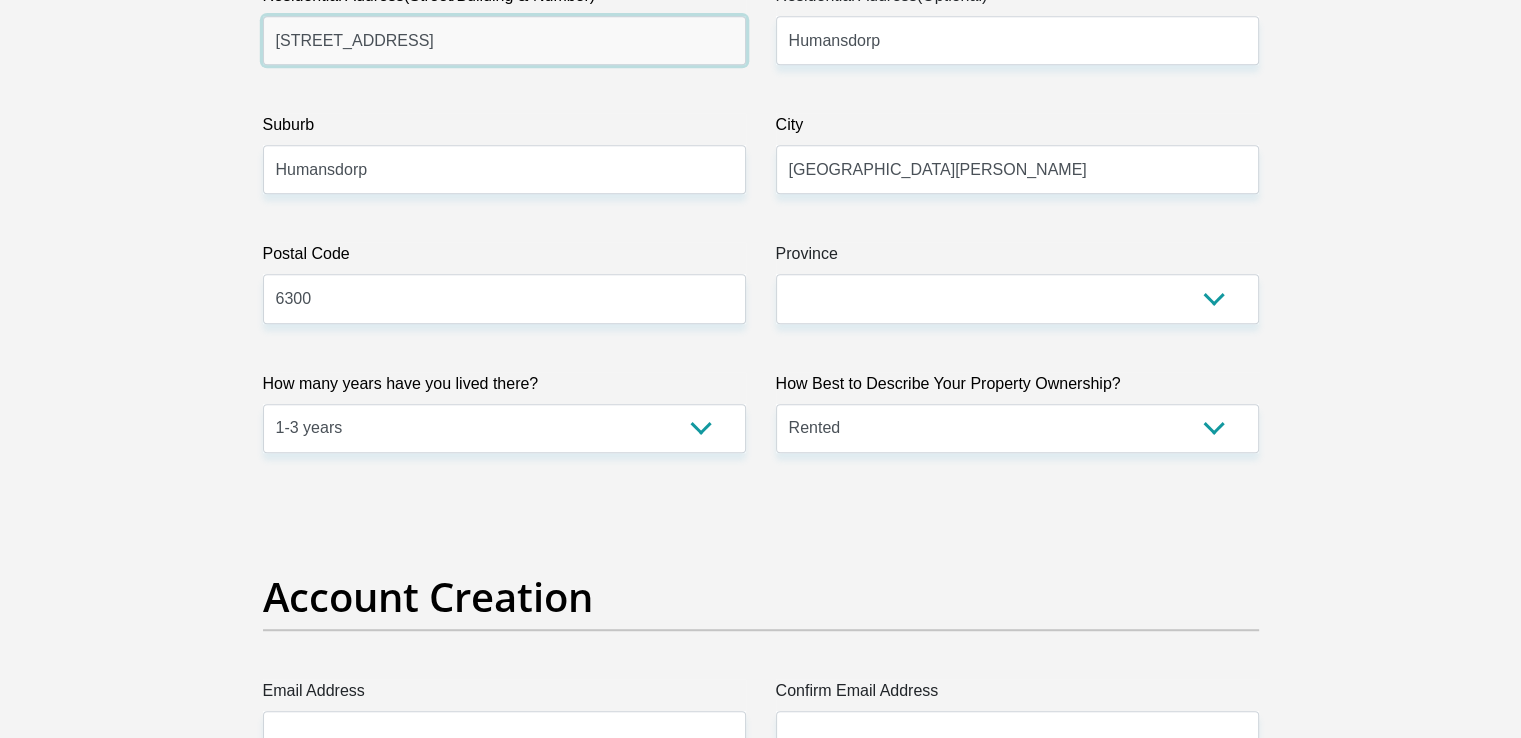 drag, startPoint x: 440, startPoint y: 41, endPoint x: 168, endPoint y: 72, distance: 273.76083 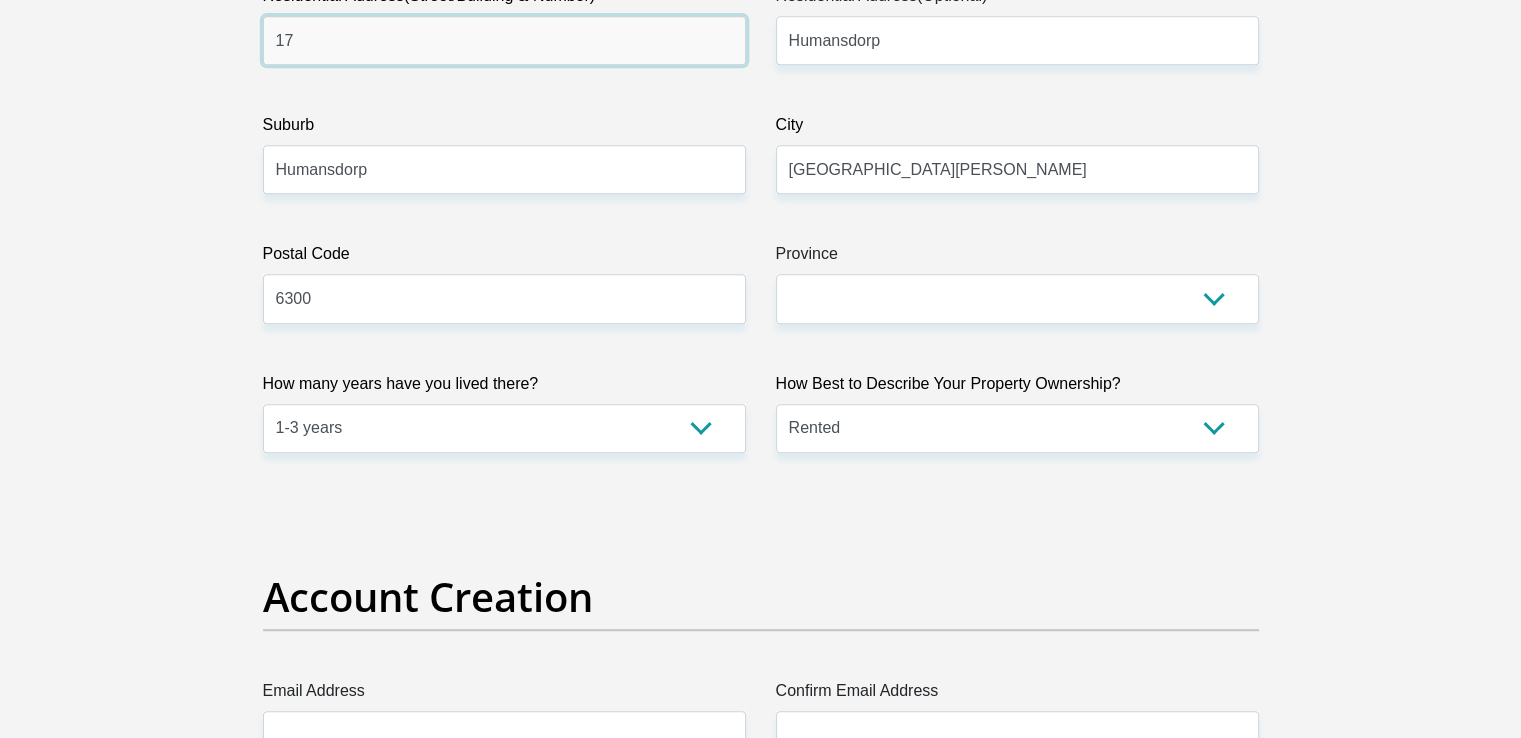 type on "1" 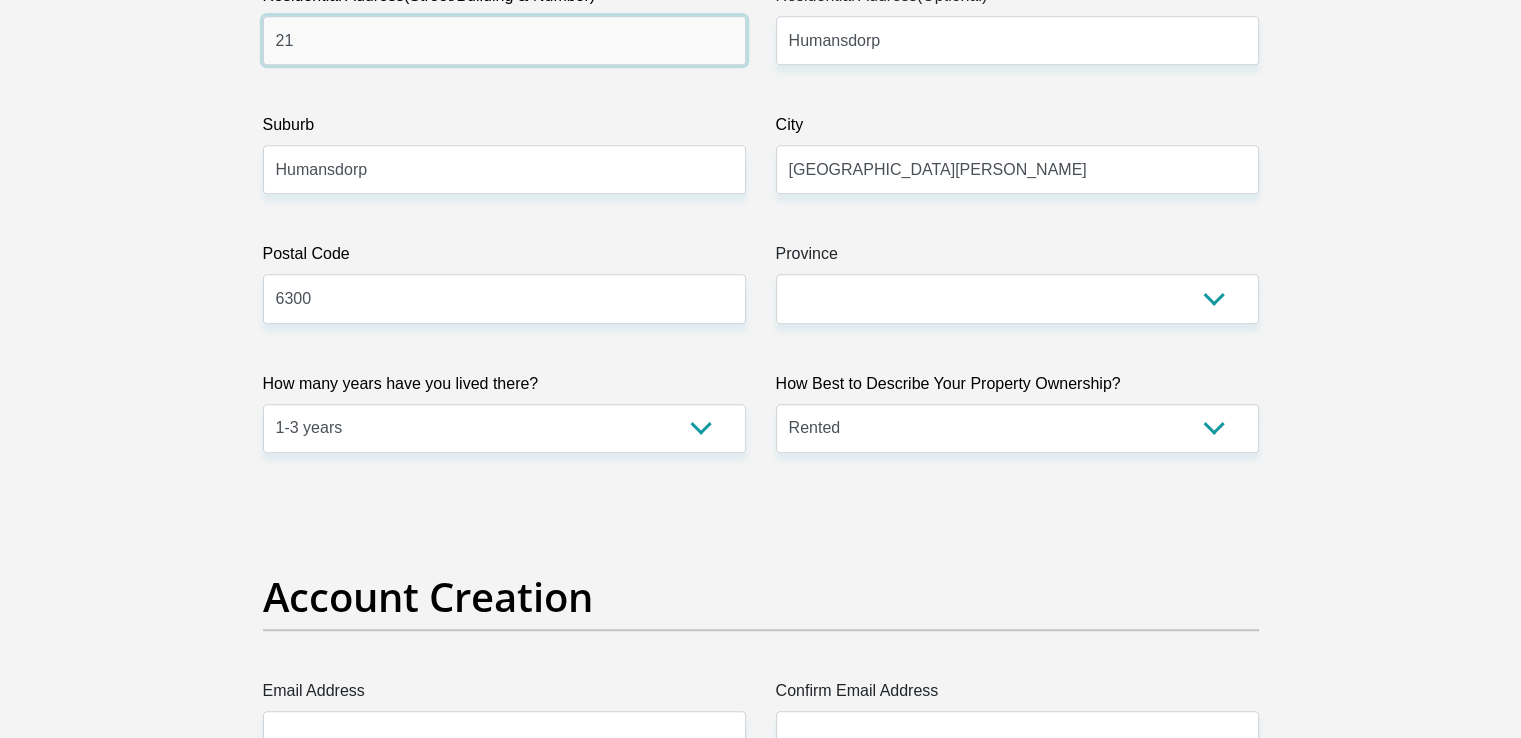 type on "[STREET_ADDRESS]" 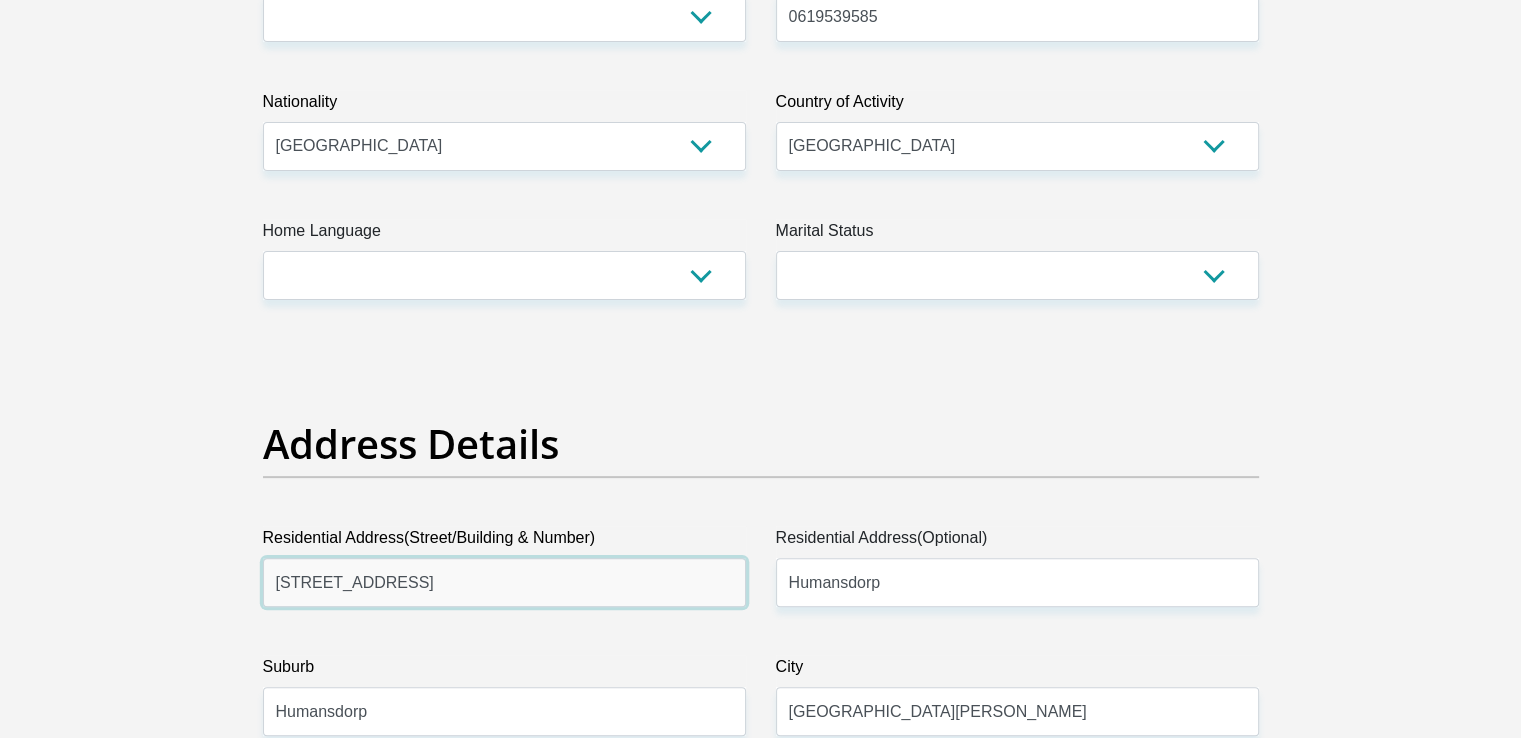 scroll, scrollTop: 563, scrollLeft: 0, axis: vertical 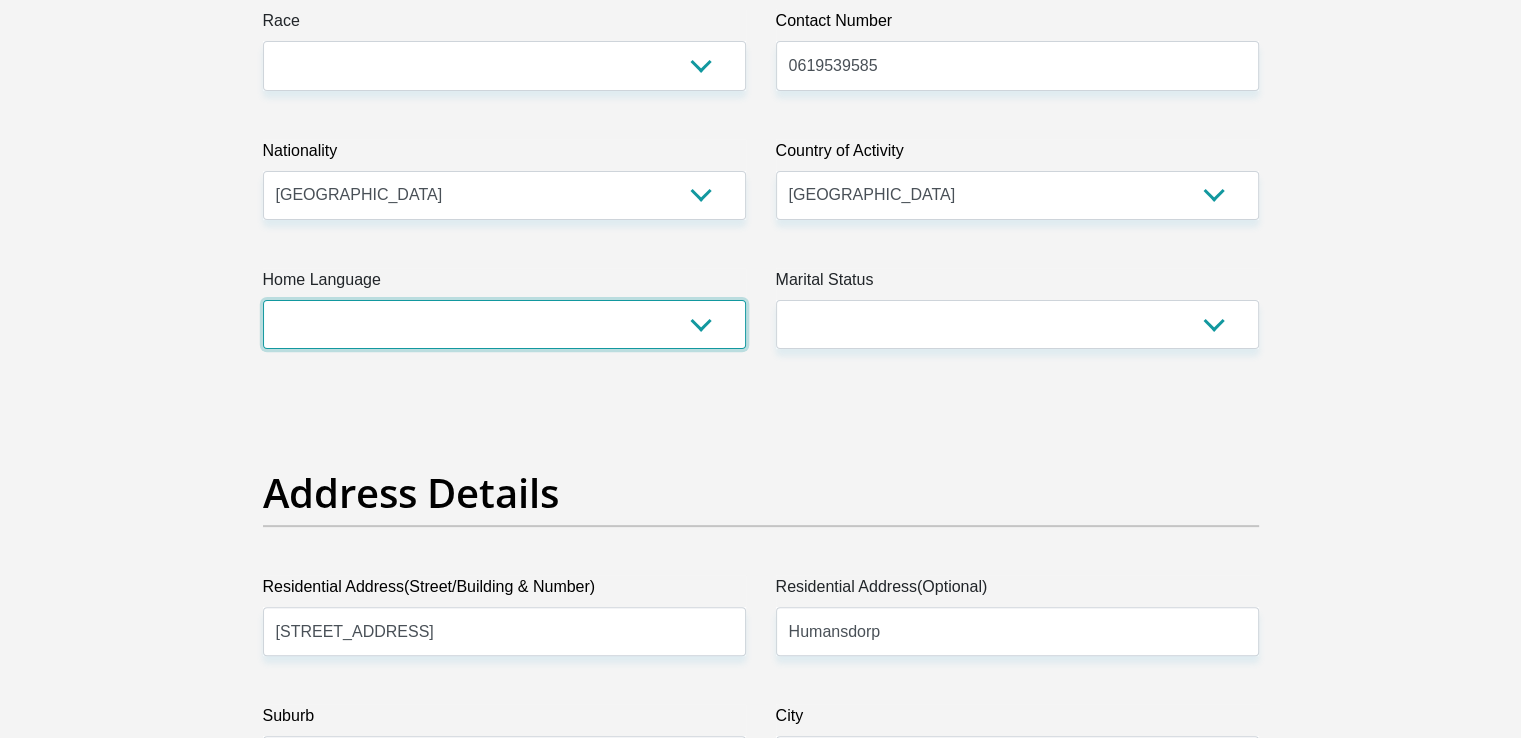 click on "Afrikaans
English
Sepedi
South Ndebele
Southern Sotho
Swati
Tsonga
Tswana
Venda
Xhosa
Zulu
Other" at bounding box center [504, 324] 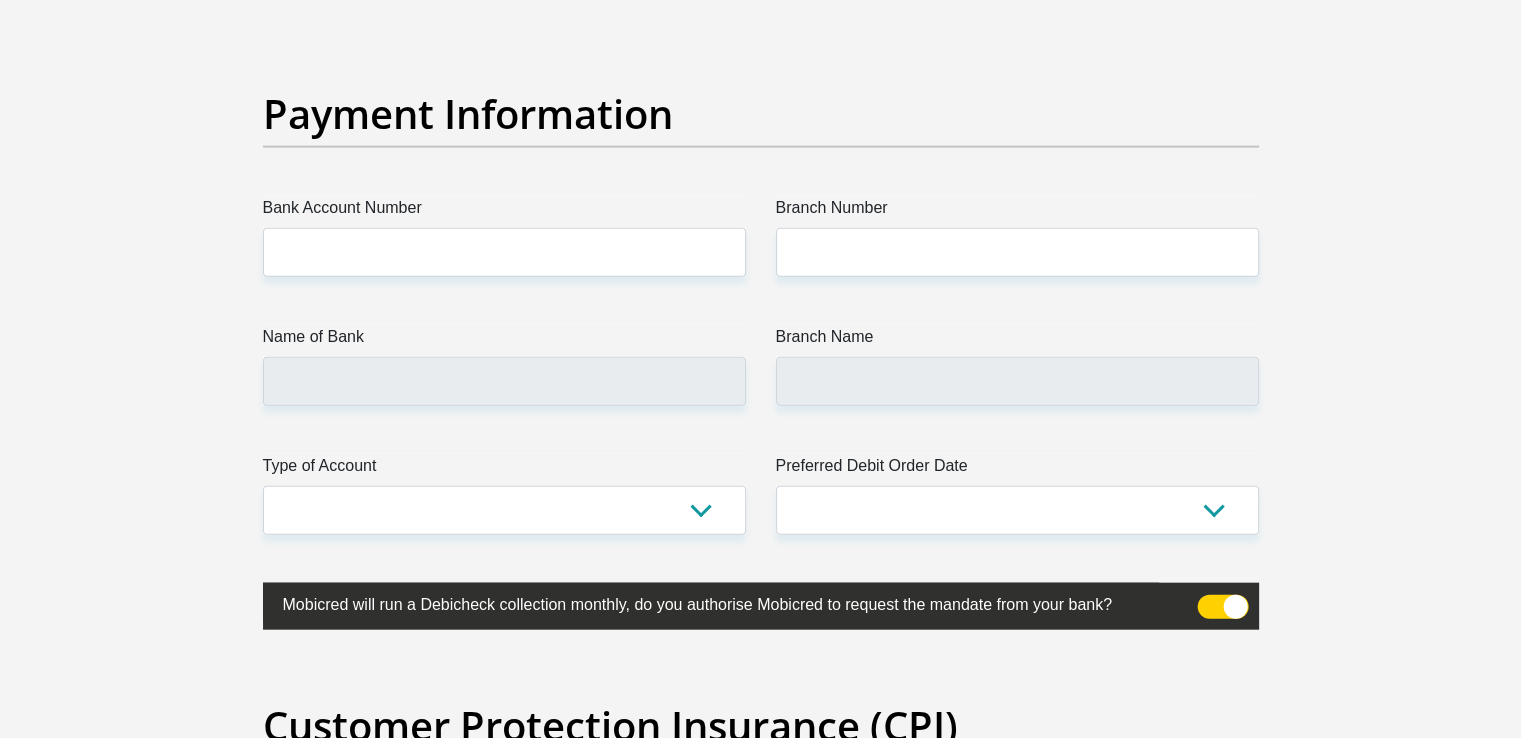 scroll, scrollTop: 4553, scrollLeft: 0, axis: vertical 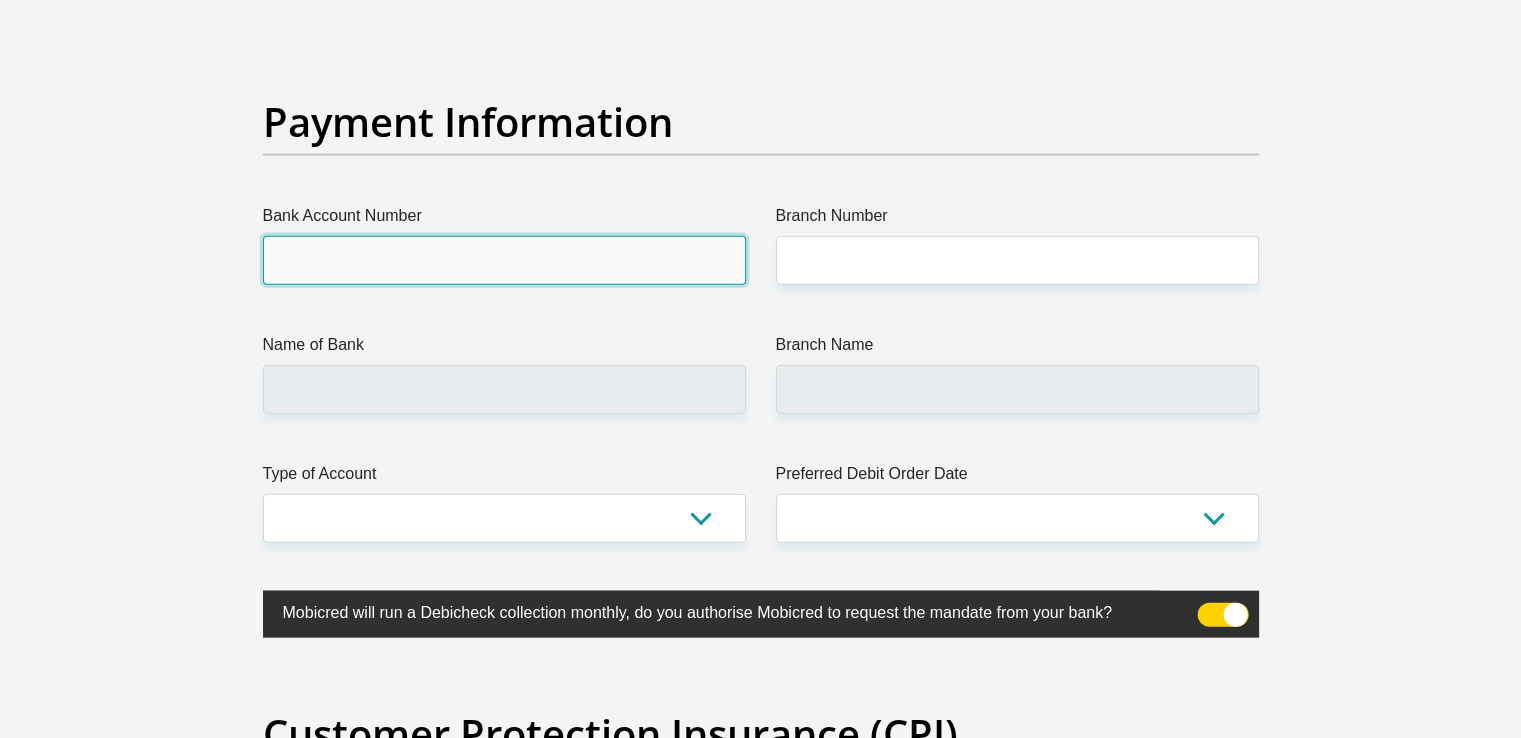 click on "Bank Account Number" at bounding box center [504, 260] 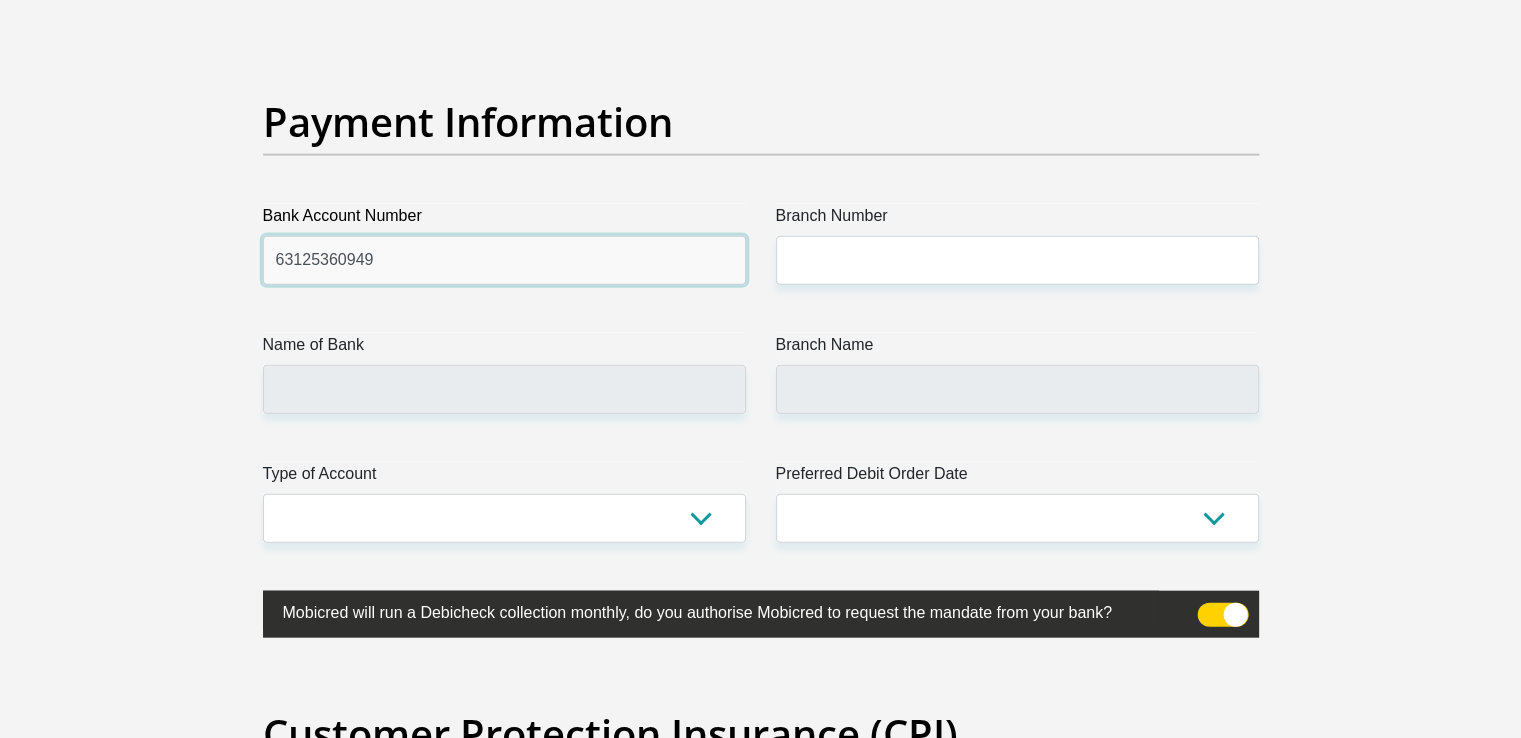 type on "63125360949" 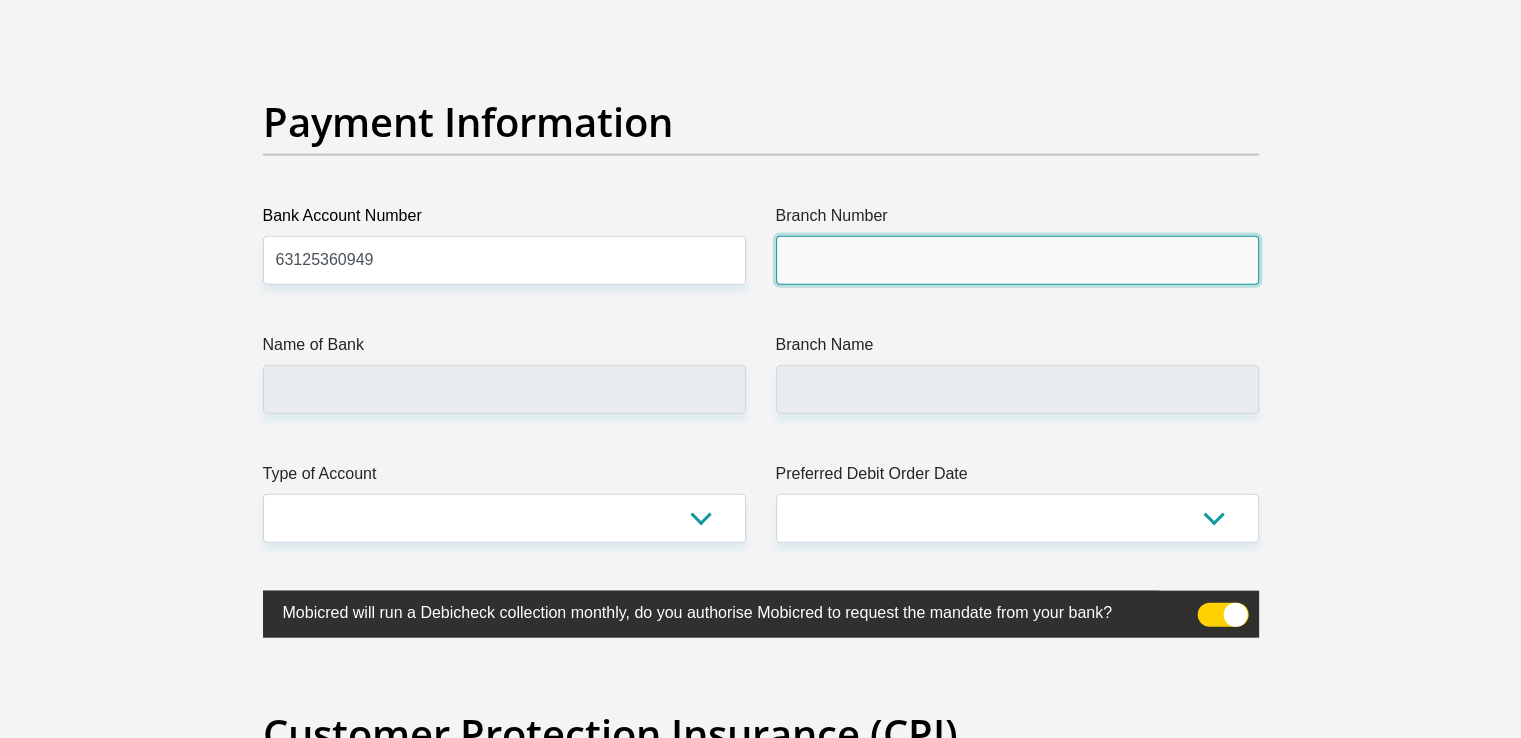 click on "Branch Number" at bounding box center (1017, 260) 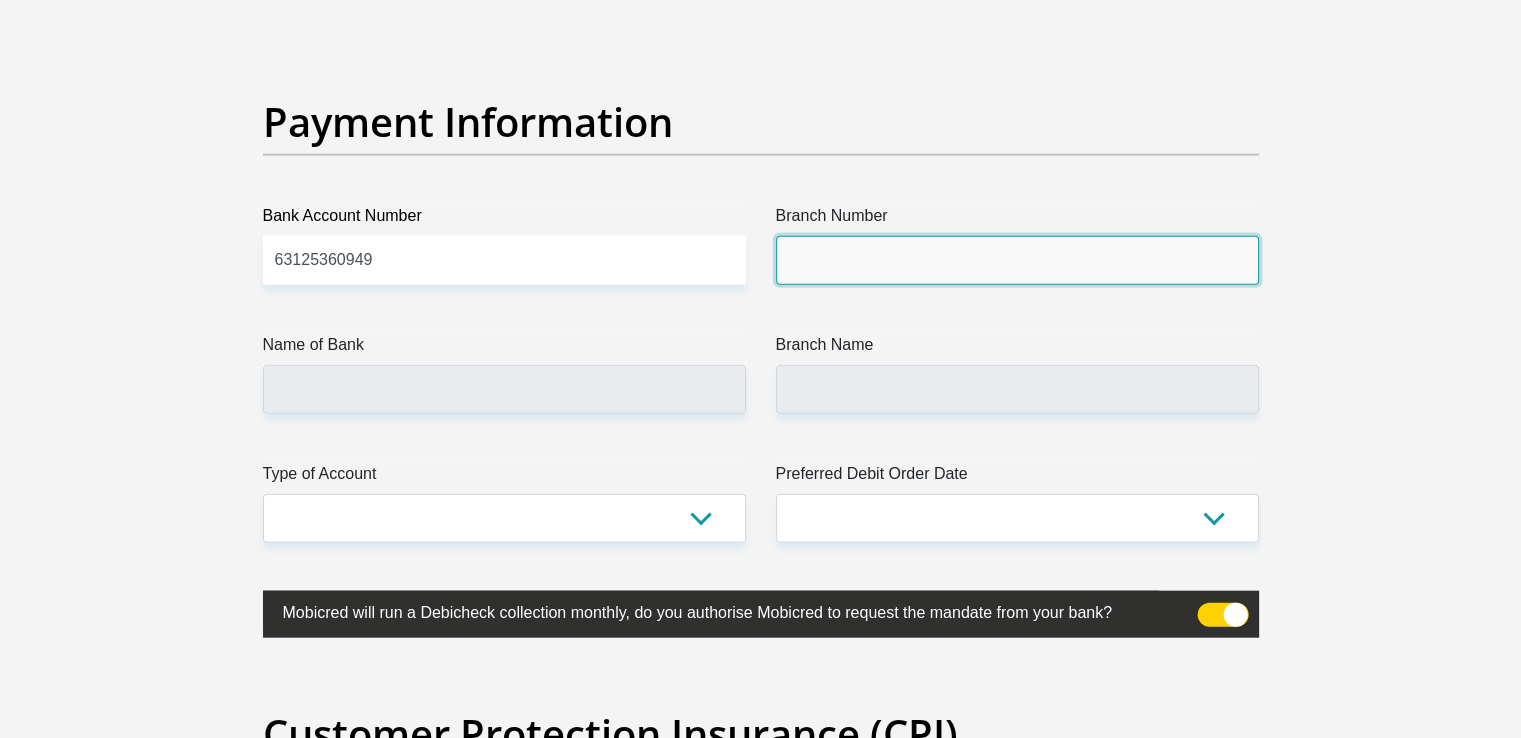 type on "210115" 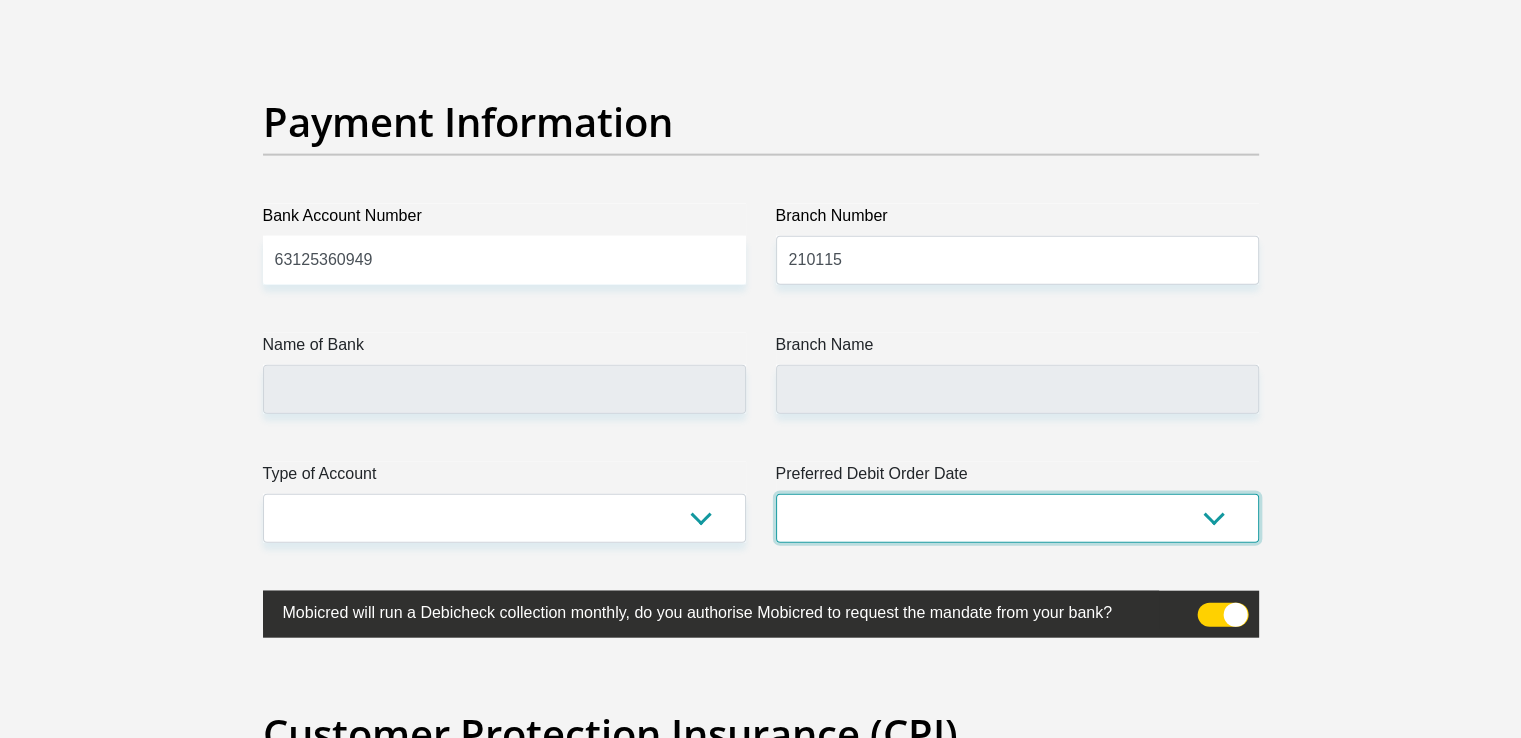 click on "1st
2nd
3rd
4th
5th
7th
18th
19th
20th
21st
22nd
23rd
24th
25th
26th
27th
28th
29th
30th" at bounding box center [1017, 518] 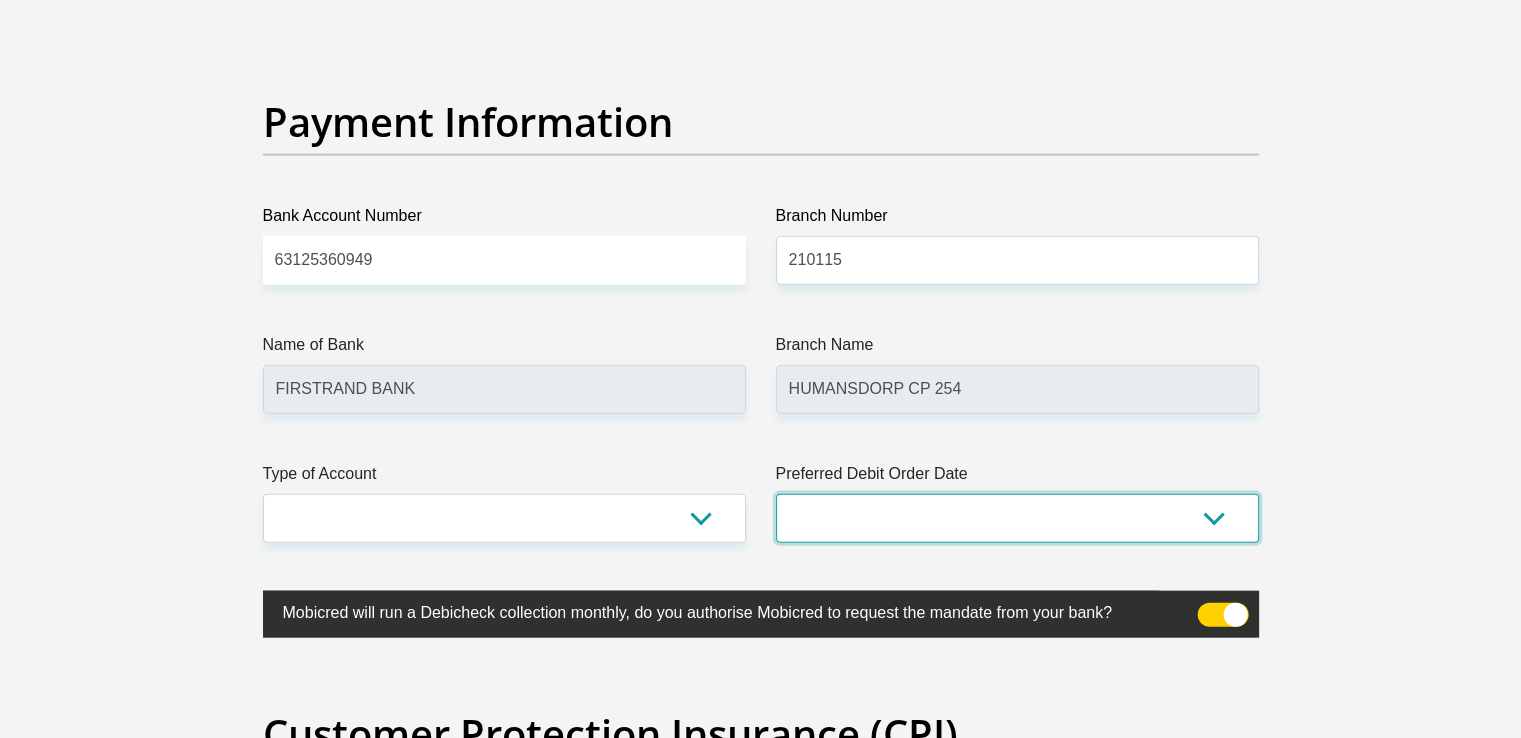 select on "30" 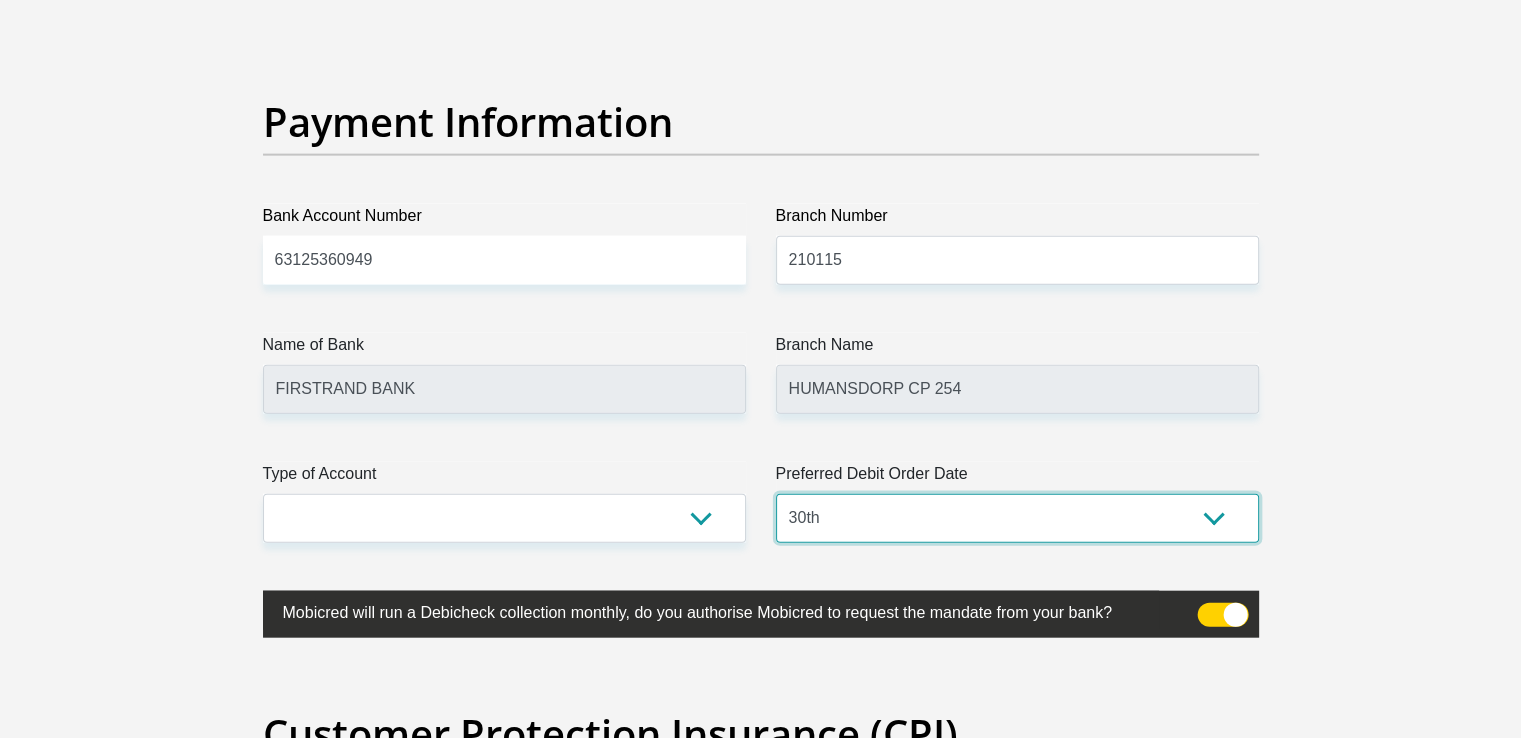 click on "1st
2nd
3rd
4th
5th
7th
18th
19th
20th
21st
22nd
23rd
24th
25th
26th
27th
28th
29th
30th" at bounding box center [1017, 518] 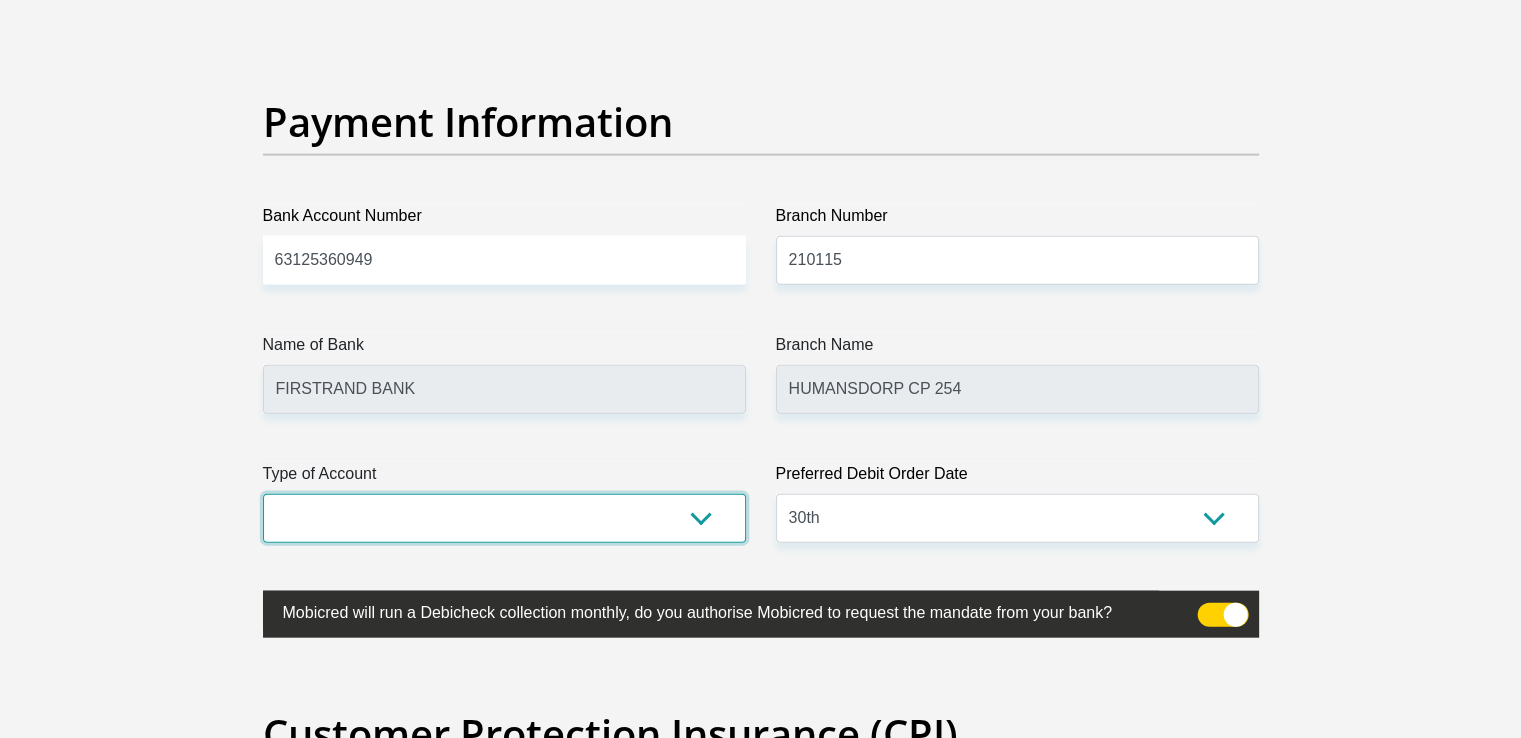 click on "Cheque
Savings" at bounding box center (504, 518) 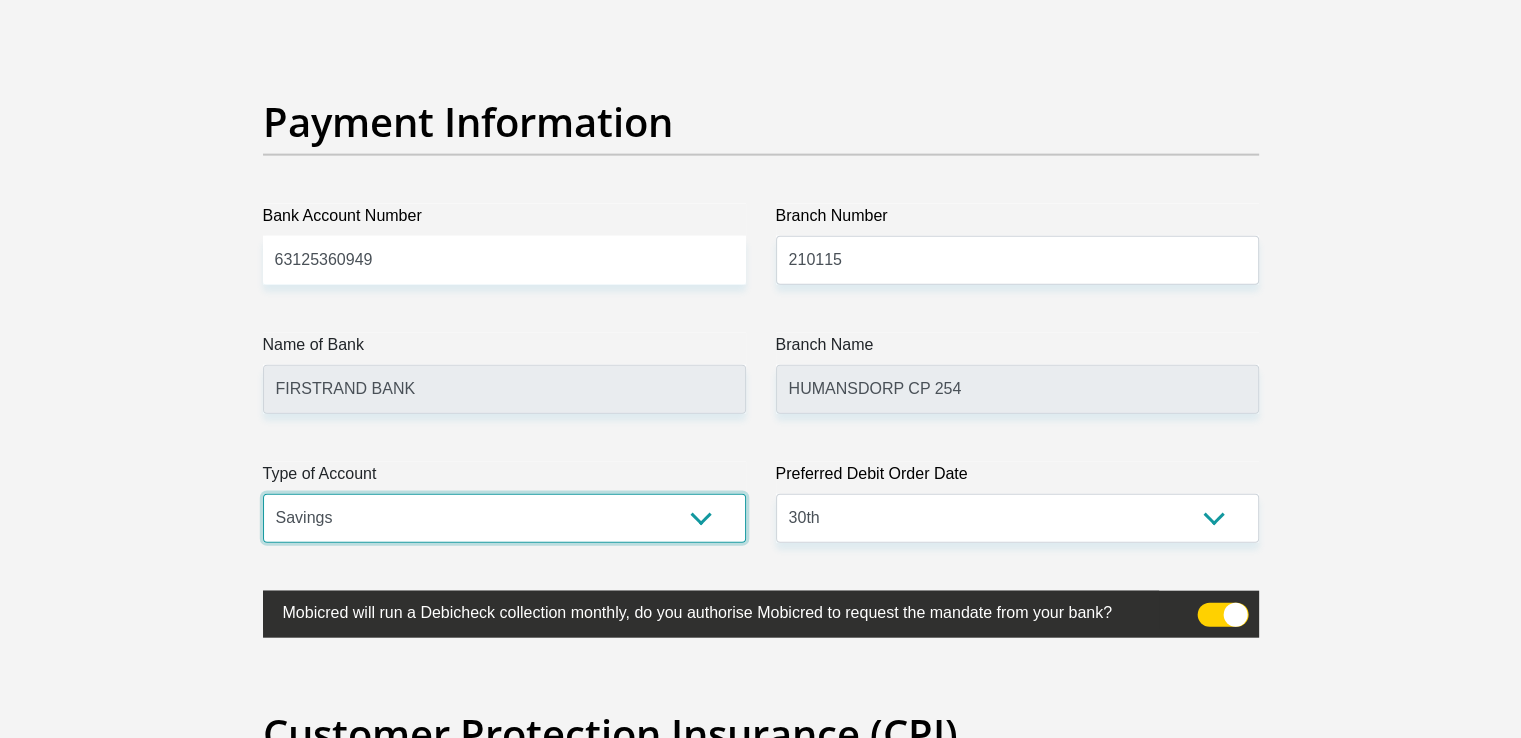 click on "Cheque
Savings" at bounding box center (504, 518) 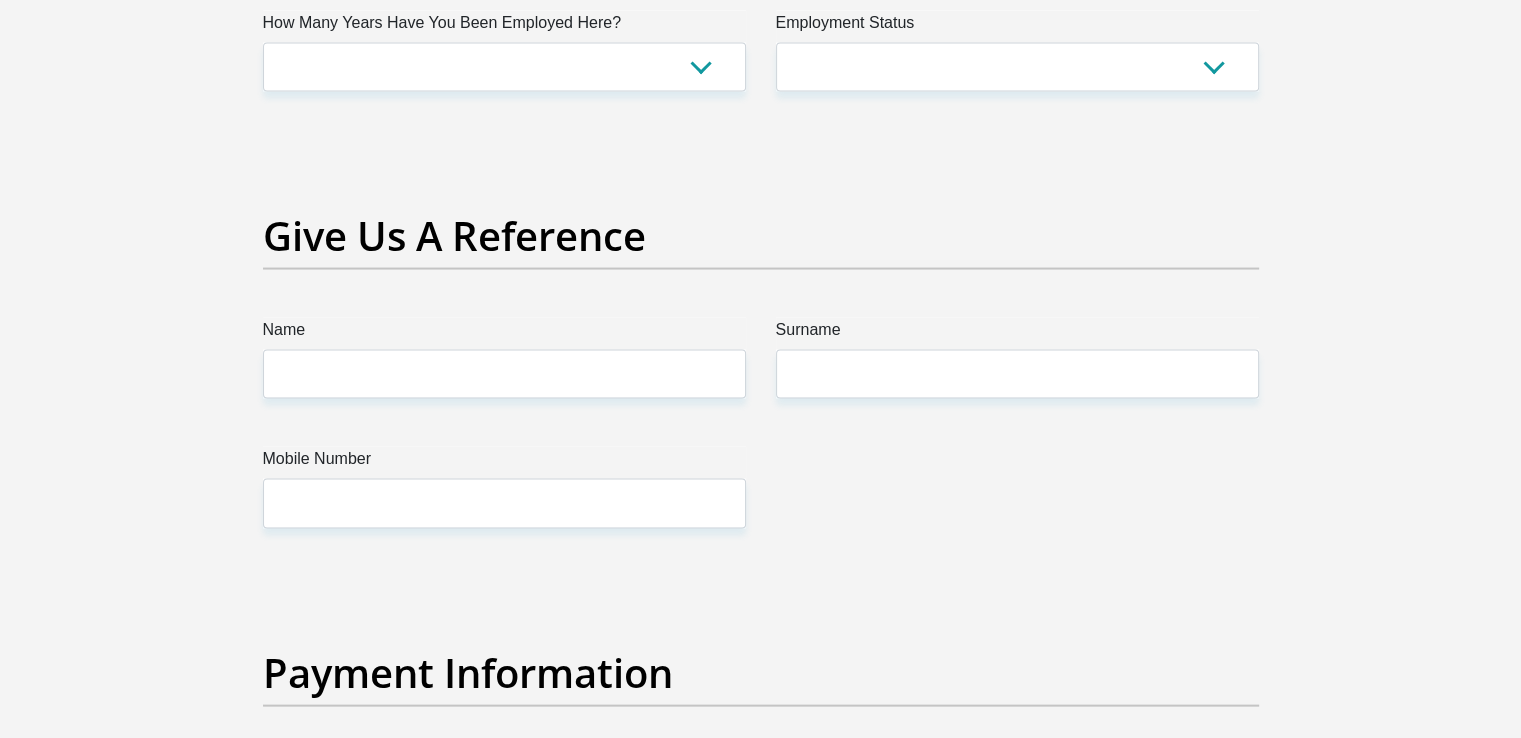 scroll, scrollTop: 3978, scrollLeft: 0, axis: vertical 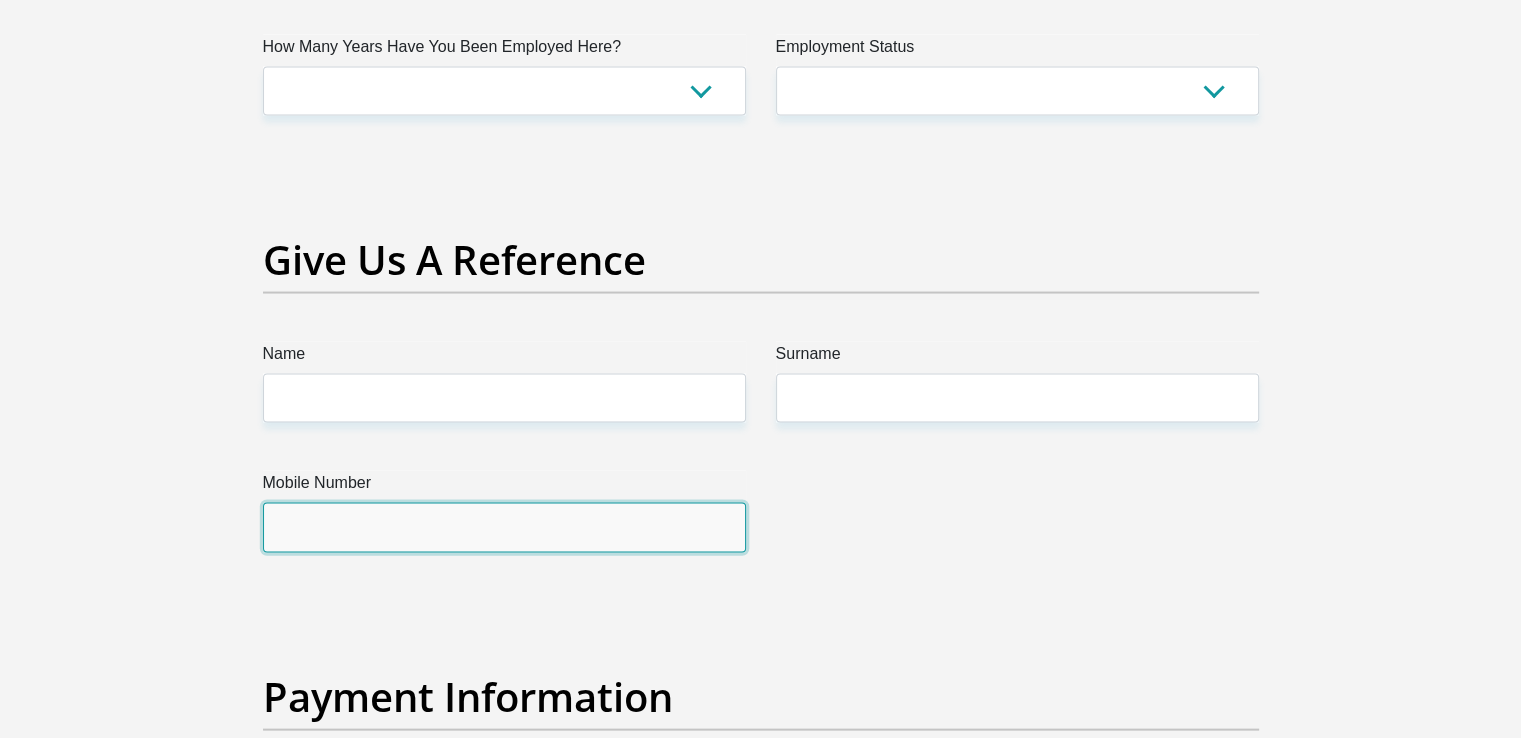 click on "Mobile Number" at bounding box center (504, 527) 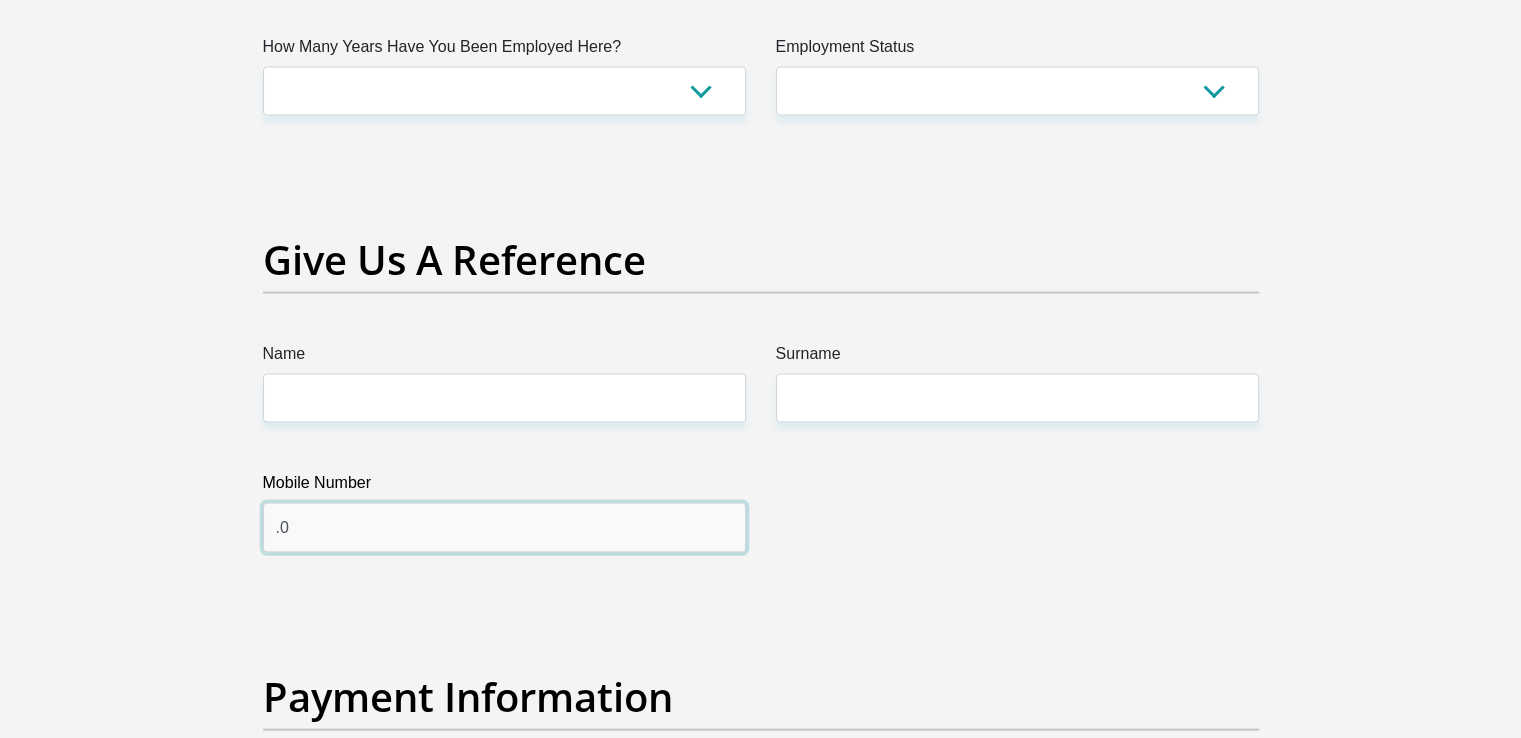 type on "." 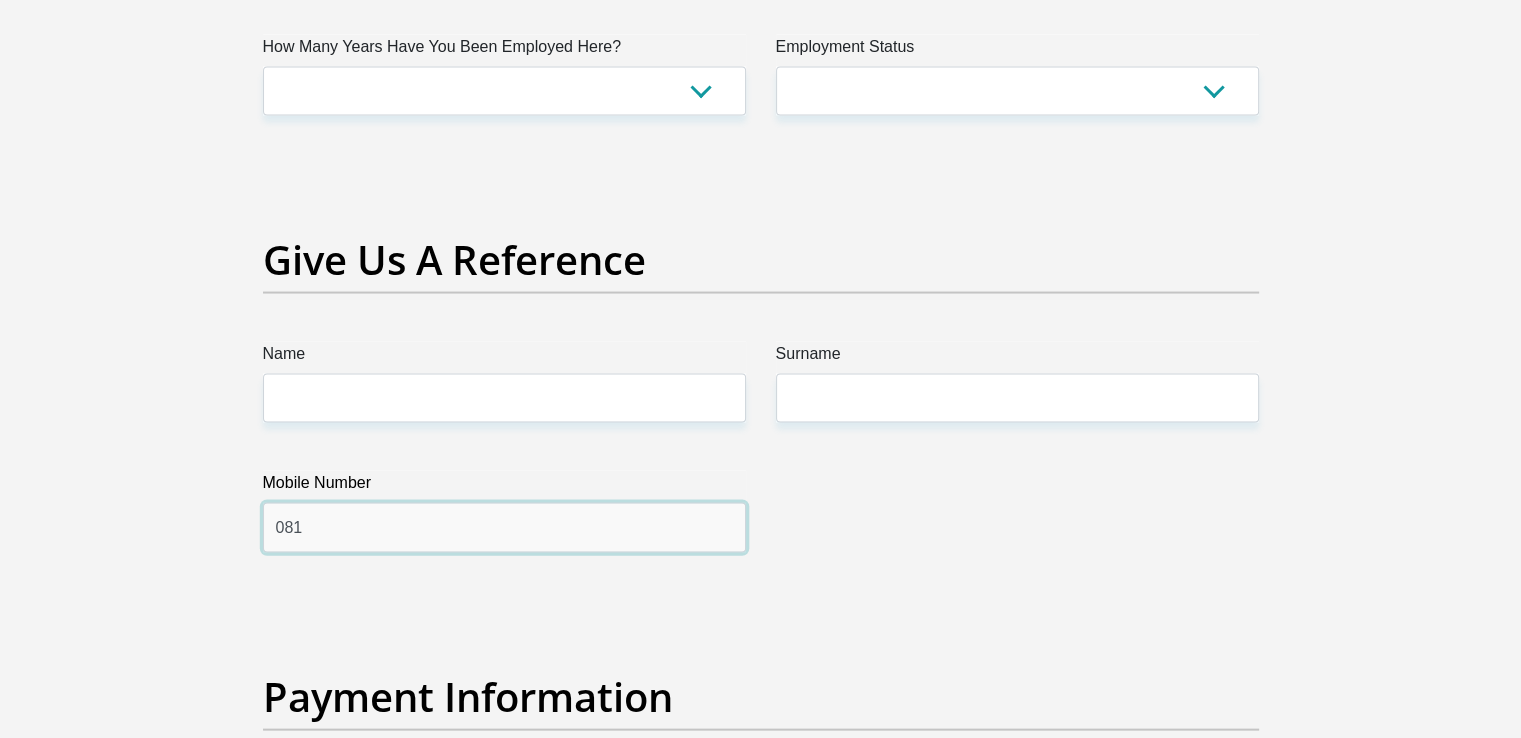 type on "0814218896" 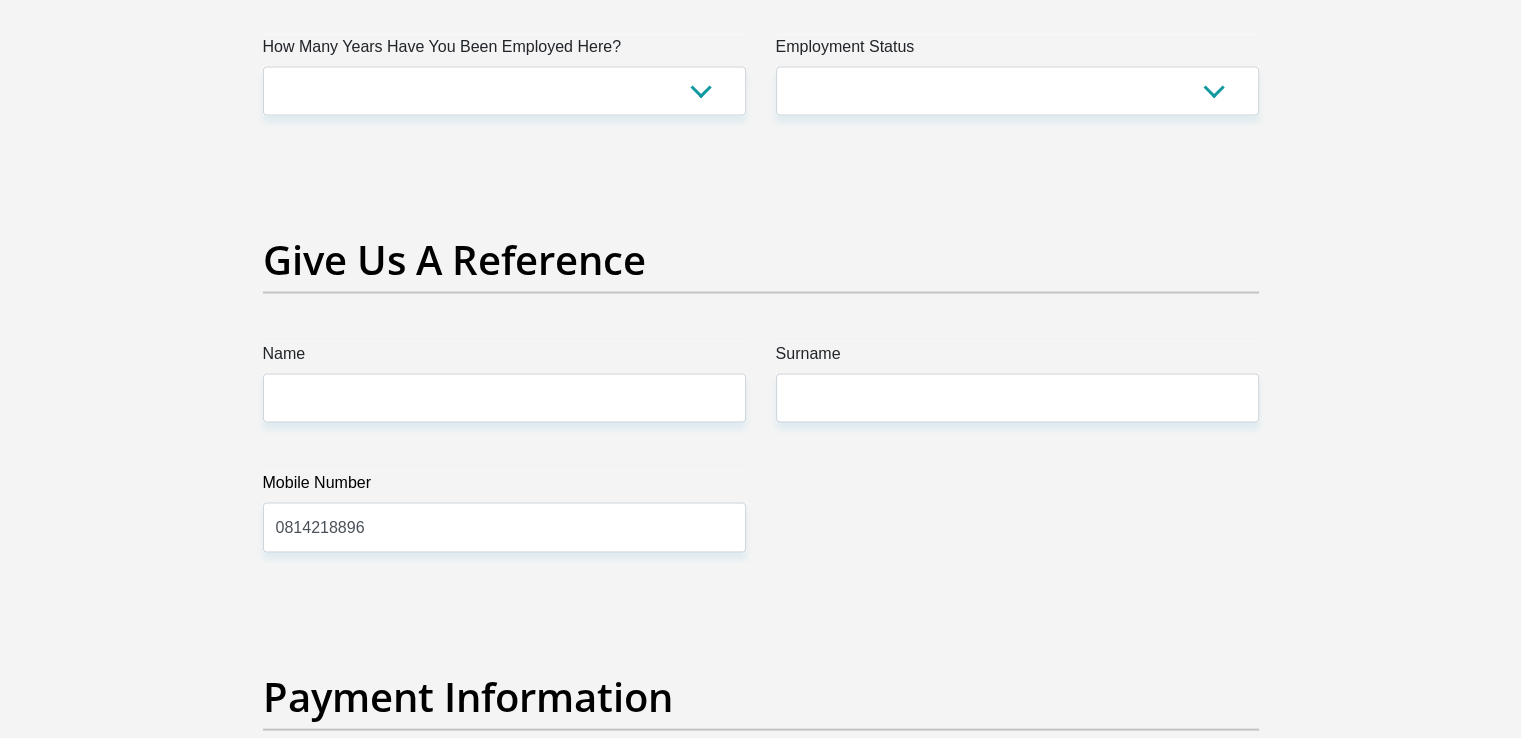 type on "[EMAIL_ADDRESS][DOMAIN_NAME]" 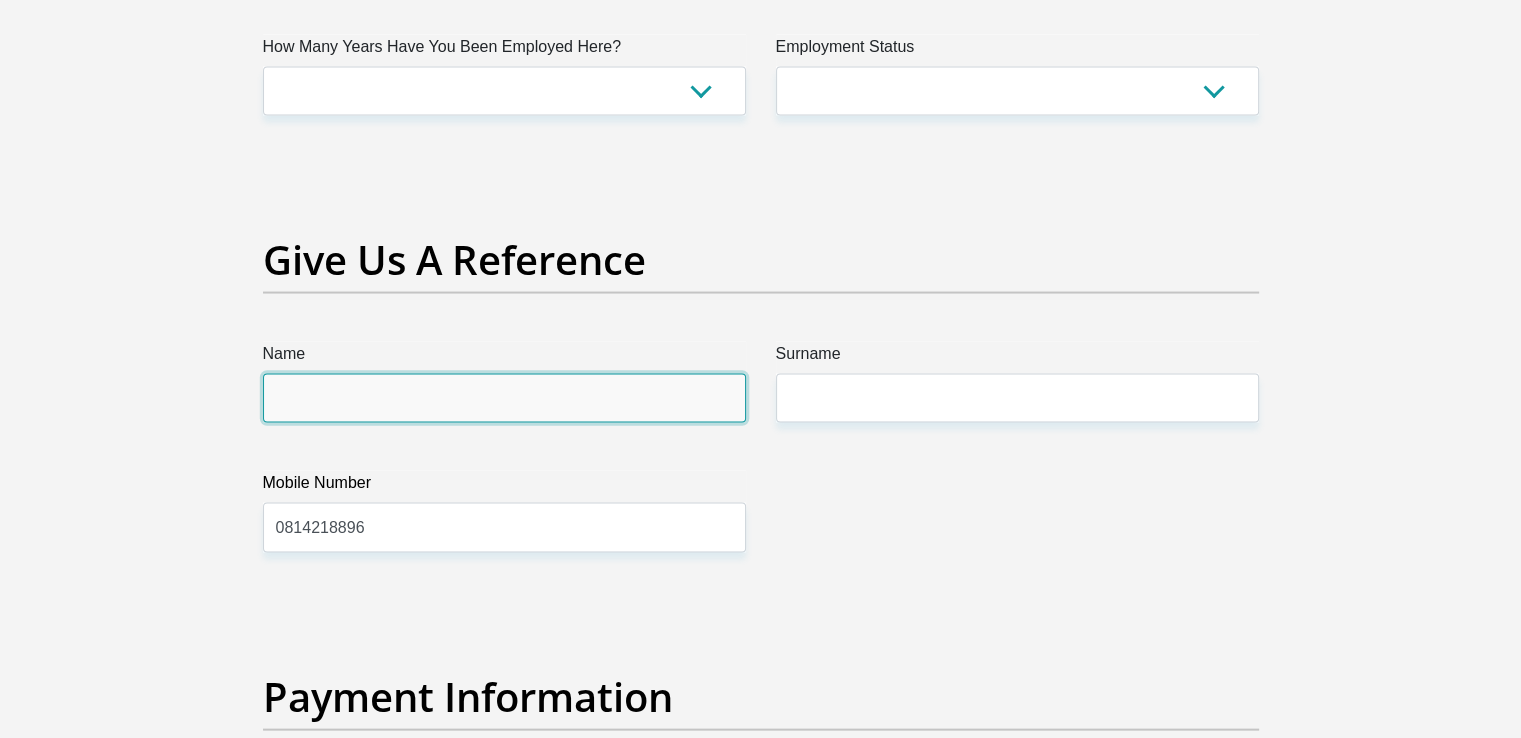 type on "[PERSON_NAME]" 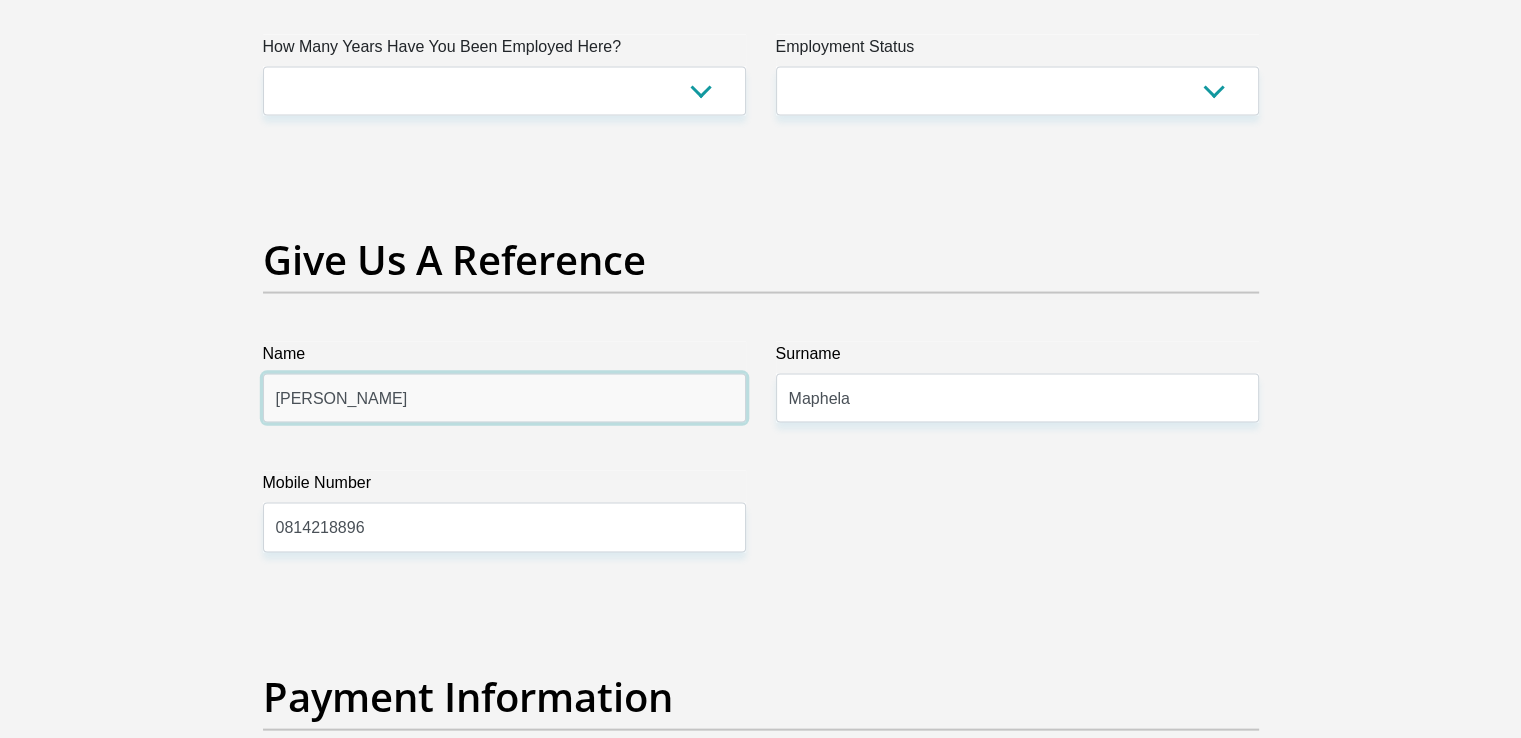 click on "[PERSON_NAME]" at bounding box center (504, 398) 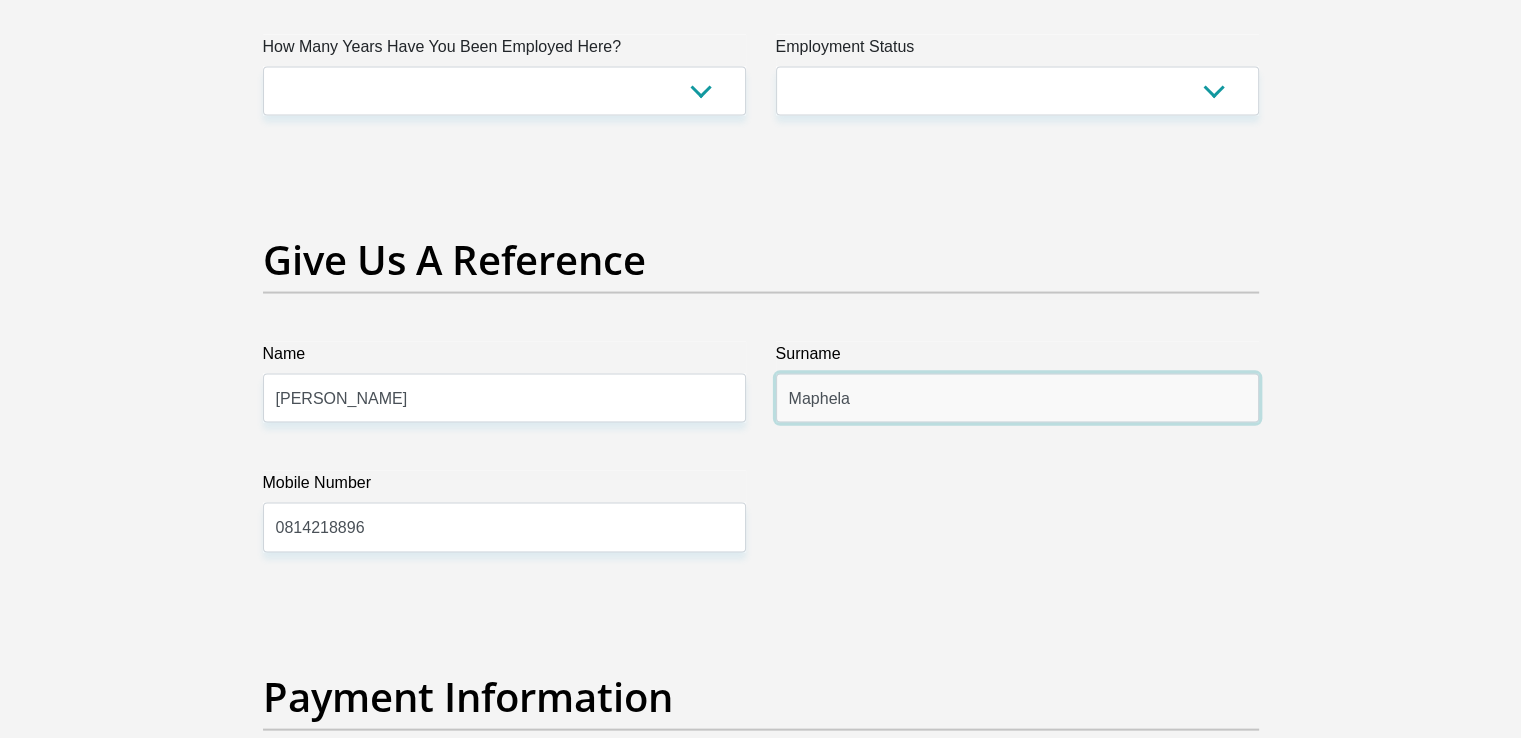 drag, startPoint x: 873, startPoint y: 401, endPoint x: 682, endPoint y: 402, distance: 191.00262 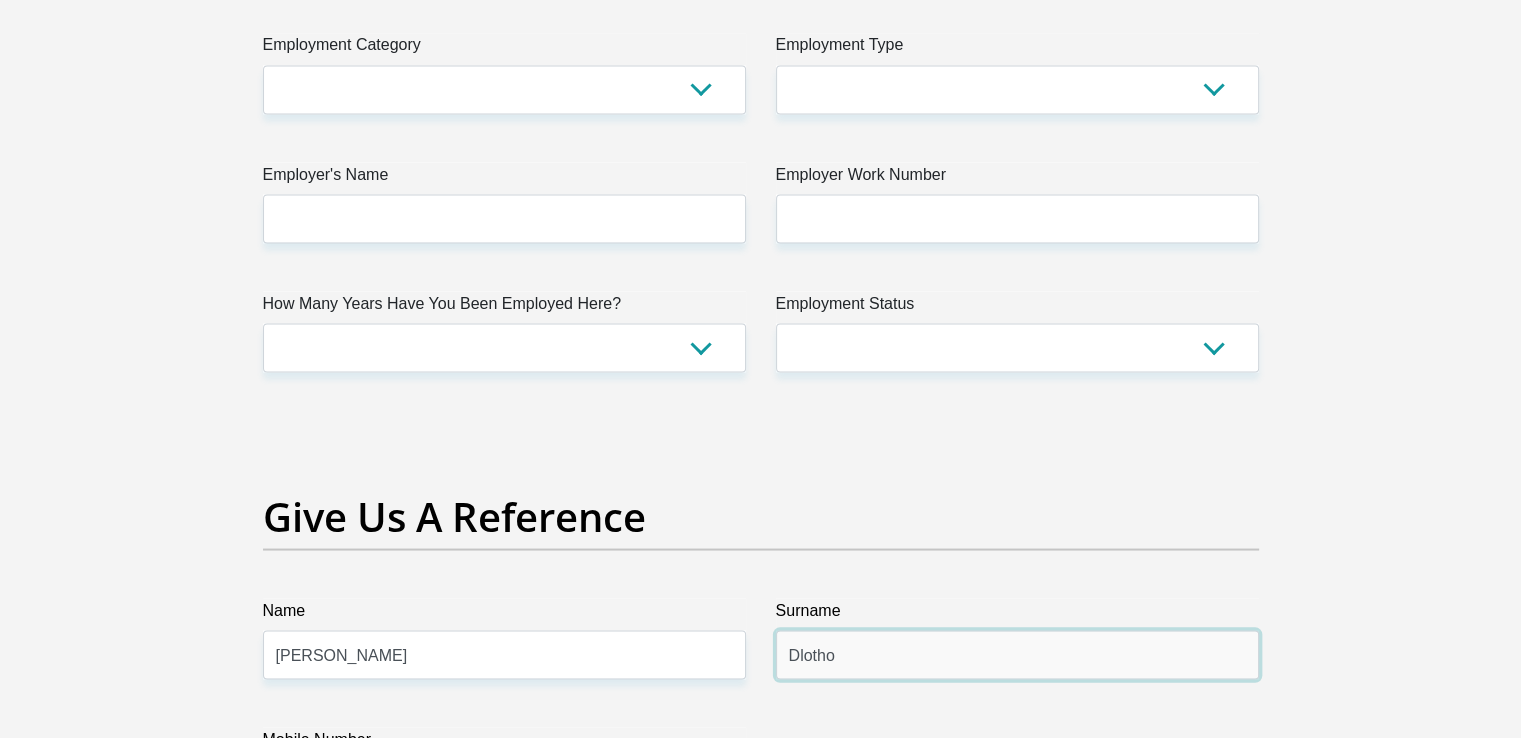 scroll, scrollTop: 3648, scrollLeft: 0, axis: vertical 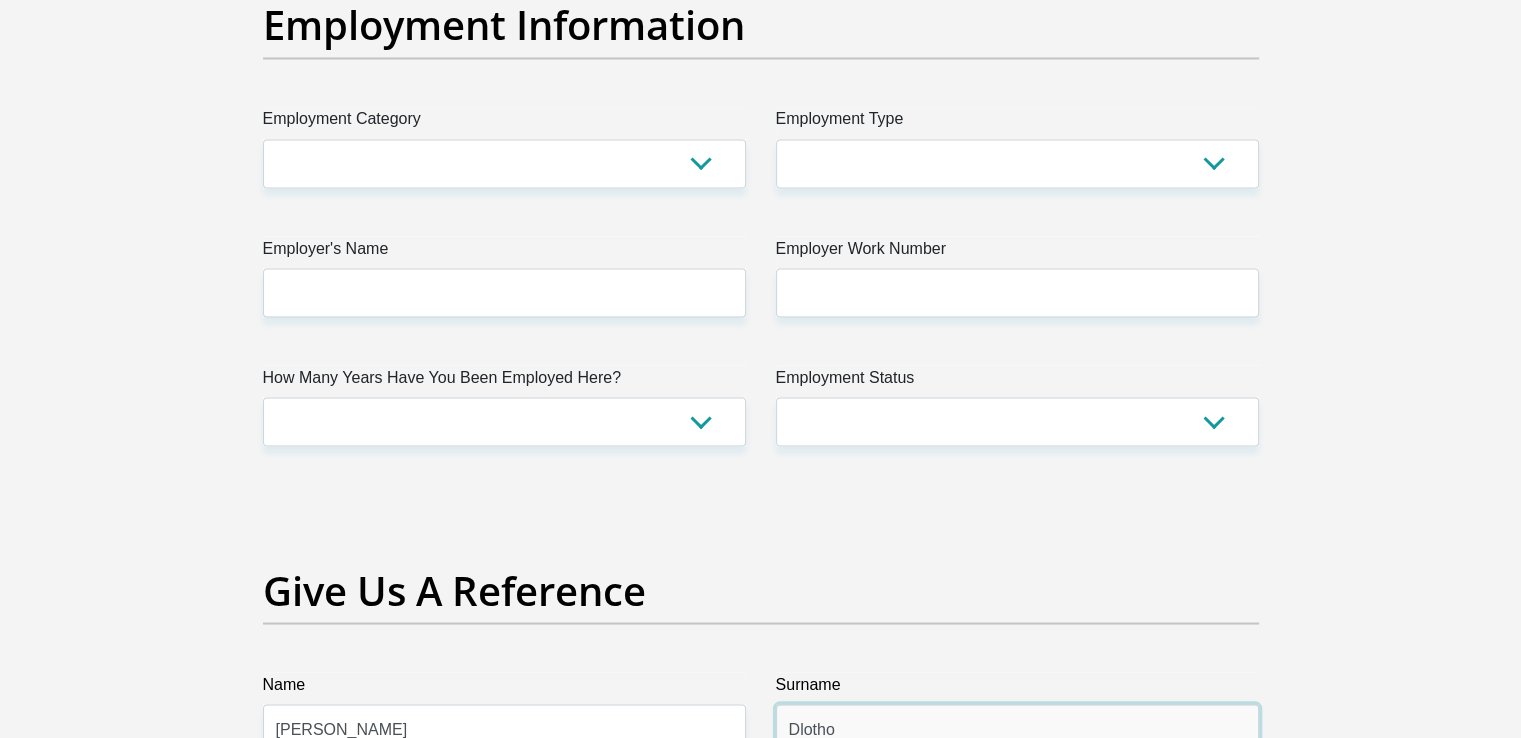 type on "Dlotho" 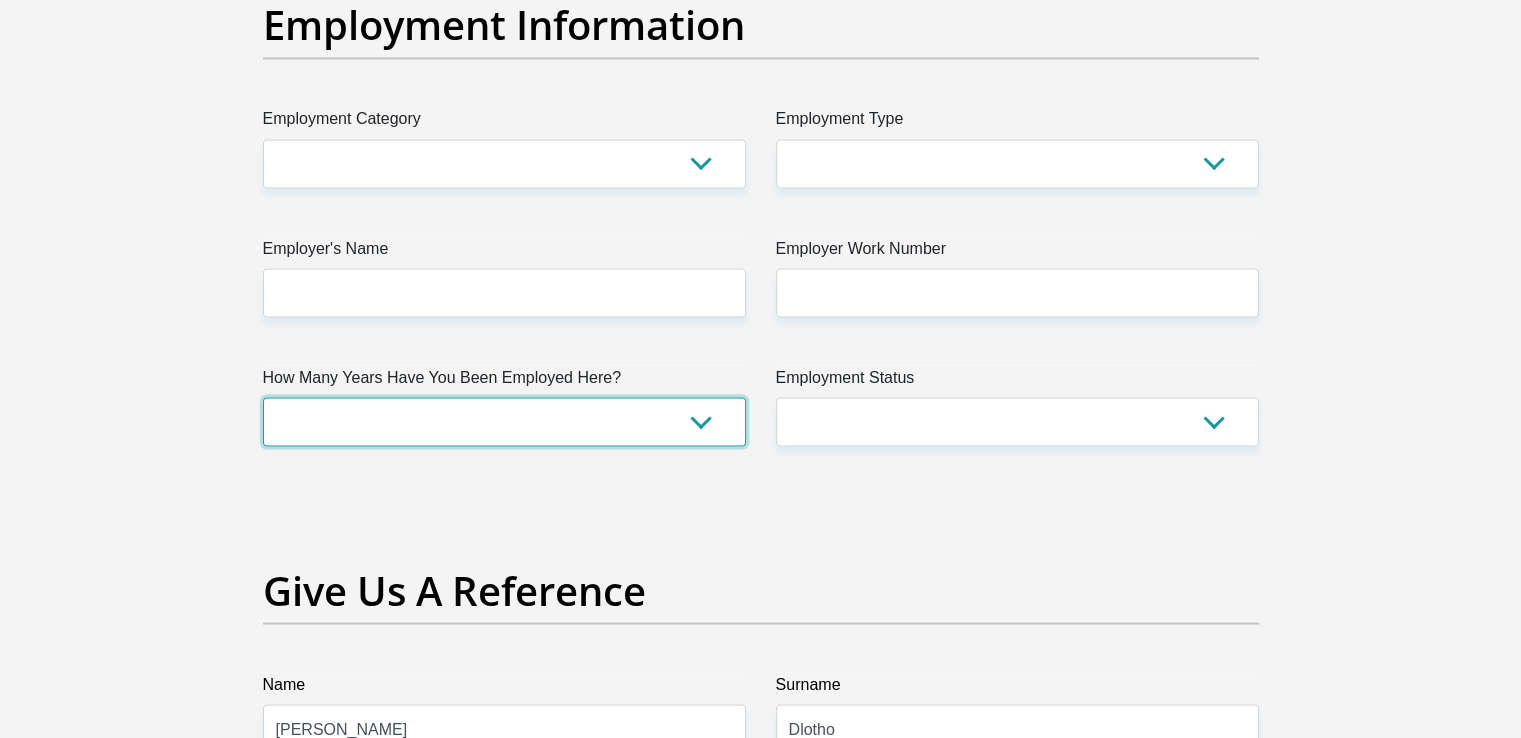 click on "less than 1 year
1-3 years
3-5 years
5+ years" at bounding box center [504, 421] 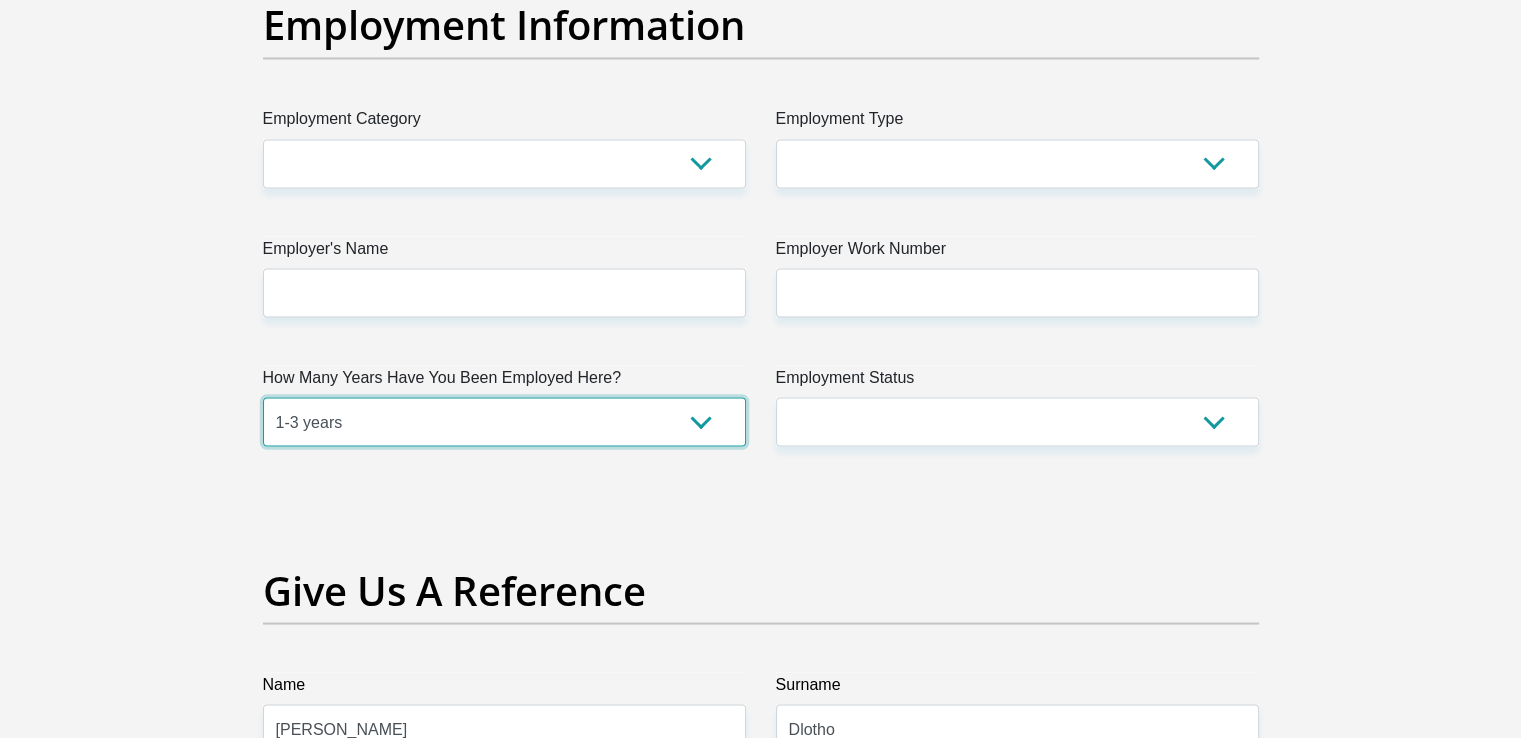click on "less than 1 year
1-3 years
3-5 years
5+ years" at bounding box center [504, 421] 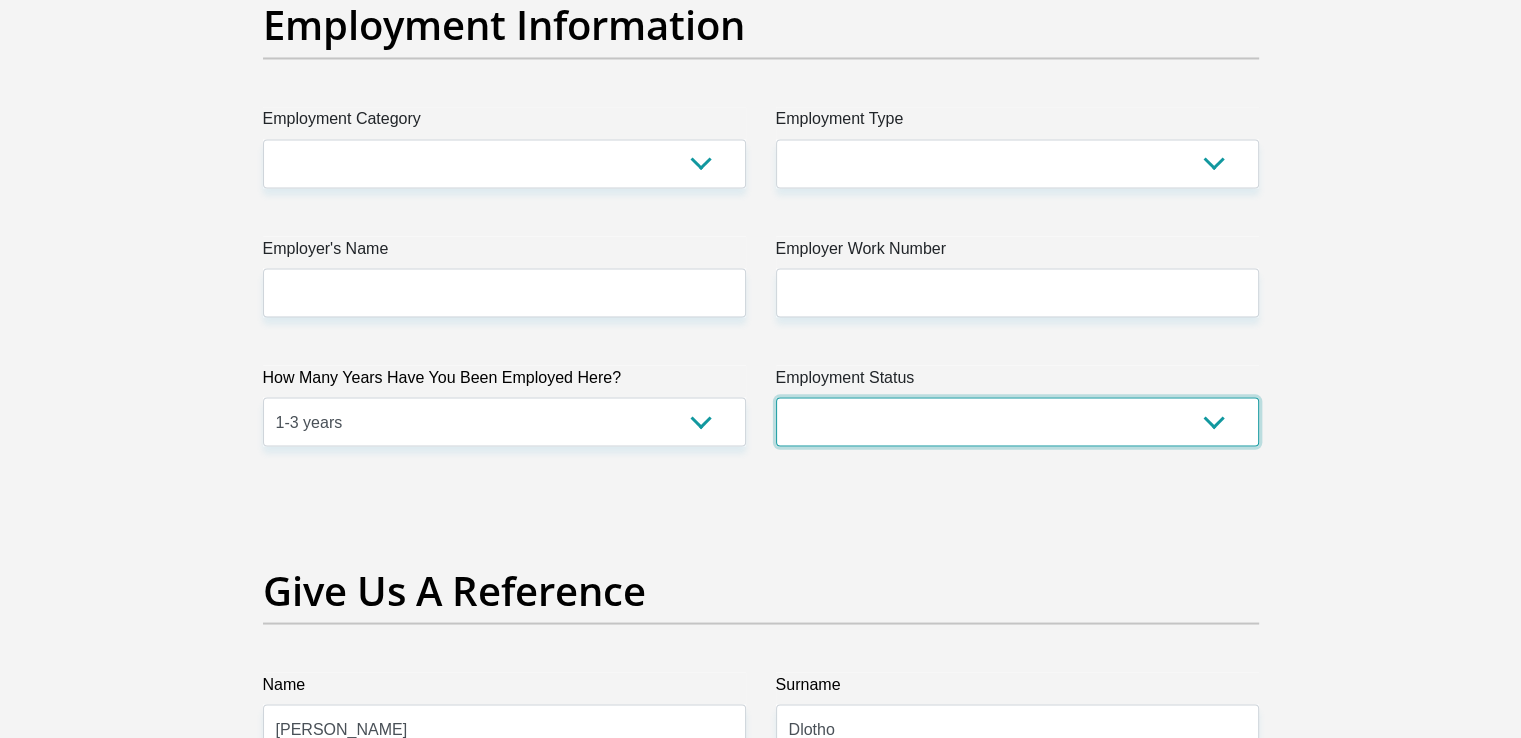 click on "Permanent/Full-time
Part-time/Casual
[DEMOGRAPHIC_DATA] Worker
Self-Employed
Housewife
Retired
Student
Medically Boarded
Disability
Unemployed" at bounding box center (1017, 421) 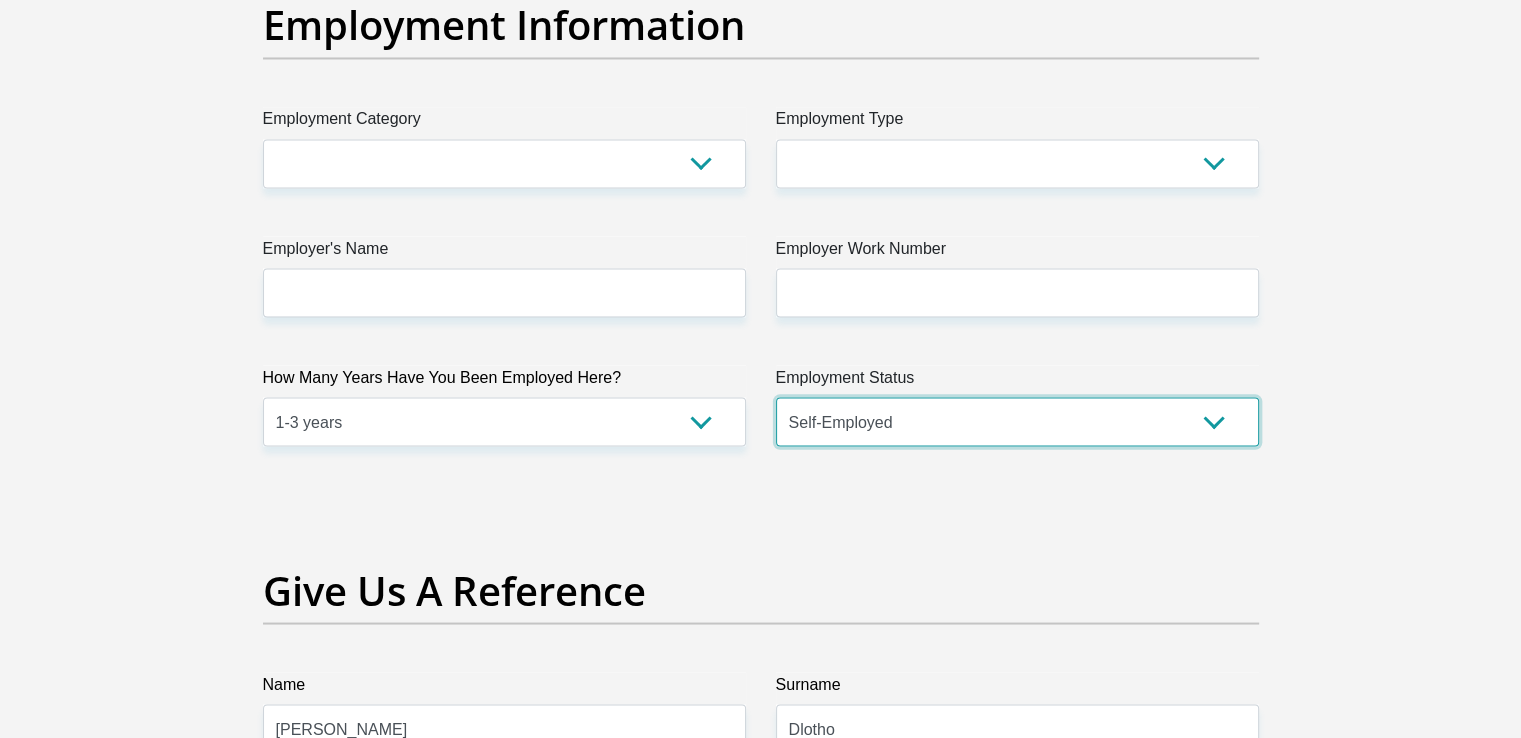 click on "Permanent/Full-time
Part-time/Casual
[DEMOGRAPHIC_DATA] Worker
Self-Employed
Housewife
Retired
Student
Medically Boarded
Disability
Unemployed" at bounding box center [1017, 421] 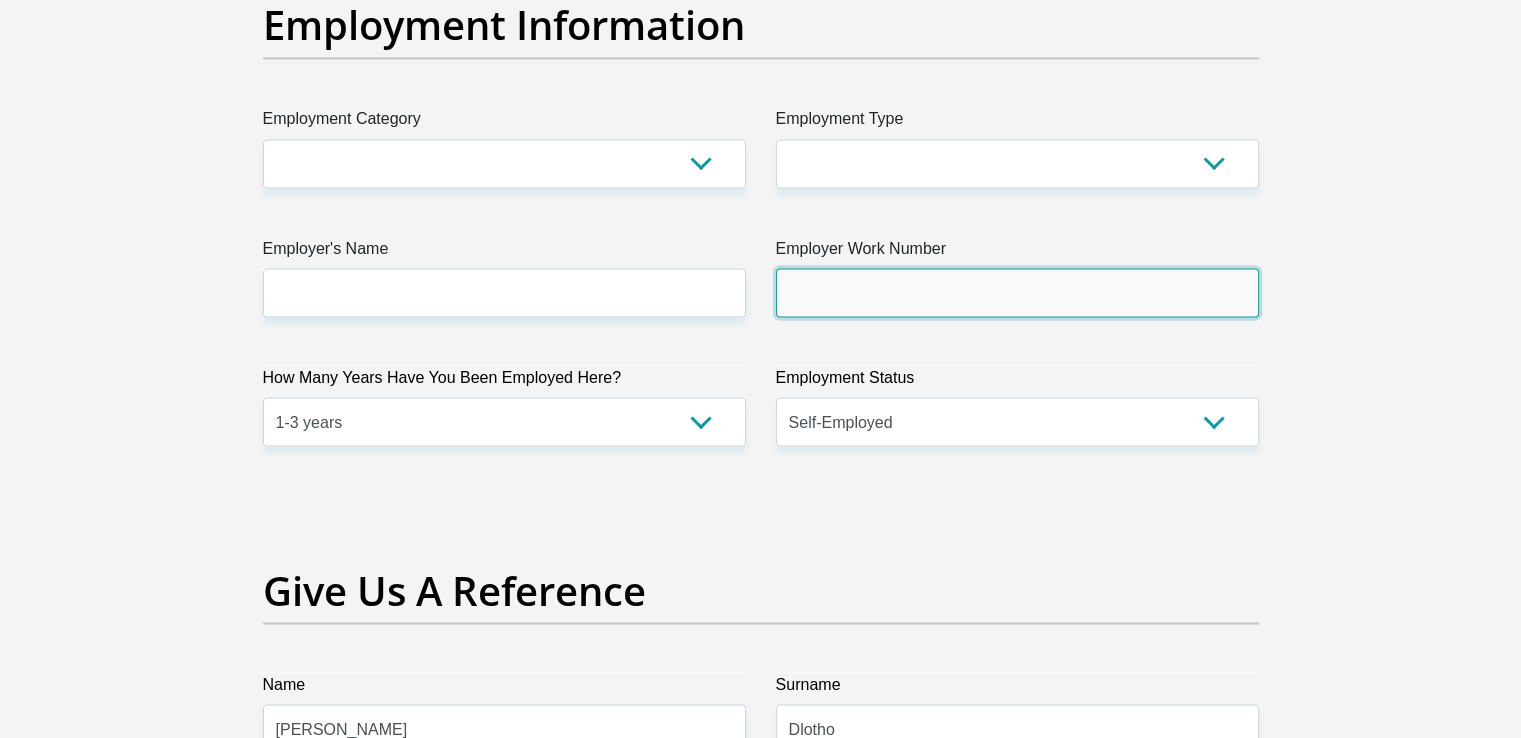 click on "Employer Work Number" at bounding box center [1017, 292] 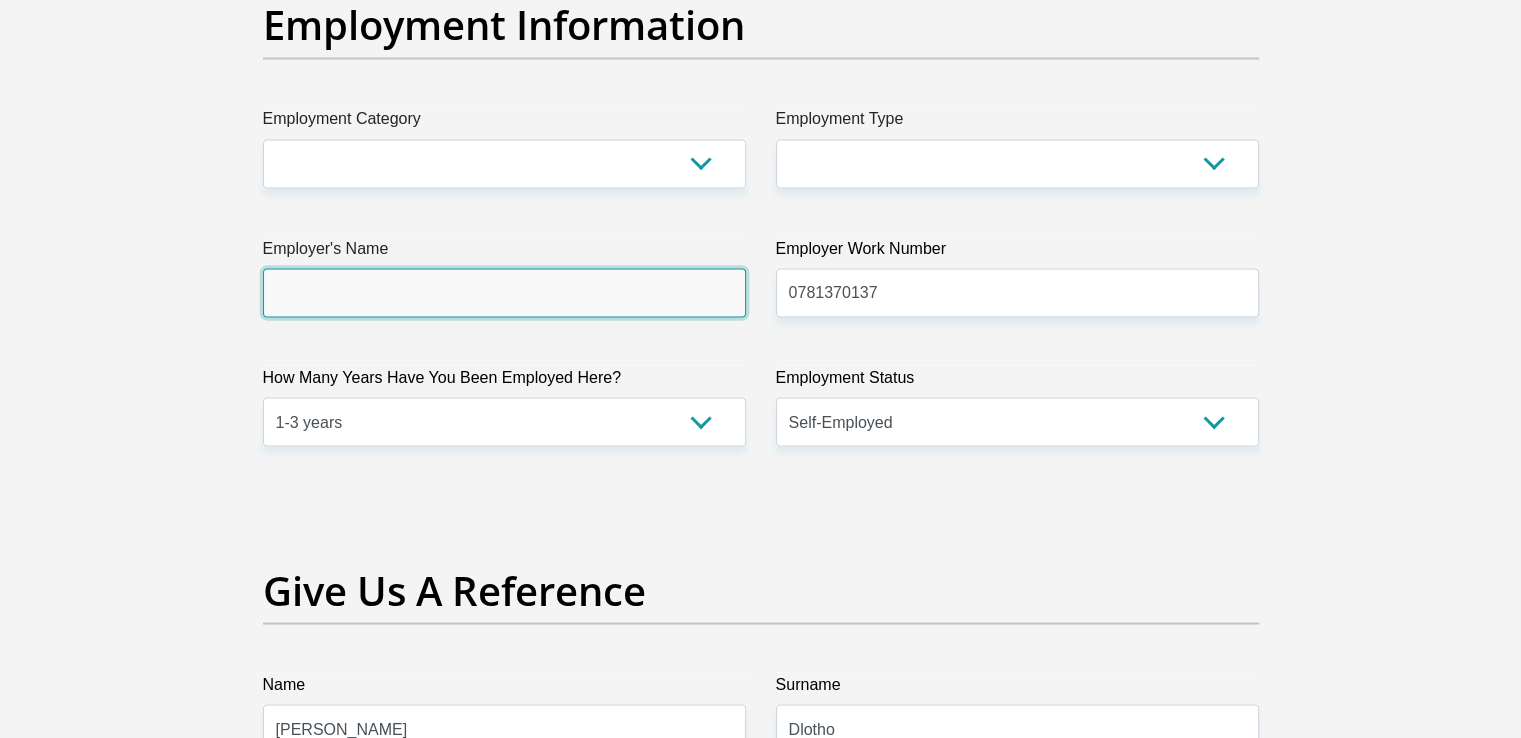 click on "Employer's Name" at bounding box center [504, 292] 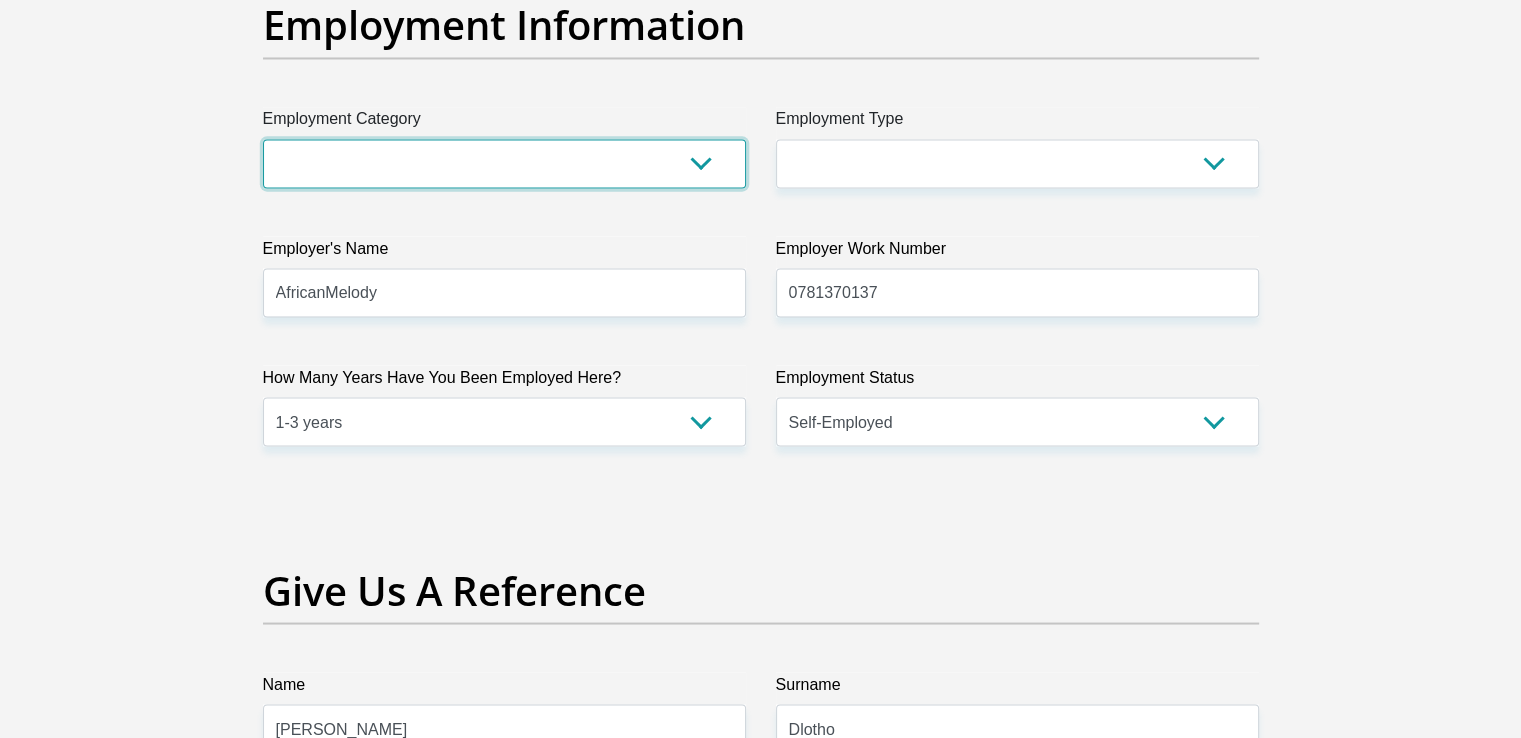 click on "AGRICULTURE
ALCOHOL & TOBACCO
CONSTRUCTION MATERIALS
METALLURGY
EQUIPMENT FOR RENEWABLE ENERGY
SPECIALIZED CONTRACTORS
CAR
GAMING (INCL. INTERNET
OTHER WHOLESALE
UNLICENSED PHARMACEUTICALS
CURRENCY EXCHANGE HOUSES
OTHER FINANCIAL INSTITUTIONS & INSURANCE
REAL ESTATE AGENTS
OIL & GAS
OTHER MATERIALS (E.G. IRON ORE)
PRECIOUS STONES & PRECIOUS METALS
POLITICAL ORGANIZATIONS
RELIGIOUS ORGANIZATIONS(NOT SECTS)
ACTI. HAVING BUSINESS DEAL WITH PUBLIC ADMINISTRATION
LAUNDROMATS" at bounding box center (504, 163) 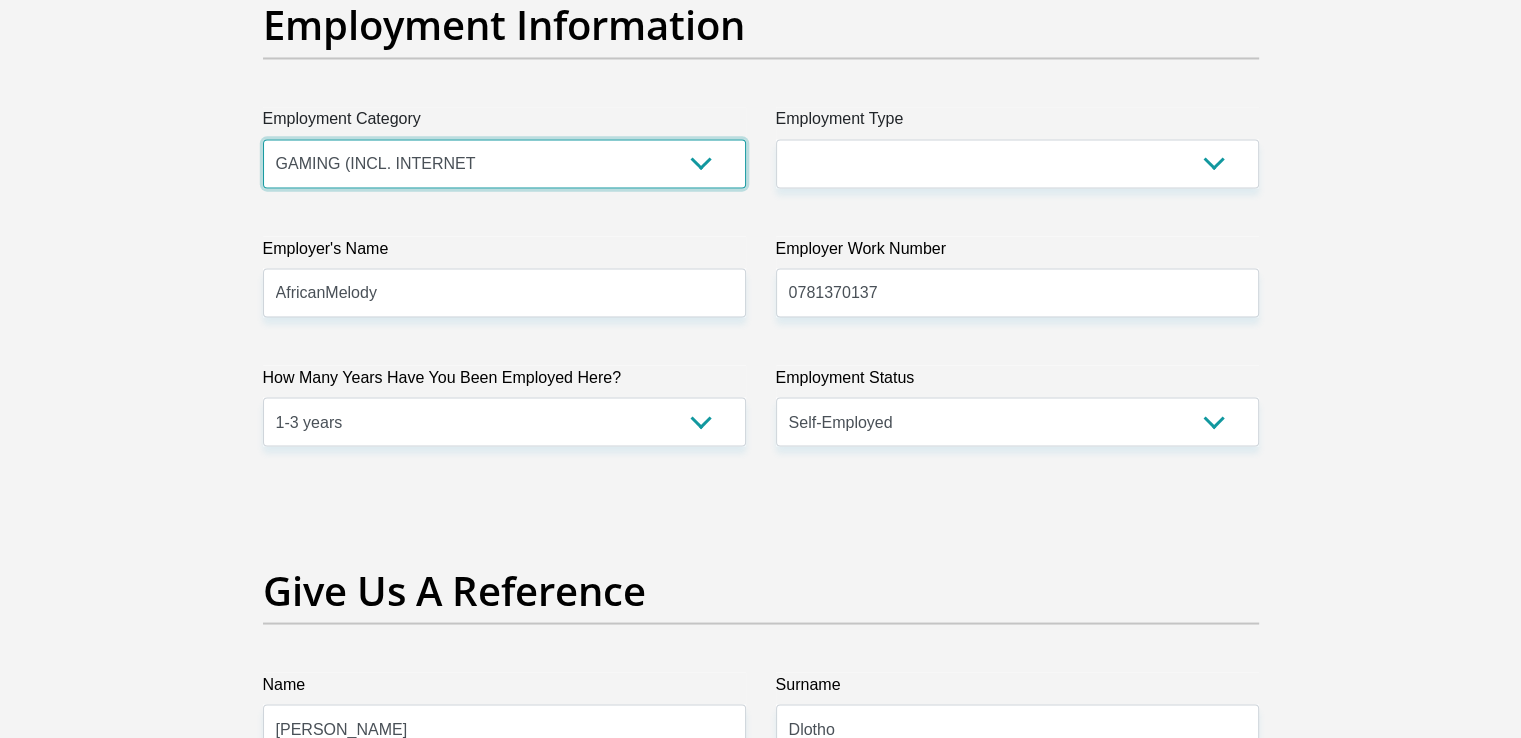 click on "AGRICULTURE
ALCOHOL & TOBACCO
CONSTRUCTION MATERIALS
METALLURGY
EQUIPMENT FOR RENEWABLE ENERGY
SPECIALIZED CONTRACTORS
CAR
GAMING (INCL. INTERNET
OTHER WHOLESALE
UNLICENSED PHARMACEUTICALS
CURRENCY EXCHANGE HOUSES
OTHER FINANCIAL INSTITUTIONS & INSURANCE
REAL ESTATE AGENTS
OIL & GAS
OTHER MATERIALS (E.G. IRON ORE)
PRECIOUS STONES & PRECIOUS METALS
POLITICAL ORGANIZATIONS
RELIGIOUS ORGANIZATIONS(NOT SECTS)
ACTI. HAVING BUSINESS DEAL WITH PUBLIC ADMINISTRATION
LAUNDROMATS" at bounding box center [504, 163] 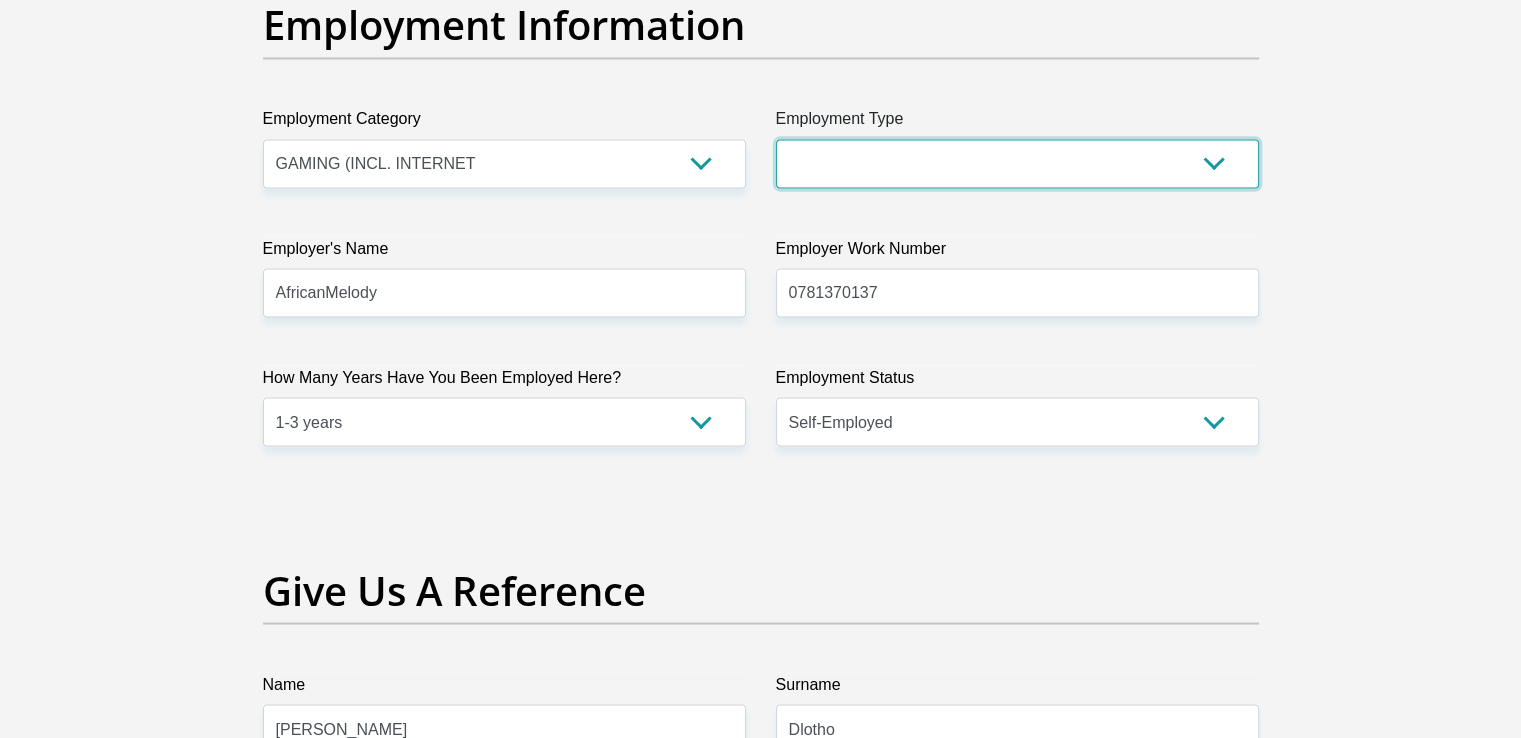 click on "College/Lecturer
Craft Seller
Creative
Driver
Executive
Farmer
Forces - Non Commissioned
Forces - Officer
Hawker
Housewife
Labourer
Licenced Professional
Manager
Miner
Non Licenced Professional
Office Staff/Clerk
Outside Worker
Pensioner
Permanent Teacher
Production/Manufacturing
Sales
Self-Employed
Semi-Professional Worker
Service Industry  Social Worker  Student" at bounding box center [1017, 163] 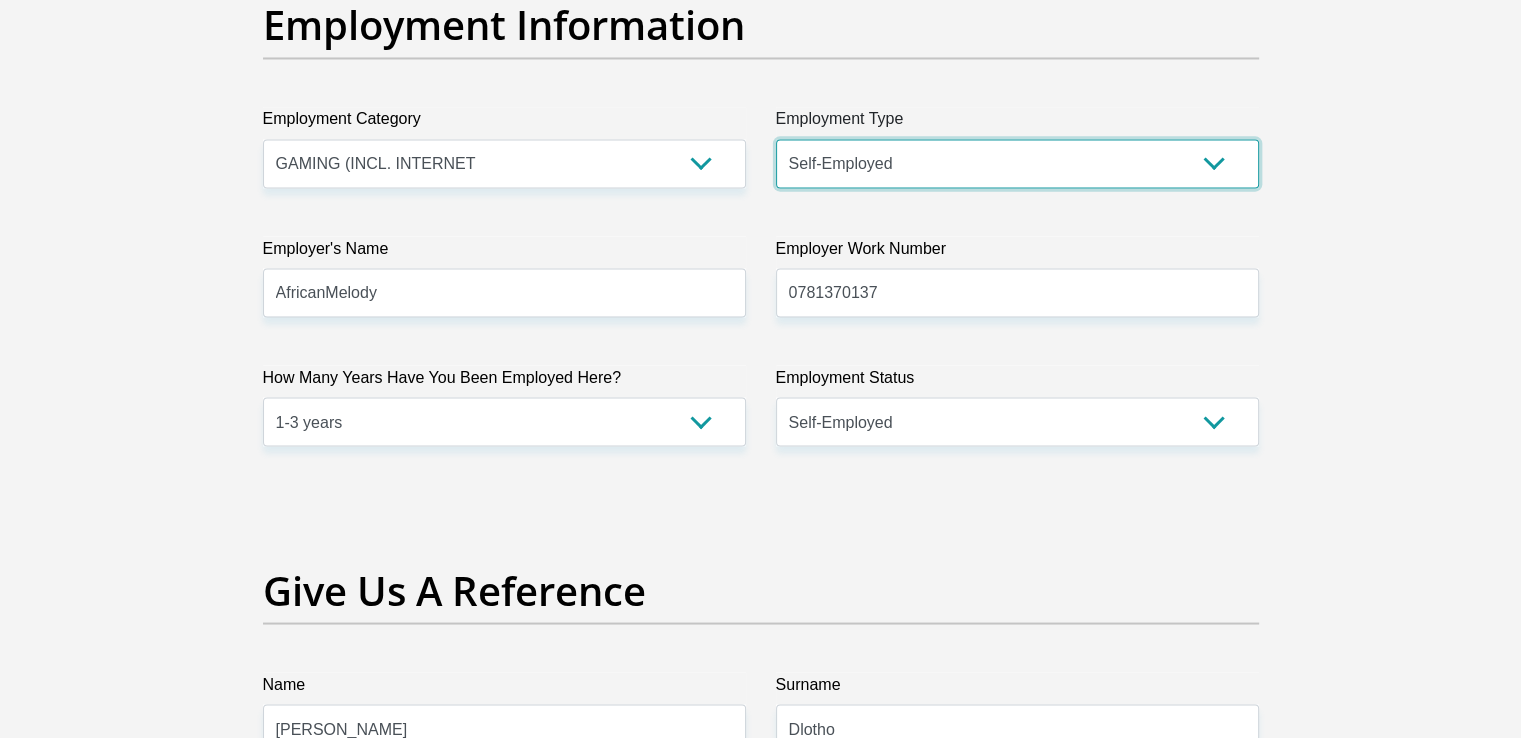 click on "College/Lecturer
Craft Seller
Creative
Driver
Executive
Farmer
Forces - Non Commissioned
Forces - Officer
Hawker
Housewife
Labourer
Licenced Professional
Manager
Miner
Non Licenced Professional
Office Staff/Clerk
Outside Worker
Pensioner
Permanent Teacher
Production/Manufacturing
Sales
Self-Employed
Semi-Professional Worker
Service Industry  Social Worker  Student" at bounding box center [1017, 163] 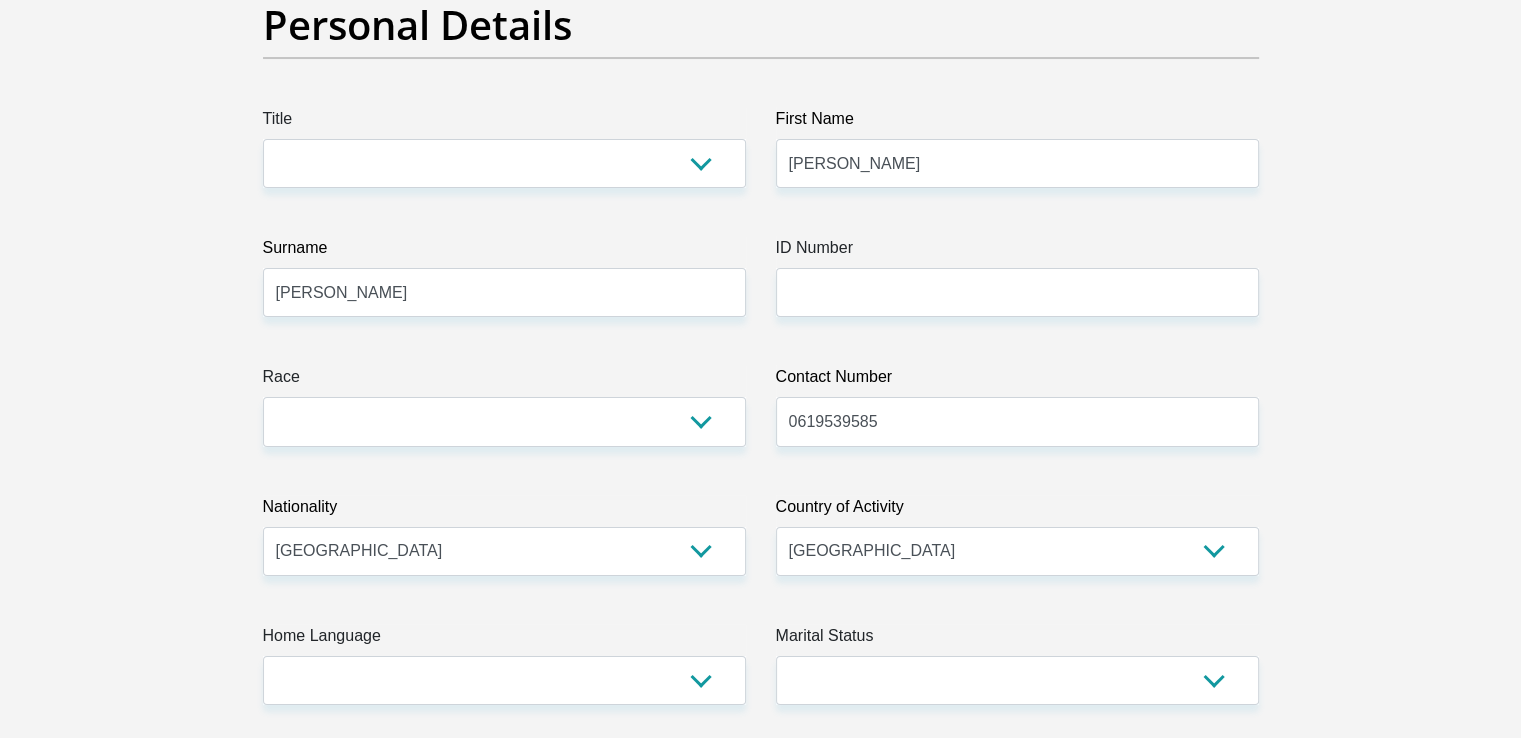 scroll, scrollTop: 296, scrollLeft: 0, axis: vertical 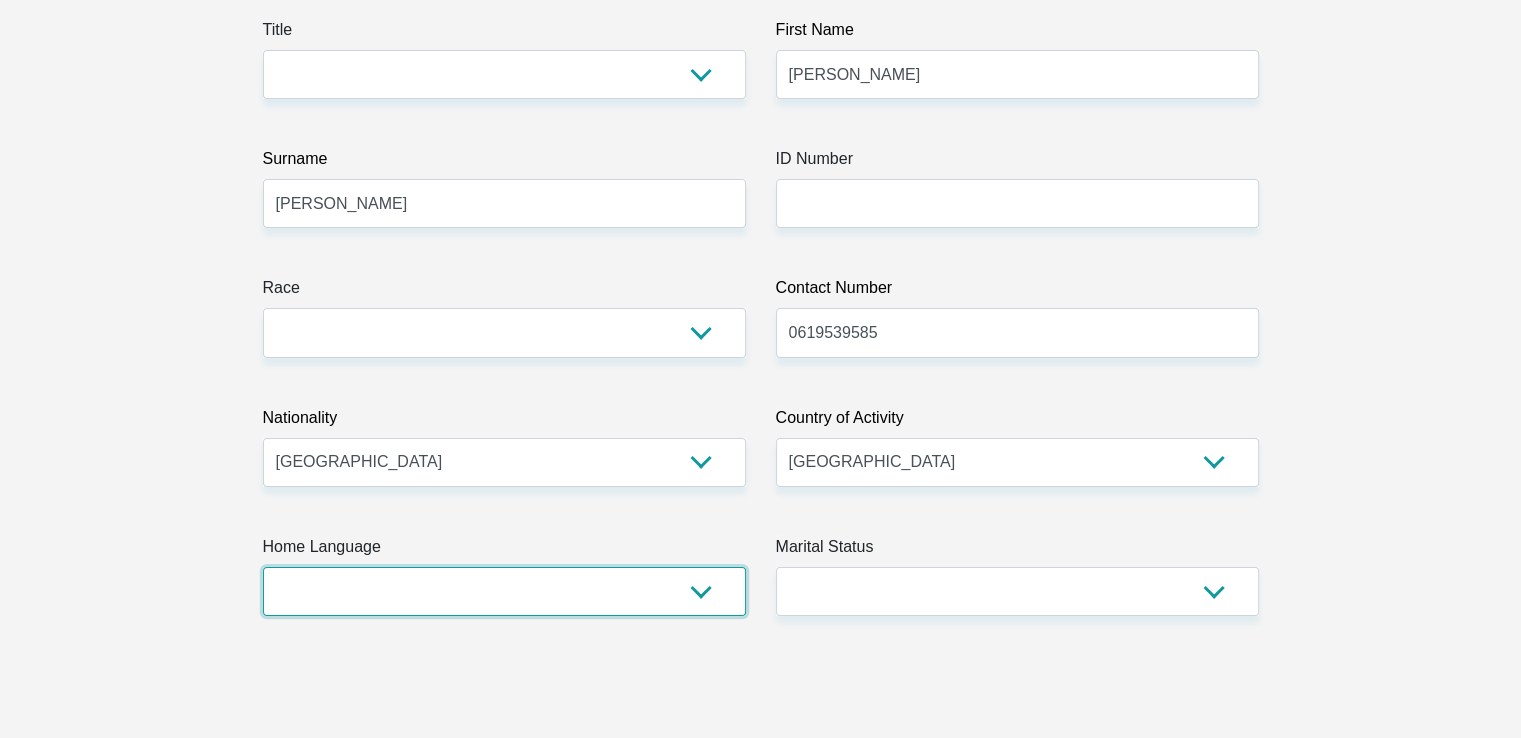 click on "Afrikaans
English
Sepedi
South Ndebele
Southern Sotho
Swati
Tsonga
Tswana
Venda
Xhosa
Zulu
Other" at bounding box center (504, 591) 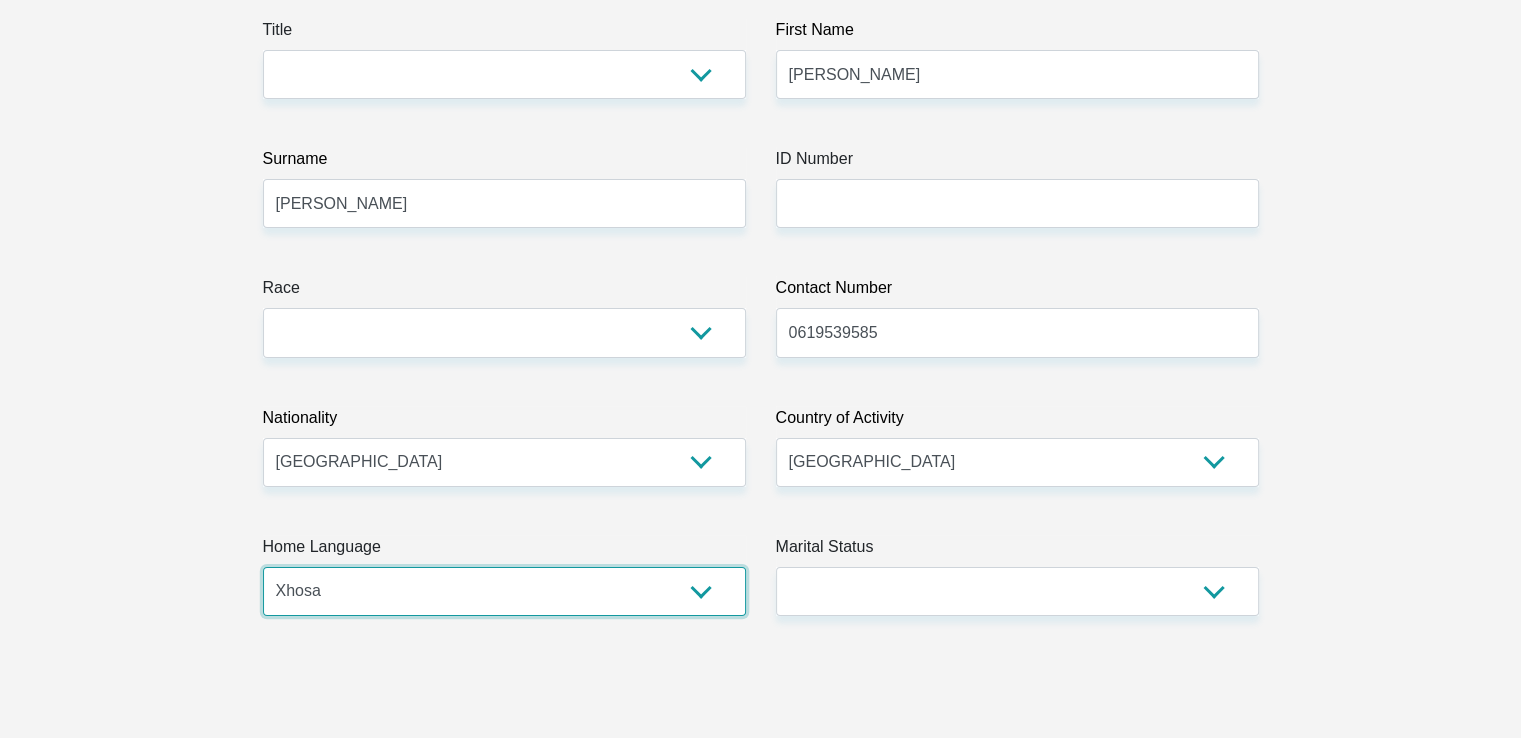 click on "Afrikaans
English
Sepedi
South Ndebele
Southern Sotho
Swati
Tsonga
Tswana
Venda
Xhosa
Zulu
Other" at bounding box center [504, 591] 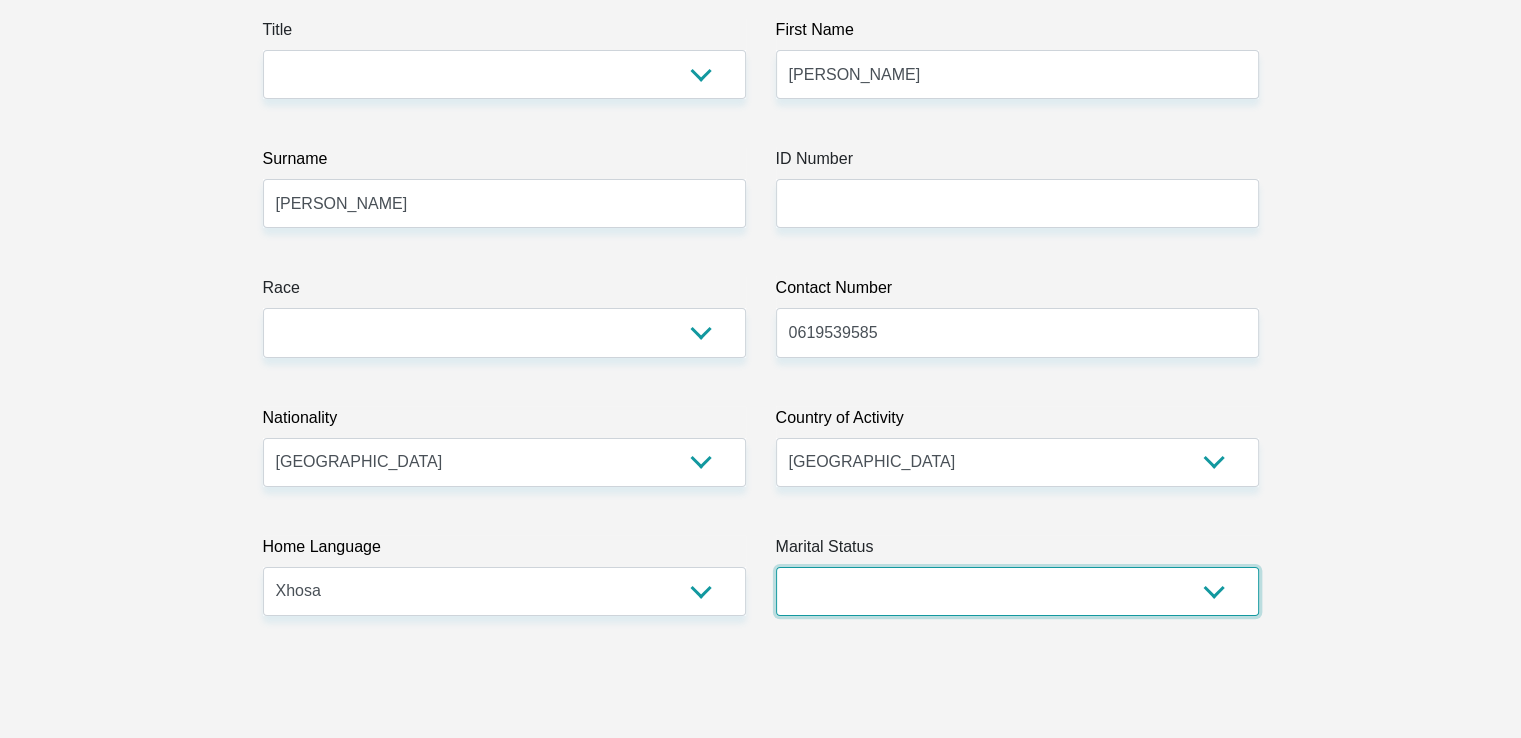 click on "Married ANC
Single
Divorced
Widowed
Married COP or Customary Law" at bounding box center (1017, 591) 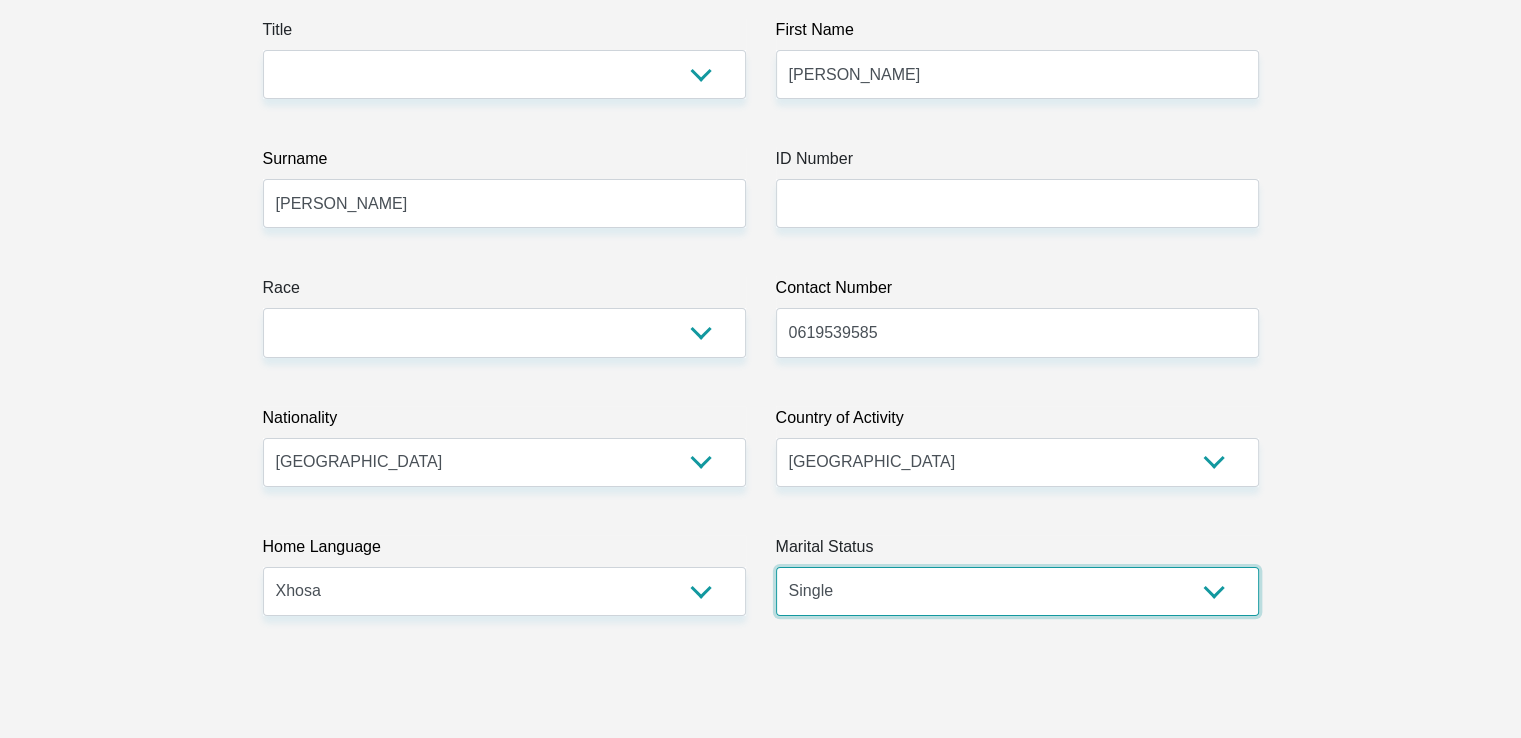click on "Married ANC
Single
Divorced
Widowed
Married COP or Customary Law" at bounding box center [1017, 591] 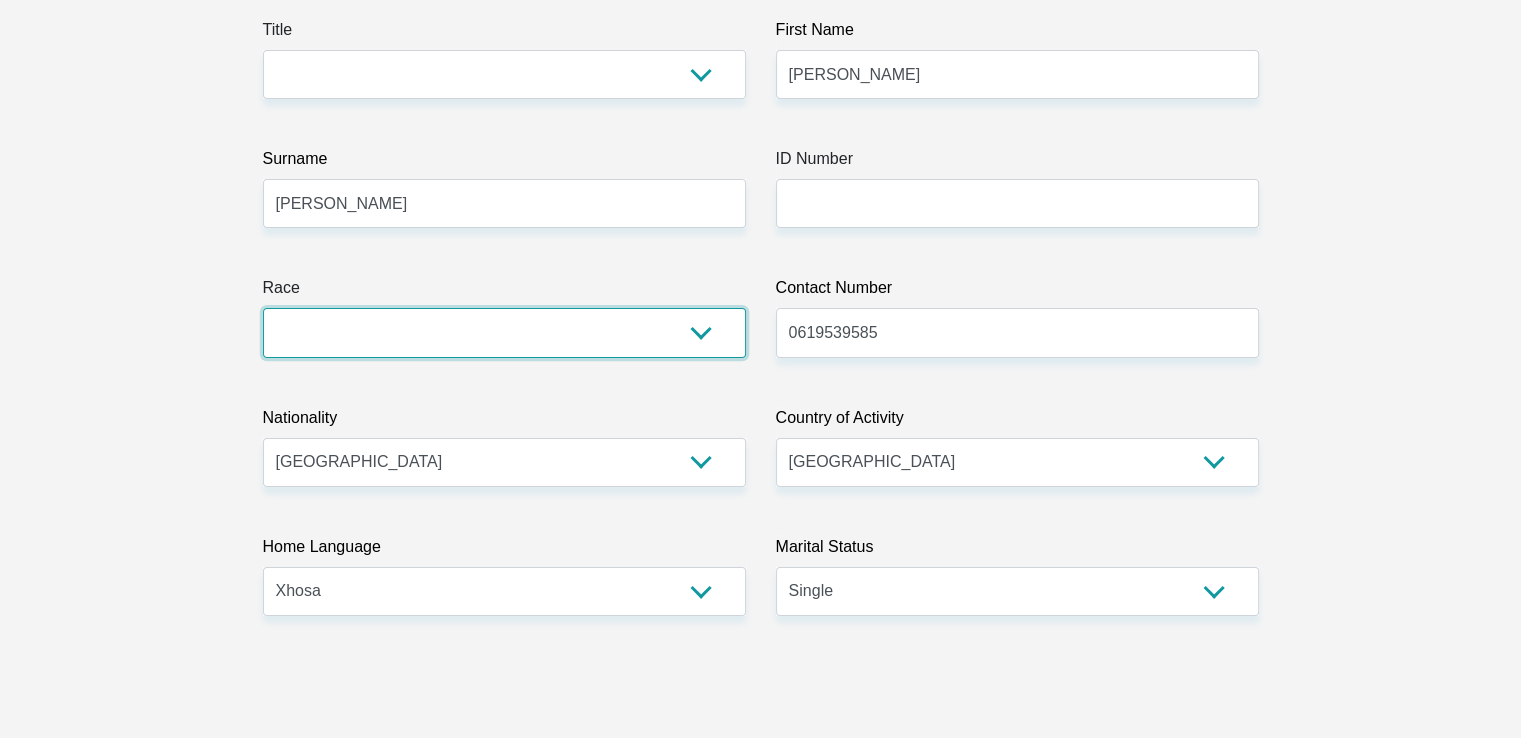 click on "Black
Coloured
Indian
White
Other" at bounding box center (504, 332) 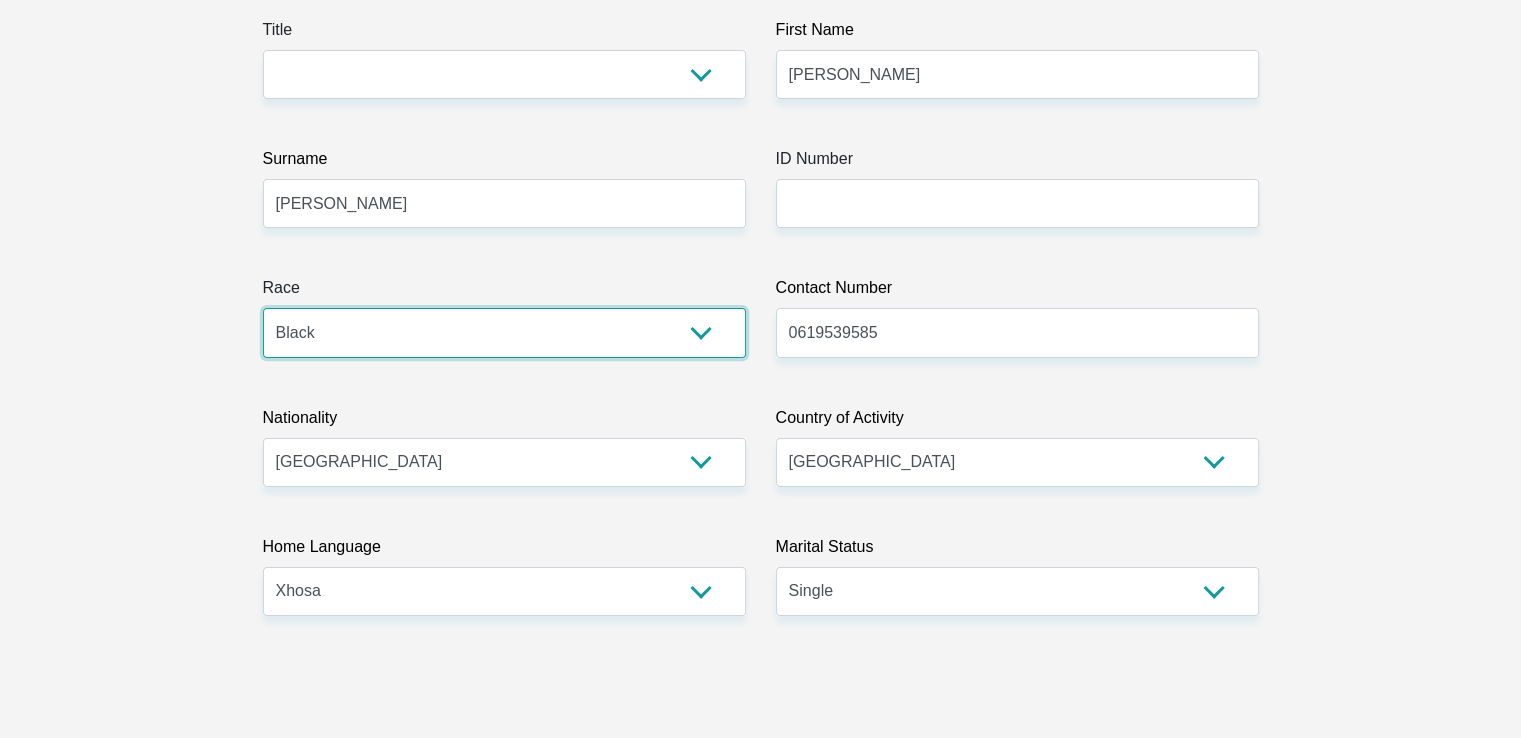 click on "Black
Coloured
Indian
White
Other" at bounding box center (504, 332) 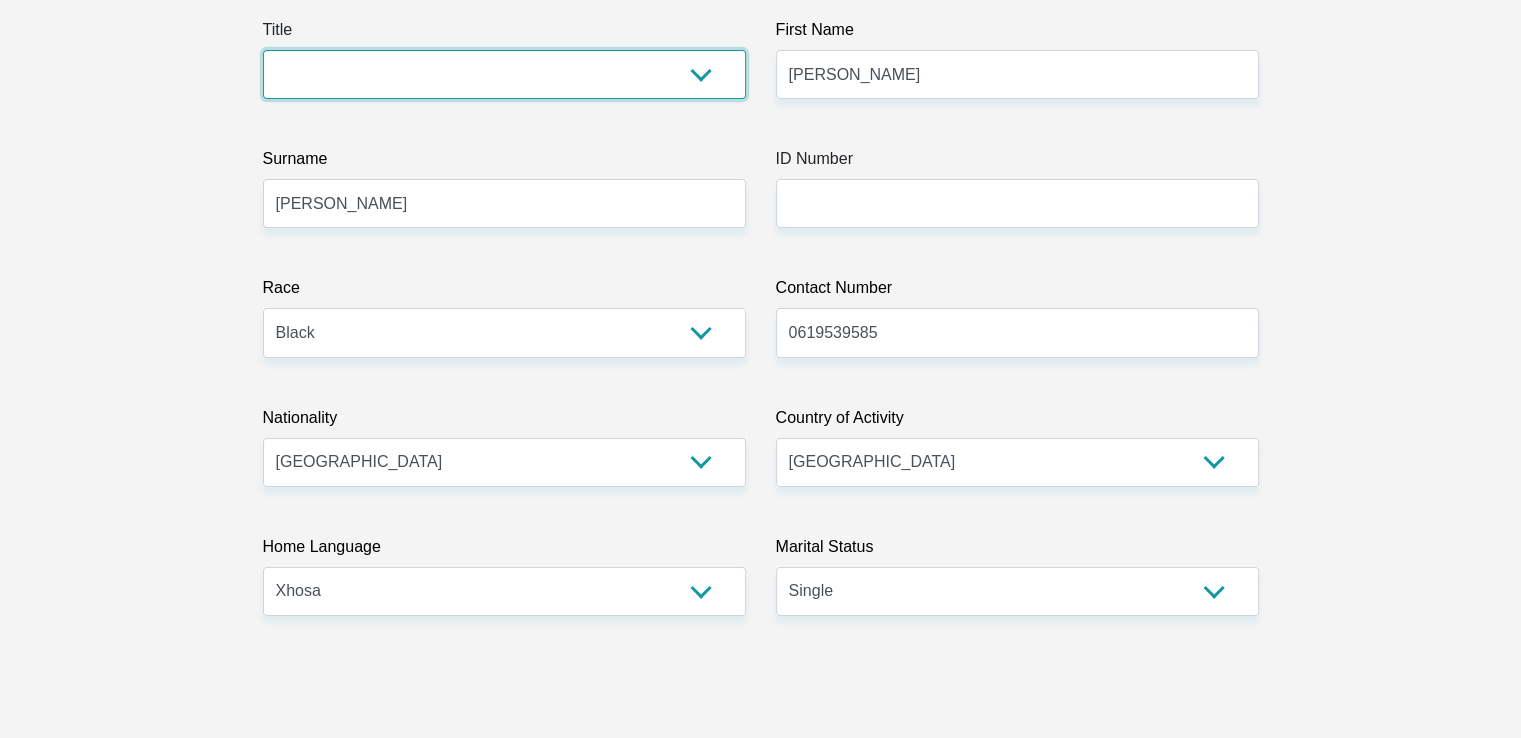 click on "Mr
Ms
Mrs
Dr
[PERSON_NAME]" at bounding box center [504, 74] 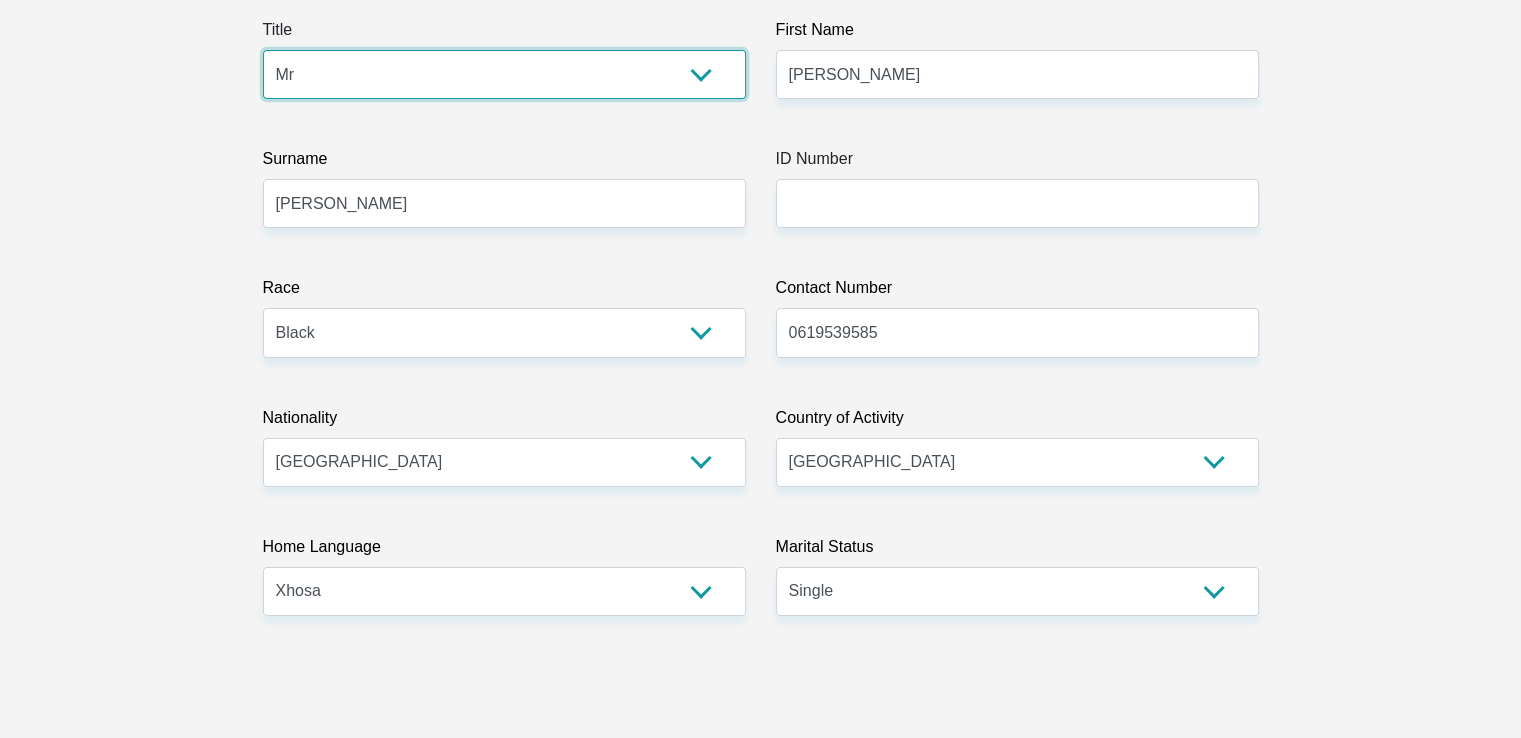 click on "Mr
Ms
Mrs
Dr
[PERSON_NAME]" at bounding box center [504, 74] 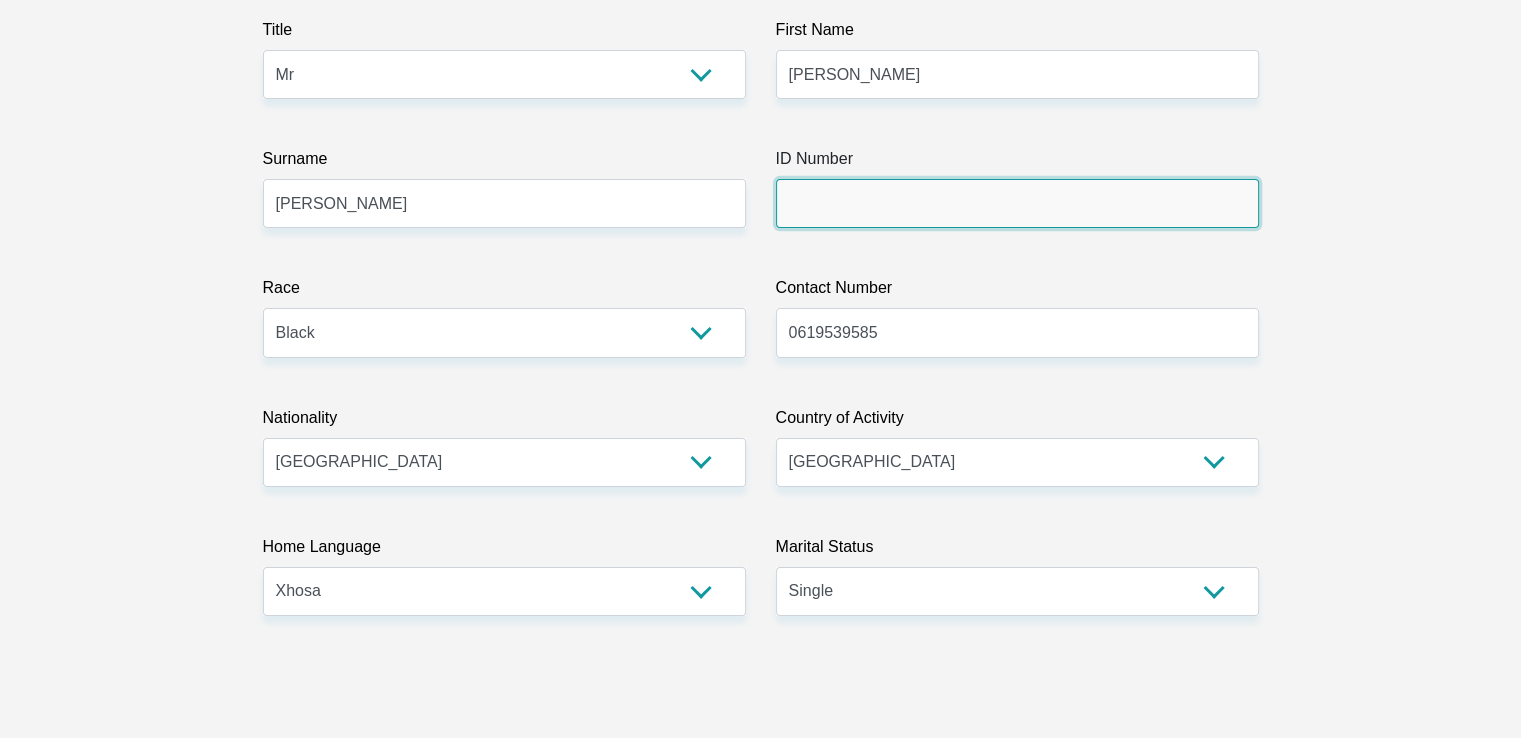click on "ID Number" at bounding box center (1017, 203) 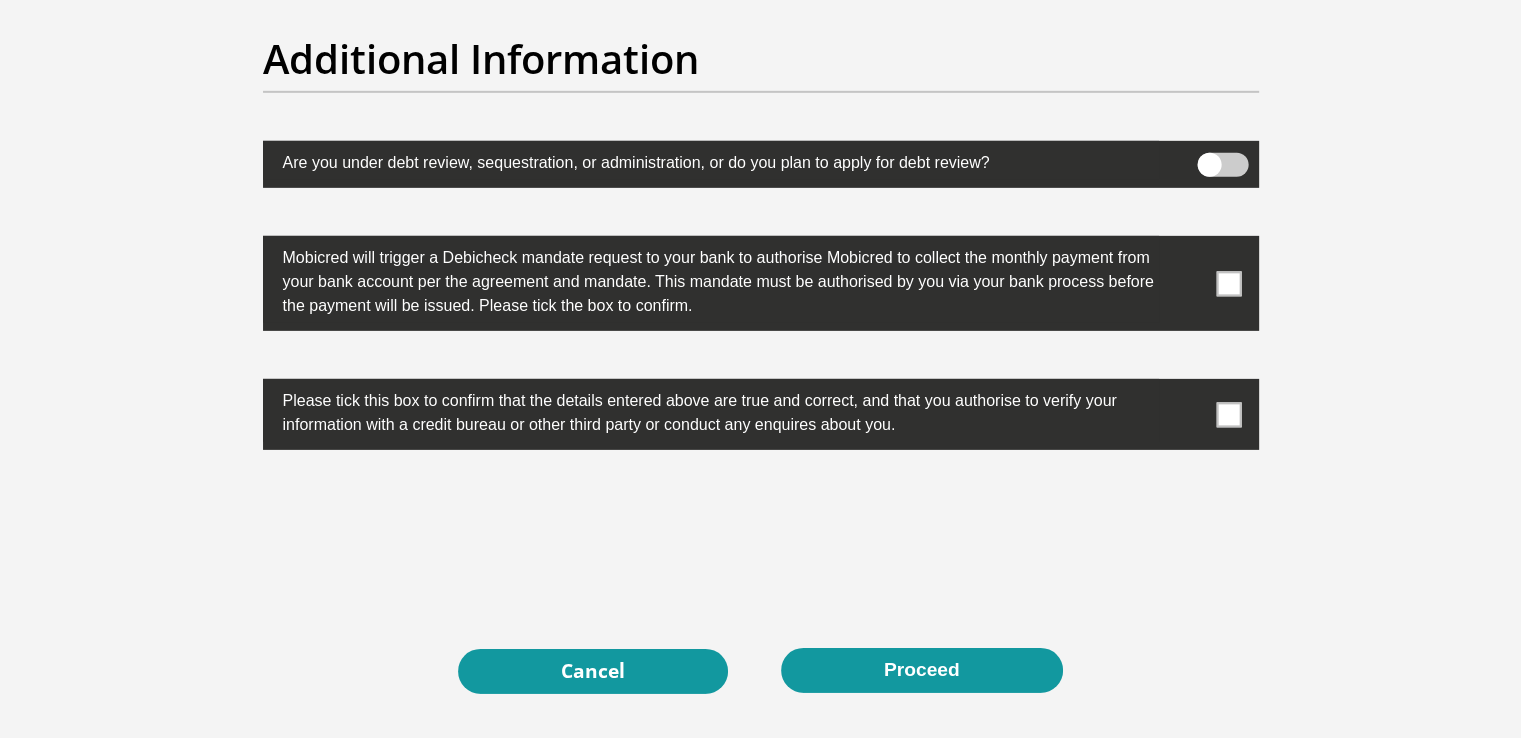 scroll, scrollTop: 6278, scrollLeft: 0, axis: vertical 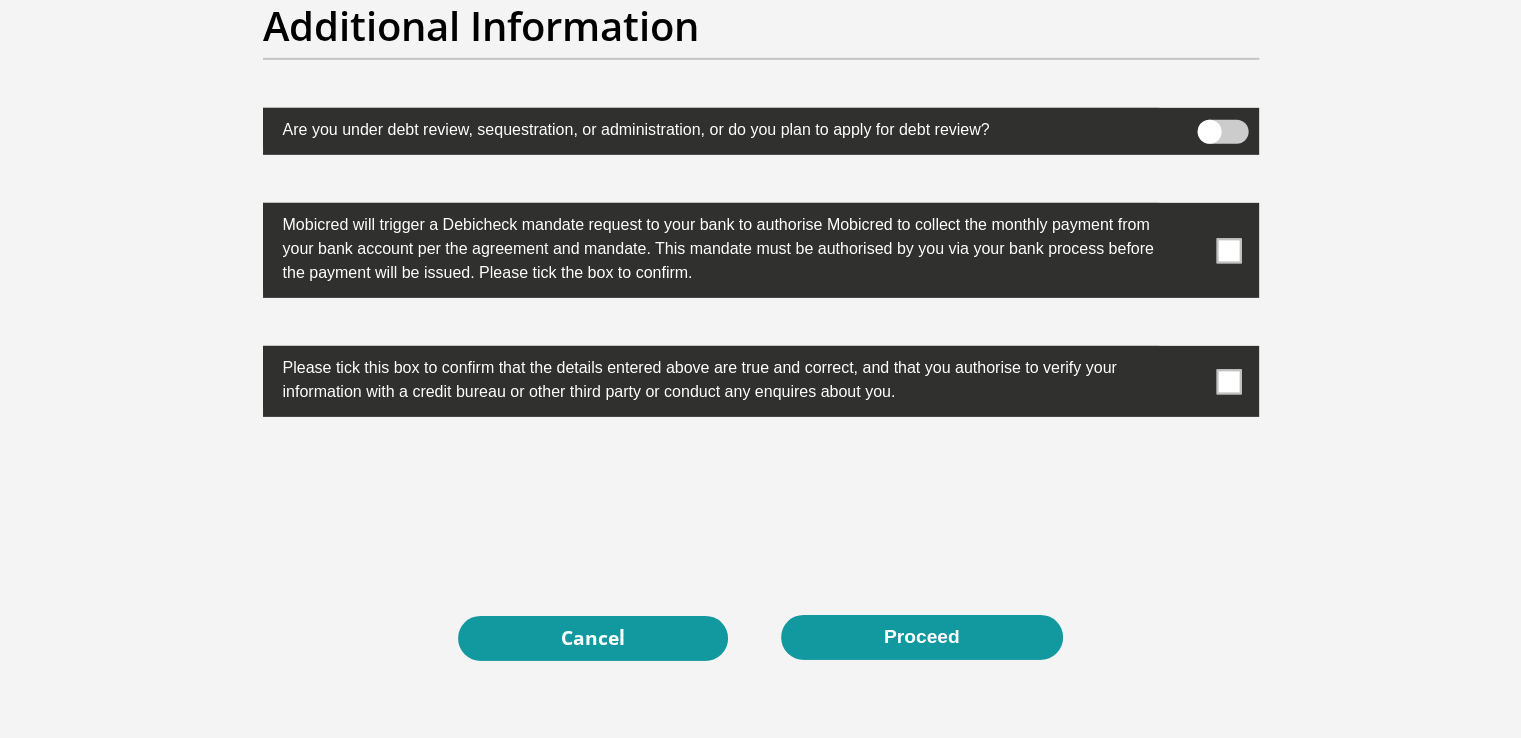 type on "9310285971085" 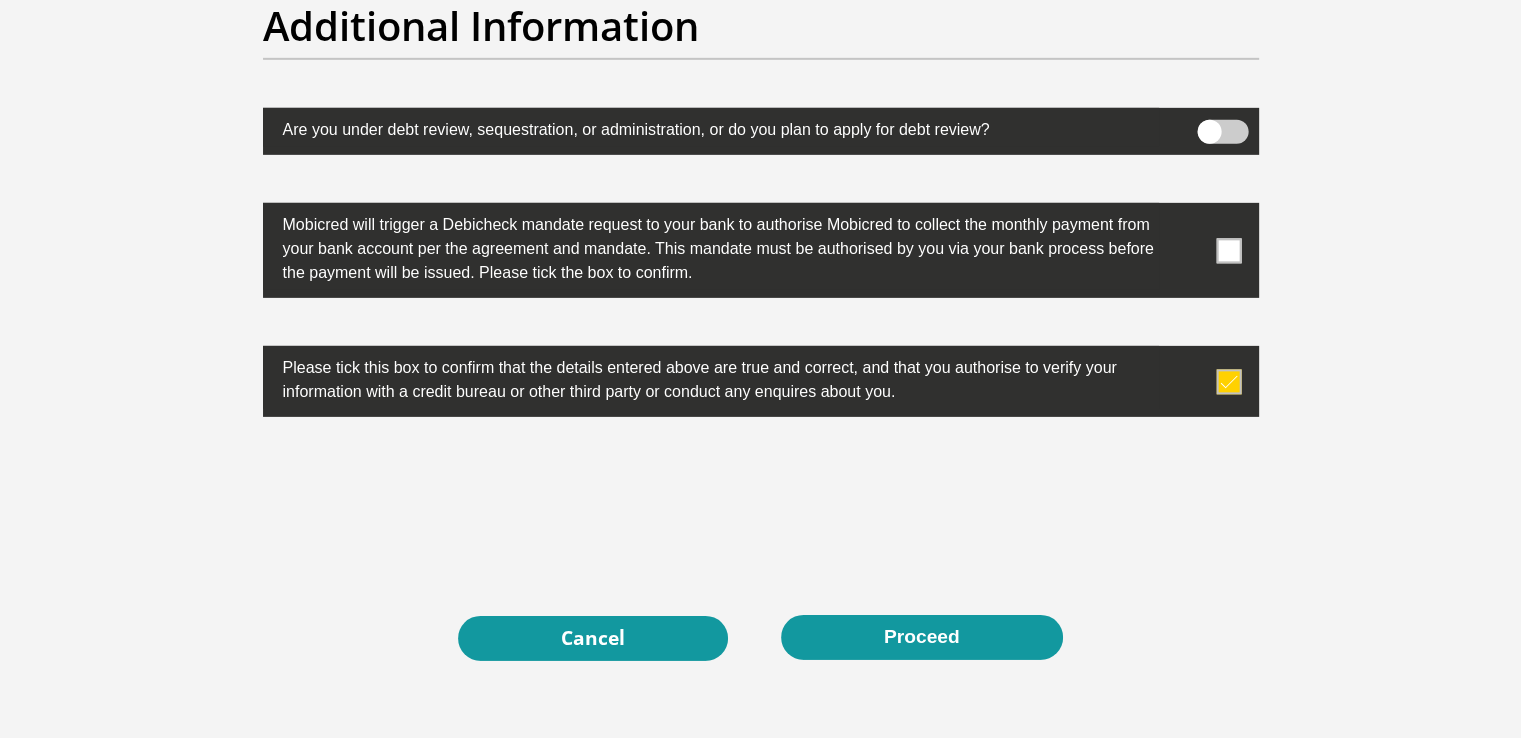 click at bounding box center [1228, 250] 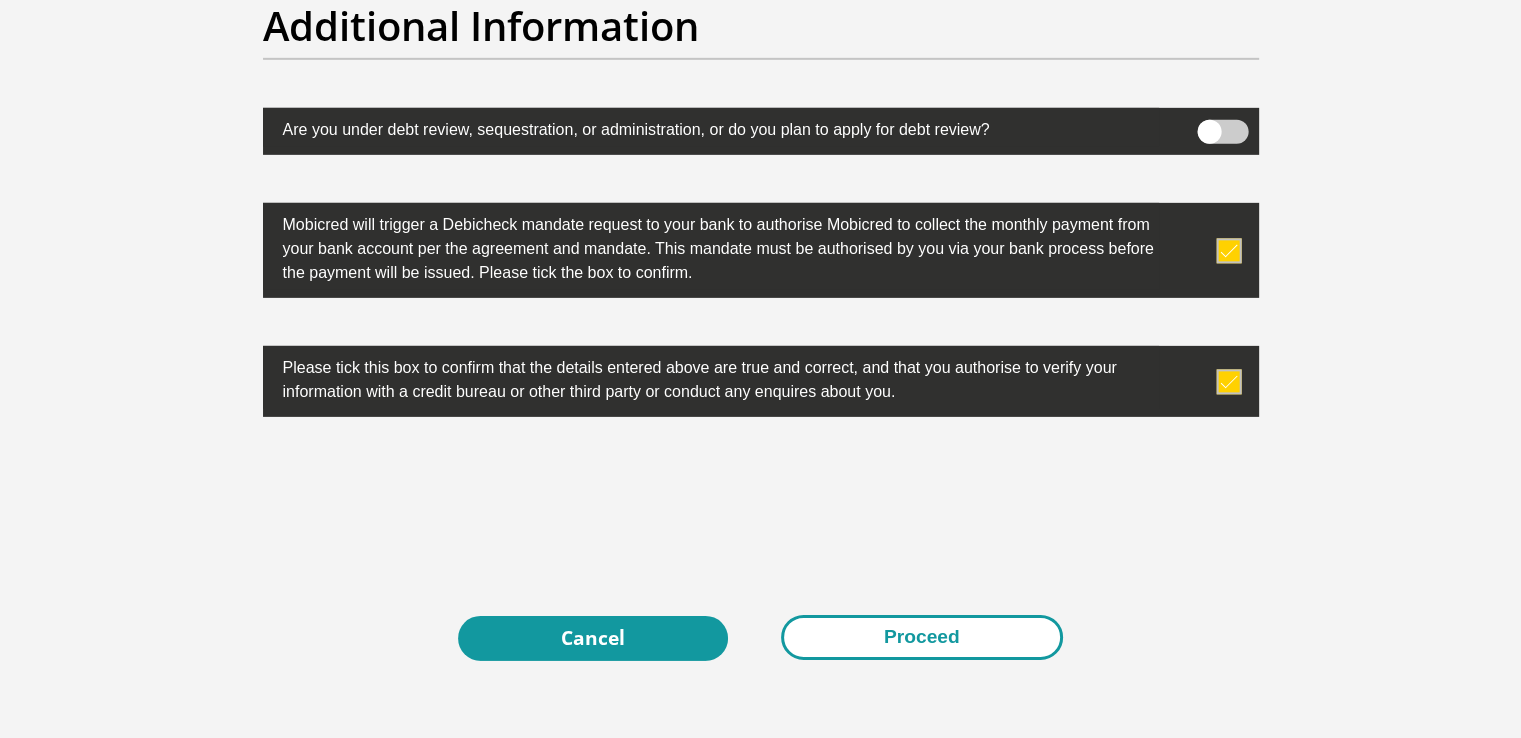 click on "Proceed" at bounding box center (922, 637) 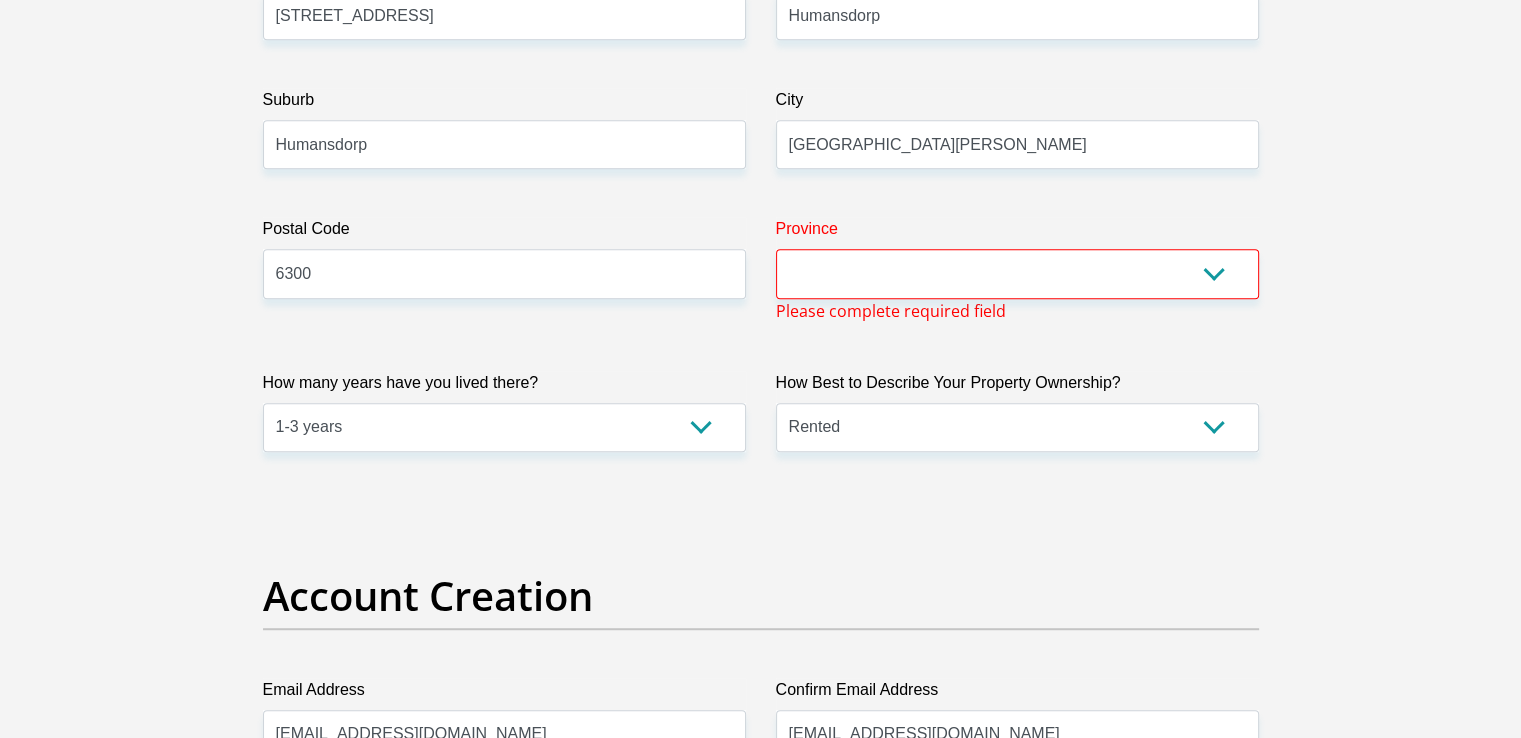 scroll, scrollTop: 1176, scrollLeft: 0, axis: vertical 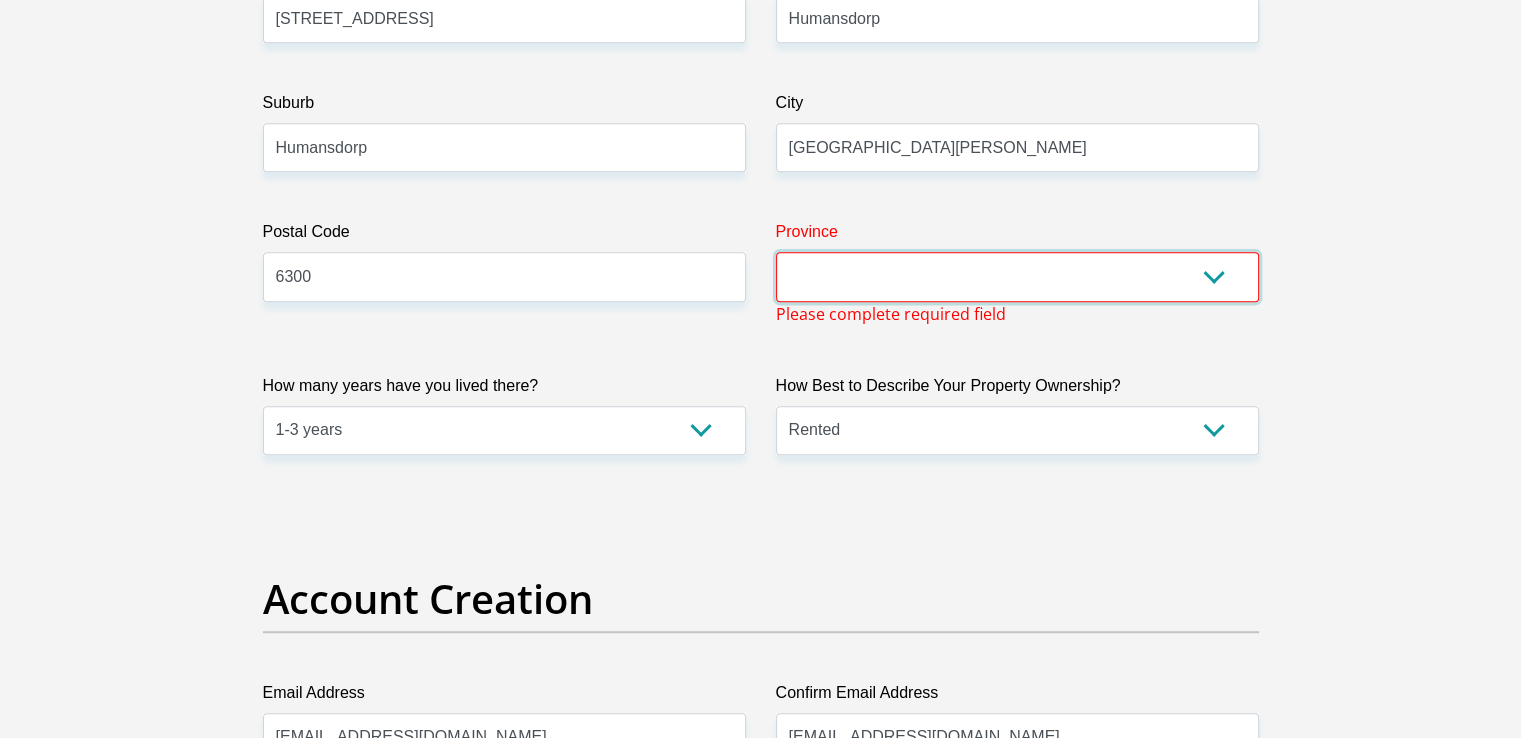 click on "Eastern Cape
Free State
[GEOGRAPHIC_DATA]
[GEOGRAPHIC_DATA][DATE]
[GEOGRAPHIC_DATA]
[GEOGRAPHIC_DATA]
[GEOGRAPHIC_DATA]
[GEOGRAPHIC_DATA]" at bounding box center [1017, 276] 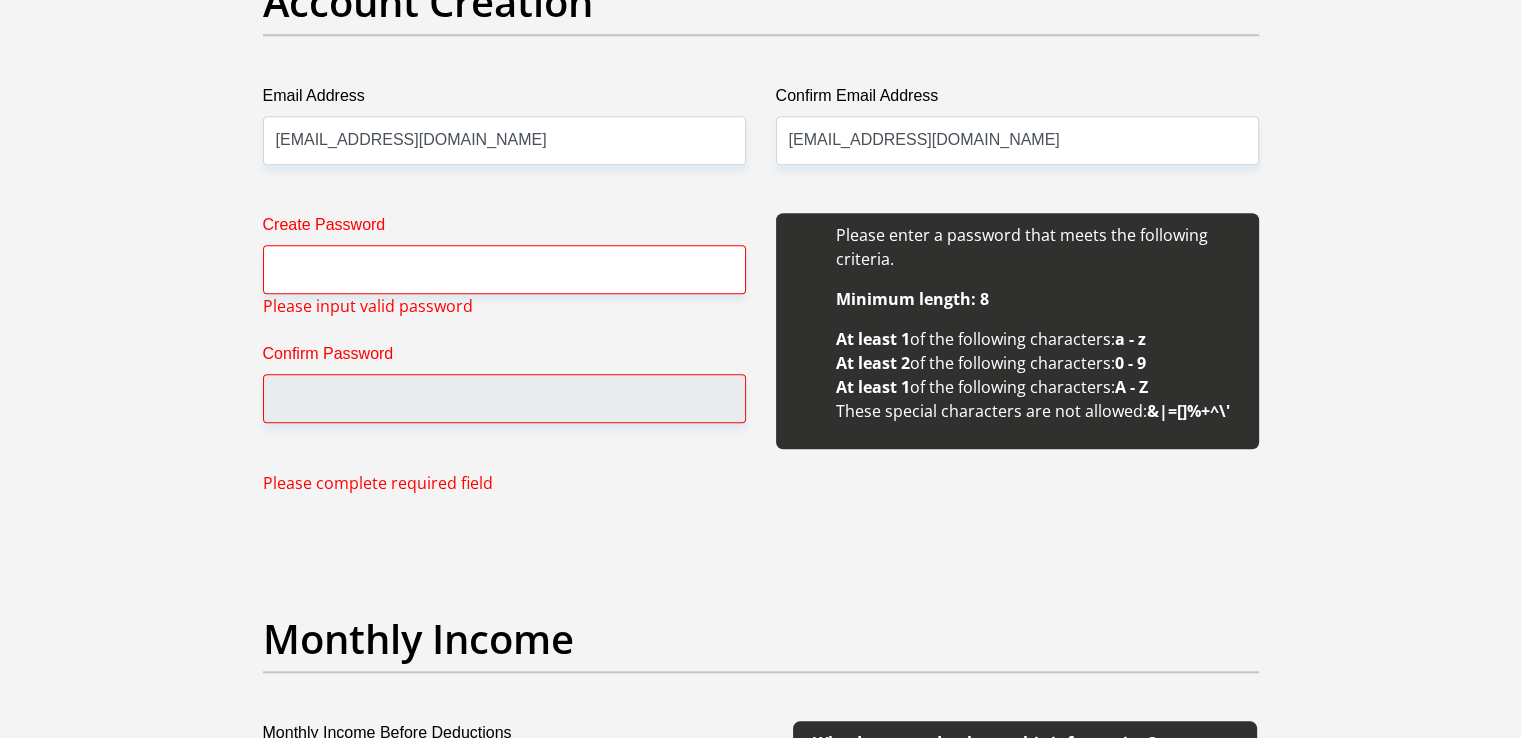 scroll, scrollTop: 1757, scrollLeft: 0, axis: vertical 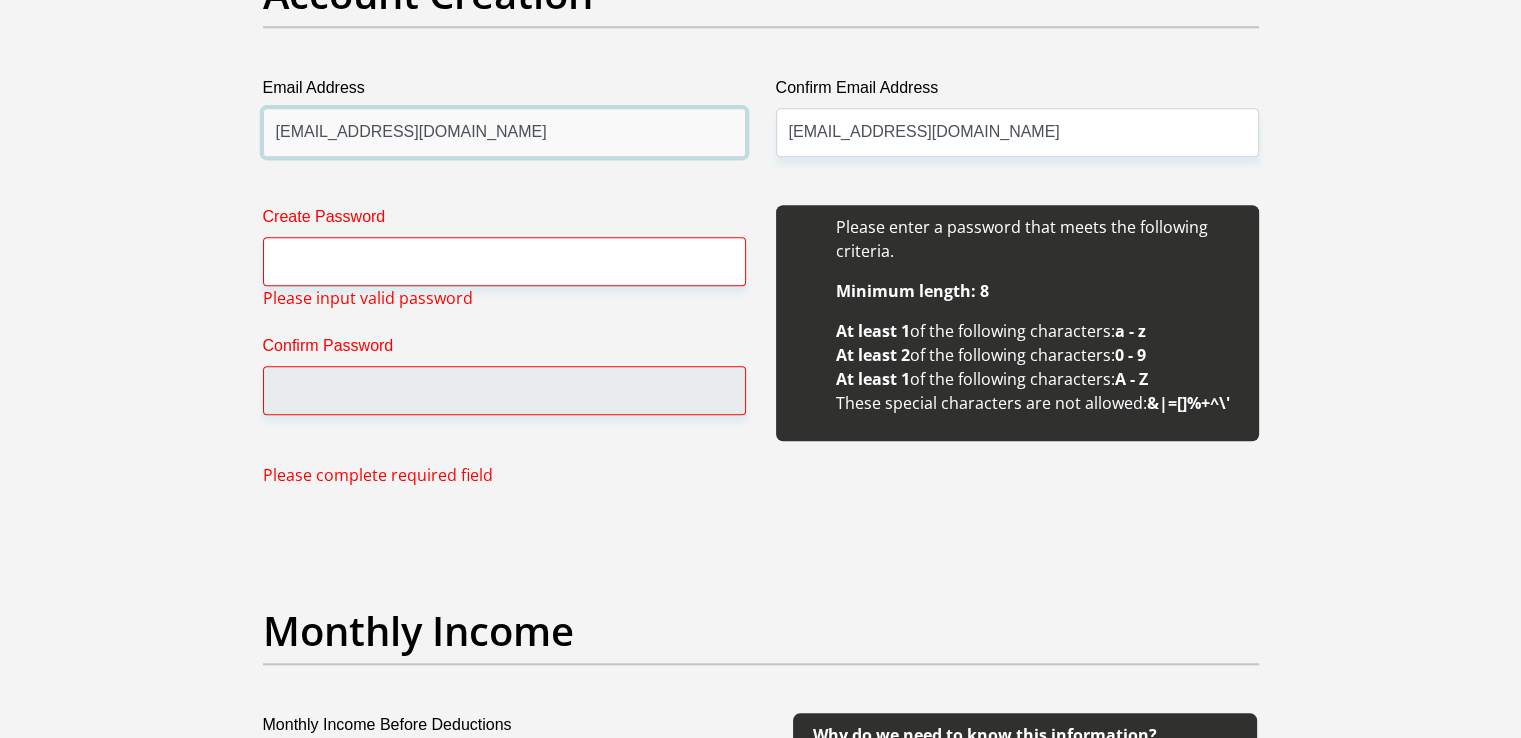 click on "[EMAIL_ADDRESS][DOMAIN_NAME]" at bounding box center [504, 132] 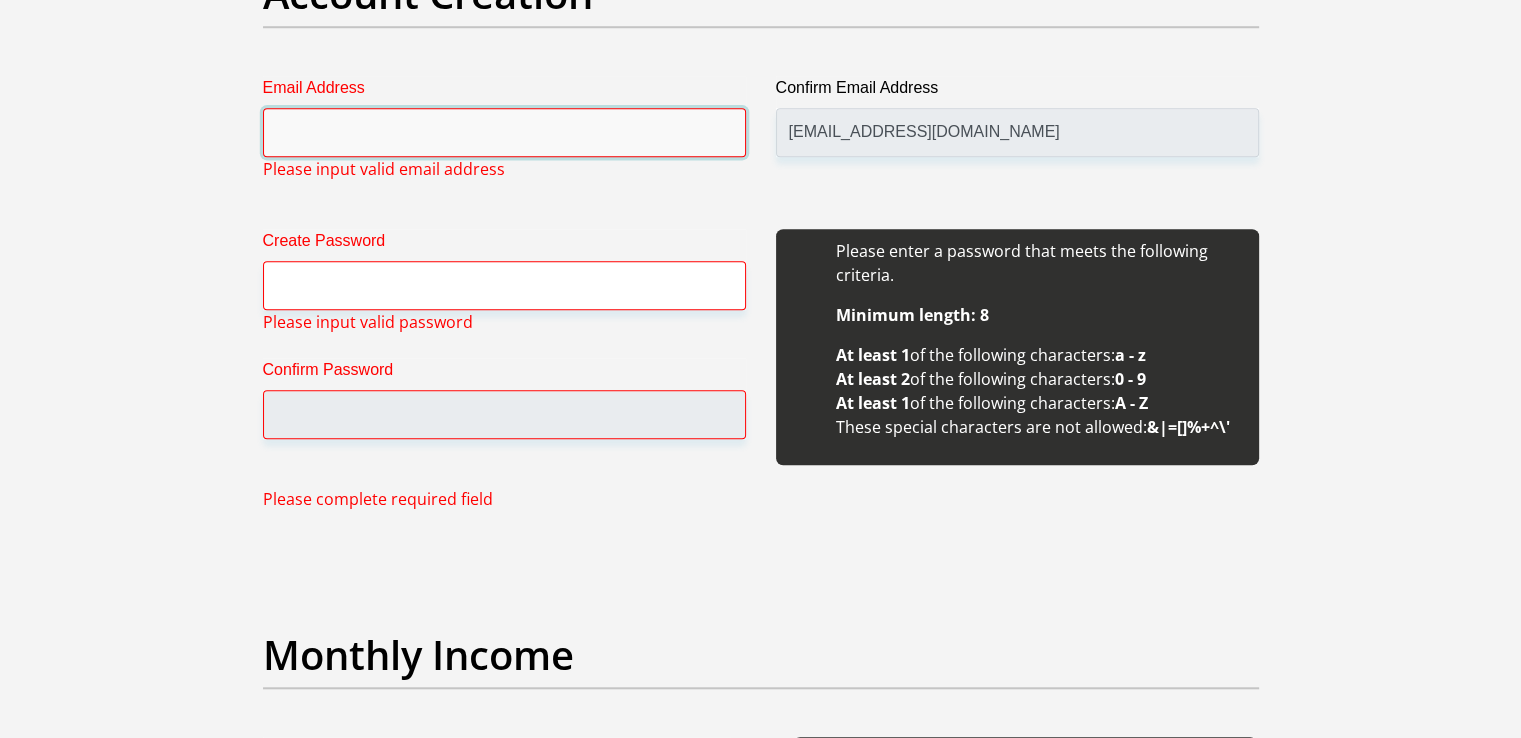 type 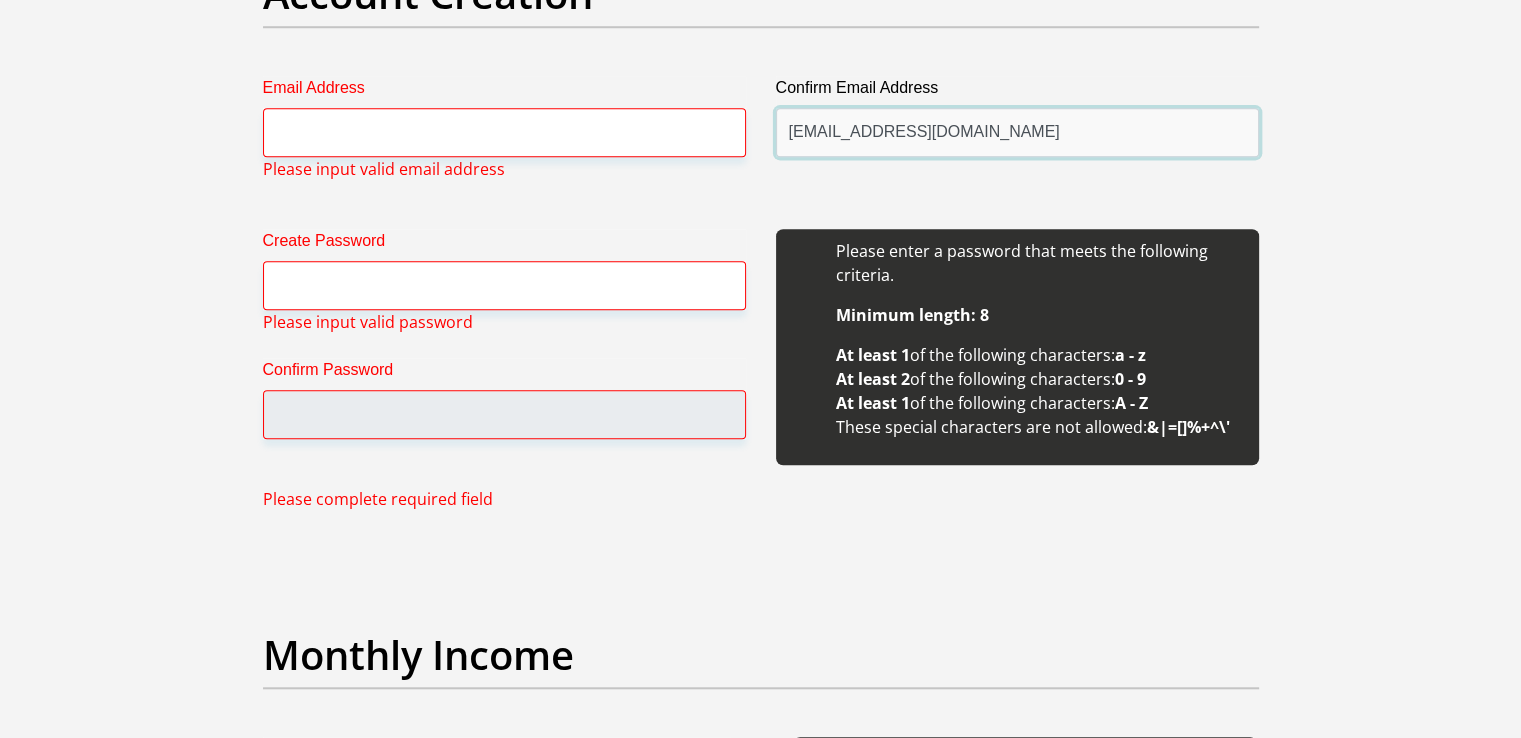 drag, startPoint x: 1052, startPoint y: 125, endPoint x: 709, endPoint y: 139, distance: 343.28558 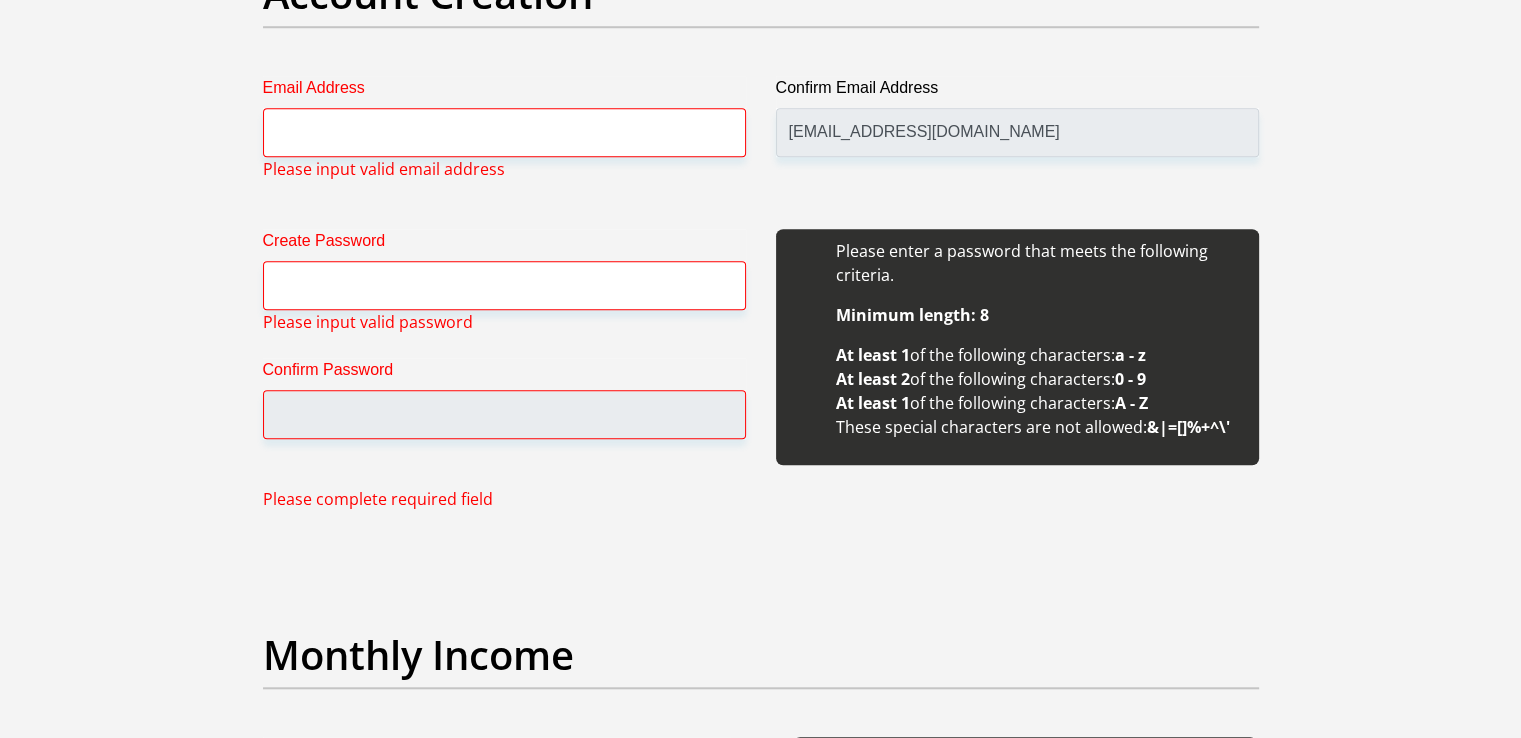 click on "Personal Details
Title
Mr
Ms
Mrs
Dr
[PERSON_NAME]
First Name
[PERSON_NAME]
Surname
[PERSON_NAME]
ID Number
9310285971085
Please input valid ID number
Race
Black
Coloured
Indian
White
Other
Contact Number
0619539585
Please input valid contact number" at bounding box center [760, 1840] 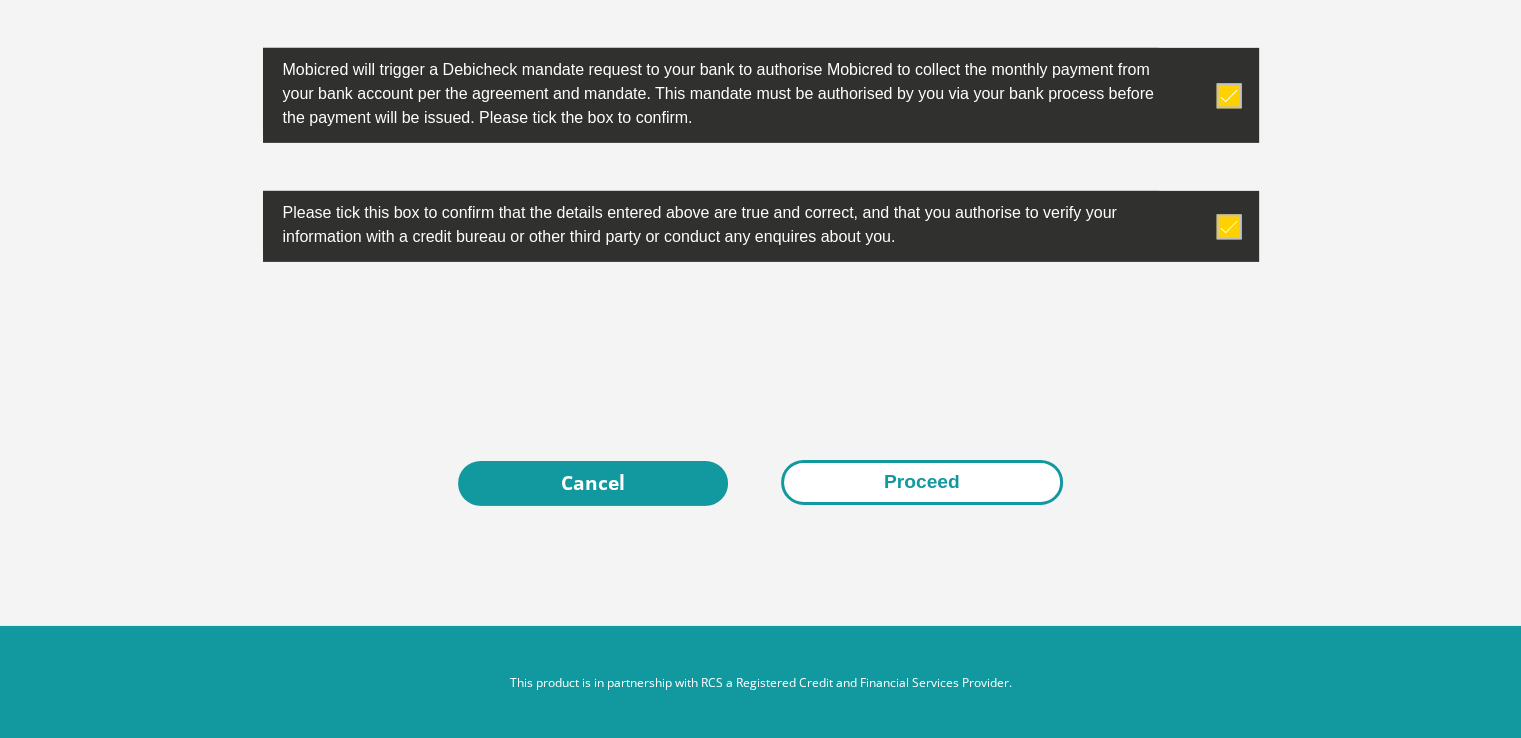 click on "Proceed" at bounding box center [922, 482] 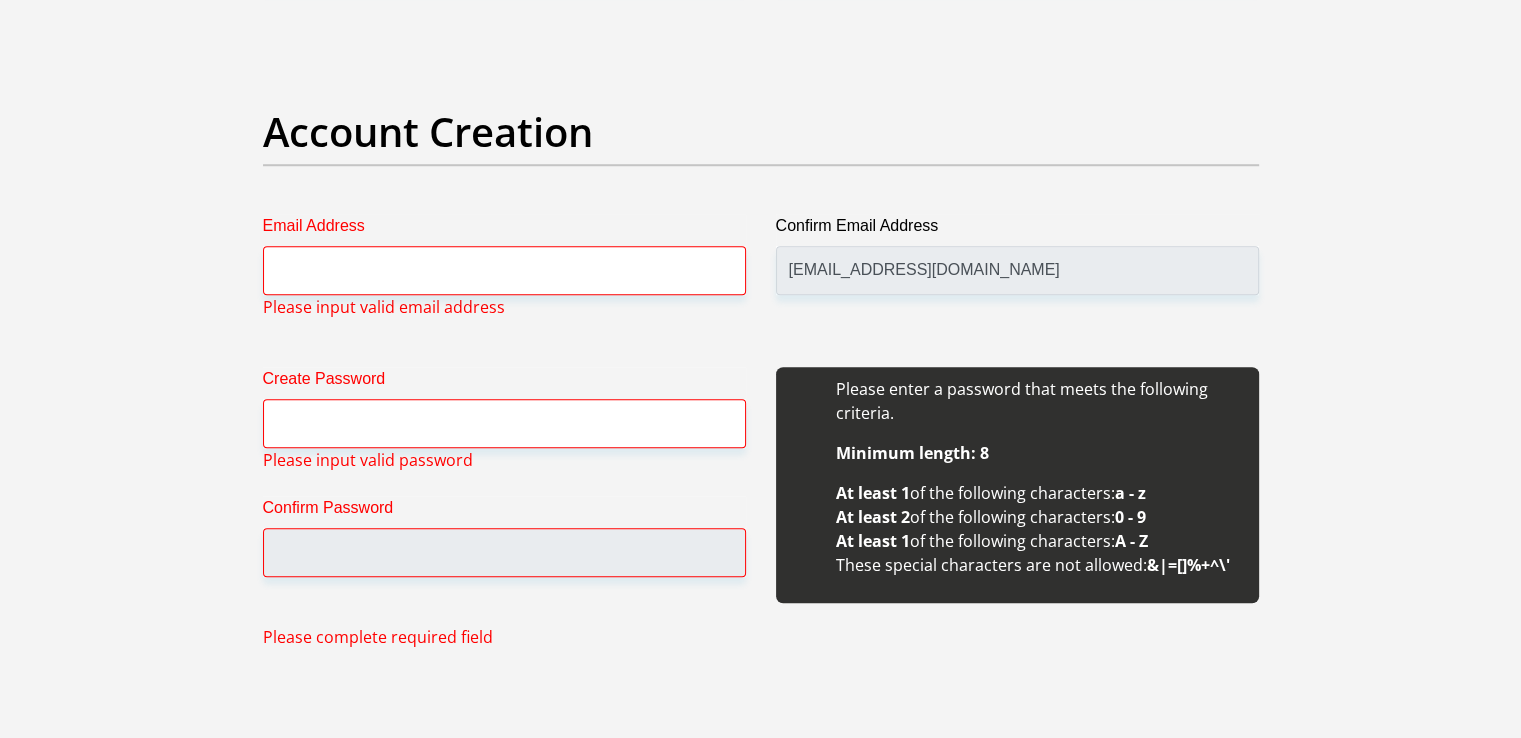 scroll, scrollTop: 6464, scrollLeft: 0, axis: vertical 